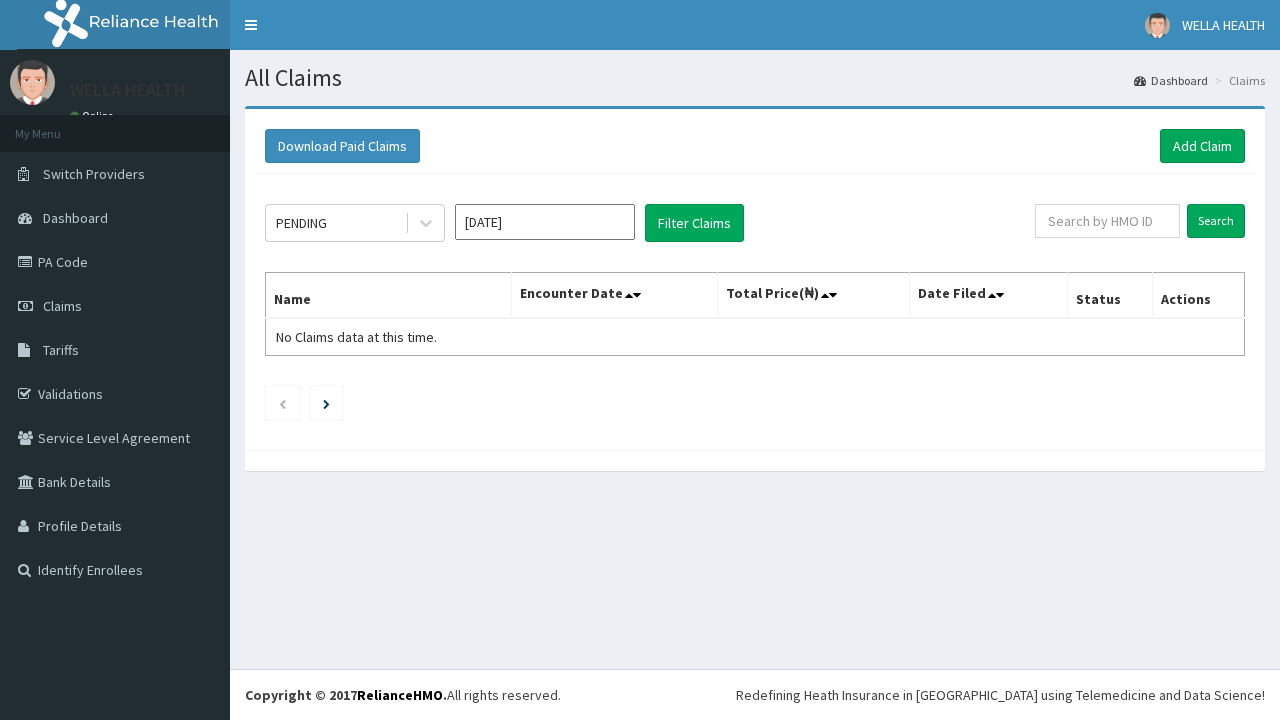 scroll, scrollTop: 0, scrollLeft: 0, axis: both 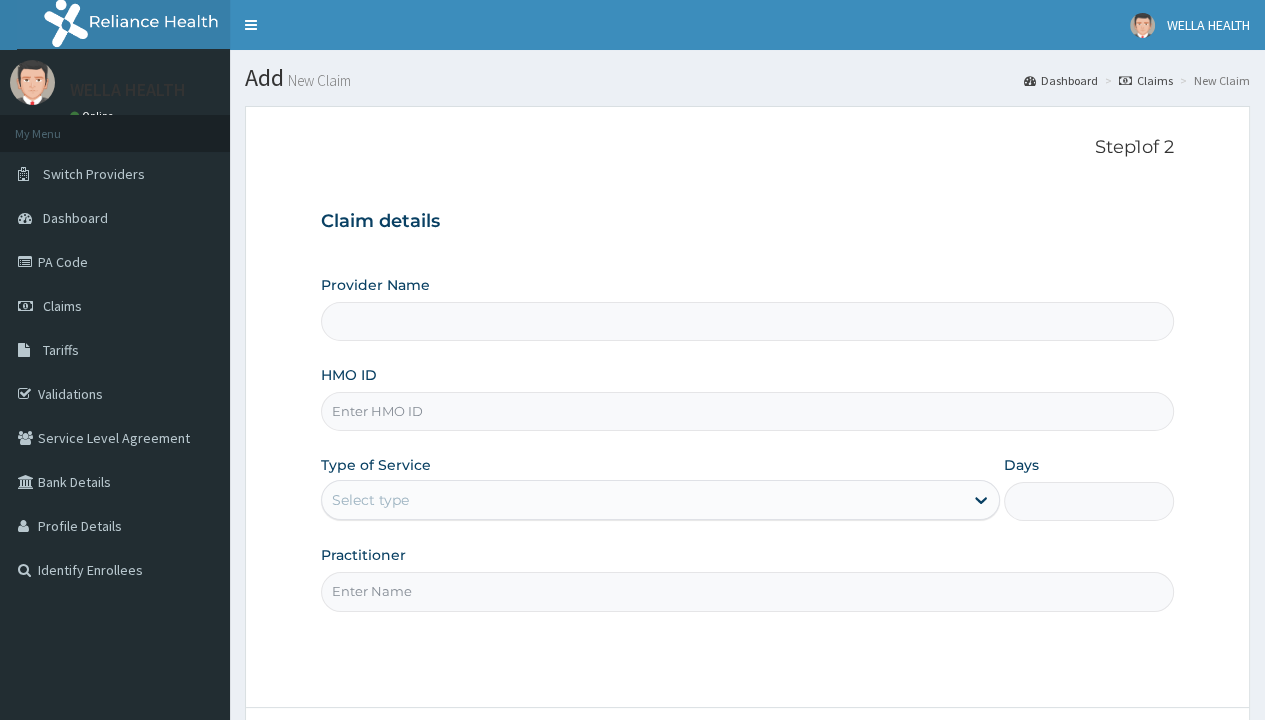 type on "WellaHealth(TELEMEDICINE)" 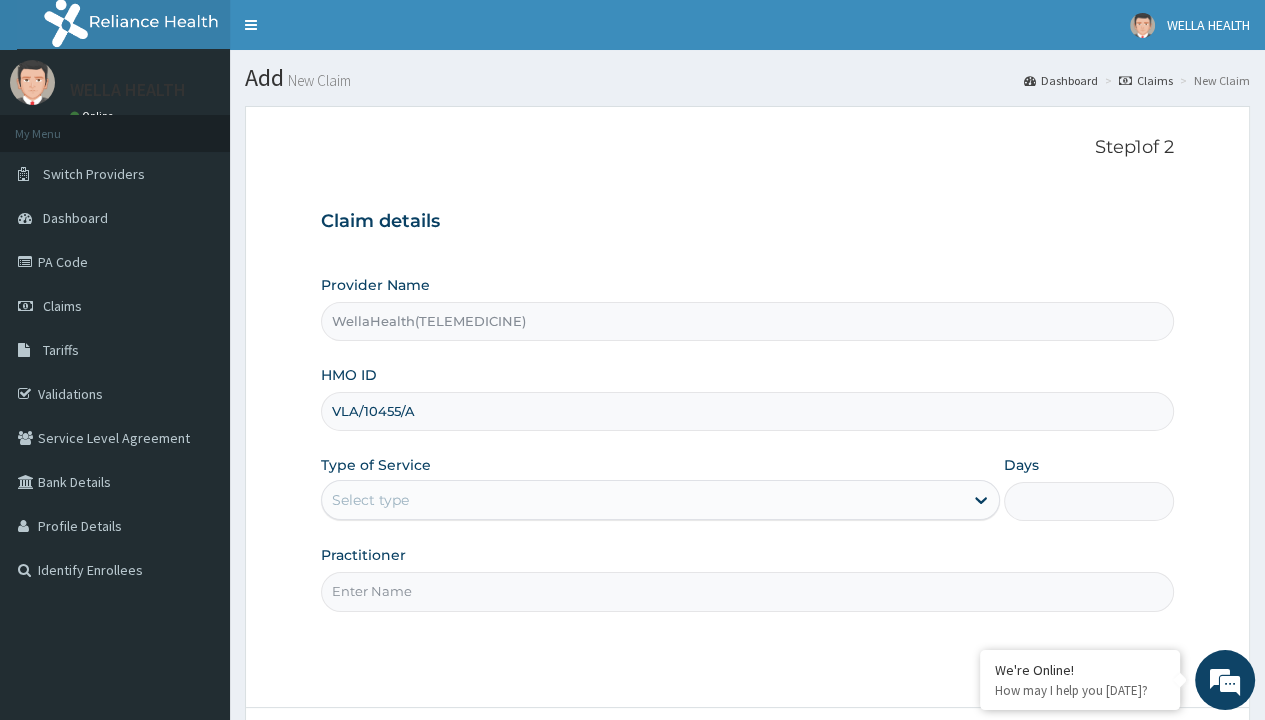 type on "VLA/10455/A" 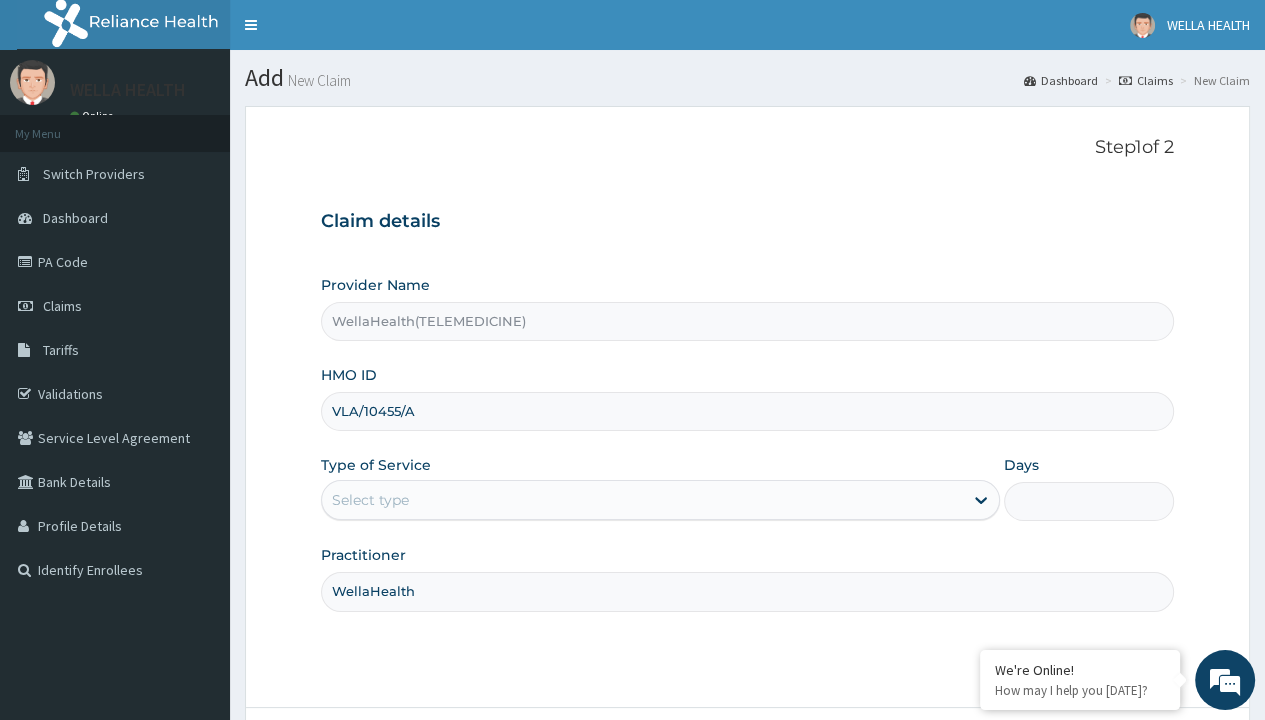 type on "WellaHealth" 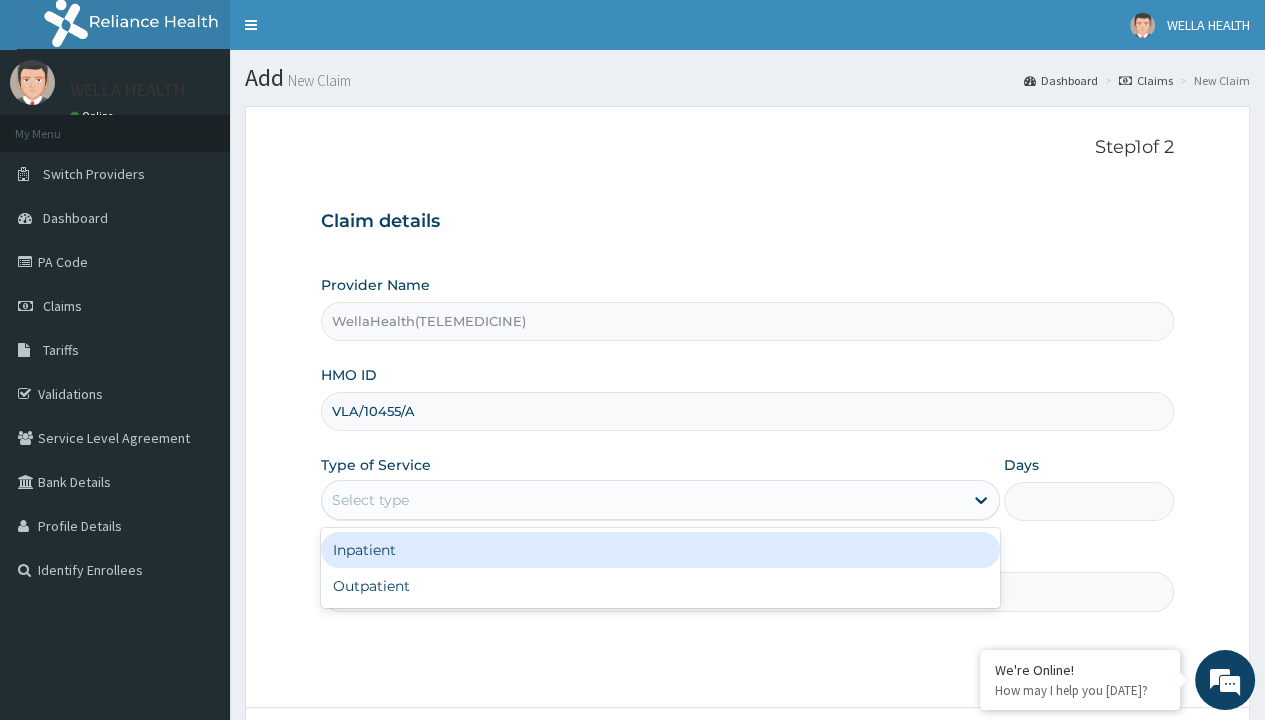 click on "Outpatient" at bounding box center [660, 586] 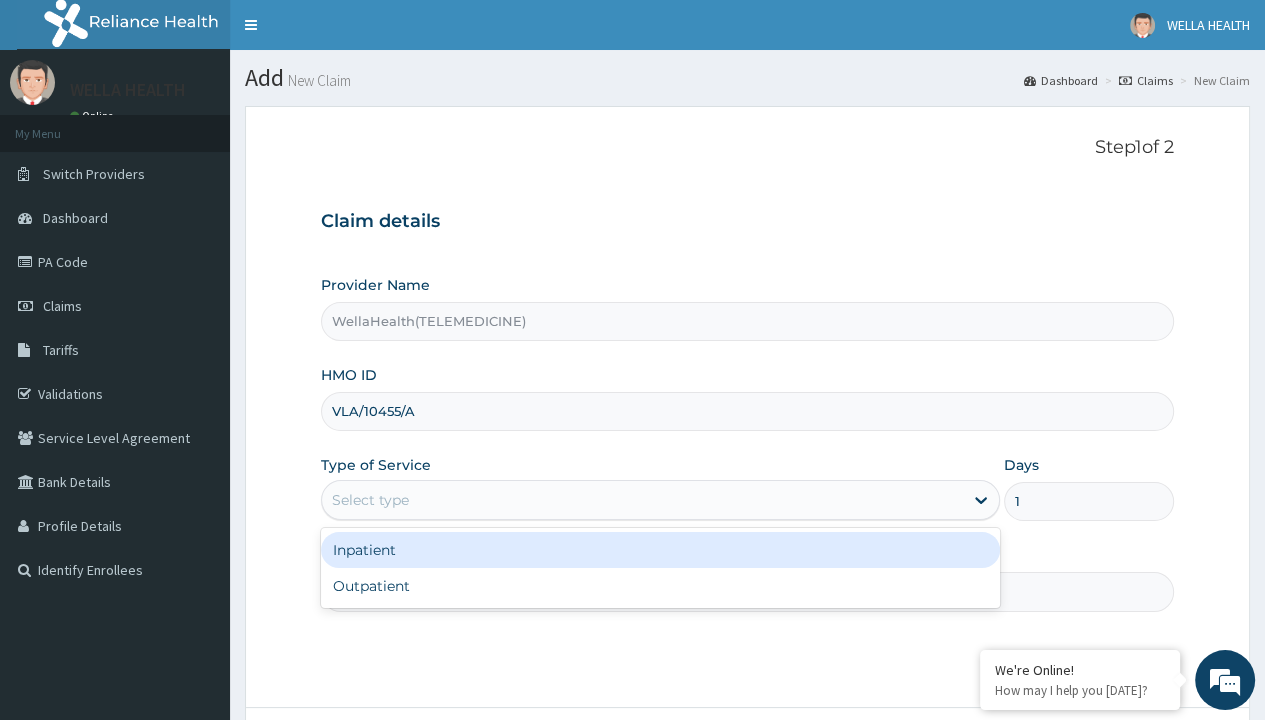 click on "Next" at bounding box center [1123, 764] 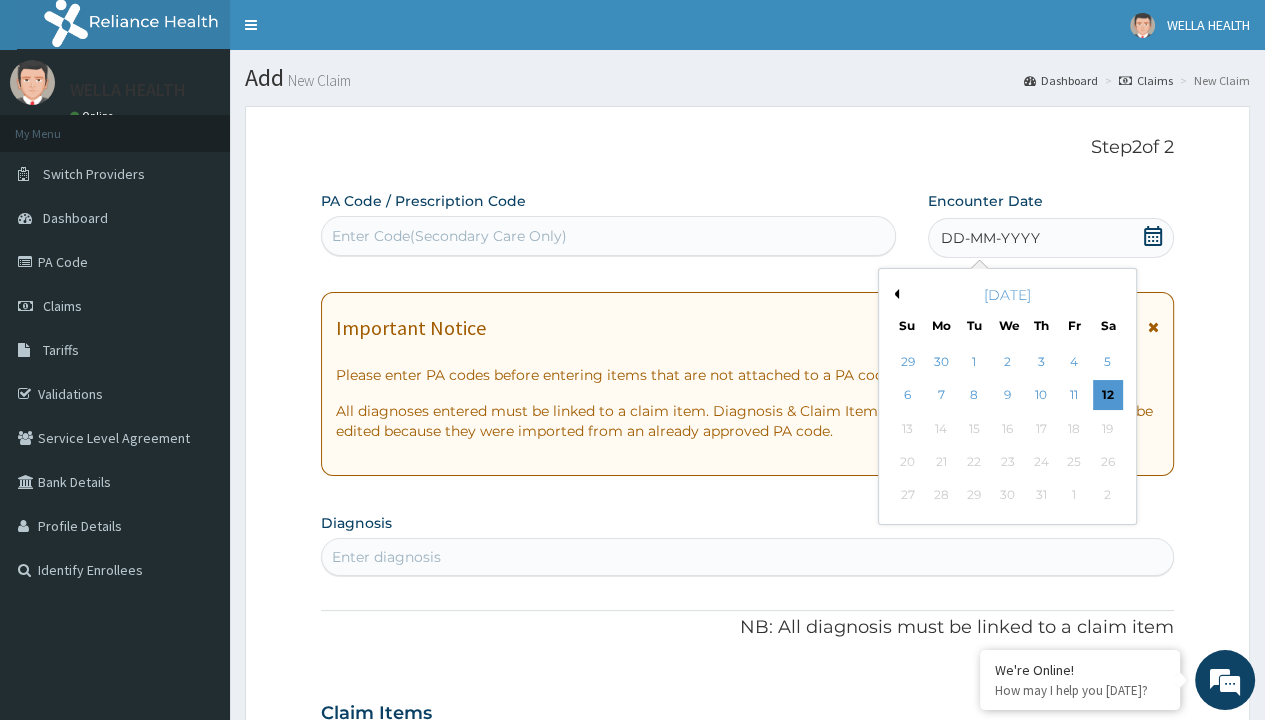 scroll, scrollTop: 167, scrollLeft: 0, axis: vertical 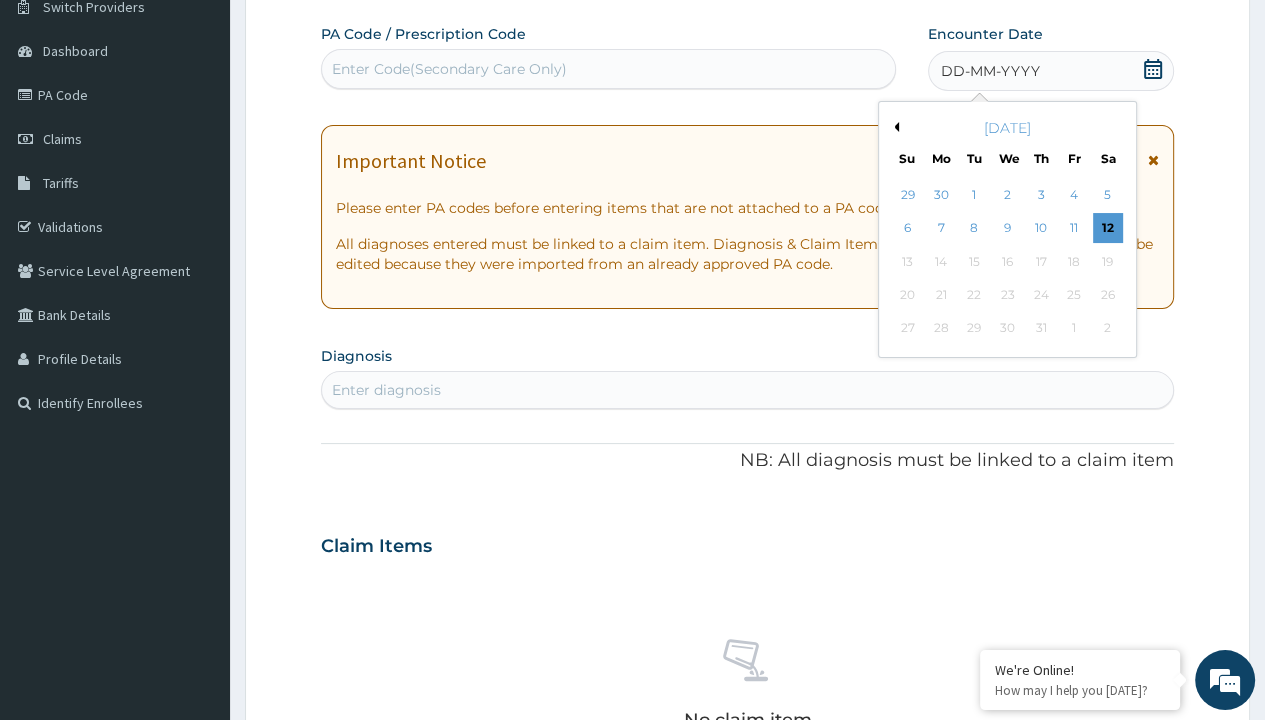 click on "6" at bounding box center [907, 229] 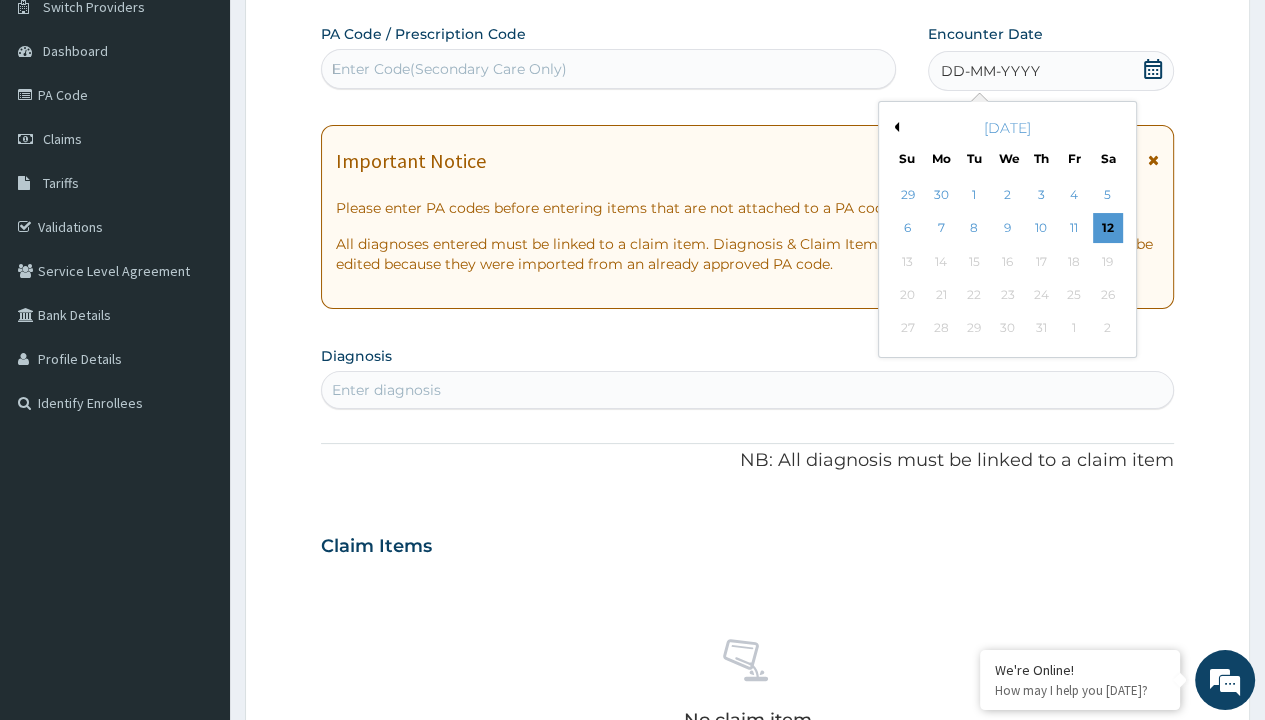 type 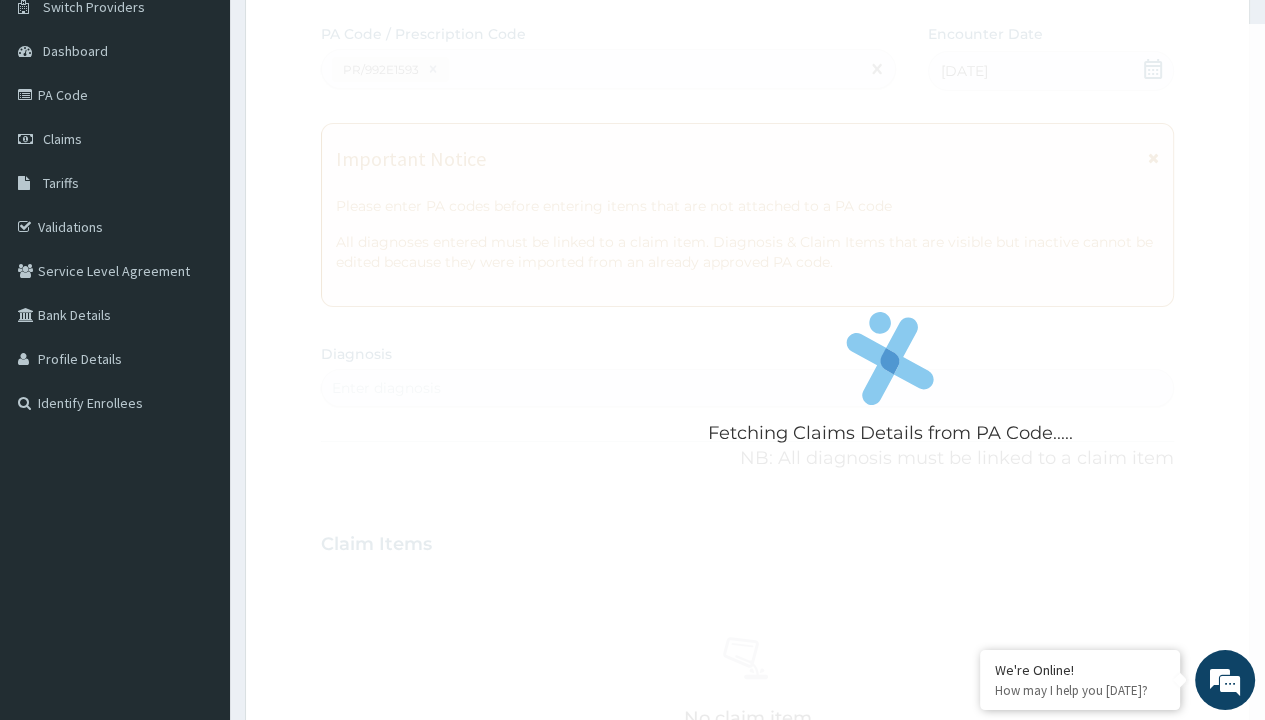 scroll, scrollTop: 0, scrollLeft: 0, axis: both 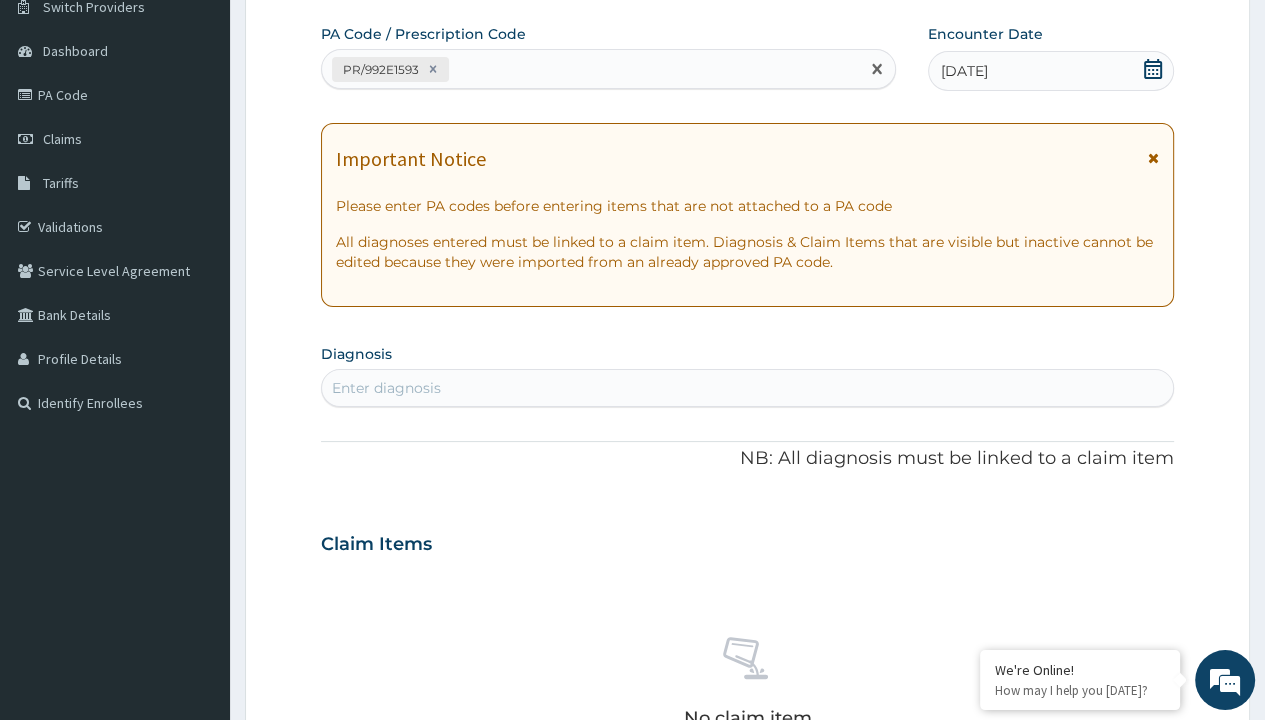 click on "Enter diagnosis" at bounding box center [386, 388] 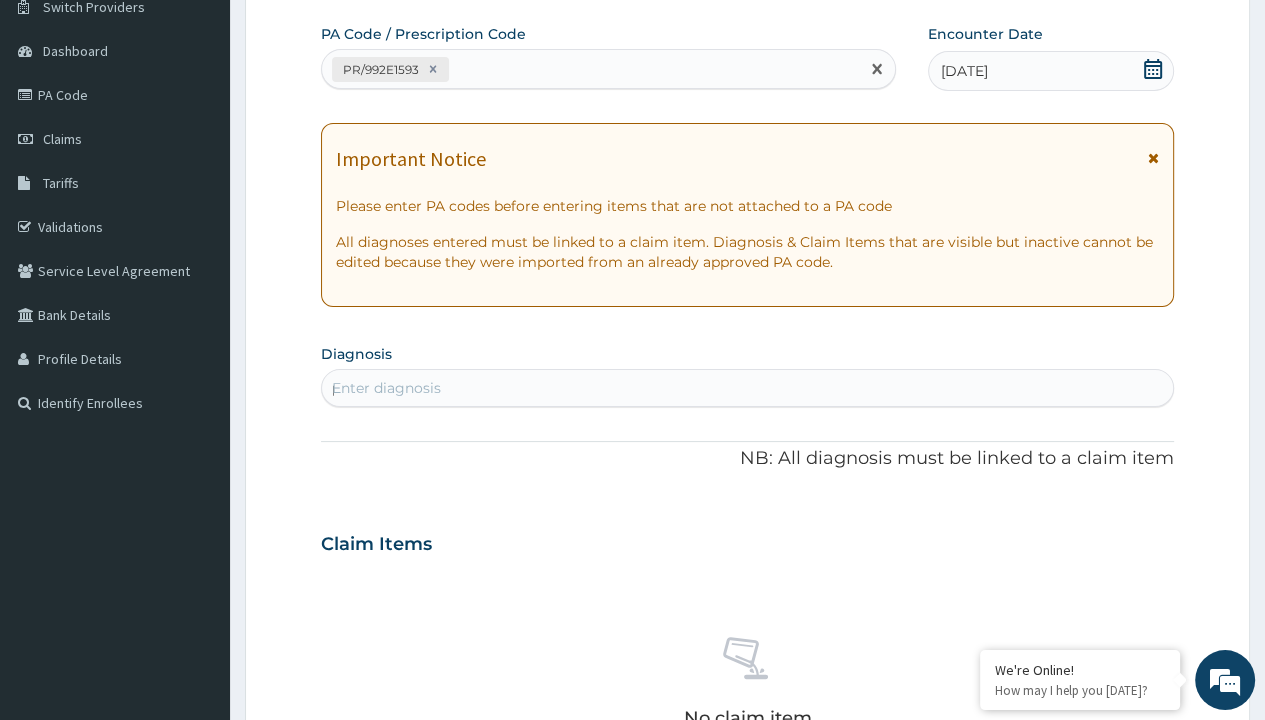 scroll, scrollTop: 0, scrollLeft: 0, axis: both 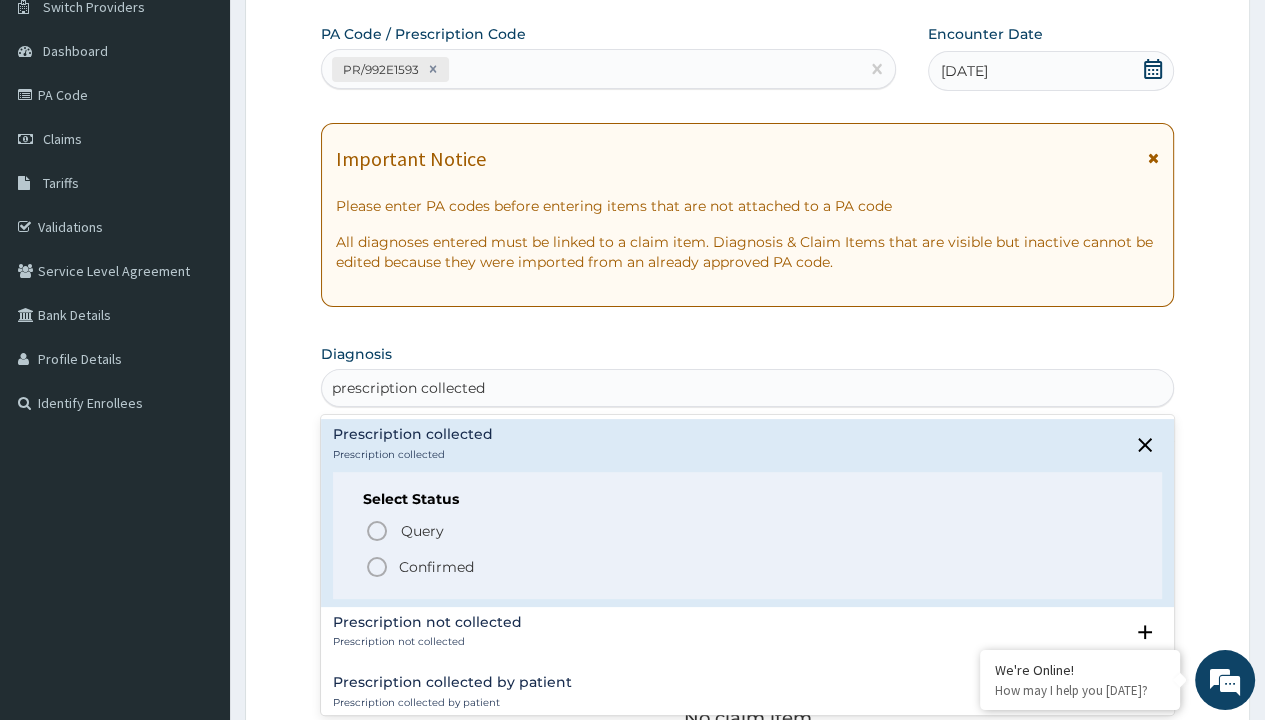 click on "Confirmed" at bounding box center (436, 567) 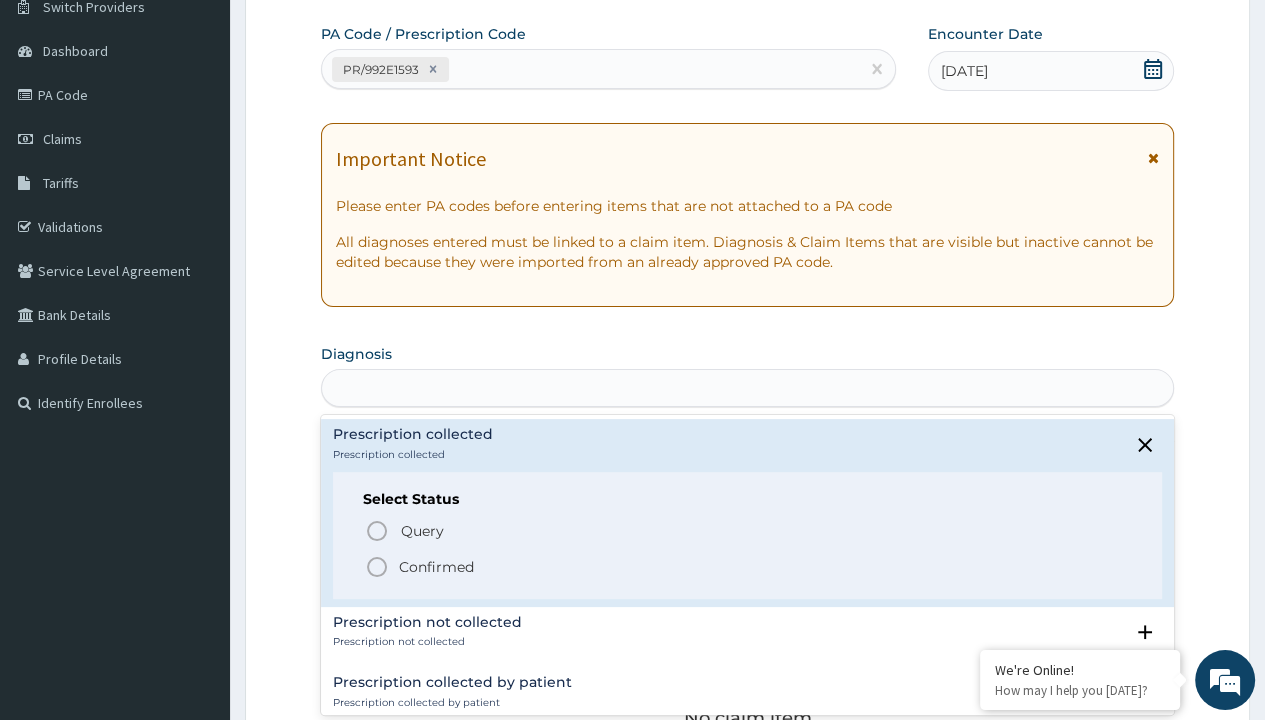 click on "Step  2  of 2 PA Code / Prescription Code PR/992E1593 Encounter Date 06-07-2025 Important Notice Please enter PA codes before entering items that are not attached to a PA code   All diagnoses entered must be linked to a claim item. Diagnosis & Claim Items that are visible but inactive cannot be edited because they were imported from an already approved PA code. Diagnosis option Prescription collected focused, 1 of 7. 7 results available for search term prescription collected. Use Up and Down to choose options, press Enter to select the currently focused option, press Escape to exit the menu, press Tab to select the option and exit the menu. prescription collected Prescription collected Prescription collected Select Status Query Query covers suspected (?), Keep in view (kiv), Ruled out (r/o) Confirmed Prescription not collected Prescription not collected Select Status Query Query covers suspected (?), Keep in view (kiv), Ruled out (r/o) Confirmed Prescription collected by patient Select Status Query Confirmed" at bounding box center [747, 571] 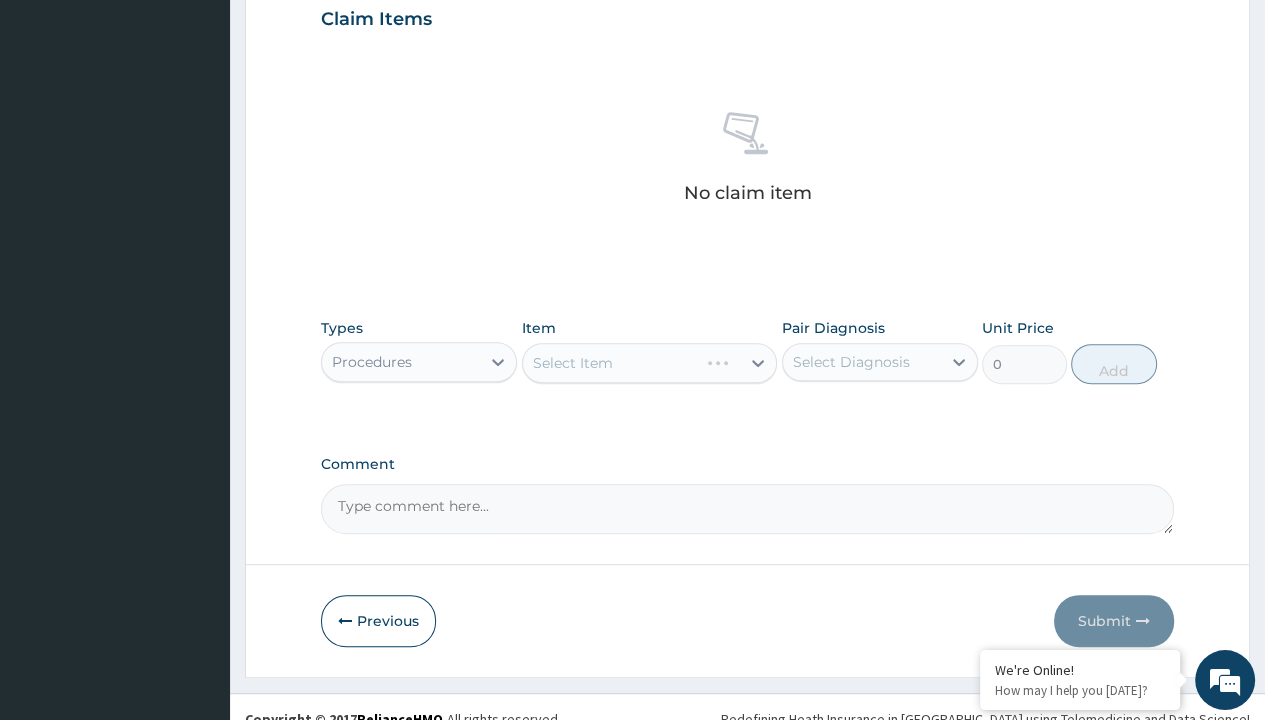 click on "Select Item" at bounding box center [573, 363] 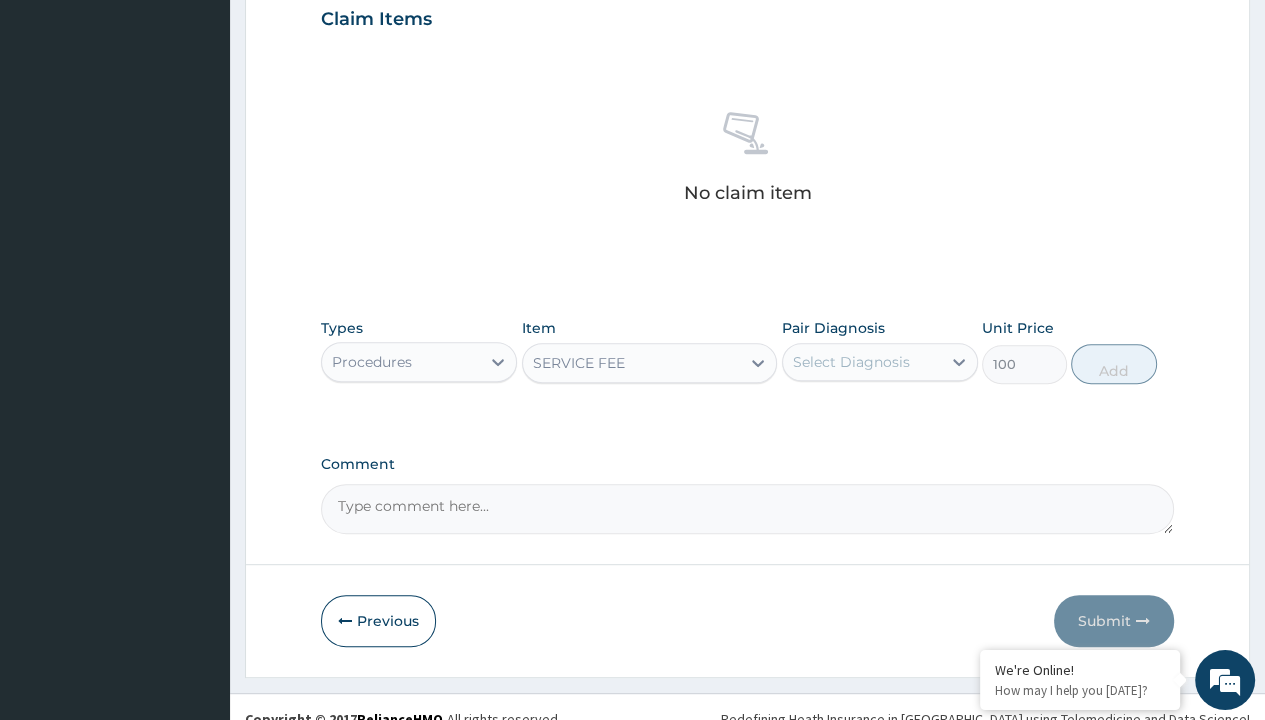 scroll, scrollTop: 0, scrollLeft: 0, axis: both 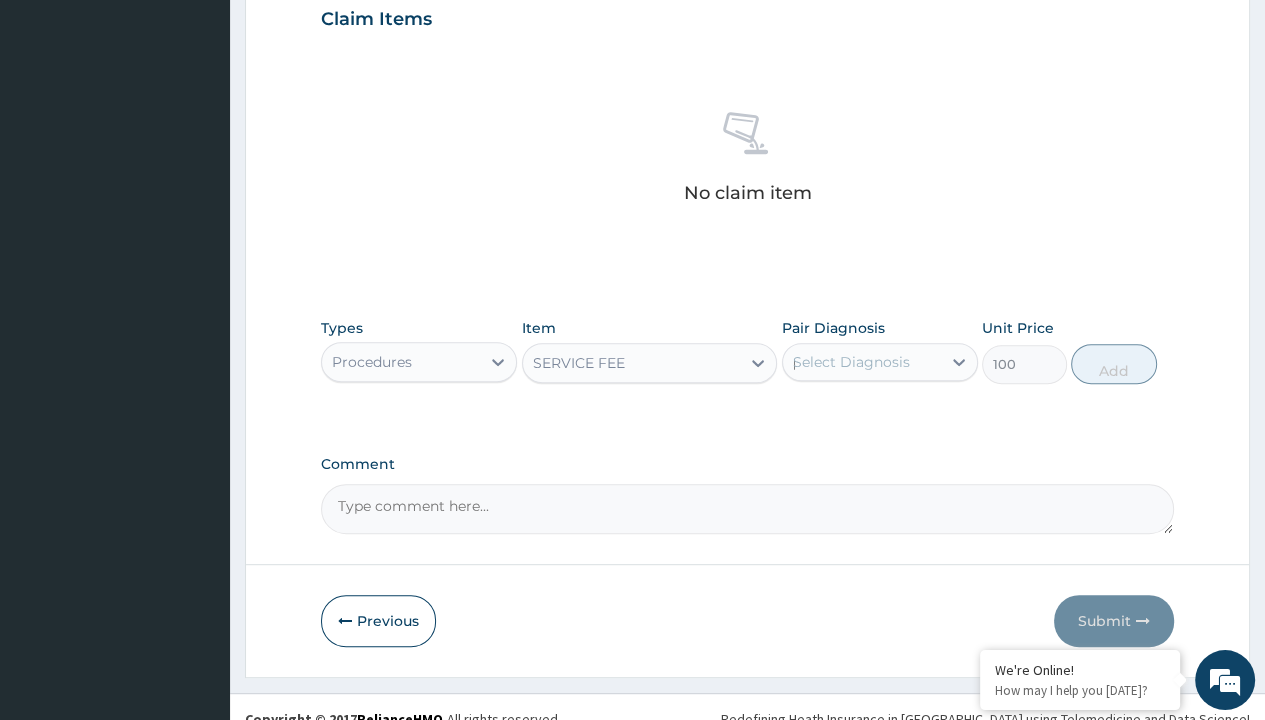 type 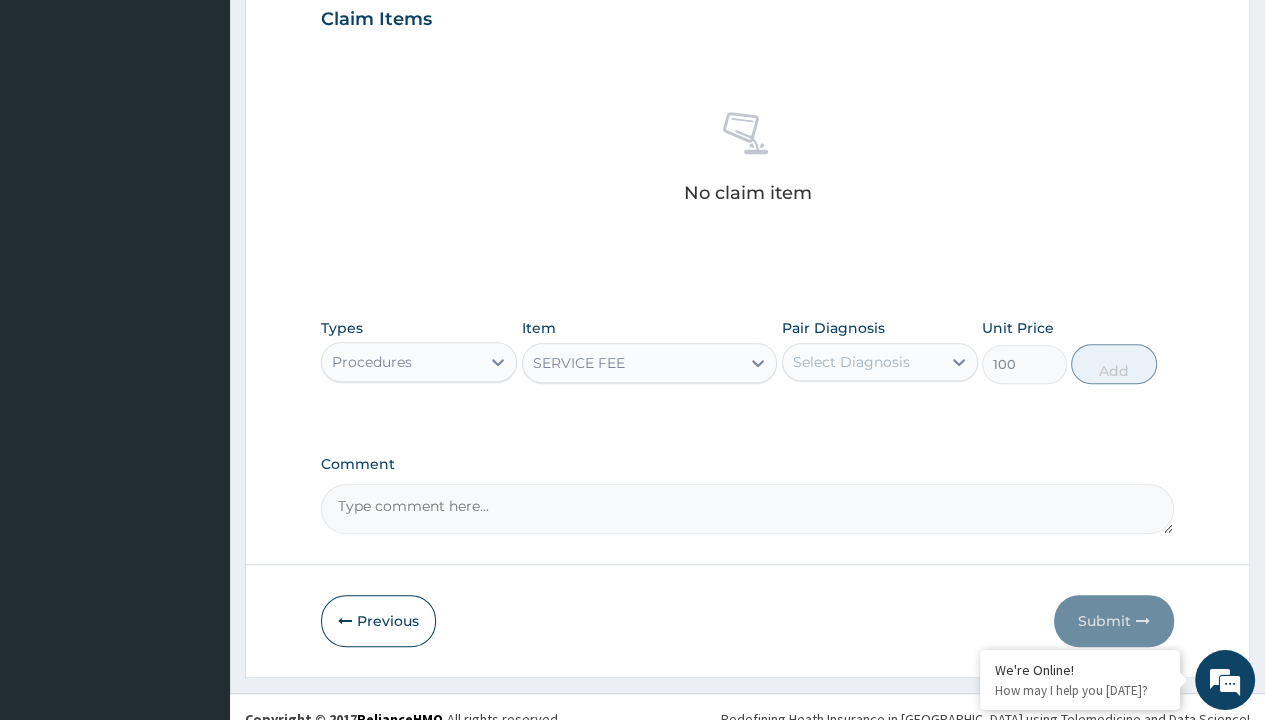 click on "Add" at bounding box center [1113, 364] 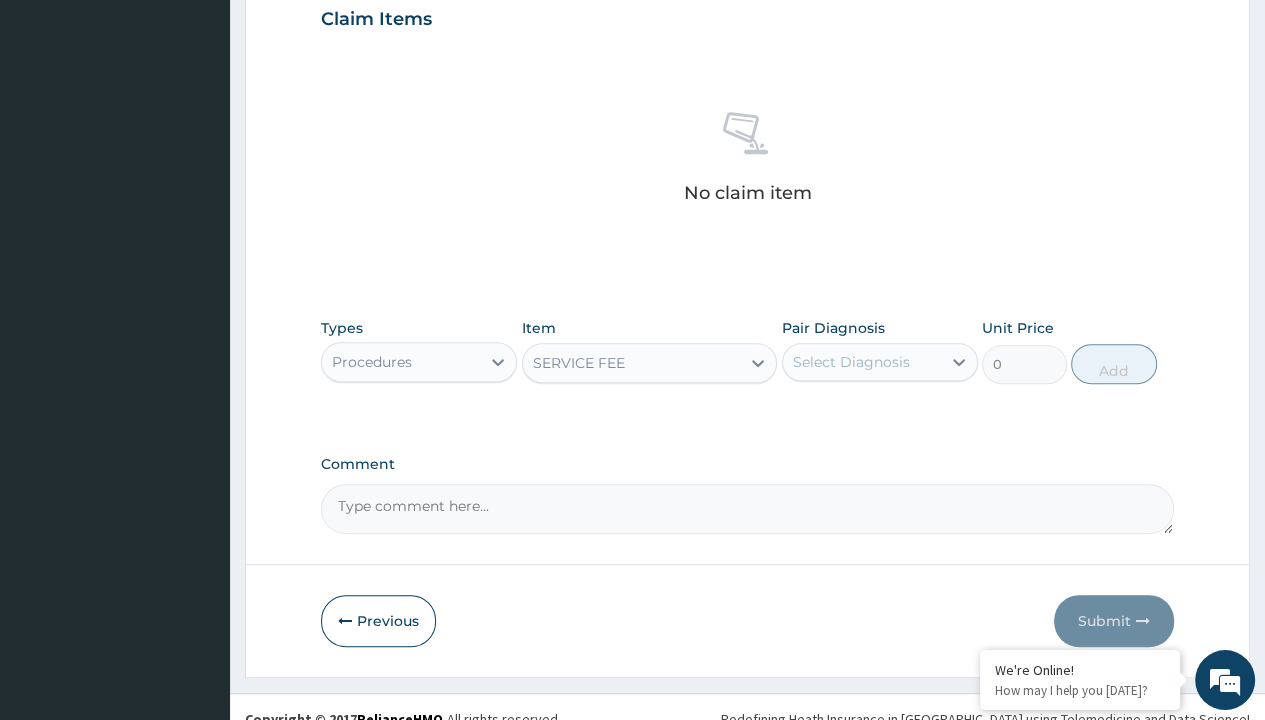 scroll, scrollTop: 639, scrollLeft: 0, axis: vertical 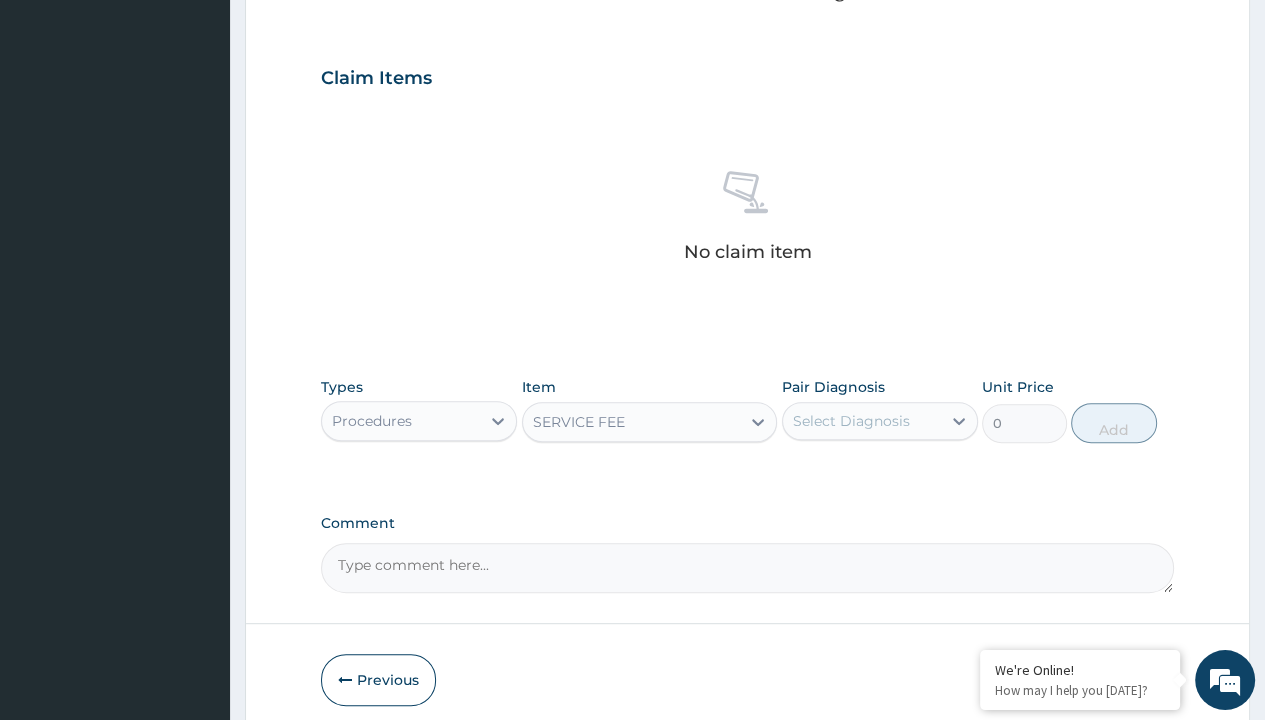 click on "Step  2  of 2 PA Code / Prescription Code PR/992E1593 Encounter Date 06-07-2025 Important Notice Please enter PA codes before entering items that are not attached to a PA code   All diagnoses entered must be linked to a claim item. Diagnosis & Claim Items that are visible but inactive cannot be edited because they were imported from an already approved PA code. Diagnosis Prescription collected Confirmed NB: All diagnosis must be linked to a claim item Claim Items No claim item Types Procedures Item option SERVICE FEE, selected.   Select is focused ,type to refine list, press Down to open the menu,  SERVICE FEE Pair Diagnosis Select Diagnosis Unit Price 0 Add Comment     Previous   Submit" at bounding box center [747, 101] 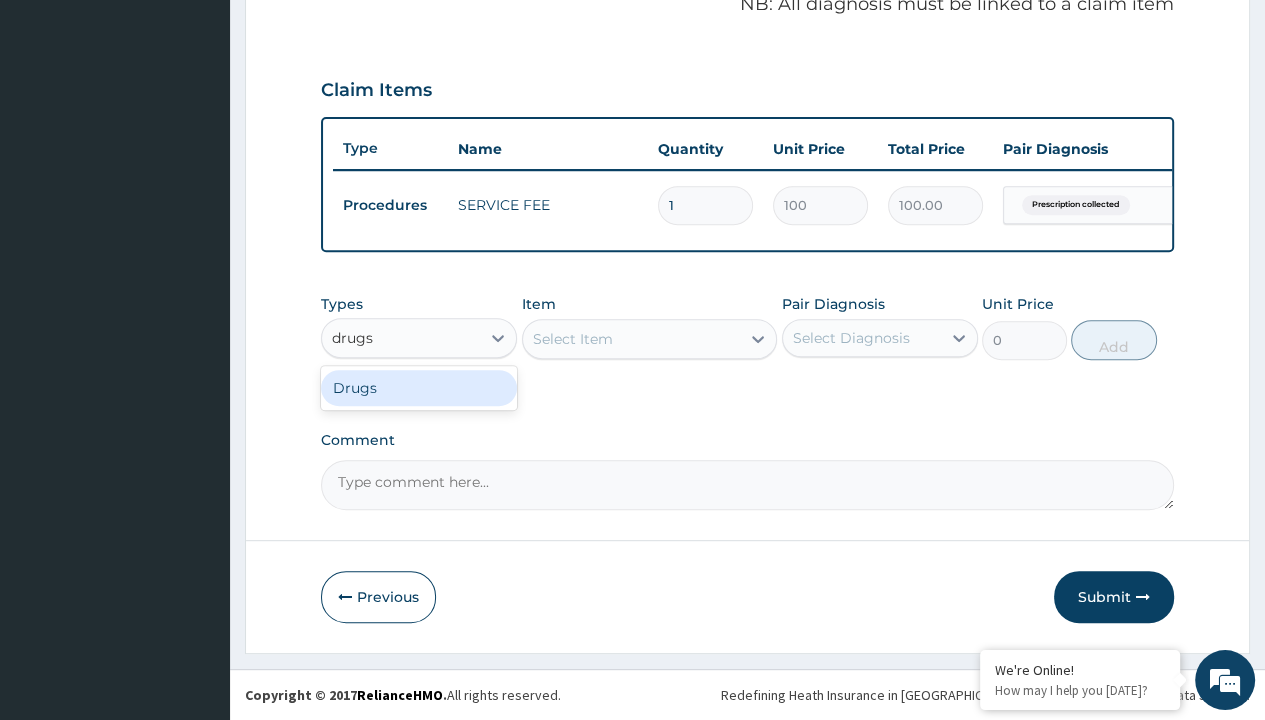 click on "Drugs" at bounding box center [419, 388] 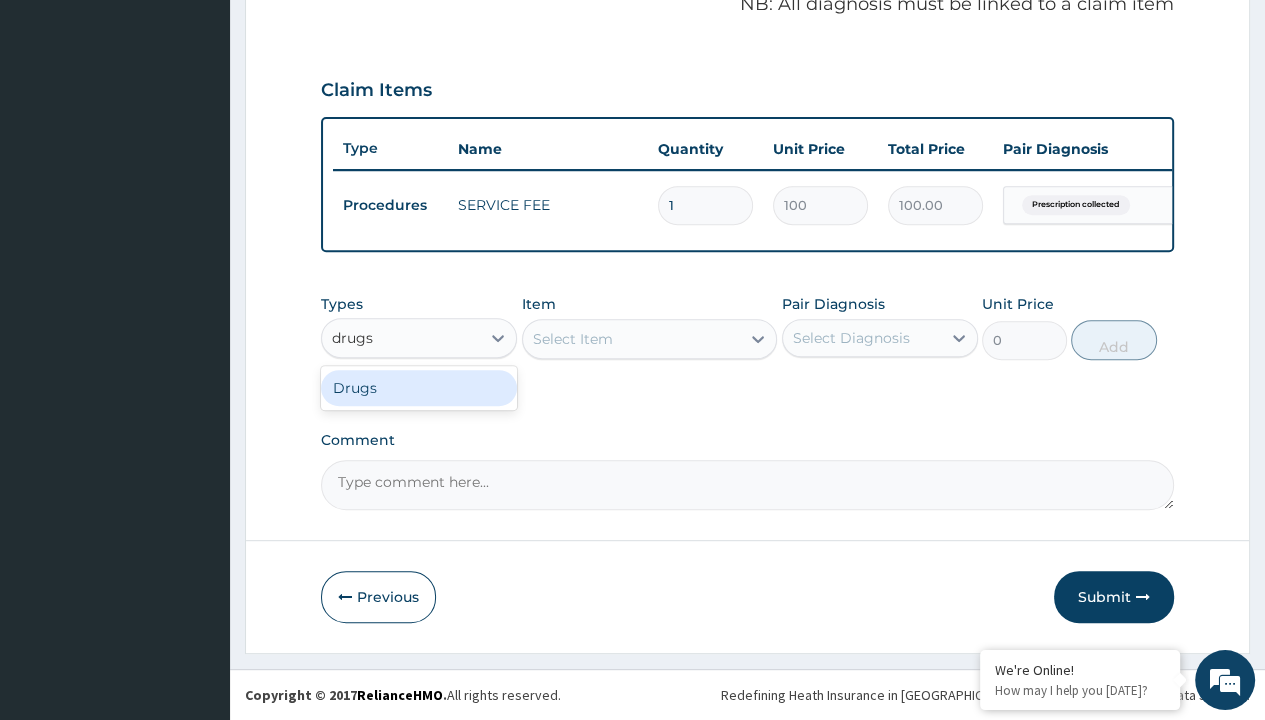 type 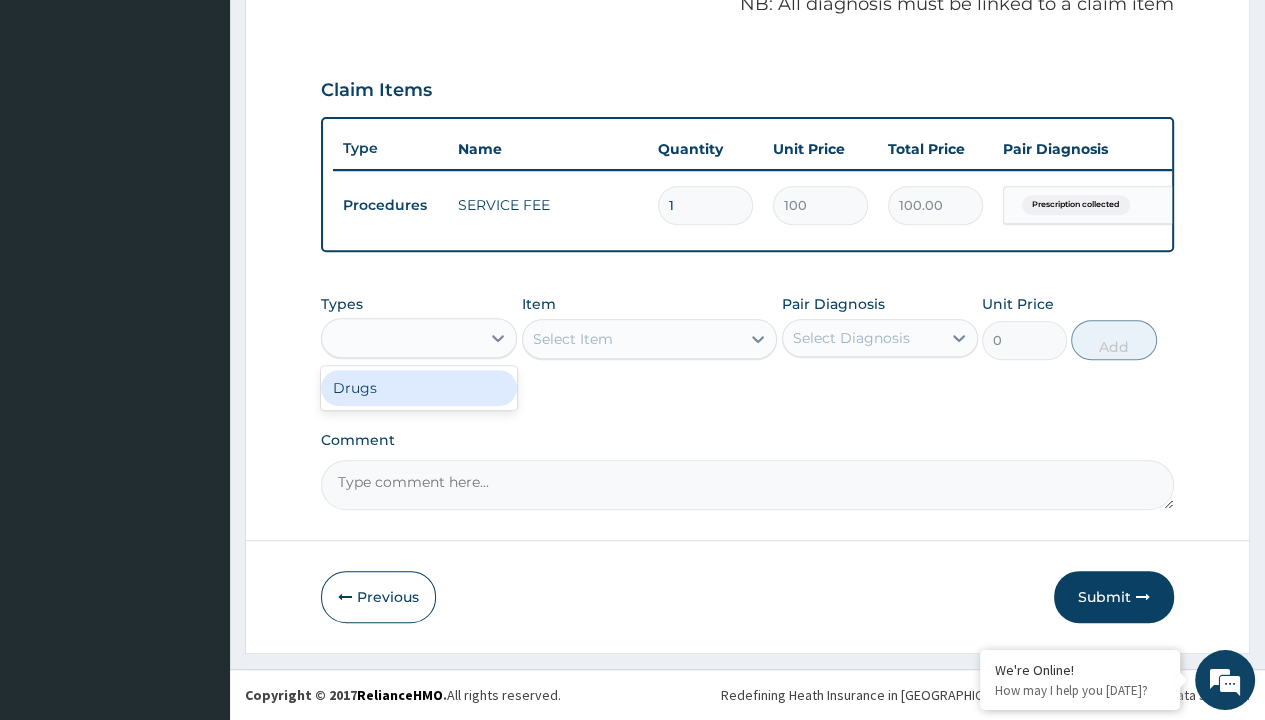 scroll, scrollTop: 0, scrollLeft: 0, axis: both 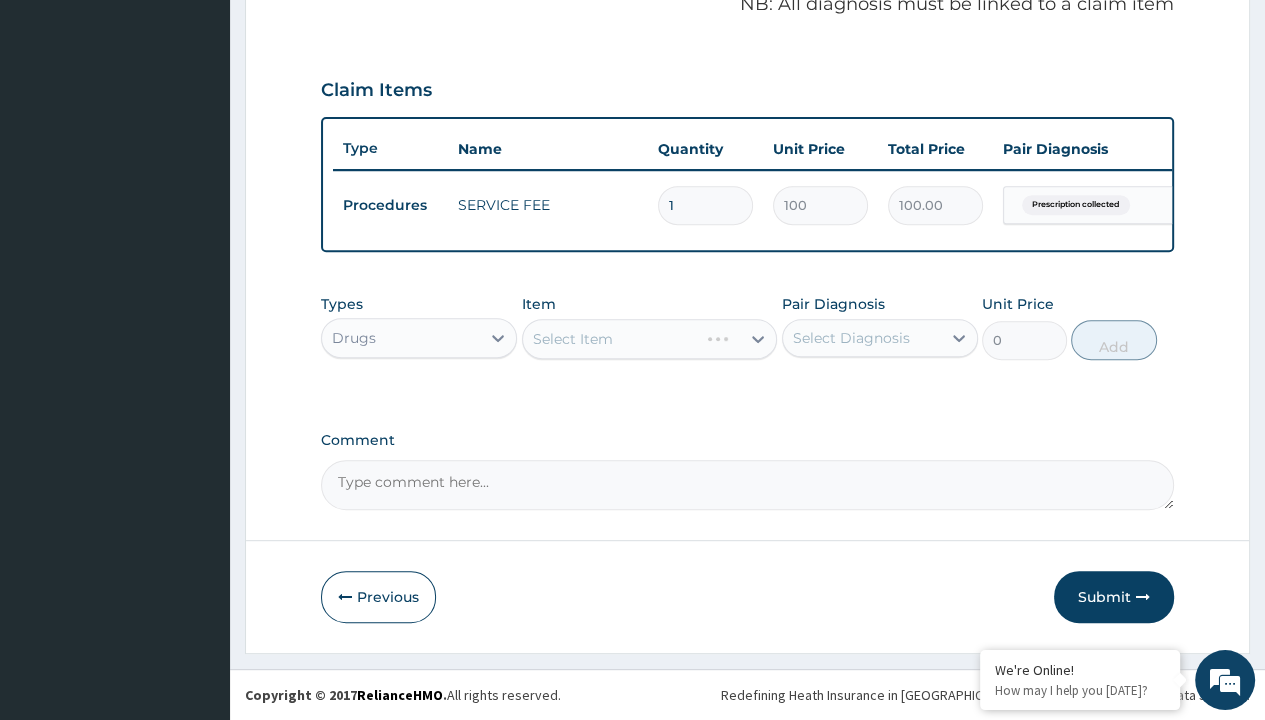 click on "Select Item" at bounding box center (573, 339) 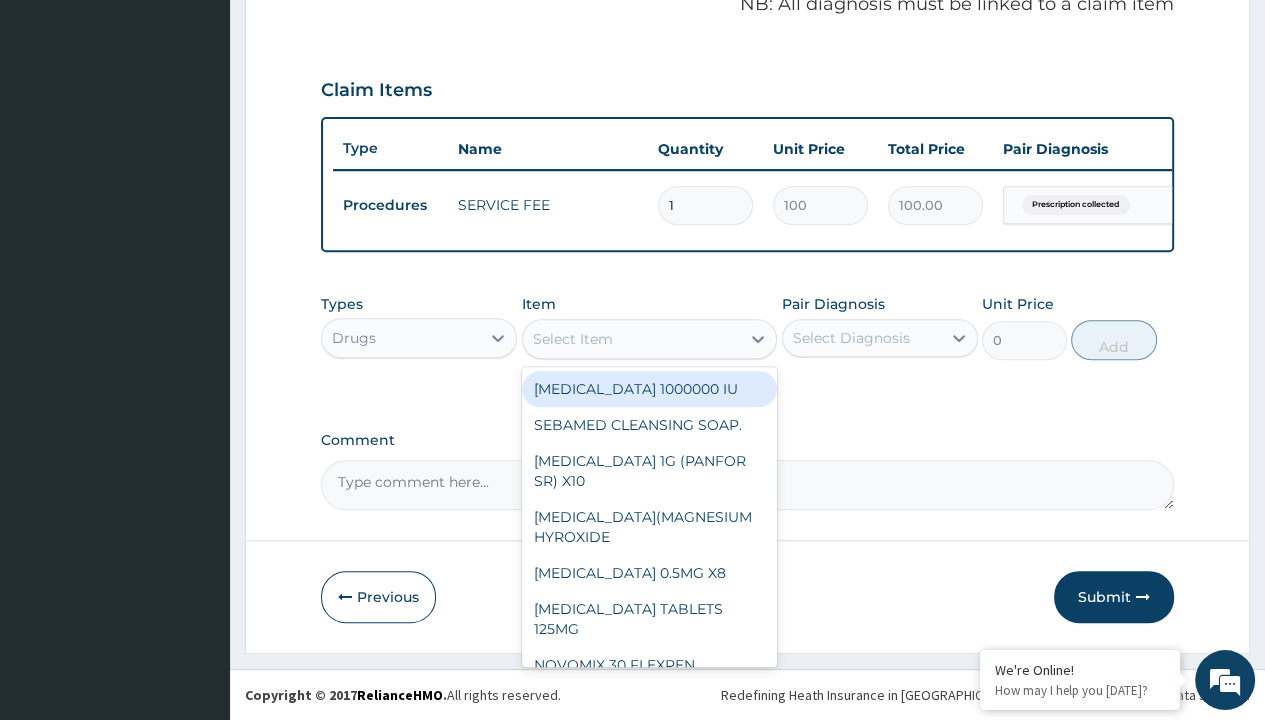 type on "metronidazole 400mg loxagyl/sach" 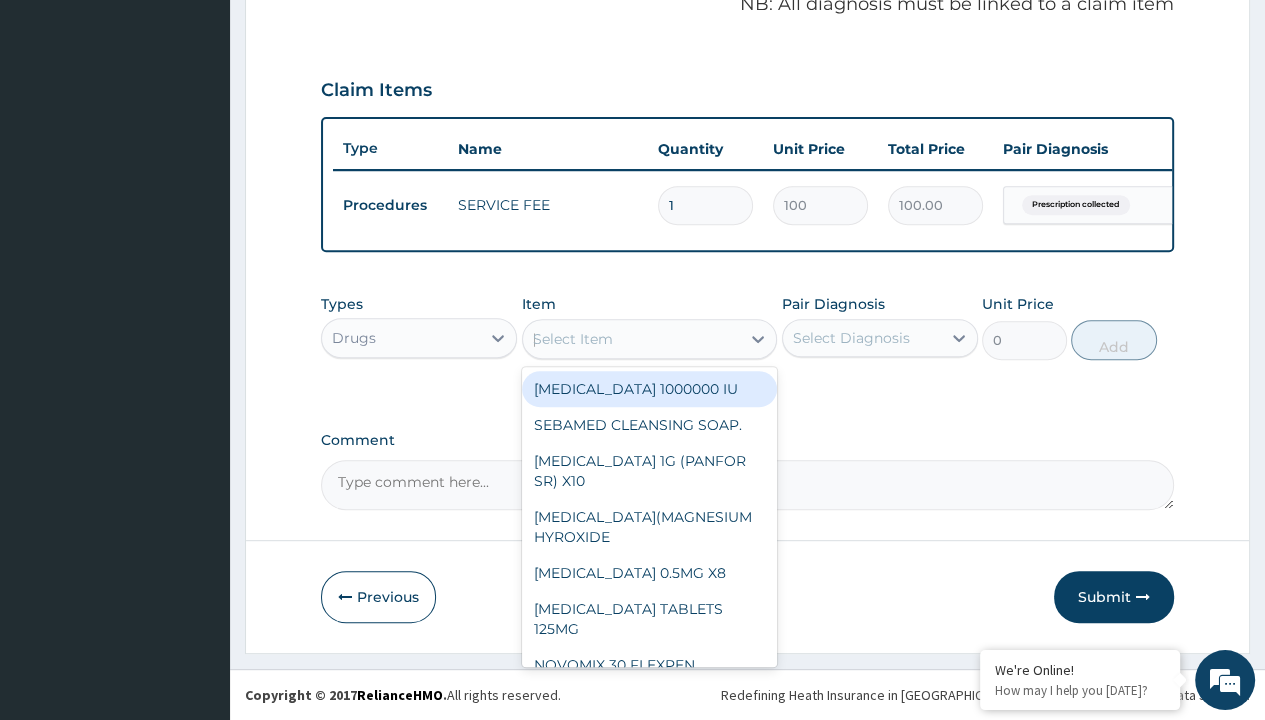 click on "[MEDICAL_DATA] 400MG LOXAGYL/SACH" at bounding box center [650, 38039] 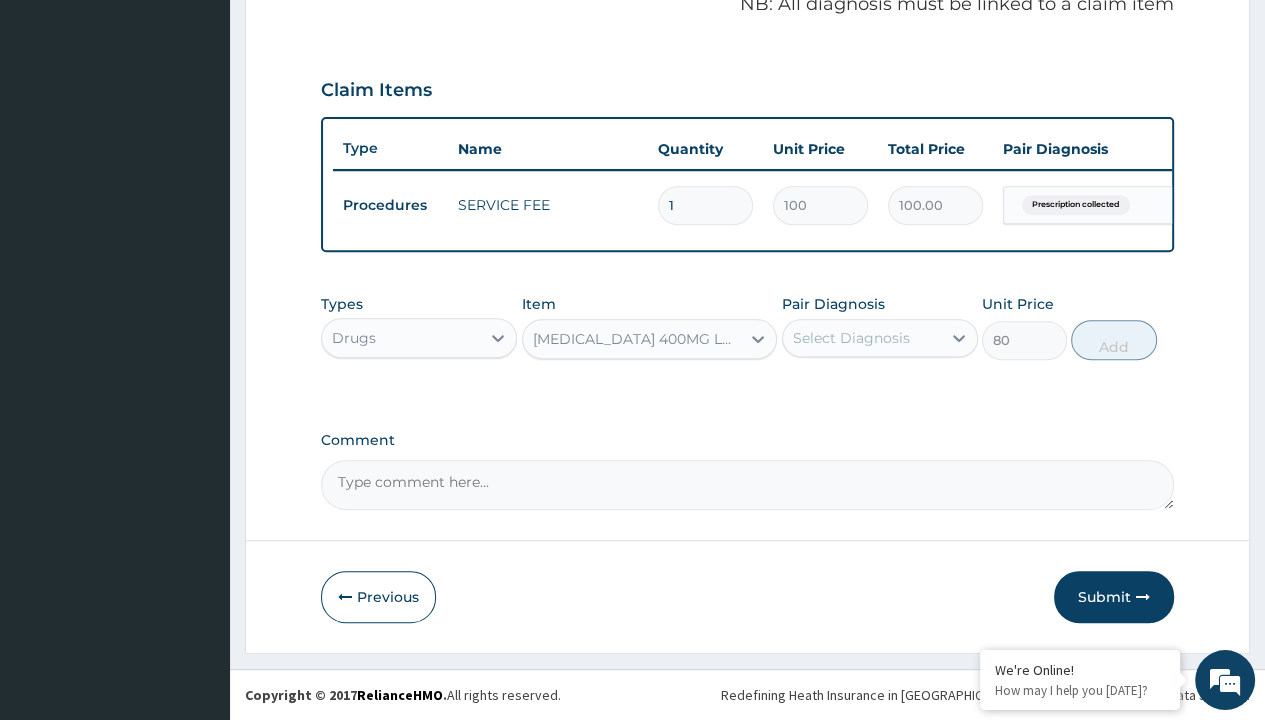 click on "Prescription collected" at bounding box center [409, -74] 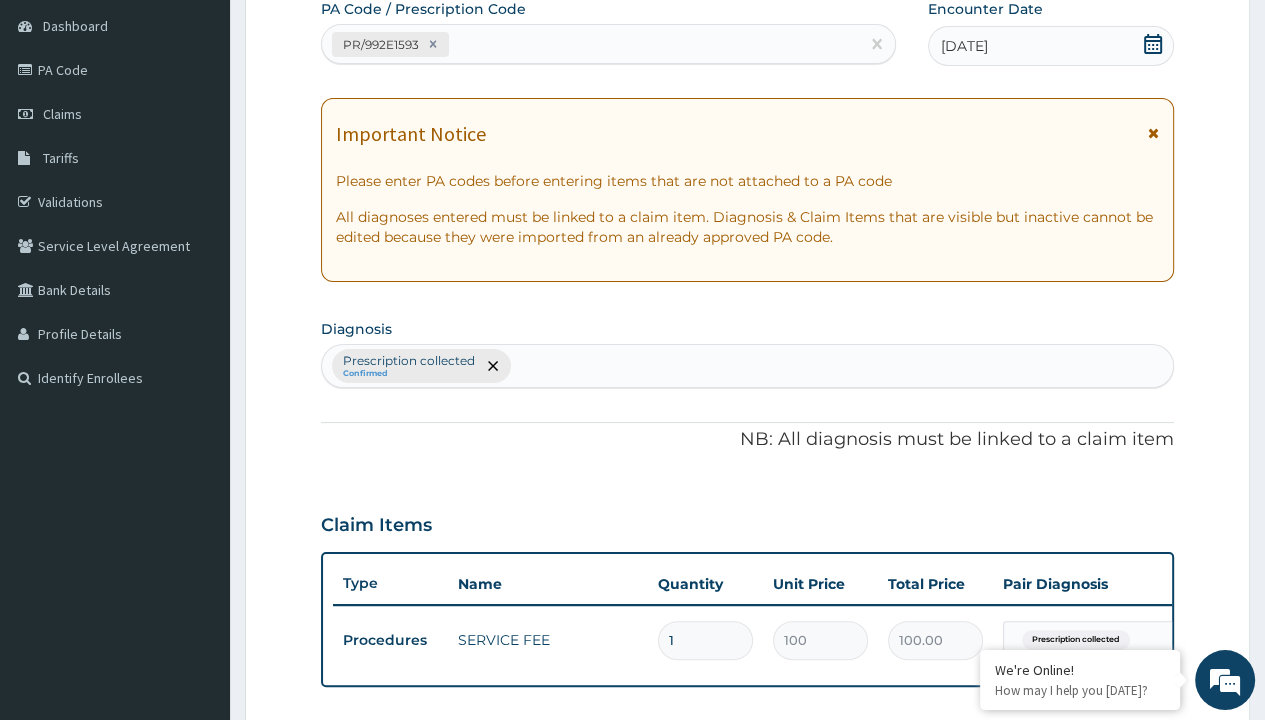 type on "prescription collected" 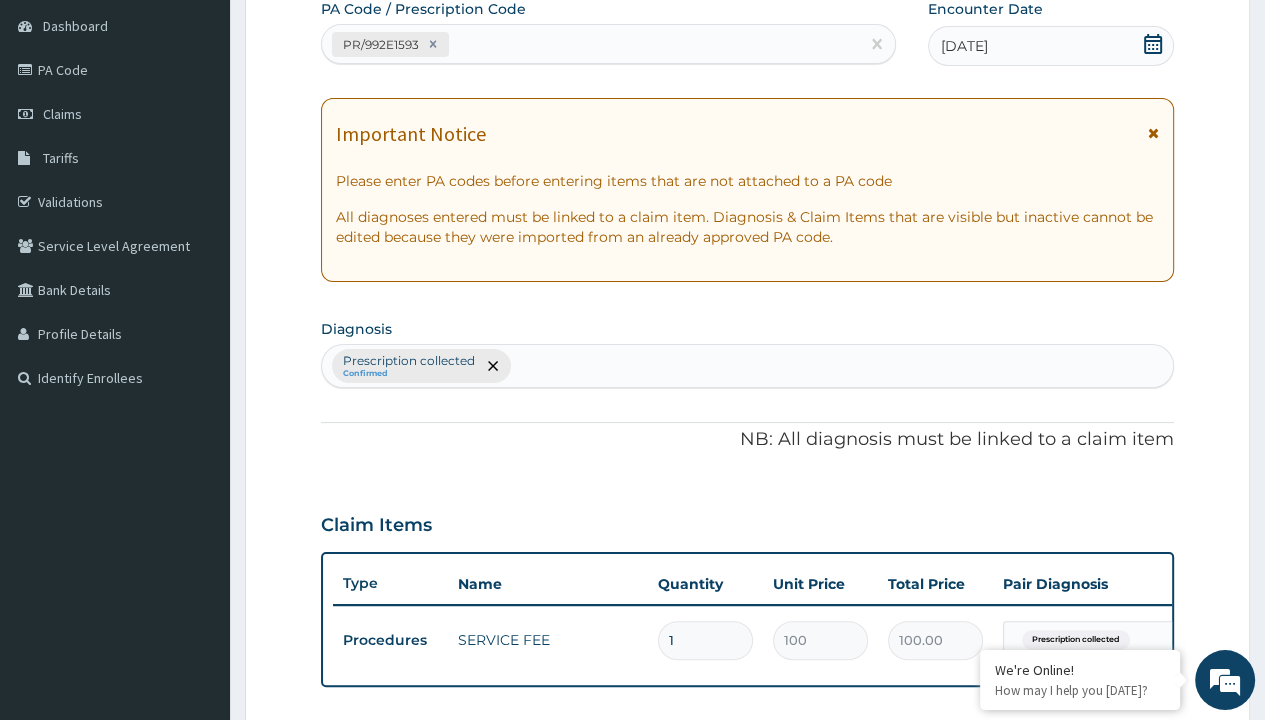 scroll, scrollTop: 639, scrollLeft: 0, axis: vertical 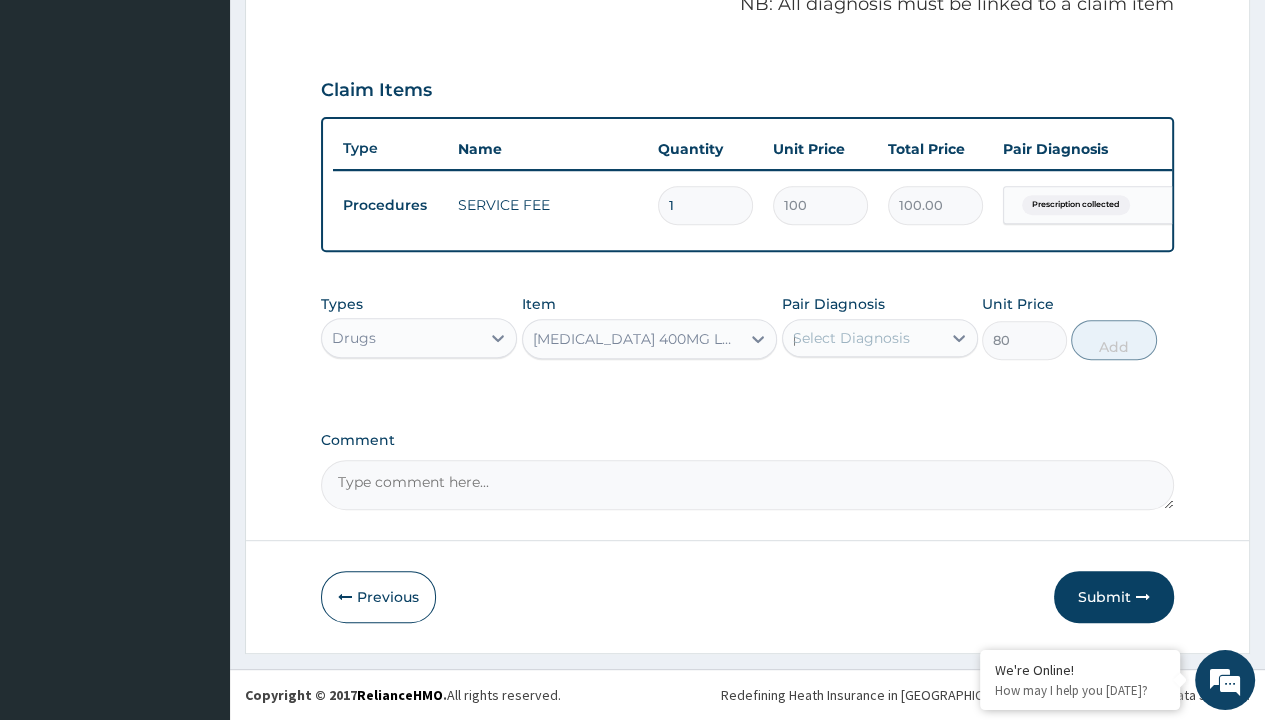 type 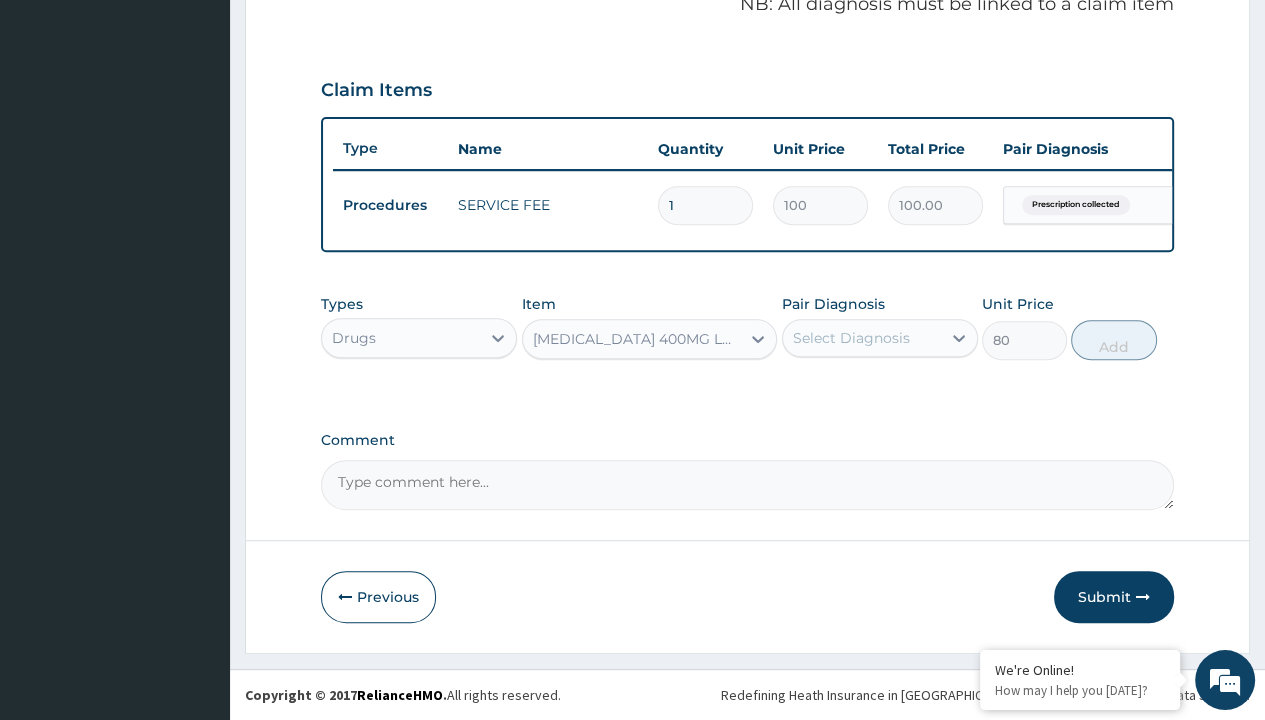 click on "Add" at bounding box center (1113, 340) 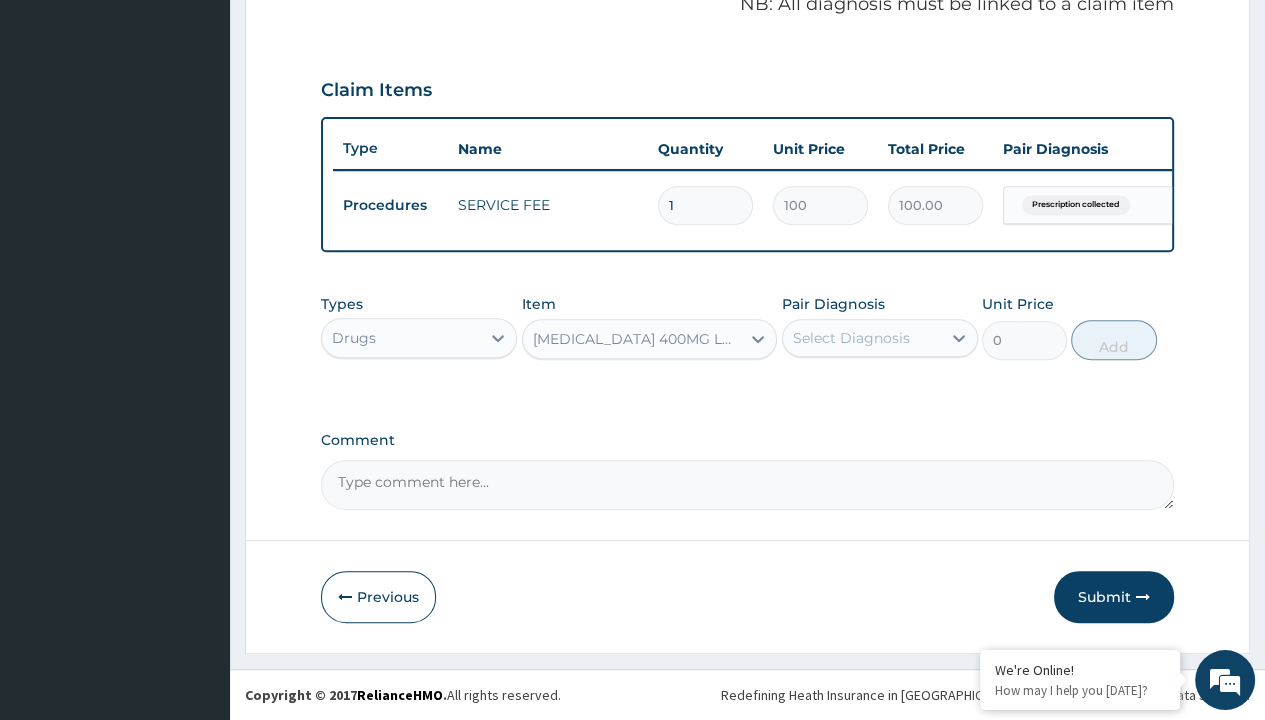 scroll, scrollTop: 0, scrollLeft: 0, axis: both 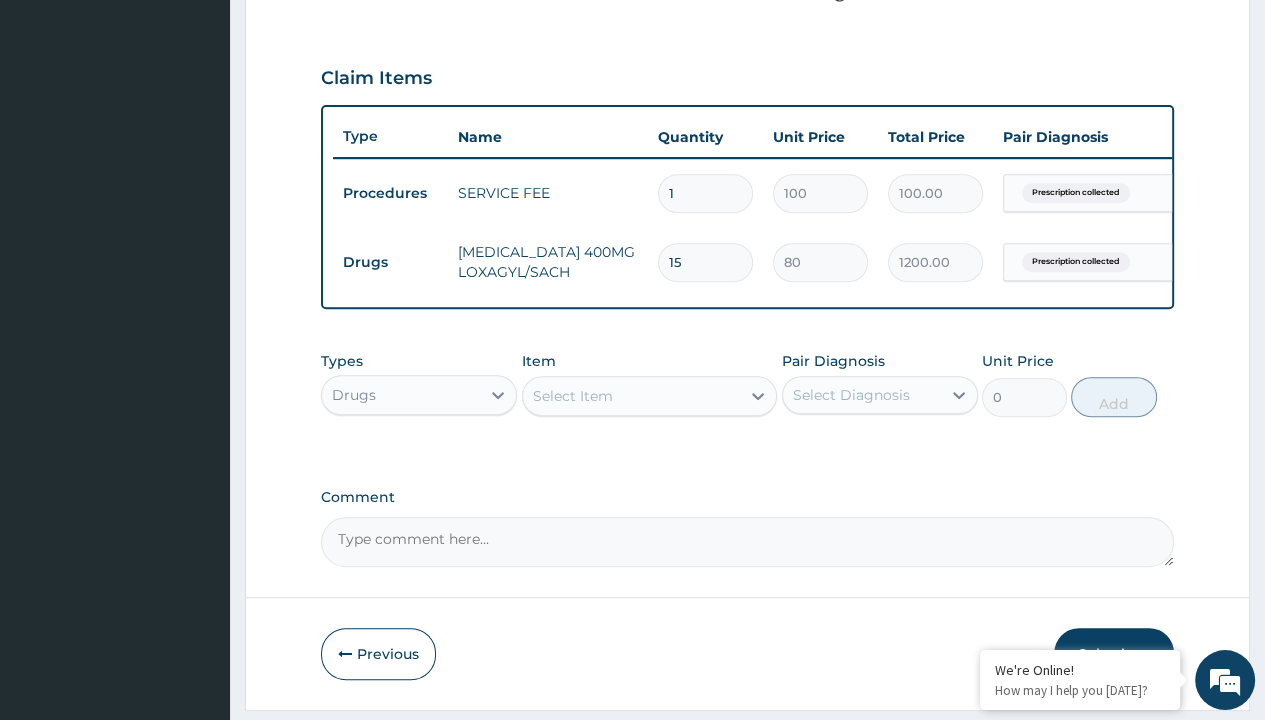 type on "drugs" 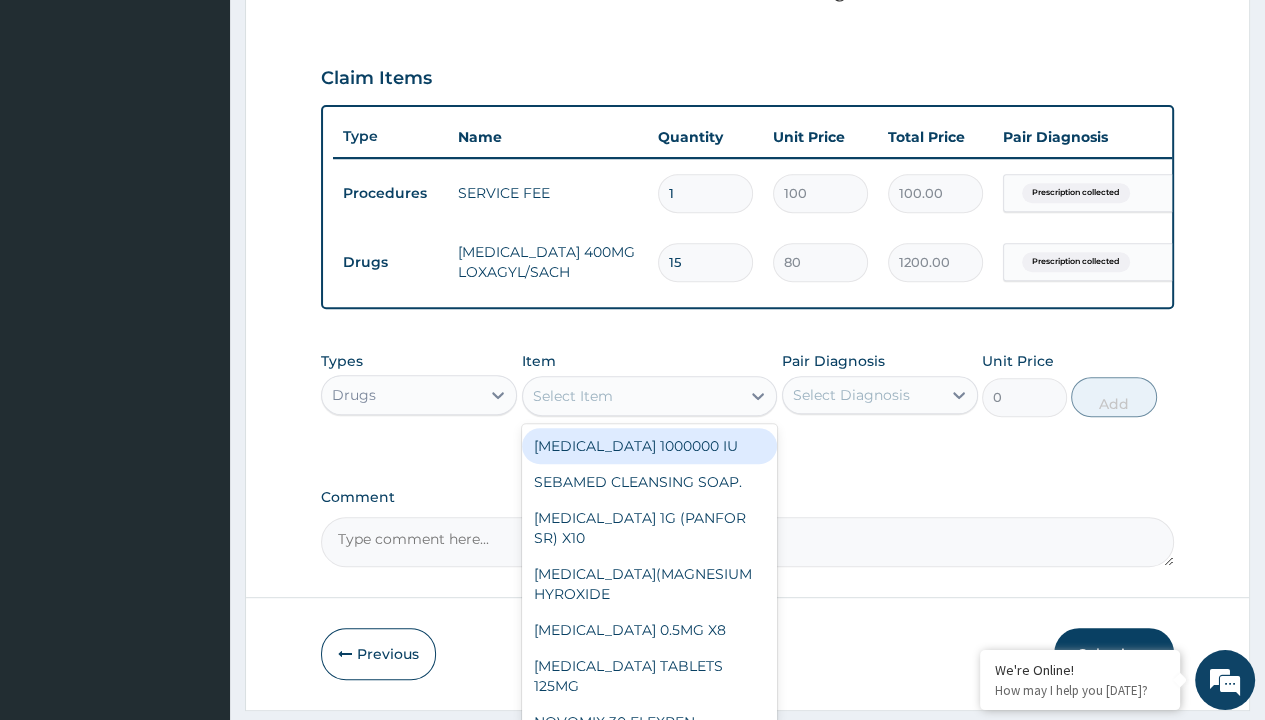 type on "amatem softgel forte tablets 80/480/pack" 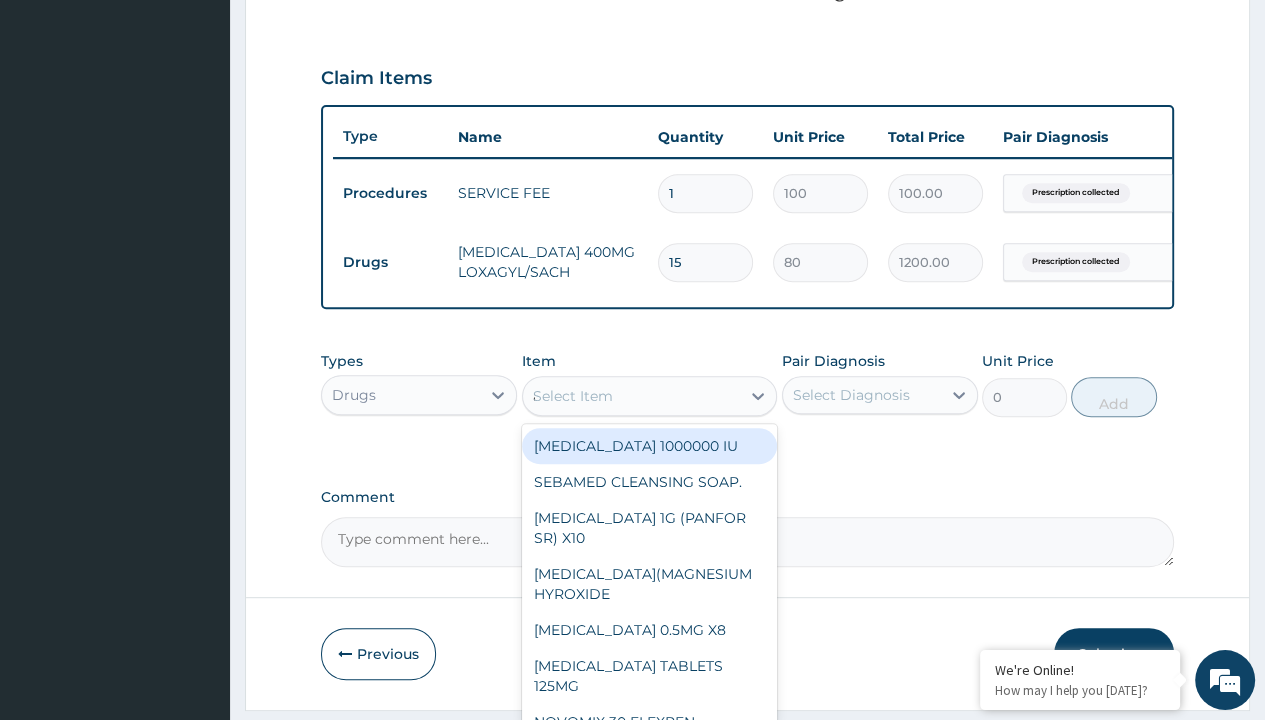 click on "AMATEM SOFTGEL FORTE TABLETS 80/480/PACK" at bounding box center [650, 46752] 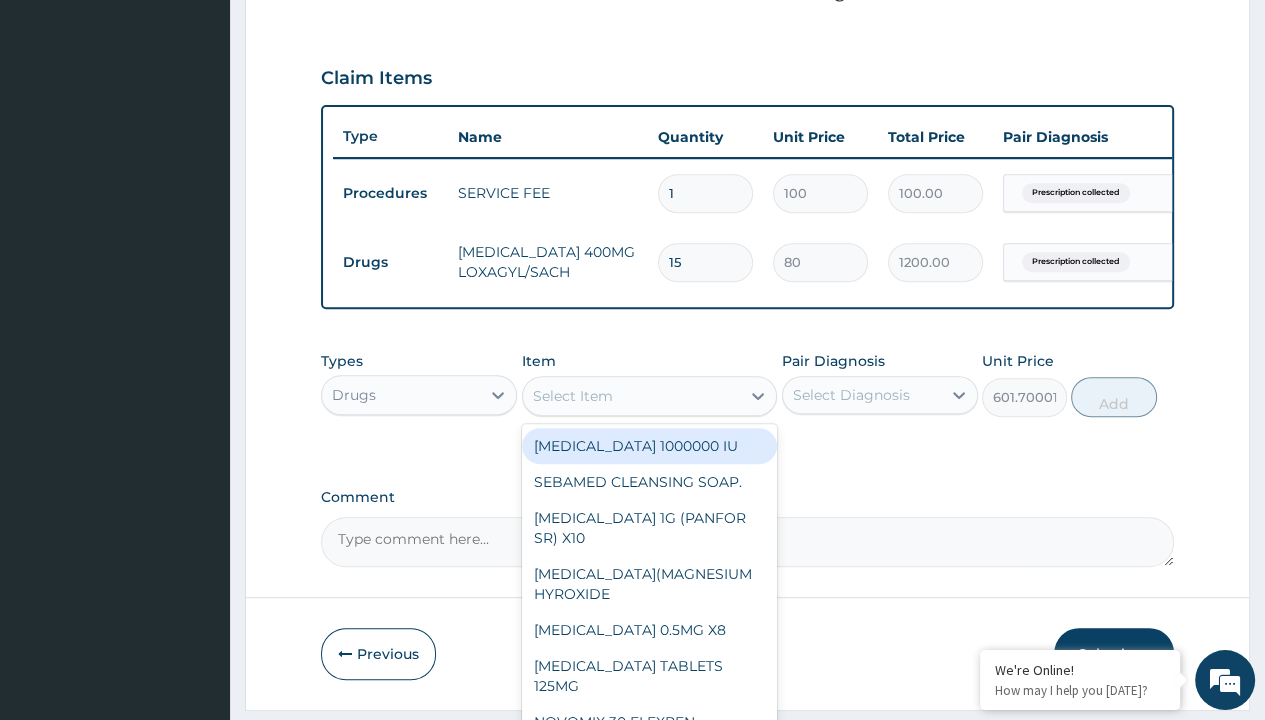 scroll, scrollTop: 0, scrollLeft: 0, axis: both 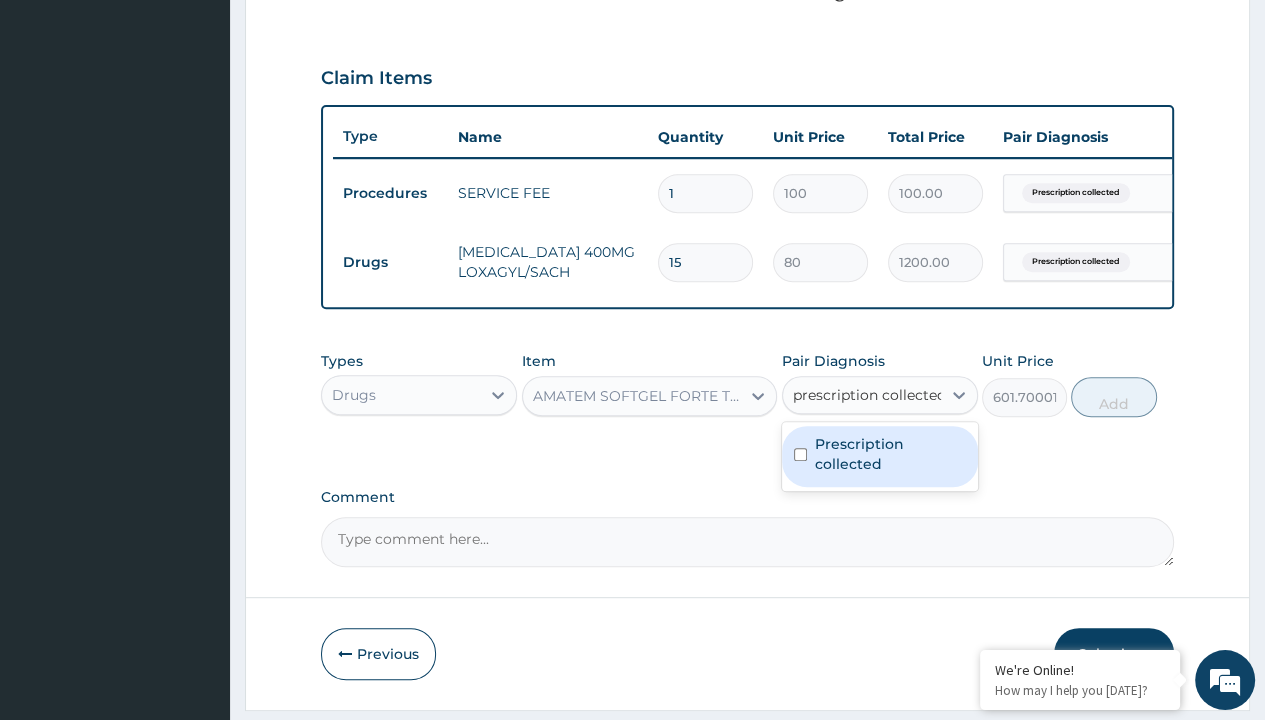 click on "Prescription collected" at bounding box center (890, 454) 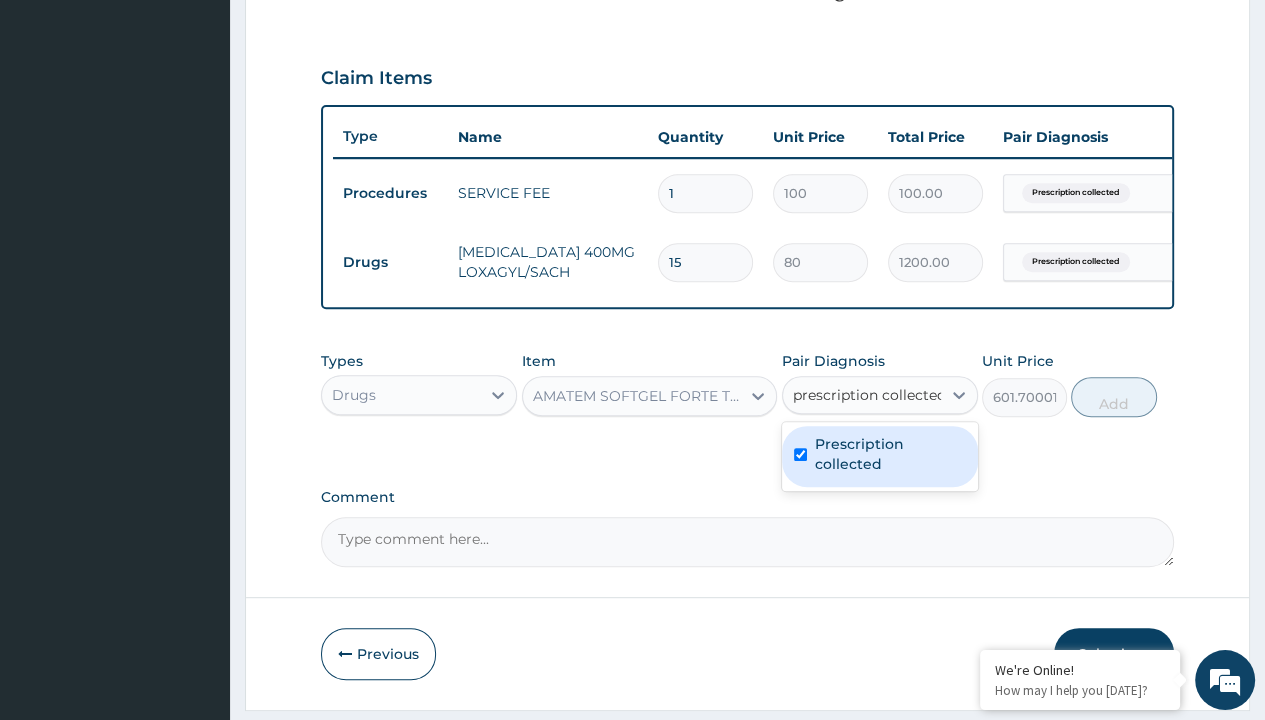 type 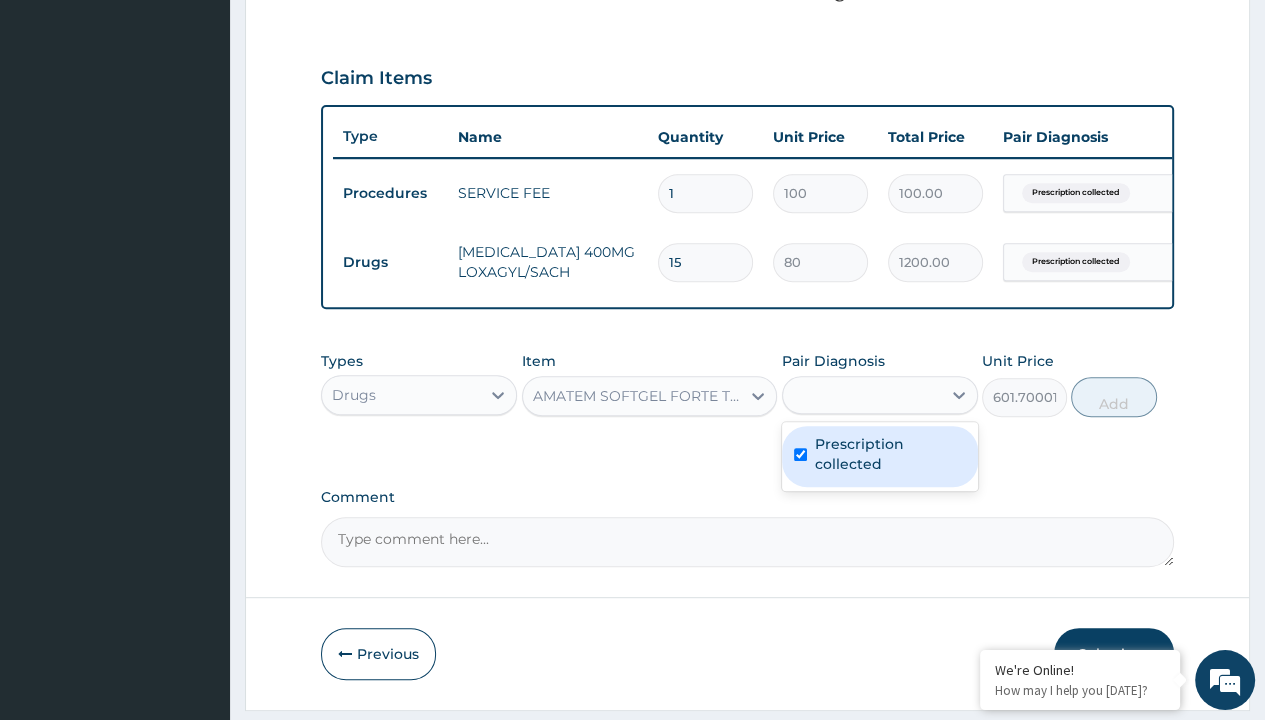 click on "Add" at bounding box center (1113, 397) 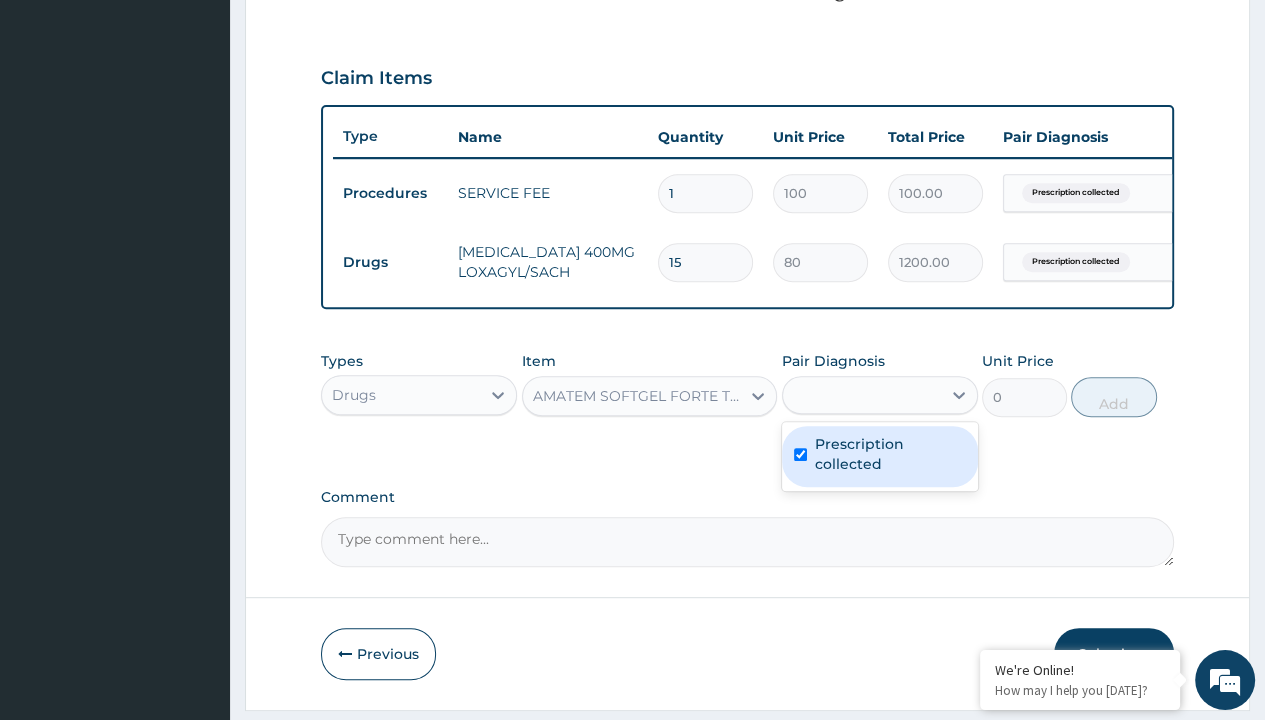 scroll, scrollTop: 708, scrollLeft: 0, axis: vertical 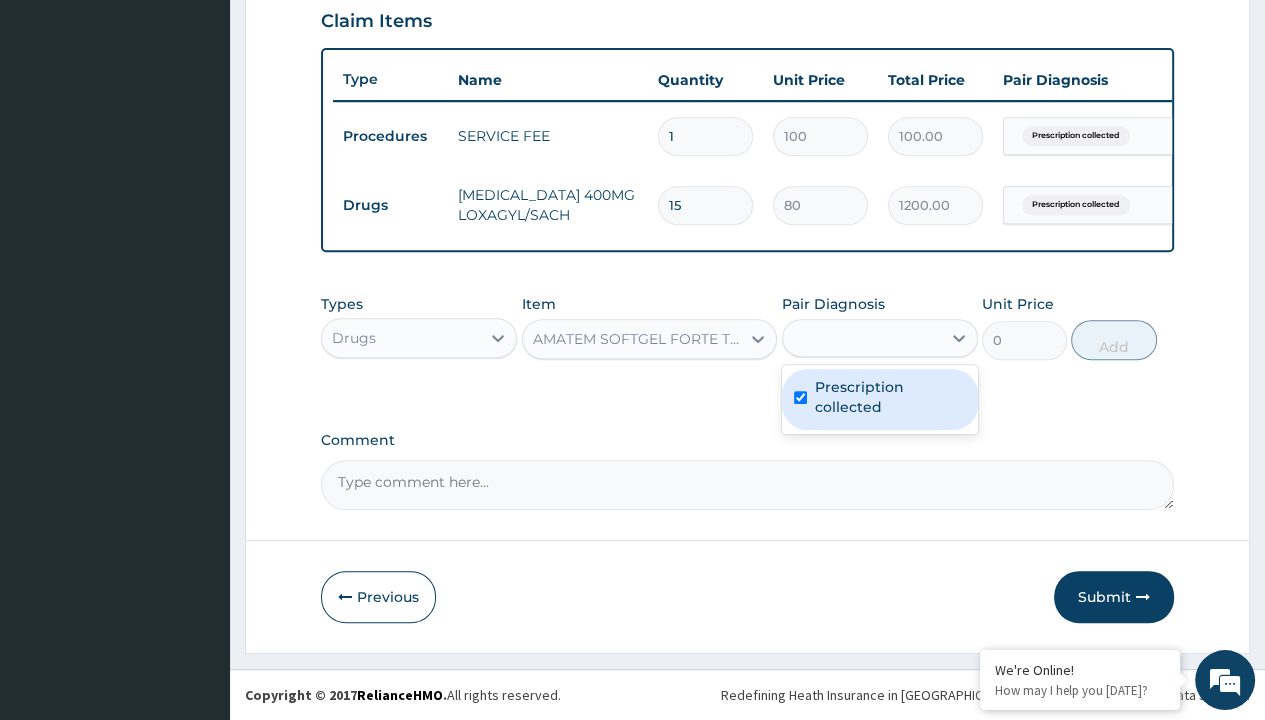 click on "Step  2  of 2 PA Code / Prescription Code PR/992E1593 Encounter Date 06-07-2025 Important Notice Please enter PA codes before entering items that are not attached to a PA code   All diagnoses entered must be linked to a claim item. Diagnosis & Claim Items that are visible but inactive cannot be edited because they were imported from an already approved PA code. Diagnosis Prescription collected Confirmed NB: All diagnosis must be linked to a claim item Claim Items Type Name Quantity Unit Price Total Price Pair Diagnosis Actions Procedures SERVICE FEE 1 100 100.00 Prescription collected Delete Drugs METRONIDAZOLE 400MG LOXAGYL/SACH 15 80 1200.00 Prescription collected Delete Types Drugs Item AMATEM SOFTGEL FORTE TABLETS 80/480/PACK Pair Diagnosis option Prescription collected, selected. prescription collected Prescription collected Unit Price 0 Add Comment     Previous   Submit" at bounding box center (747, 31) 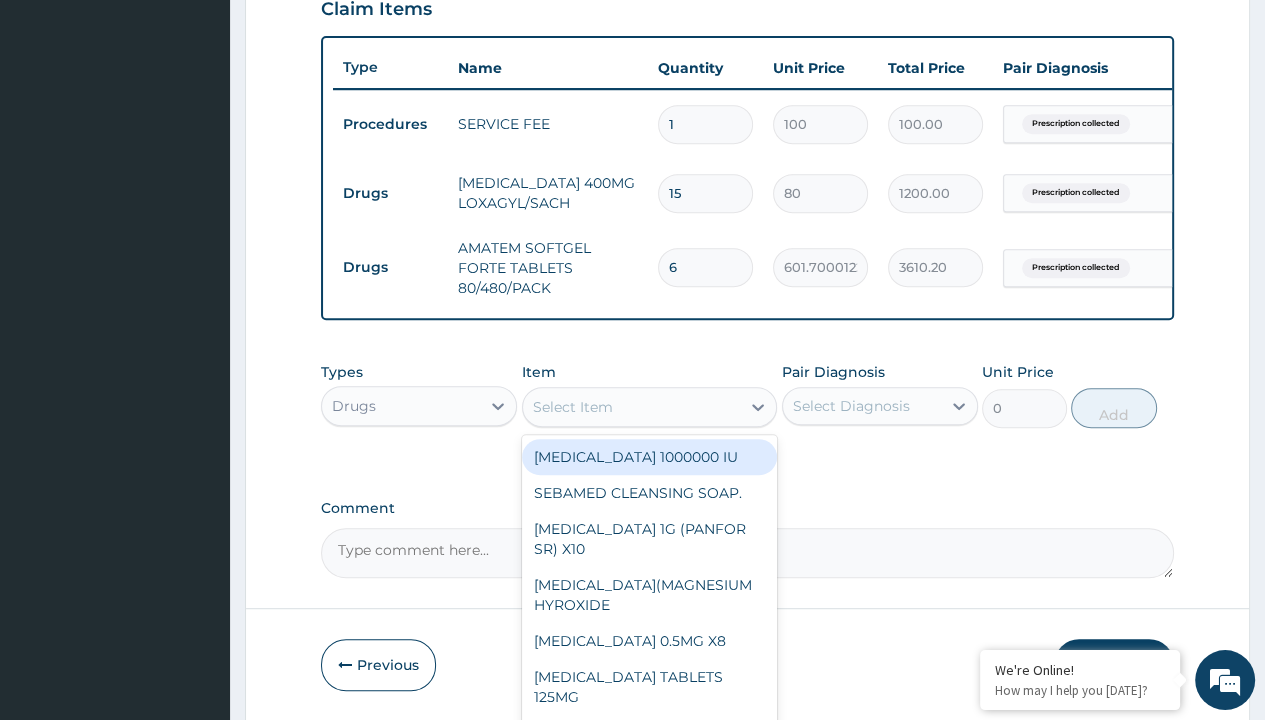 scroll, scrollTop: 0, scrollLeft: 0, axis: both 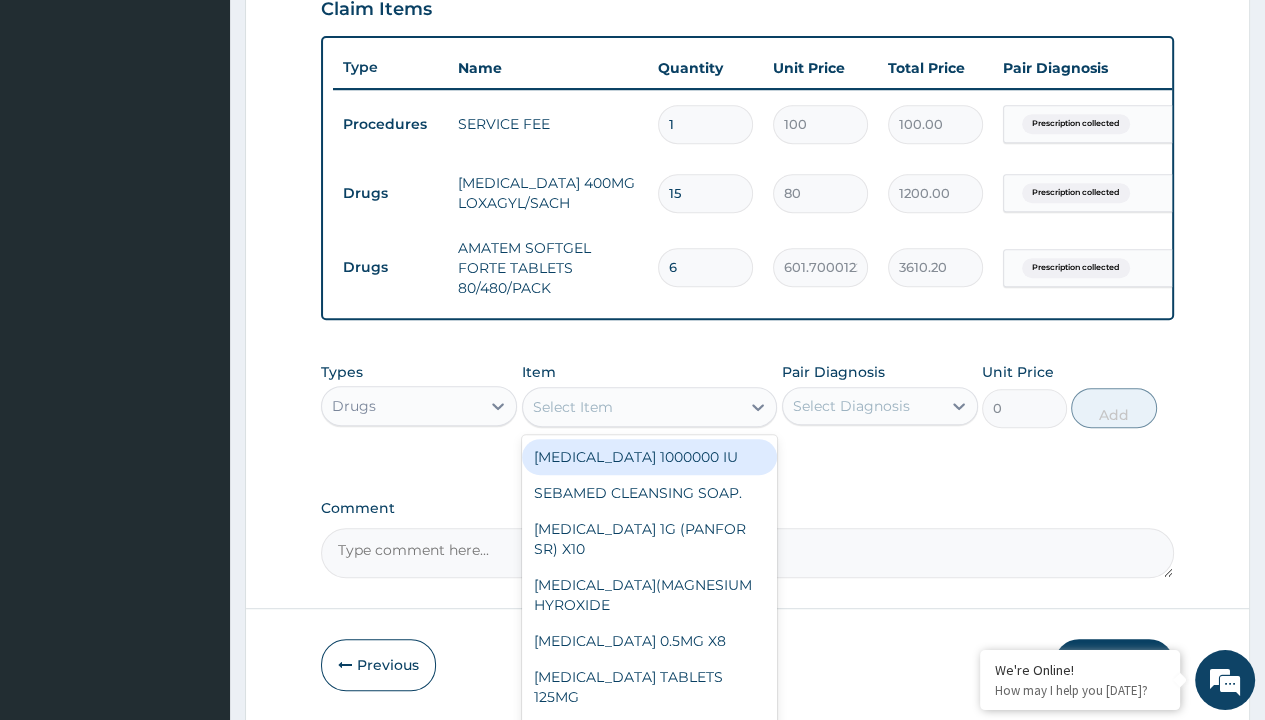 type on "paracetamol 500mg tablet emzor/sach" 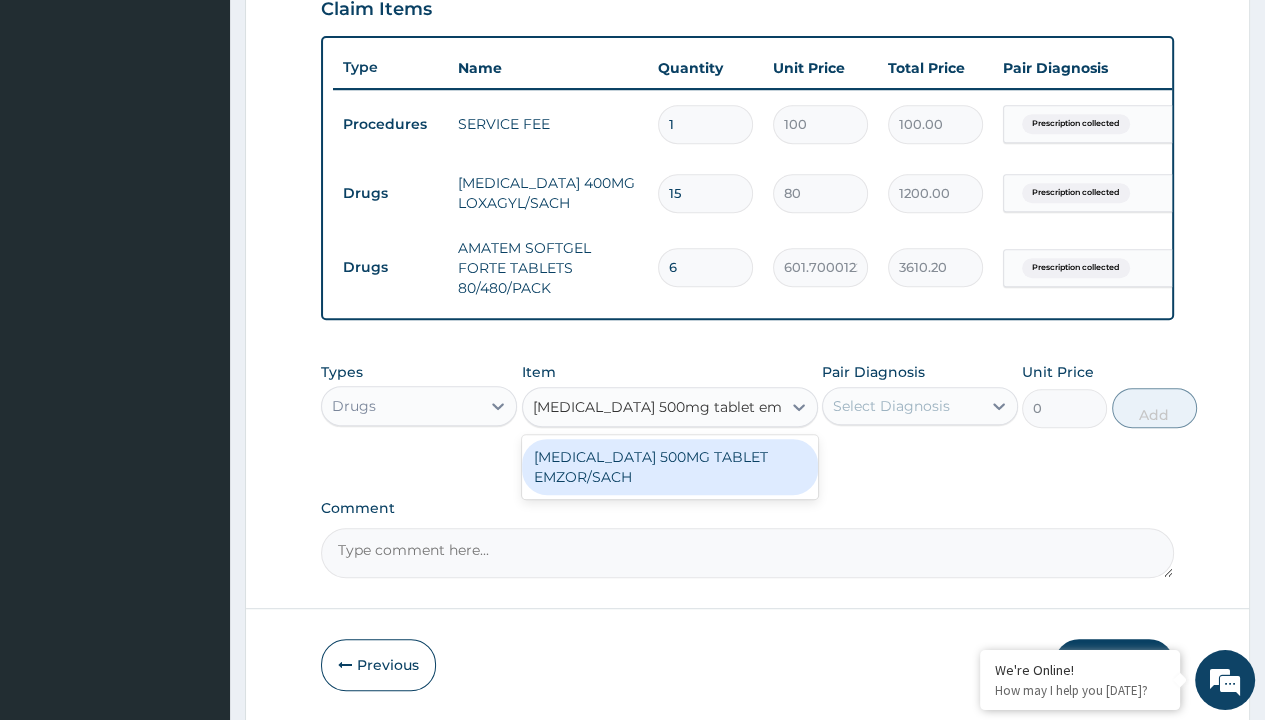click on "[MEDICAL_DATA] 500MG TABLET EMZOR/SACH" at bounding box center [670, 467] 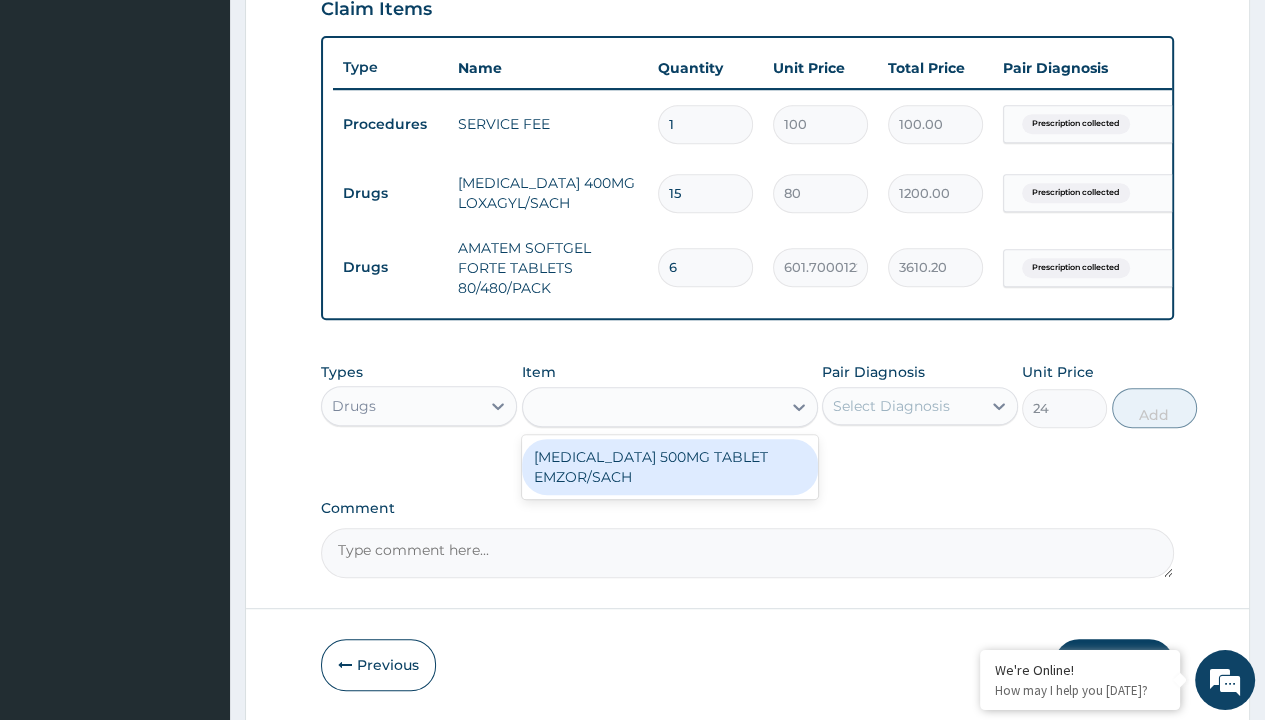 scroll, scrollTop: 0, scrollLeft: 0, axis: both 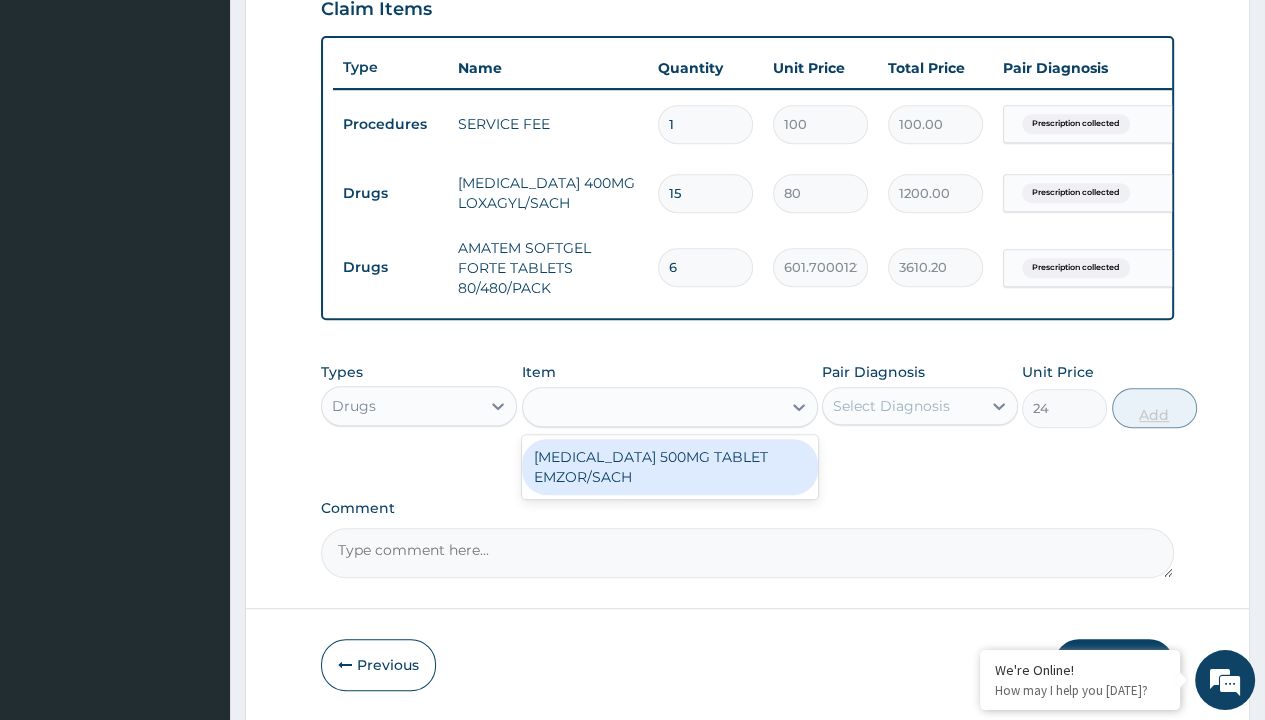 click on "Prescription collected" at bounding box center [409, -155] 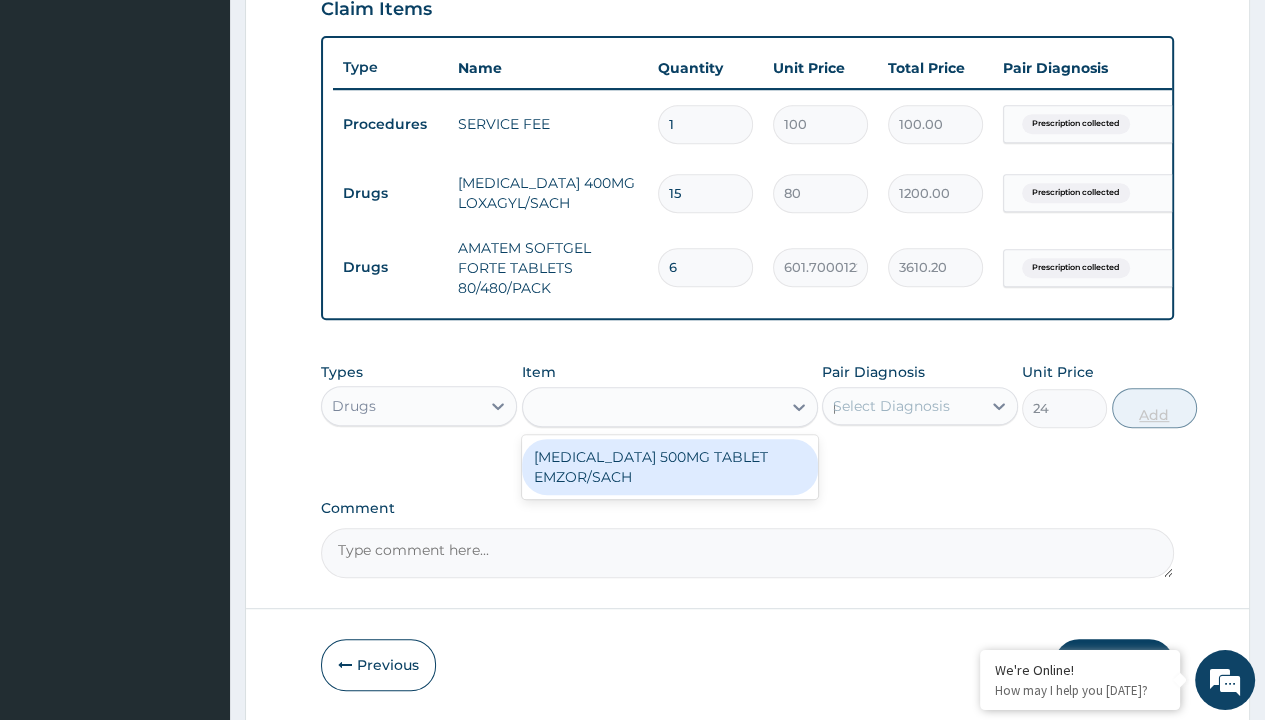 type 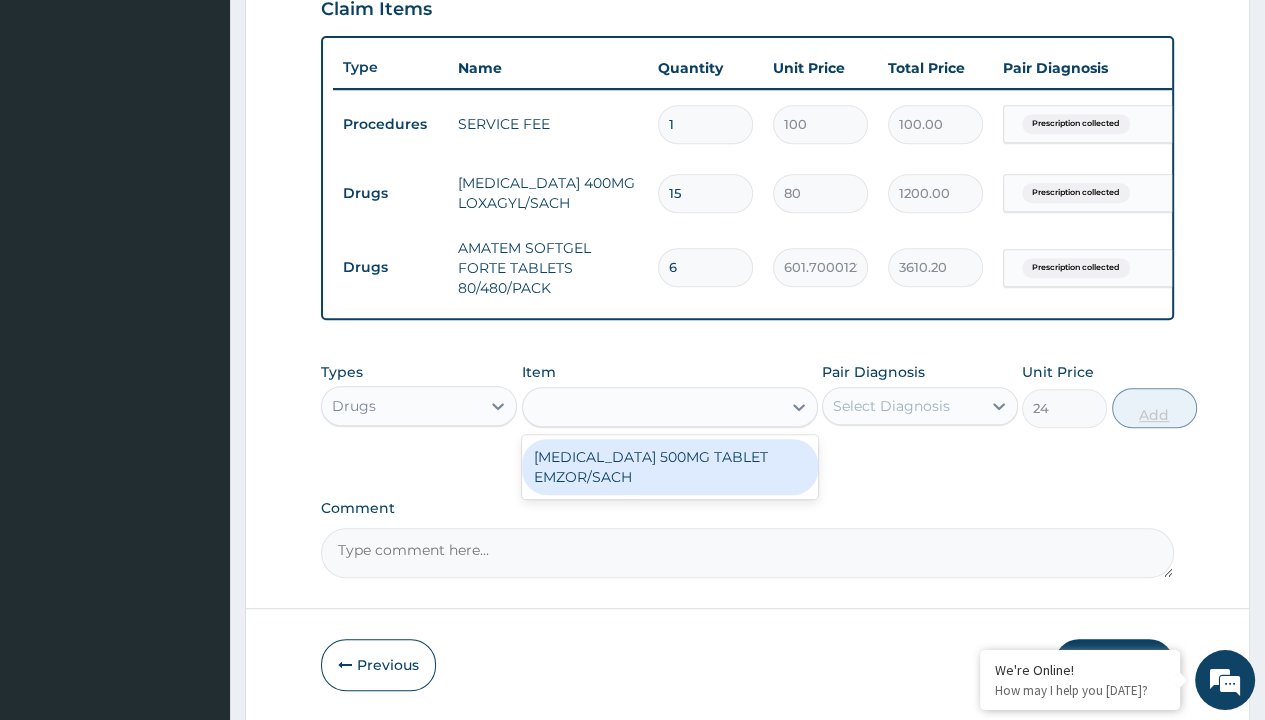 click on "Add" at bounding box center (1154, 408) 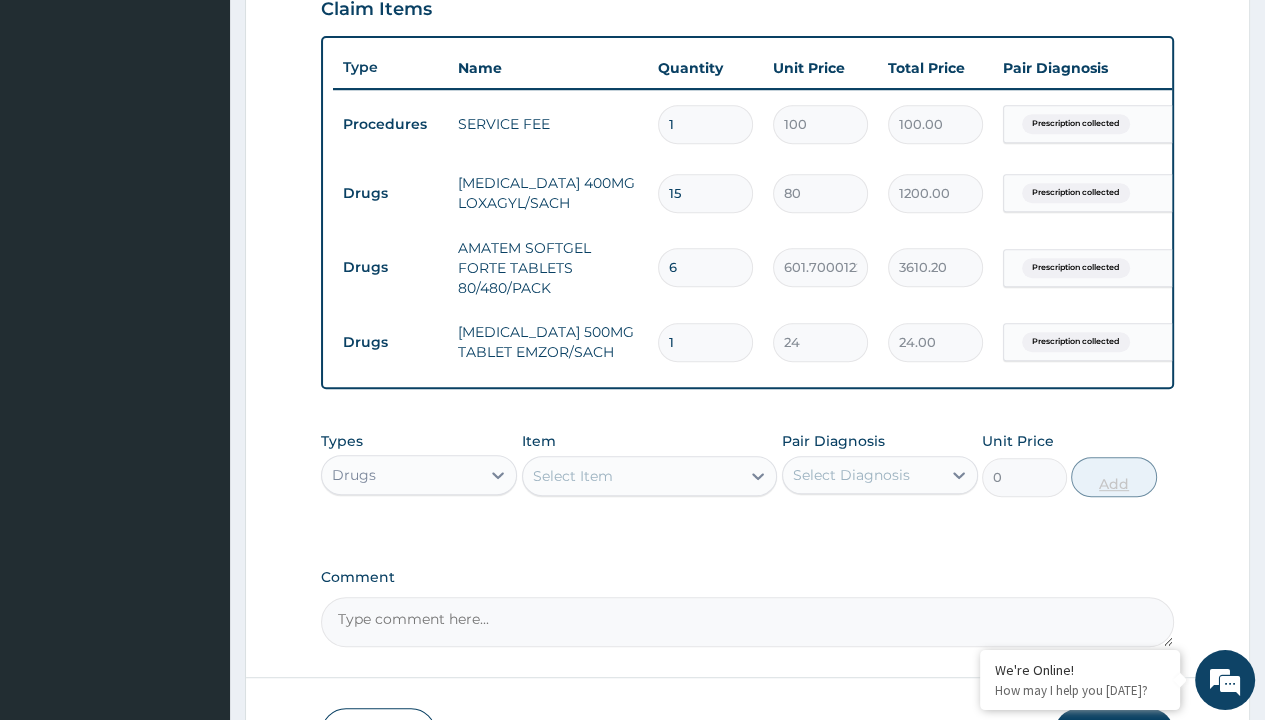 type on "24" 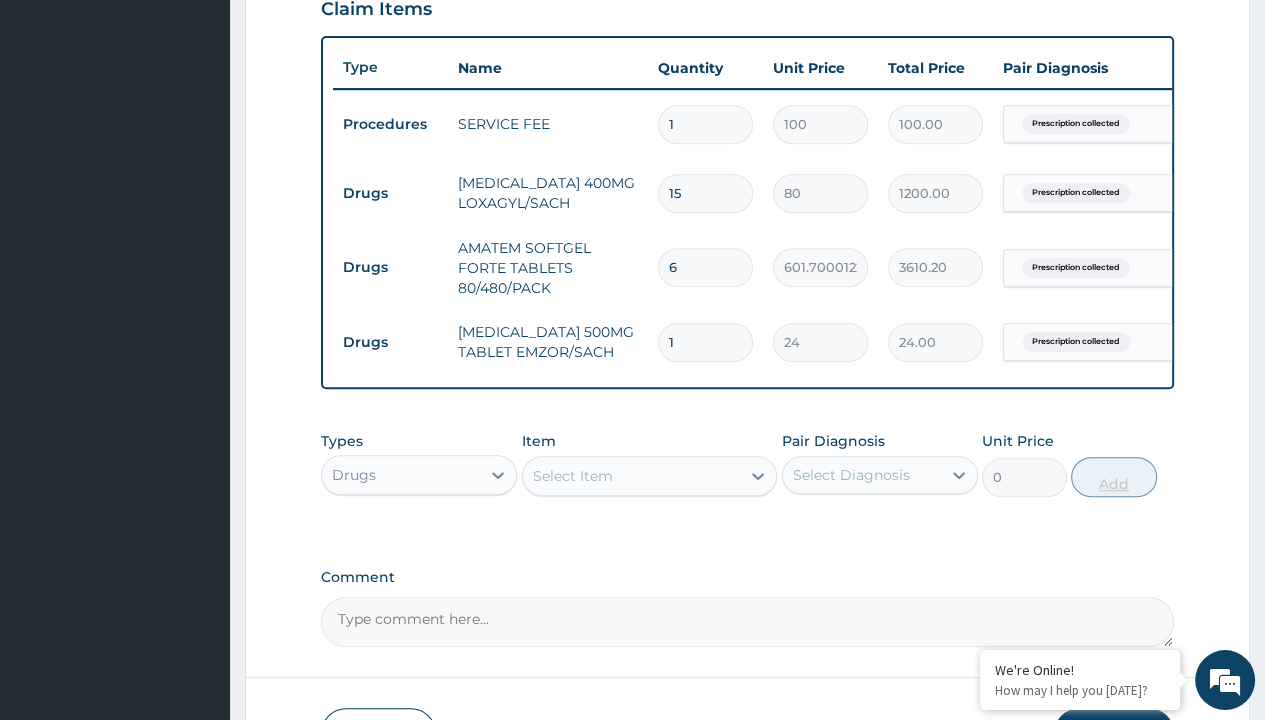 type on "576.00" 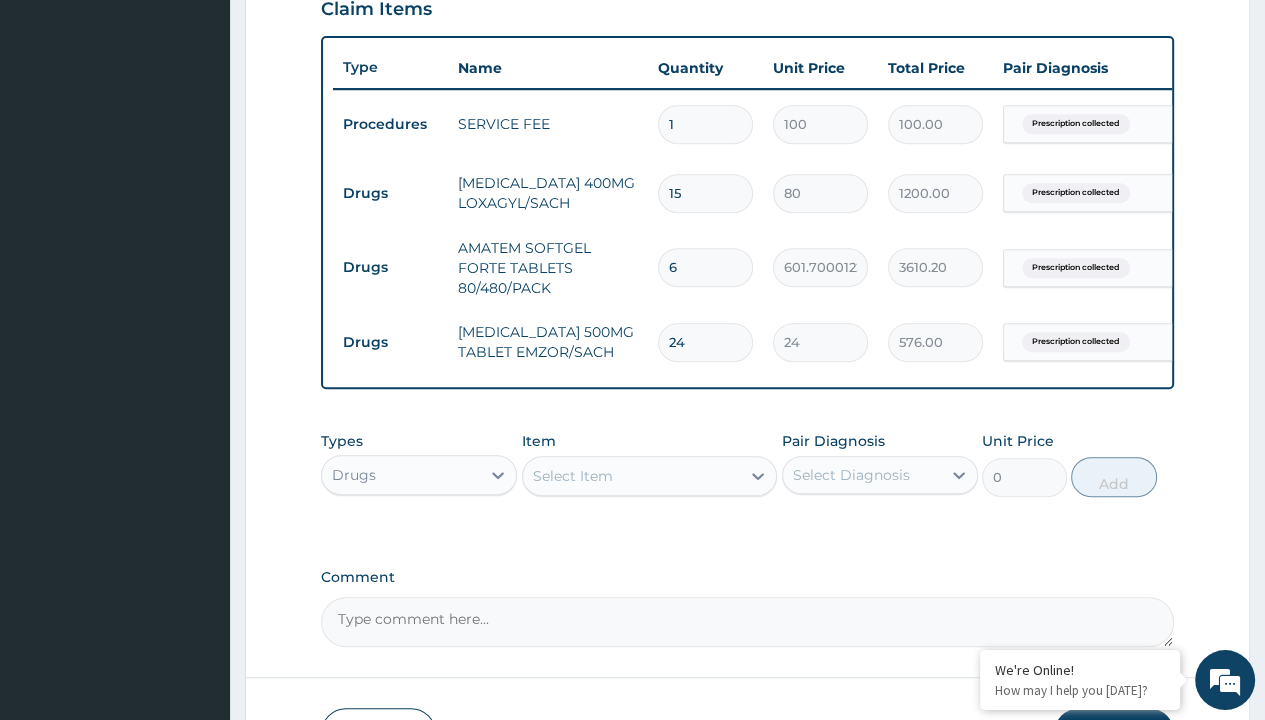 type on "24" 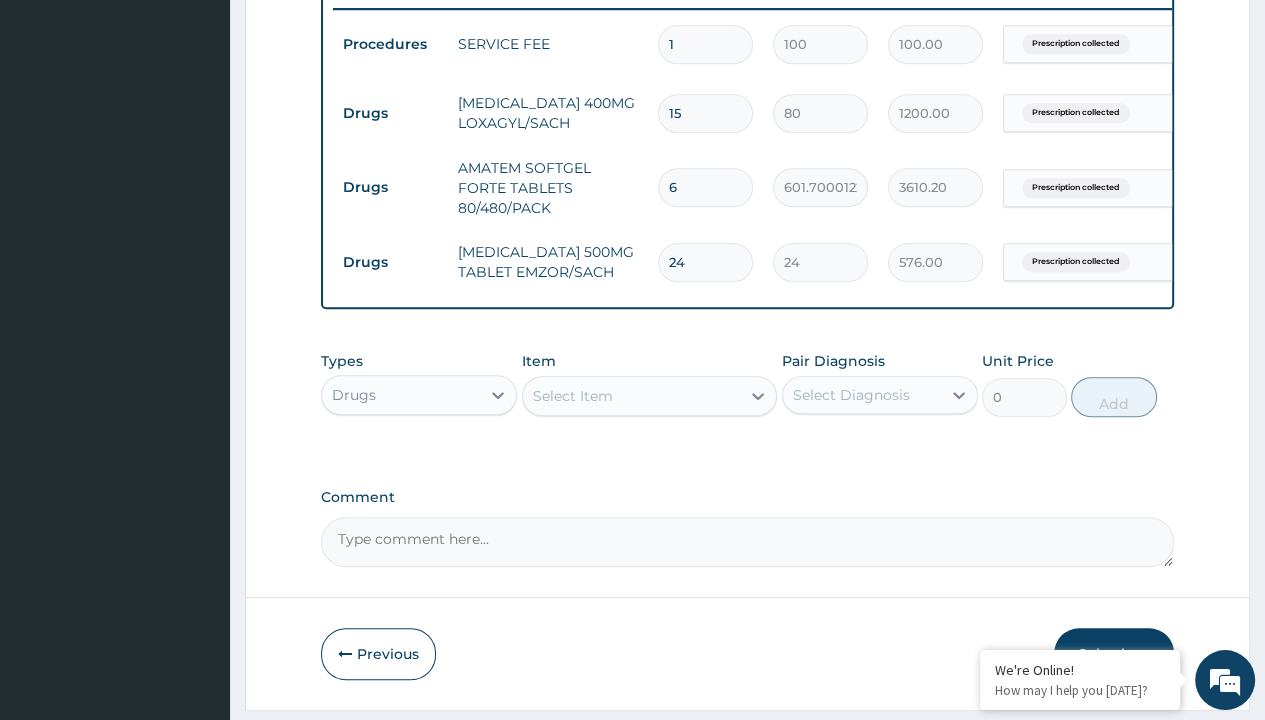 click on "Drugs" at bounding box center (390, 113) 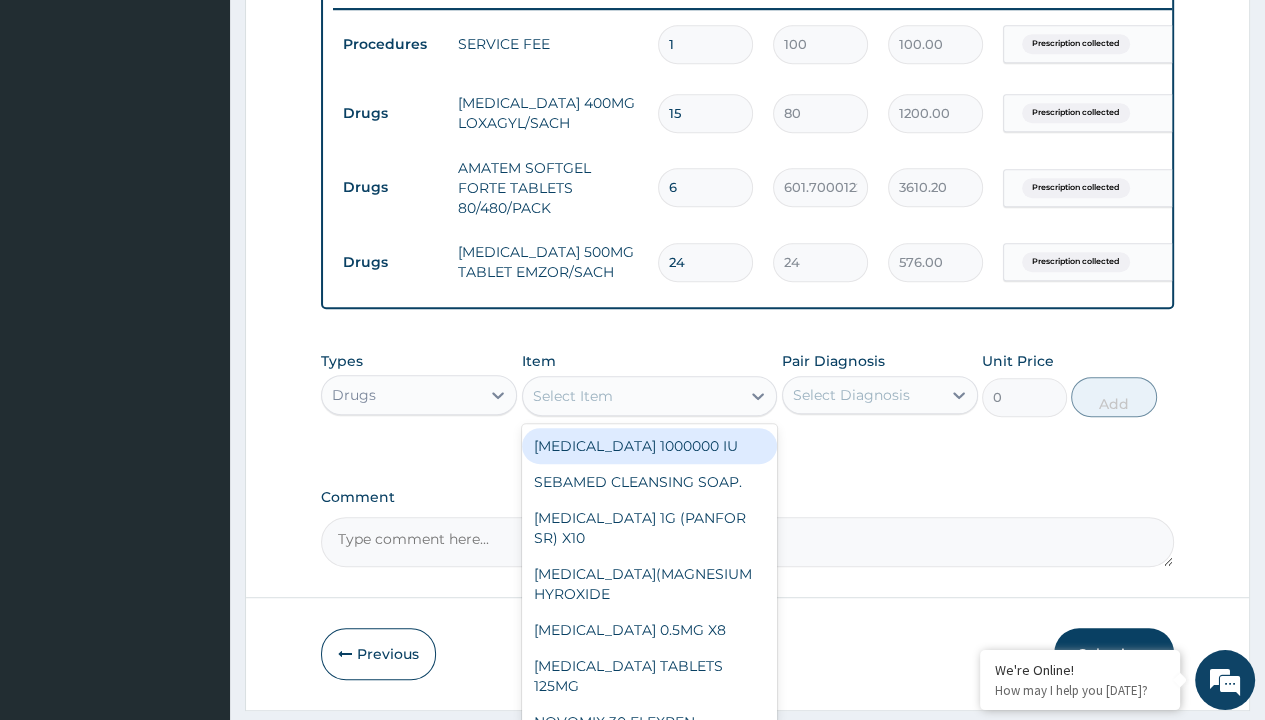 scroll, scrollTop: 0, scrollLeft: 0, axis: both 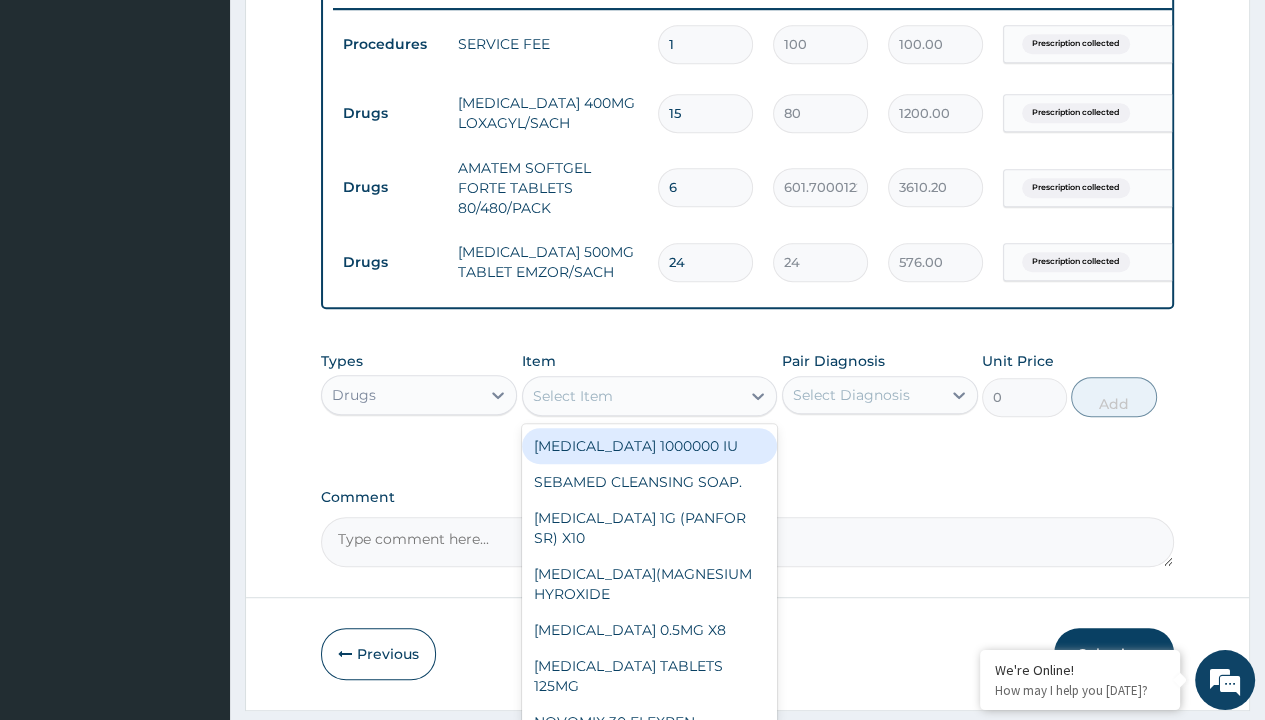 type on "tuxil-d/tuxil-n syrup/bott" 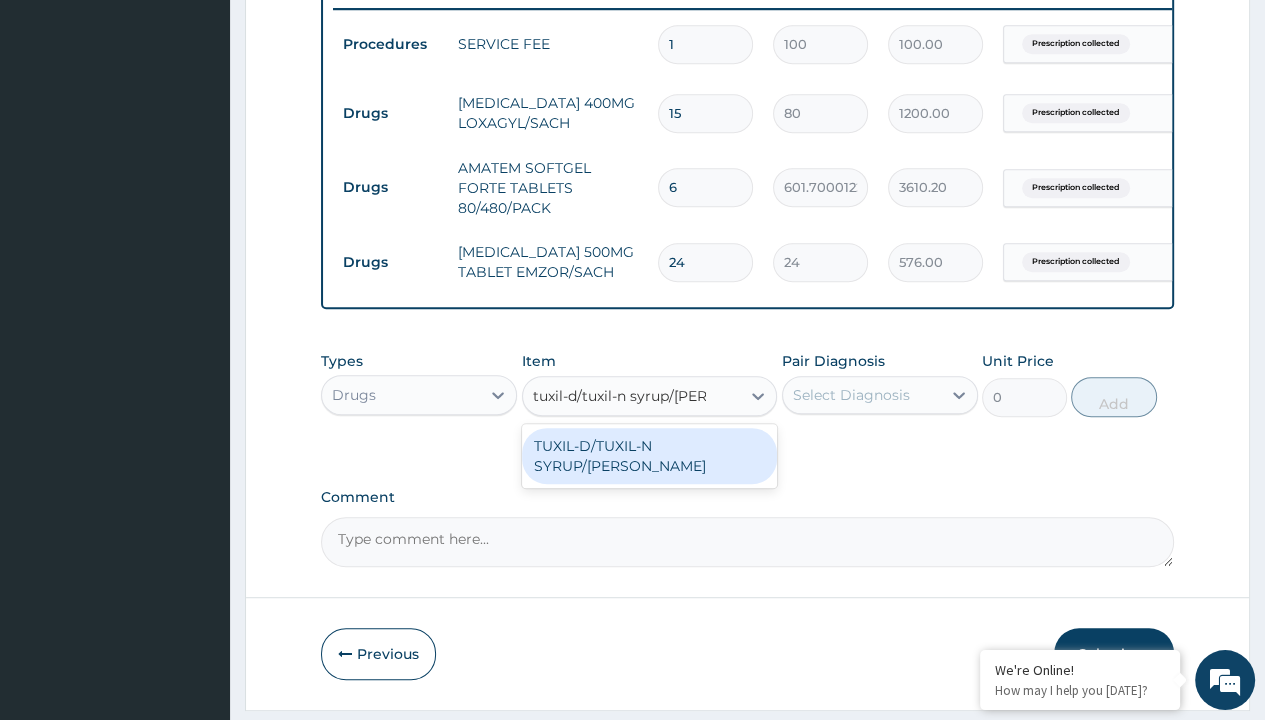 click on "TUXIL-D/TUXIL-N SYRUP/[PERSON_NAME]" at bounding box center (650, 456) 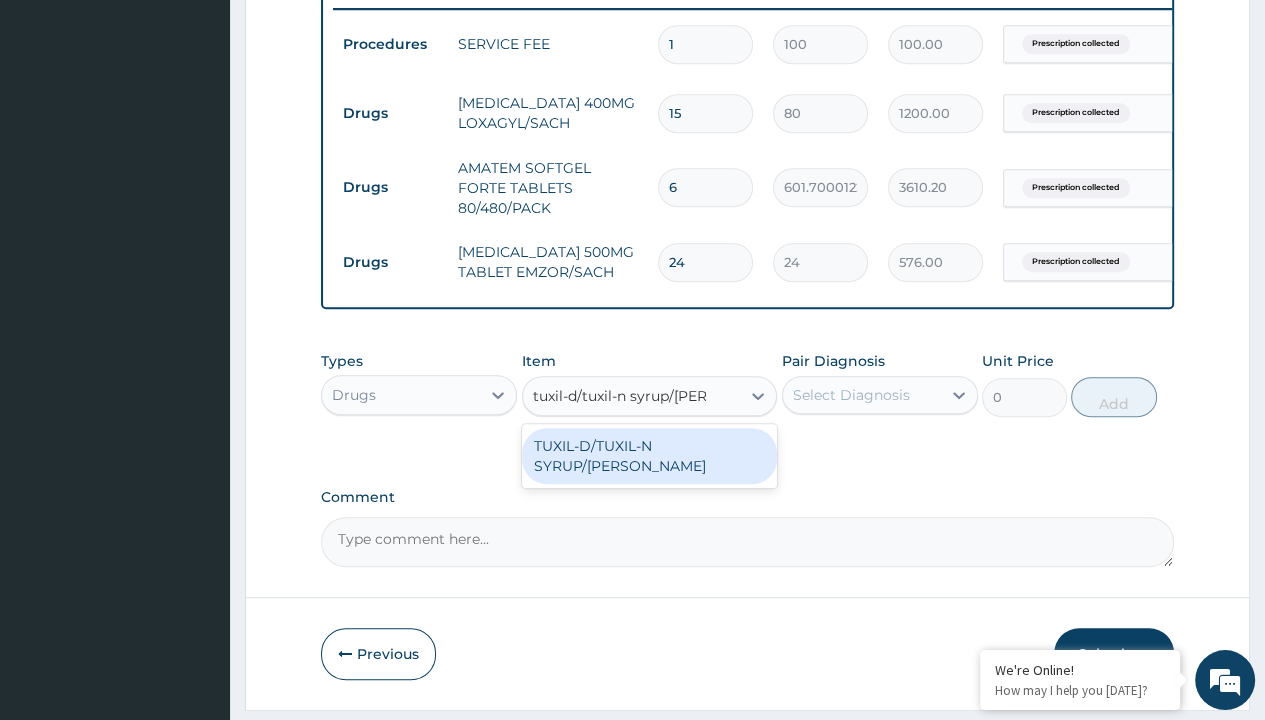 type 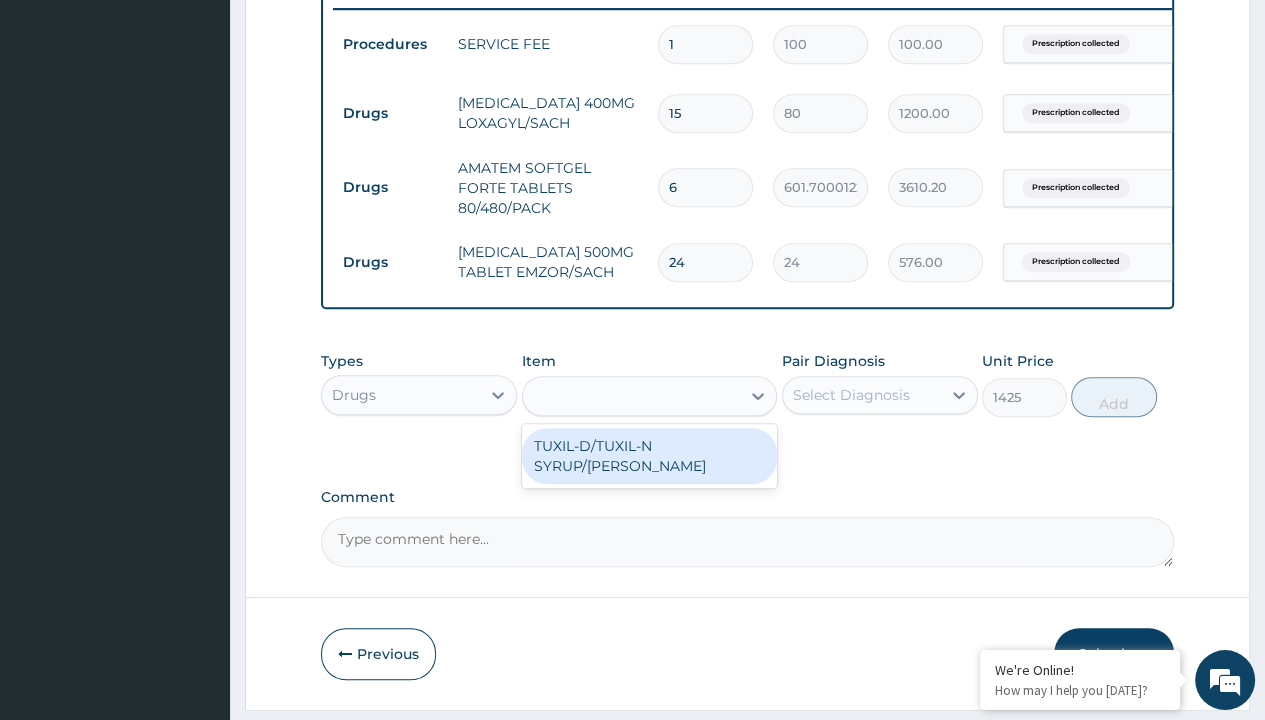scroll, scrollTop: 0, scrollLeft: 0, axis: both 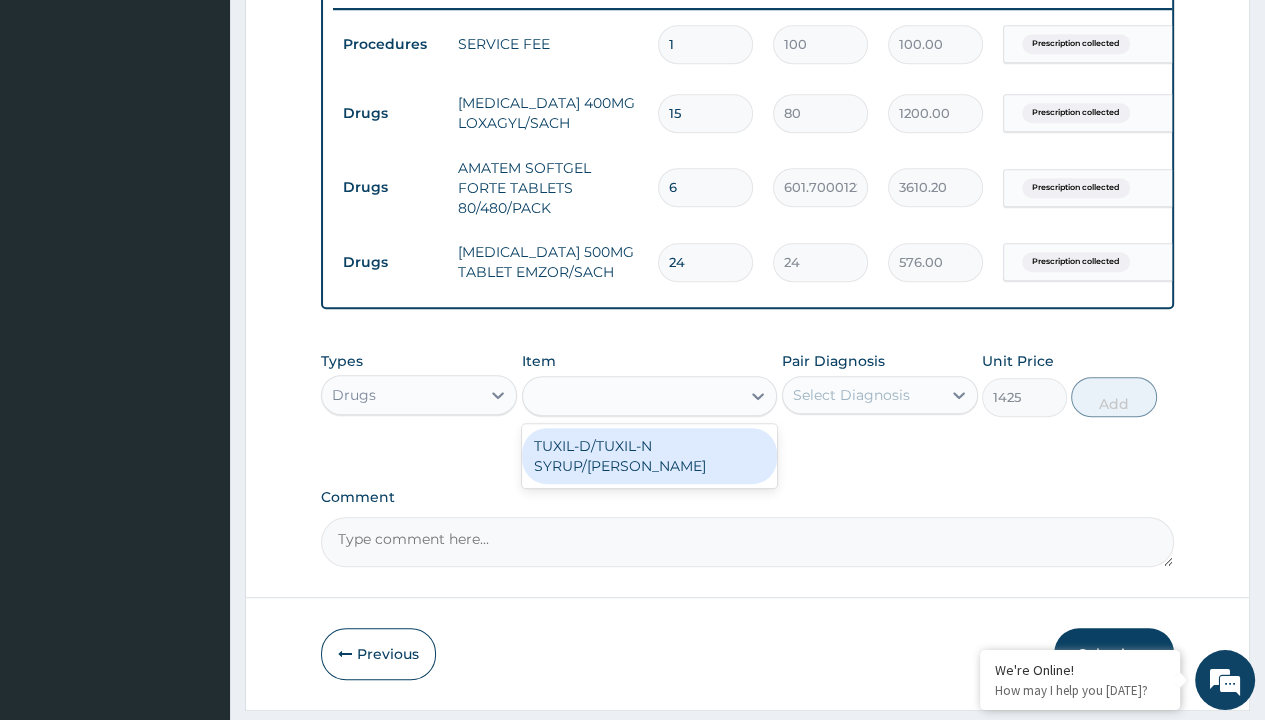 click on "Prescription collected" at bounding box center [409, -235] 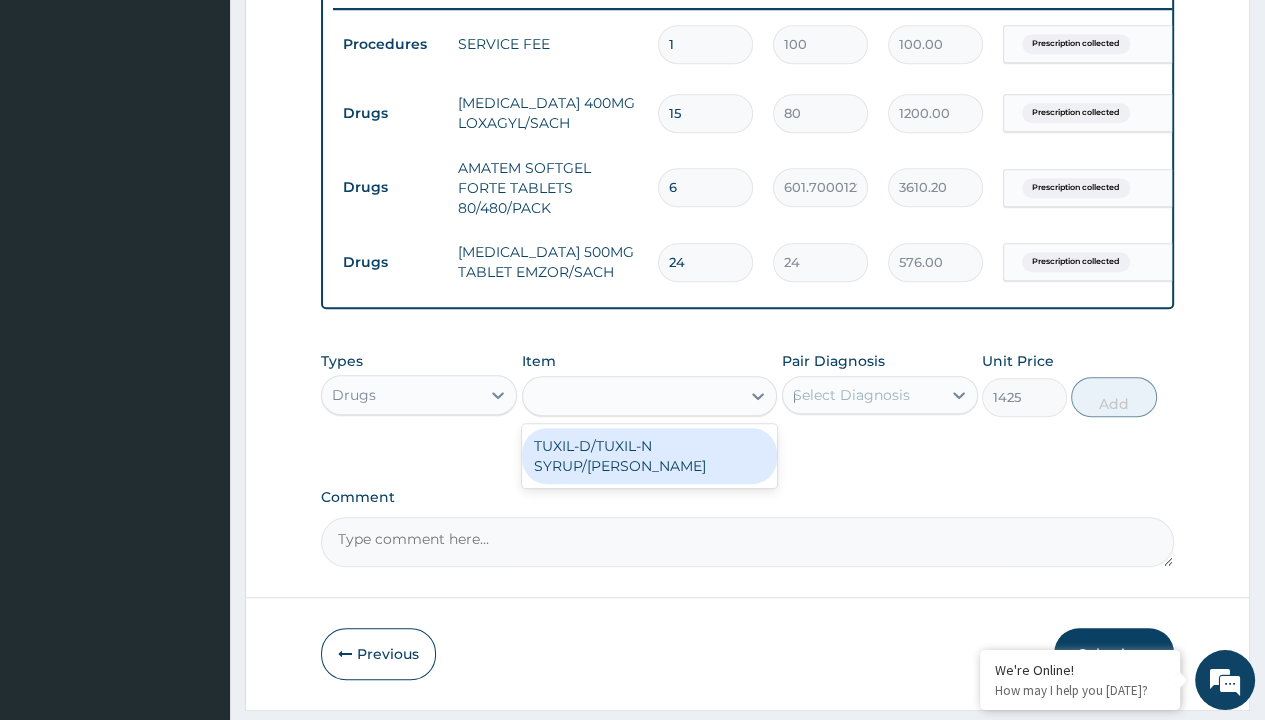 type 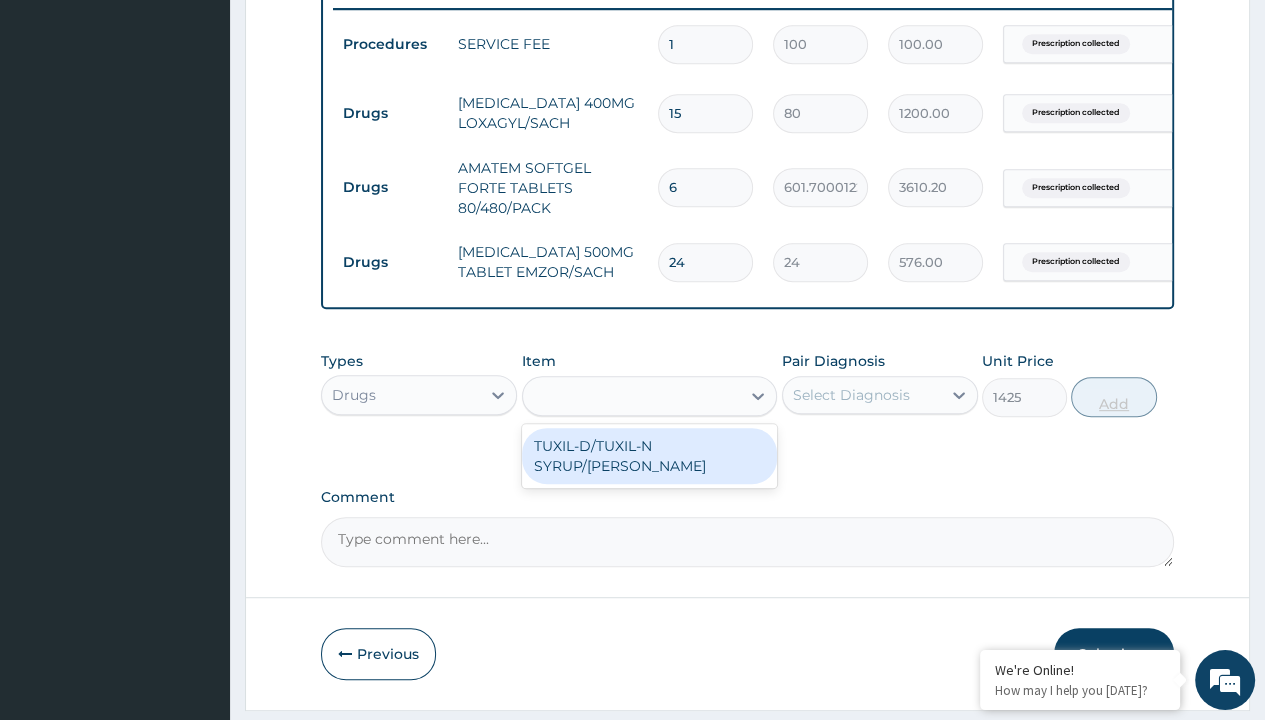 click on "Add" at bounding box center [1113, 397] 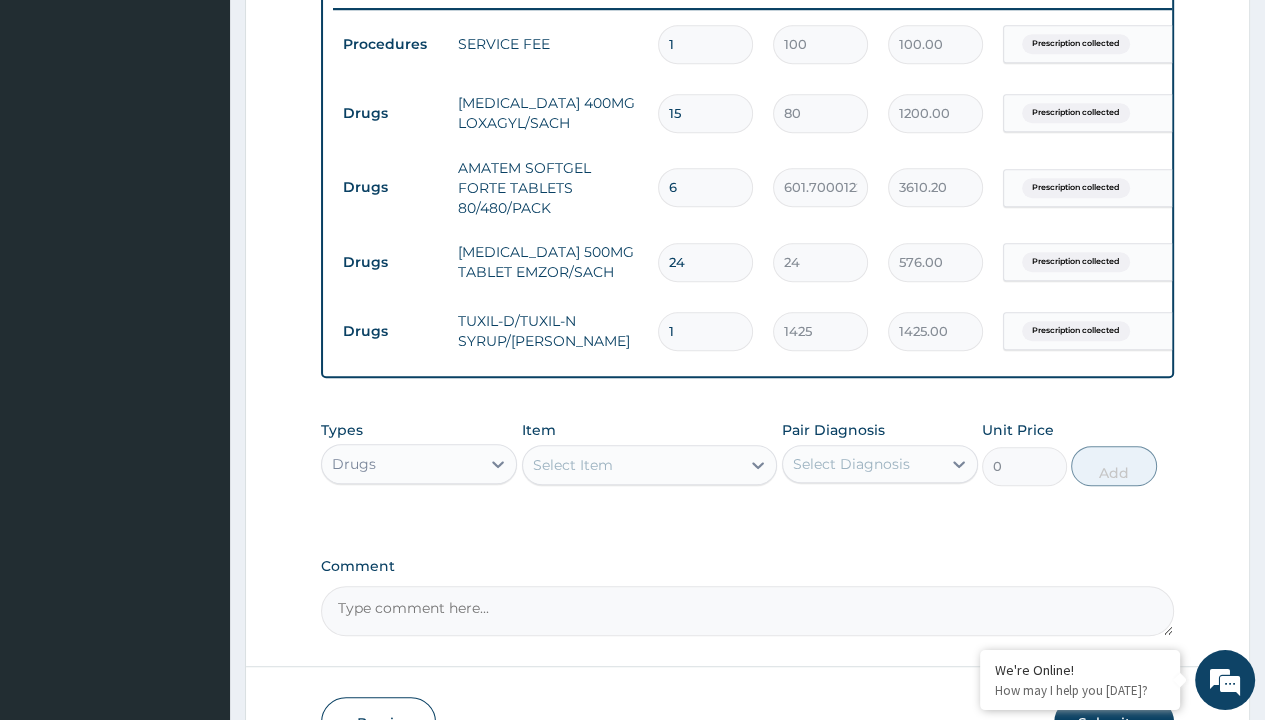 click on "Step  2  of 2 PA Code / Prescription Code PR/992E1593 Encounter Date 06-07-2025 Important Notice Please enter PA codes before entering items that are not attached to a PA code   All diagnoses entered must be linked to a claim item. Diagnosis & Claim Items that are visible but inactive cannot be edited because they were imported from an already approved PA code. Diagnosis Prescription collected Confirmed NB: All diagnosis must be linked to a claim item Claim Items Type Name Quantity Unit Price Total Price Pair Diagnosis Actions Procedures SERVICE FEE 1 100 100.00 Prescription collected Delete Drugs METRONIDAZOLE 400MG LOXAGYL/SACH 15 80 1200.00 Prescription collected Delete Drugs AMATEM SOFTGEL FORTE TABLETS 80/480/PACK 6 601.7000122070312 3610.20 Prescription collected Delete Drugs PARACETAMOL 500MG TABLET EMZOR/SACH 24 24 576.00 Prescription collected Delete Drugs TUXIL-D/TUXIL-N SYRUP/BOTT 1 1425 1425.00 Prescription collected Delete Types Drugs Item Select Item Pair Diagnosis Select Diagnosis Unit Price 0" at bounding box center (747, 48) 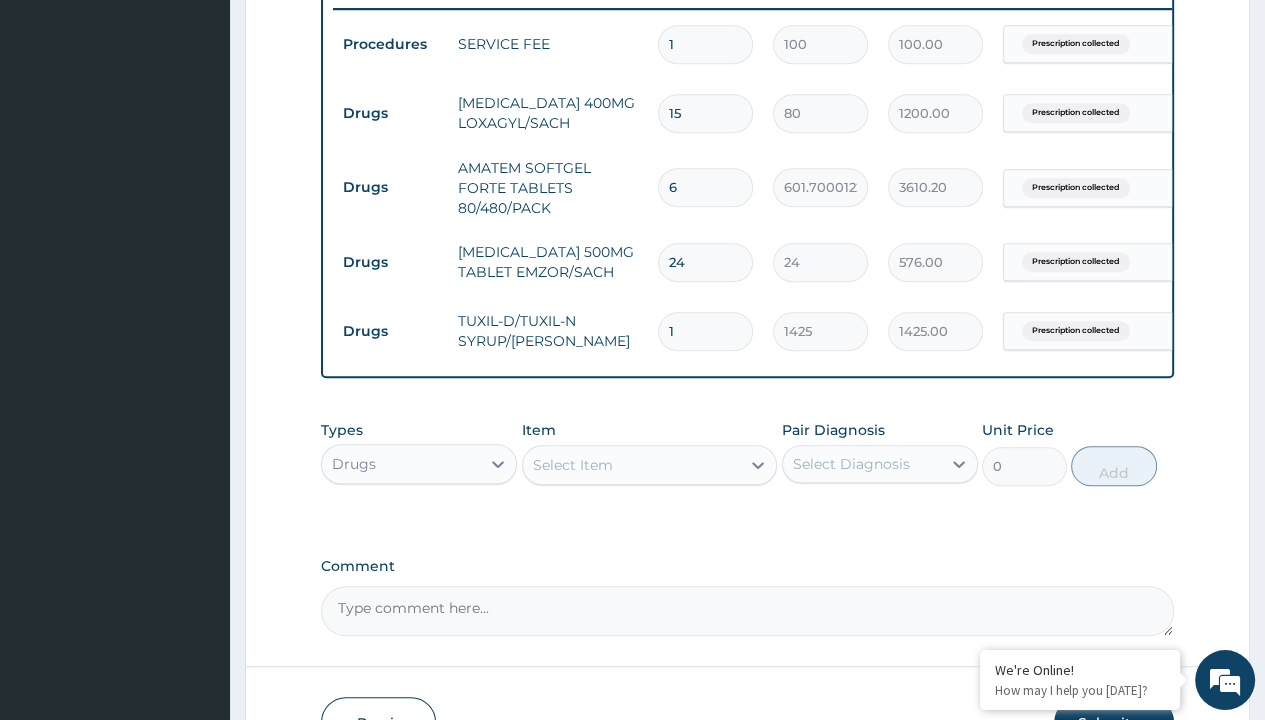 scroll, scrollTop: 856, scrollLeft: 0, axis: vertical 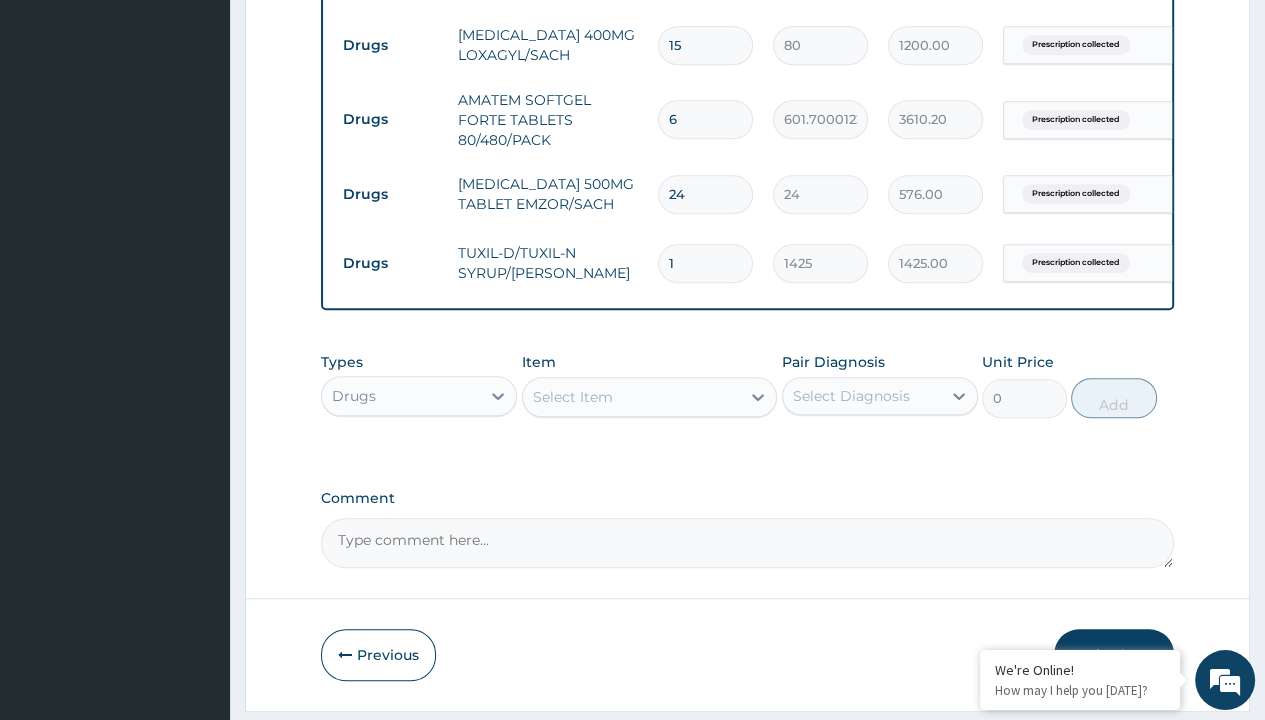 click on "Drugs" at bounding box center (390, 45) 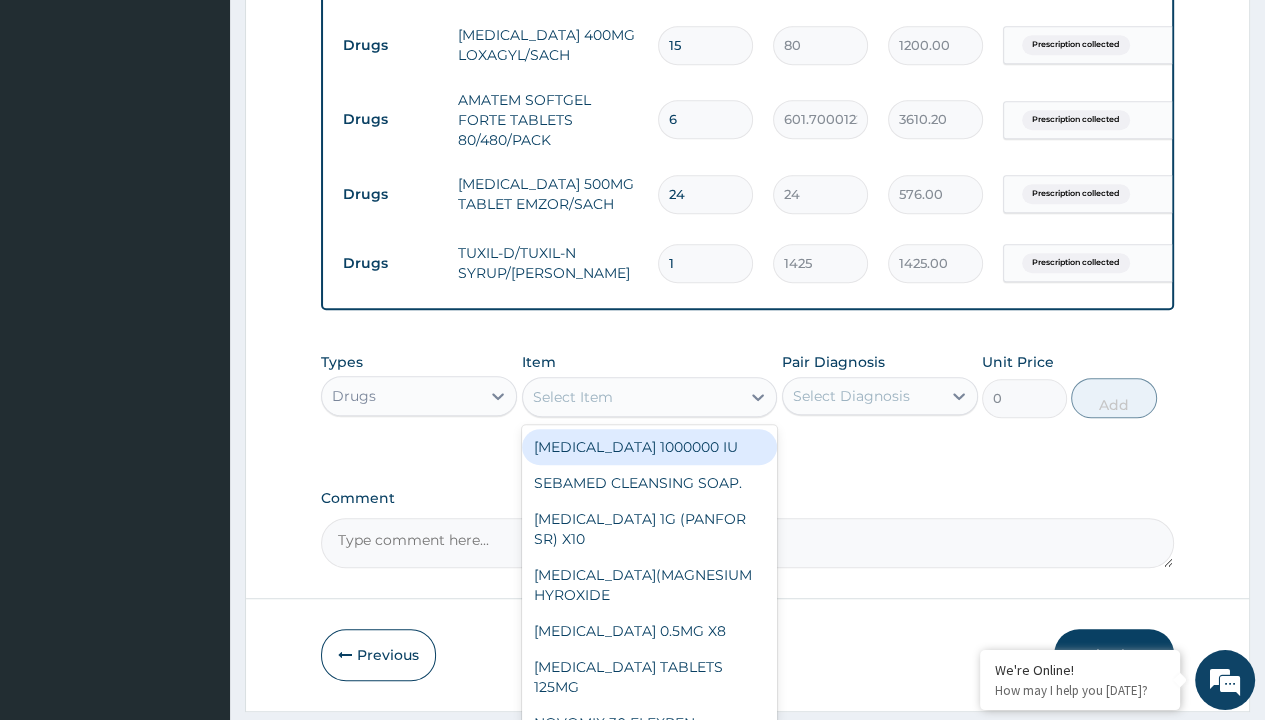 scroll, scrollTop: 0, scrollLeft: 0, axis: both 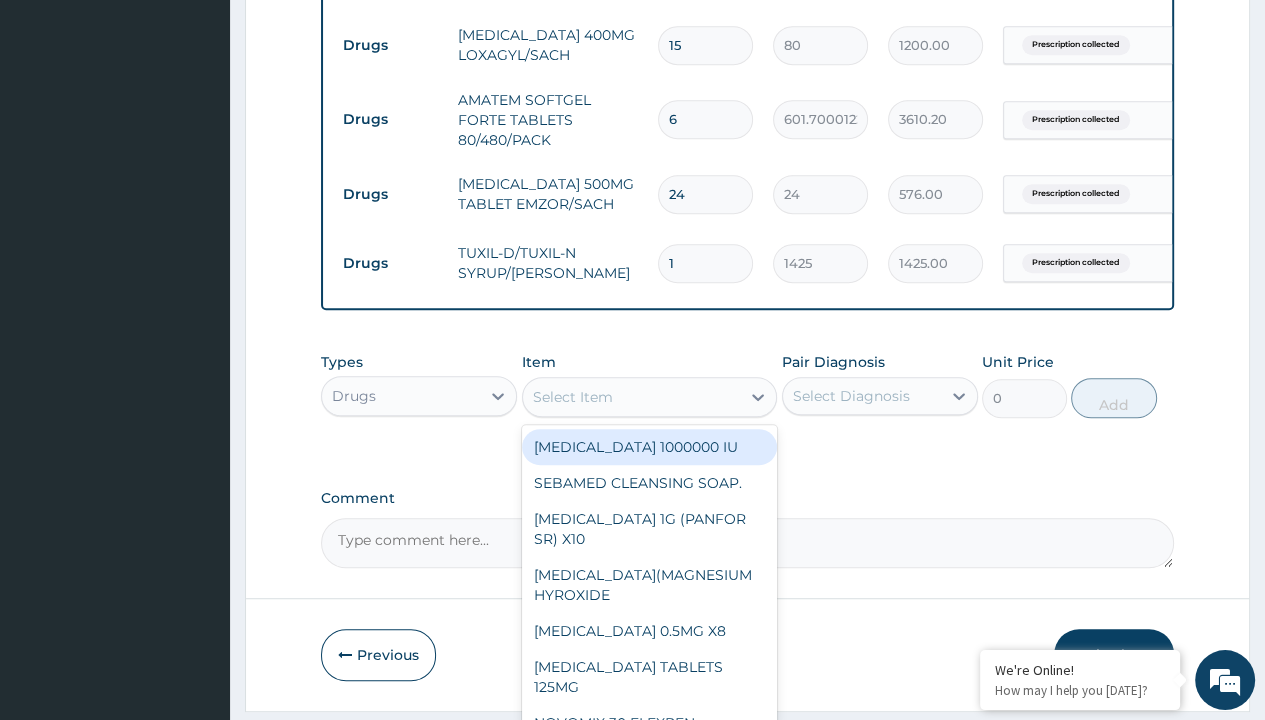 type on "strepsil lozenges x24" 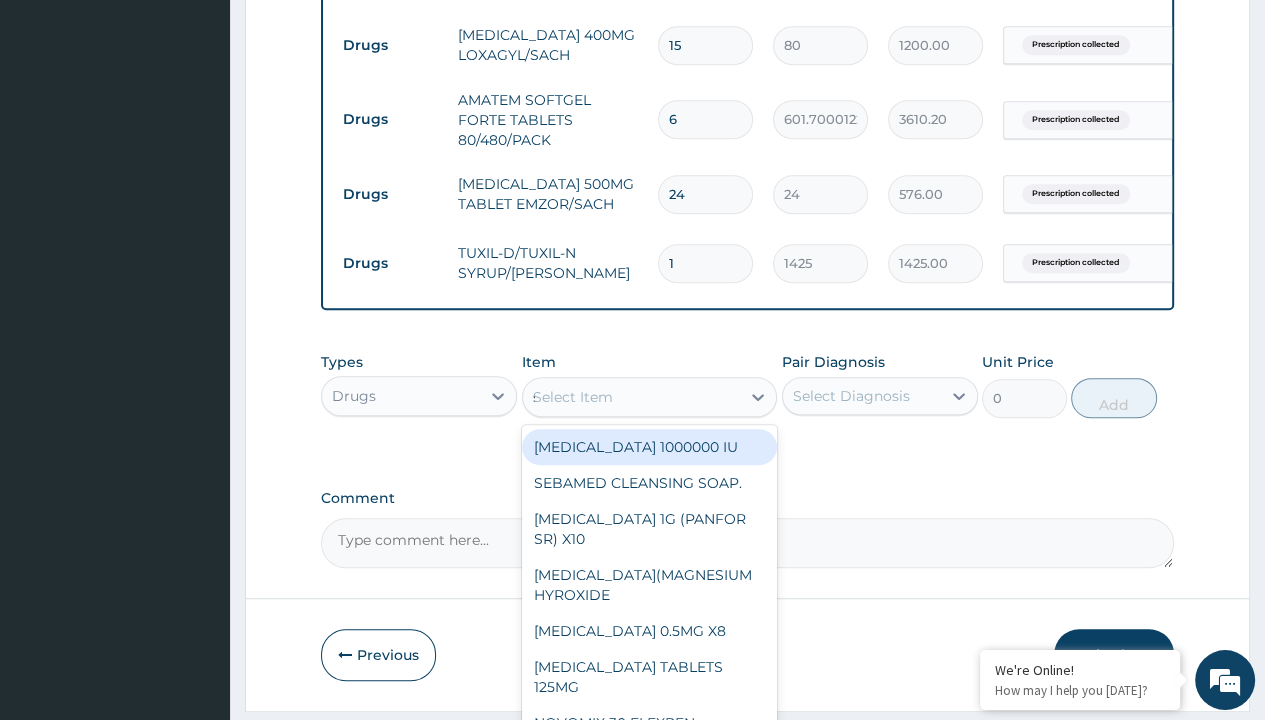 click on "STREPSIL LOZENGES X24" at bounding box center (650, 44943) 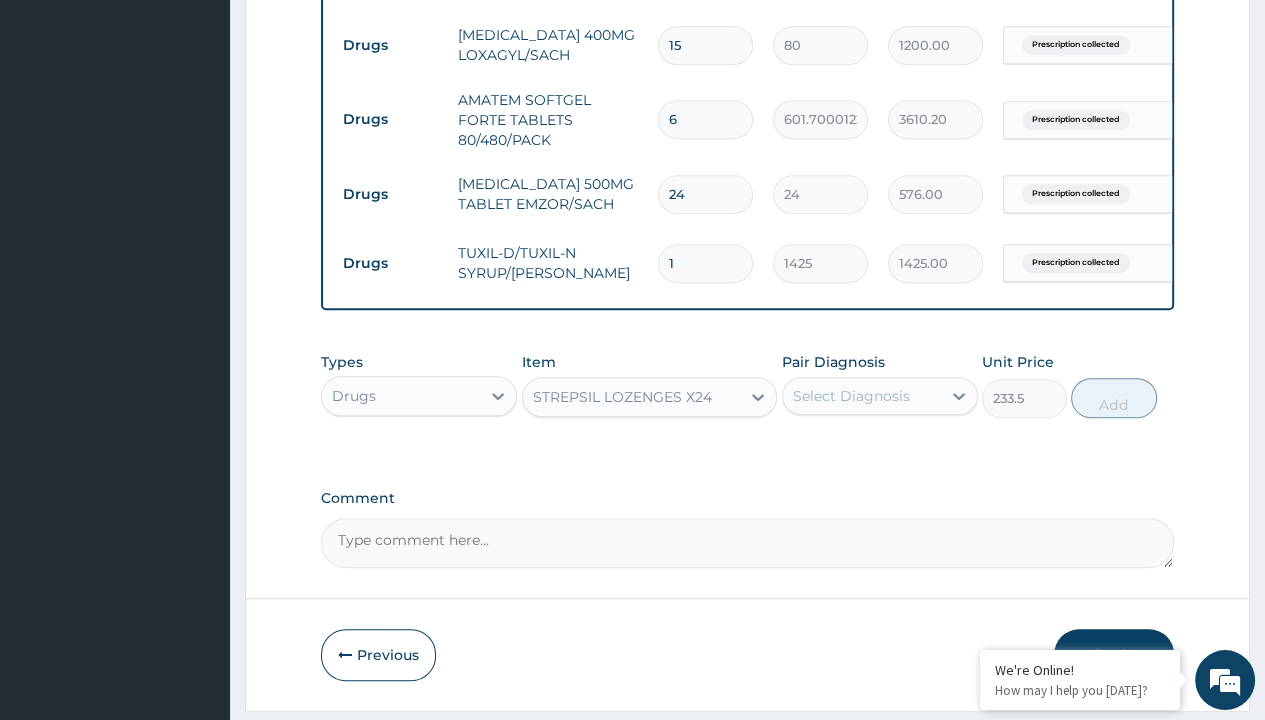 scroll, scrollTop: 0, scrollLeft: 0, axis: both 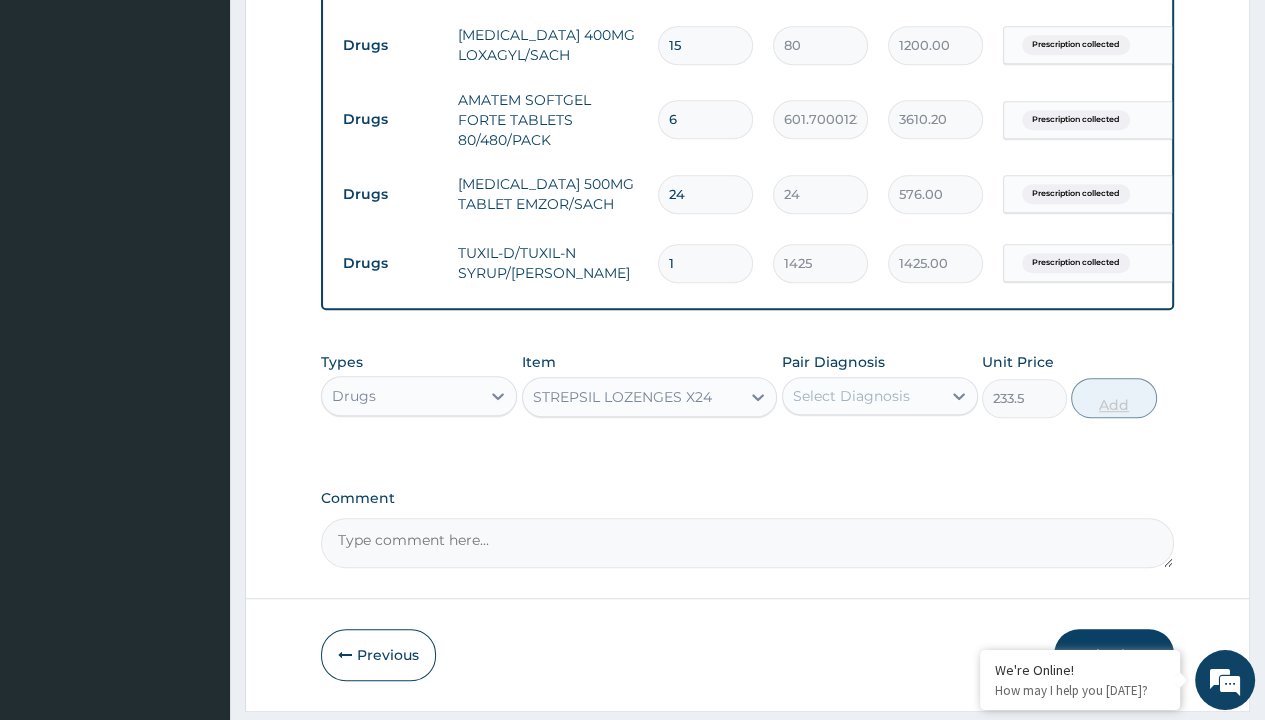 click on "Prescription collected" at bounding box center [409, -303] 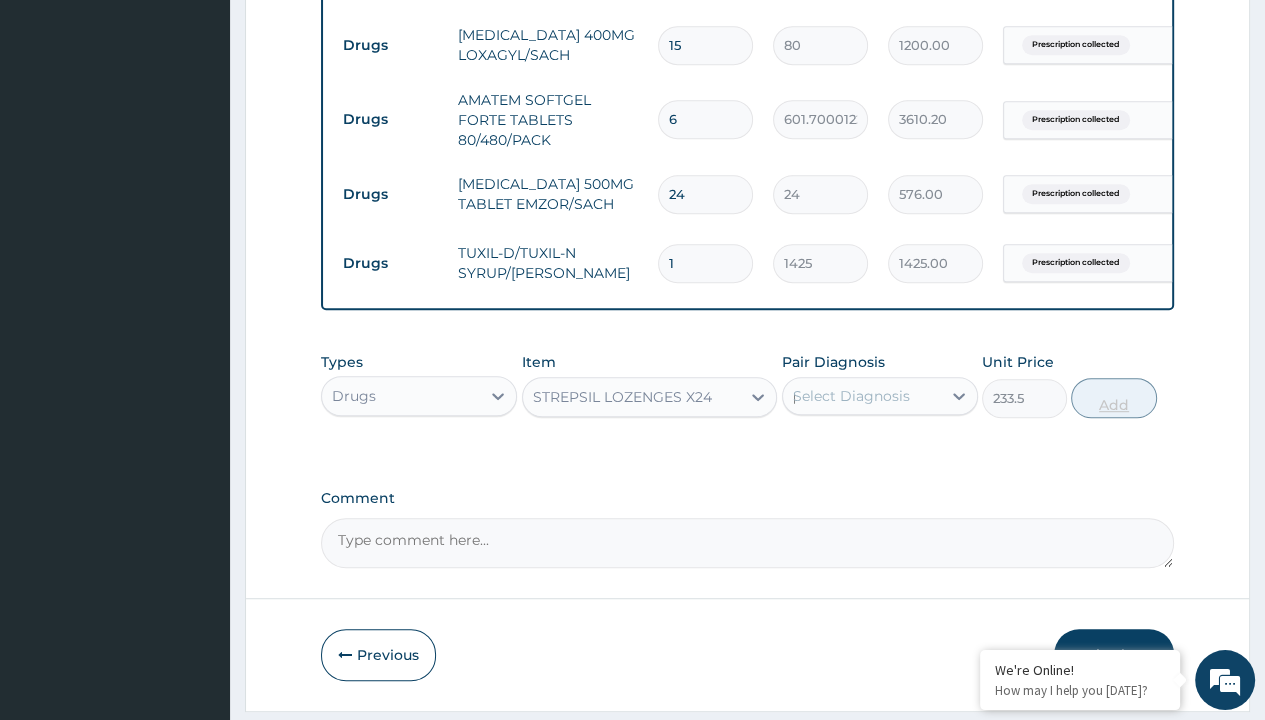 type 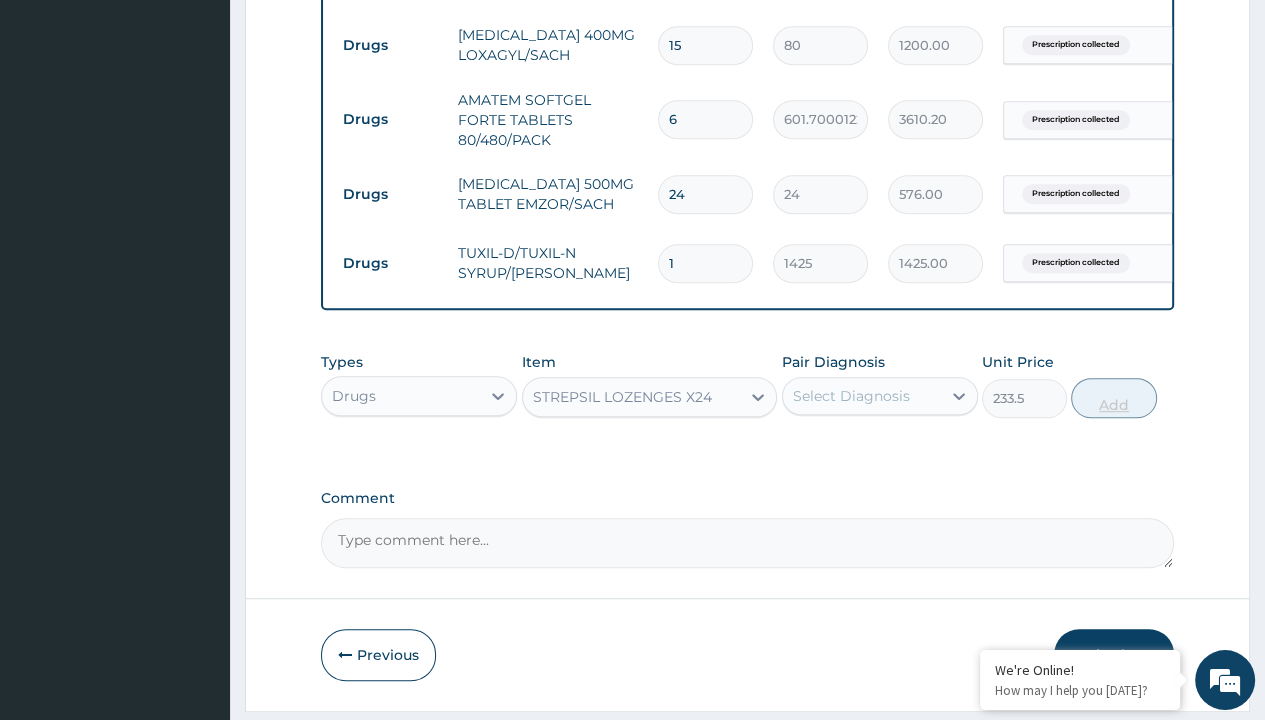 scroll, scrollTop: 925, scrollLeft: 0, axis: vertical 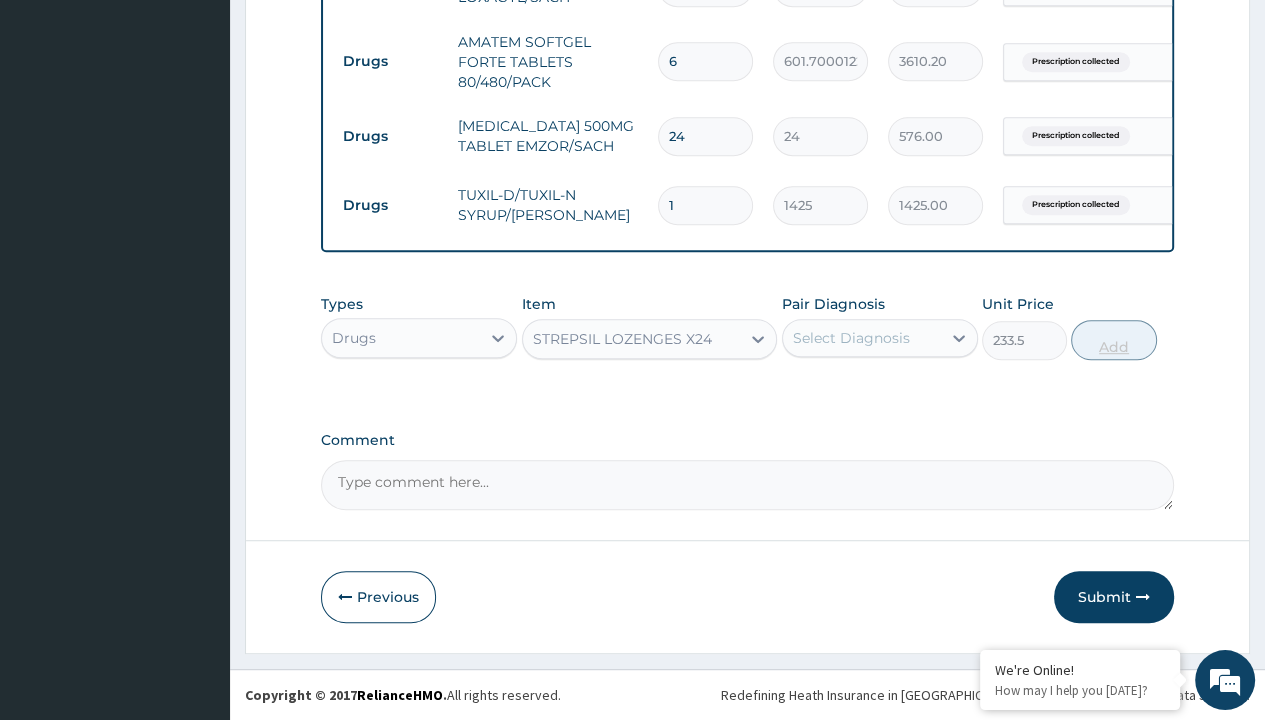 click on "Add" at bounding box center (1113, 340) 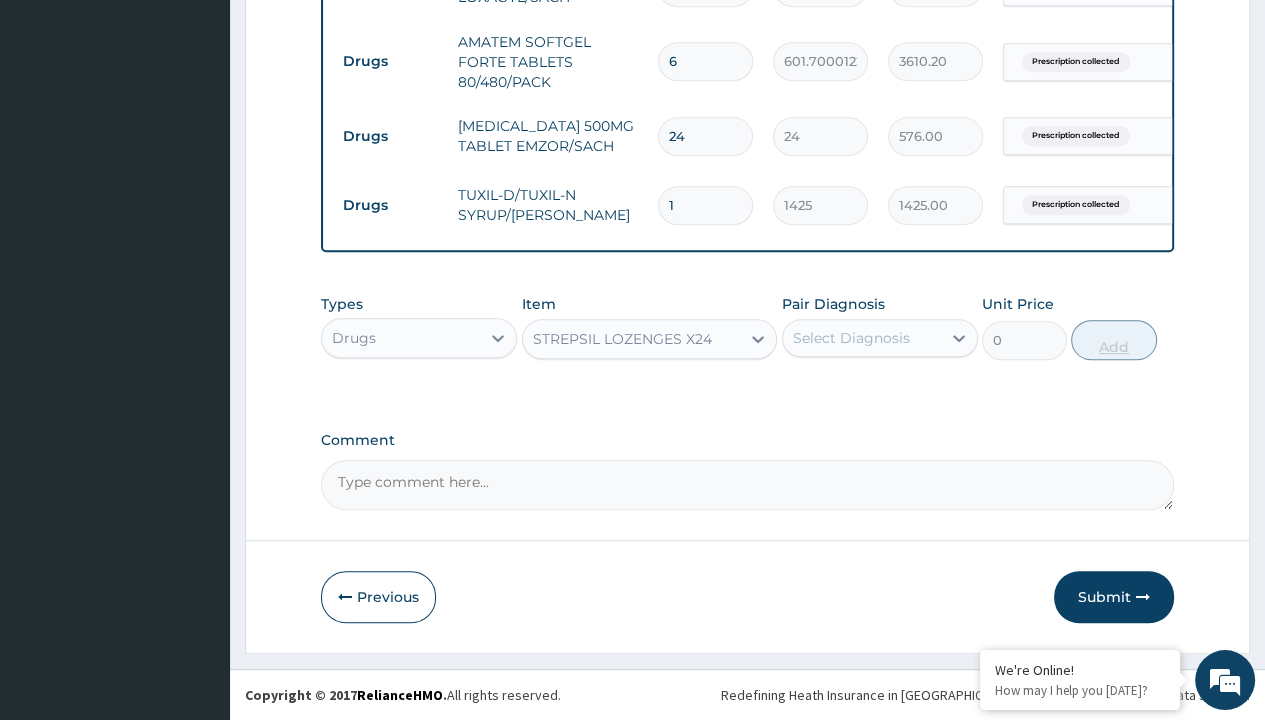 scroll, scrollTop: 0, scrollLeft: 0, axis: both 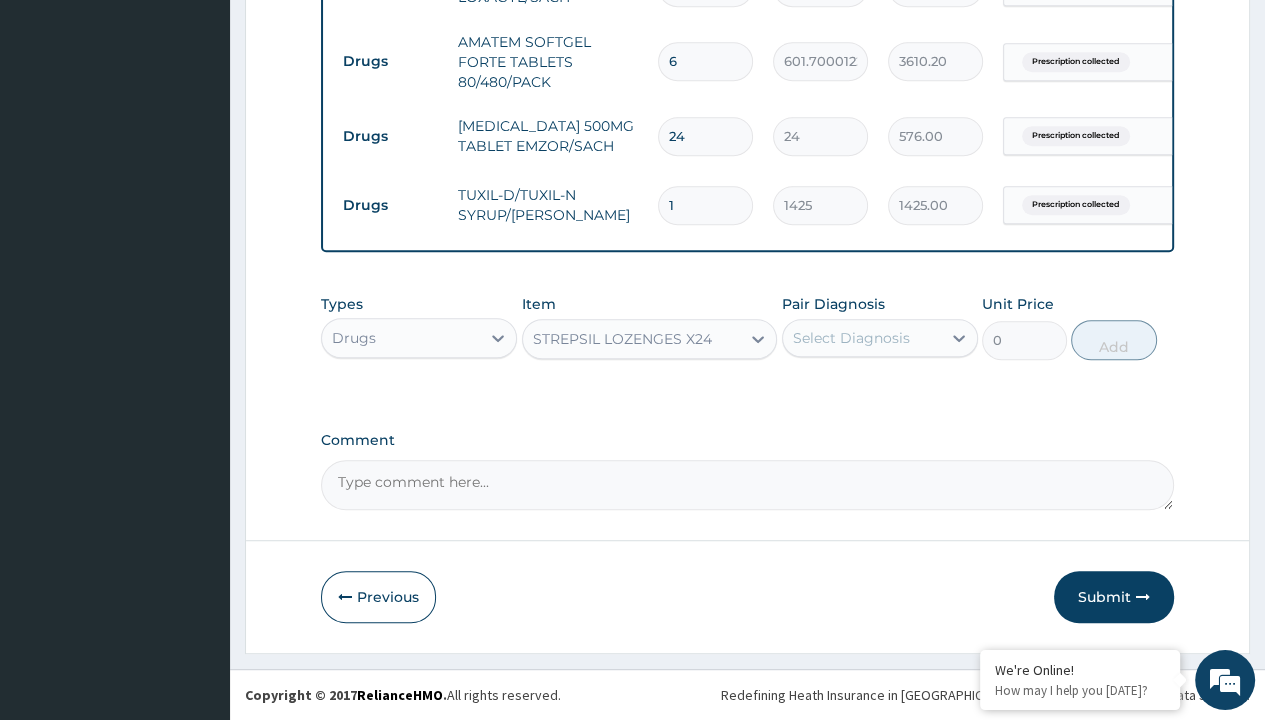 click on "Step  2  of 2 PA Code / Prescription Code PR/992E1593 Encounter Date 06-07-2025 Important Notice Please enter PA codes before entering items that are not attached to a PA code   All diagnoses entered must be linked to a claim item. Diagnosis & Claim Items that are visible but inactive cannot be edited because they were imported from an already approved PA code. Diagnosis Prescription collected Confirmed NB: All diagnosis must be linked to a claim item Claim Items Type Name Quantity Unit Price Total Price Pair Diagnosis Actions Procedures SERVICE FEE 1 100 100.00 Prescription collected Delete Drugs METRONIDAZOLE 400MG LOXAGYL/SACH 15 80 1200.00 Prescription collected Delete Drugs AMATEM SOFTGEL FORTE TABLETS 80/480/PACK 6 601.7000122070312 3610.20 Prescription collected Delete Drugs PARACETAMOL 500MG TABLET EMZOR/SACH 24 24 576.00 Prescription collected Delete Drugs TUXIL-D/TUXIL-N SYRUP/BOTT 1 1425 1425.00 Prescription collected Delete Types Drugs Item option STREPSIL LOZENGES X24, selected. Pair Diagnosis 0" at bounding box center (747, -78) 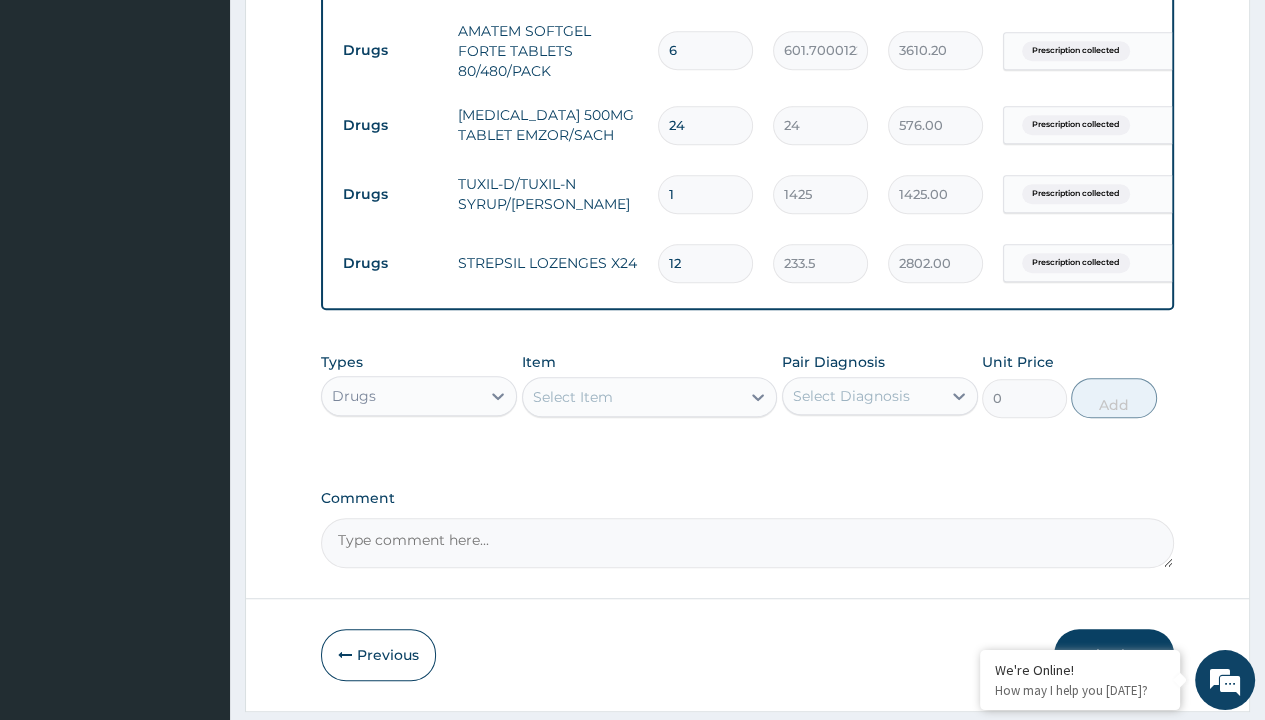 click on "Drugs" at bounding box center [390, -24] 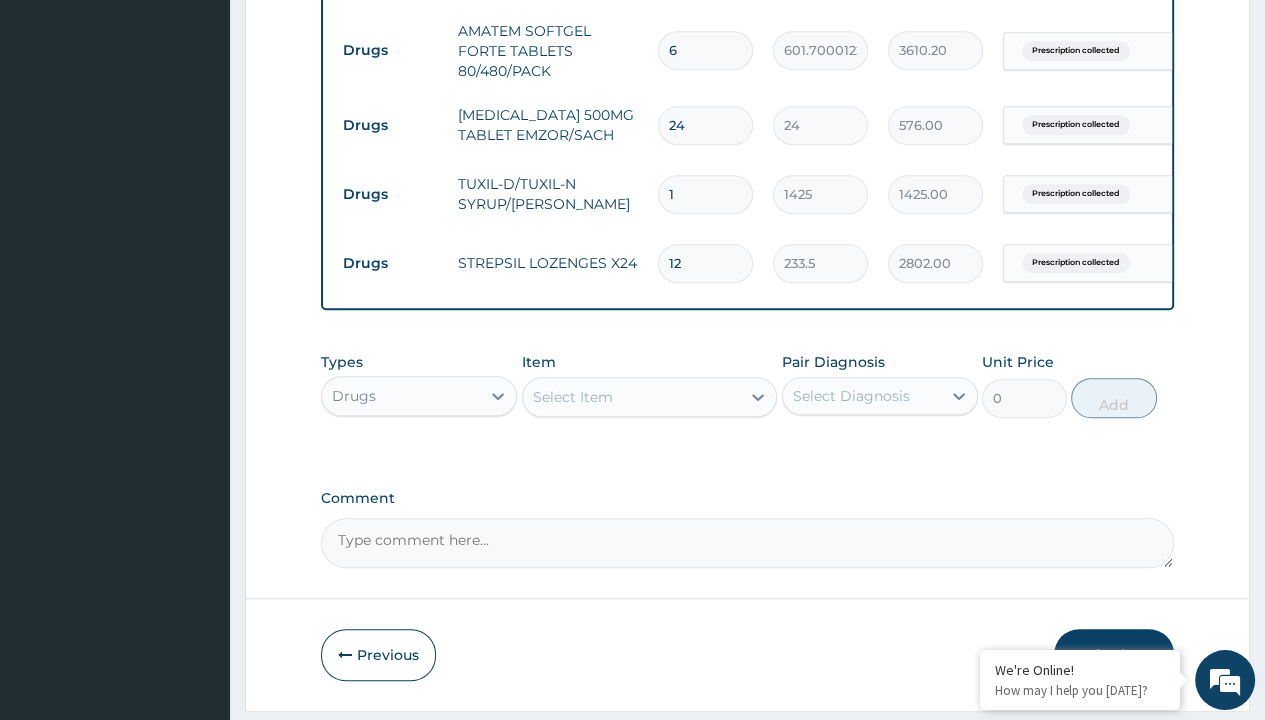 scroll 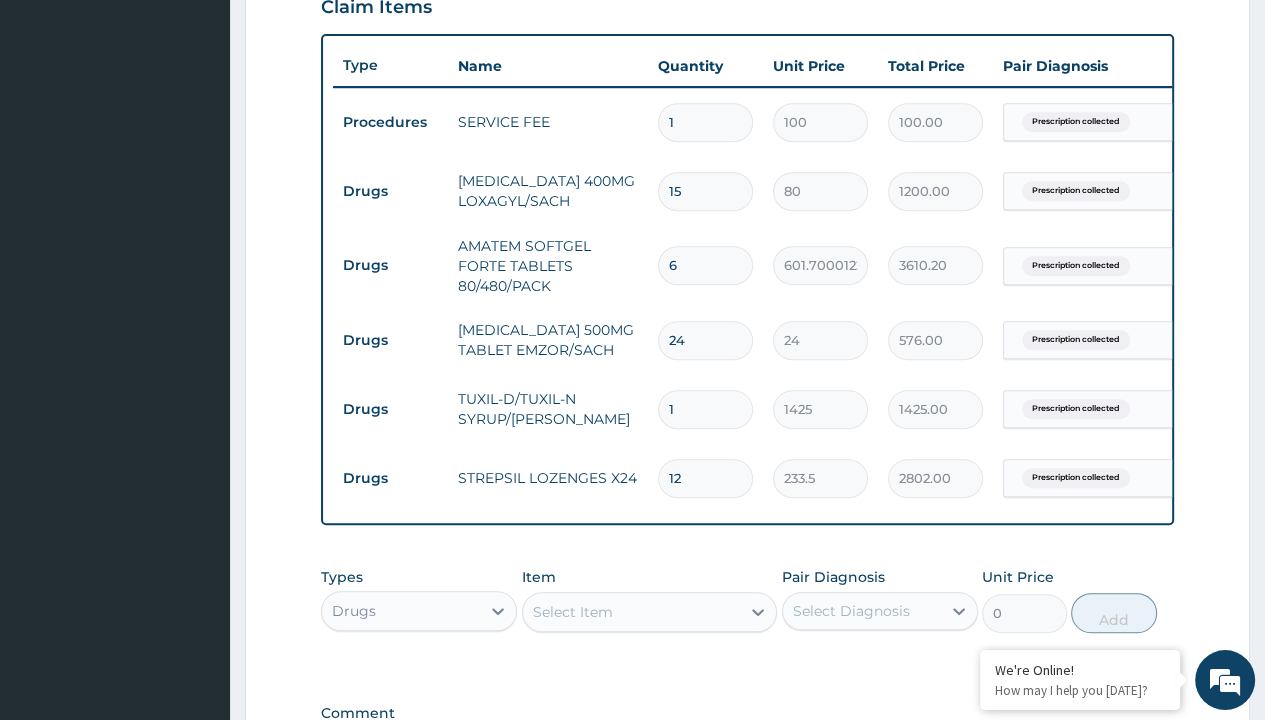 type on "drugs" 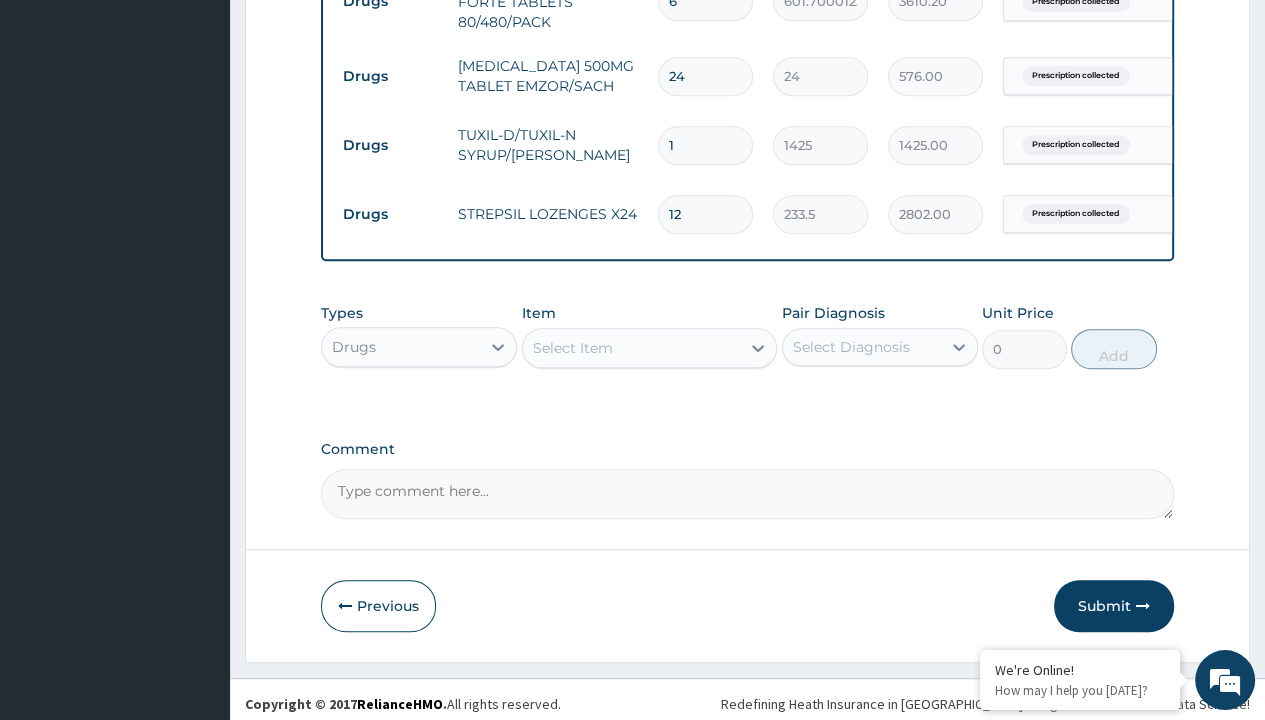 type 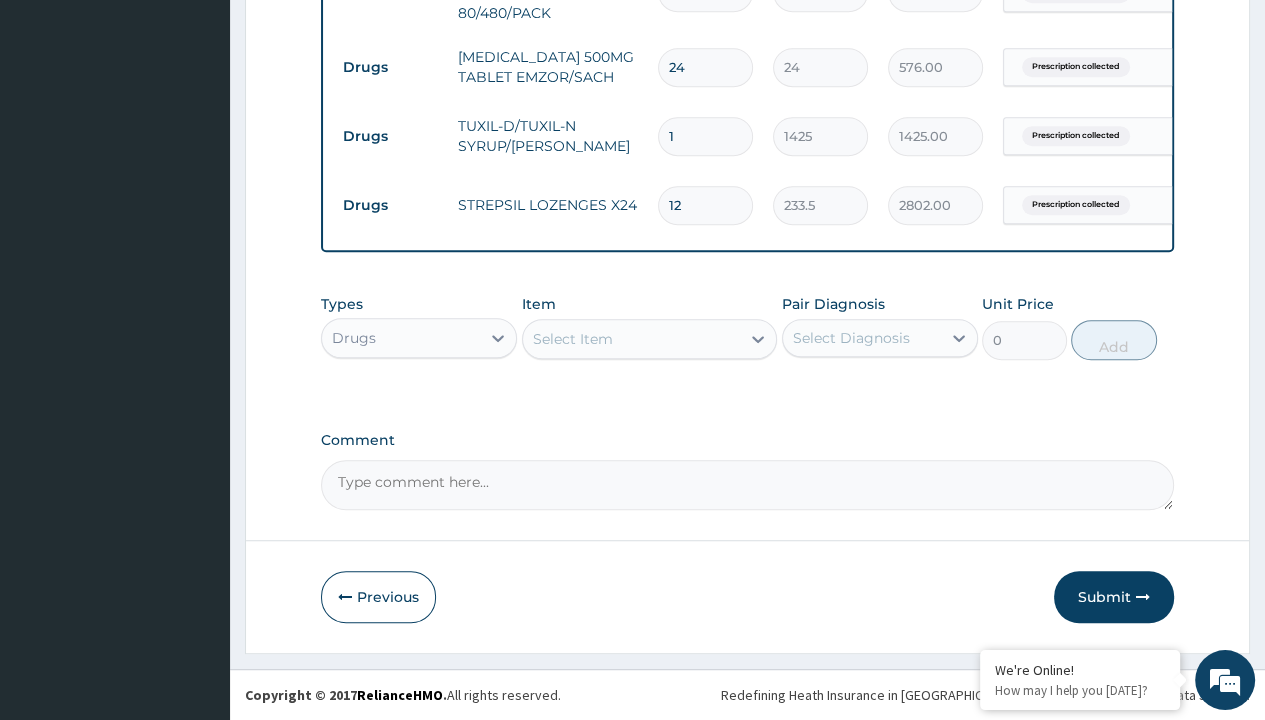 click on "Select Item" at bounding box center (573, 339) 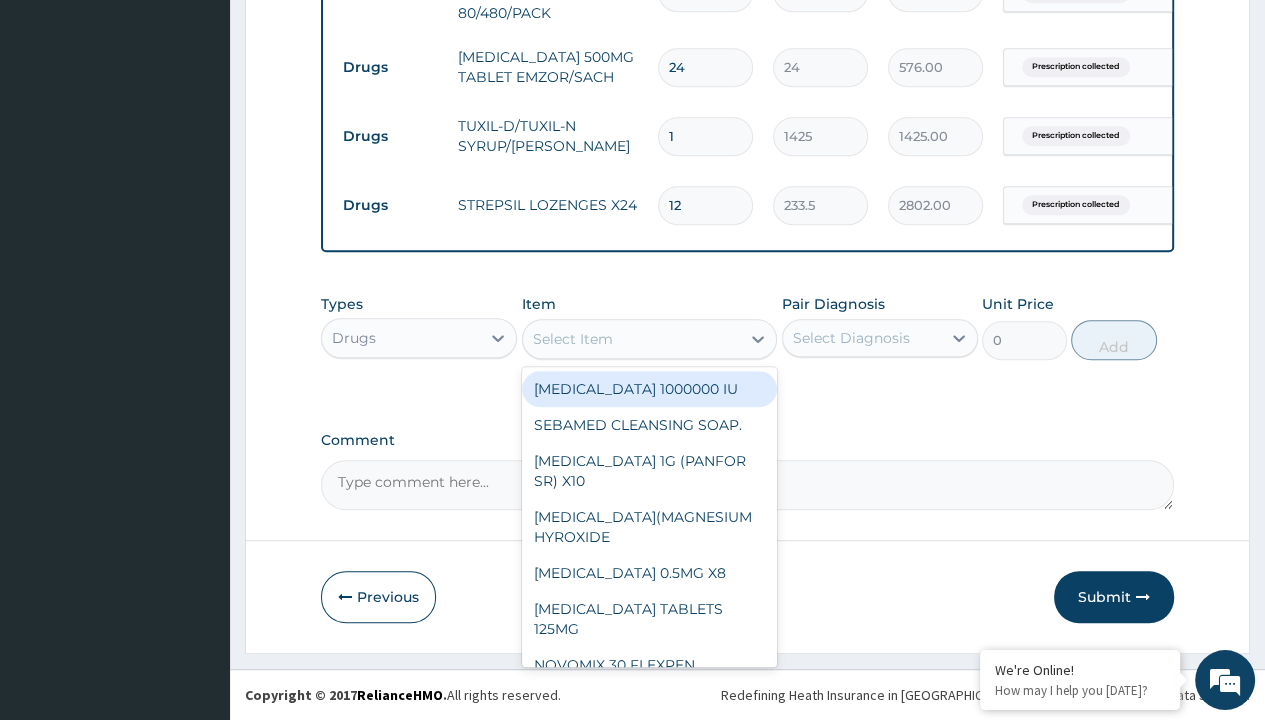 type on "clotrimazole vaginal tablet" 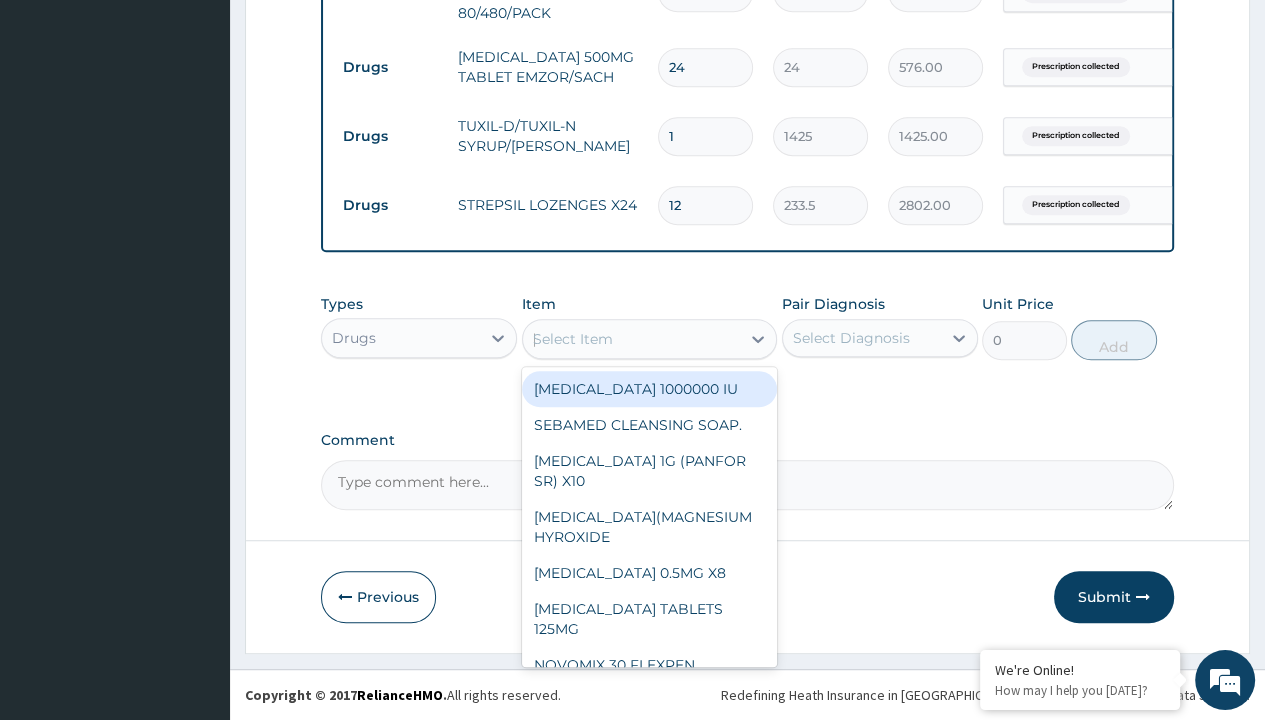 click on "[MEDICAL_DATA] VAGINAL TABLET" at bounding box center (650, 46439) 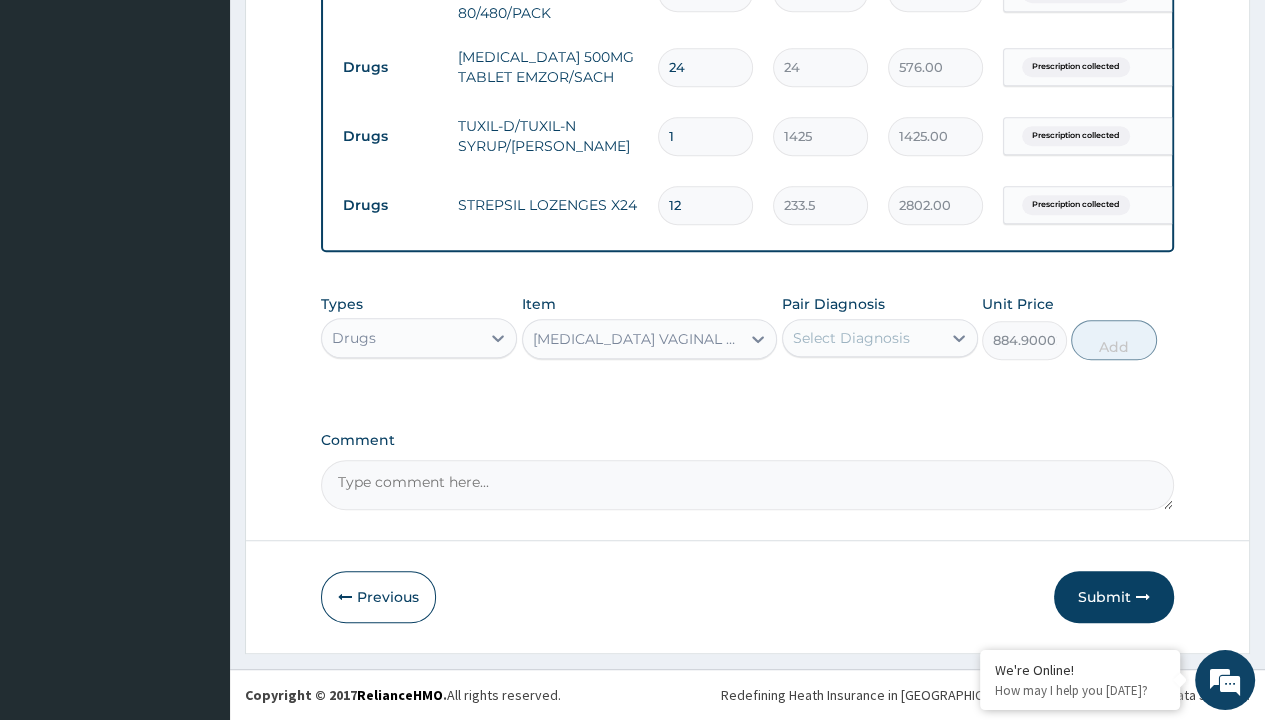 click on "Prescription collected" at bounding box center [409, -430] 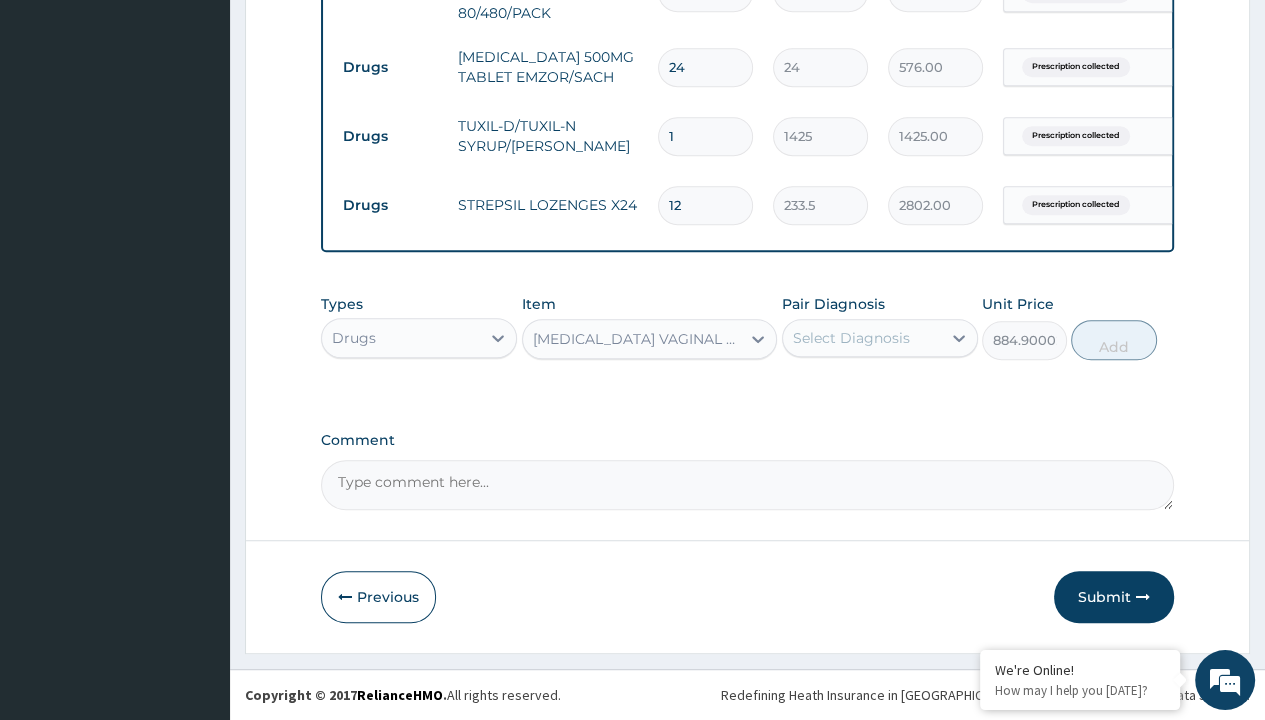 type on "prescription collected" 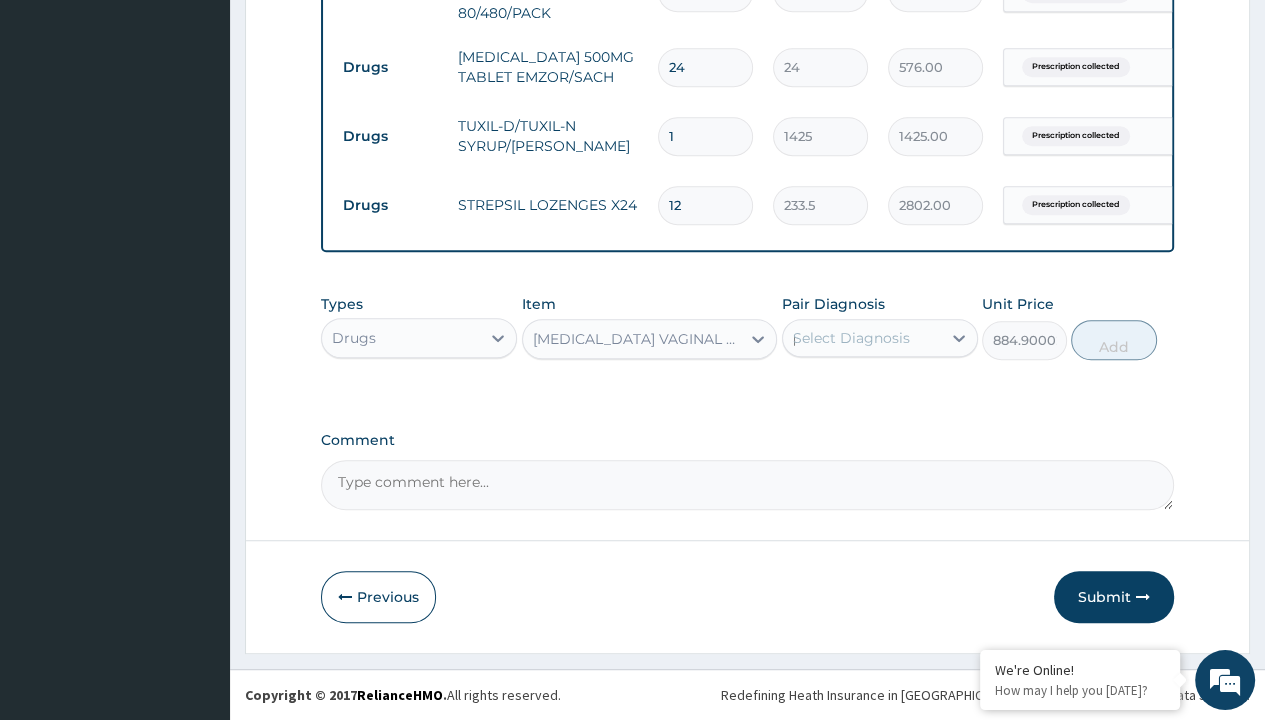 type 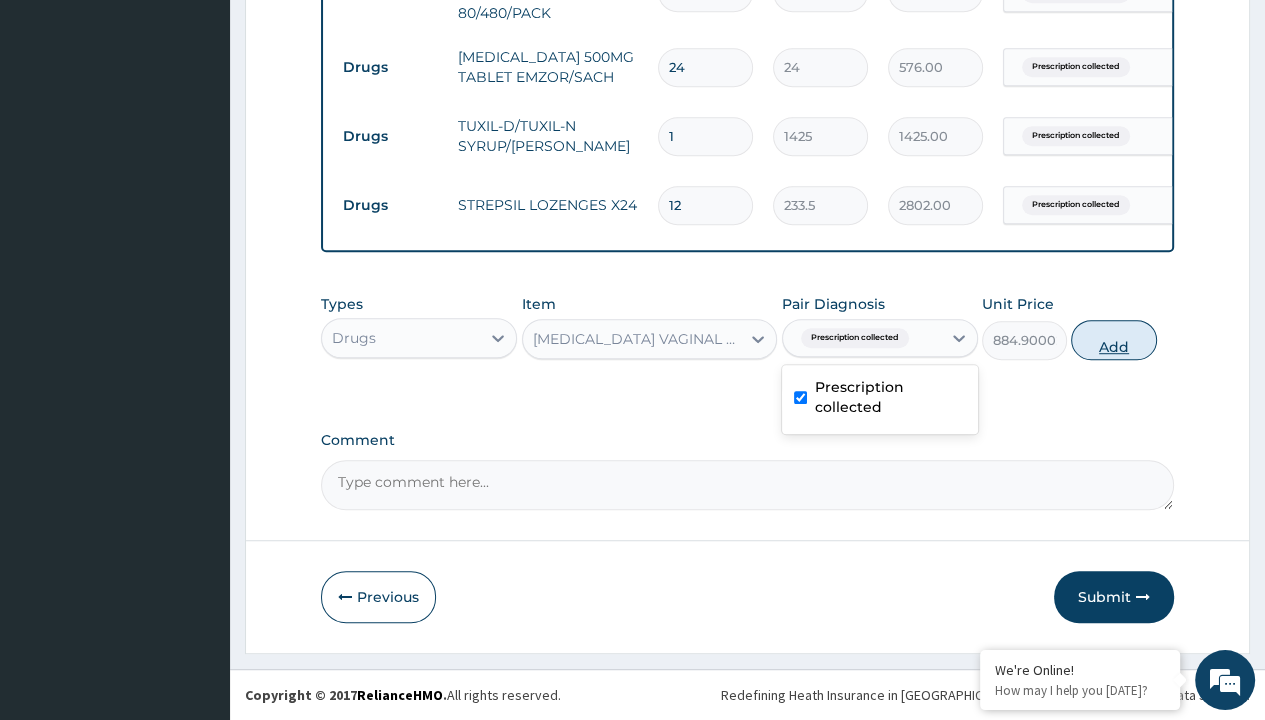 click on "Add" at bounding box center [1113, 340] 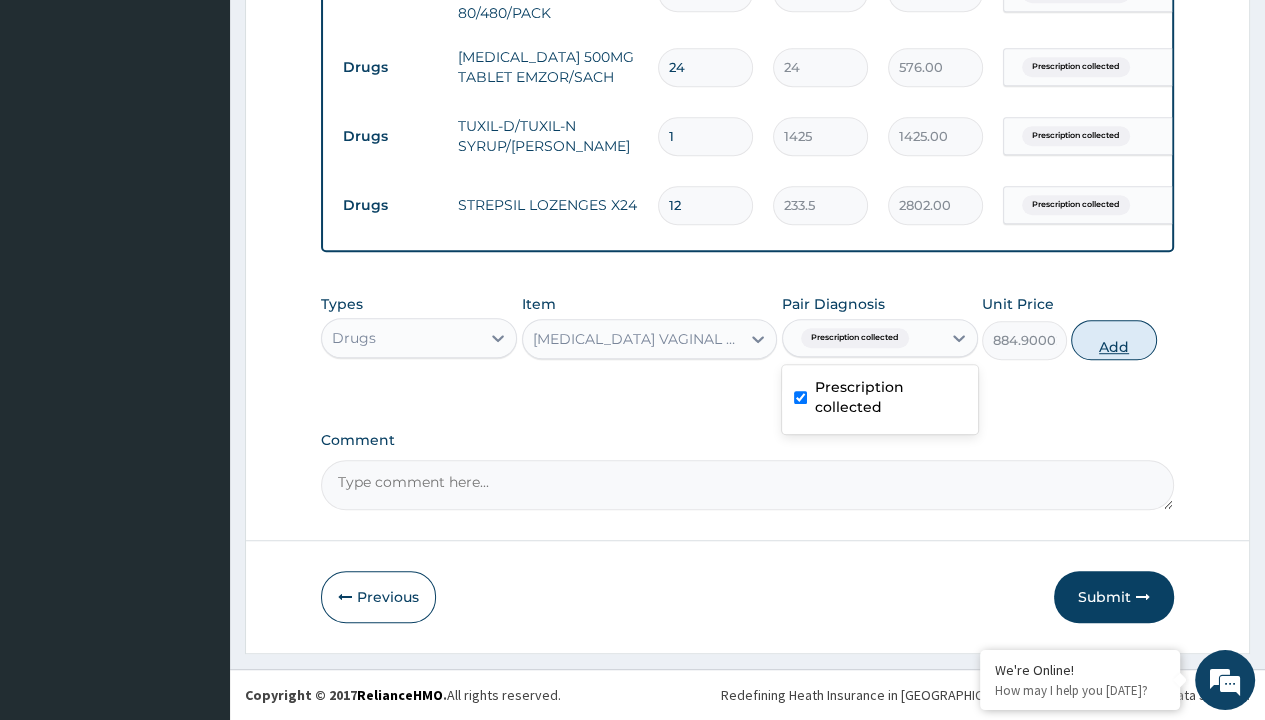 type on "0" 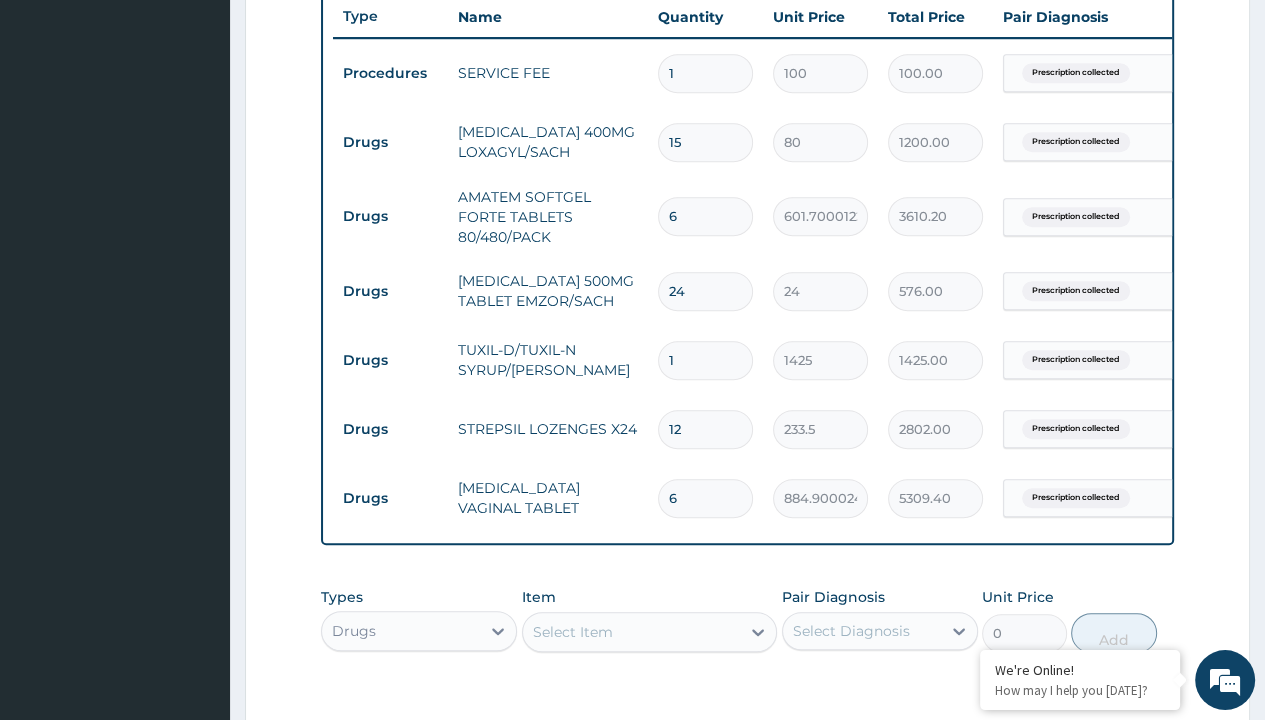 click on "Submit" at bounding box center [1114, 890] 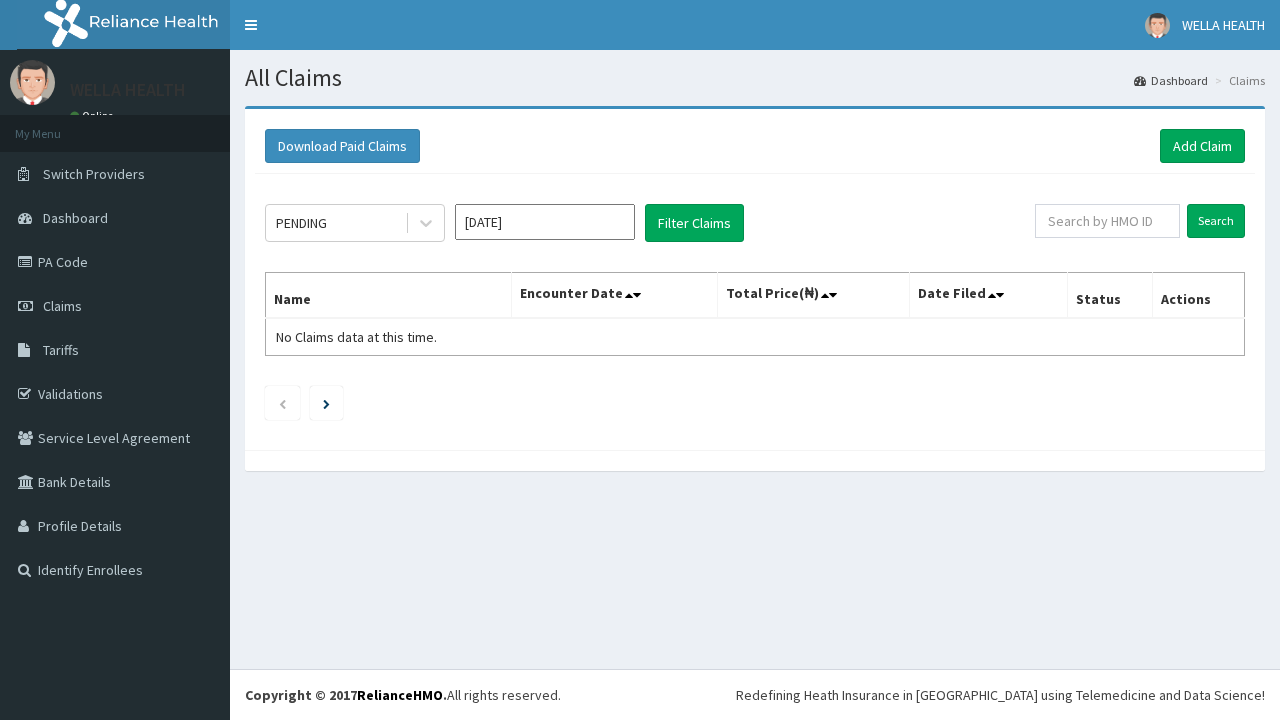 scroll, scrollTop: 0, scrollLeft: 0, axis: both 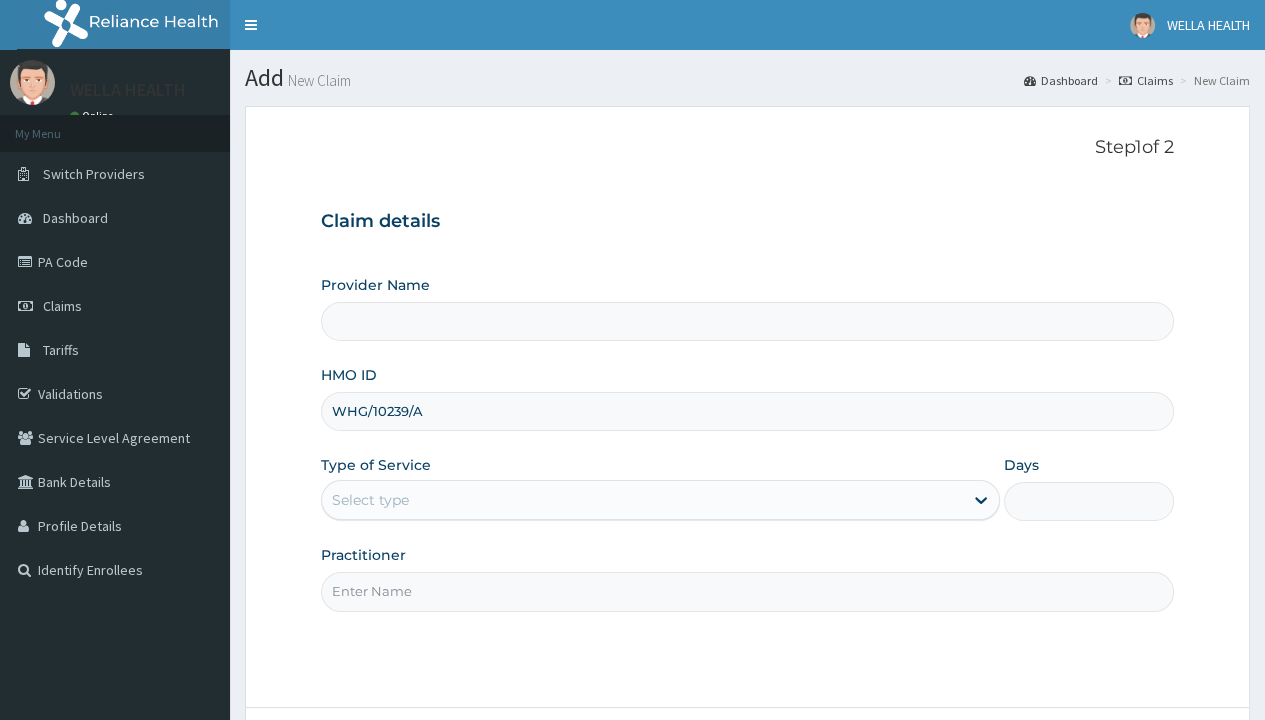 type on "WHG/10239/A" 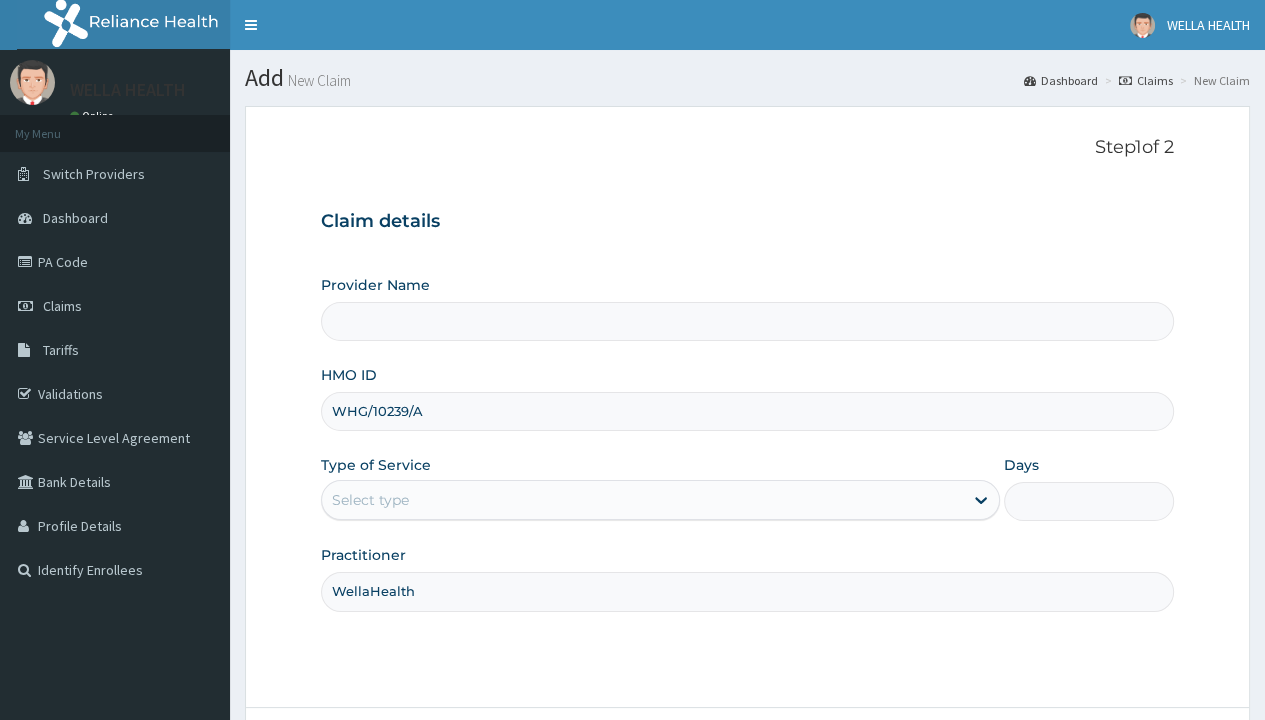 type on "WellaHealth" 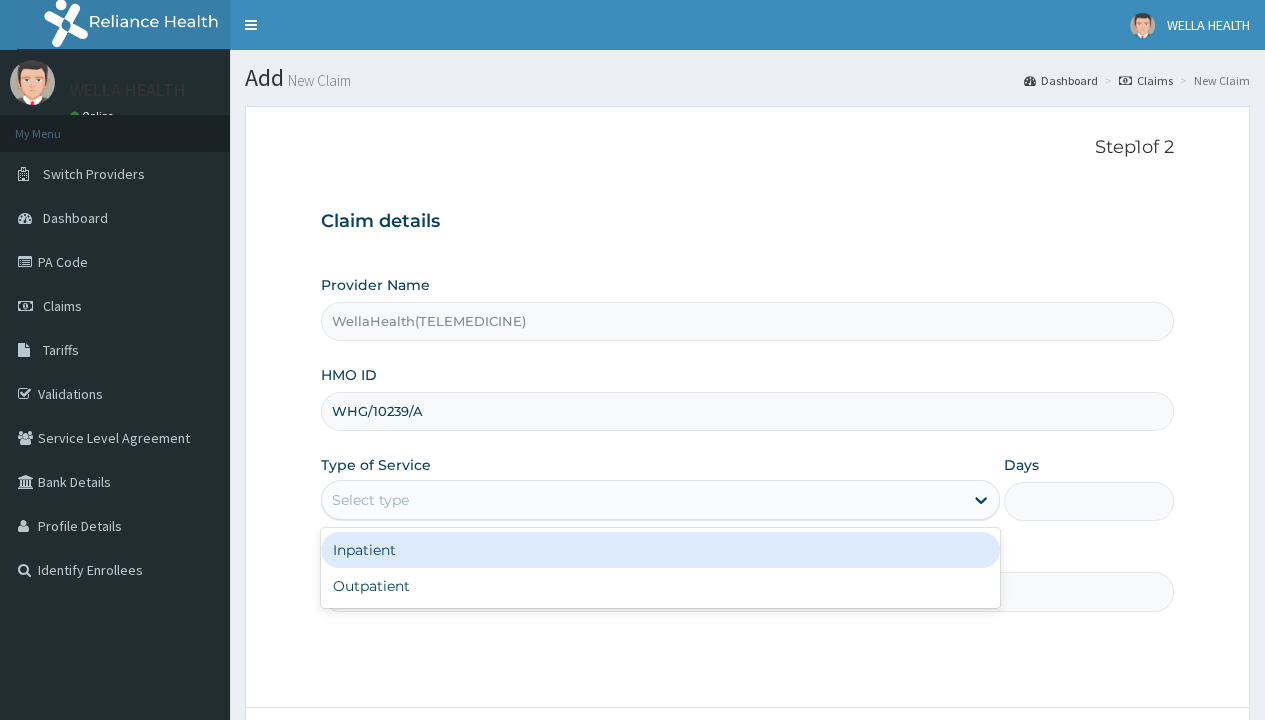 type on "WellaHealth(TELEMEDICINE)" 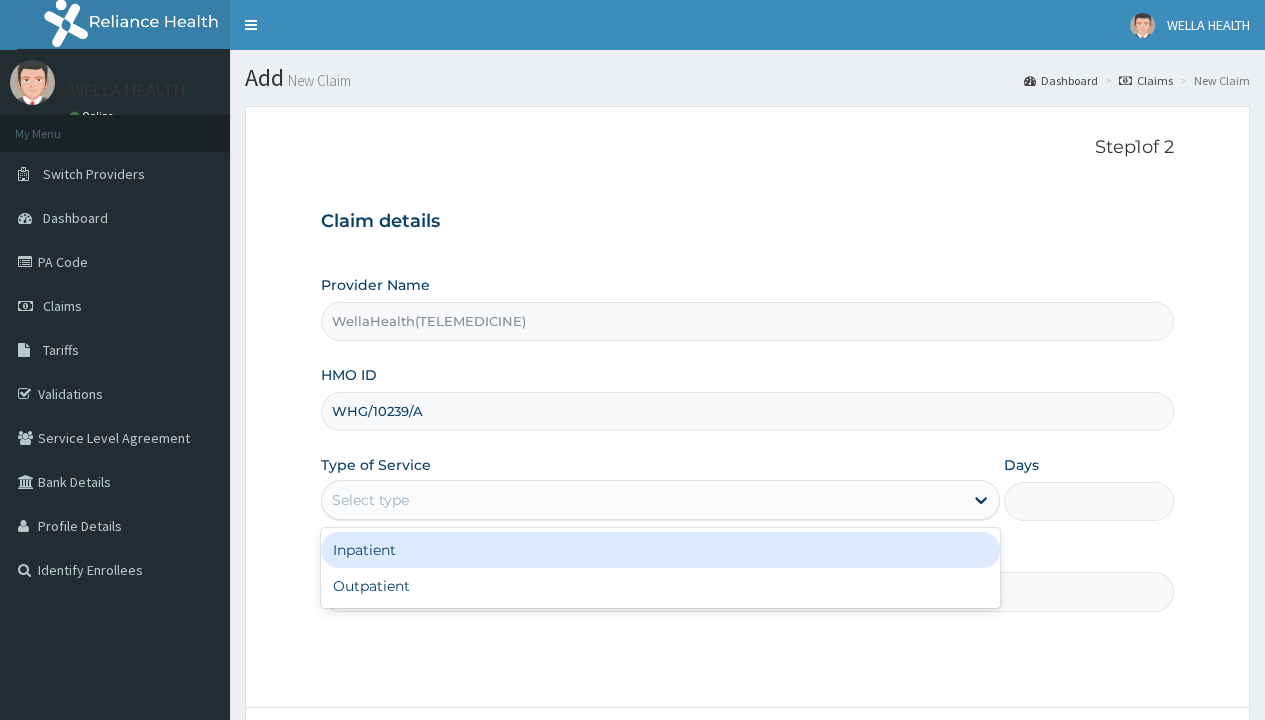 click on "Outpatient" at bounding box center [660, 586] 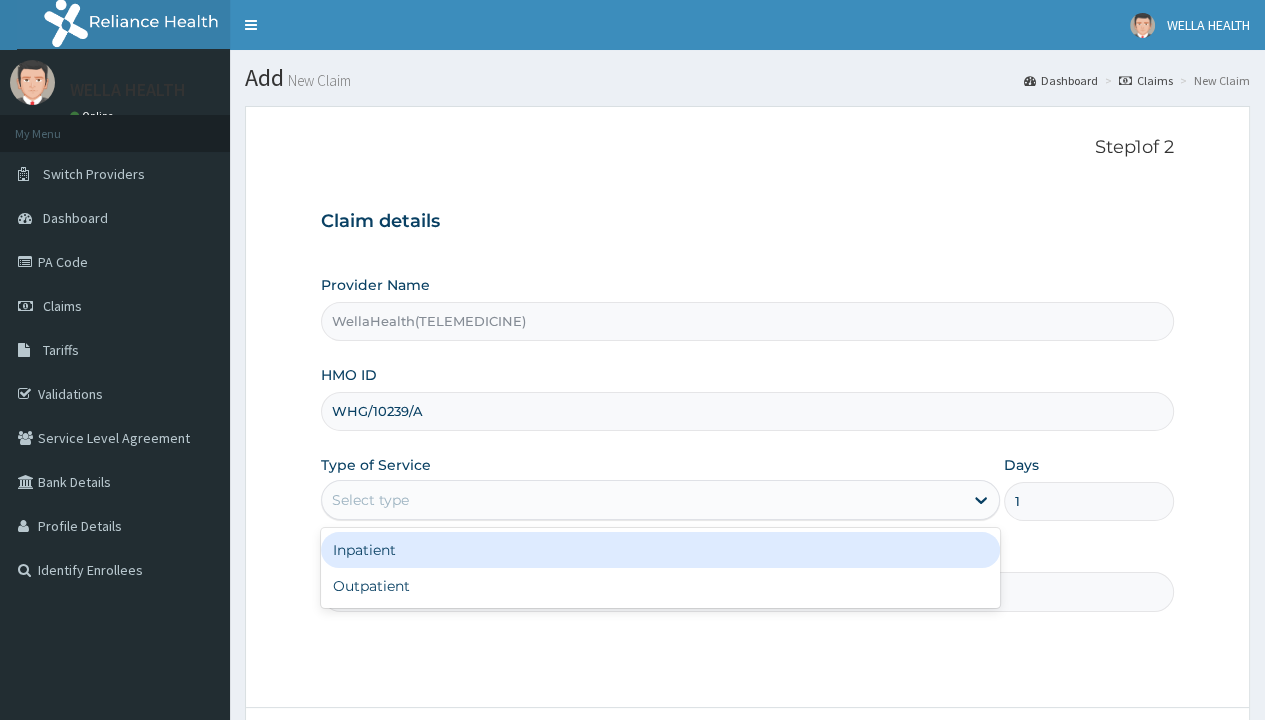 click on "Next" at bounding box center [1123, 764] 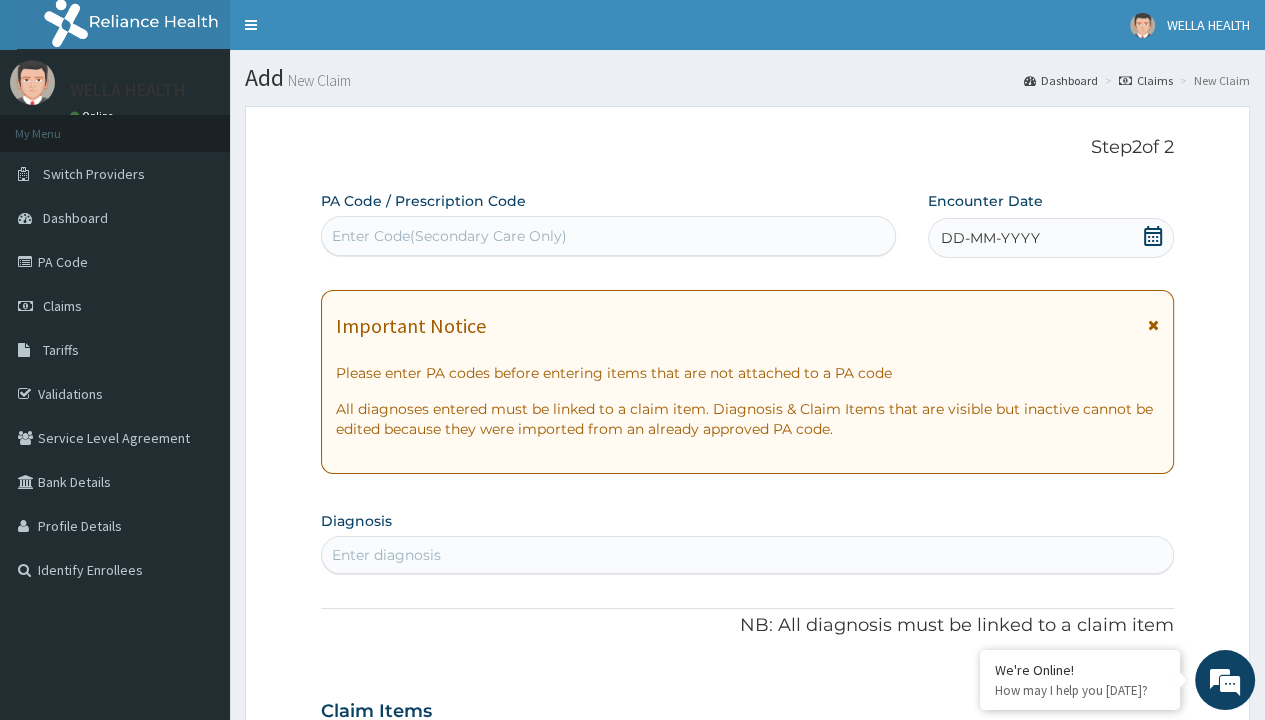 scroll, scrollTop: 167, scrollLeft: 0, axis: vertical 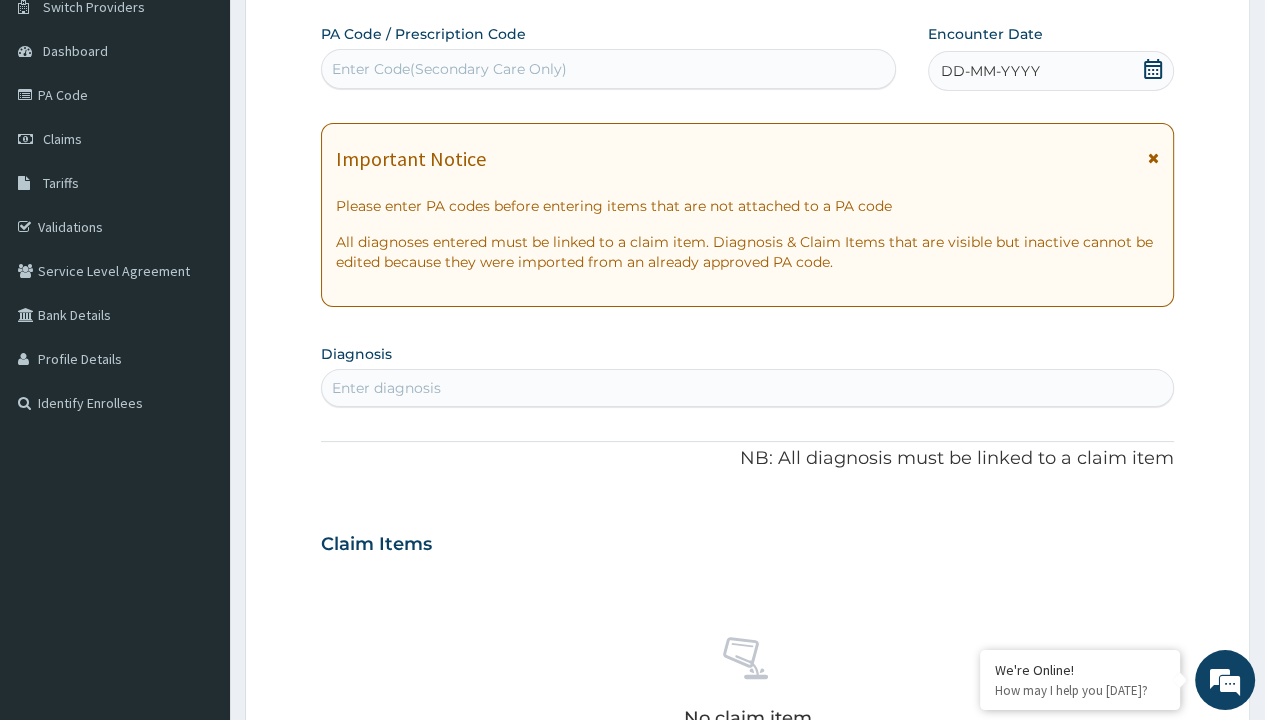 click on "DD-MM-YYYY" at bounding box center [990, 71] 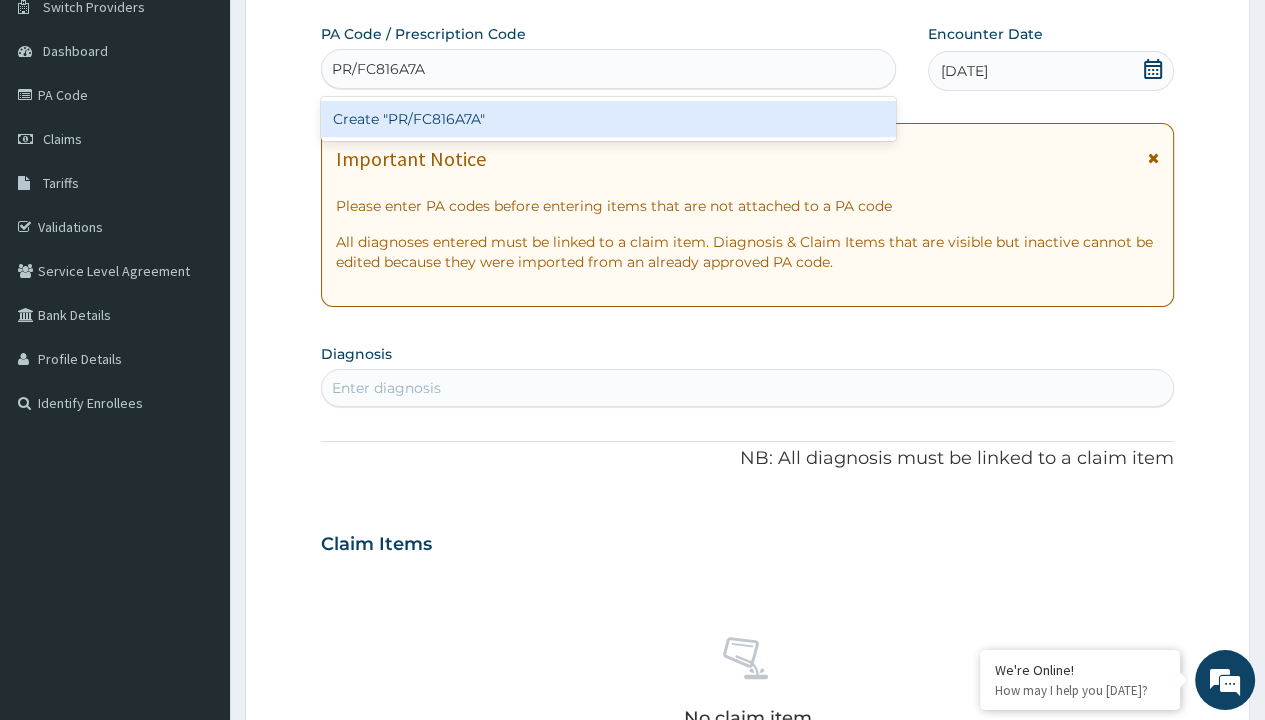 click on "Create "PR/FC816A7A"" at bounding box center [608, 119] 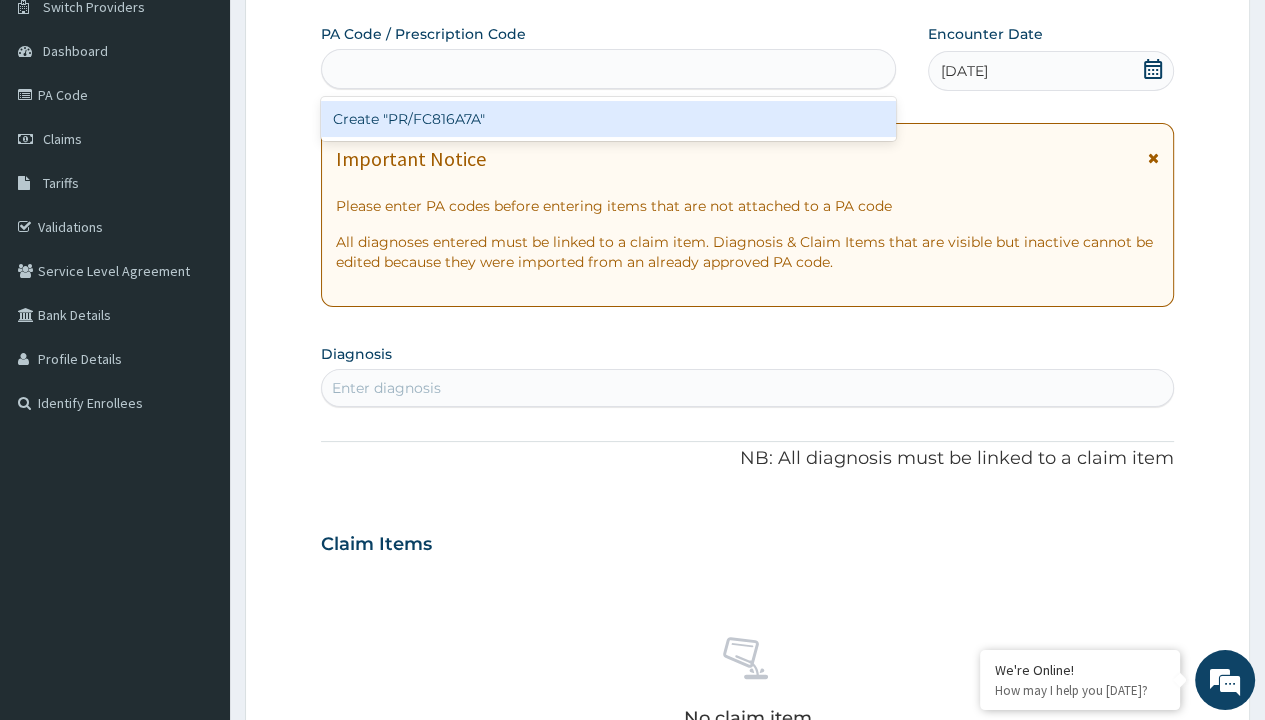 scroll, scrollTop: 0, scrollLeft: 0, axis: both 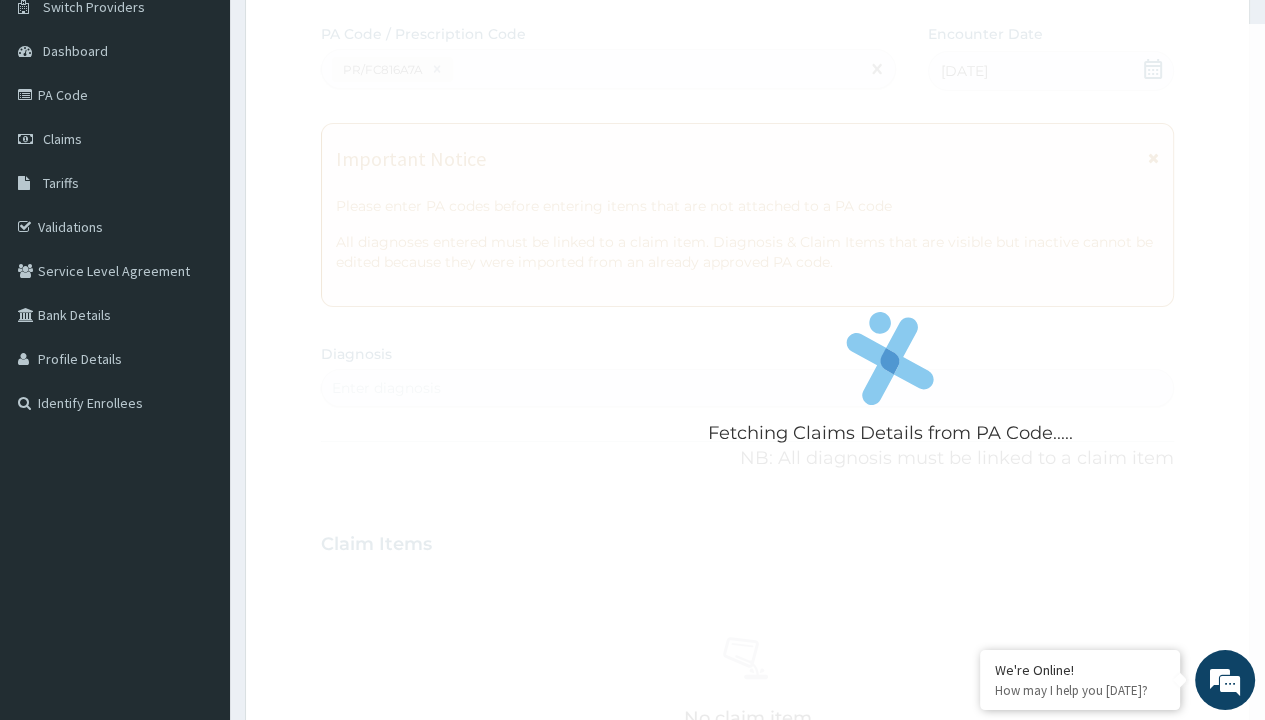 click on "Enter diagnosis" at bounding box center (386, 388) 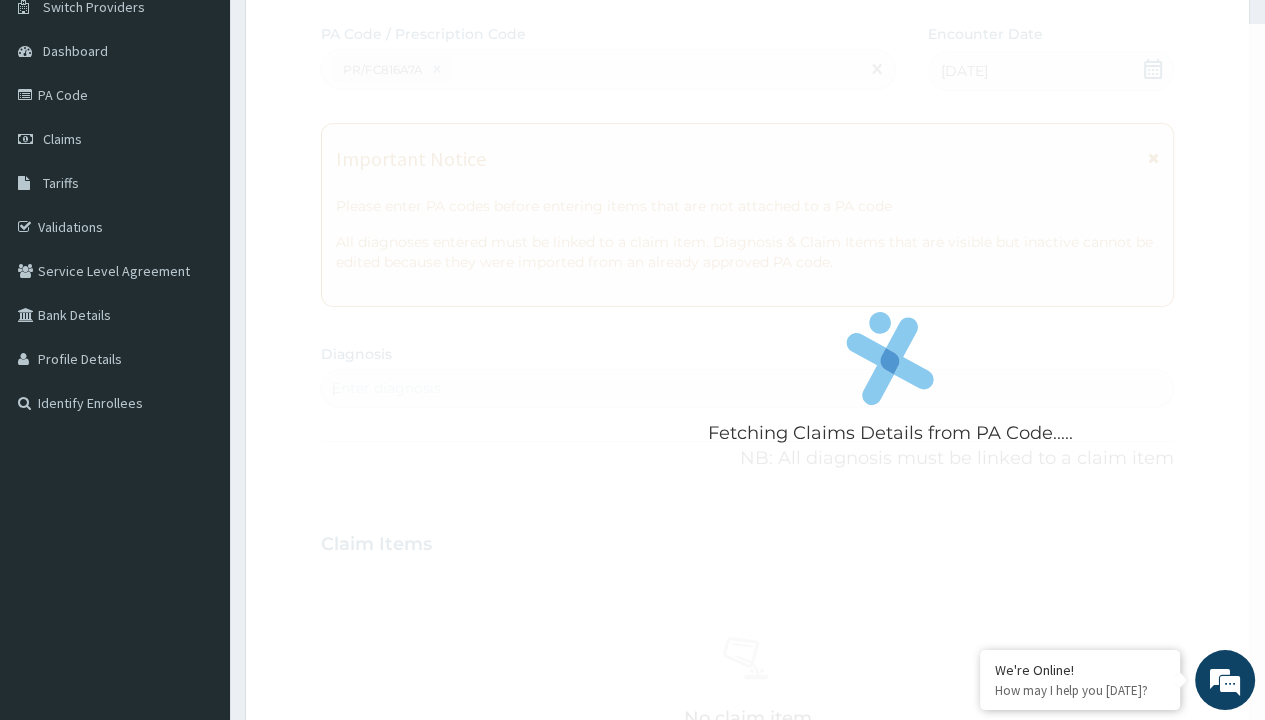 scroll, scrollTop: 0, scrollLeft: 0, axis: both 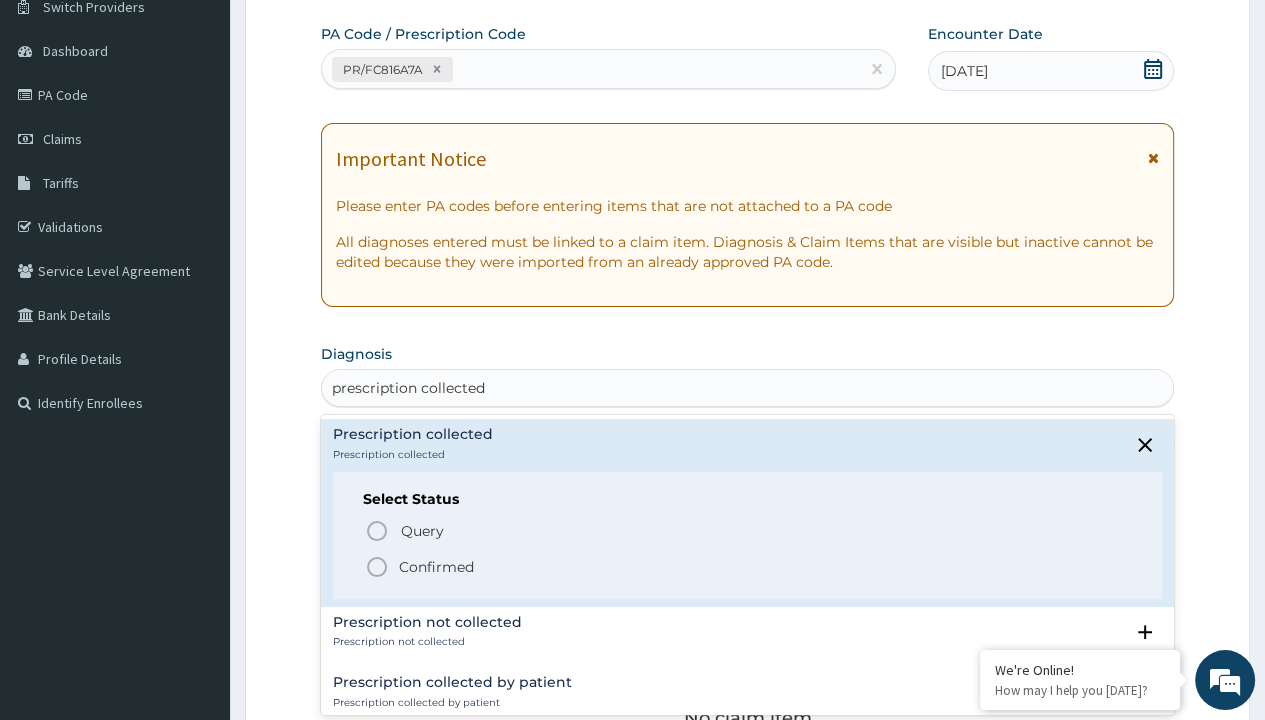 click on "Confirmed" at bounding box center [436, 567] 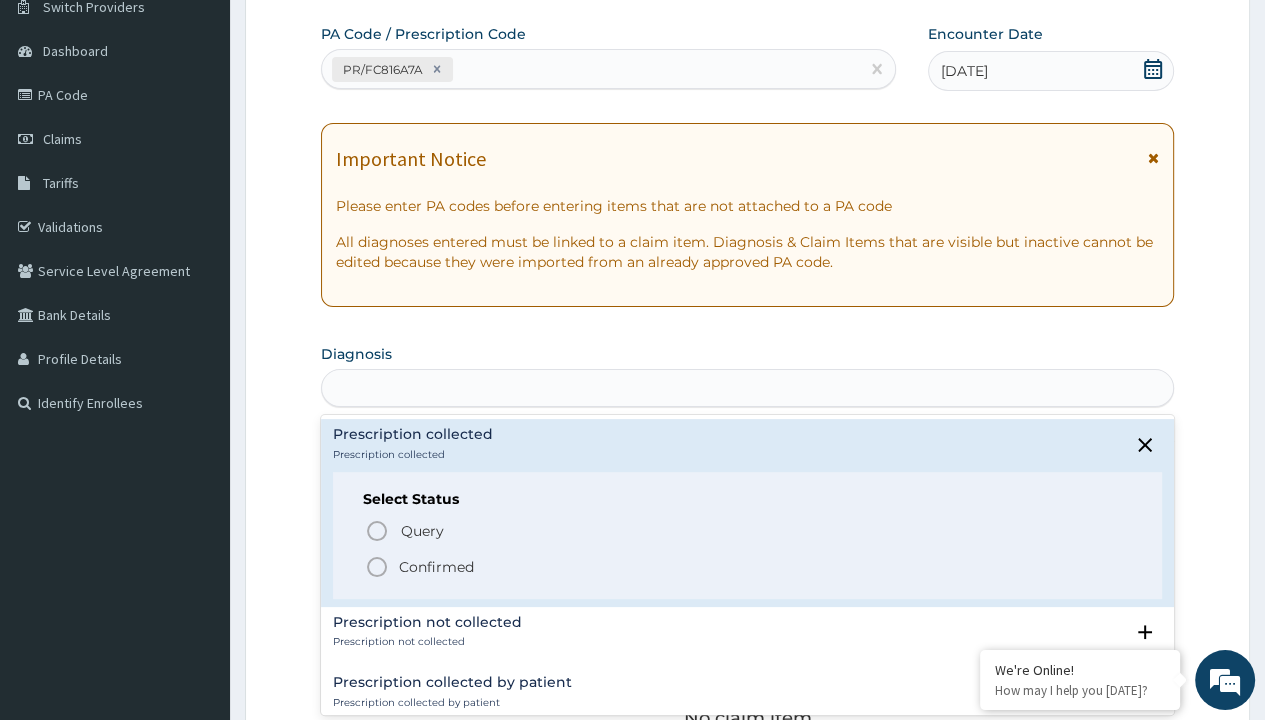 click on "Step  2  of 2 PA Code / Prescription Code PR/FC816A7A Encounter Date 06-07-2025 Important Notice Please enter PA codes before entering items that are not attached to a PA code   All diagnoses entered must be linked to a claim item. Diagnosis & Claim Items that are visible but inactive cannot be edited because they were imported from an already approved PA code. Diagnosis option Prescription collected focused, 1 of 7. 7 results available for search term prescription collected. Use Up and Down to choose options, press Enter to select the currently focused option, press Escape to exit the menu, press Tab to select the option and exit the menu. prescription collected Prescription collected Prescription collected Select Status Query Query covers suspected (?), Keep in view (kiv), Ruled out (r/o) Confirmed Prescription not collected Prescription not collected Select Status Query Query covers suspected (?), Keep in view (kiv), Ruled out (r/o) Confirmed Prescription collected by patient Select Status Query Confirmed" at bounding box center (747, 571) 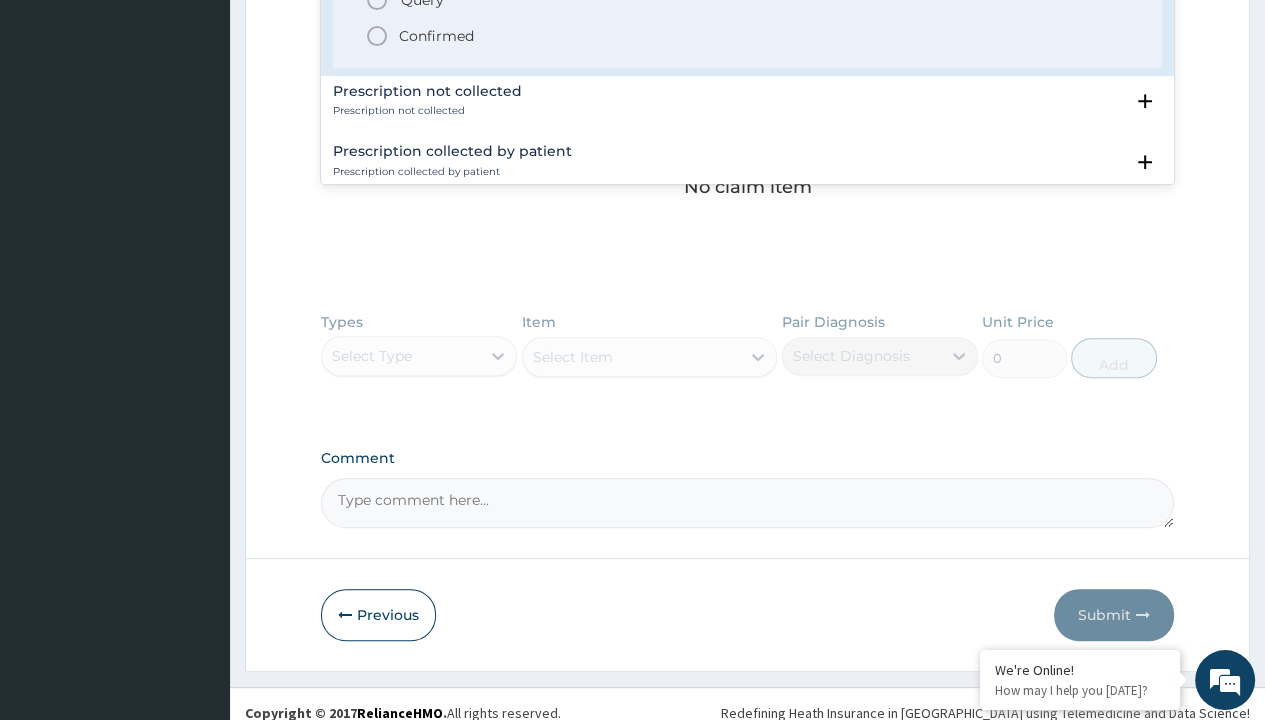 type 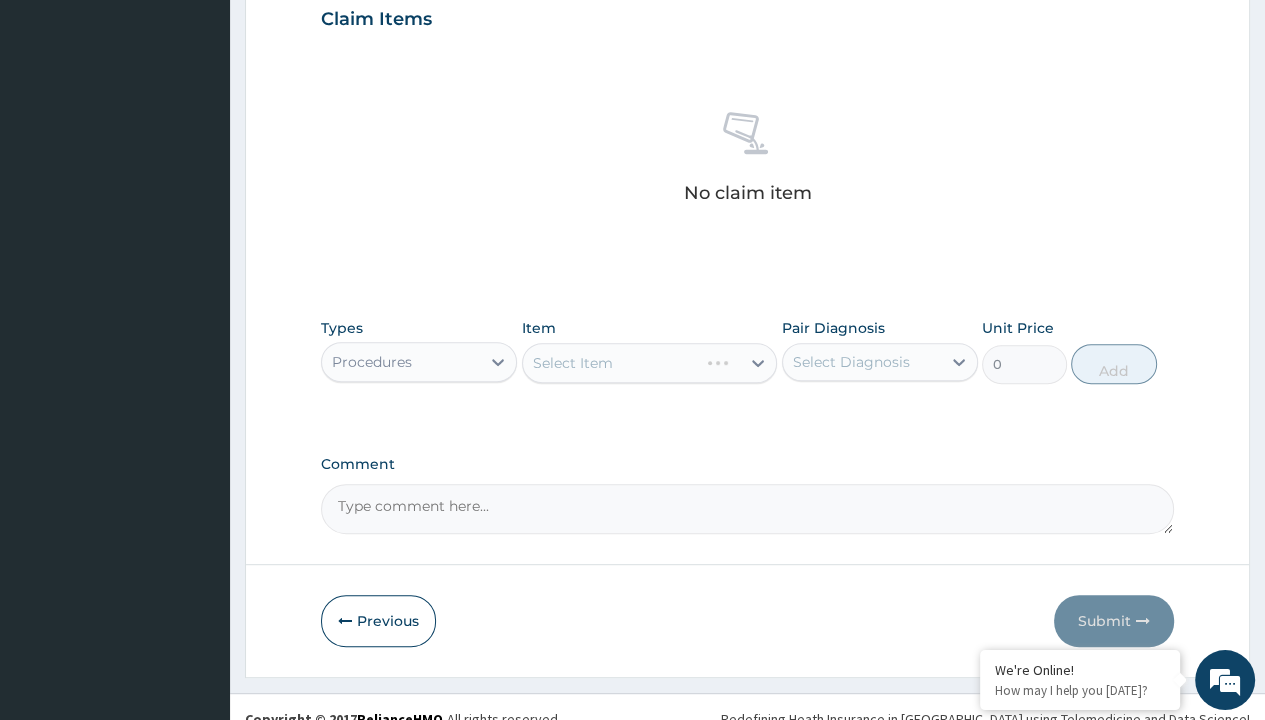 scroll, scrollTop: 0, scrollLeft: 0, axis: both 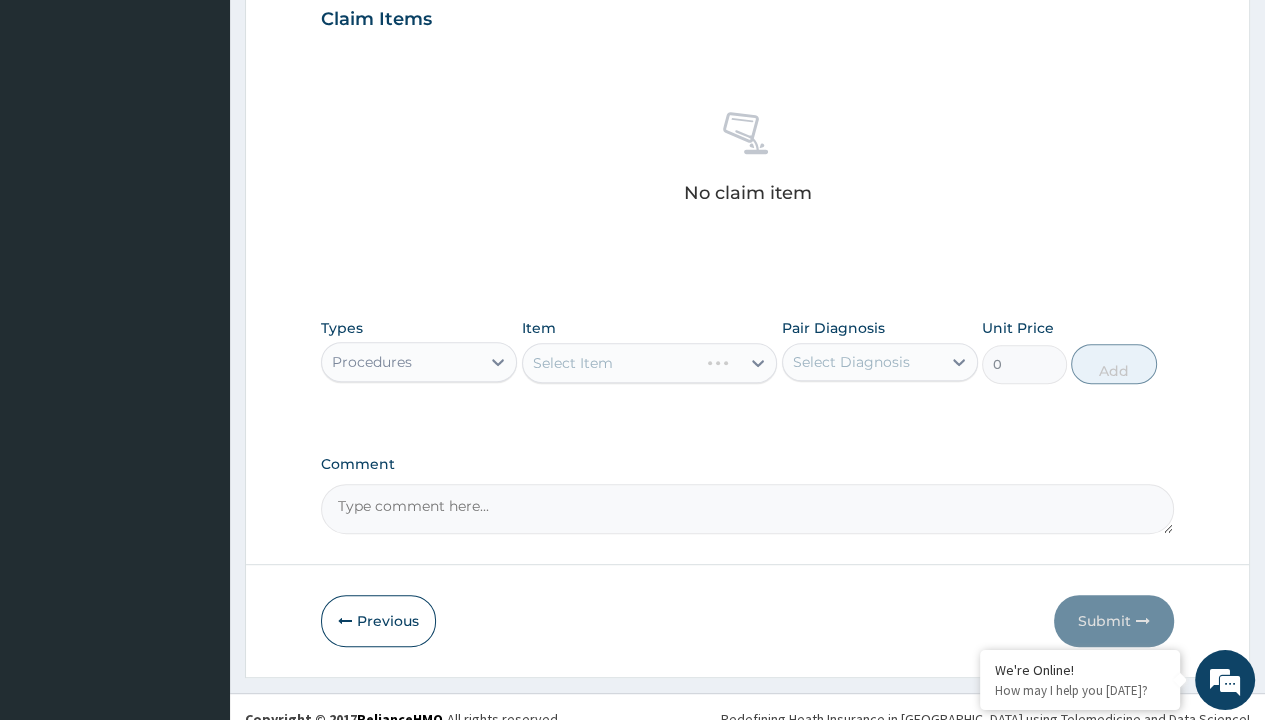 click on "Select Item" at bounding box center [573, 363] 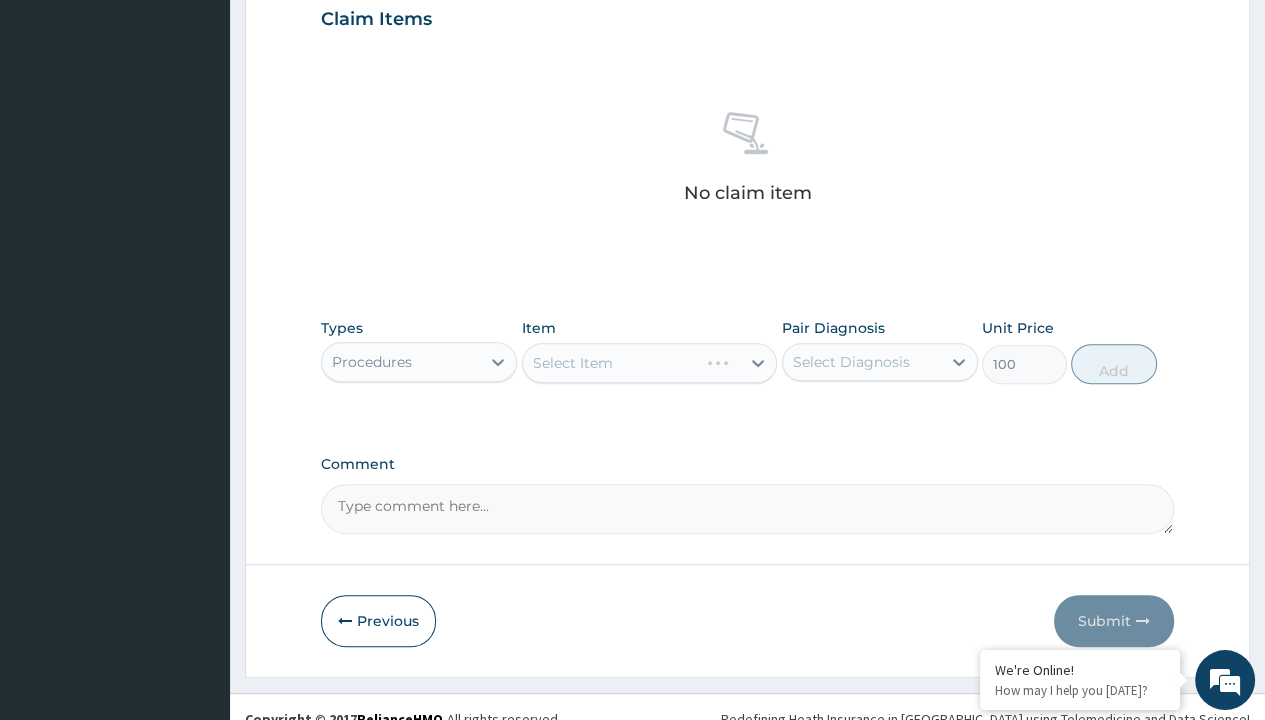 scroll, scrollTop: 0, scrollLeft: 0, axis: both 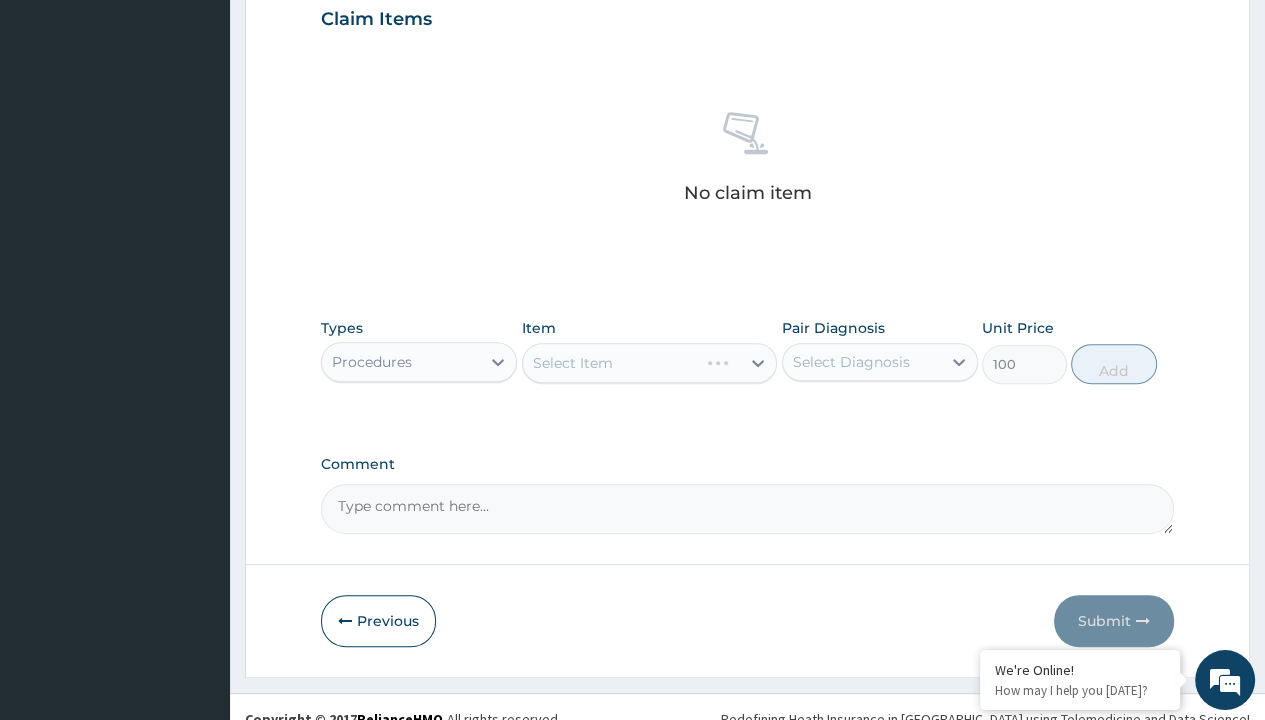 type on "prescription collected" 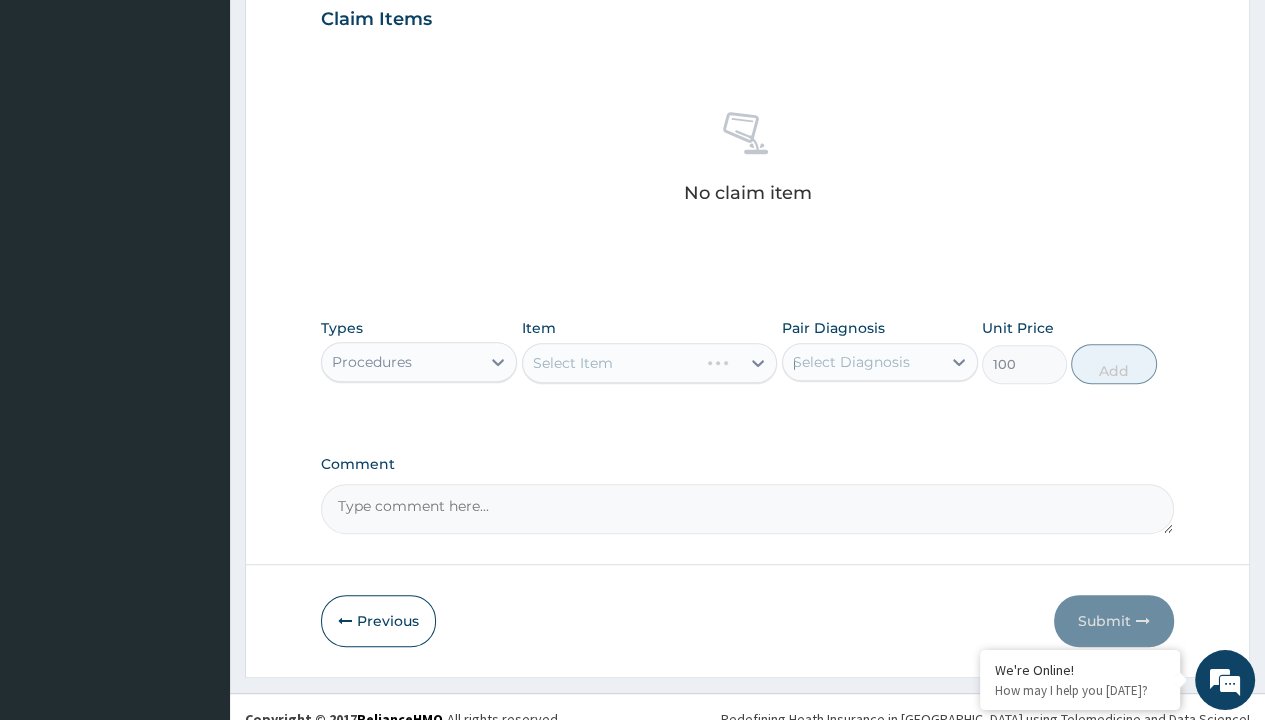type 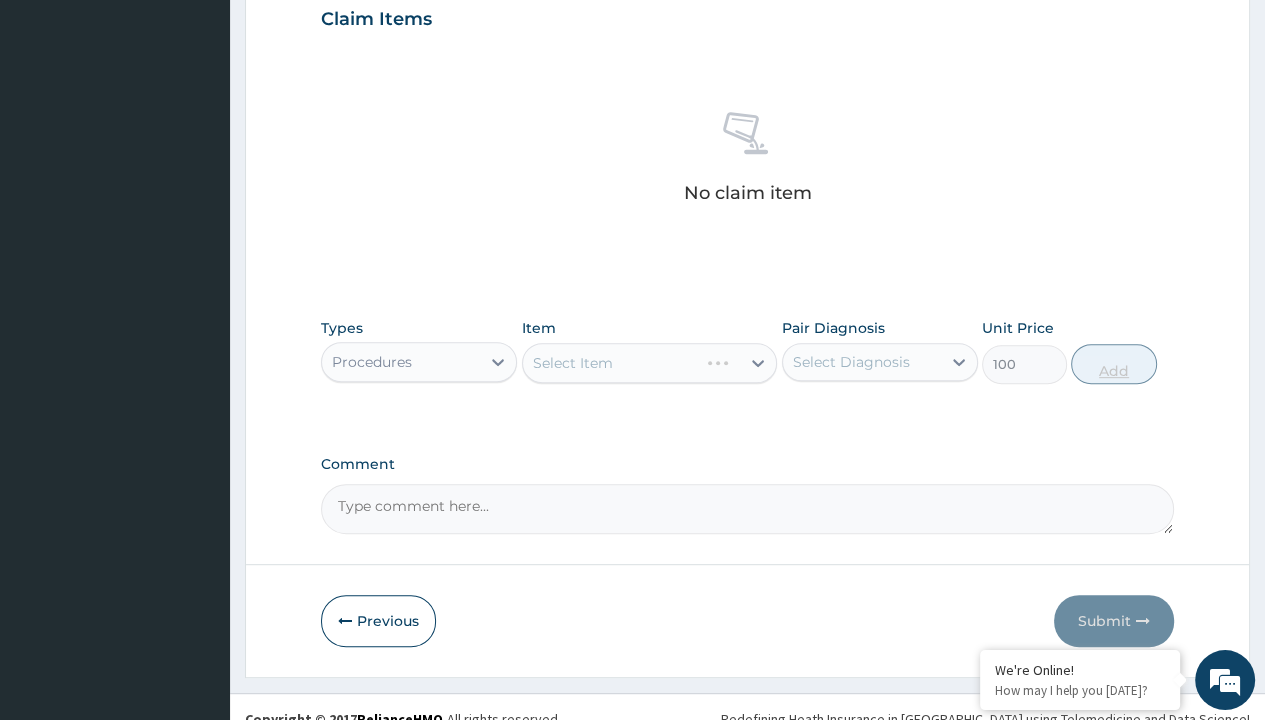 click on "Add" at bounding box center (1113, 364) 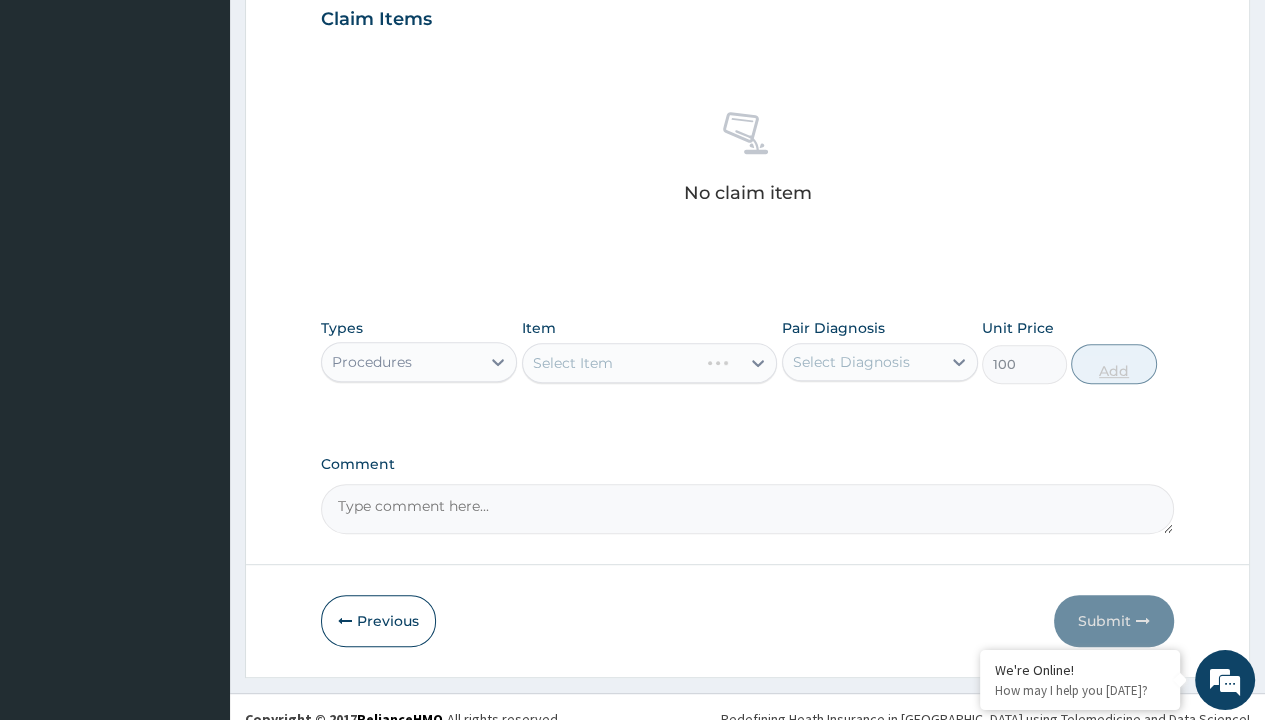 type on "0" 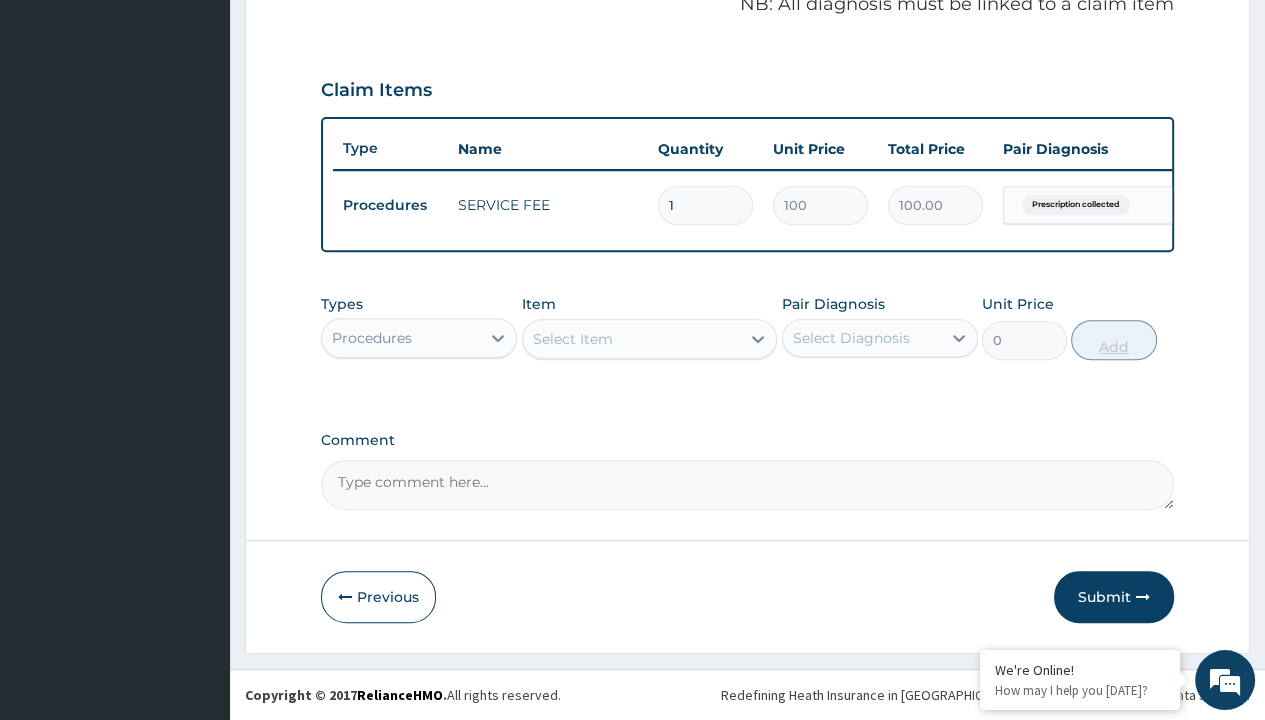 scroll, scrollTop: 639, scrollLeft: 0, axis: vertical 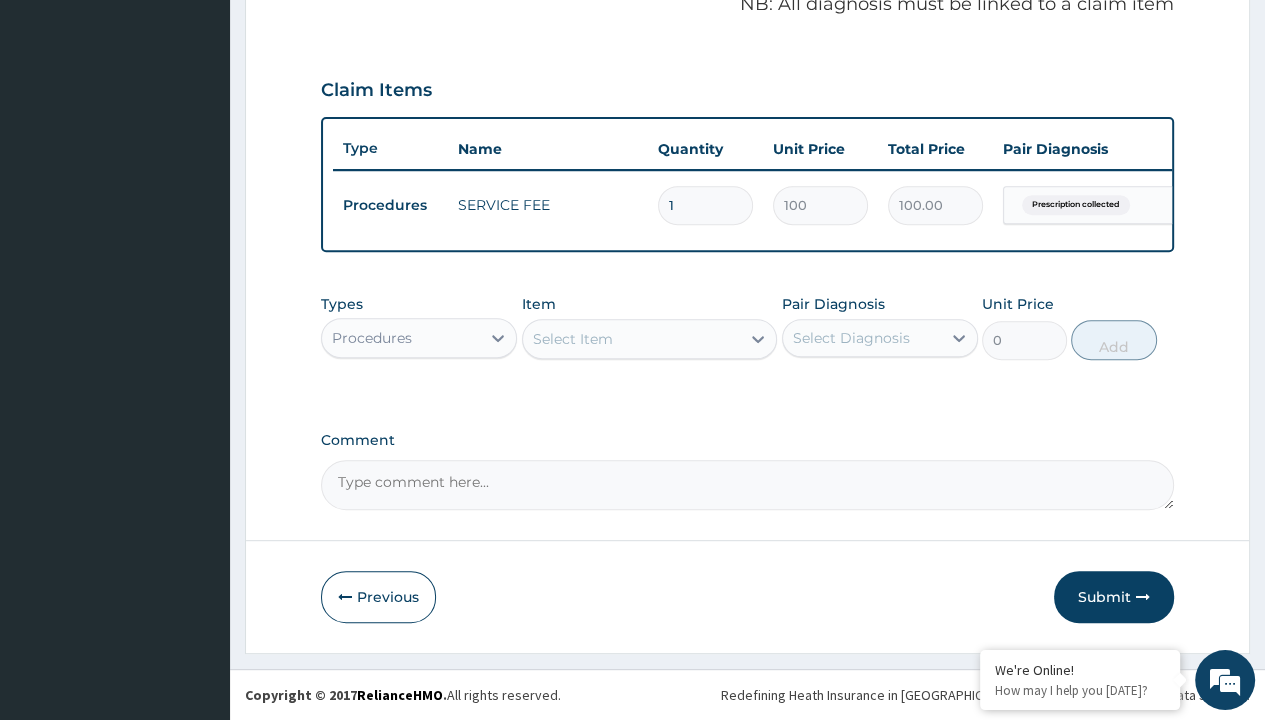 click on "Step  2  of 2 PA Code / Prescription Code PR/FC816A7A Encounter Date 06-07-2025 Important Notice Please enter PA codes before entering items that are not attached to a PA code   All diagnoses entered must be linked to a claim item. Diagnosis & Claim Items that are visible but inactive cannot be edited because they were imported from an already approved PA code. Diagnosis Prescription collected Confirmed NB: All diagnosis must be linked to a claim item Claim Items Type Name Quantity Unit Price Total Price Pair Diagnosis Actions Procedures SERVICE FEE 1 100 100.00 Prescription collected Delete Types Procedures Item Select Item Pair Diagnosis Select Diagnosis Unit Price 0 Add Comment     Previous   Submit" at bounding box center [747, 66] 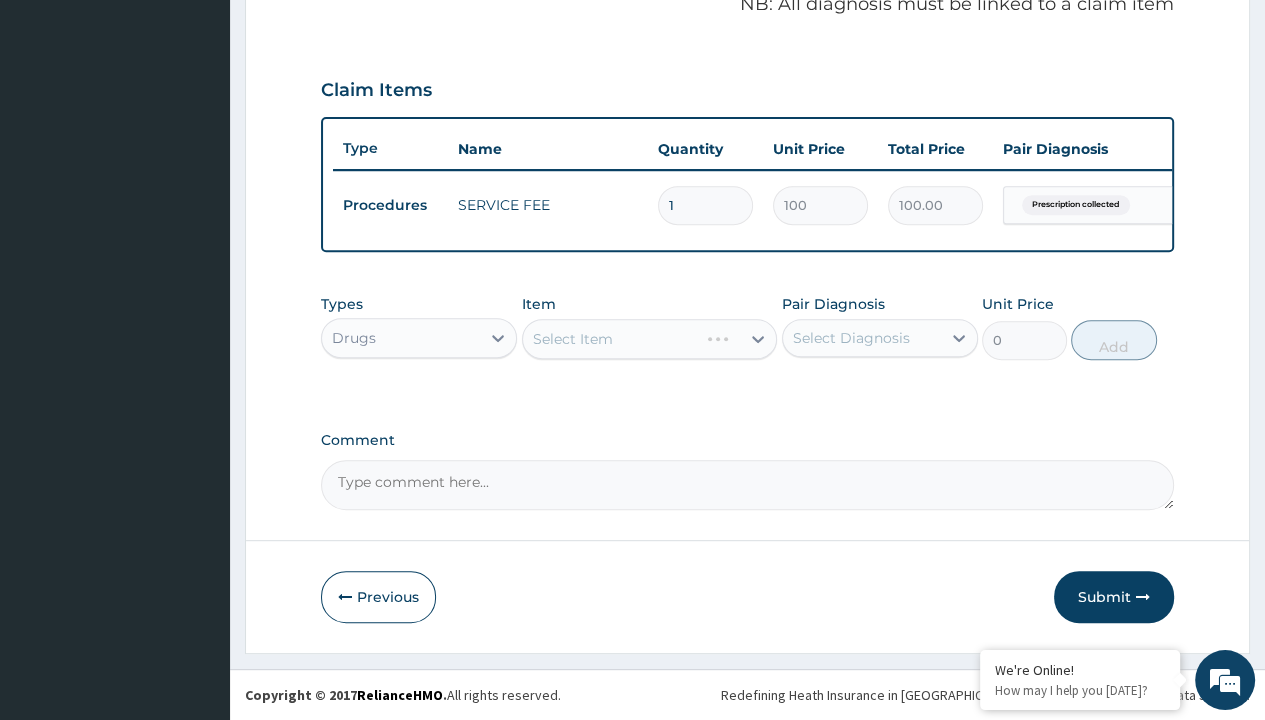 click on "Select Item" at bounding box center (573, 339) 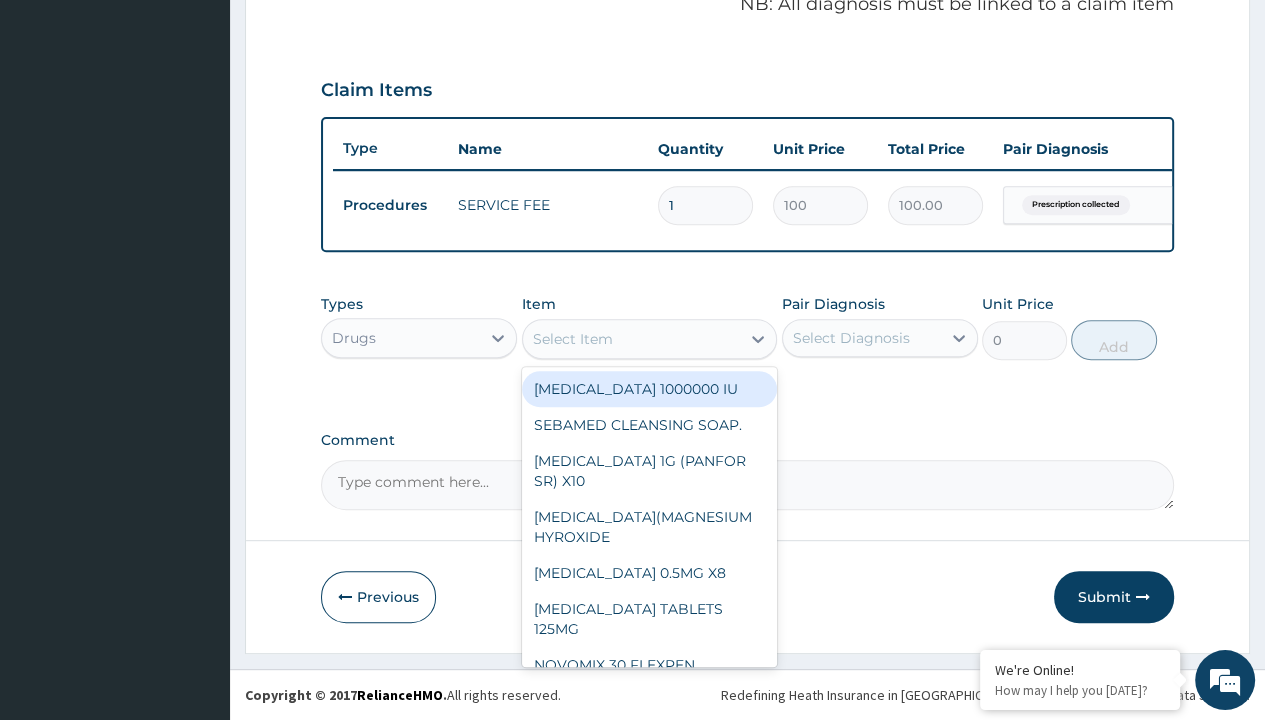 type on "amatem softgel forte tablets 80/480/pack" 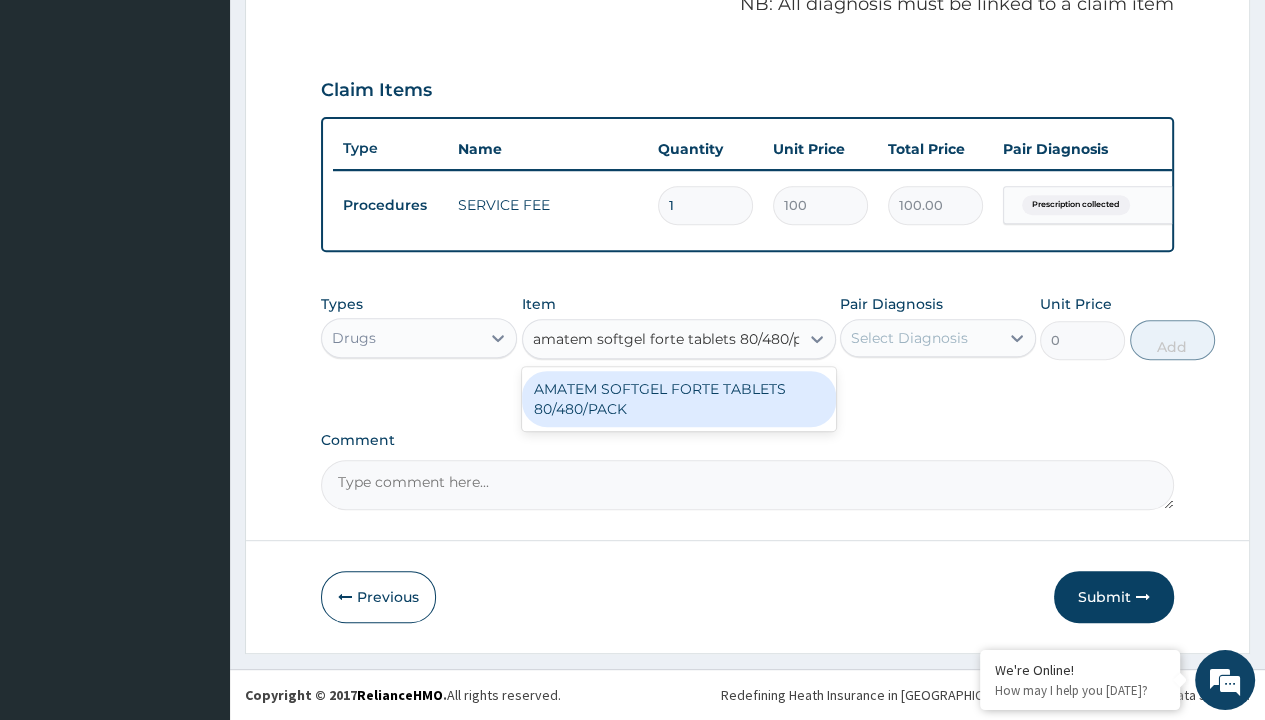 click on "AMATEM SOFTGEL FORTE TABLETS 80/480/PACK" at bounding box center [679, 399] 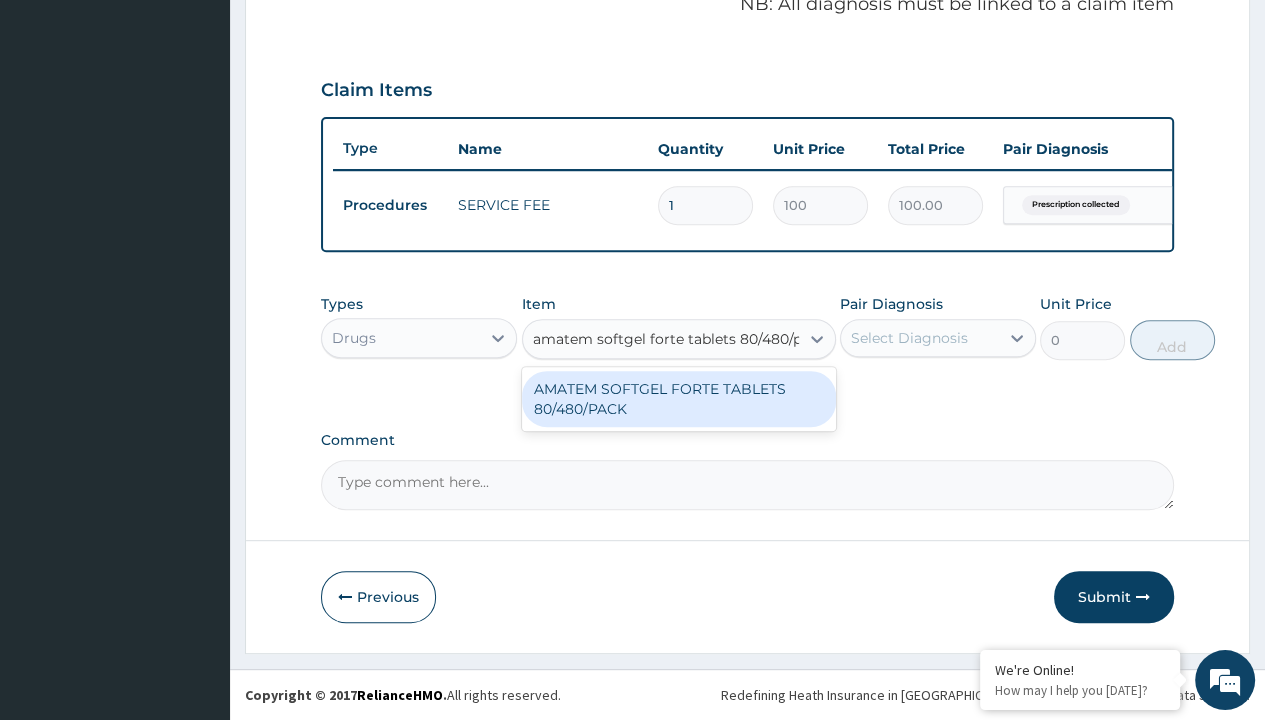 type 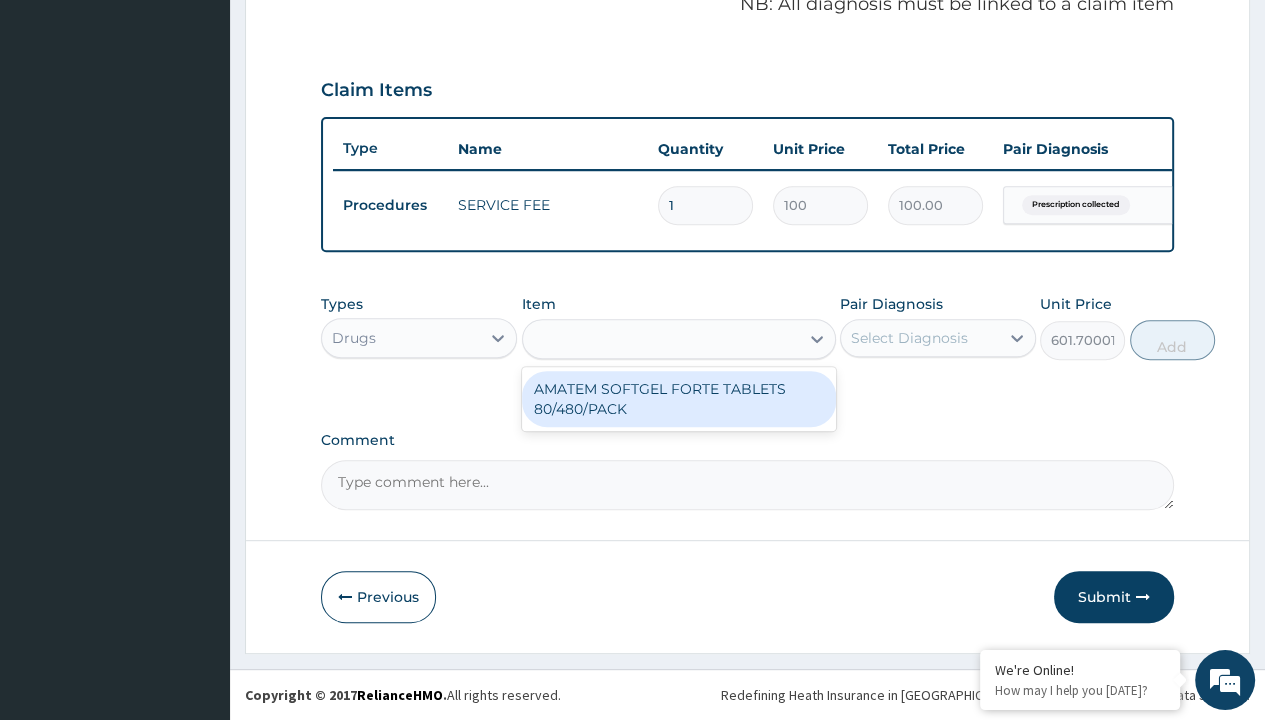 scroll, scrollTop: 0, scrollLeft: 0, axis: both 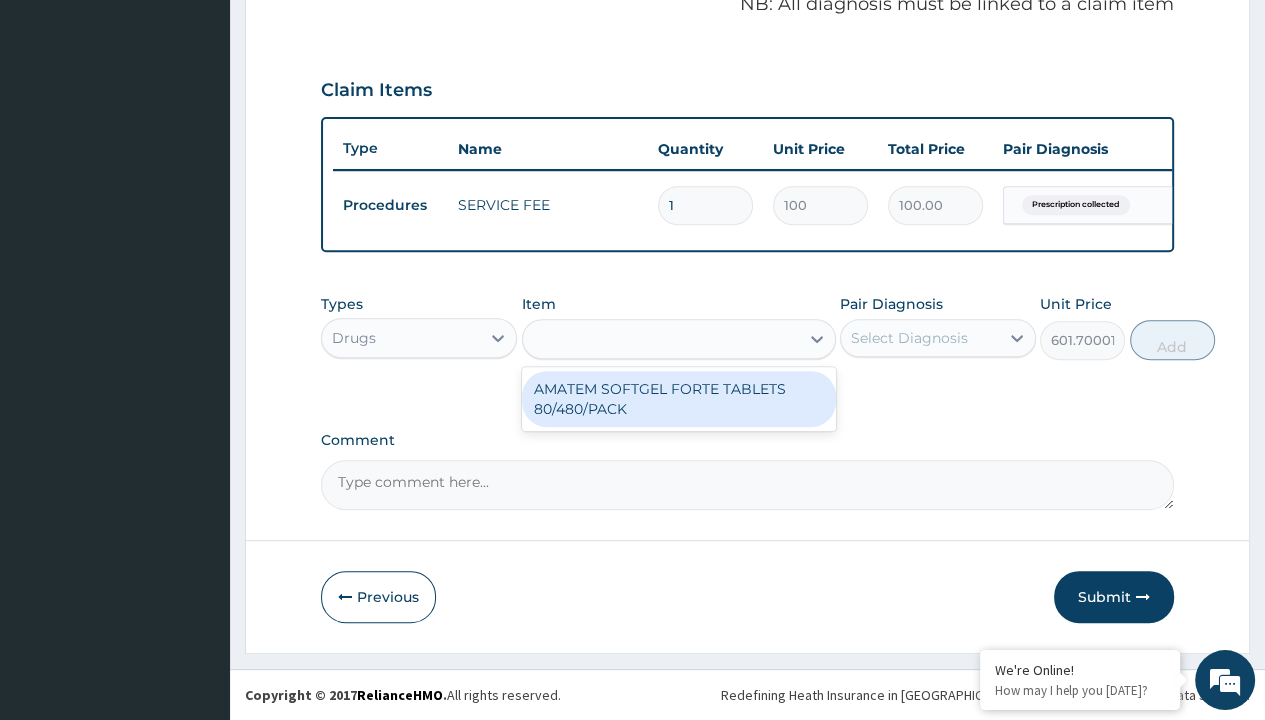 click on "Prescription collected" at bounding box center [409, -74] 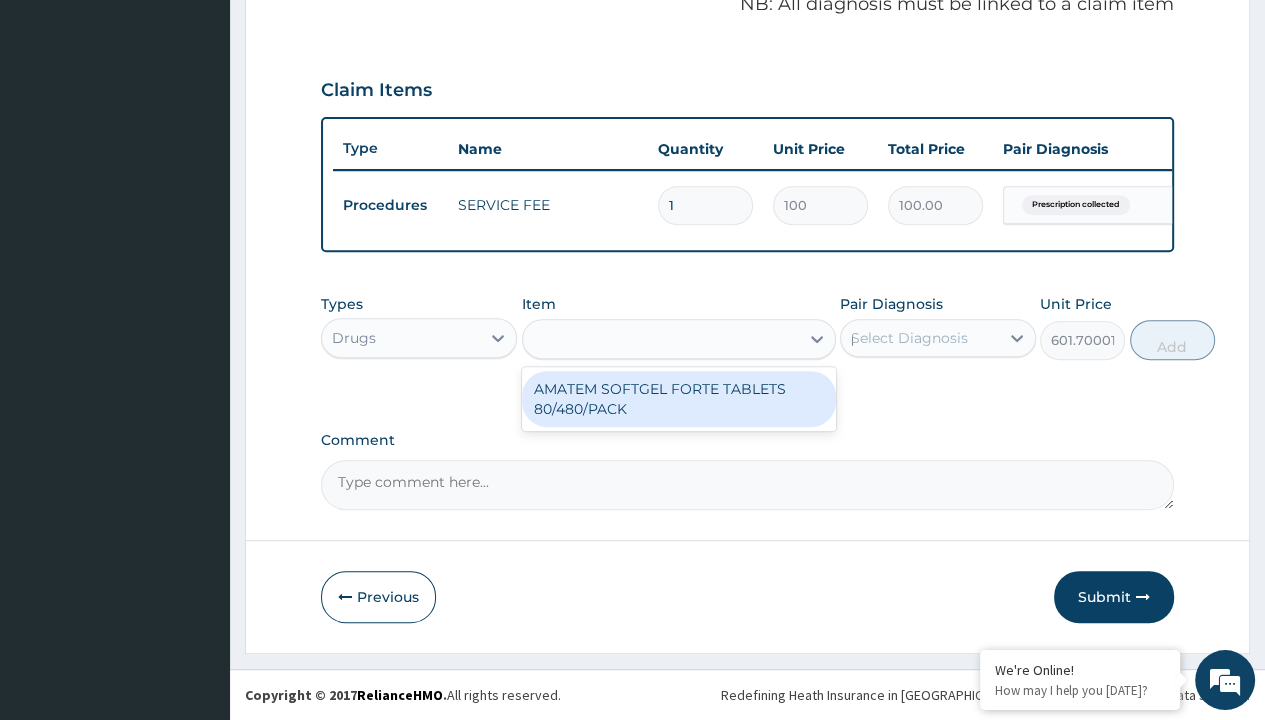 type 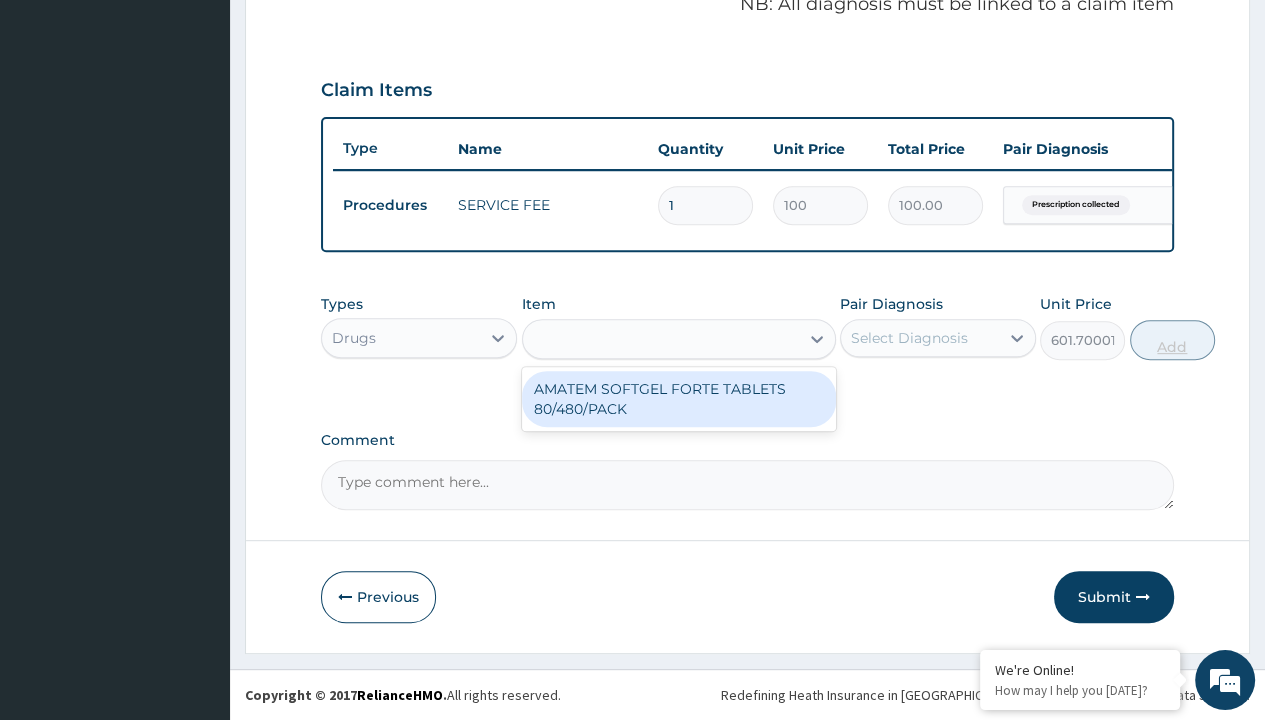 click on "Add" at bounding box center [1172, 340] 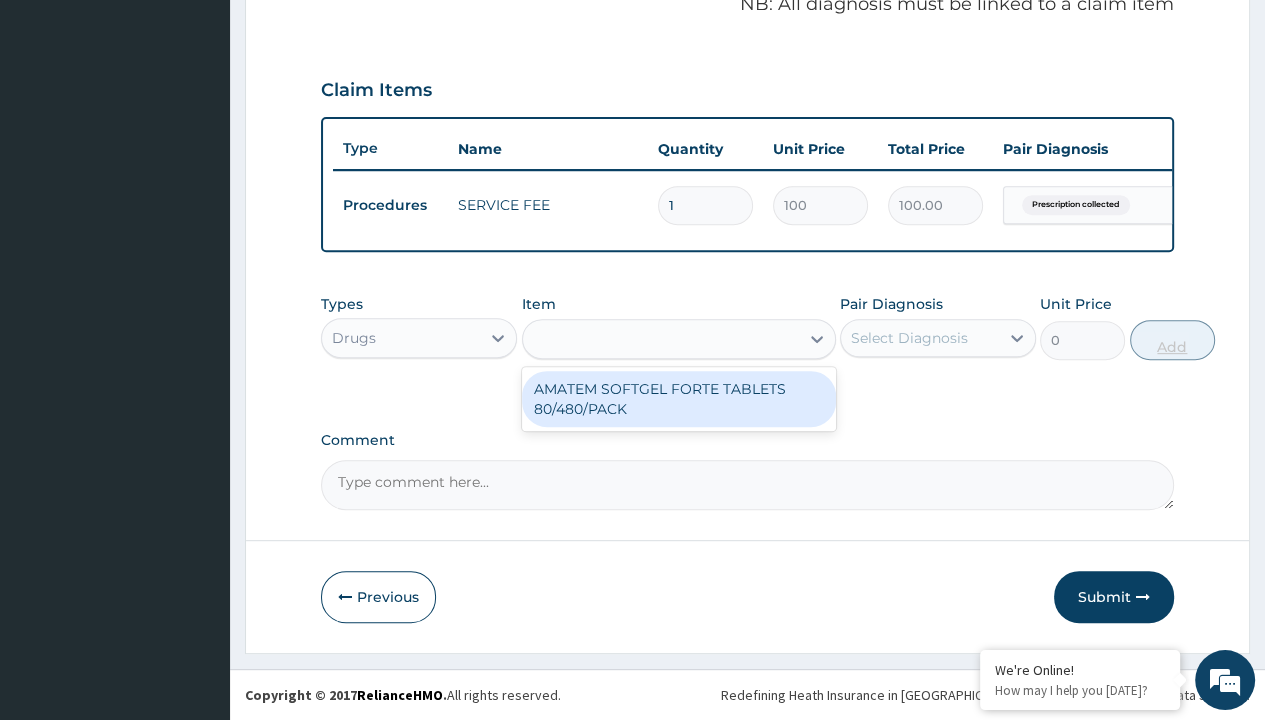 scroll, scrollTop: 0, scrollLeft: 0, axis: both 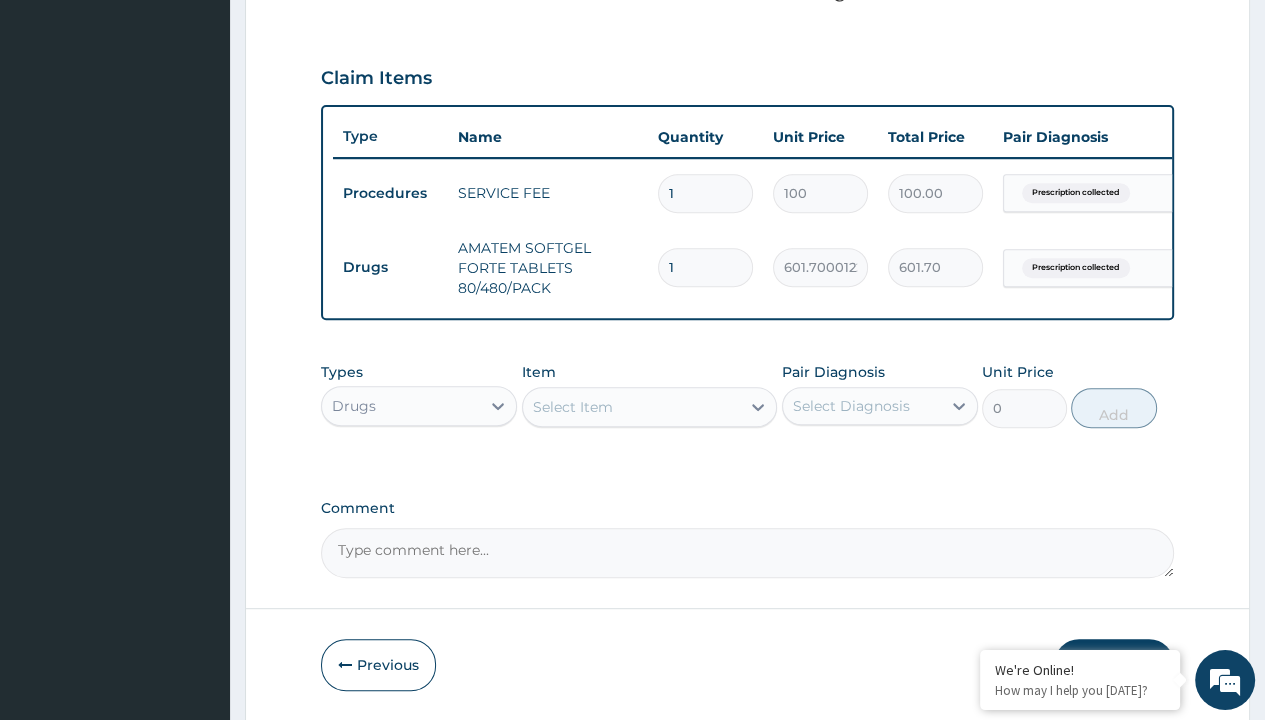 type on "6" 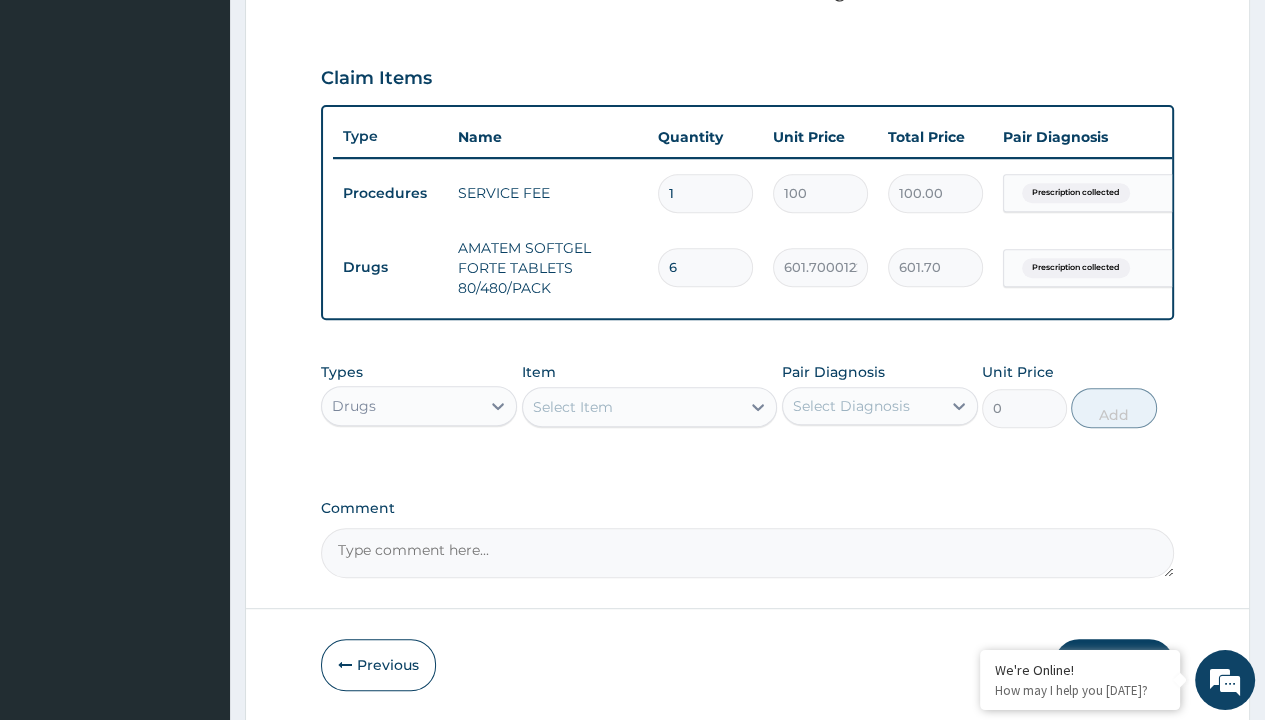 click on "Step  2  of 2 PA Code / Prescription Code PR/FC816A7A Encounter Date 06-07-2025 Important Notice Please enter PA codes before entering items that are not attached to a PA code   All diagnoses entered must be linked to a claim item. Diagnosis & Claim Items that are visible but inactive cannot be edited because they were imported from an already approved PA code. Diagnosis Prescription collected Confirmed NB: All diagnosis must be linked to a claim item Claim Items Type Name Quantity Unit Price Total Price Pair Diagnosis Actions Procedures SERVICE FEE 1 100 100.00 Prescription collected Delete Drugs AMATEM SOFTGEL FORTE TABLETS 80/480/PACK 6 601.7000122070312 601.70 Prescription collected Delete Types Drugs Item Select Item Pair Diagnosis Select Diagnosis Unit Price 0 Add Comment     Previous   Submit" at bounding box center [747, 94] 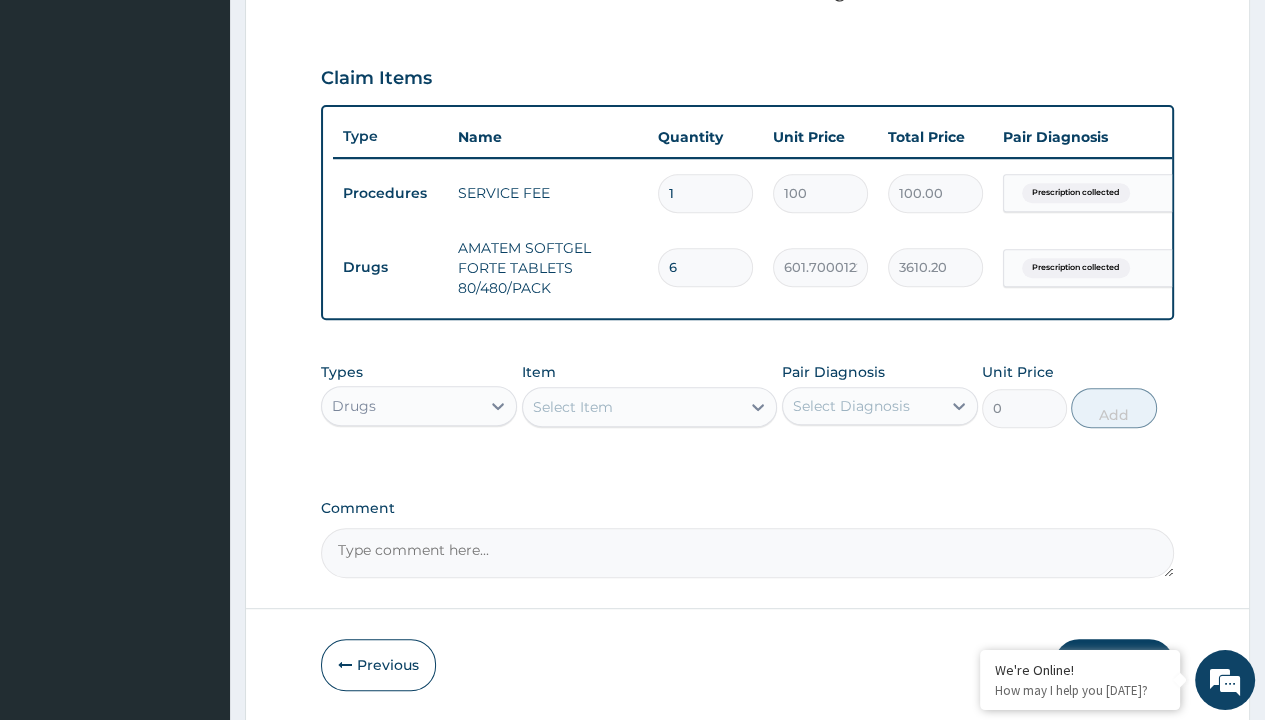 click on "Drugs" at bounding box center [390, 267] 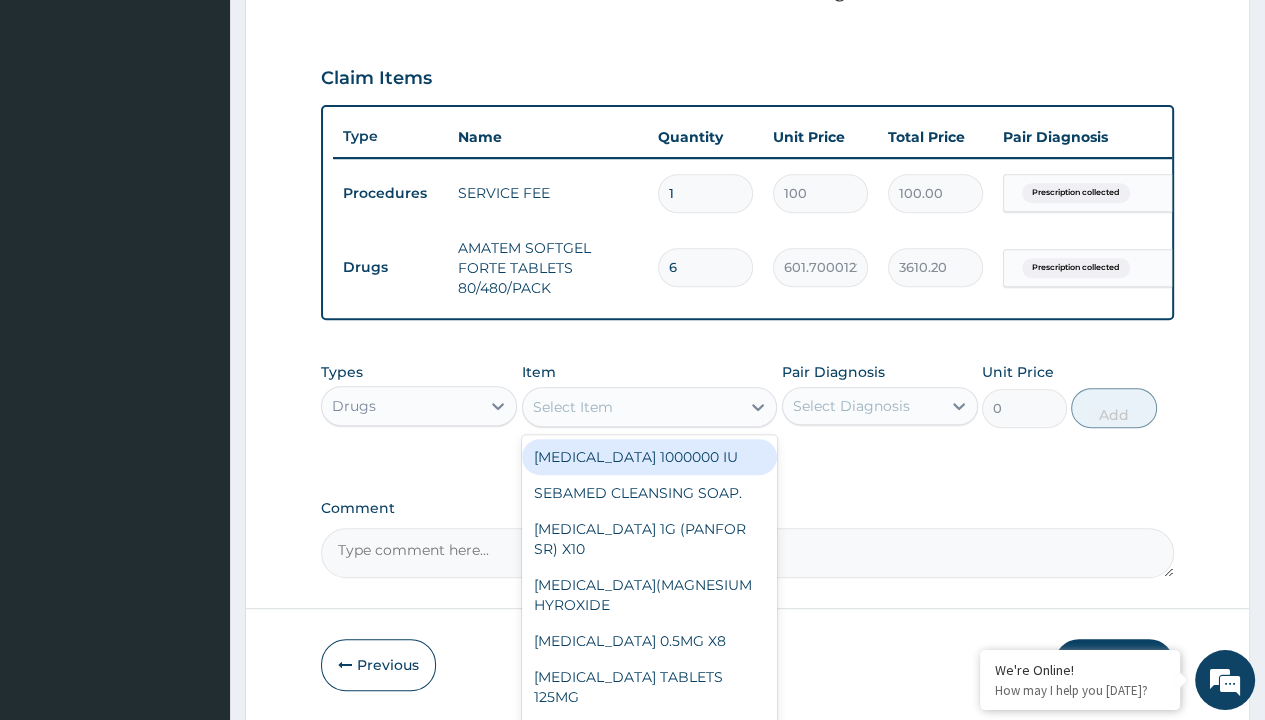 type on "naproxen(eproxen) 500mg x28" 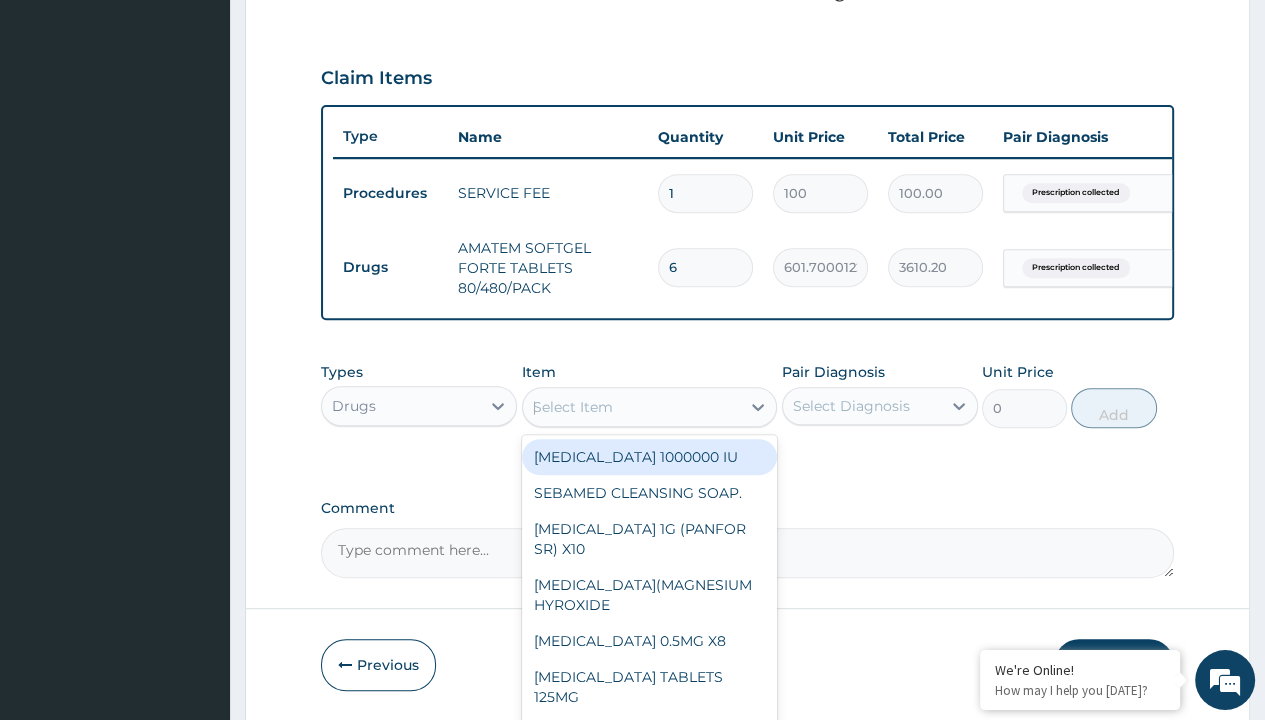 click on "[MEDICAL_DATA](EPROXEN) 500MG X28" at bounding box center (650, 54199) 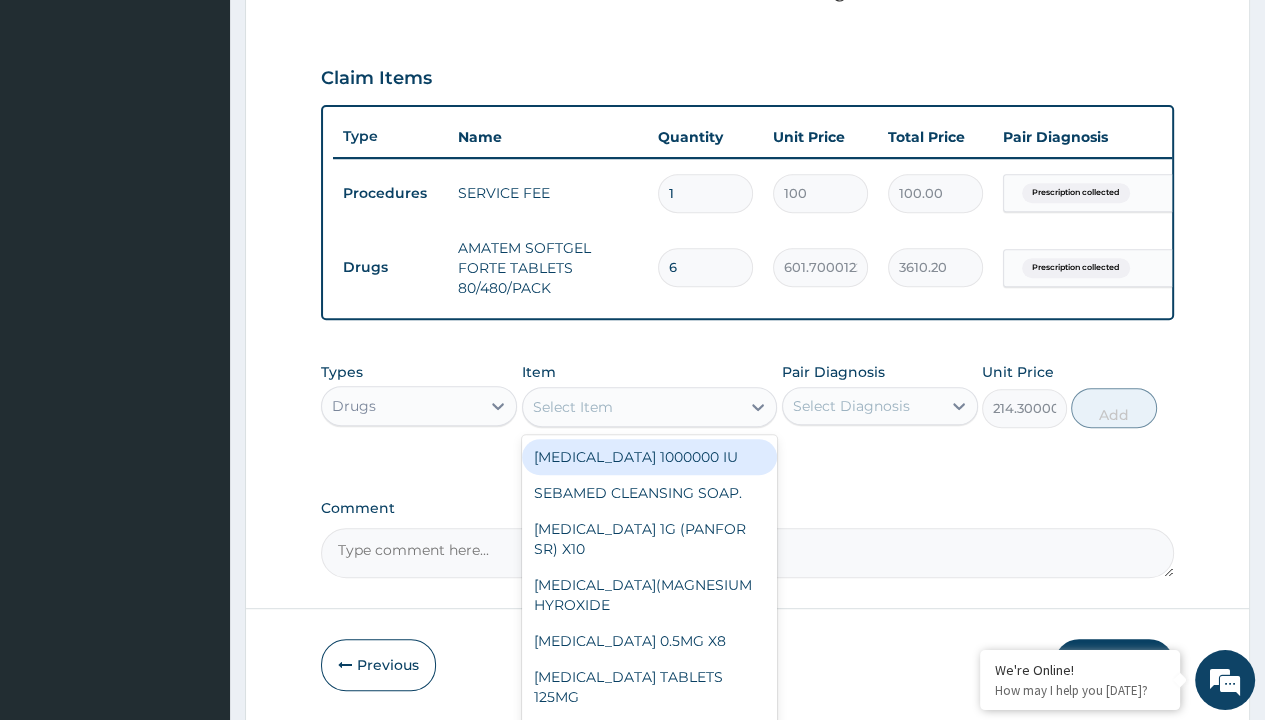 scroll, scrollTop: 0, scrollLeft: 0, axis: both 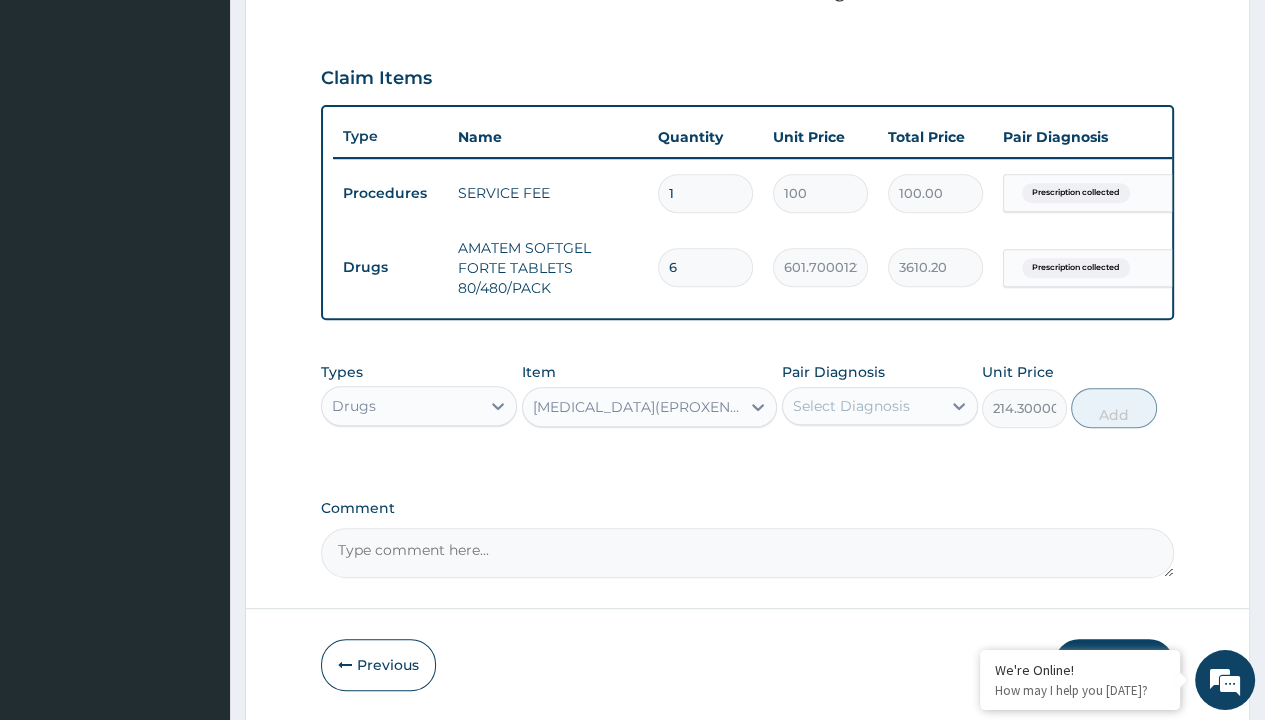 click on "Prescription collected" at bounding box center [409, -86] 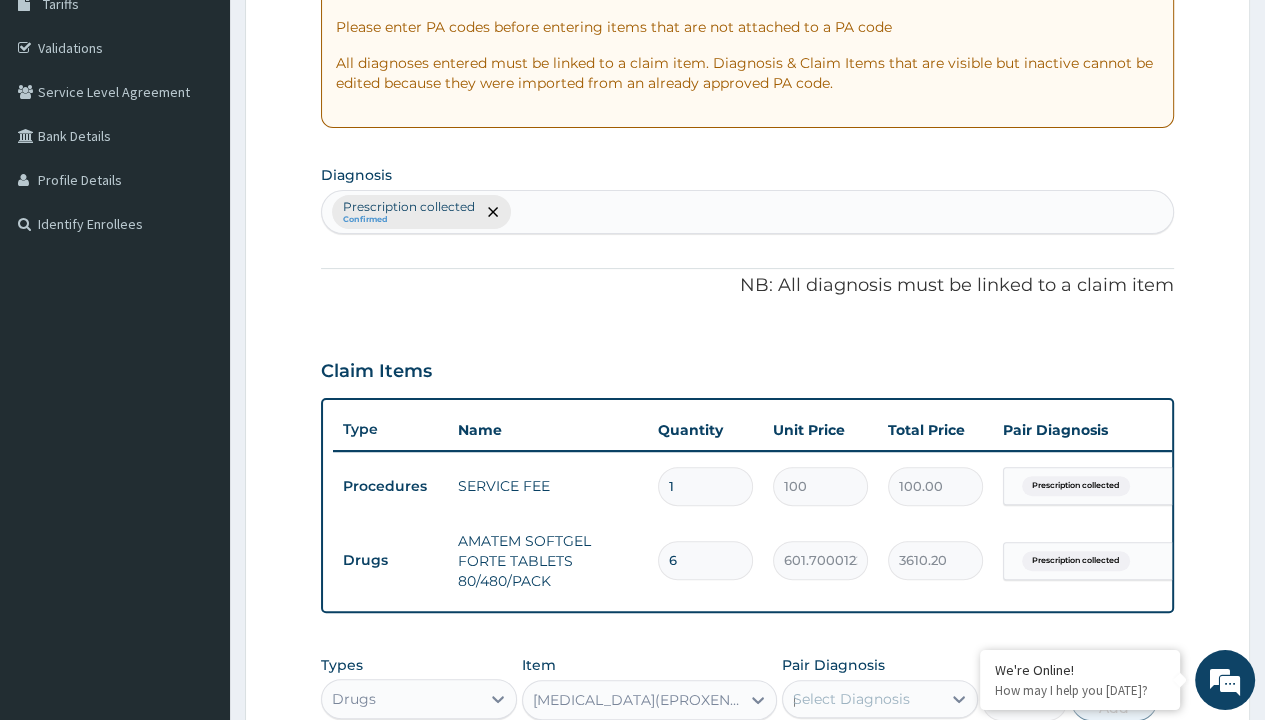type 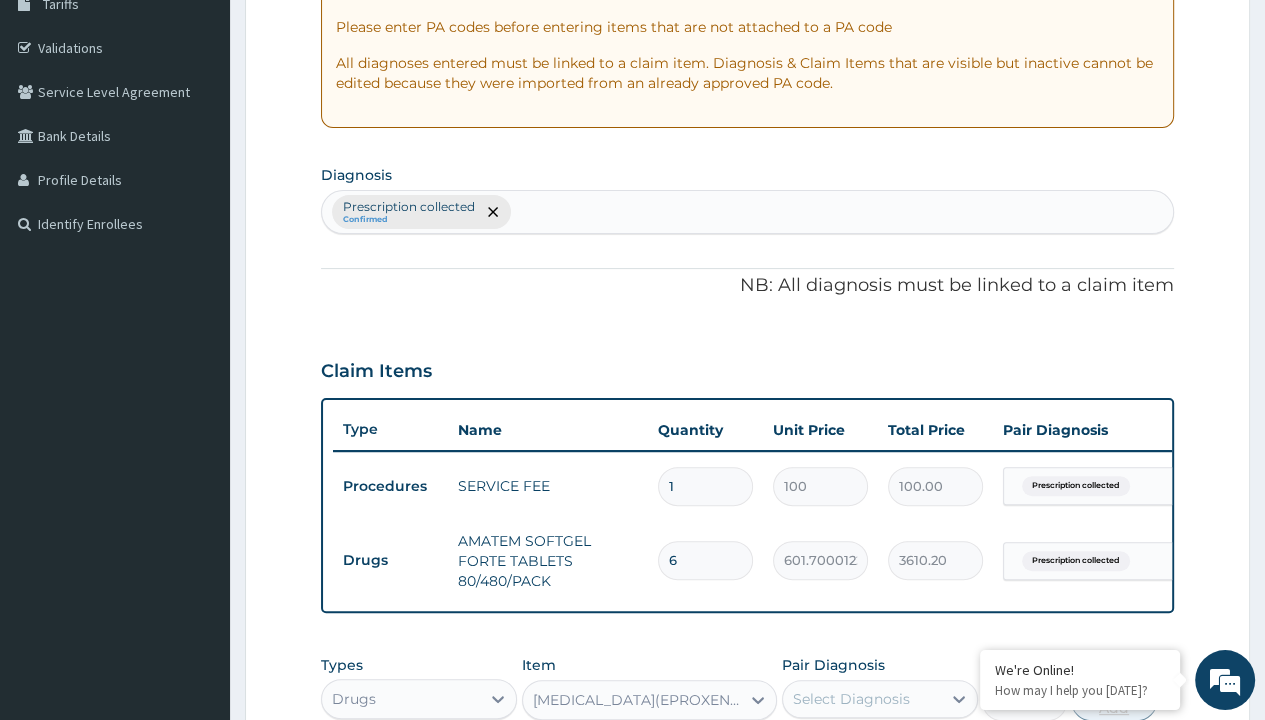 click on "Add" at bounding box center [1113, 701] 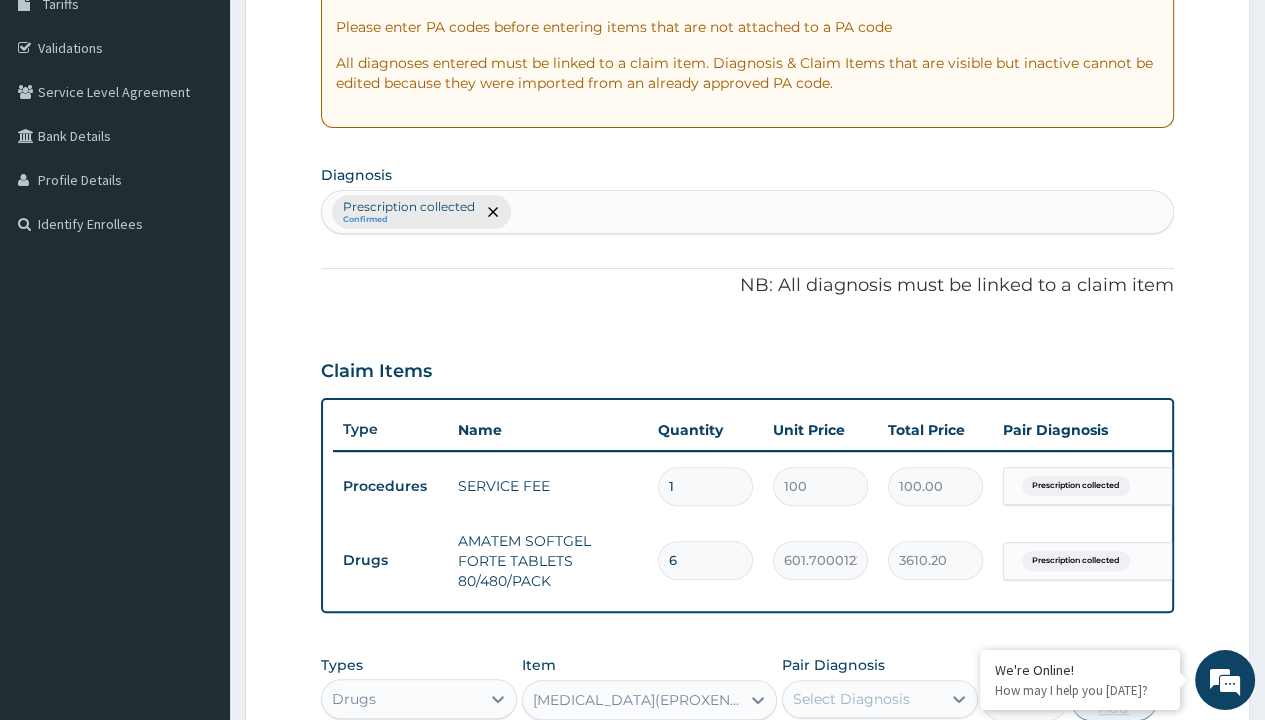 scroll, scrollTop: 719, scrollLeft: 0, axis: vertical 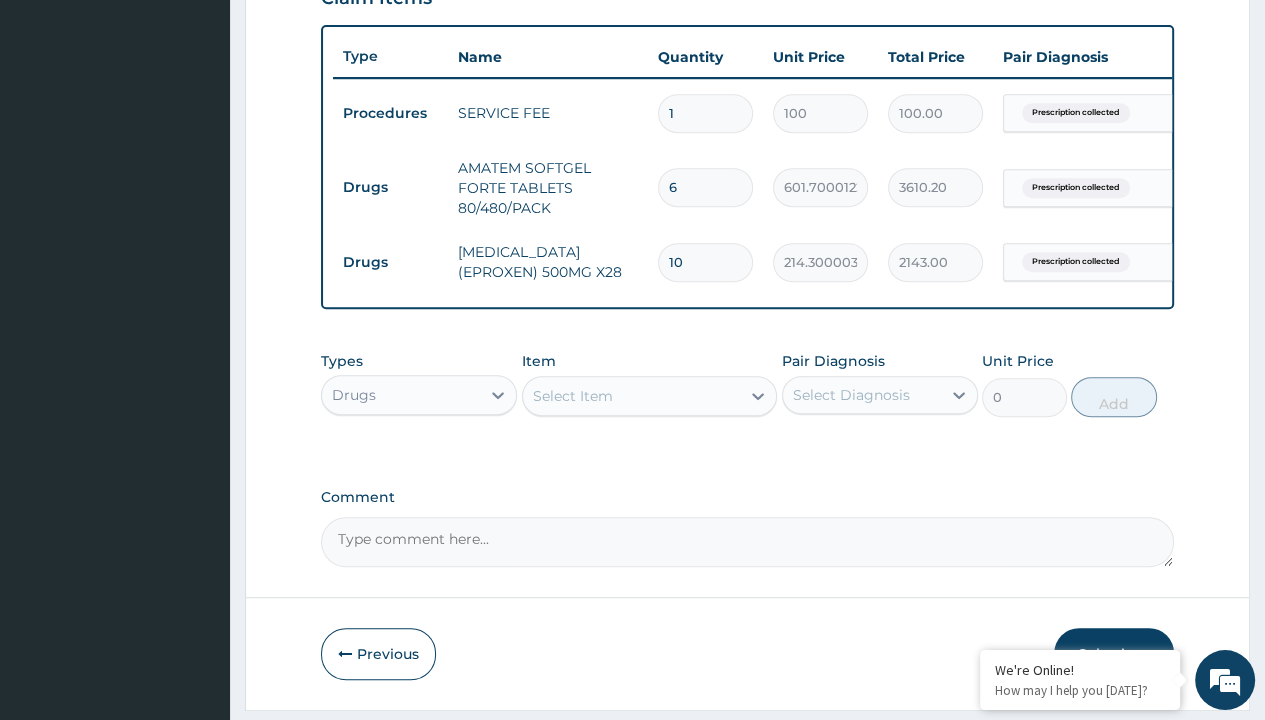 click on "Submit" at bounding box center [1114, 654] 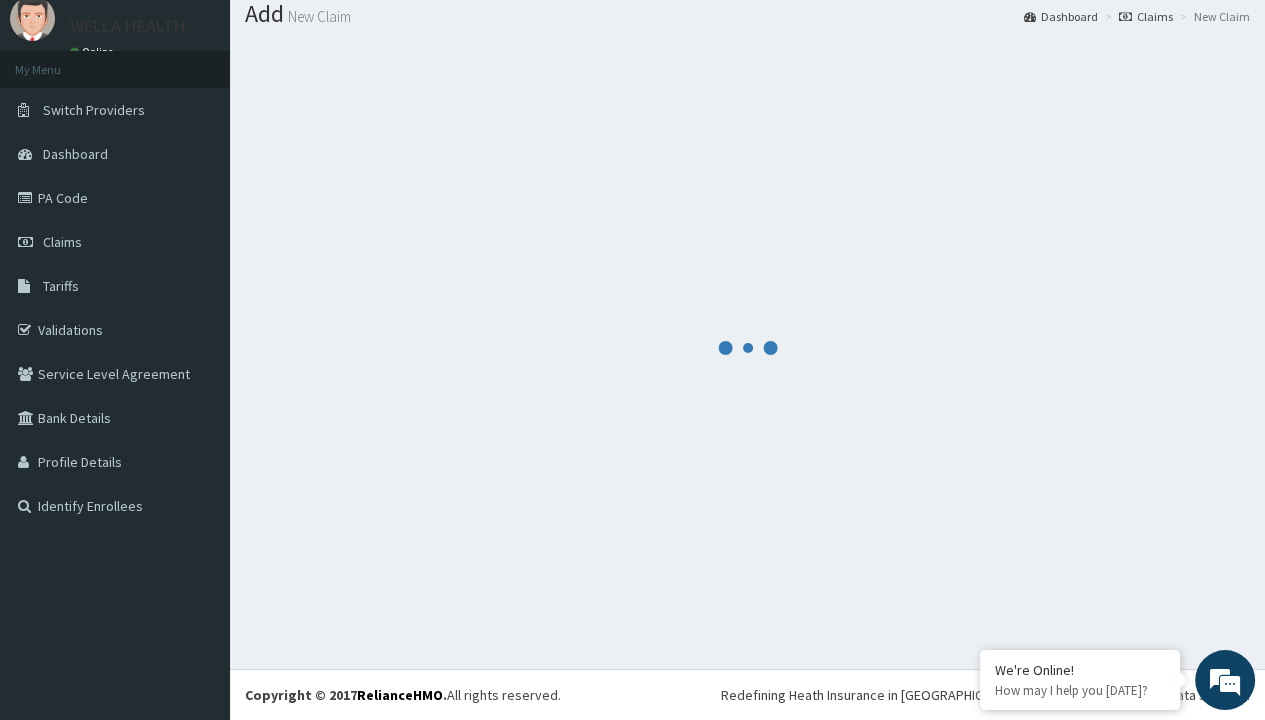scroll, scrollTop: 788, scrollLeft: 0, axis: vertical 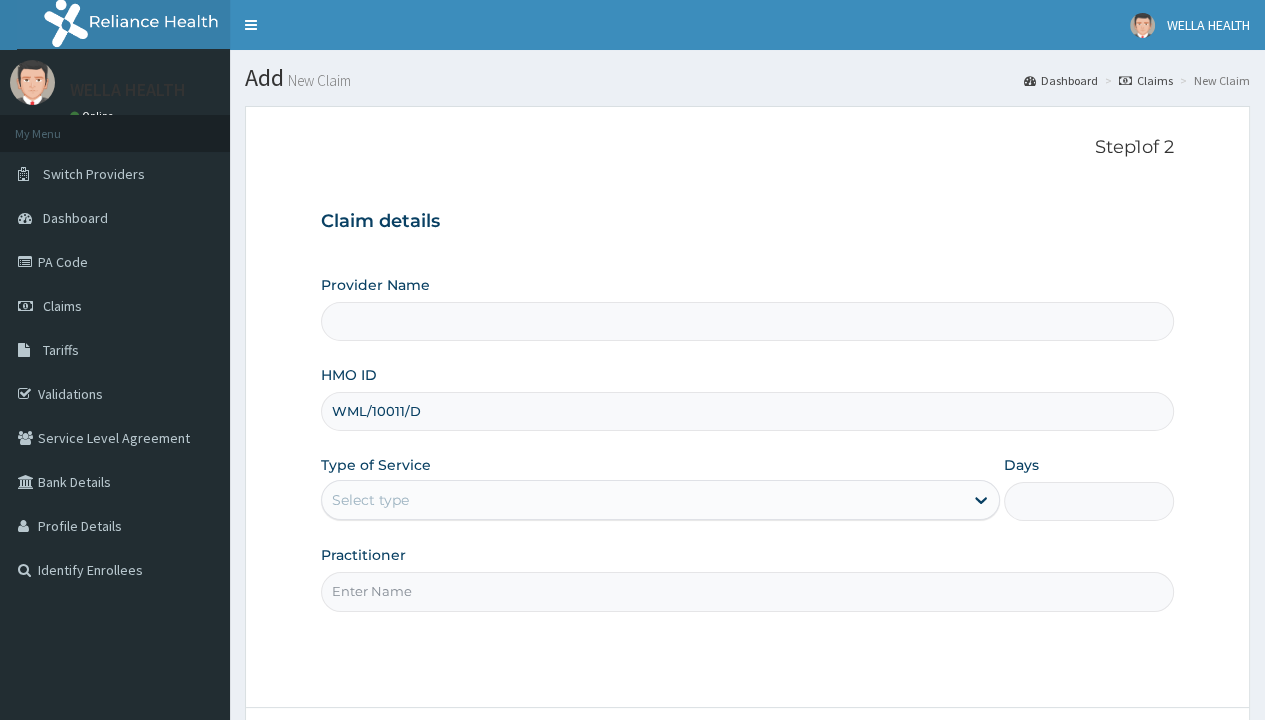 type on "WML/10011/D" 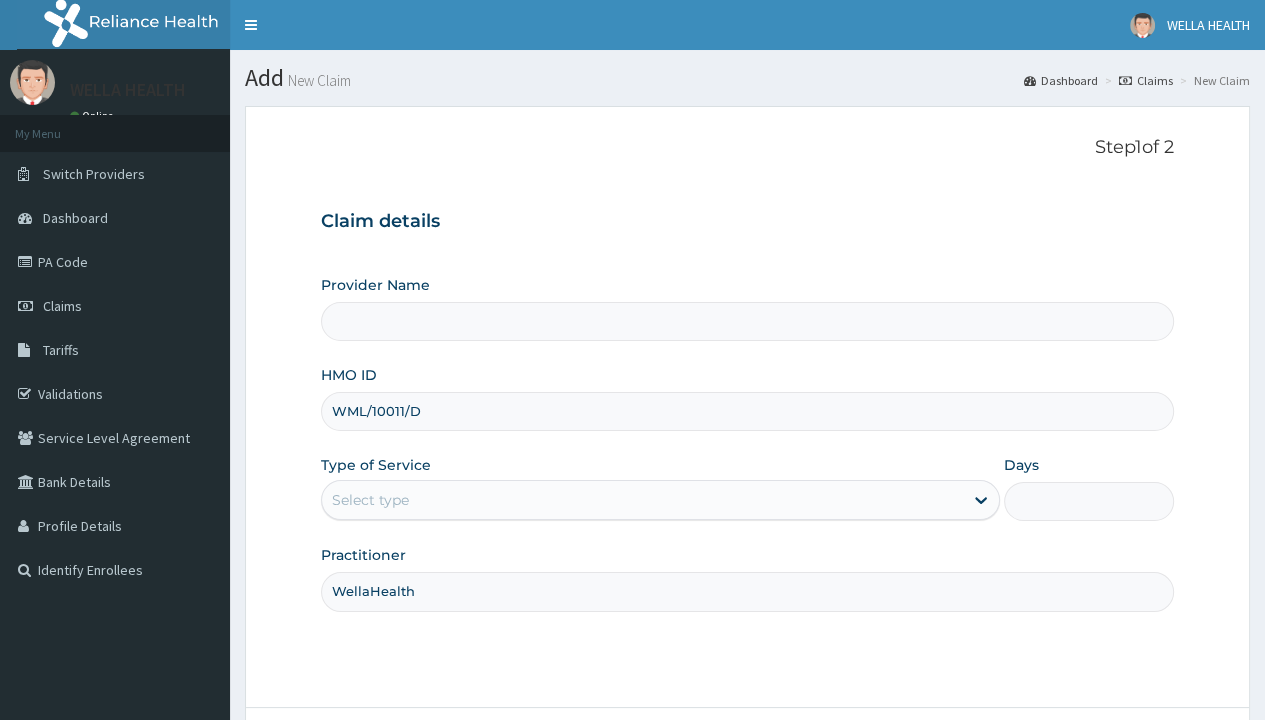 type on "WellaHealth(TELEMEDICINE)" 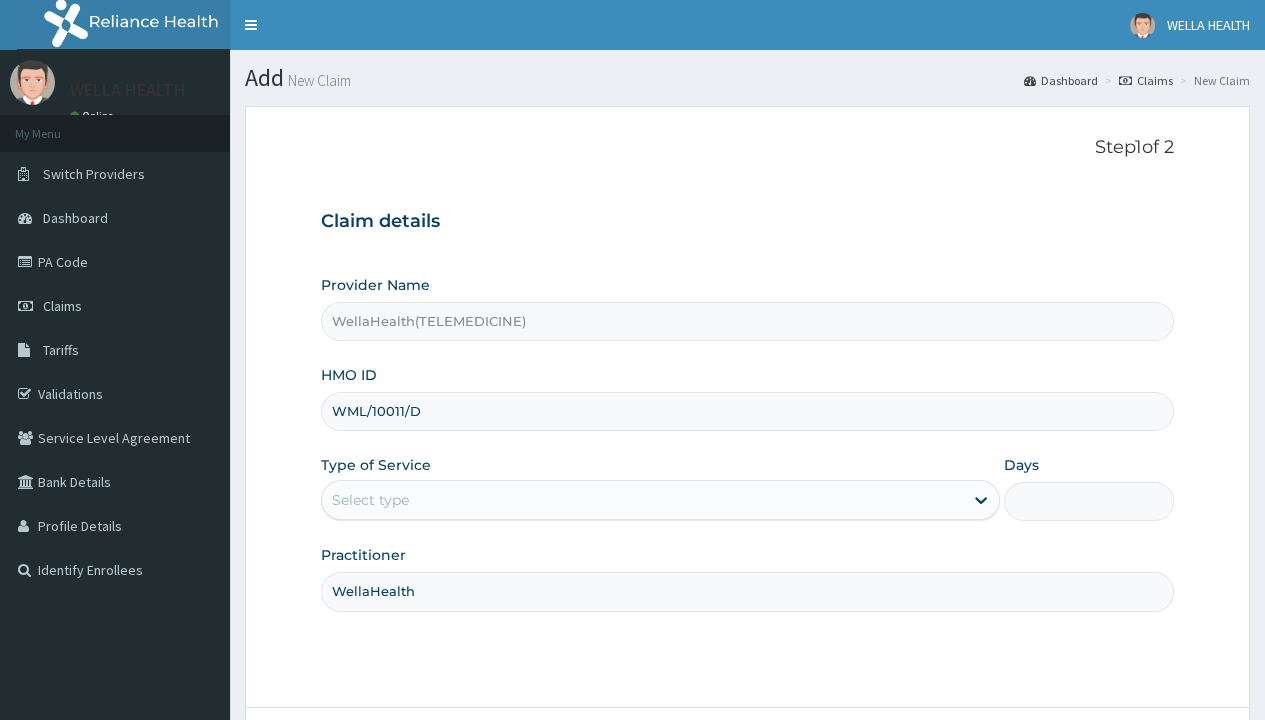 type on "WellaHealth" 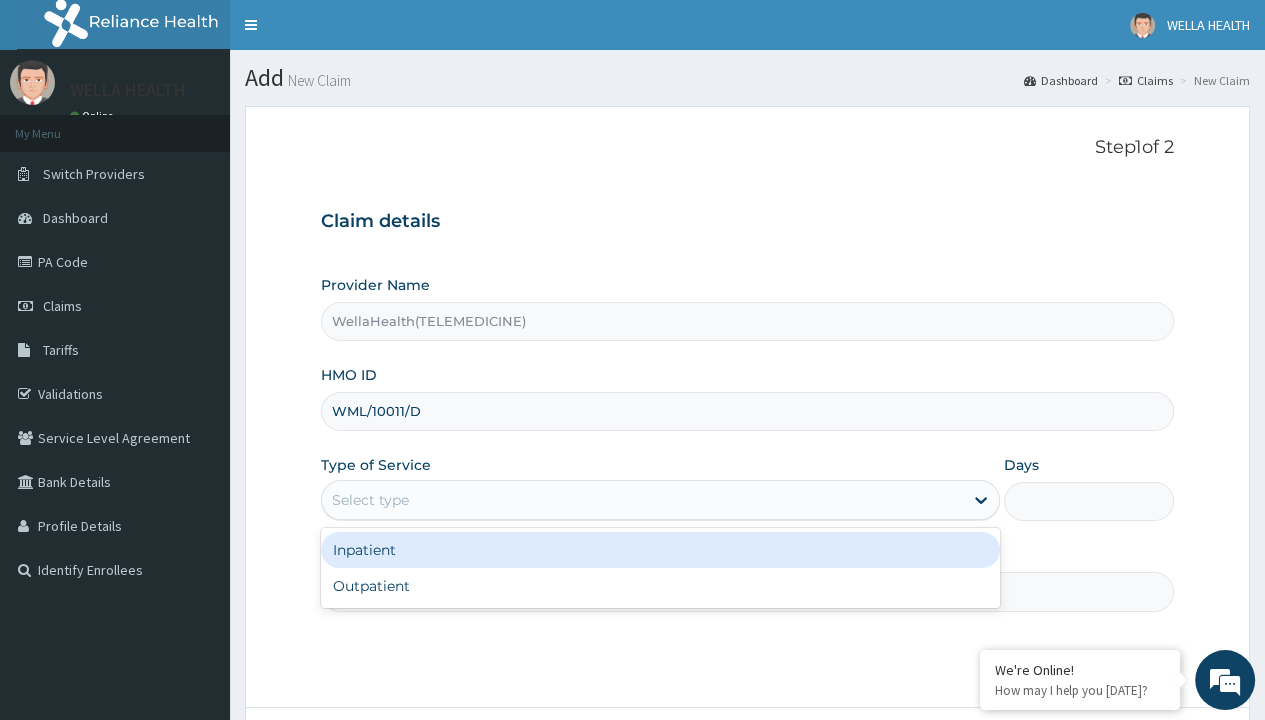 click on "Outpatient" at bounding box center [660, 586] 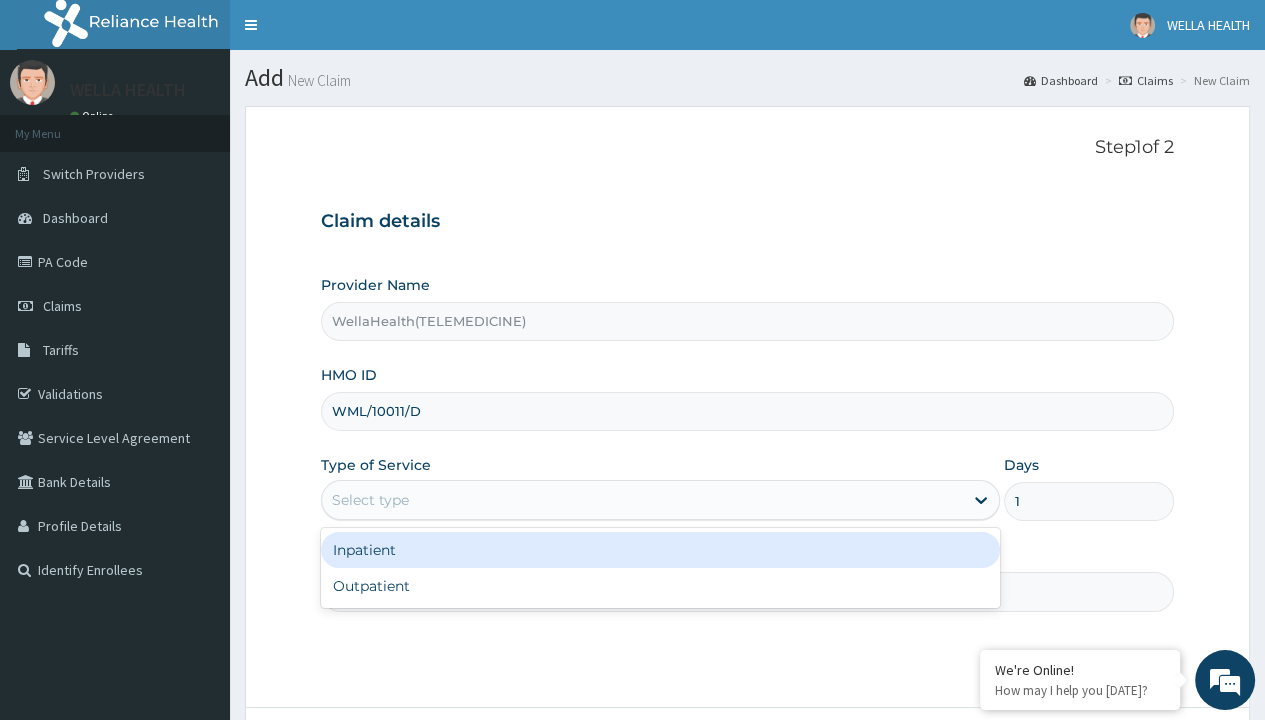 click on "Next" at bounding box center [1123, 764] 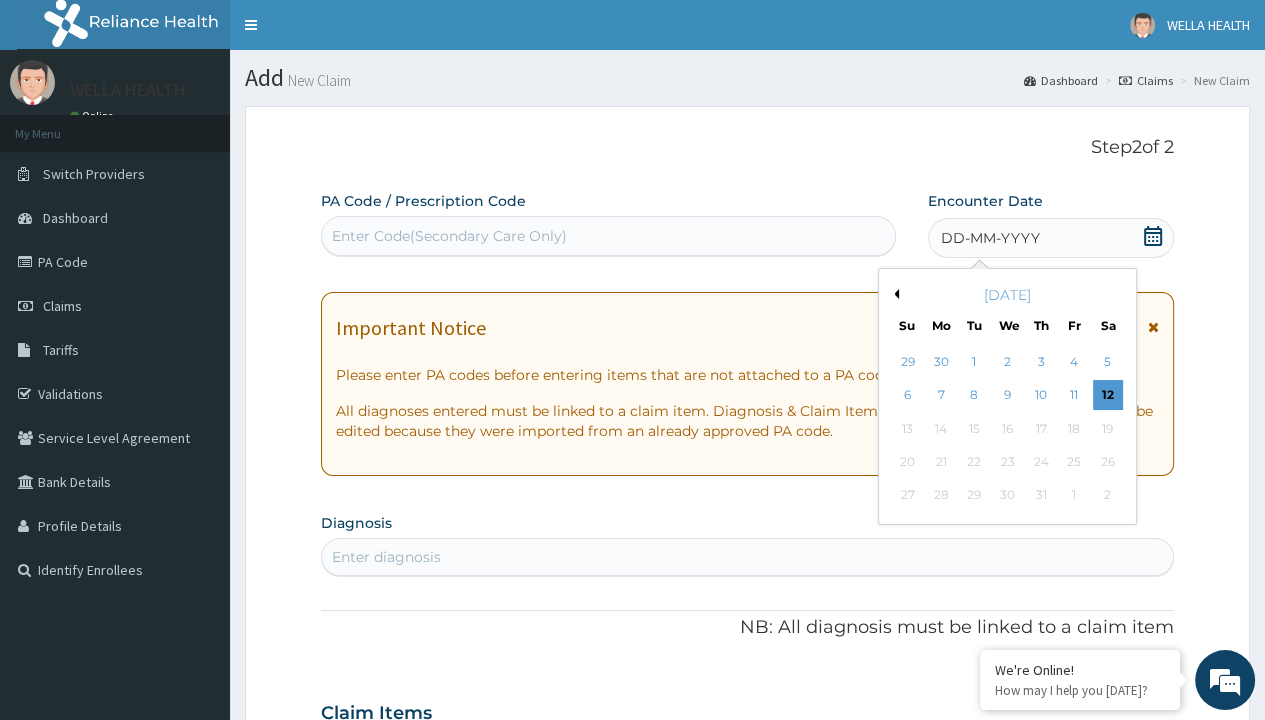 scroll, scrollTop: 167, scrollLeft: 0, axis: vertical 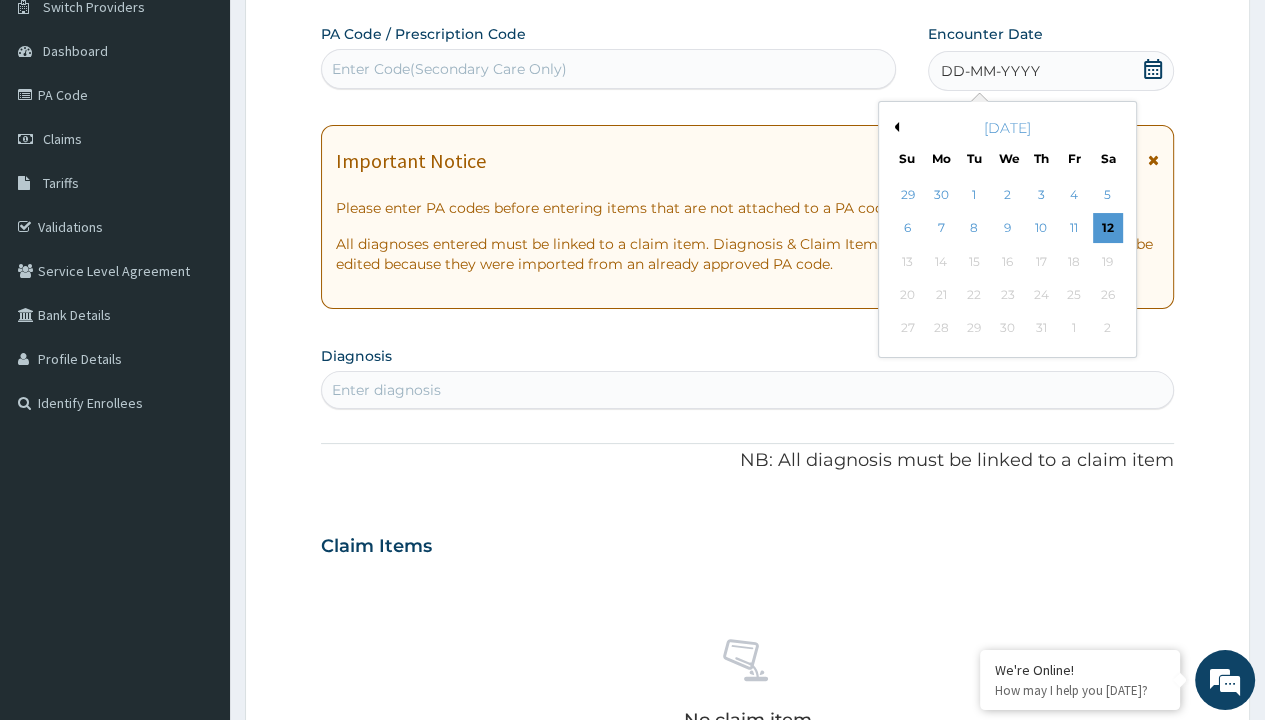 click on "6" at bounding box center (907, 229) 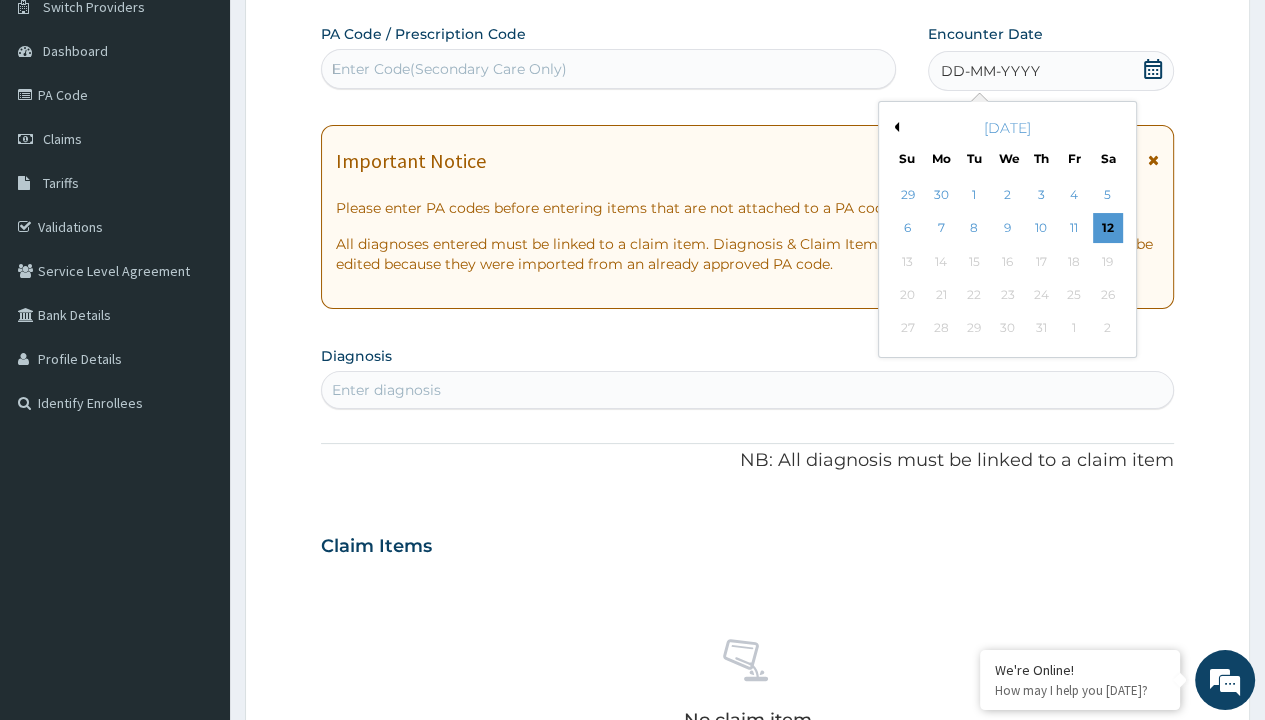 type 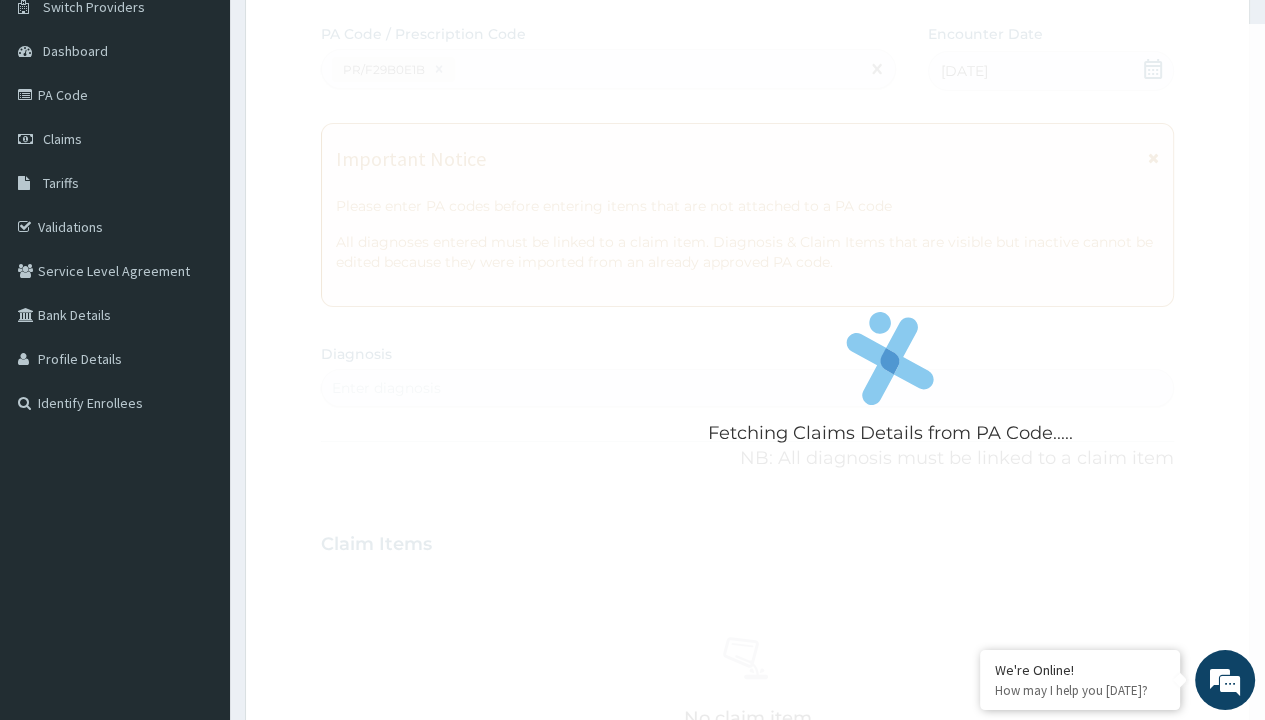 scroll, scrollTop: 0, scrollLeft: 0, axis: both 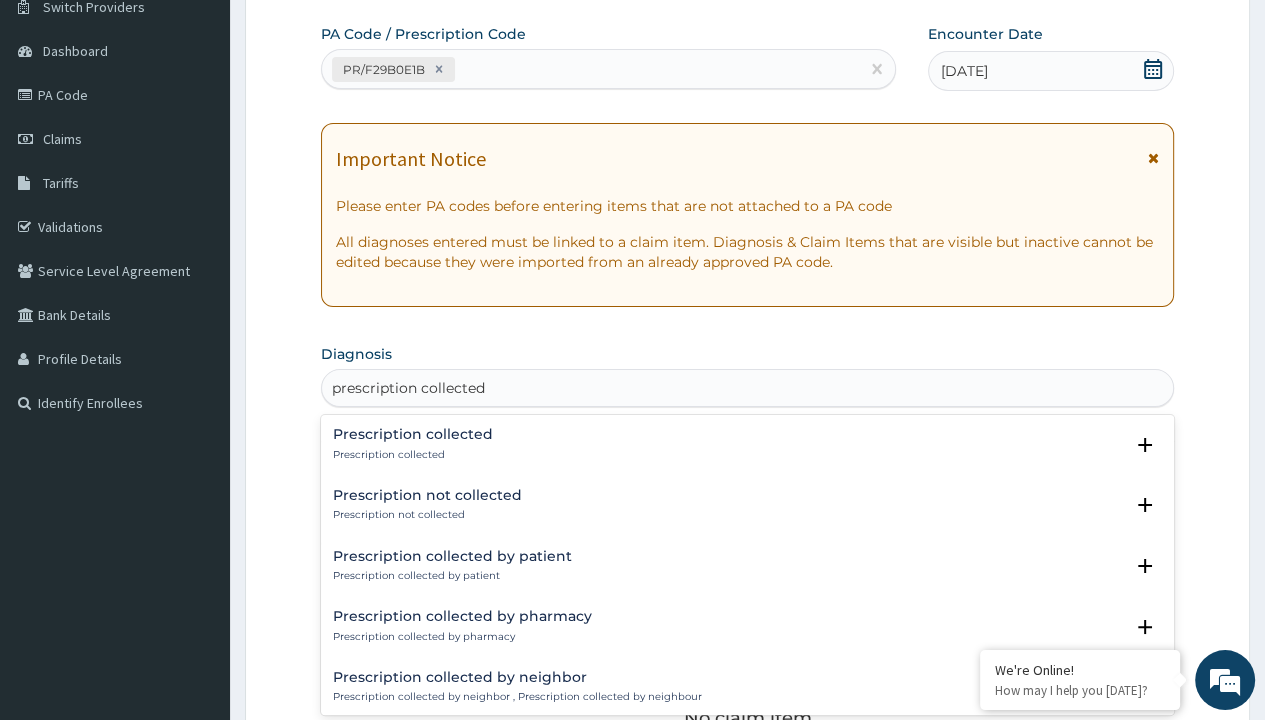 click on "Prescription collected" at bounding box center (413, 455) 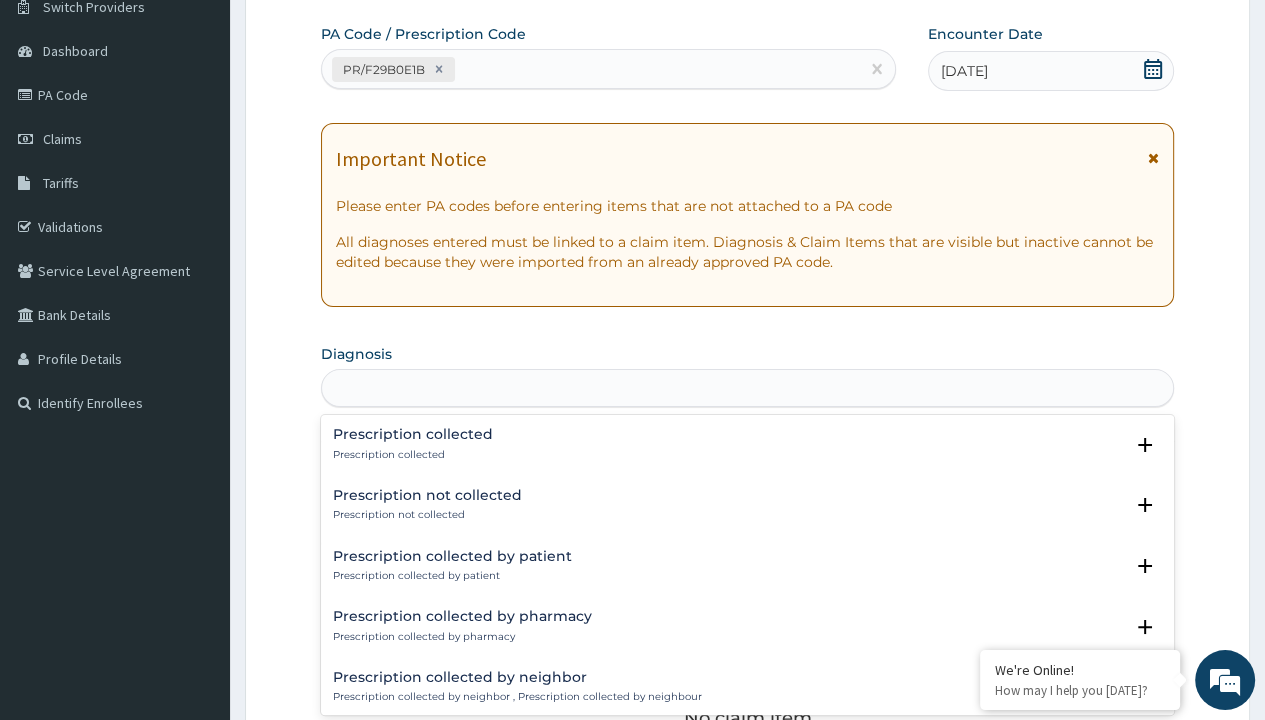click on "Step  2  of 2 PA Code / Prescription Code PR/F29B0E1B Encounter Date 06-07-2025 Important Notice Please enter PA codes before entering items that are not attached to a PA code   All diagnoses entered must be linked to a claim item. Diagnosis & Claim Items that are visible but inactive cannot be edited because they were imported from an already approved PA code. Diagnosis option Prescription collected focused, 1 of 7. 7 results available for search term prescription collected. Use Up and Down to choose options, press Enter to select the currently focused option, press Escape to exit the menu, press Tab to select the option and exit the menu. prescription collected Prescription collected Prescription collected Select Status Query Query covers suspected (?), Keep in view (kiv), Ruled out (r/o) Confirmed Prescription not collected Prescription not collected Select Status Query Query covers suspected (?), Keep in view (kiv), Ruled out (r/o) Confirmed Prescription collected by patient Select Status Query Confirmed" at bounding box center (747, 571) 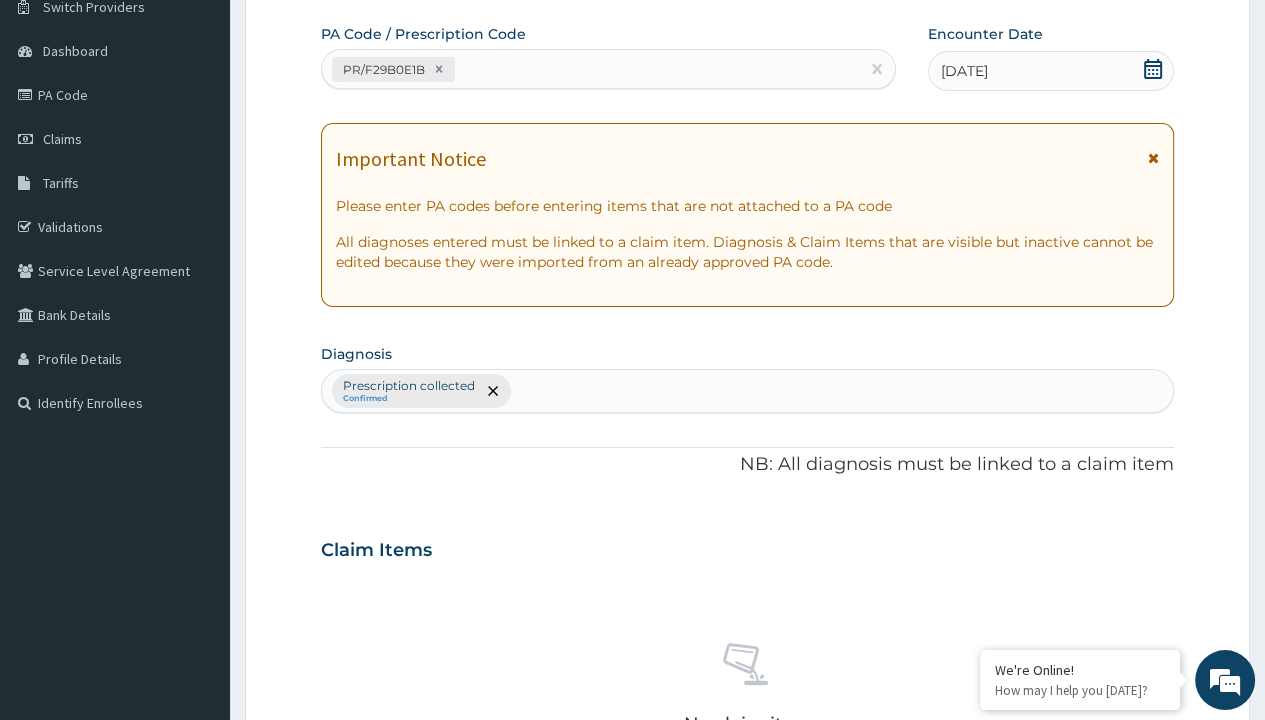 scroll, scrollTop: 698, scrollLeft: 0, axis: vertical 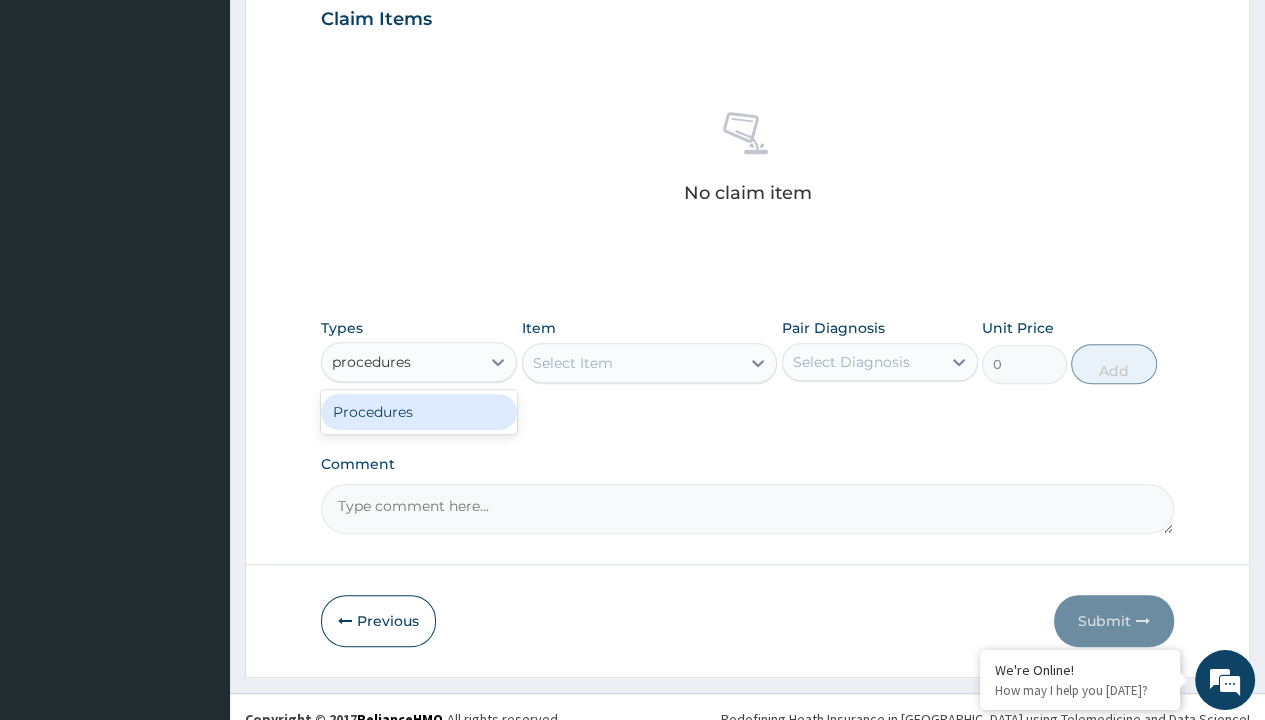 click on "Procedures" at bounding box center [419, 412] 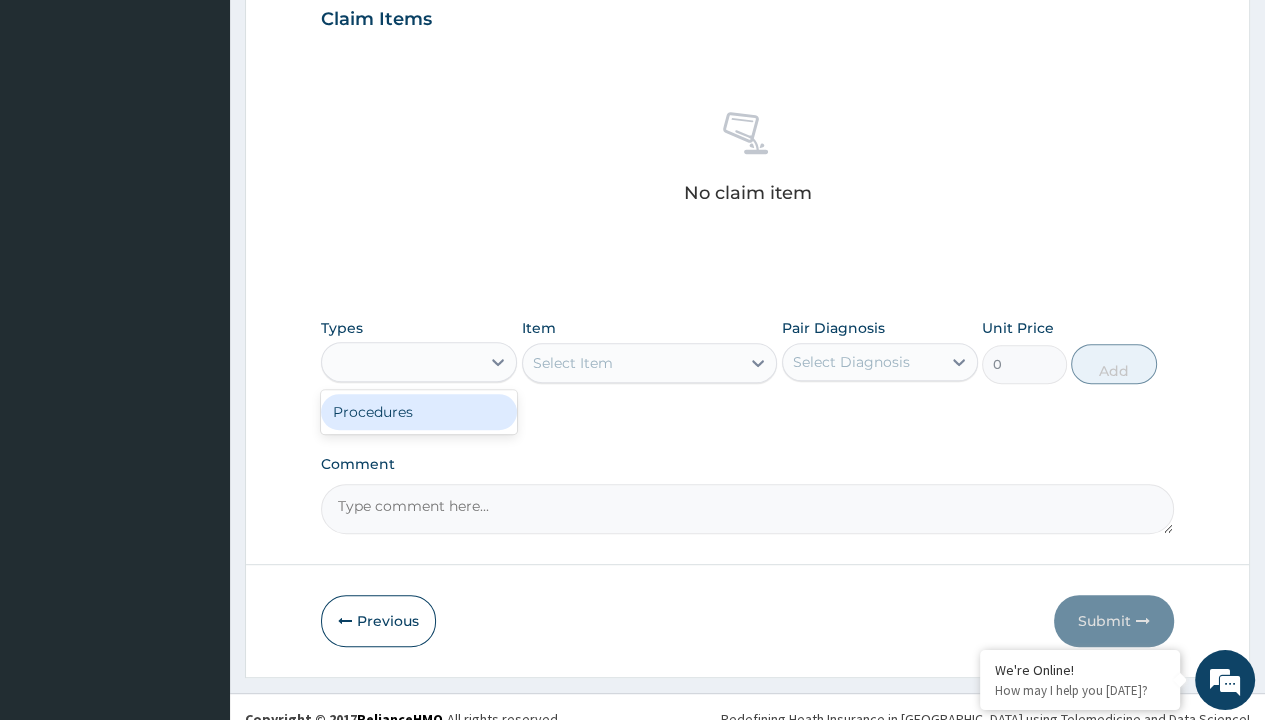 scroll, scrollTop: 0, scrollLeft: 0, axis: both 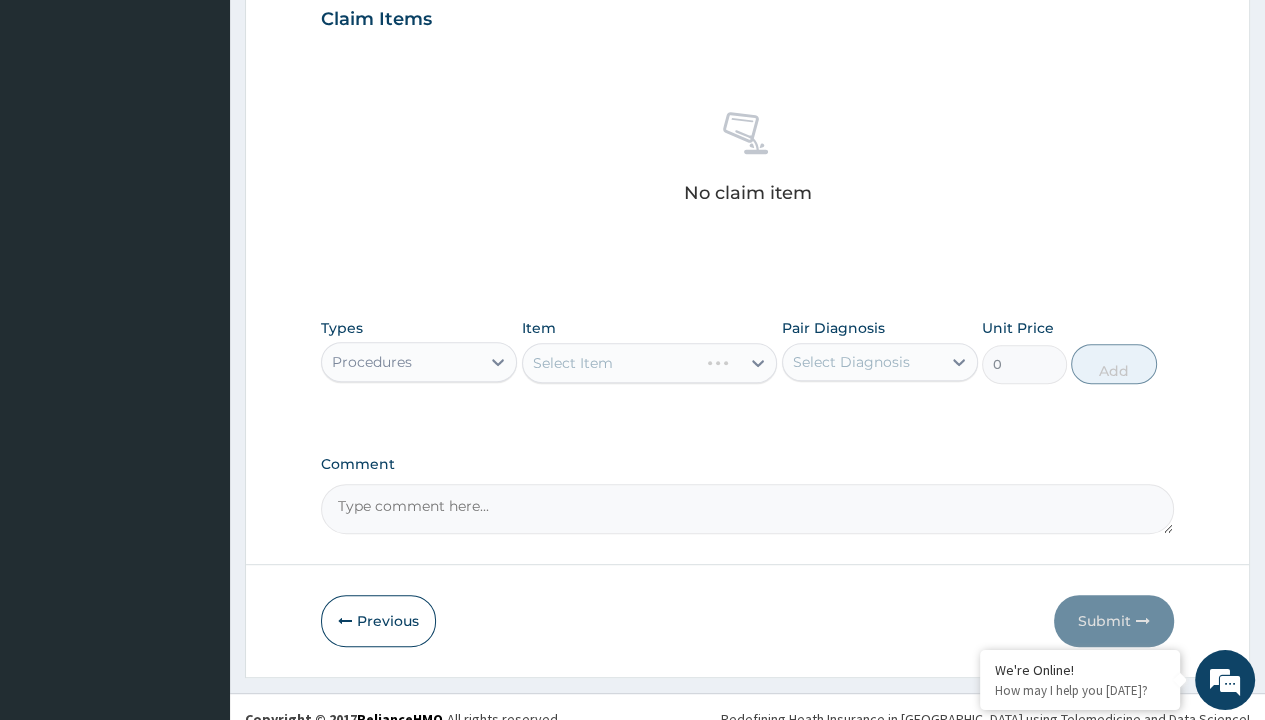 click on "Select Item" at bounding box center [573, 363] 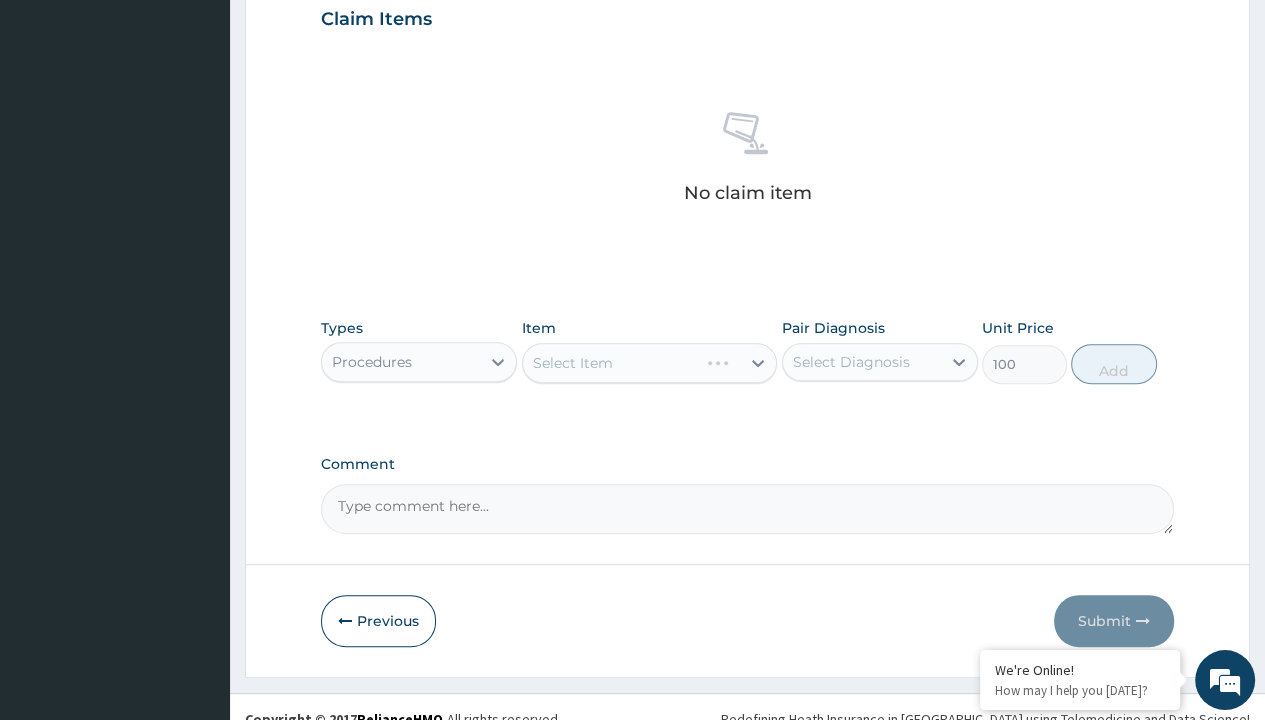 click on "Prescription collected" at bounding box center (409, -145) 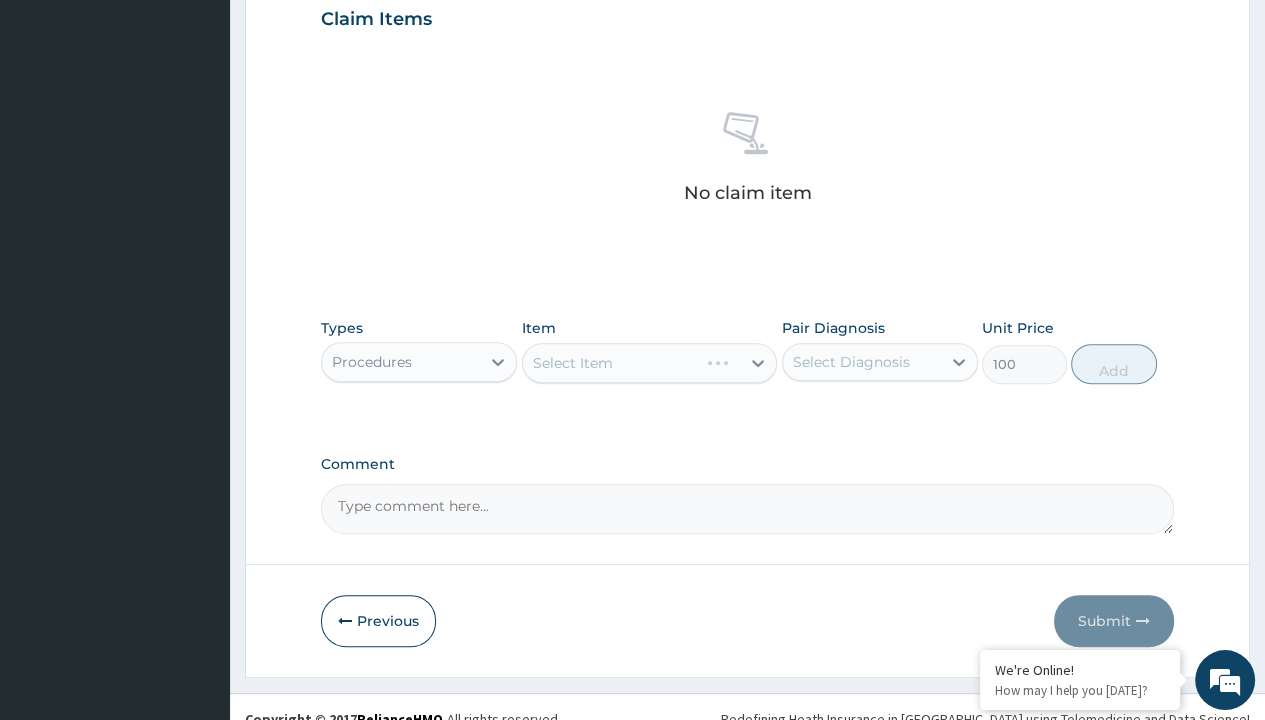 type on "prescription collected" 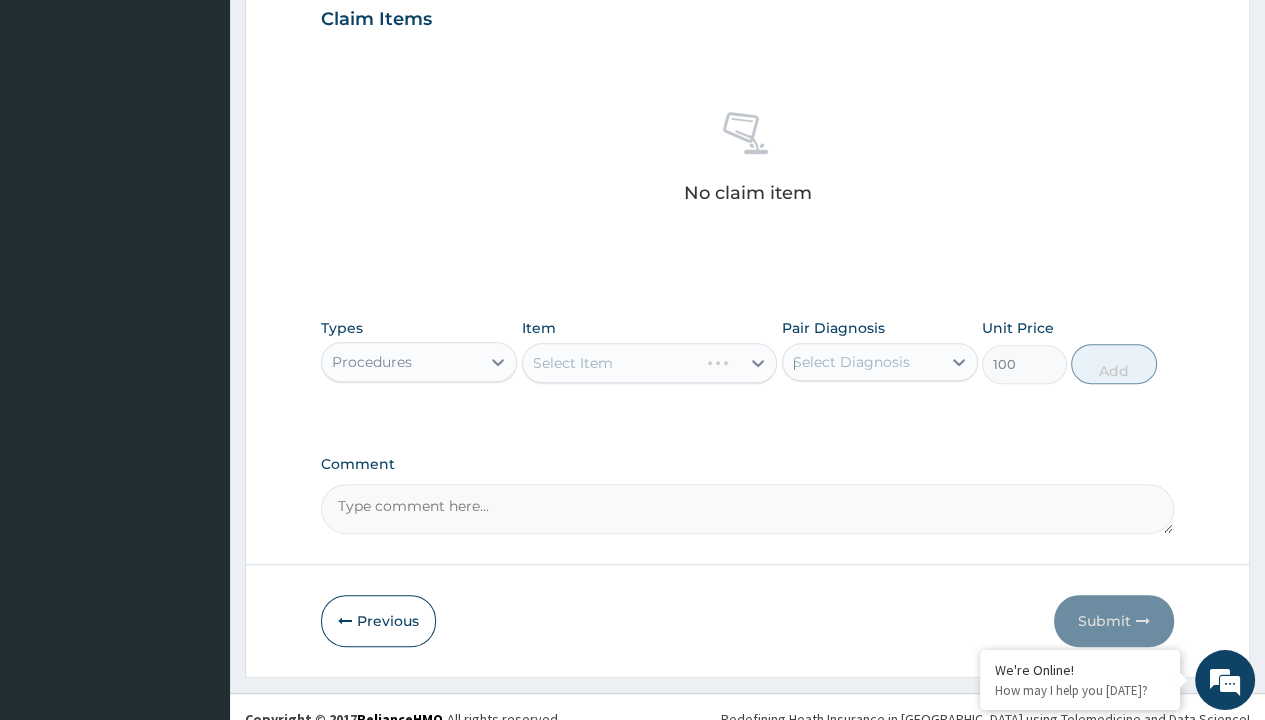 scroll, scrollTop: 0, scrollLeft: 0, axis: both 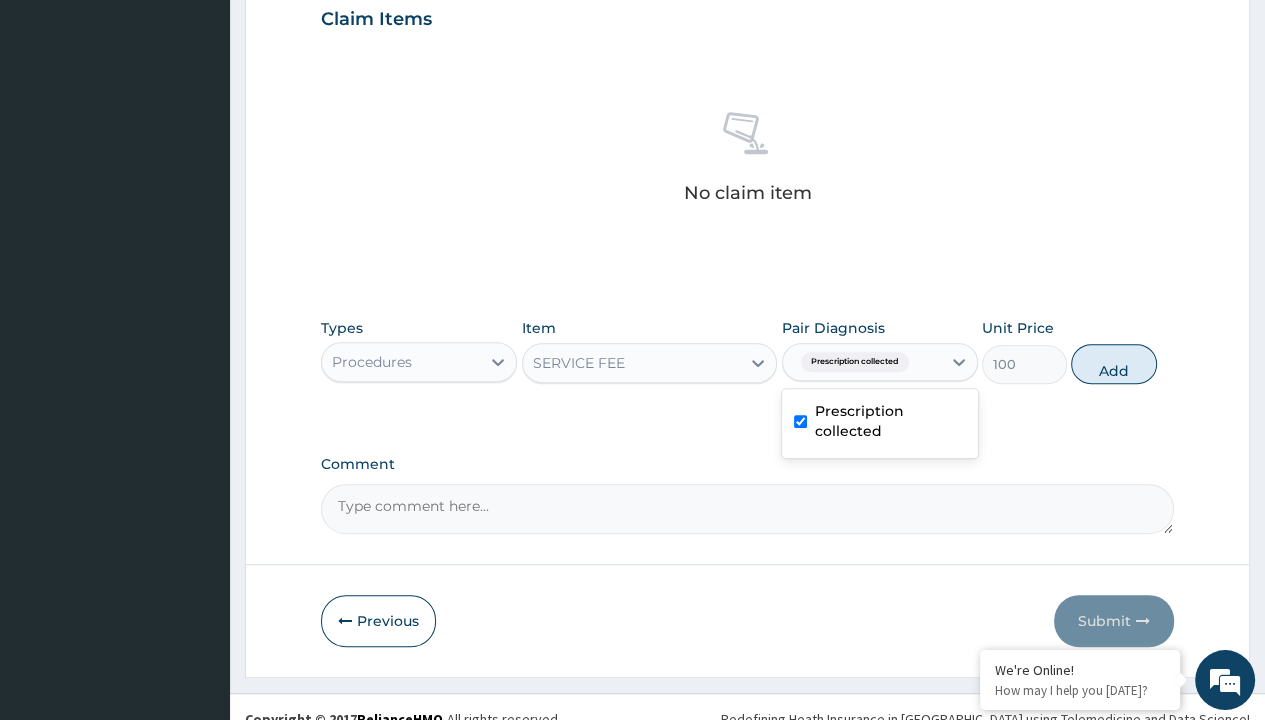 click on "Add" at bounding box center (1113, 364) 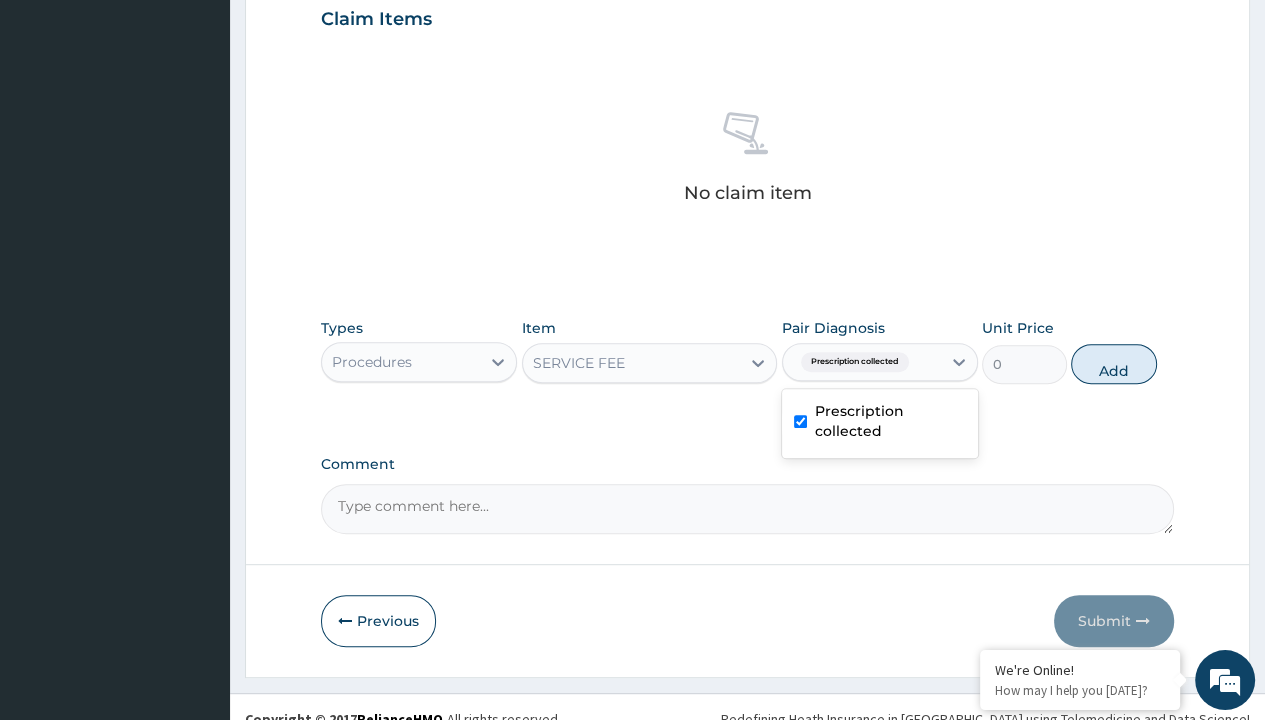scroll, scrollTop: 639, scrollLeft: 0, axis: vertical 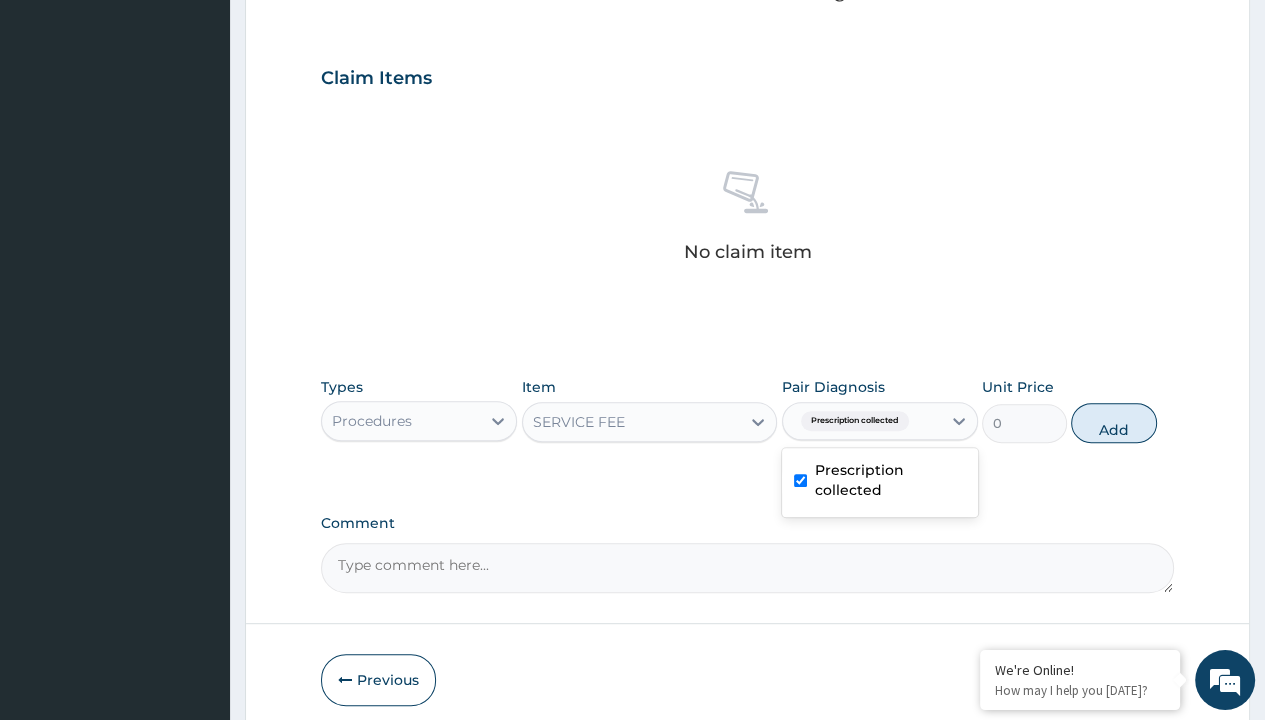 click on "Step  2  of 2 PA Code / Prescription Code PR/F29B0E1B Encounter Date 06-07-2025 Important Notice Please enter PA codes before entering items that are not attached to a PA code   All diagnoses entered must be linked to a claim item. Diagnosis & Claim Items that are visible but inactive cannot be edited because they were imported from an already approved PA code. Diagnosis Prescription collected Confirmed NB: All diagnosis must be linked to a claim item Claim Items No claim item Types Procedures Item SERVICE FEE Pair Diagnosis option Prescription collected, selected. option Prescription collected selected, 1 of 1. 1 result available. Use Up and Down to choose options, press Enter to select the currently focused option, press Escape to exit the menu, press Tab to select the option and exit the menu. Prescription collected Prescription collected Unit Price 0 Add Comment     Previous   Submit" at bounding box center [747, 101] 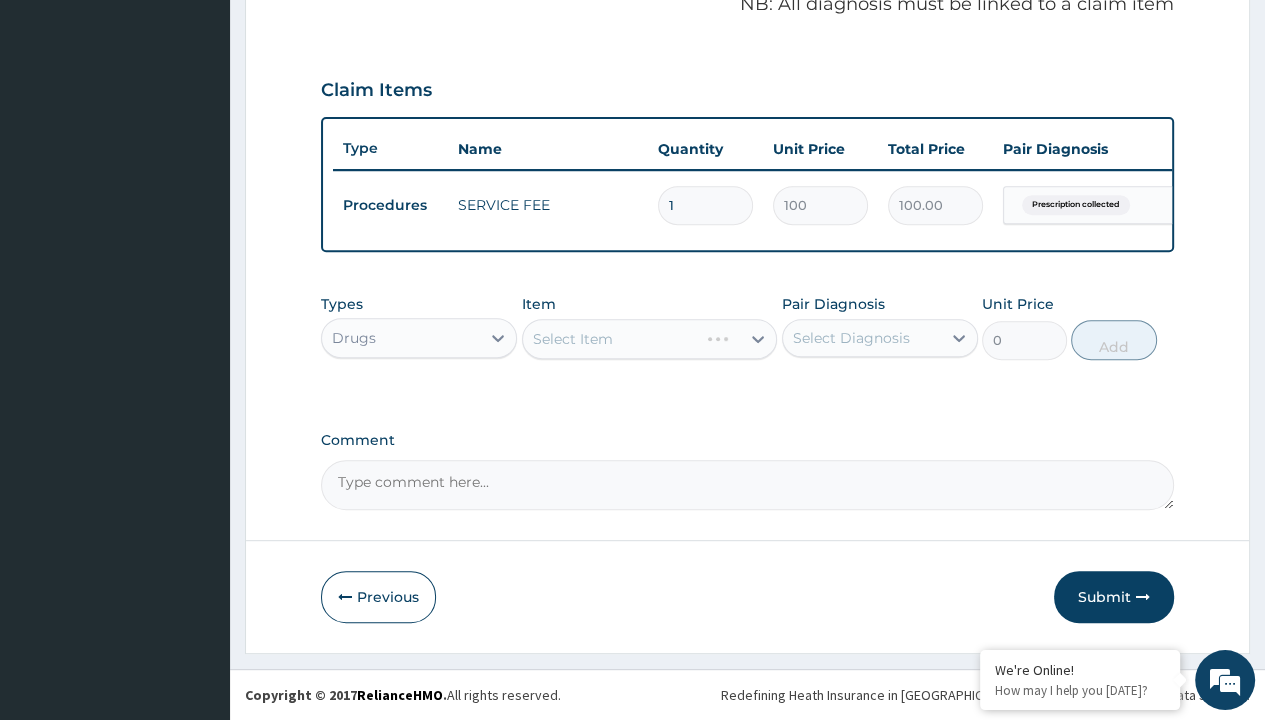 click on "Select Item" at bounding box center [573, 339] 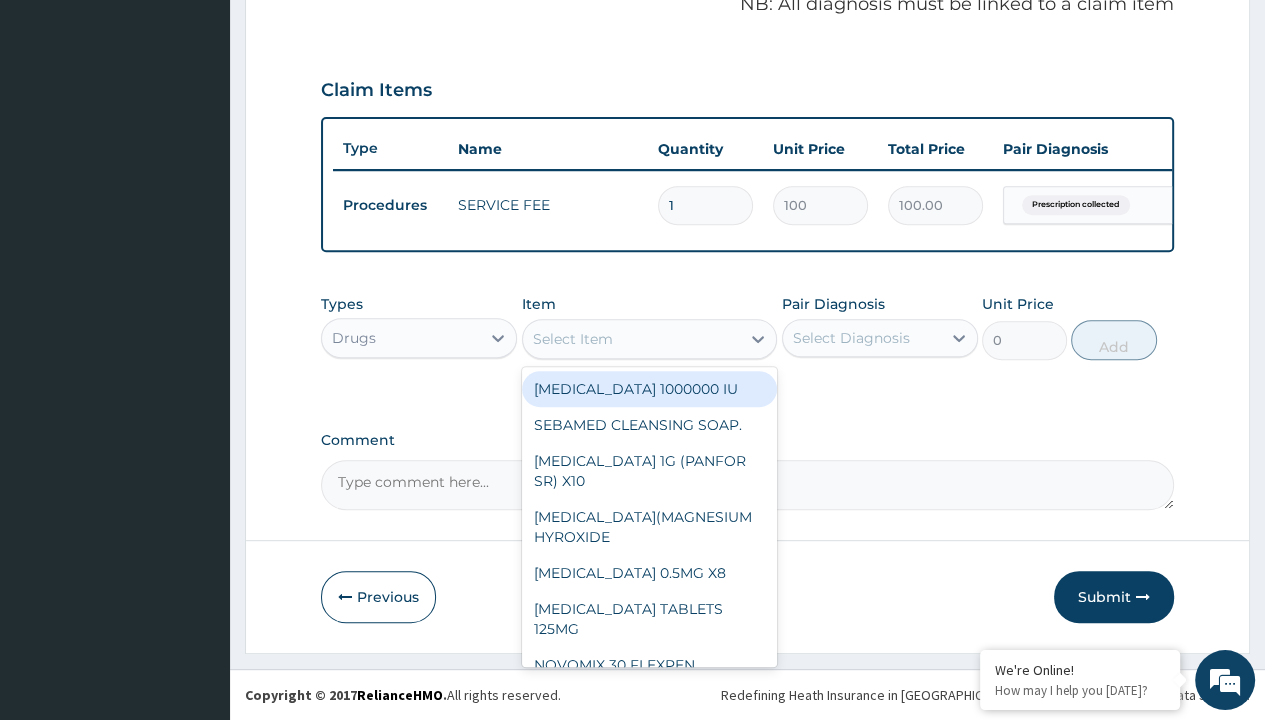 type on "amoxil 500mg x10" 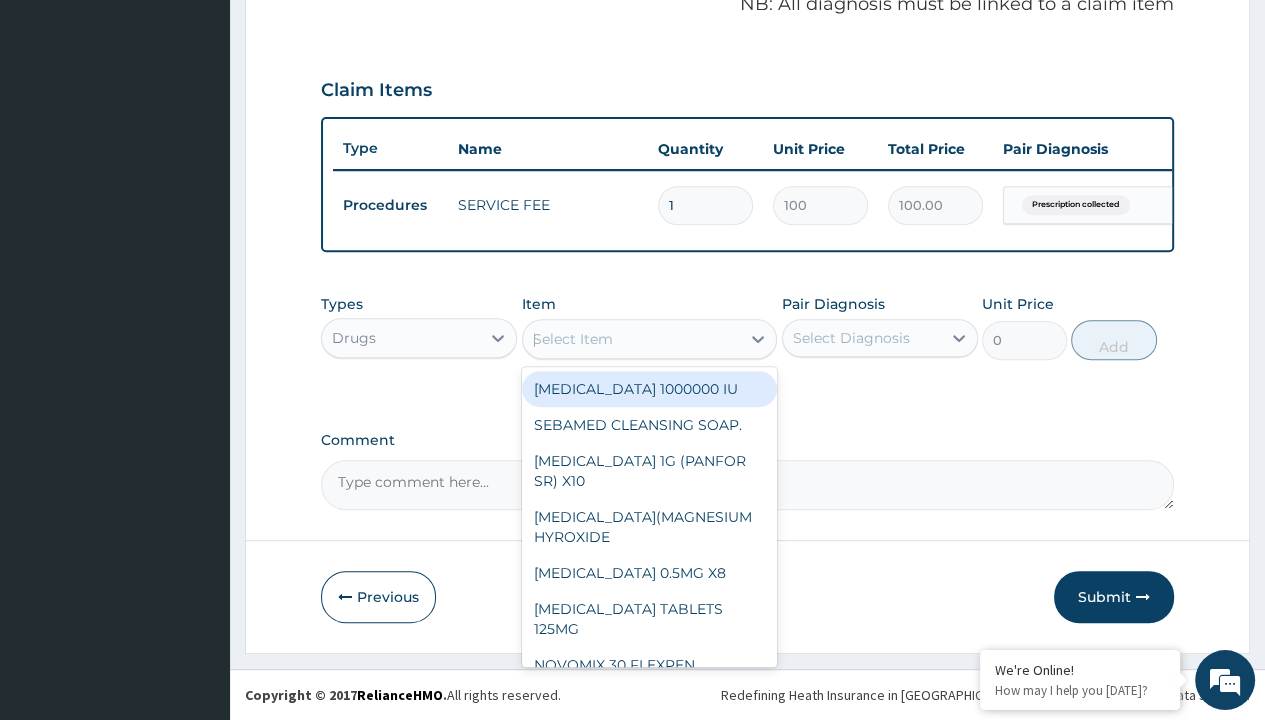 click on "[MEDICAL_DATA] 500MG X10" at bounding box center (650, 48309) 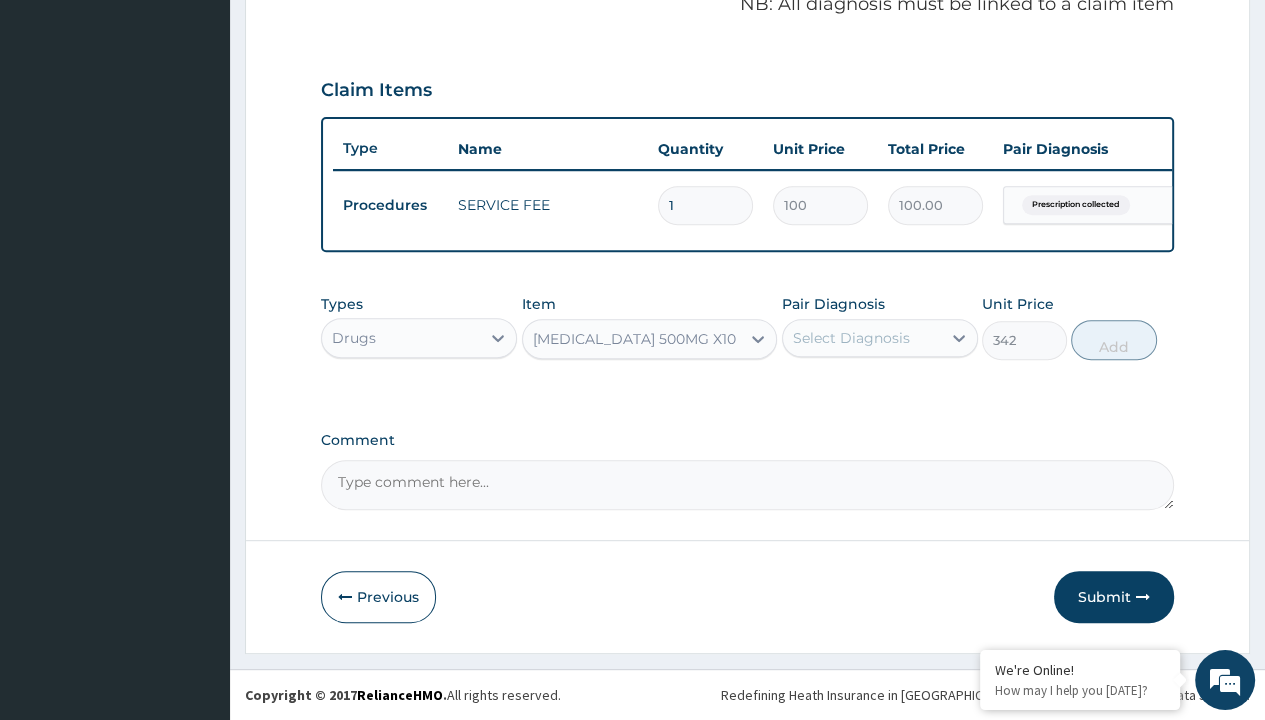 scroll, scrollTop: 0, scrollLeft: 0, axis: both 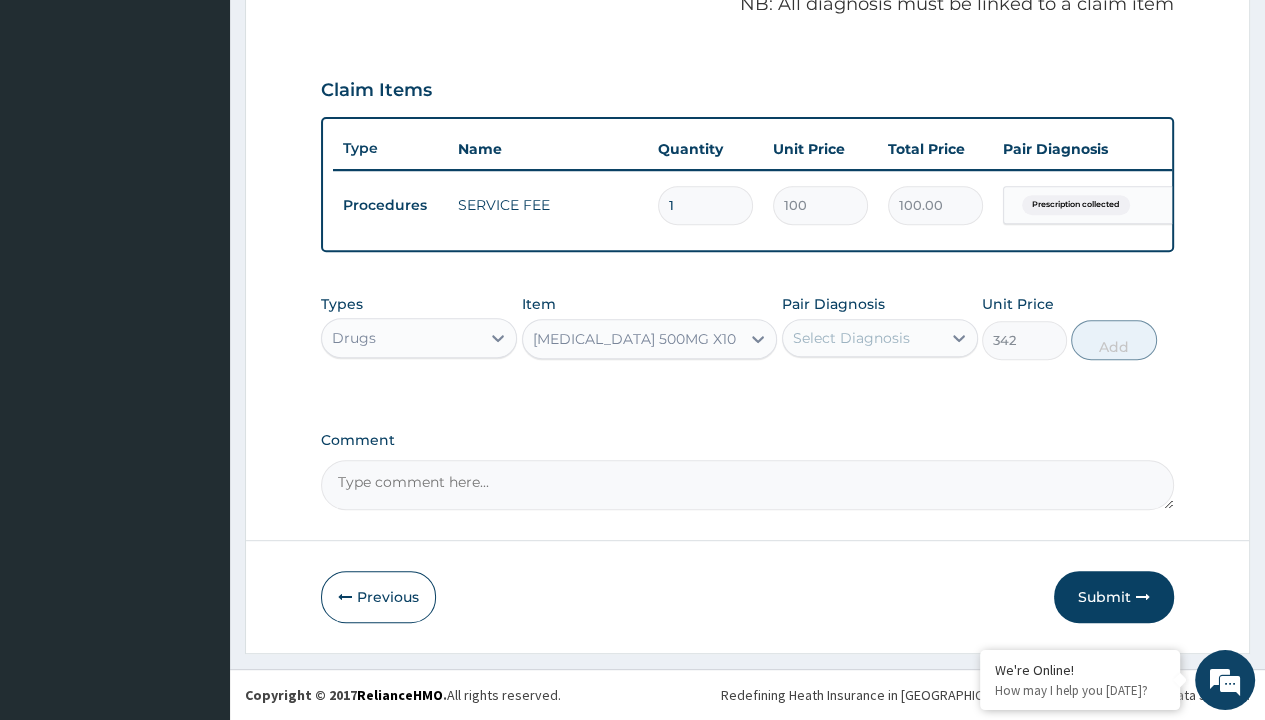 click on "Prescription collected" at bounding box center [409, -74] 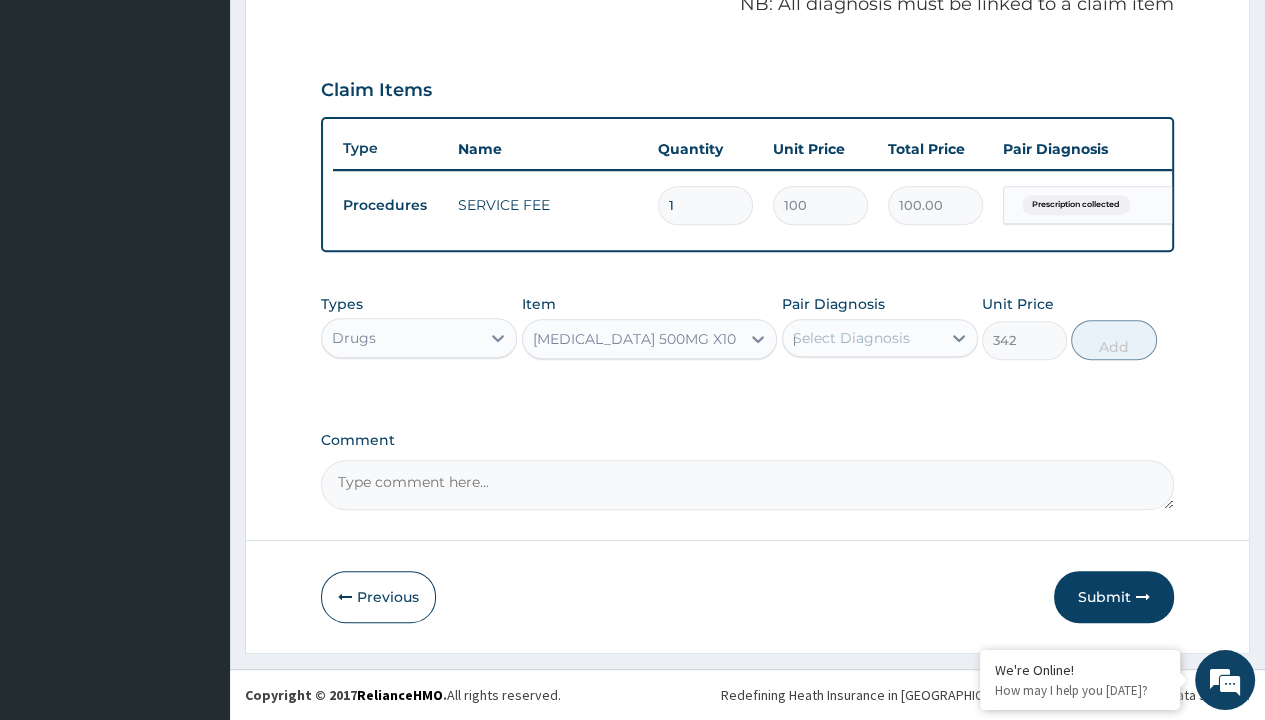 type 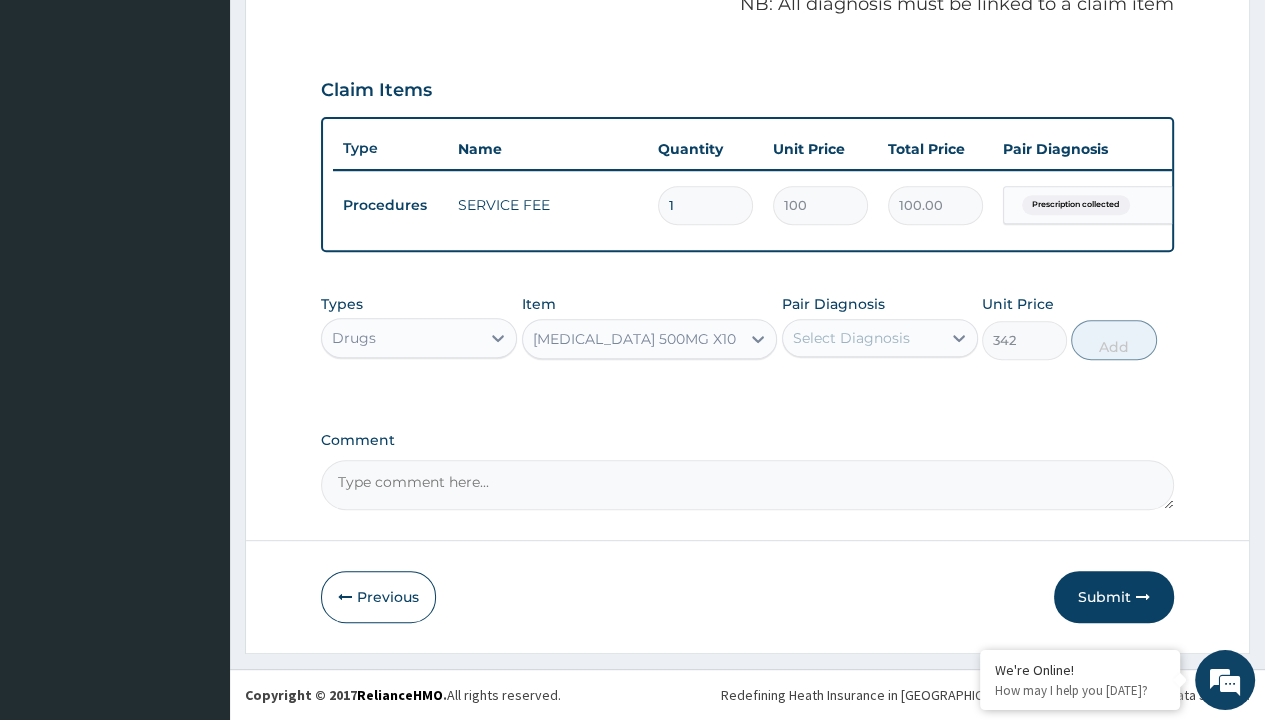 click on "Add" at bounding box center (1113, 340) 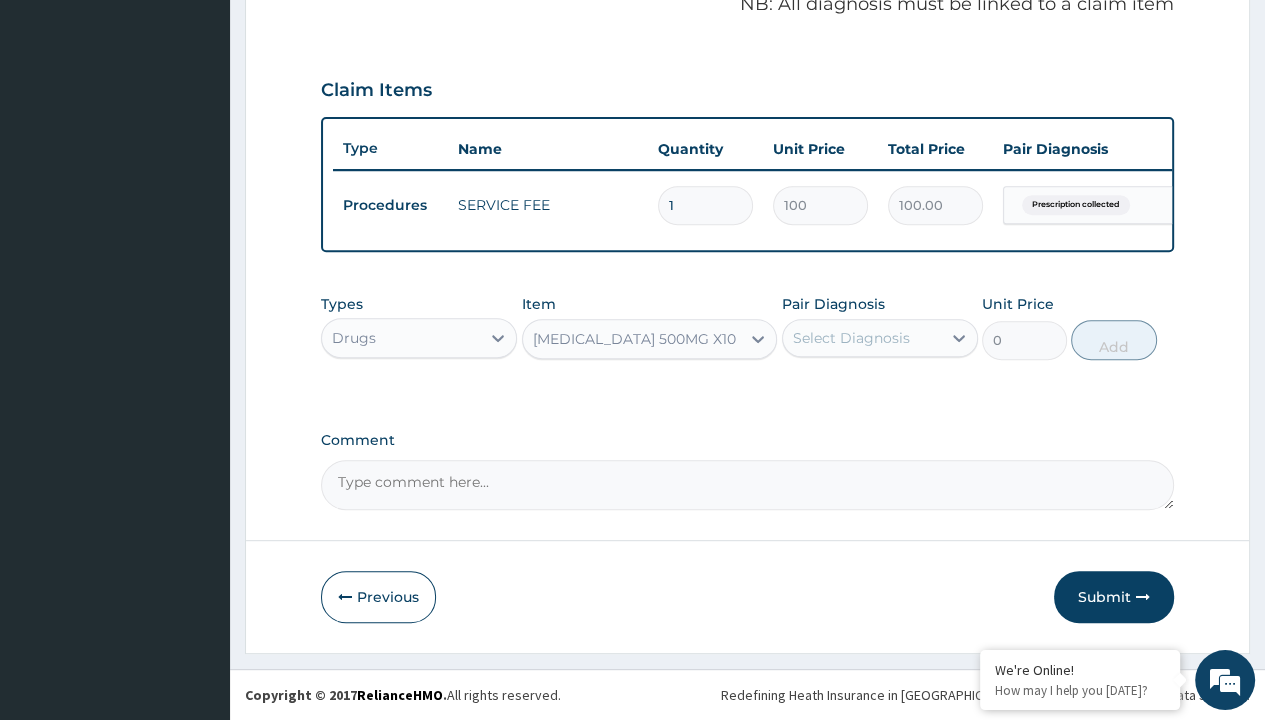 scroll, scrollTop: 0, scrollLeft: 0, axis: both 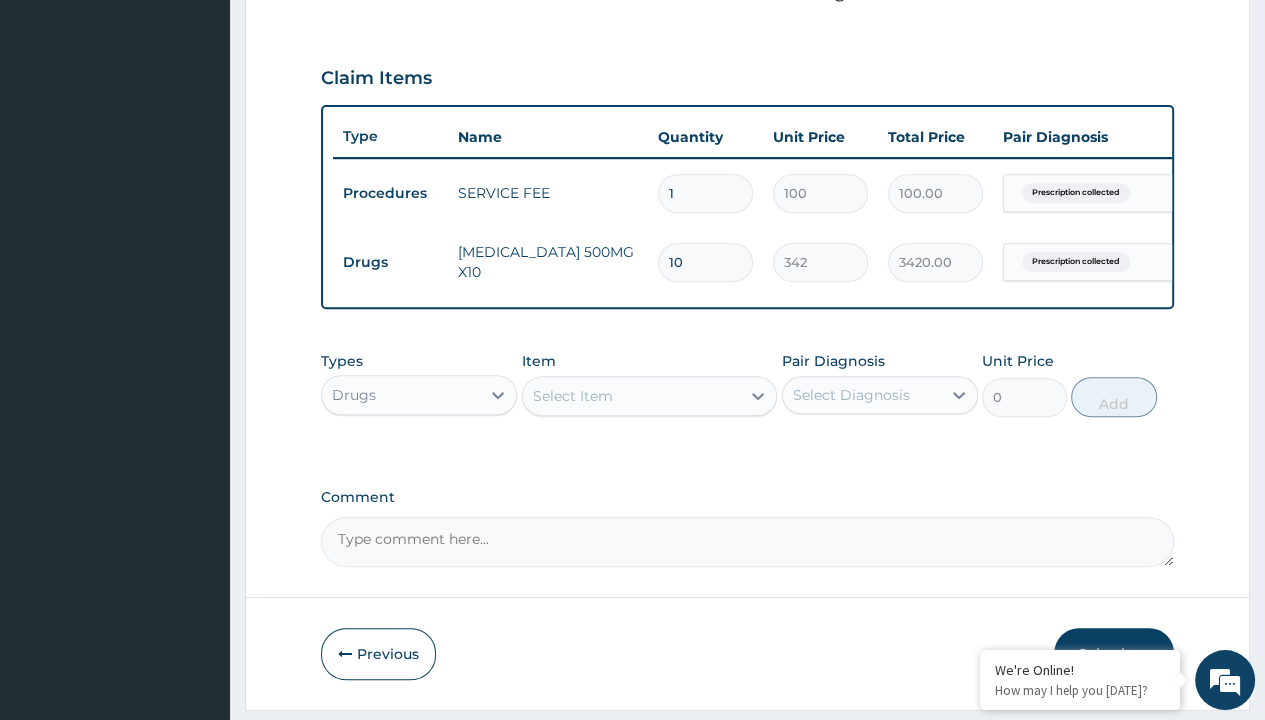 type on "drugs" 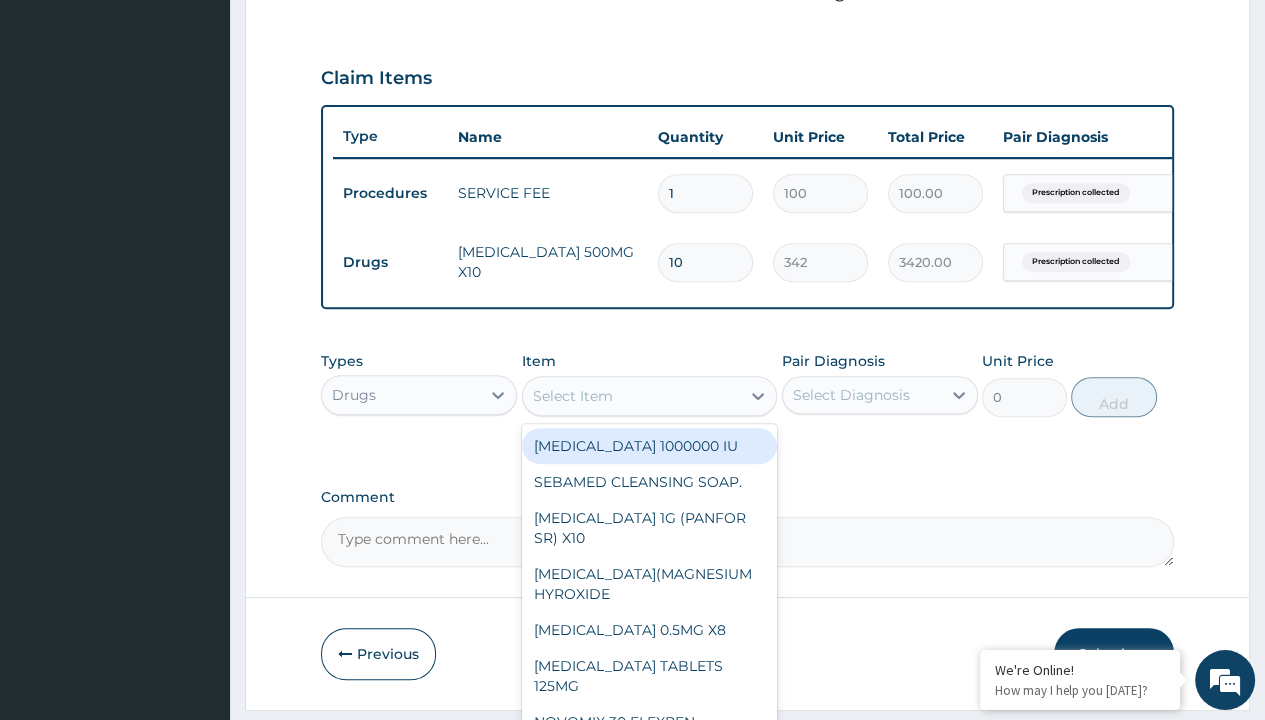 type on "[MEDICAL_DATA] + [MEDICAL_DATA] 20/120 lumartem x24" 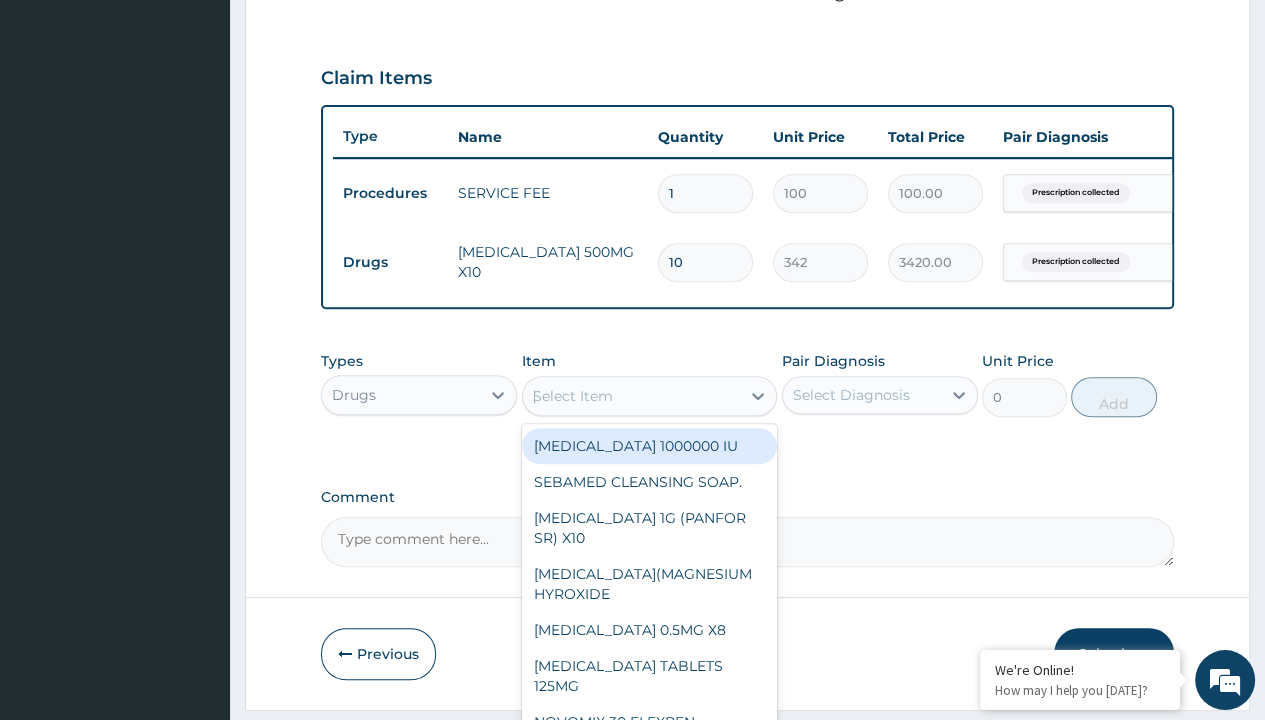 scroll, scrollTop: 0, scrollLeft: 0, axis: both 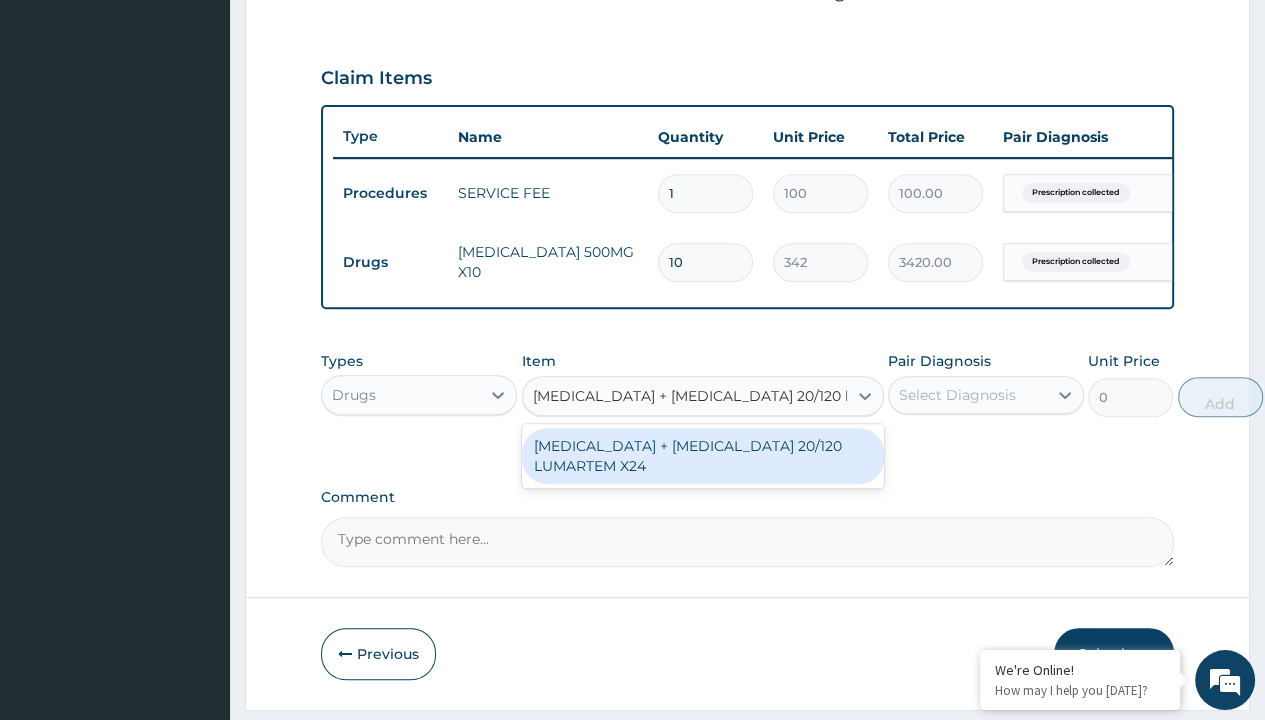 click on "[MEDICAL_DATA] + [MEDICAL_DATA] 20/120 LUMARTEM X24" at bounding box center [703, 456] 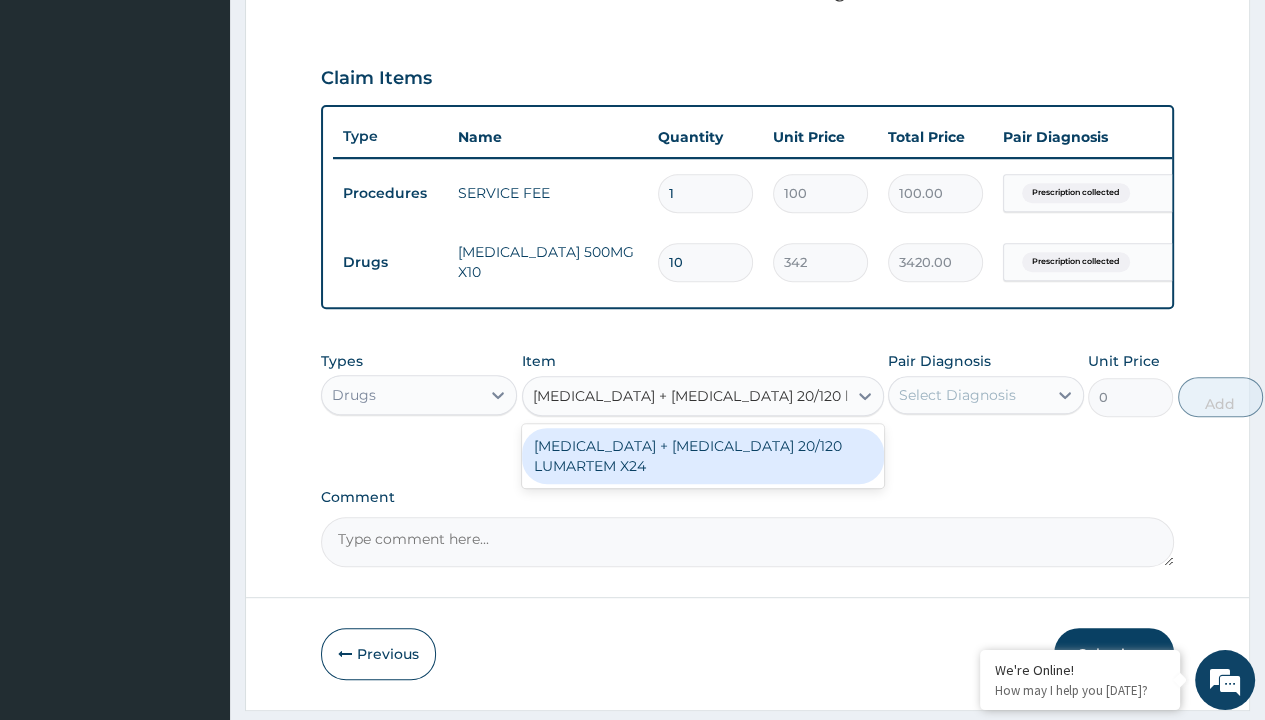 type 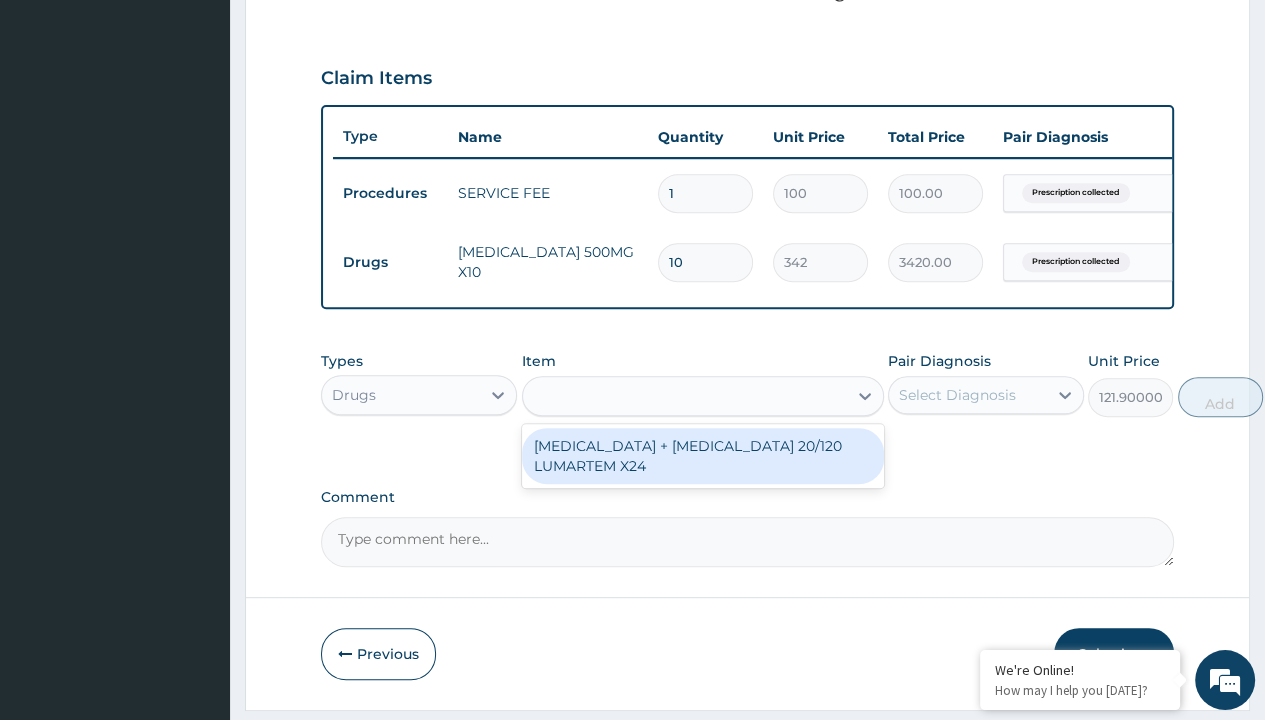 click on "Prescription collected" at bounding box center (409, -86) 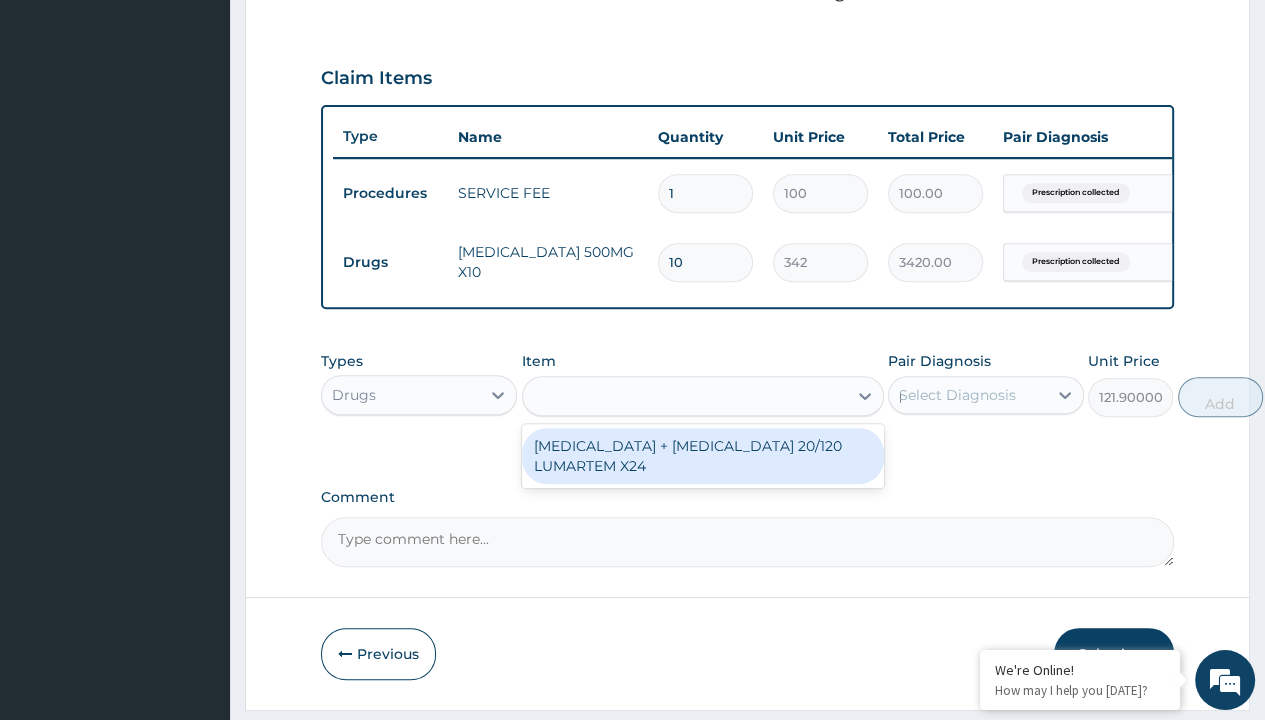 type 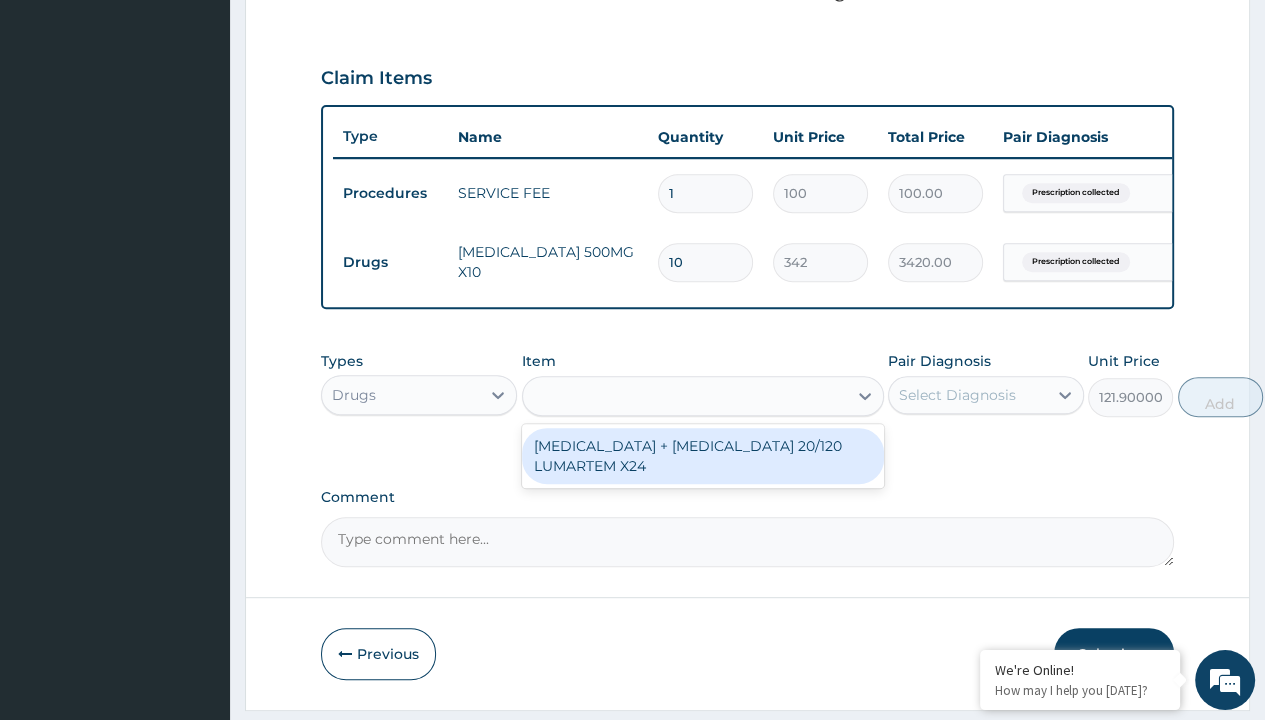 scroll, scrollTop: 708, scrollLeft: 0, axis: vertical 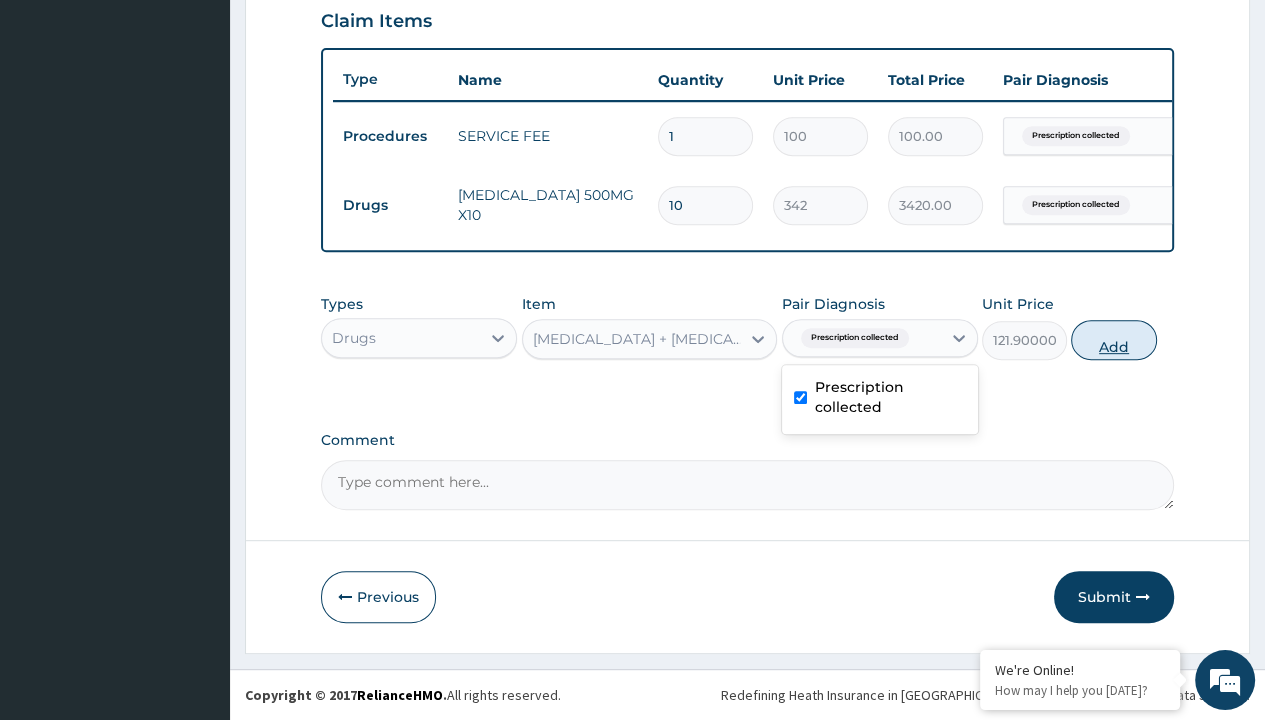 click on "Add" at bounding box center [1113, 340] 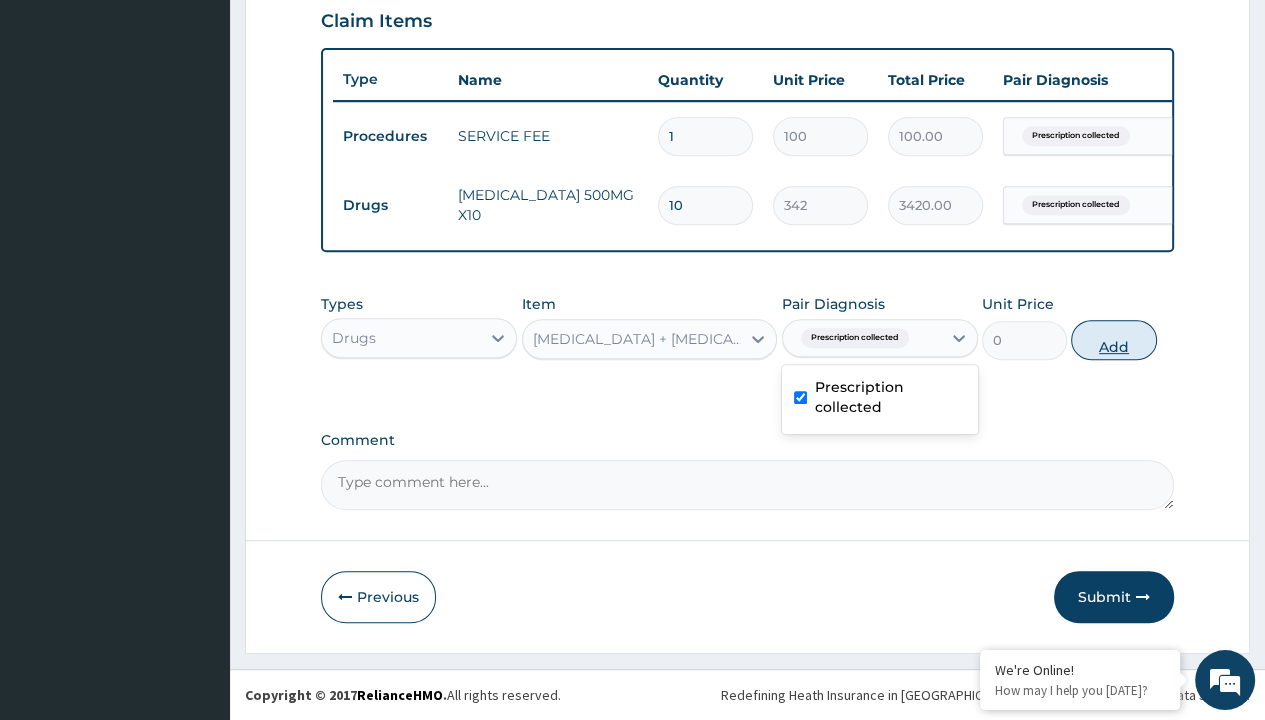 scroll, scrollTop: 0, scrollLeft: 0, axis: both 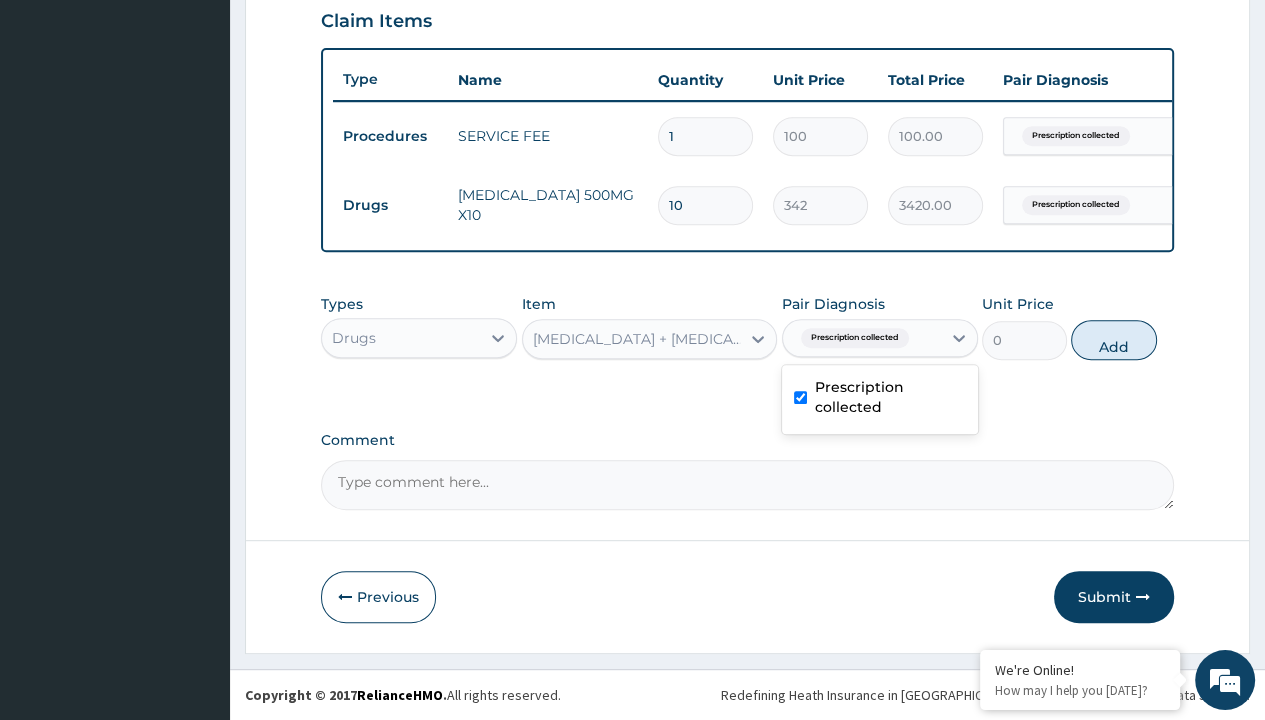 click on "Step  2  of 2 PA Code / Prescription Code PR/F29B0E1B Encounter Date 06-07-2025 Important Notice Please enter PA codes before entering items that are not attached to a PA code   All diagnoses entered must be linked to a claim item. Diagnosis & Claim Items that are visible but inactive cannot be edited because they were imported from an already approved PA code. Diagnosis Prescription collected Confirmed NB: All diagnosis must be linked to a claim item Claim Items Type Name Quantity Unit Price Total Price Pair Diagnosis Actions Procedures SERVICE FEE 1 100 100.00 Prescription collected Delete Drugs AMOXIL 500MG X10 10 342 3420.00 Prescription collected Delete Types Drugs Item ARTEMETHER + LUMEFANTRINE 20/120 LUMARTEM X24 Pair Diagnosis option Prescription collected, selected. option Prescription collected selected, 1 of 1. 1 result available. Use Up and Down to choose options, press Enter to select the currently focused option, press Escape to exit the menu, press Tab to select the option and exit the menu. 0" at bounding box center (747, 31) 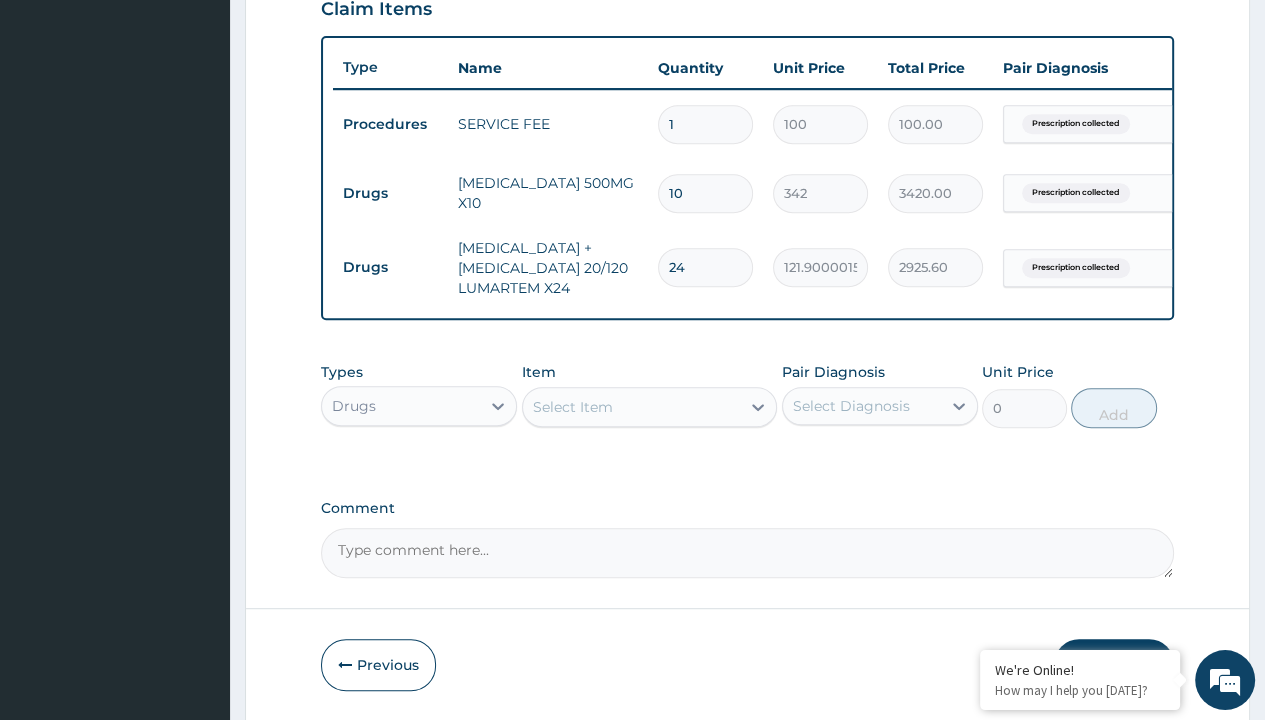 click on "Select Item" at bounding box center [573, 407] 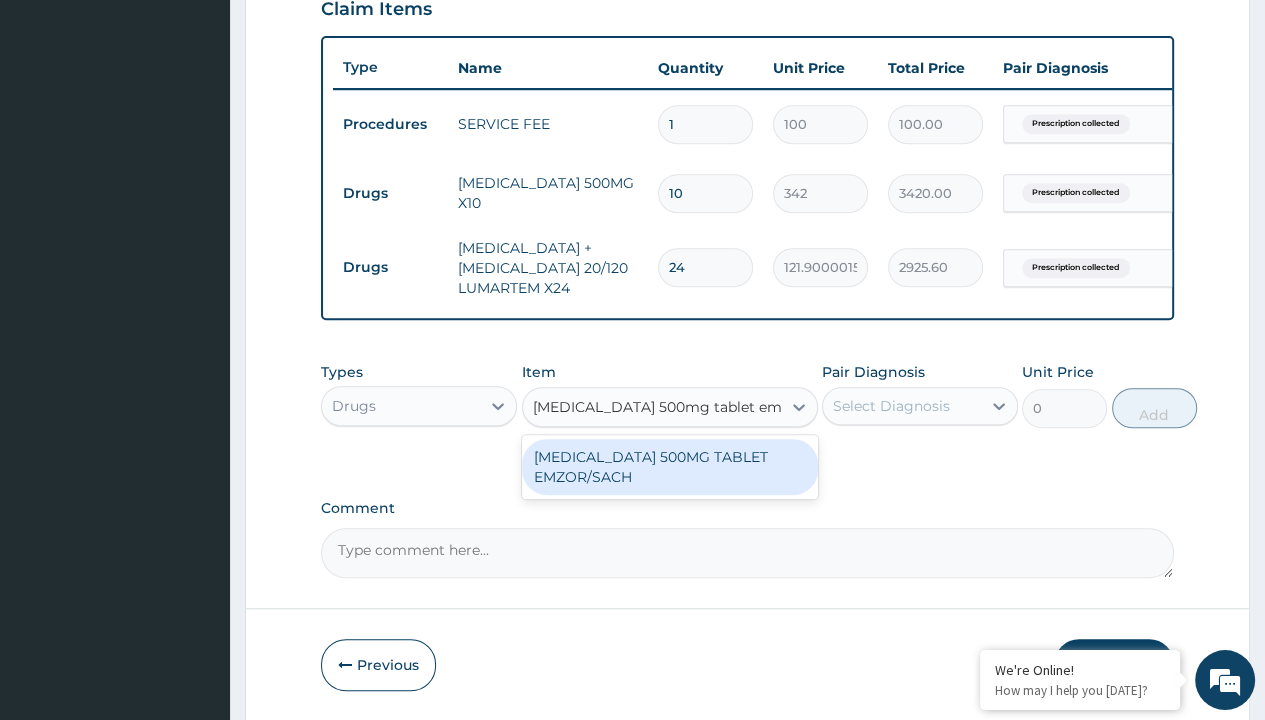 click on "[MEDICAL_DATA] 500MG TABLET EMZOR/SACH" at bounding box center [670, 467] 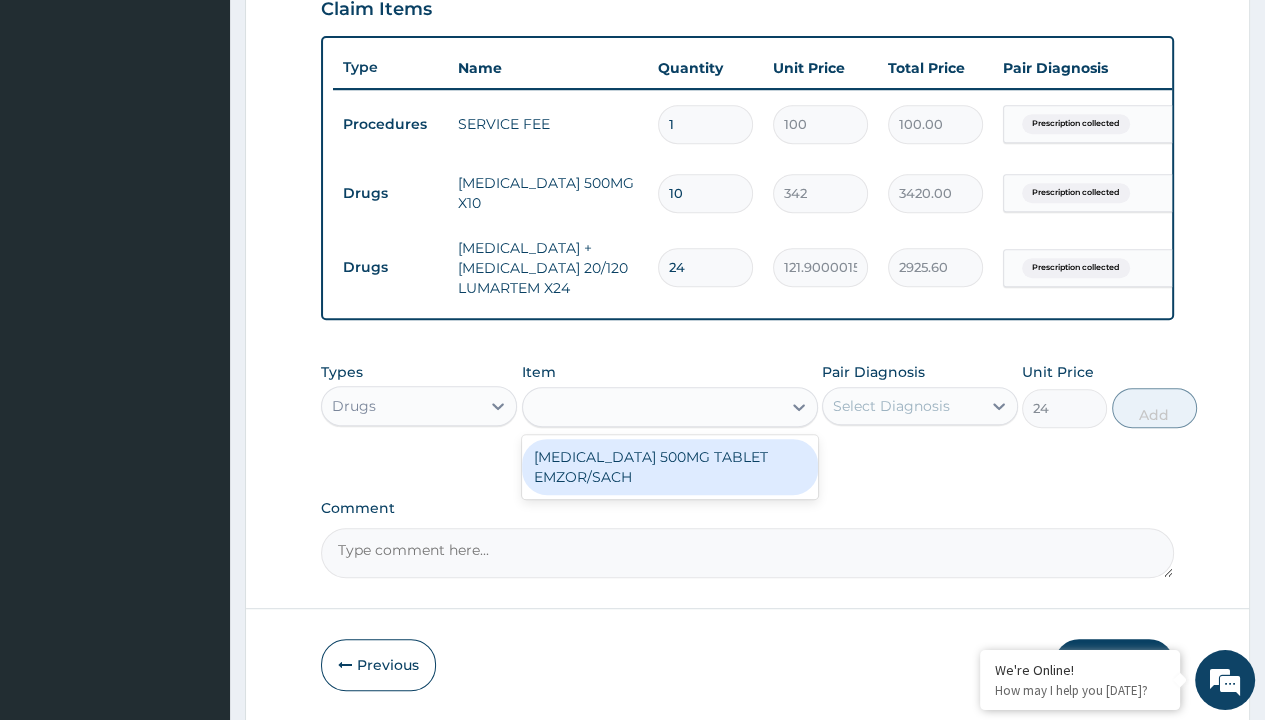 scroll, scrollTop: 0, scrollLeft: 0, axis: both 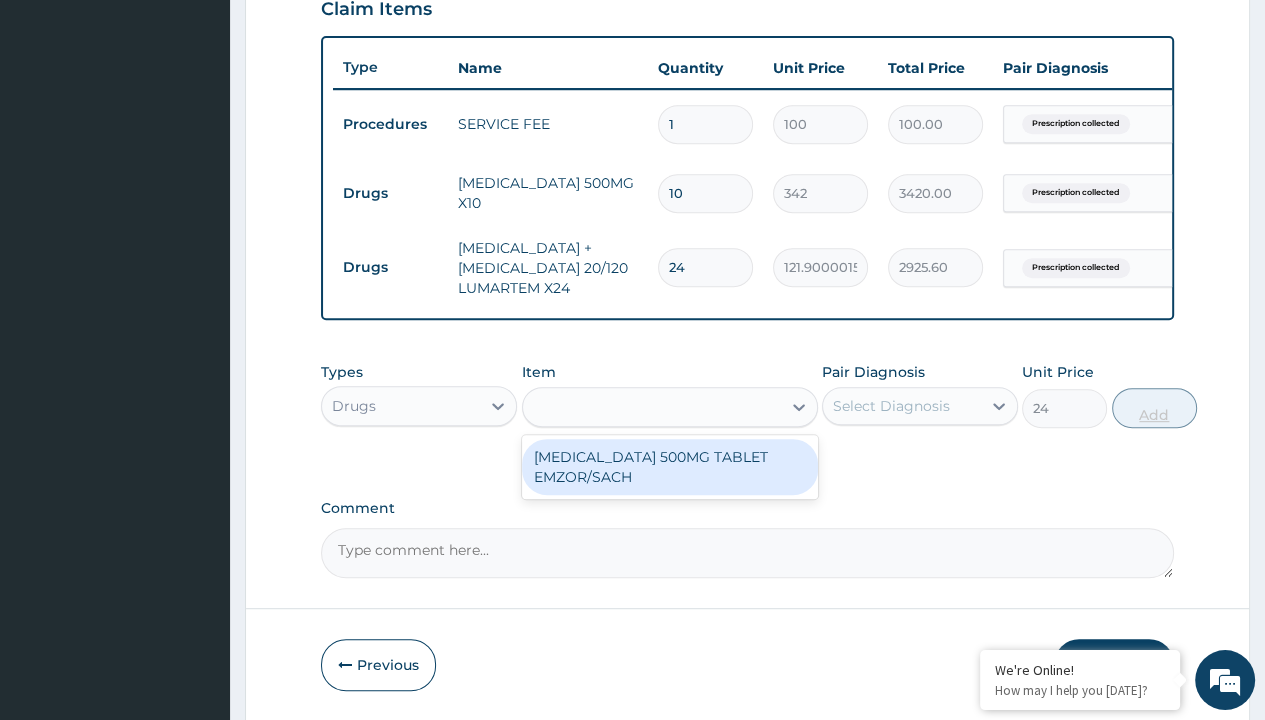 click on "Prescription collected" at bounding box center (409, -155) 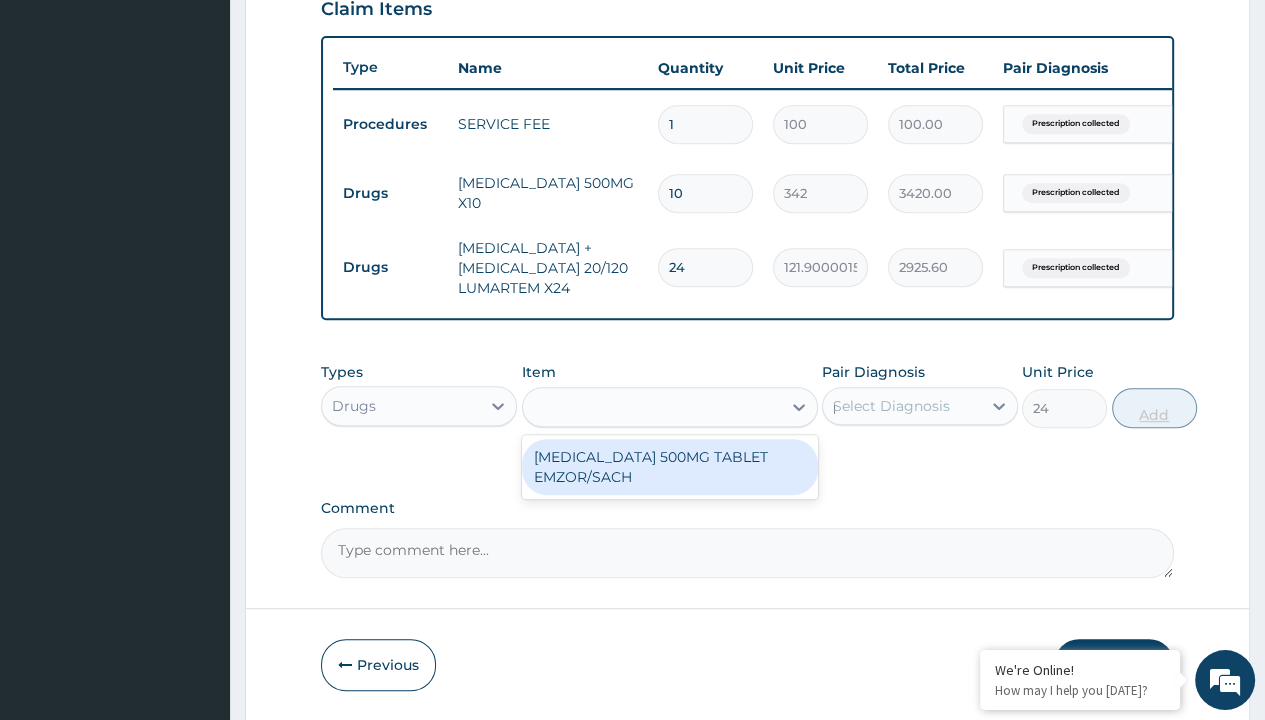 type 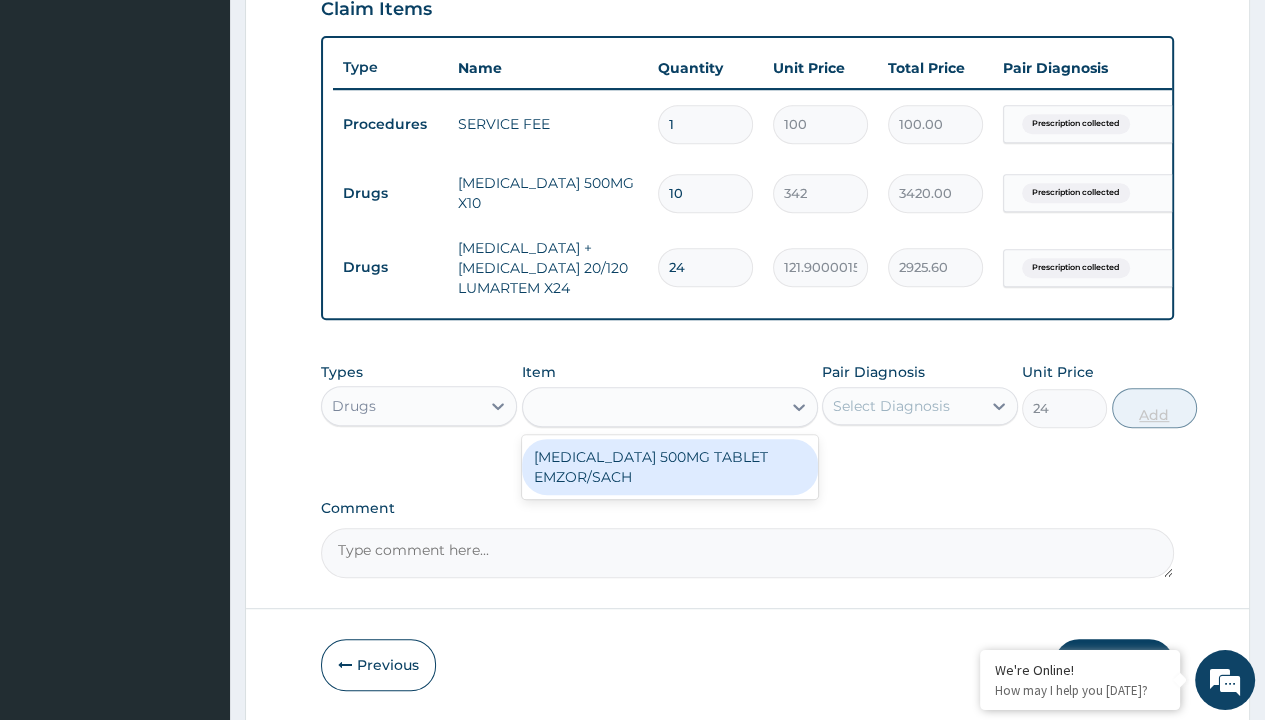 click on "Add" at bounding box center (1154, 408) 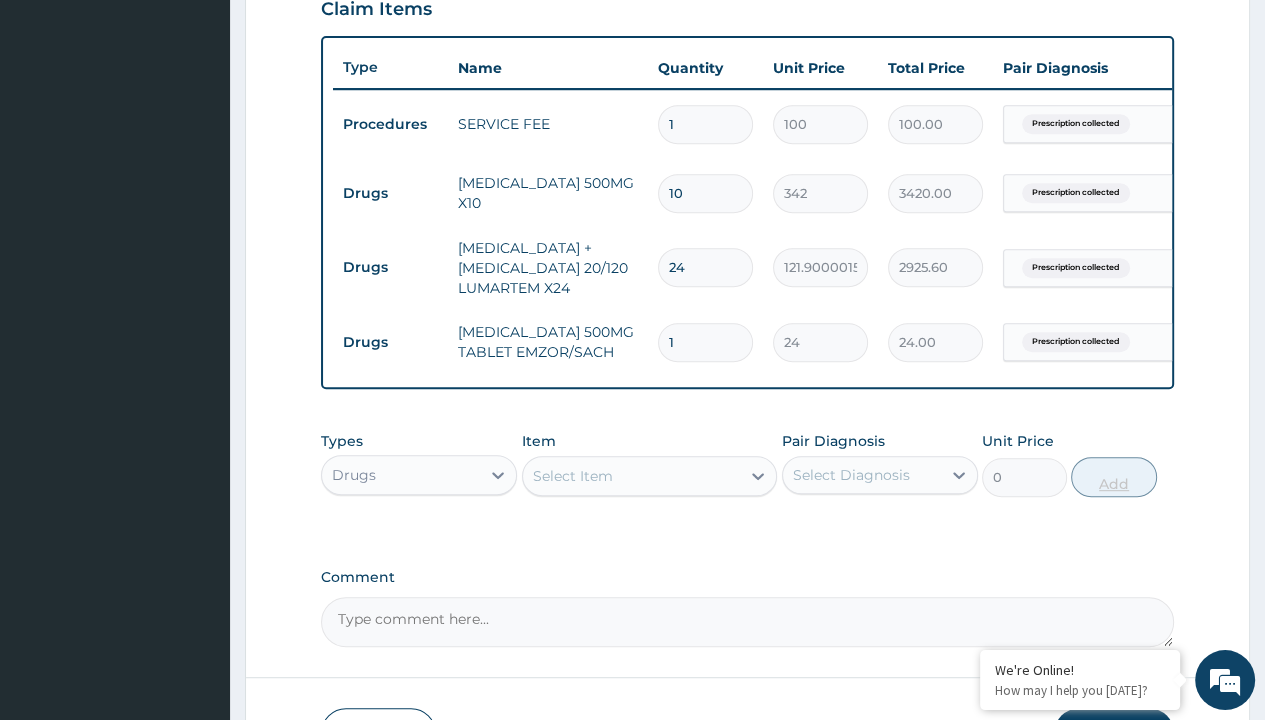 scroll, scrollTop: 788, scrollLeft: 0, axis: vertical 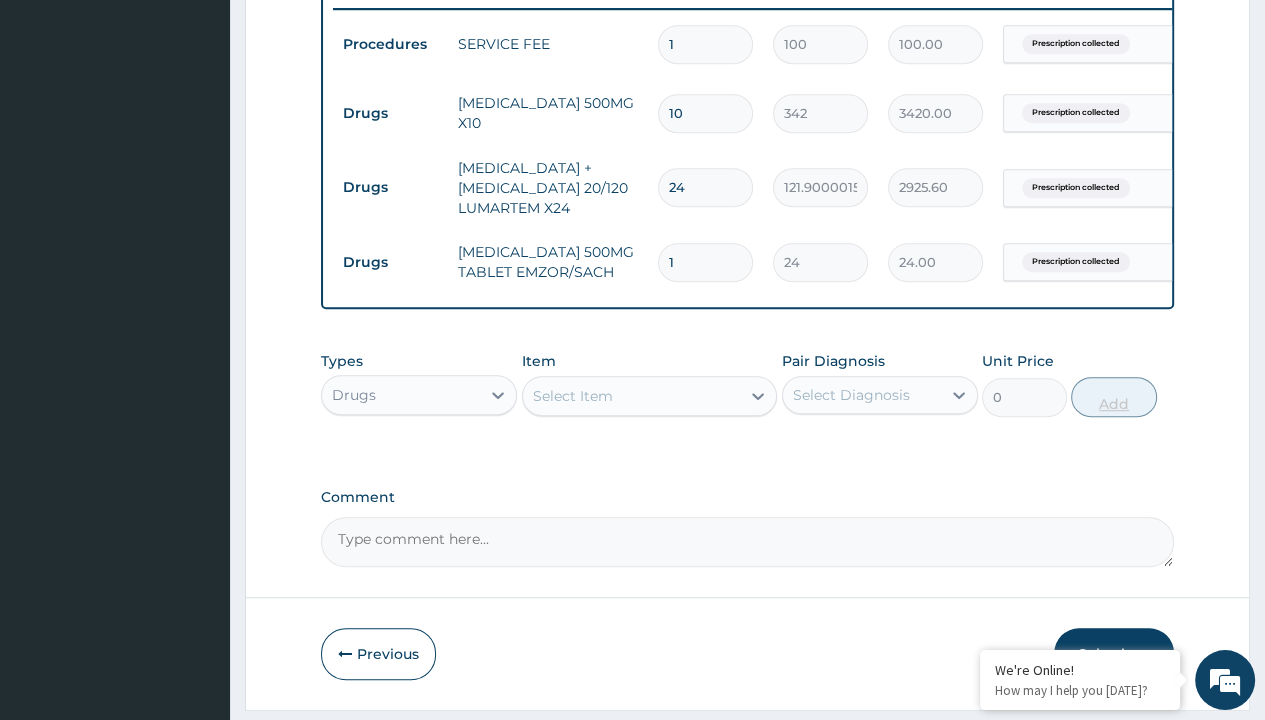 type on "24" 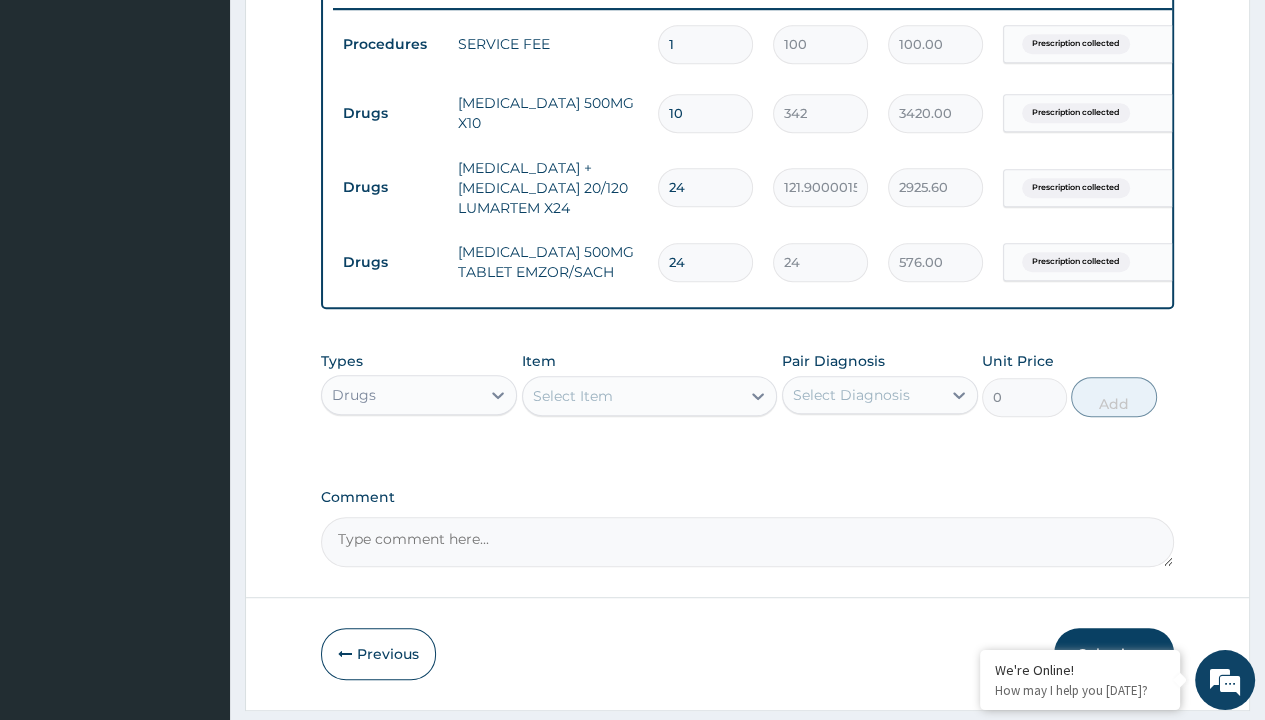 type on "24" 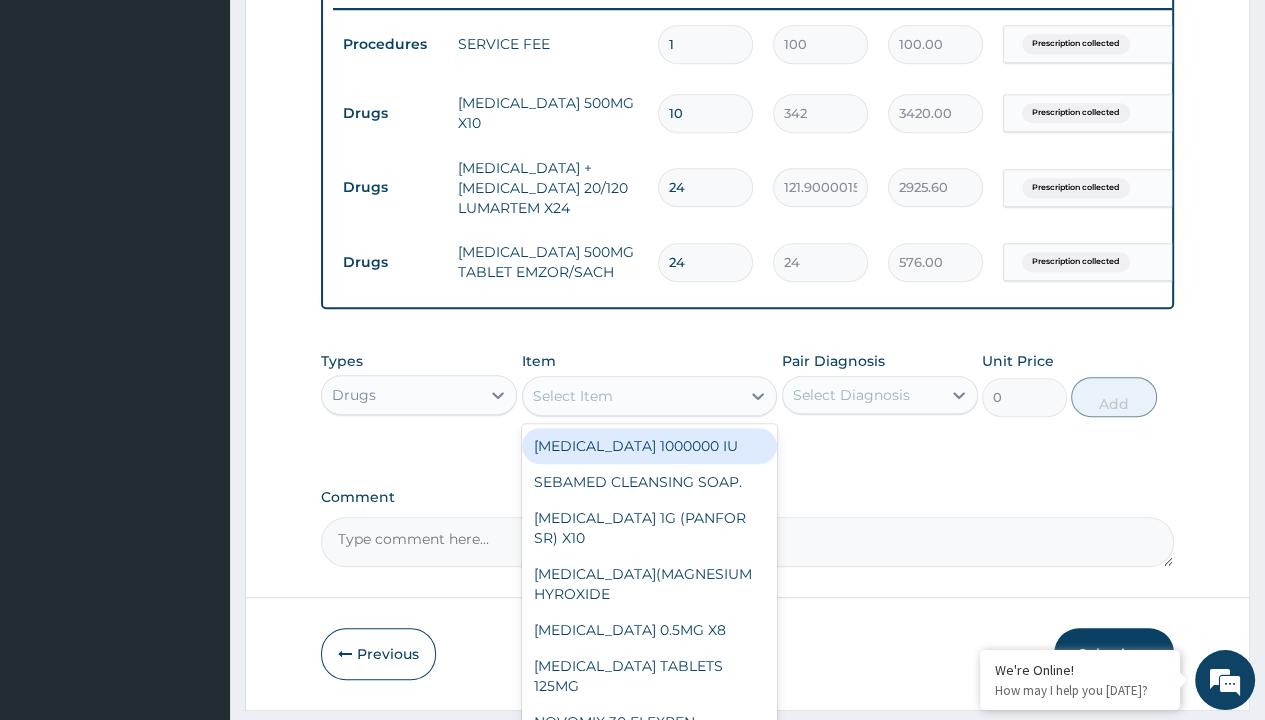 scroll, scrollTop: 0, scrollLeft: 0, axis: both 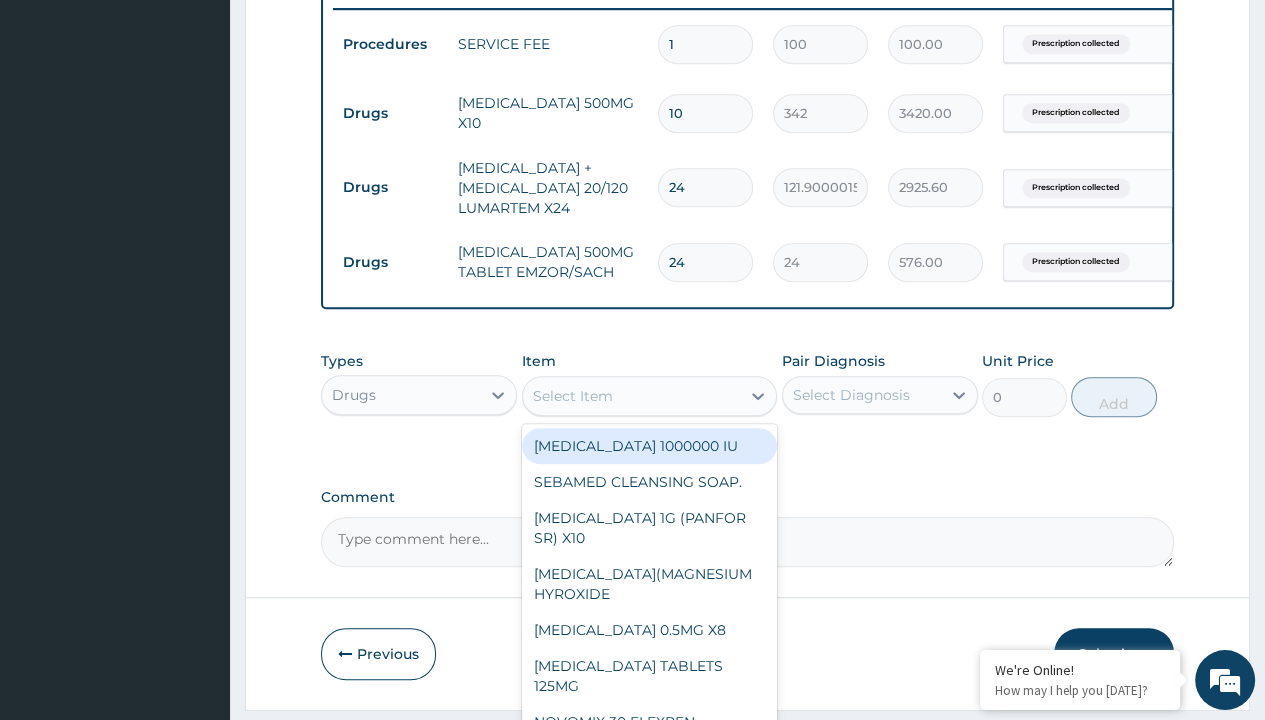 type on "cetirizine syrup (cetidyn)" 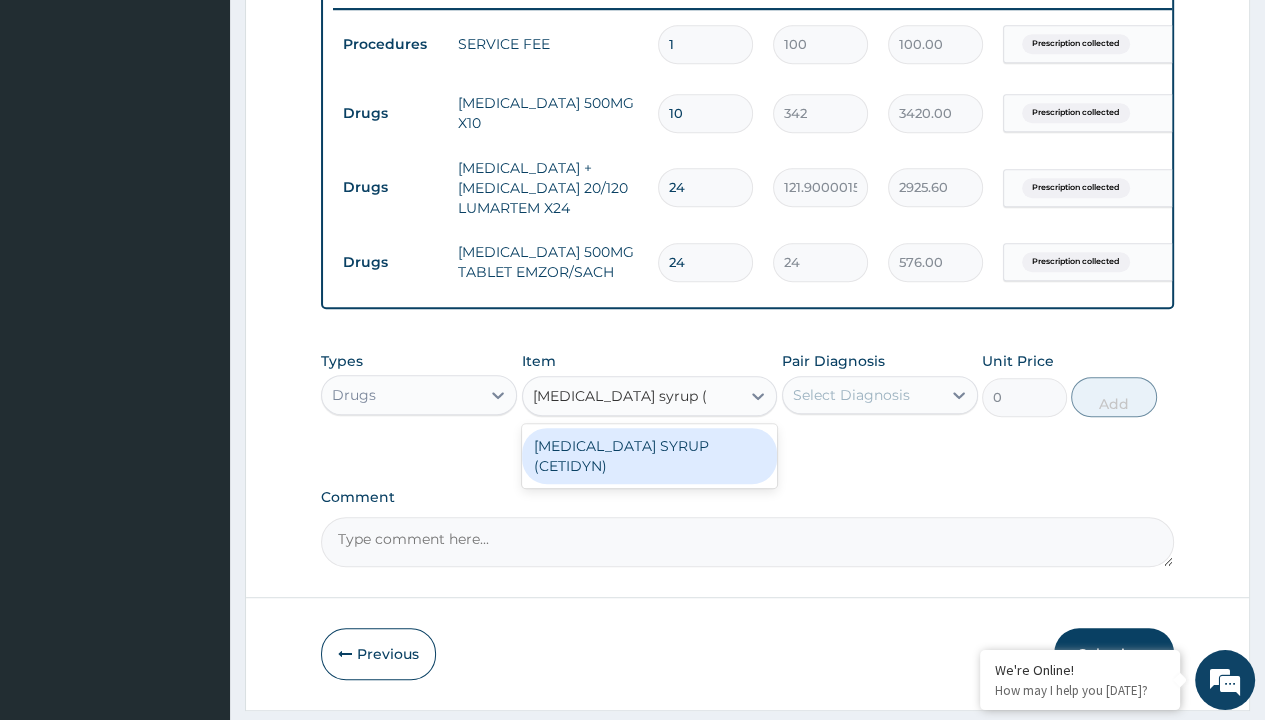 click on "[MEDICAL_DATA] SYRUP (CETIDYN)" at bounding box center [650, 456] 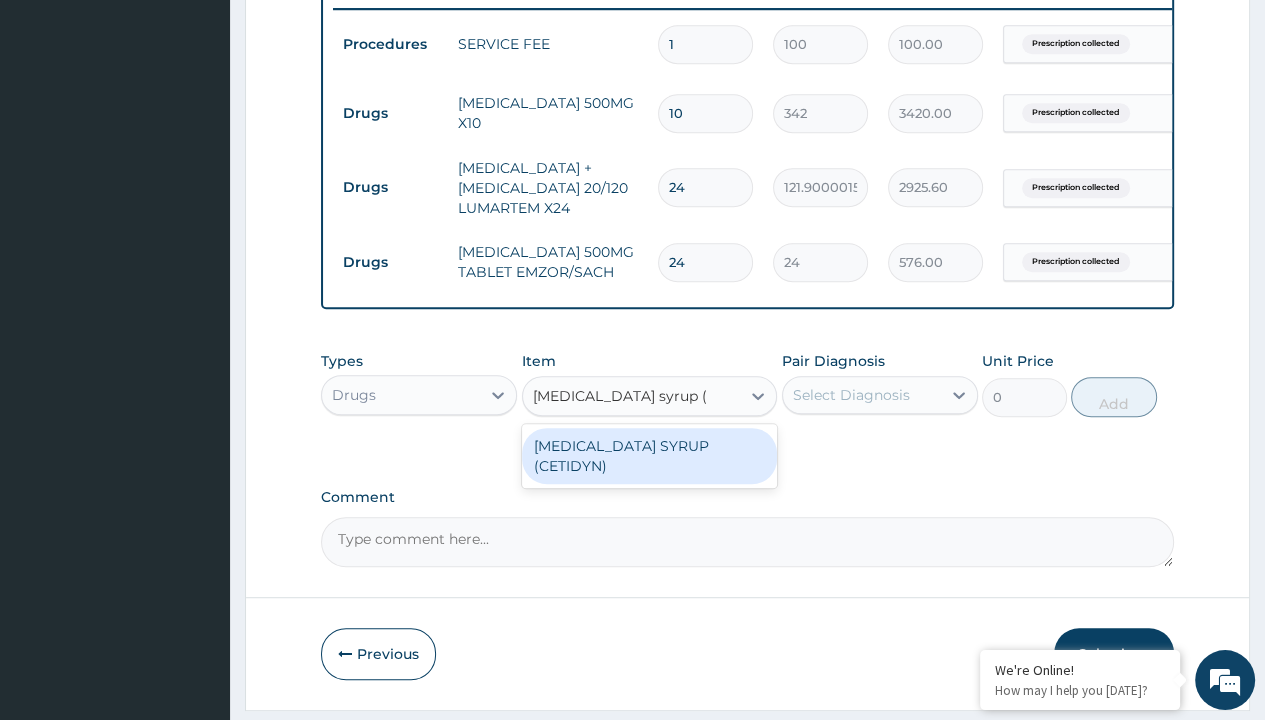 type 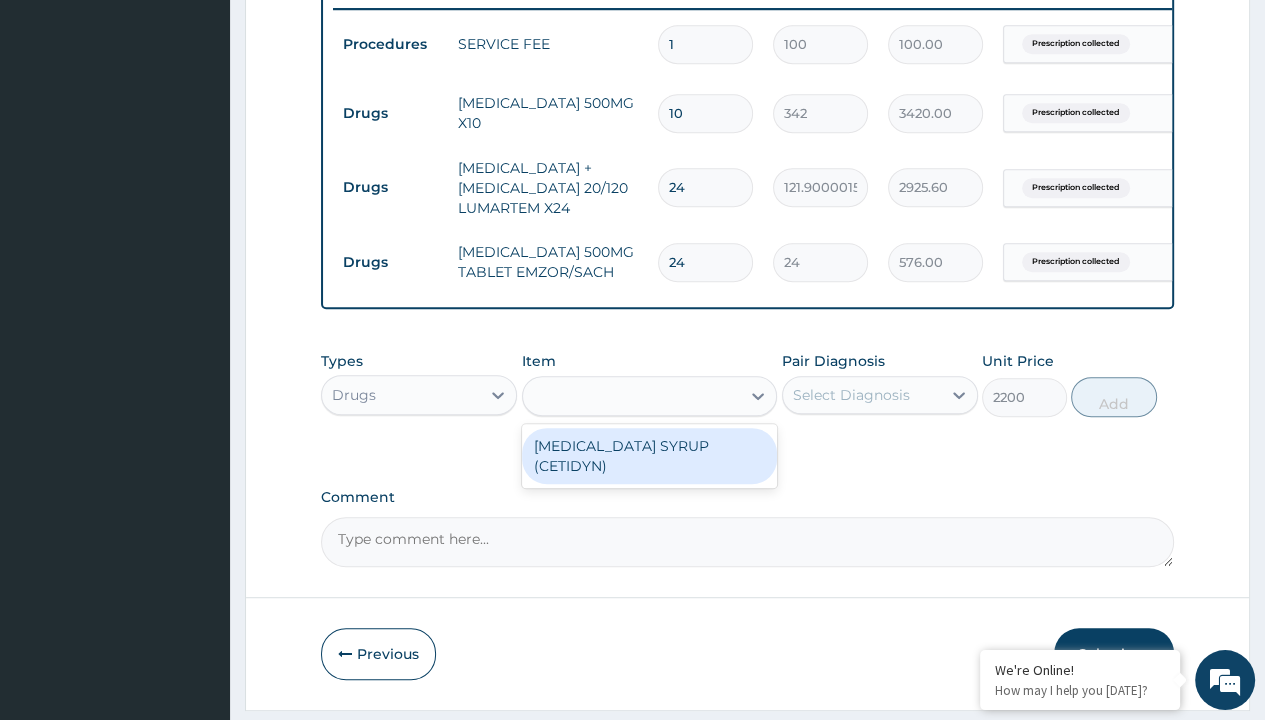 click on "Prescription collected" at bounding box center [409, -235] 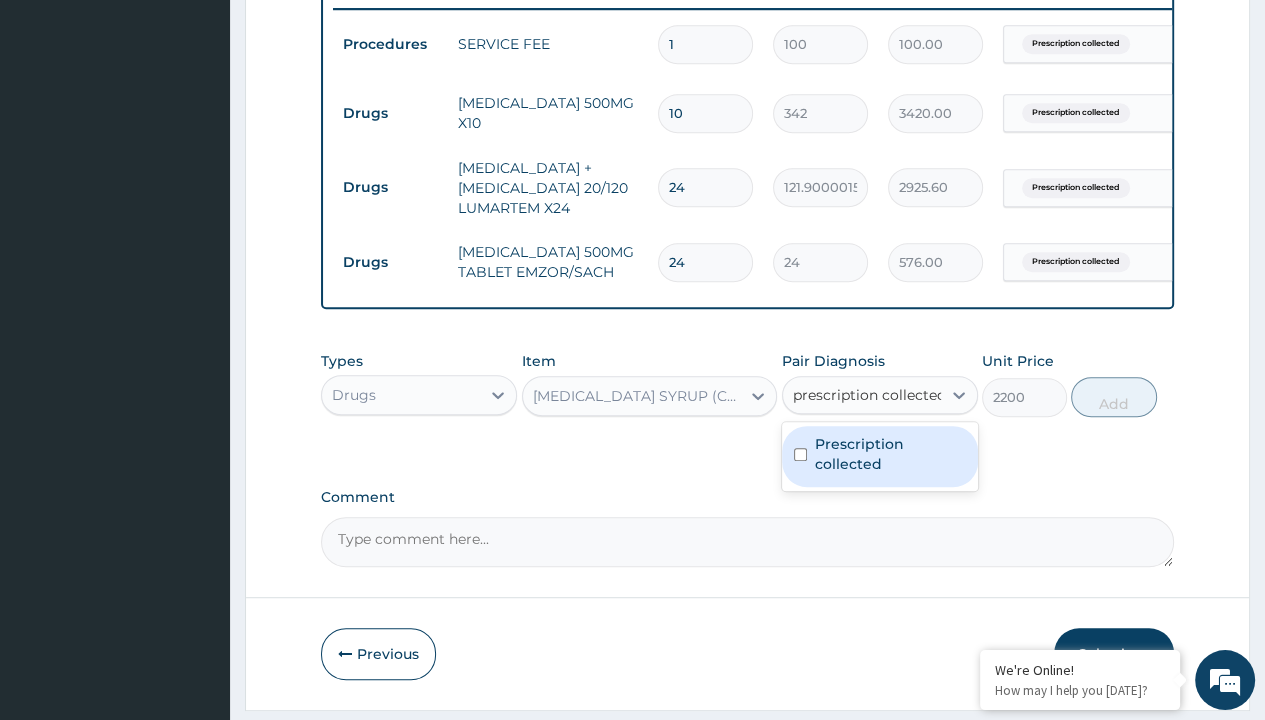 scroll, scrollTop: 856, scrollLeft: 0, axis: vertical 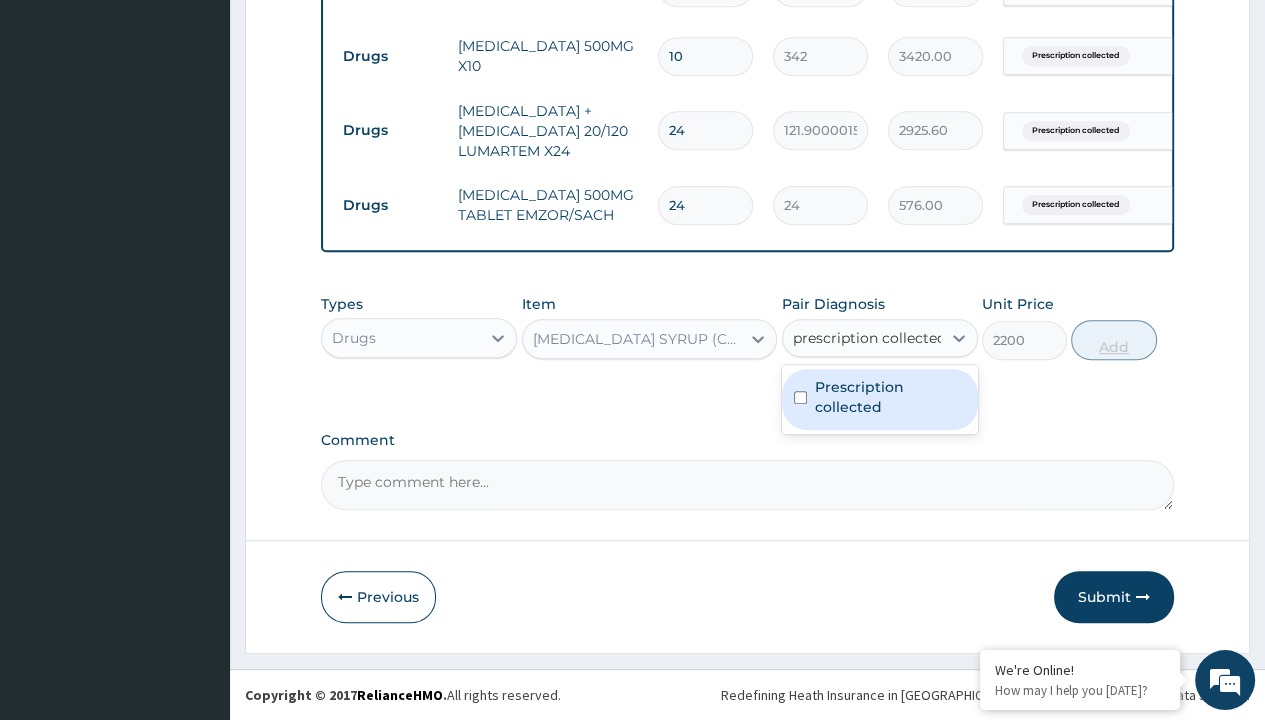 click on "Prescription collected" at bounding box center (890, 397) 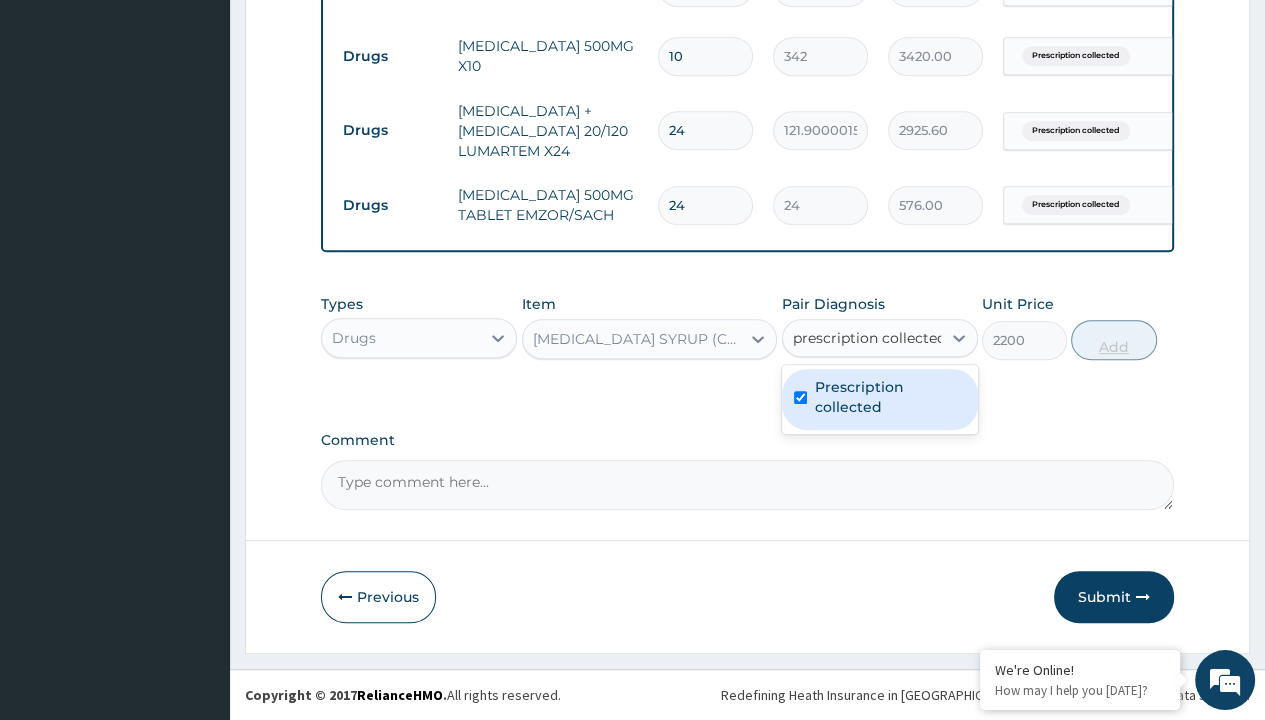 type 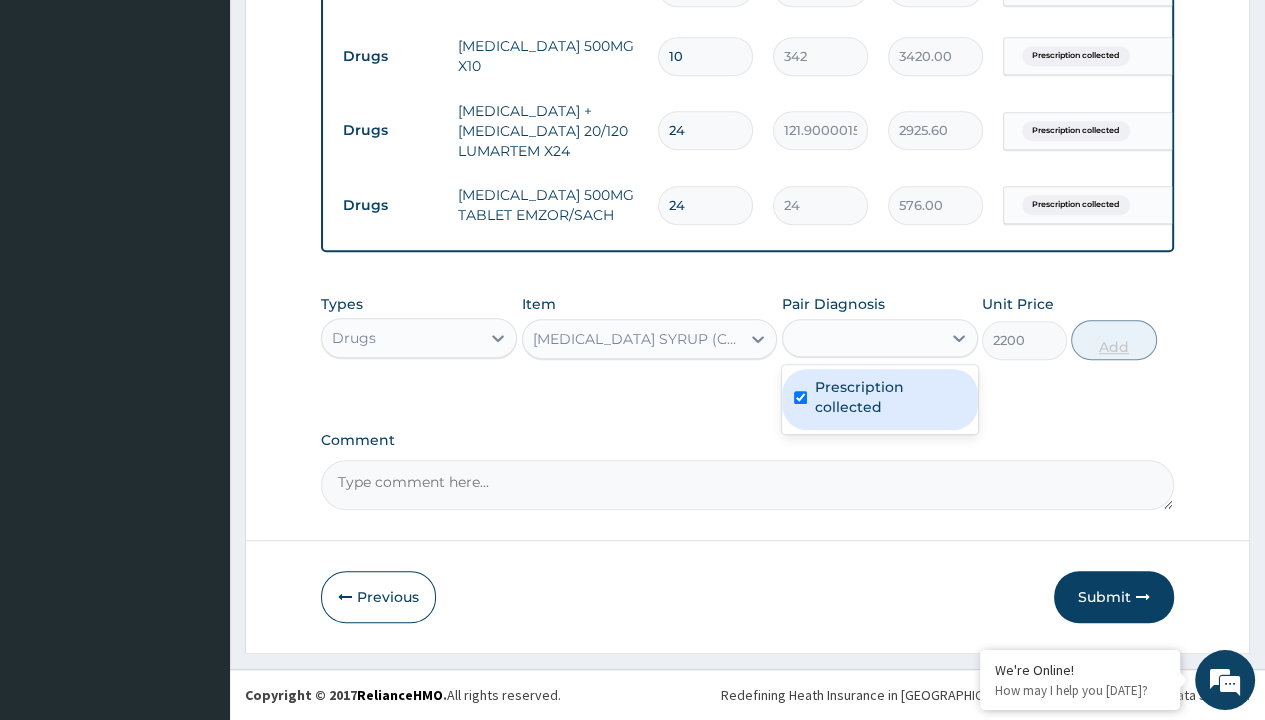 click on "Add" at bounding box center [1113, 340] 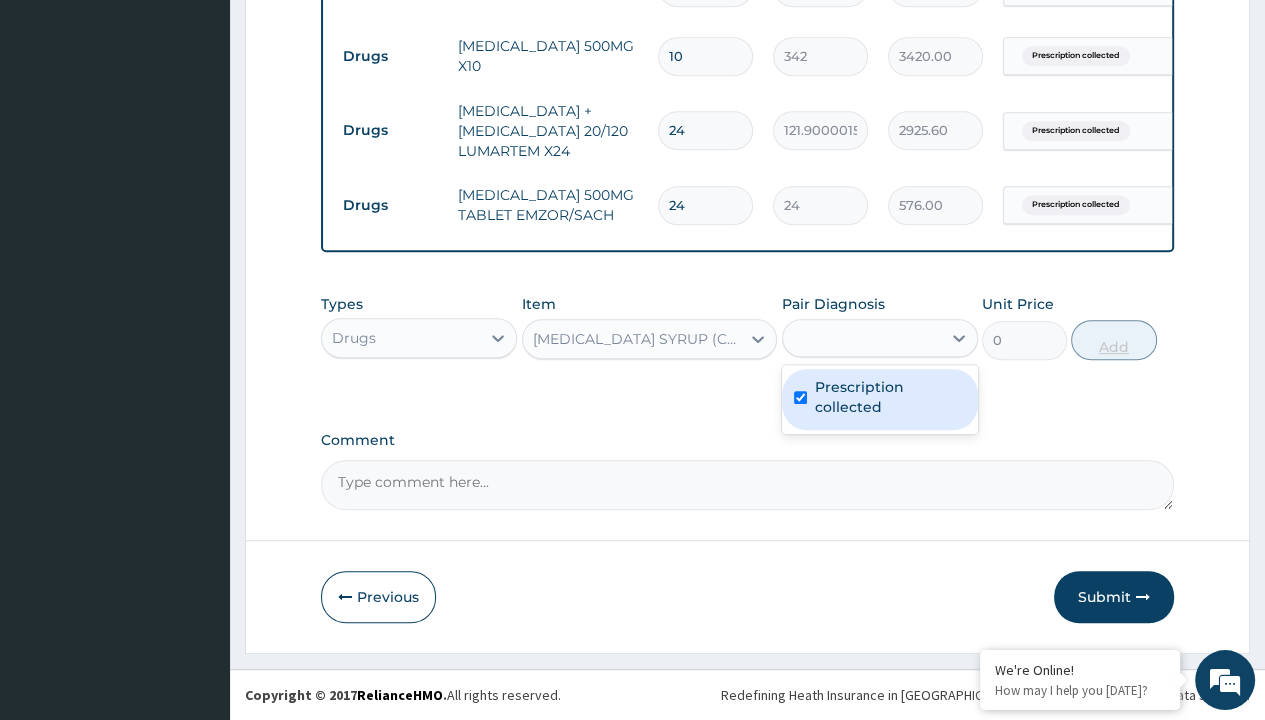 scroll, scrollTop: 0, scrollLeft: 0, axis: both 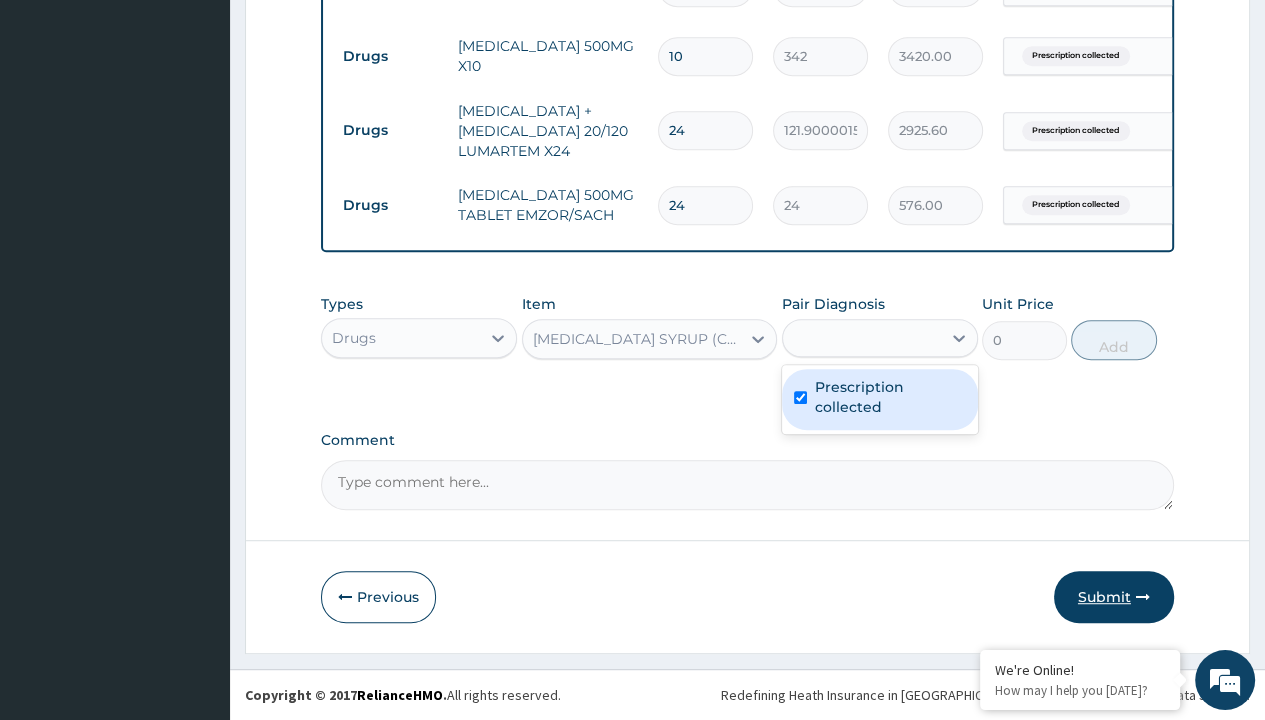 click on "Submit" at bounding box center (1114, 597) 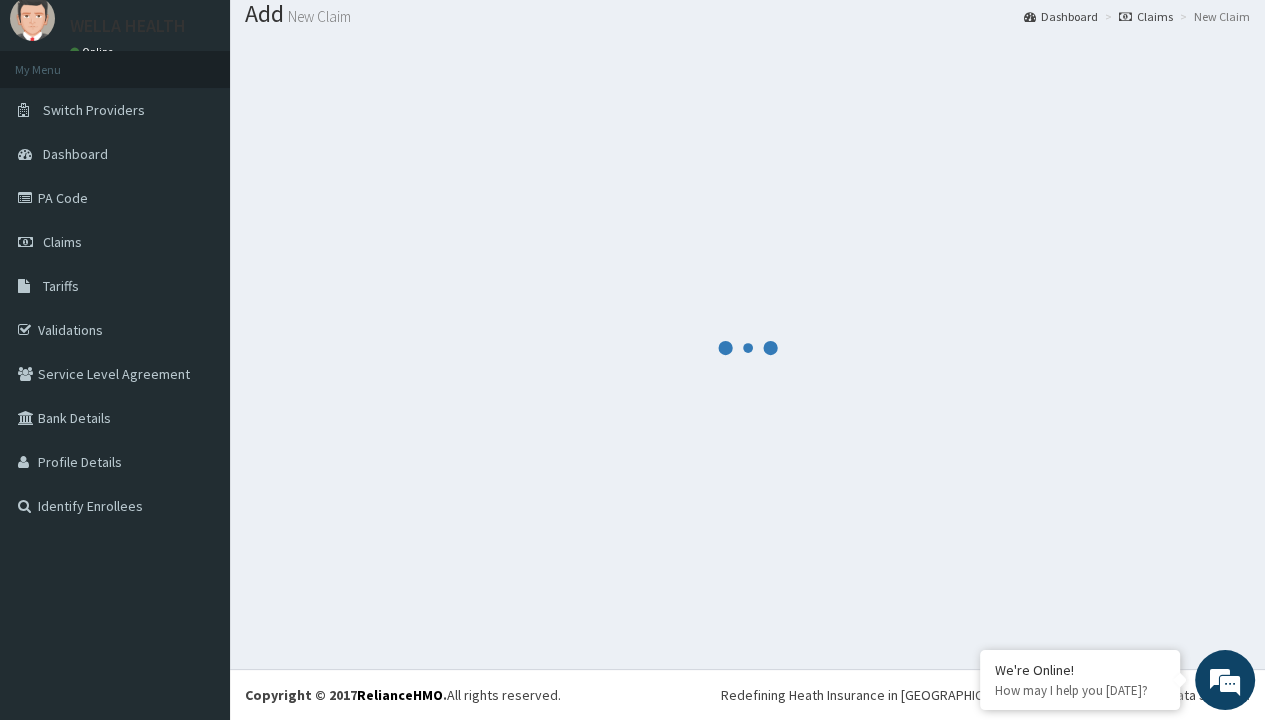 scroll, scrollTop: 64, scrollLeft: 0, axis: vertical 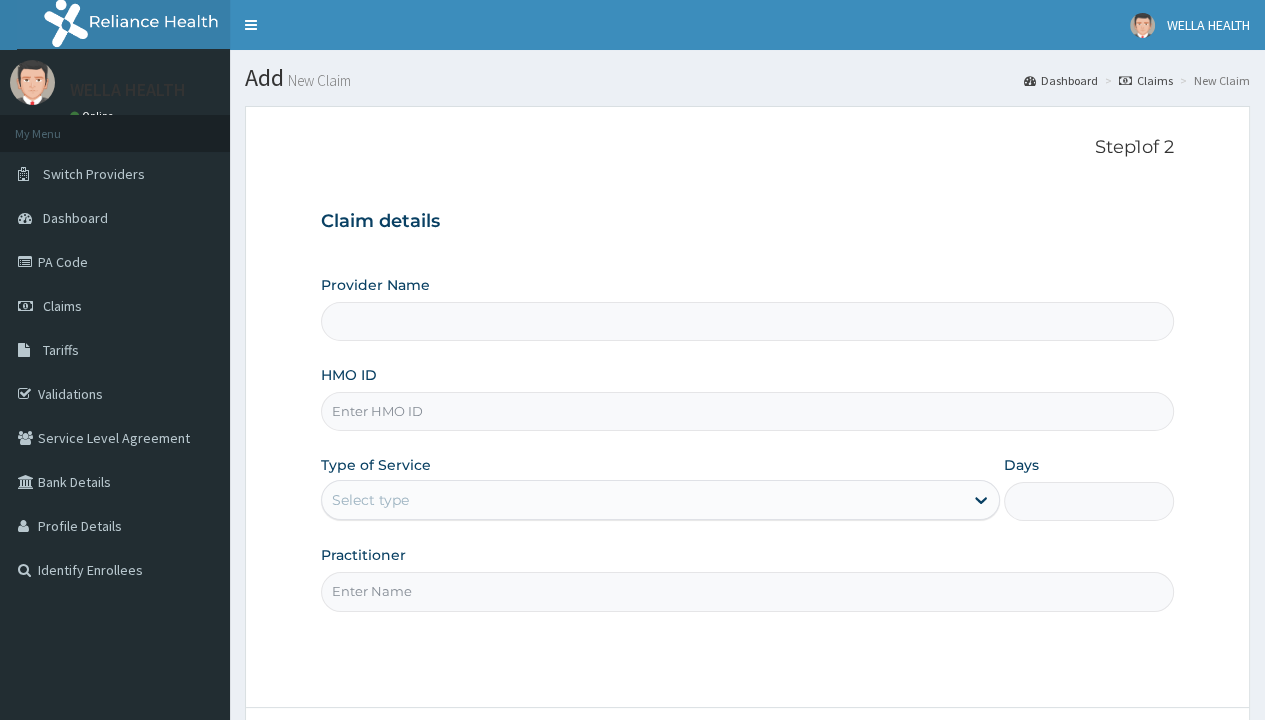 type on "WellaHealth(TELEMEDICINE)" 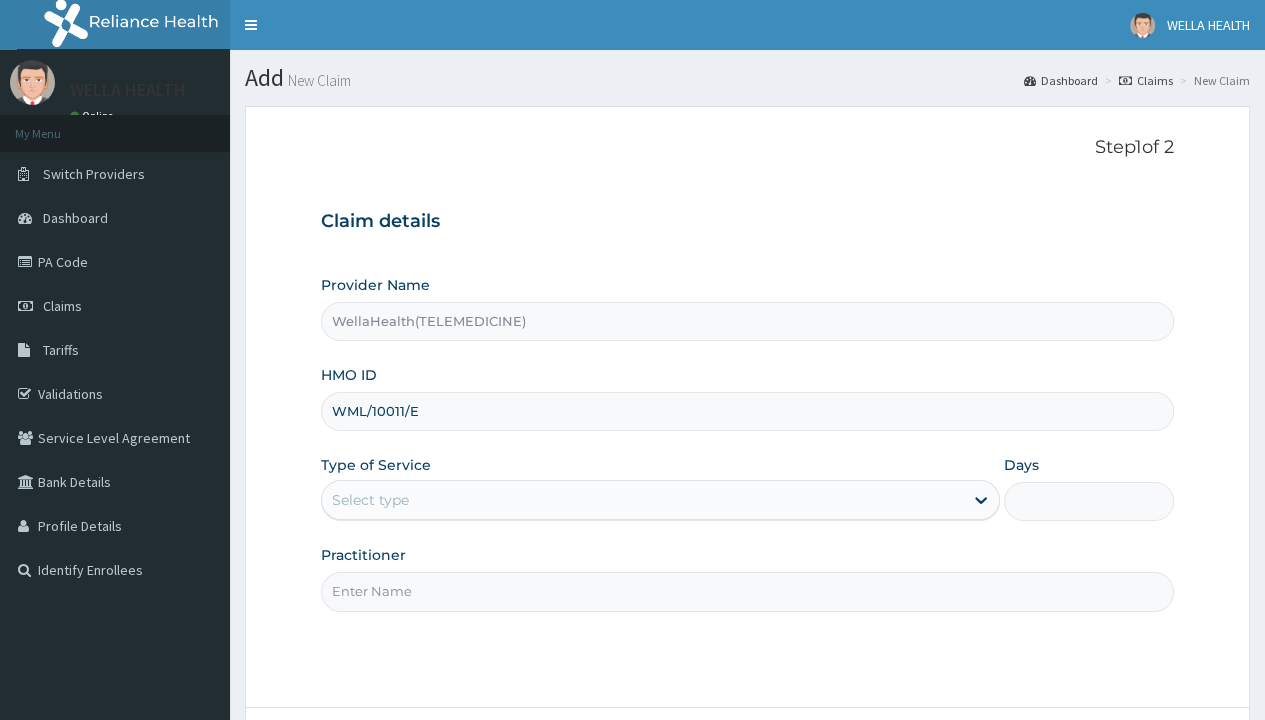 type on "WML/10011/E" 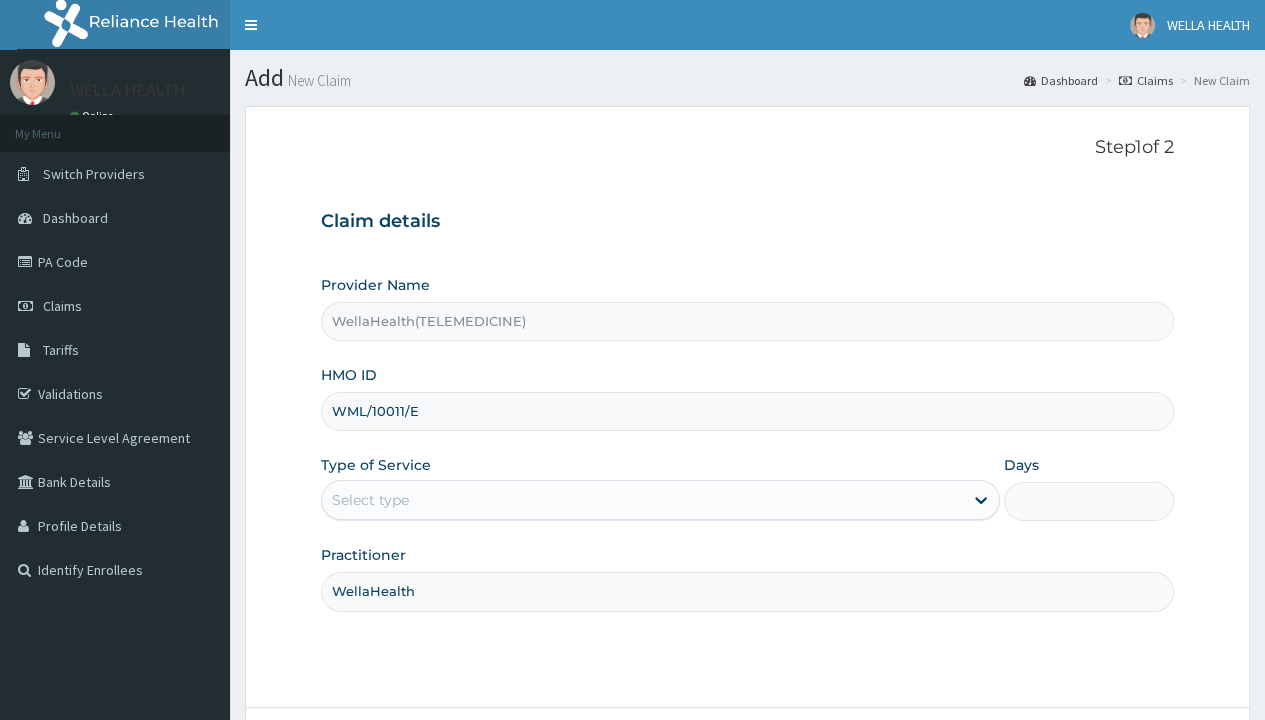 type on "WellaHealth" 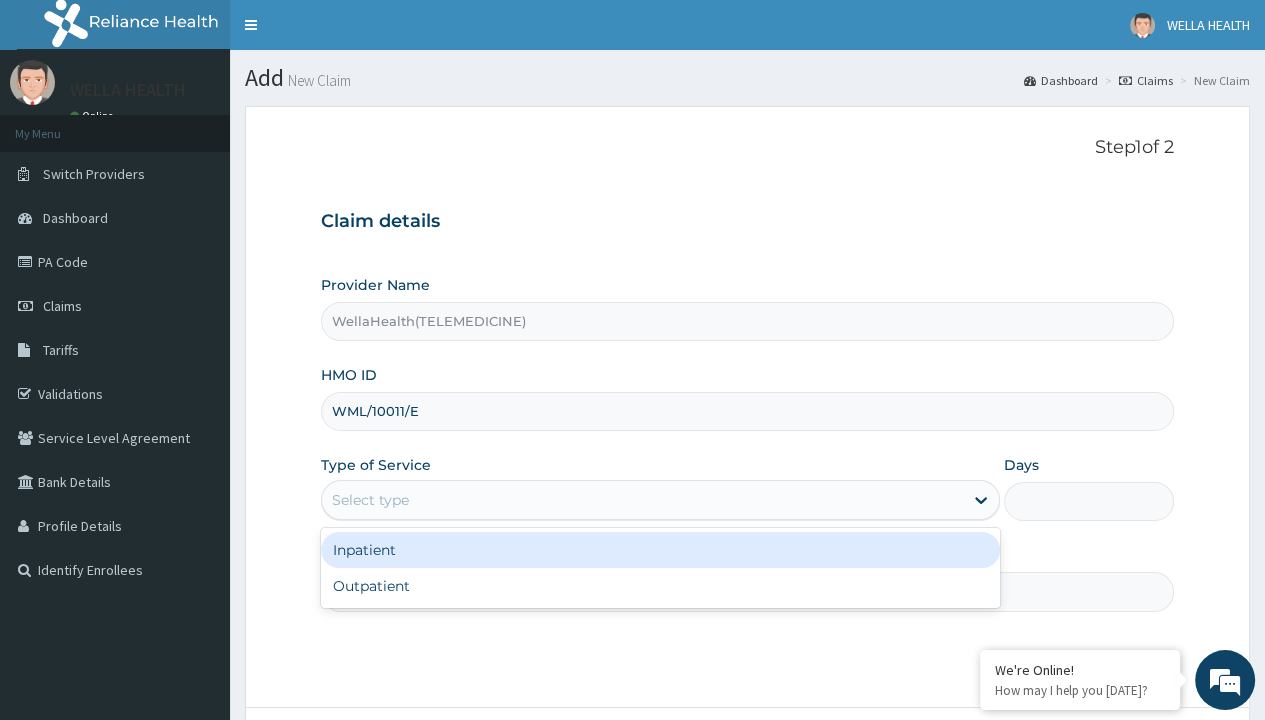 click on "Outpatient" at bounding box center (660, 586) 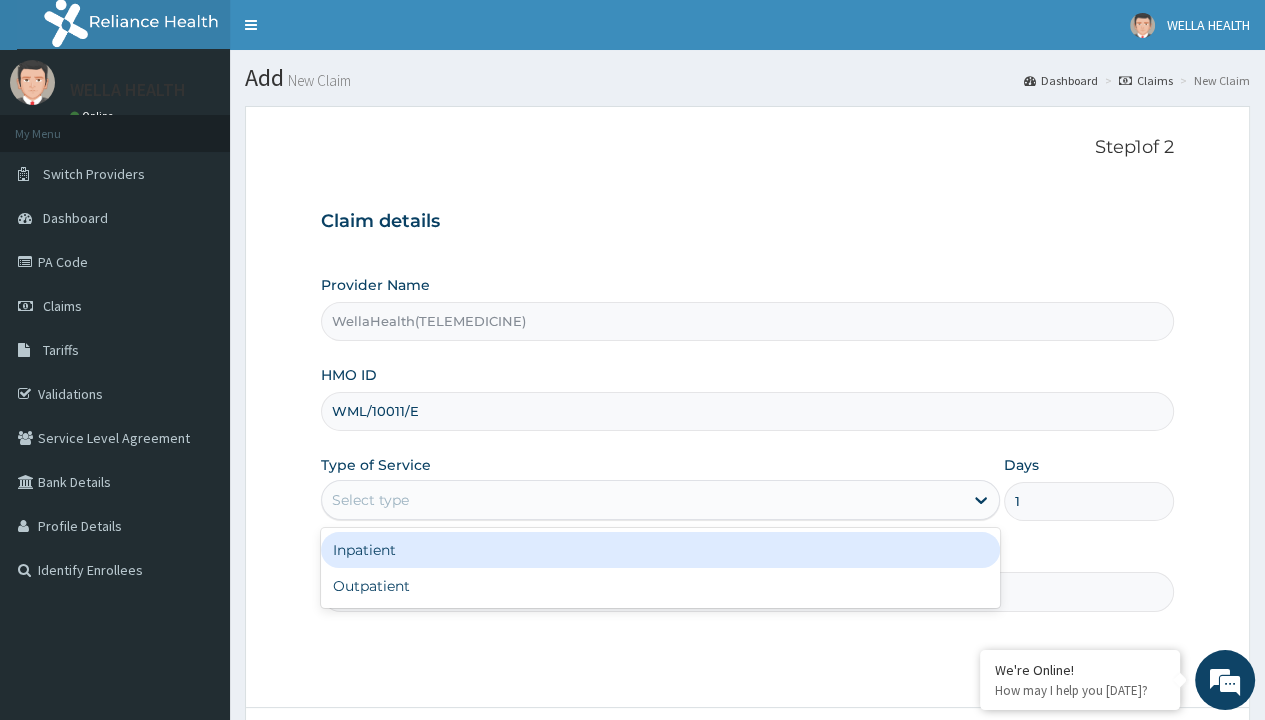 click on "Next" at bounding box center [1123, 764] 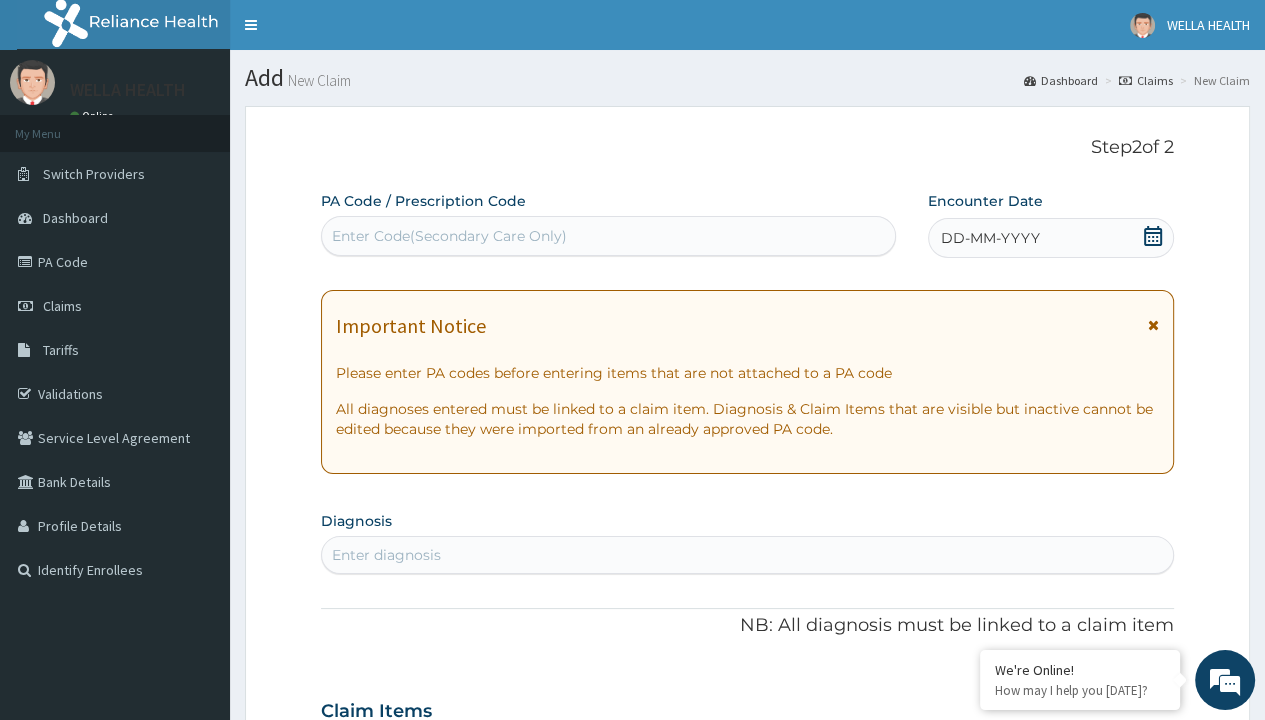 scroll, scrollTop: 167, scrollLeft: 0, axis: vertical 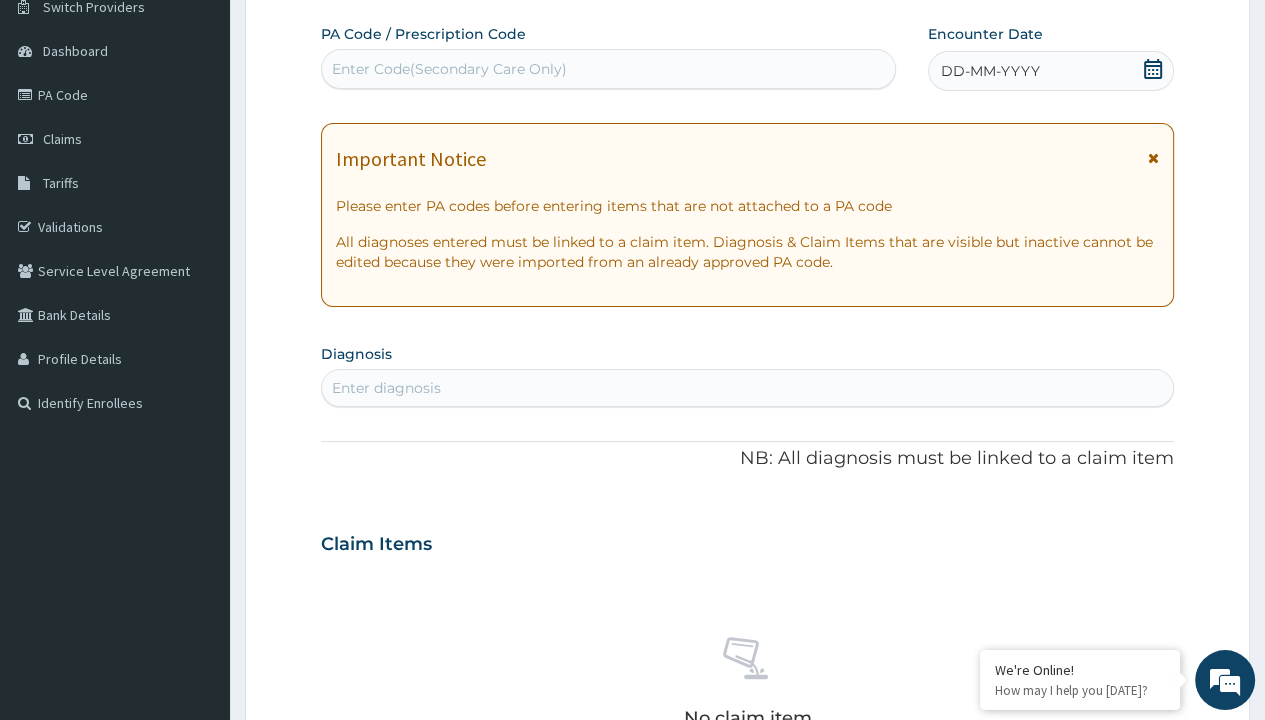 click on "DD-MM-YYYY" at bounding box center (990, 71) 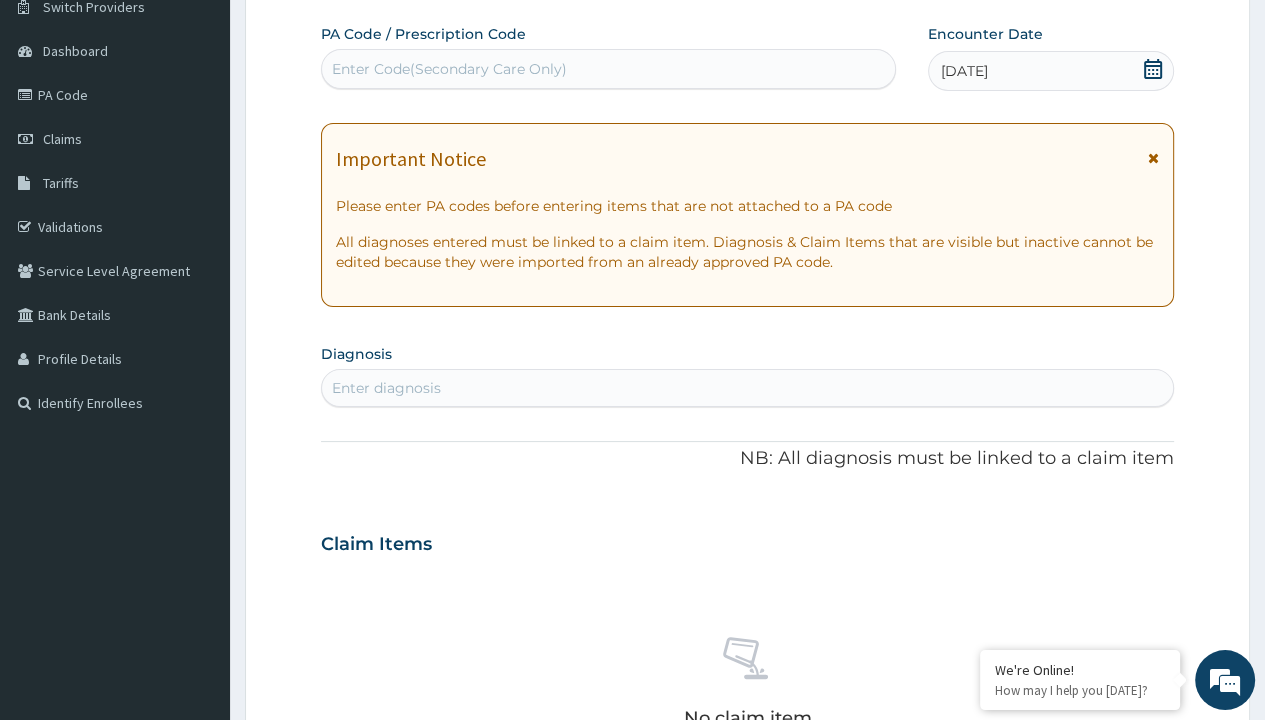 click on "Enter Code(Secondary Care Only)" at bounding box center [449, 69] 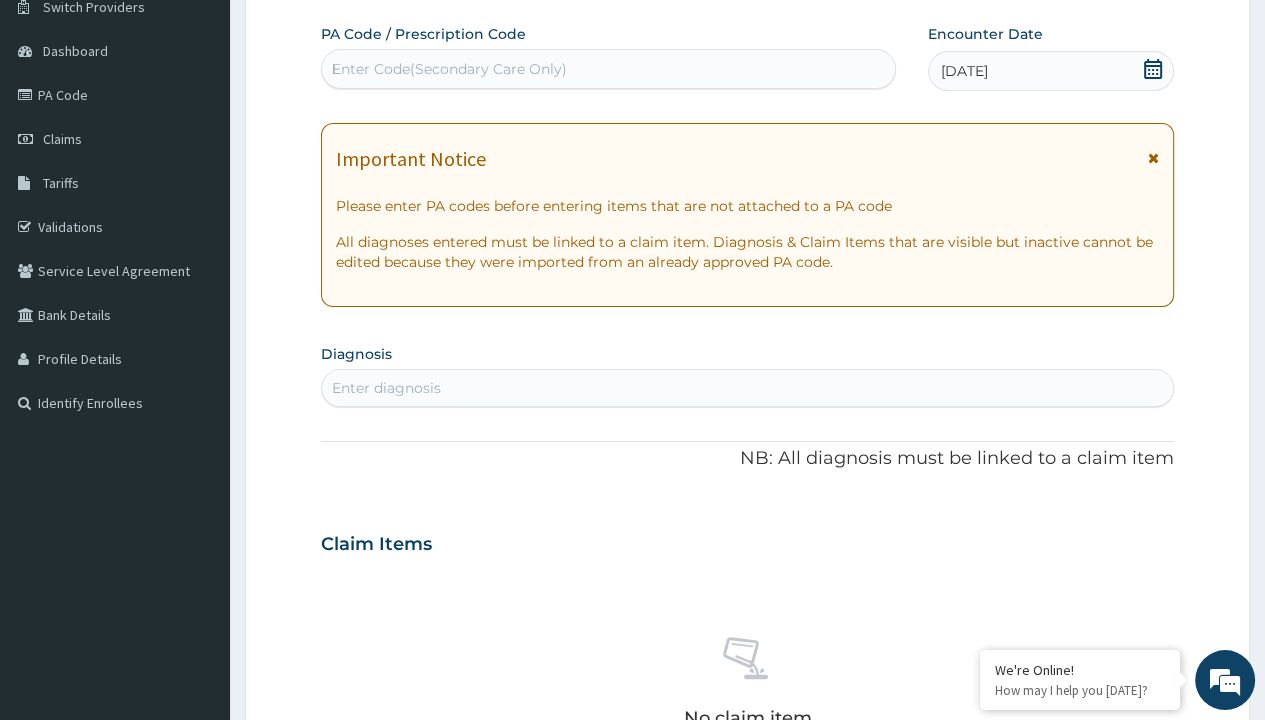 type 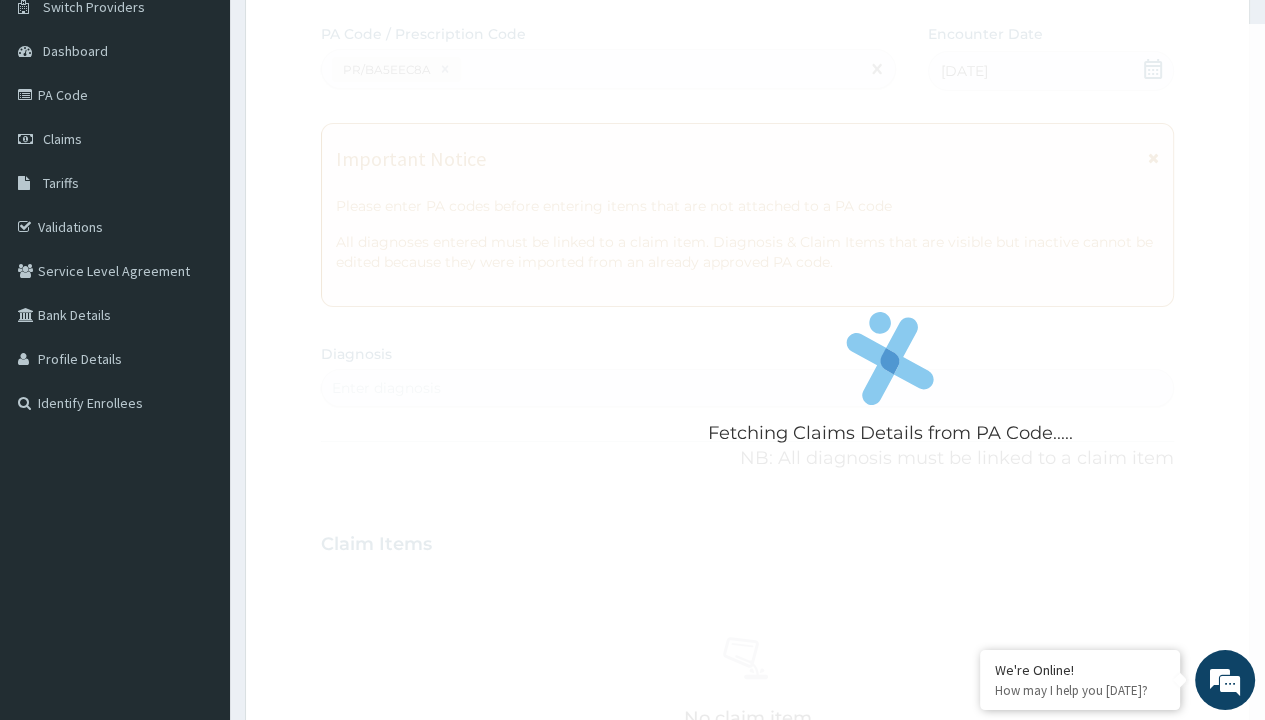 click on "Enter diagnosis" at bounding box center [386, 388] 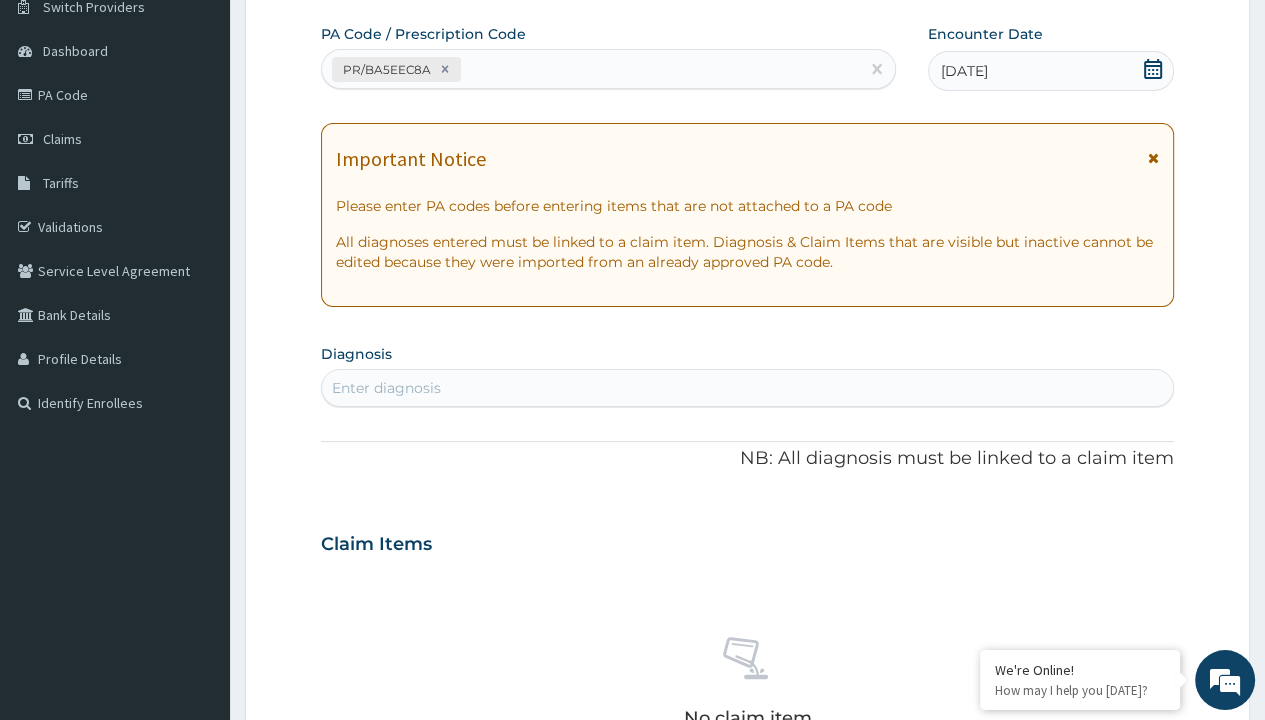 type on "prescription collected" 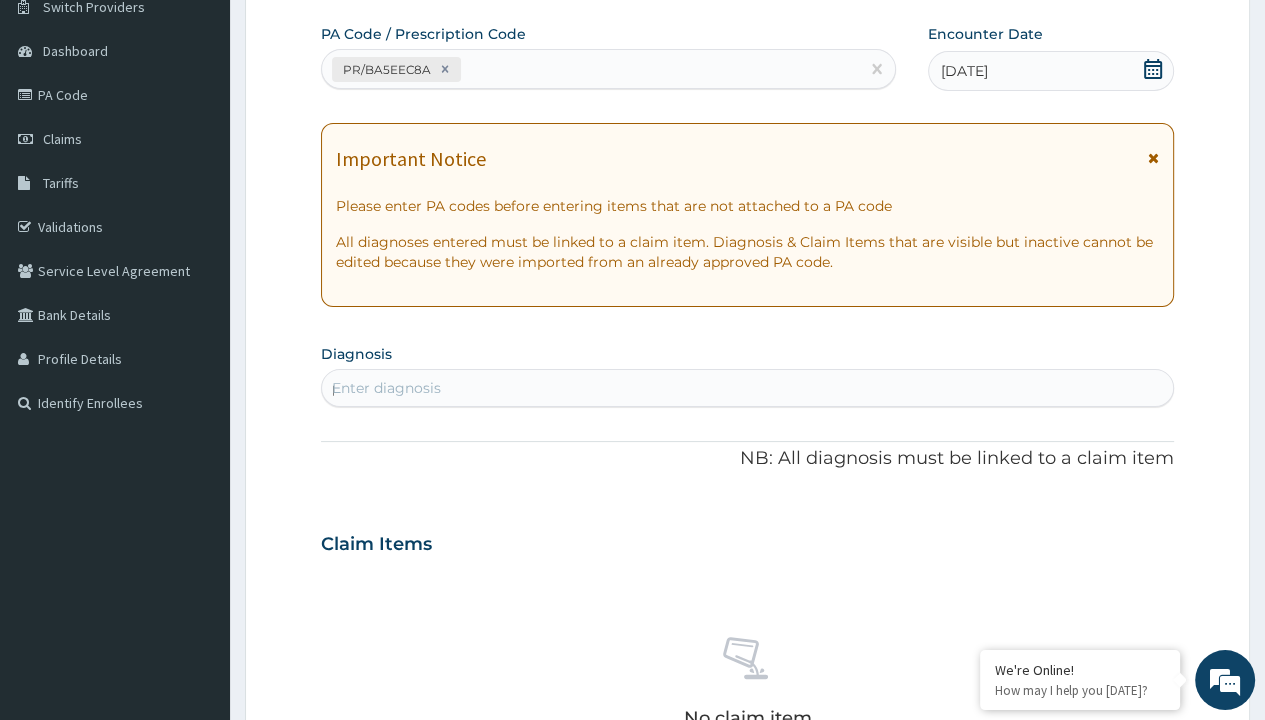 scroll, scrollTop: 0, scrollLeft: 0, axis: both 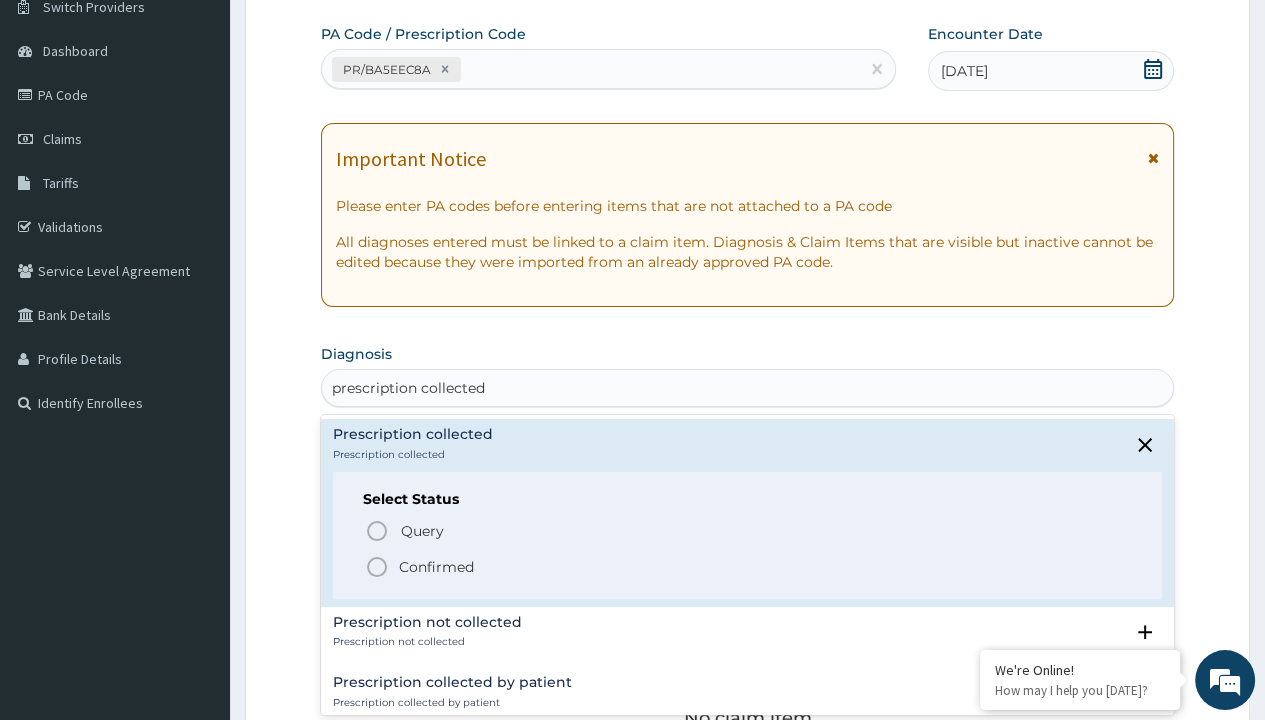 click on "Confirmed" at bounding box center [436, 567] 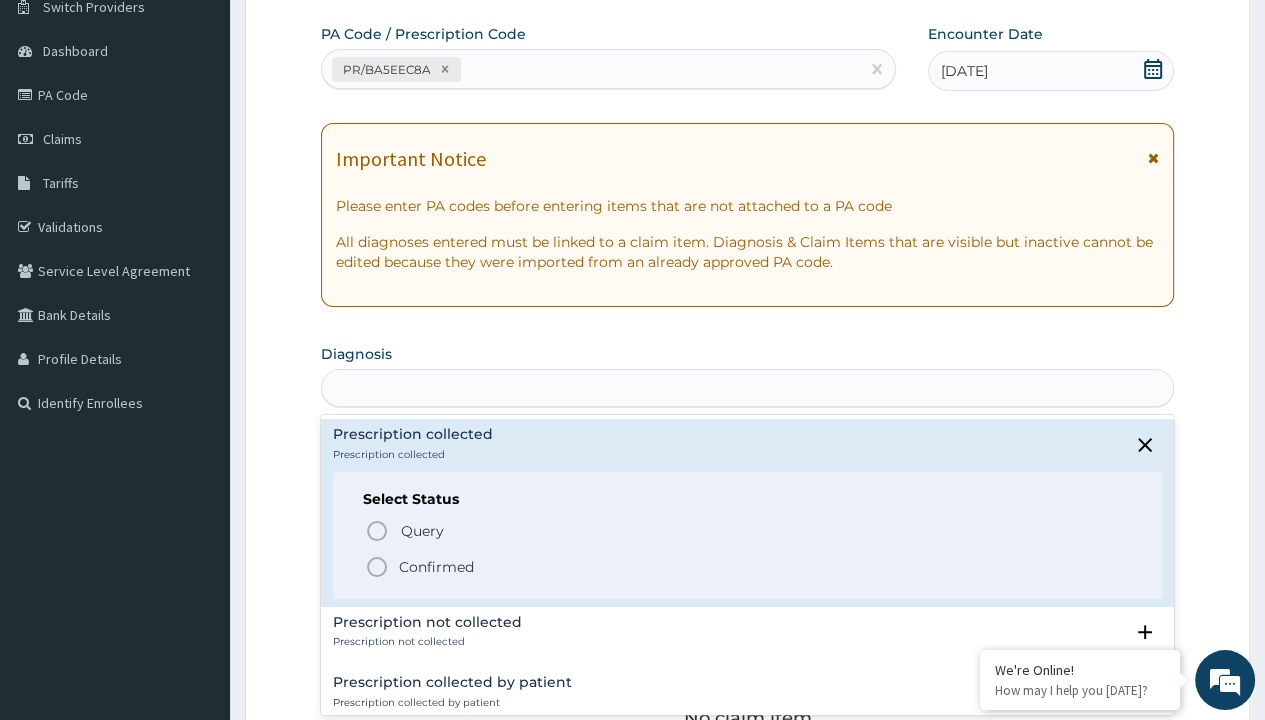 click on "Step  2  of 2 PA Code / Prescription Code PR/BA5EEC8A Encounter Date [DATE] Important Notice Please enter PA codes before entering items that are not attached to a PA code   All diagnoses entered must be linked to a claim item. Diagnosis & Claim Items that are visible but inactive cannot be edited because they were imported from an already approved PA code. Diagnosis option Prescription collected focused, 1 of 7. 7 results available for search term prescription collected. Use Up and Down to choose options, press Enter to select the currently focused option, press Escape to exit the menu, press Tab to select the option and exit the menu. prescription collected Prescription collected Prescription collected Select Status Query Query covers suspected (?), Keep in view (kiv), Ruled out (r/o) Confirmed Prescription not collected Prescription not collected Select Status Query Query covers suspected (?), Keep in view (kiv), Ruled out (r/o) Confirmed Prescription collected by patient Select Status Query Confirmed" at bounding box center [747, 571] 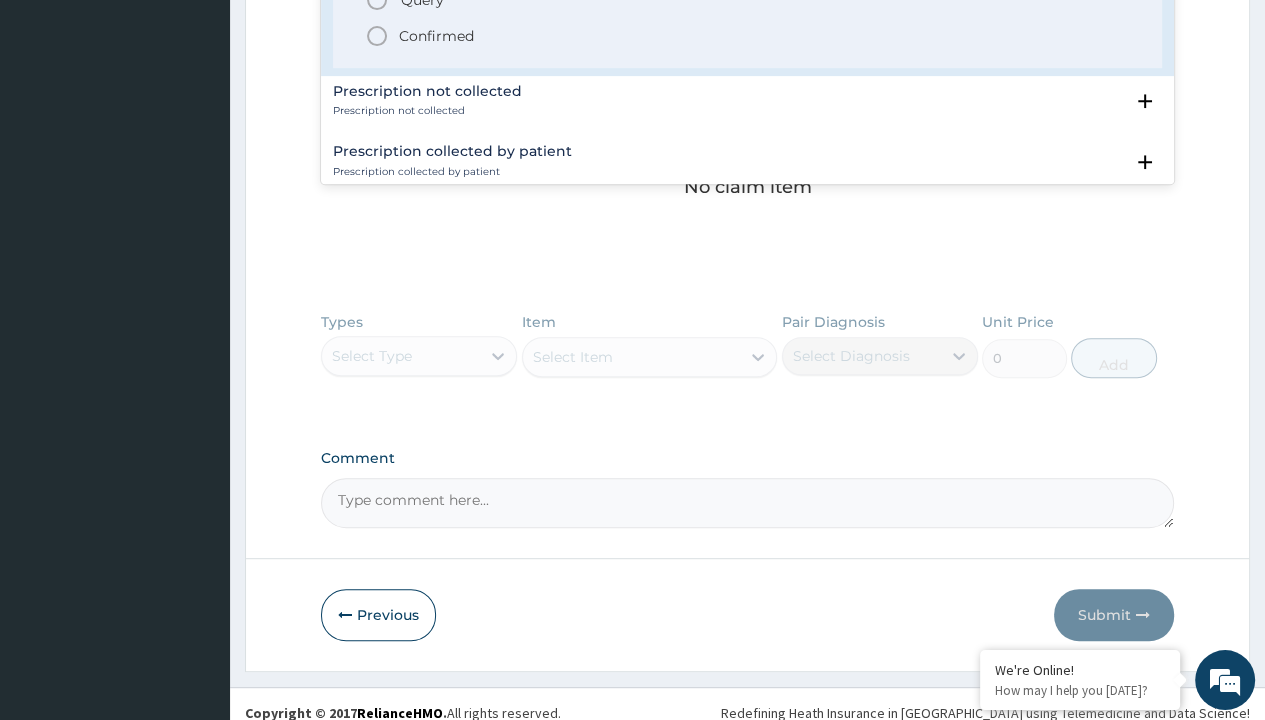 type 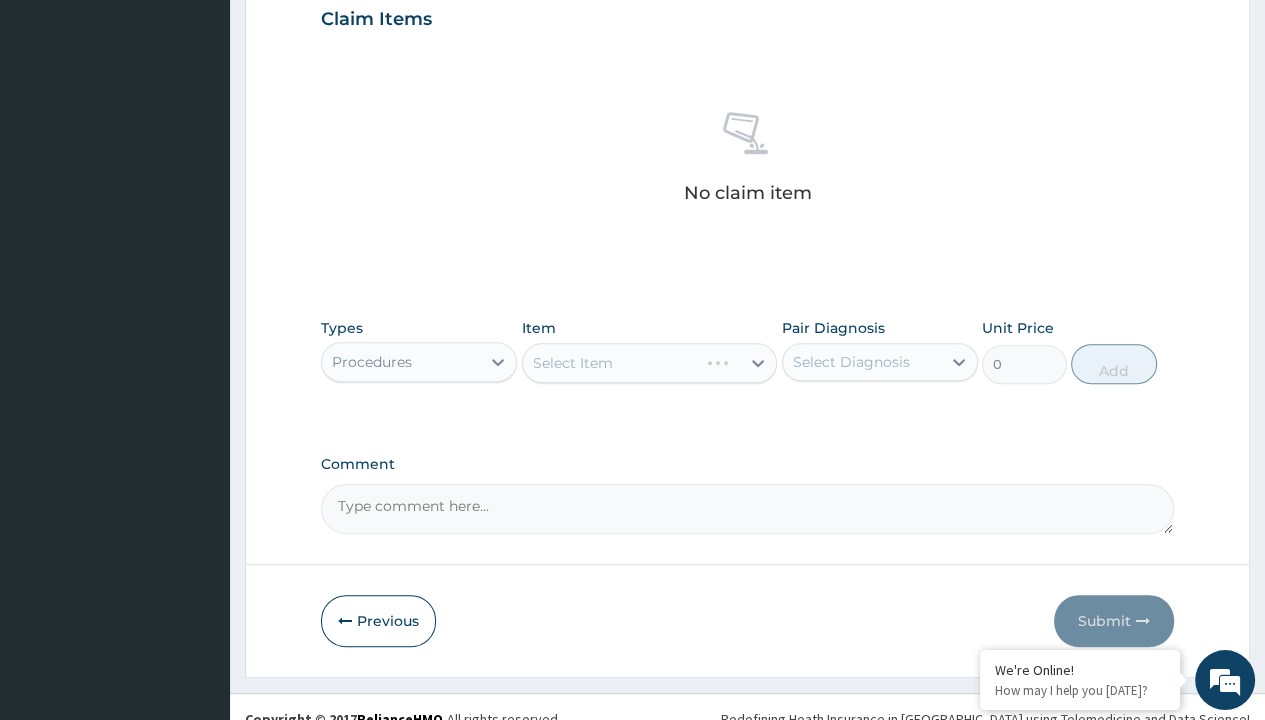 scroll, scrollTop: 0, scrollLeft: 0, axis: both 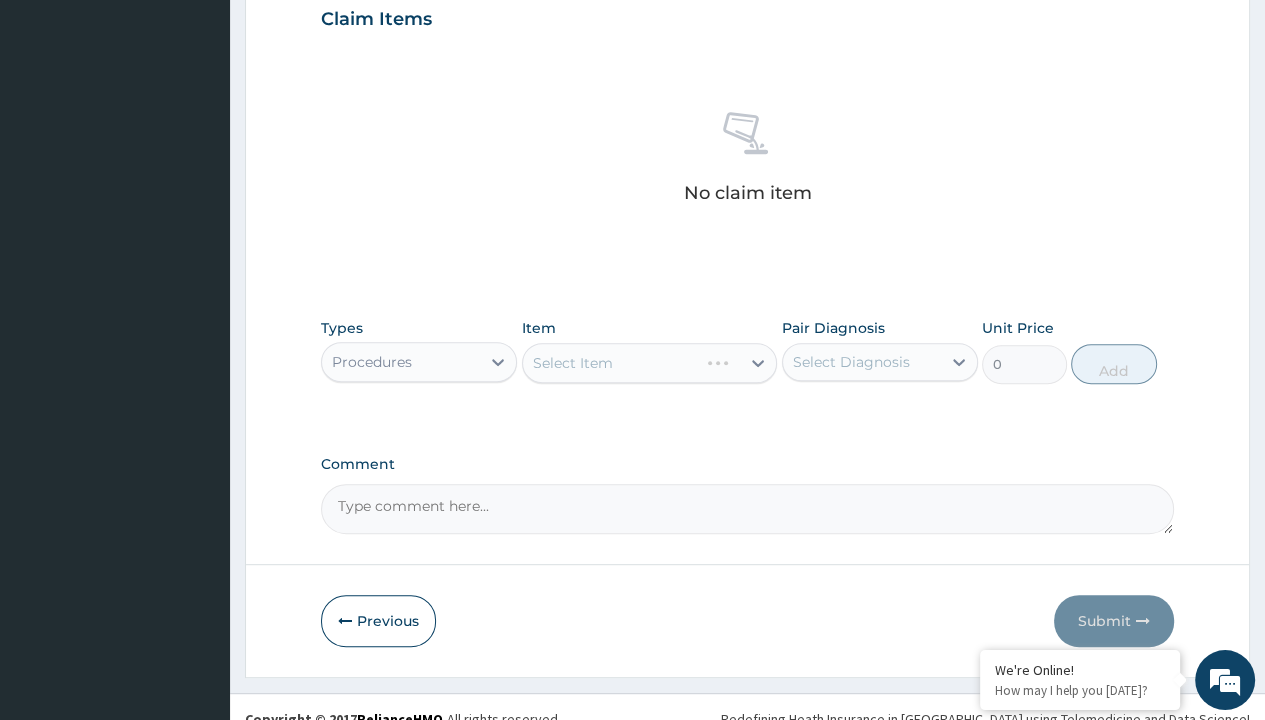 click on "Select Item" at bounding box center [573, 363] 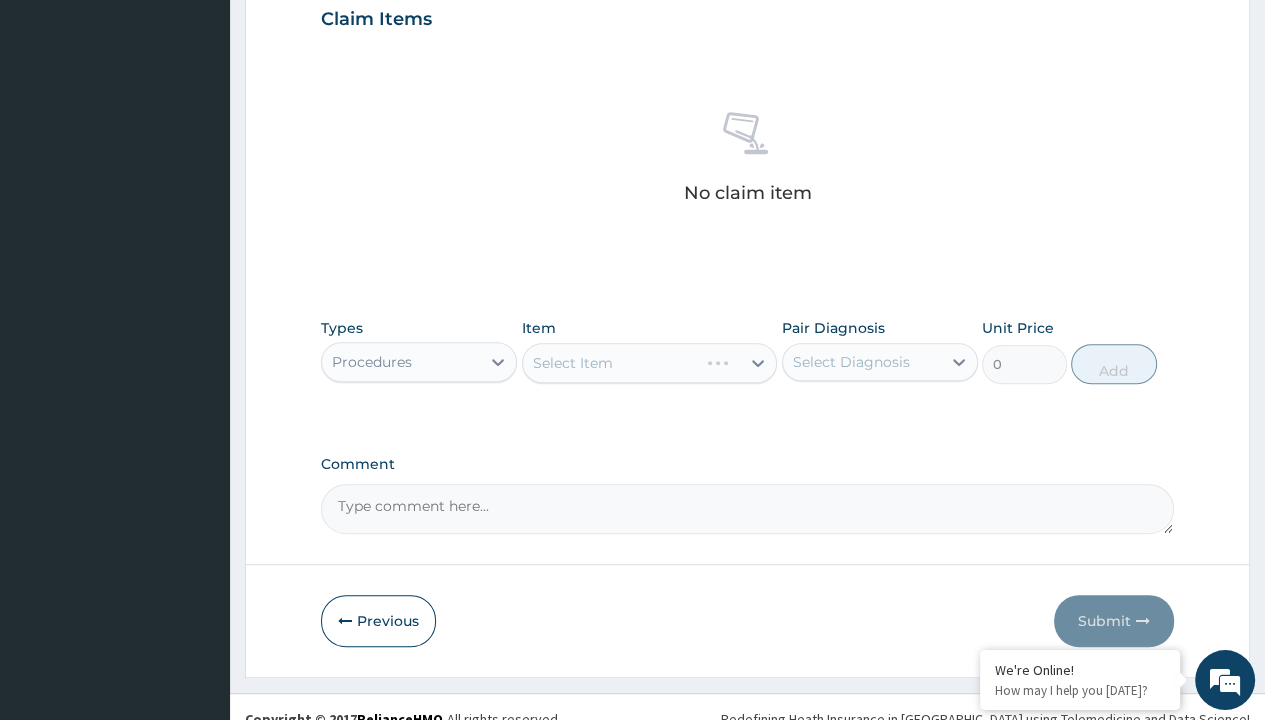 type 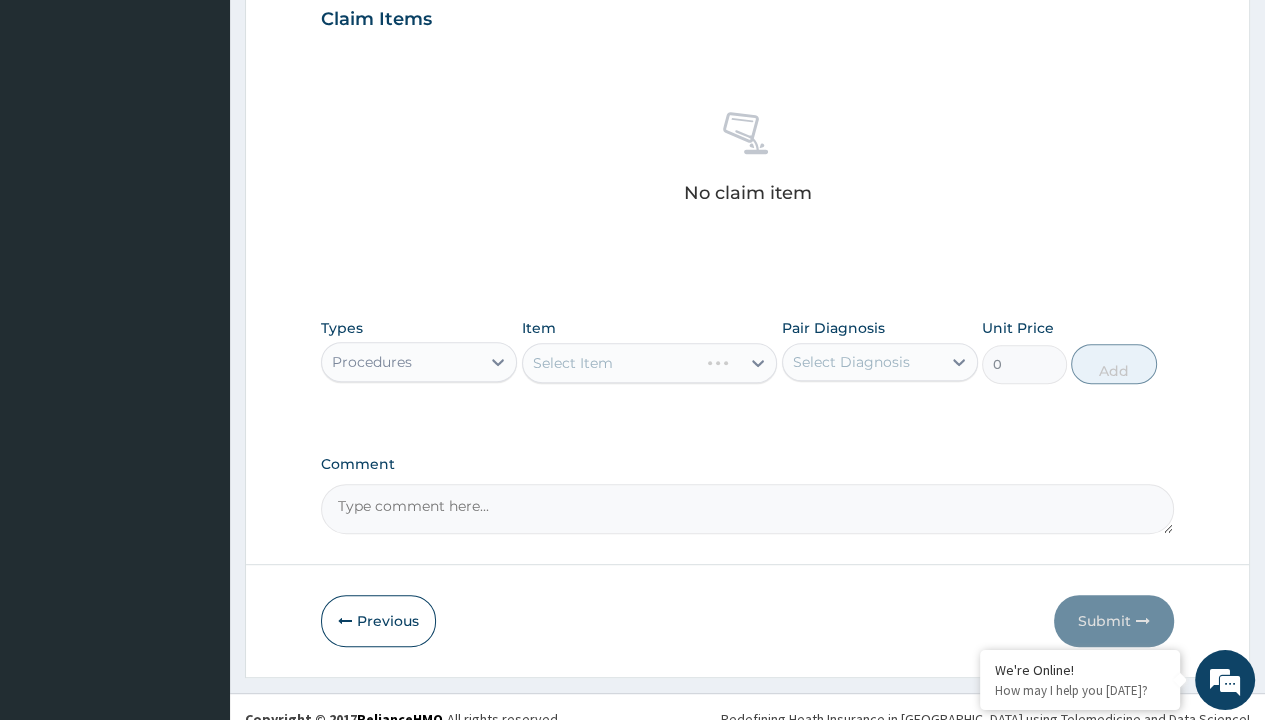 type on "100" 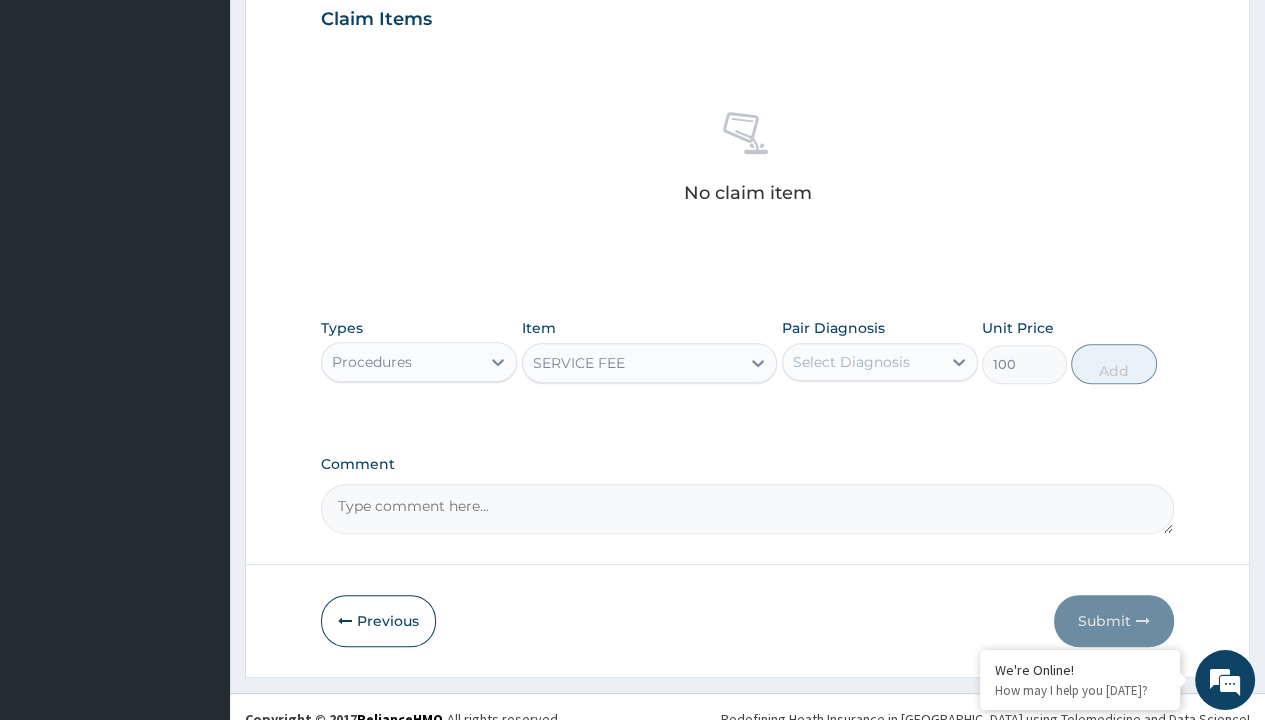 click on "Prescription collected" at bounding box center [409, -145] 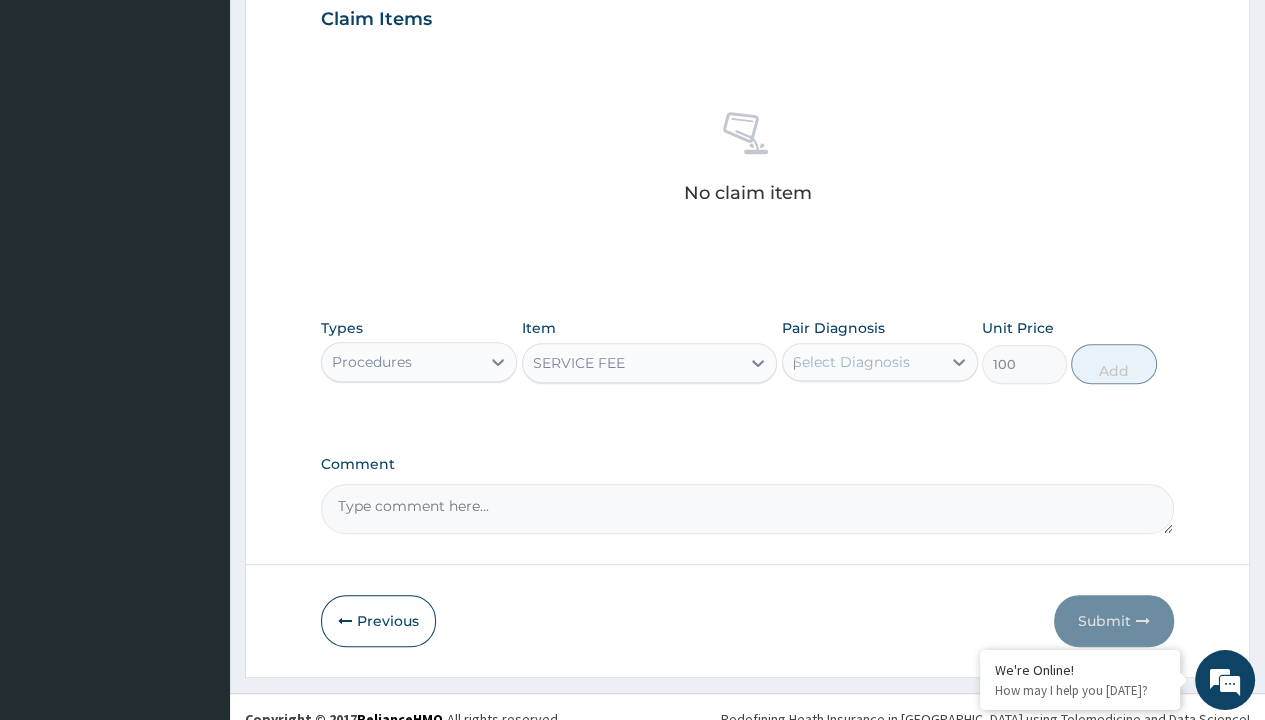 scroll, scrollTop: 347, scrollLeft: 0, axis: vertical 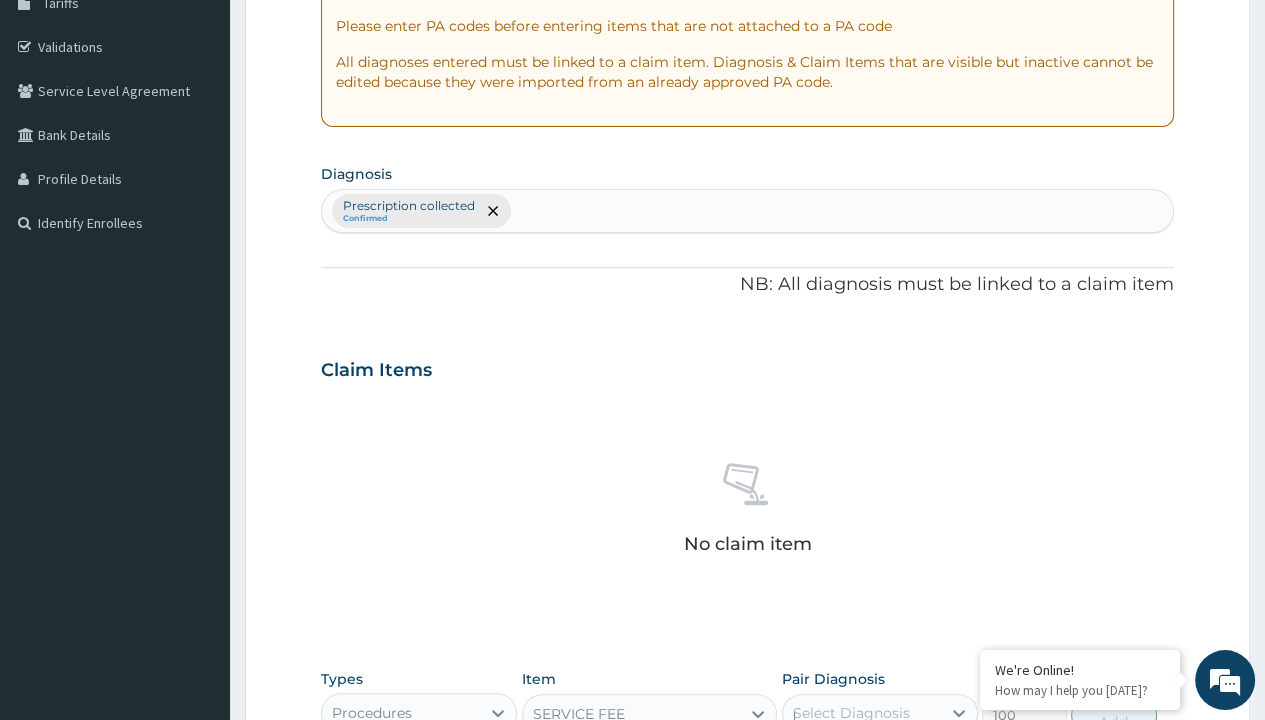 type 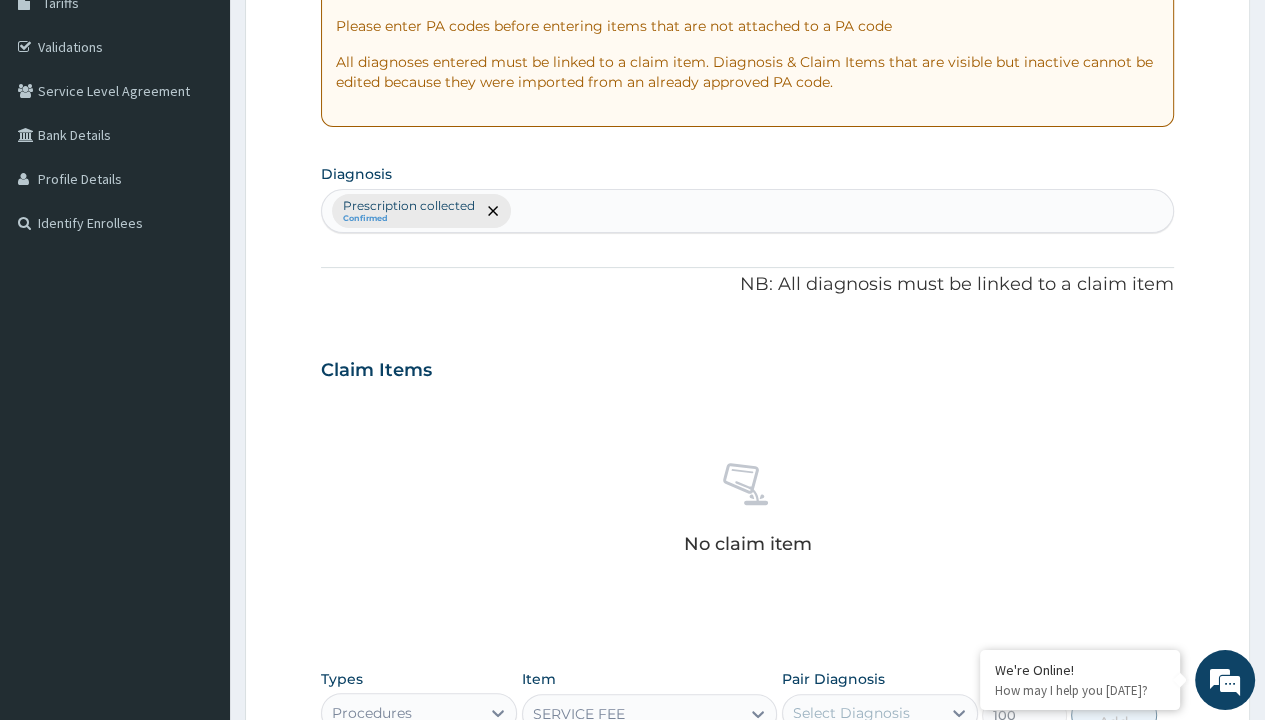 click on "Add" at bounding box center (1113, 715) 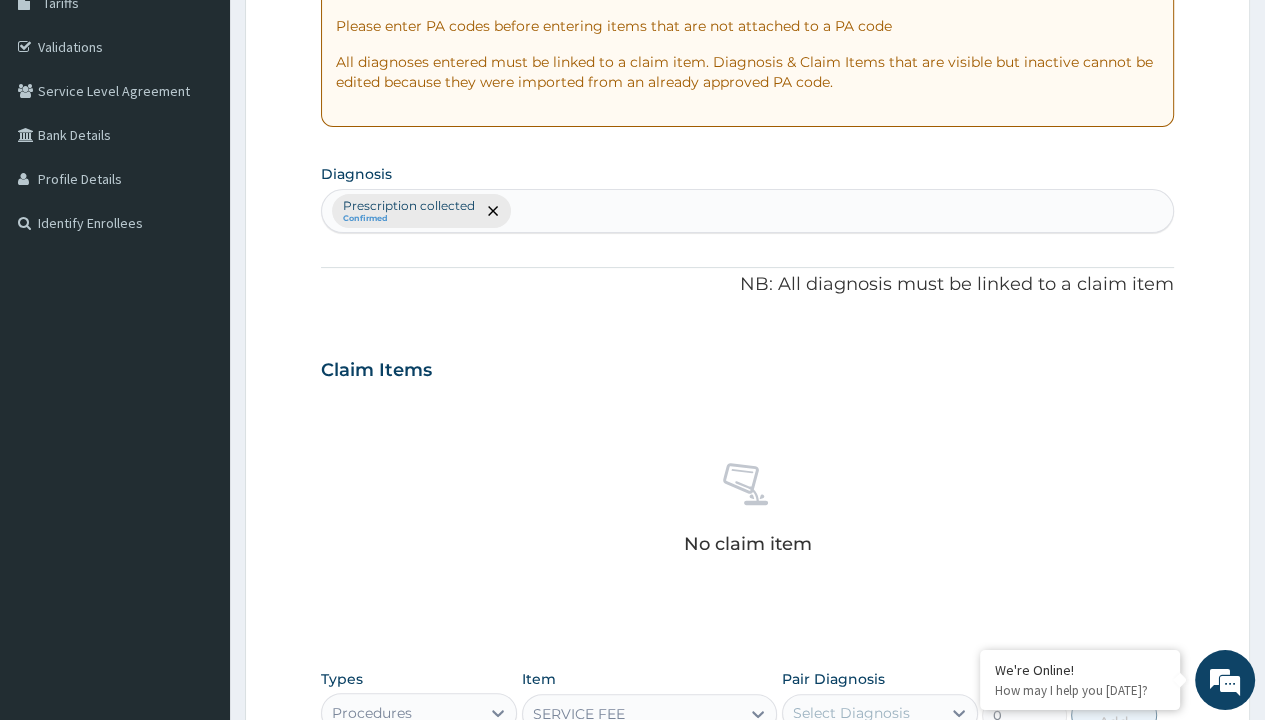scroll, scrollTop: 639, scrollLeft: 0, axis: vertical 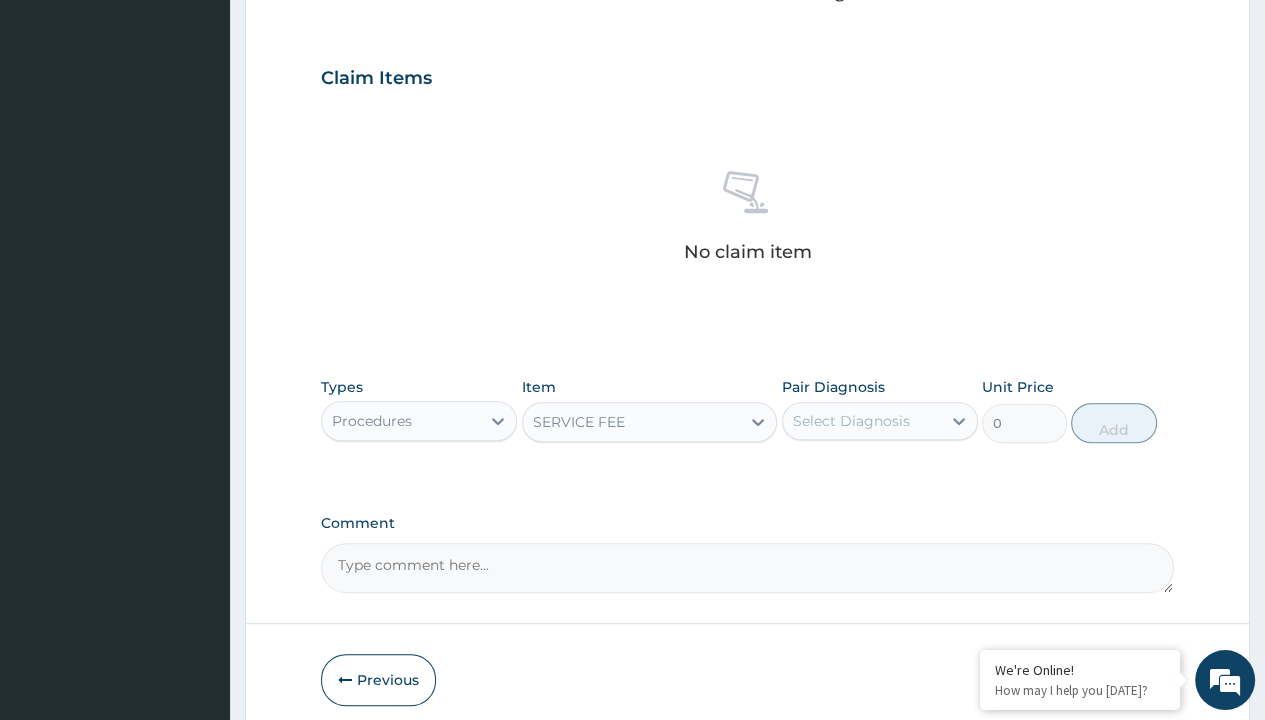 click on "Step  2  of 2 PA Code / Prescription Code PR/BA5EEC8A Encounter Date [DATE] Important Notice Please enter PA codes before entering items that are not attached to a PA code   All diagnoses entered must be linked to a claim item. Diagnosis & Claim Items that are visible but inactive cannot be edited because they were imported from an already approved PA code. Diagnosis Prescription collected Confirmed NB: All diagnosis must be linked to a claim item Claim Items No claim item Types Procedures Item option SERVICE FEE, selected.   Select is focused ,type to refine list, press Down to open the menu,  SERVICE FEE Pair Diagnosis Select Diagnosis Unit Price 0 Add Comment     Previous   Submit" at bounding box center (747, 101) 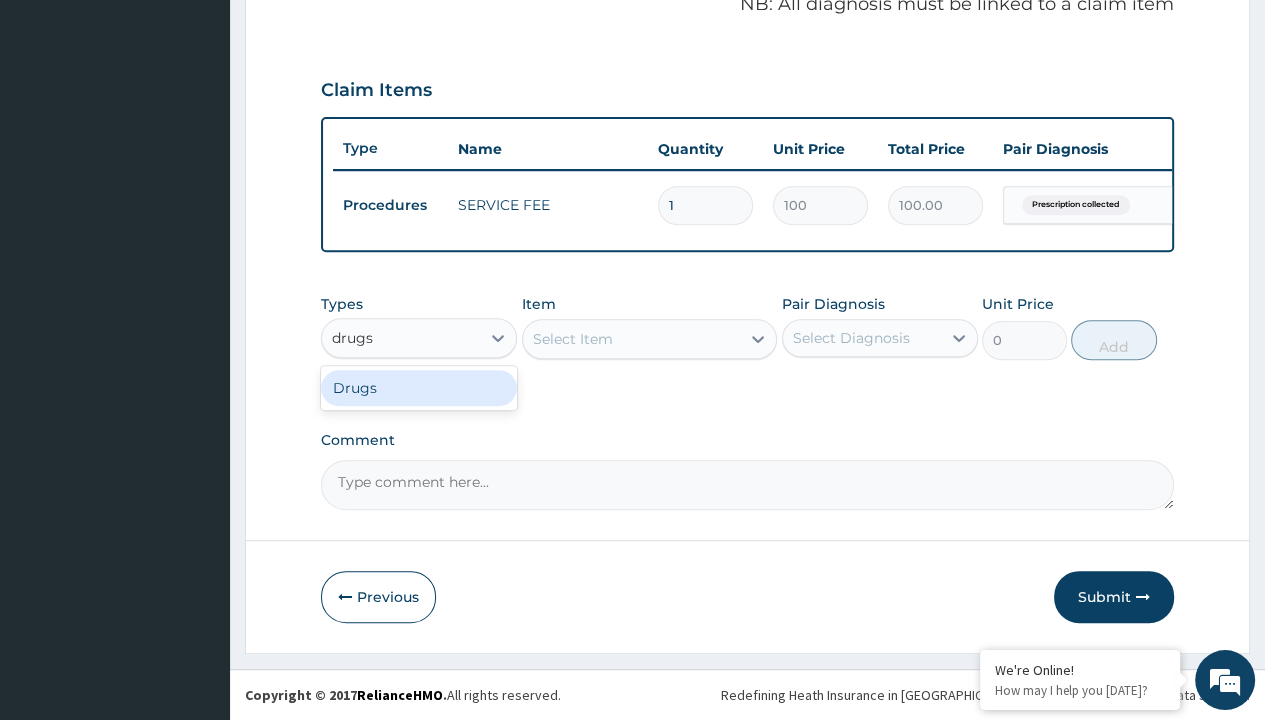 click on "Drugs" at bounding box center [419, 388] 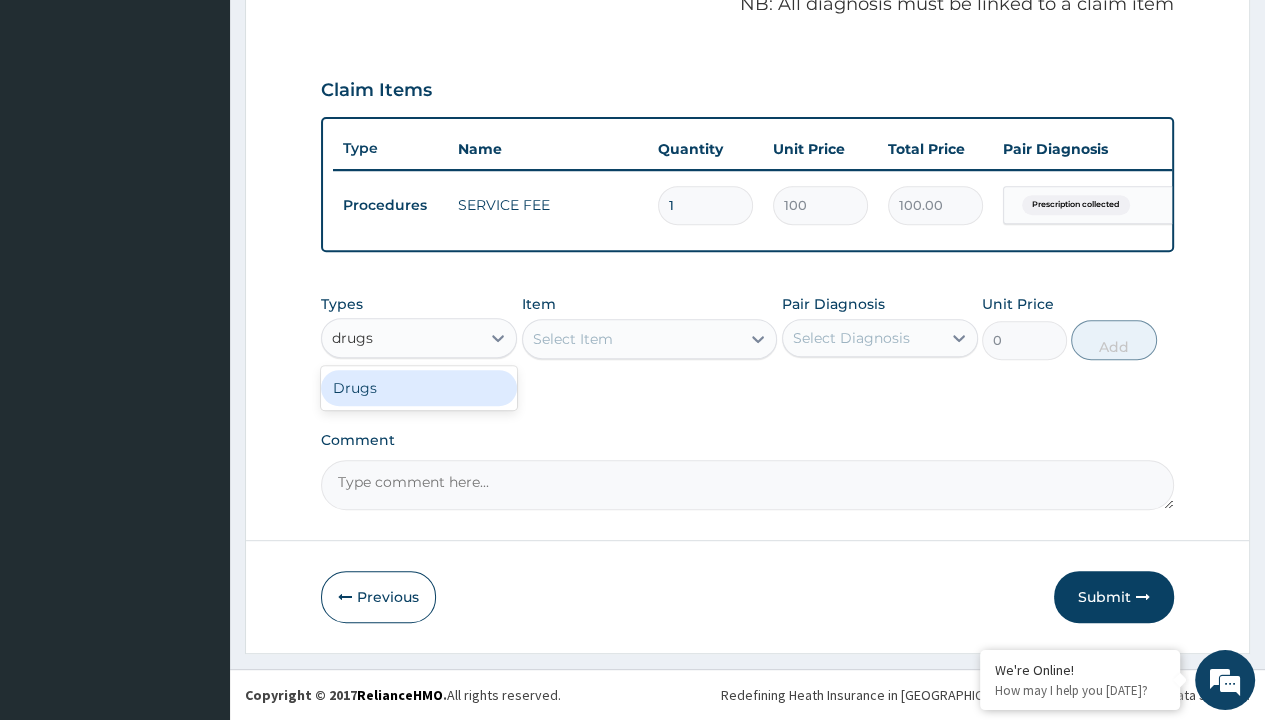 type 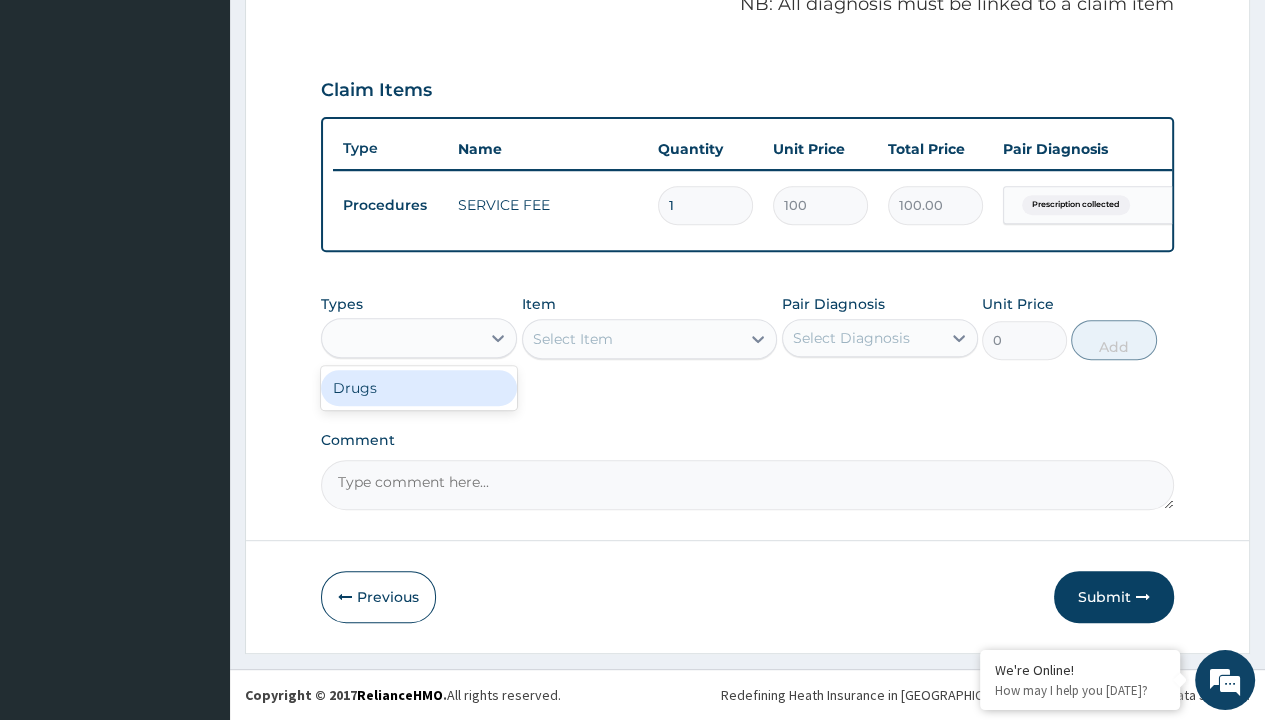 scroll, scrollTop: 0, scrollLeft: 0, axis: both 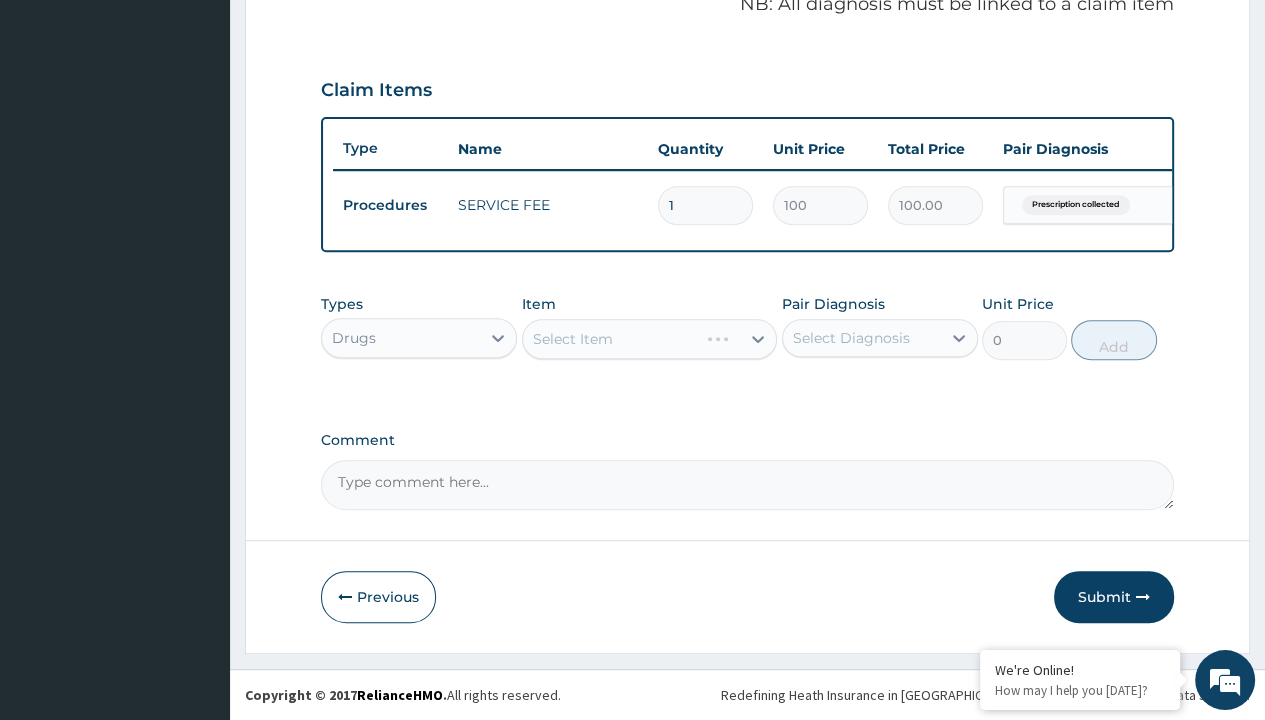 click on "Select Item" at bounding box center (573, 339) 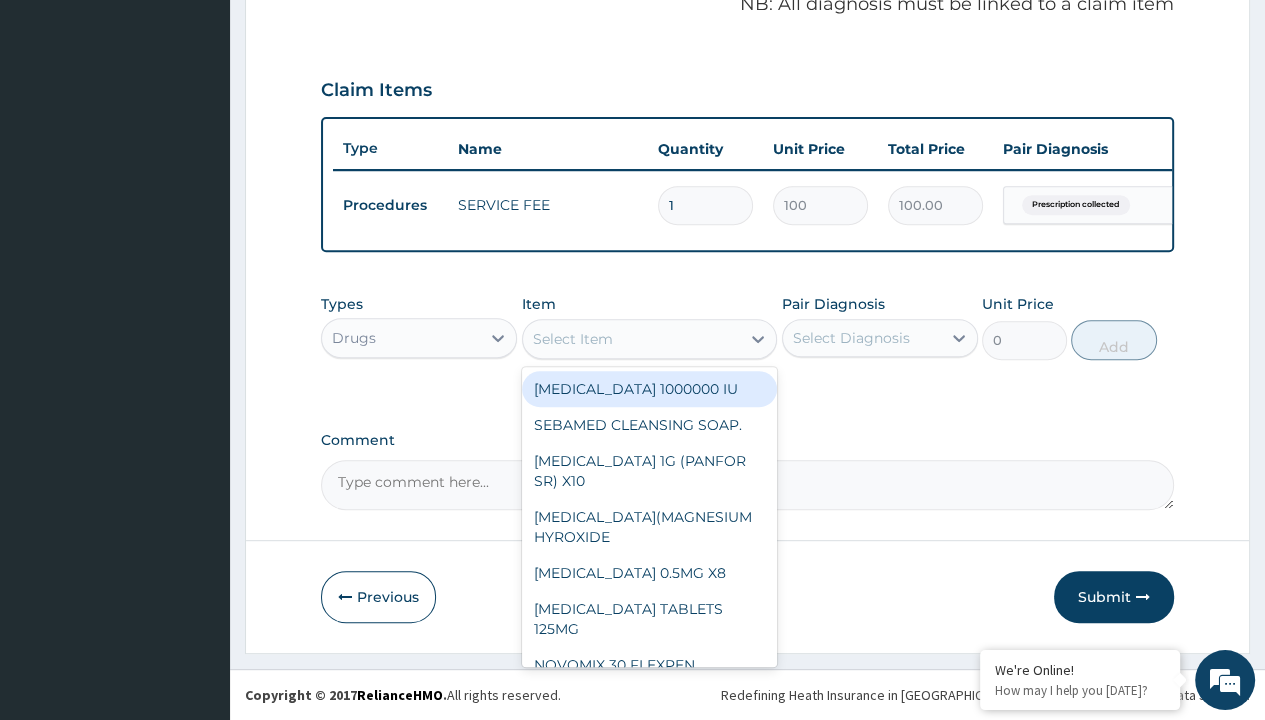 type on "[MEDICAL_DATA] suspension branded" 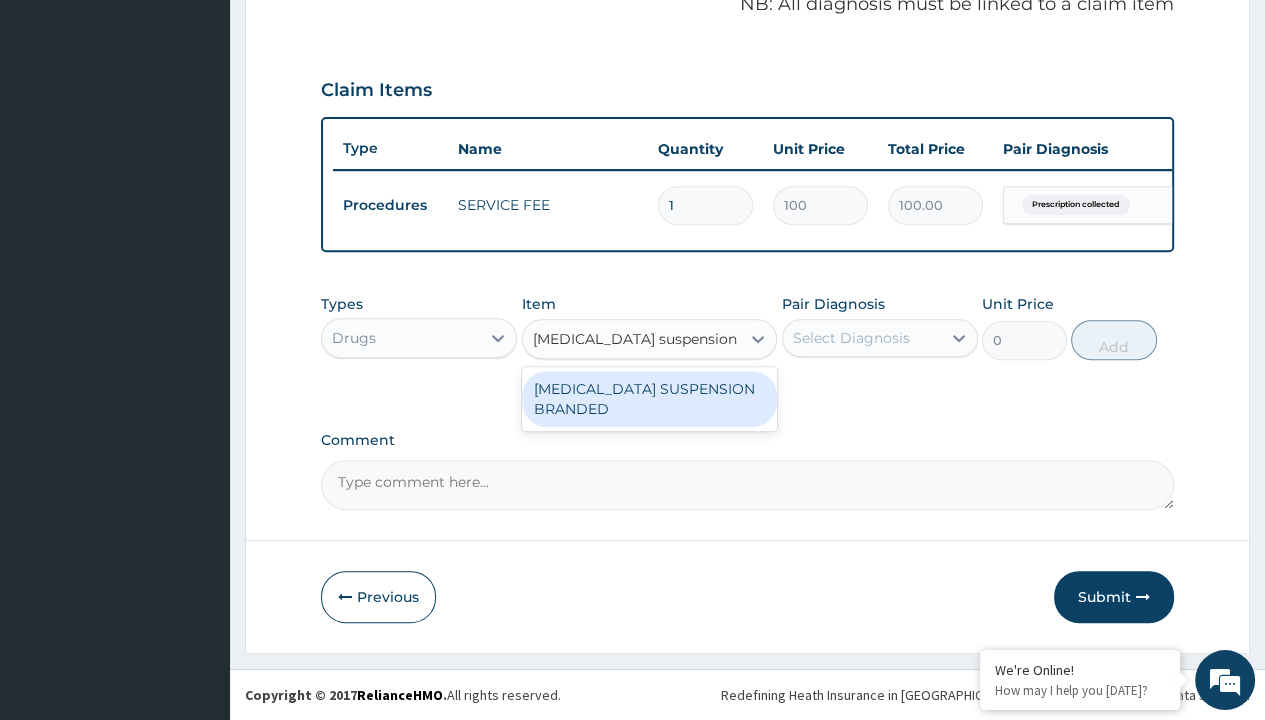 click on "[MEDICAL_DATA] SUSPENSION BRANDED" at bounding box center [650, 399] 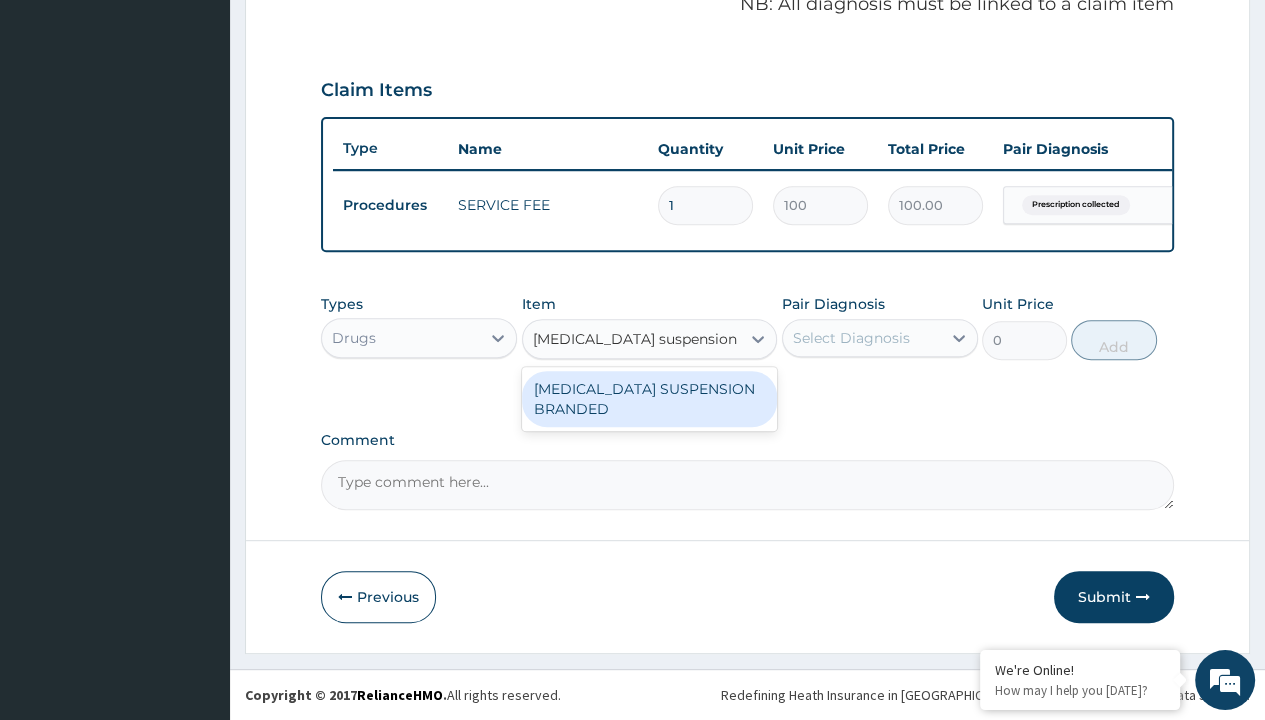 type 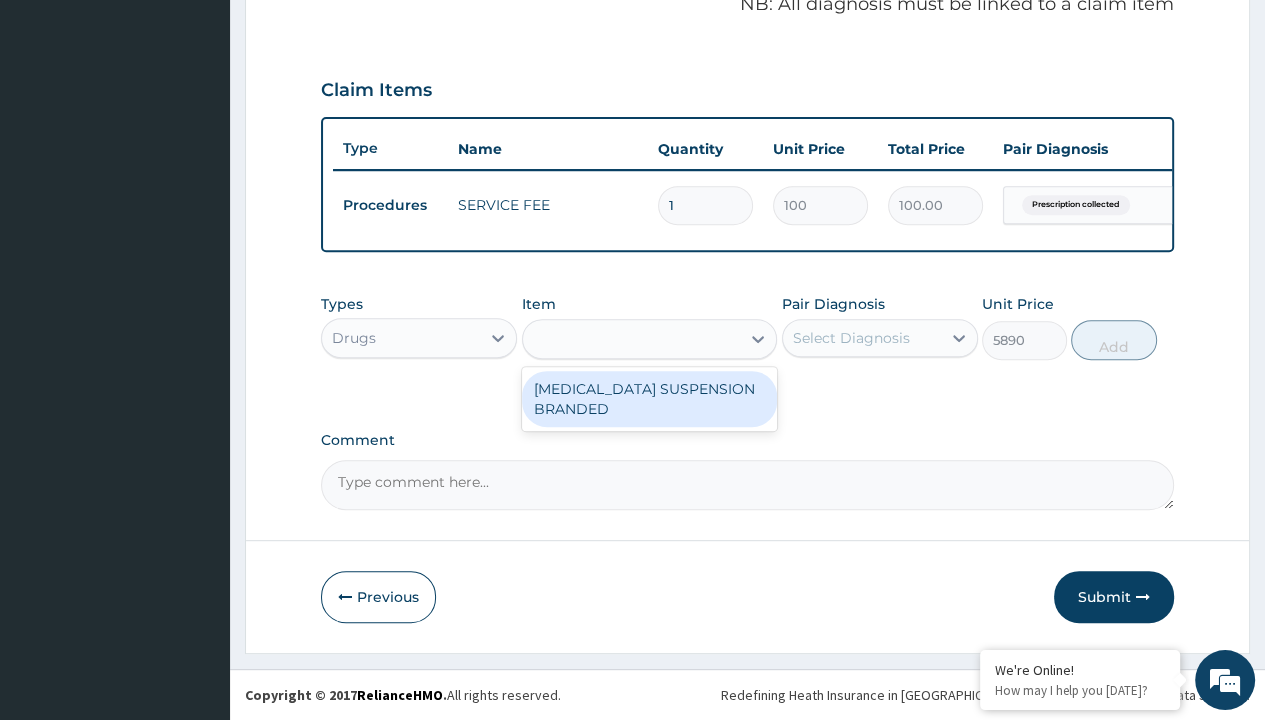 scroll, scrollTop: 0, scrollLeft: 0, axis: both 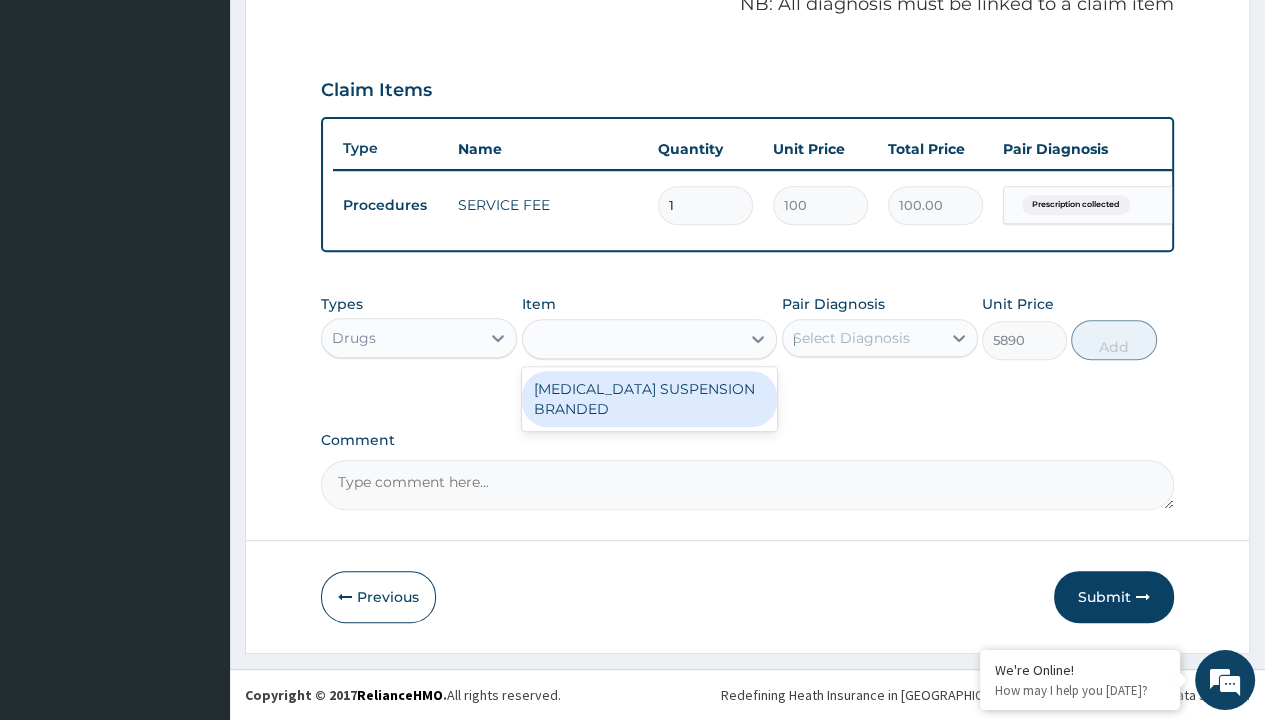 type 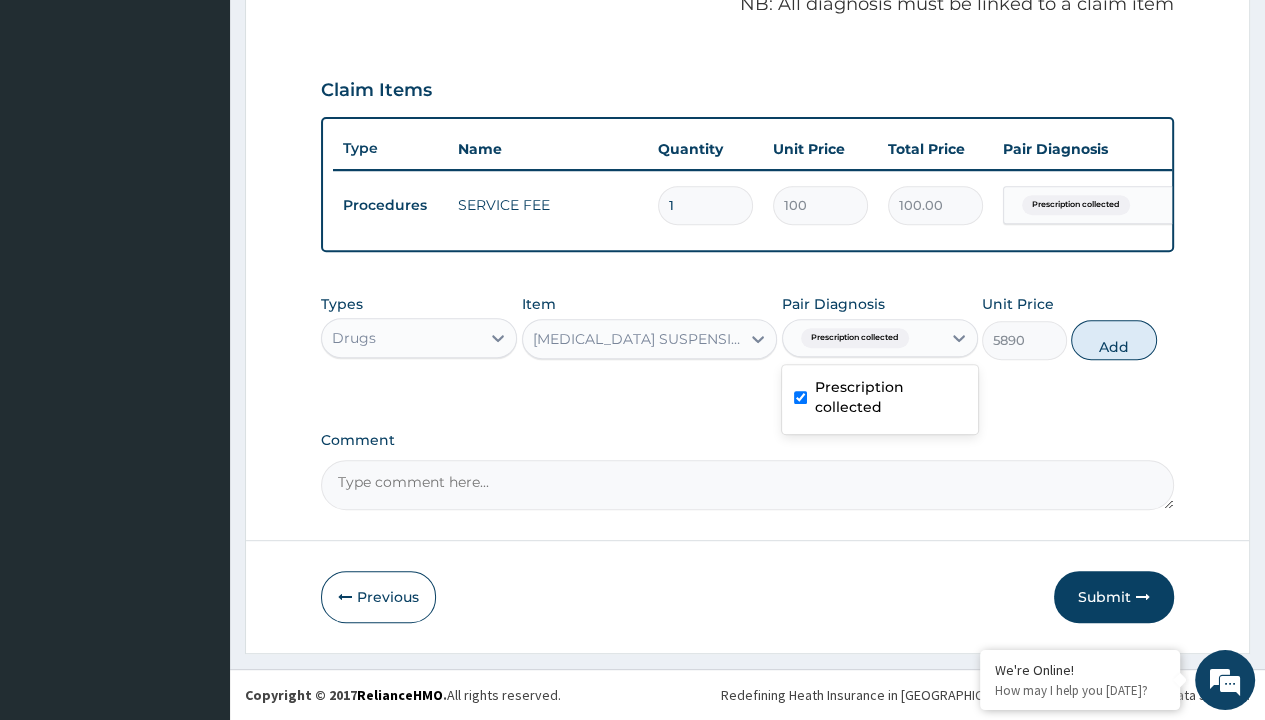 scroll, scrollTop: 0, scrollLeft: 0, axis: both 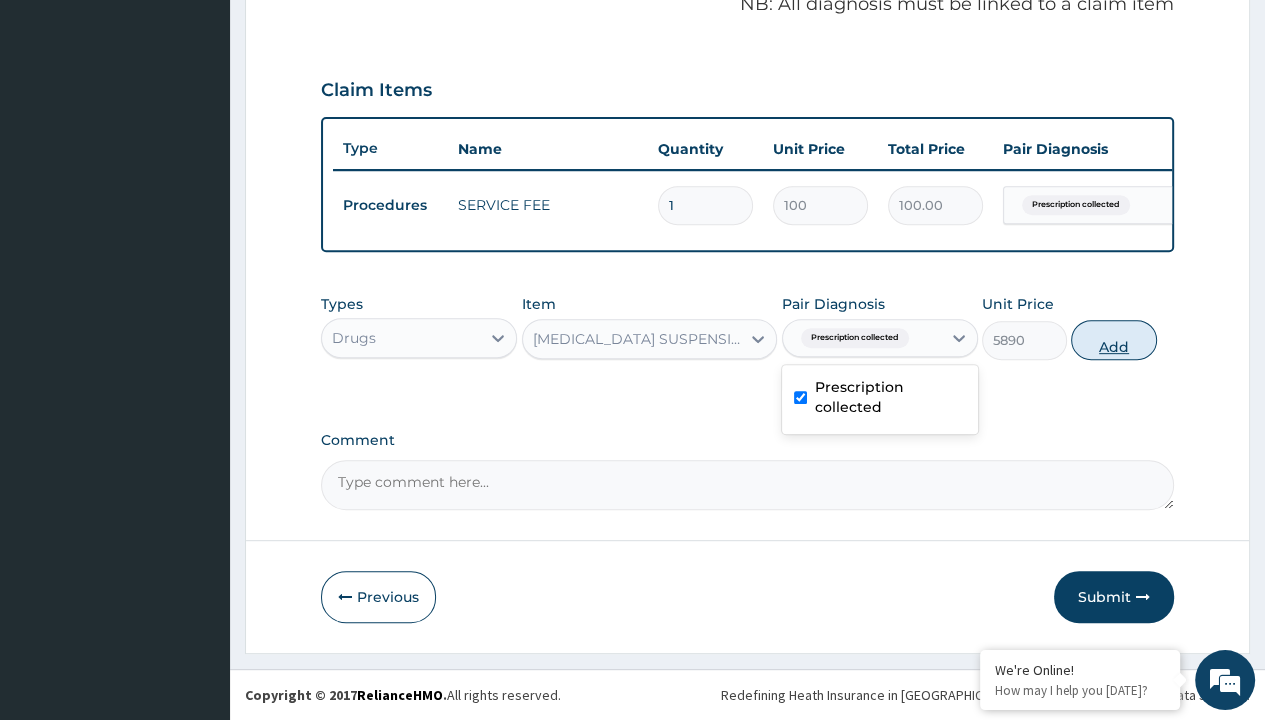 click on "Add" at bounding box center (1113, 340) 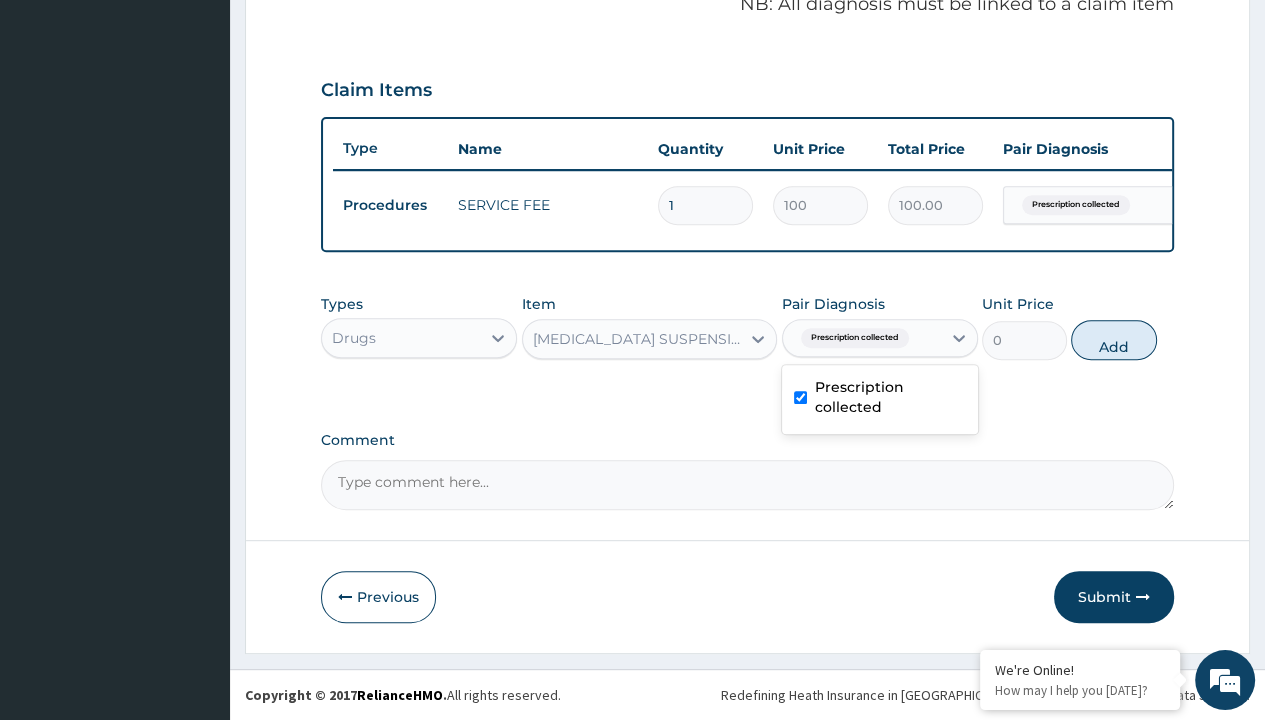 click on "Step  2  of 2 PA Code / Prescription Code PR/BA5EEC8A Encounter Date 06-07-2025 Important Notice Please enter PA codes before entering items that are not attached to a PA code   All diagnoses entered must be linked to a claim item. Diagnosis & Claim Items that are visible but inactive cannot be edited because they were imported from an already approved PA code. Diagnosis Prescription collected Confirmed NB: All diagnosis must be linked to a claim item Claim Items Type Name Quantity Unit Price Total Price Pair Diagnosis Actions Procedures SERVICE FEE 1 100 100.00 Prescription collected Delete Types Drugs Item AMOXICILLIN SUSPENSION BRANDED Pair Diagnosis option Prescription collected, selected. option Prescription collected selected, 1 of 1. 1 result available. Use Up and Down to choose options, press Enter to select the currently focused option, press Escape to exit the menu, press Tab to select the option and exit the menu. Prescription collected Prescription collected Unit Price 0 Add Comment     Previous" at bounding box center [747, 66] 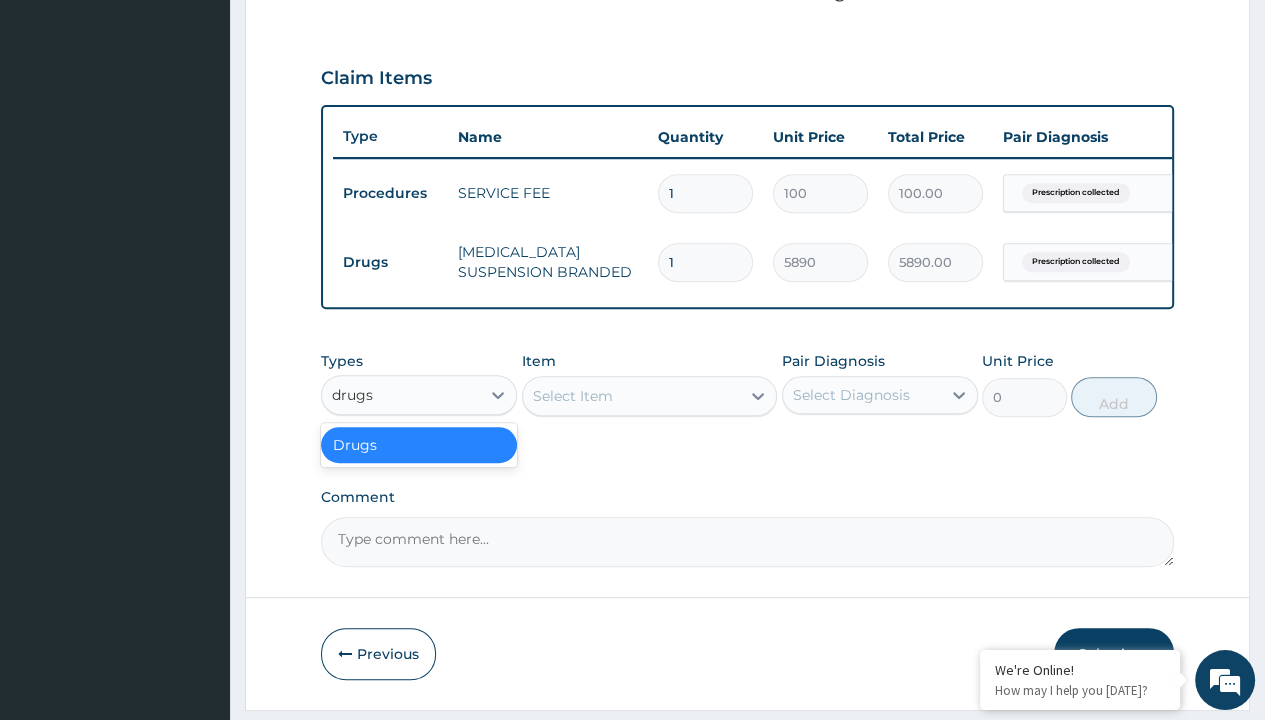 click on "Drugs" at bounding box center [419, 445] 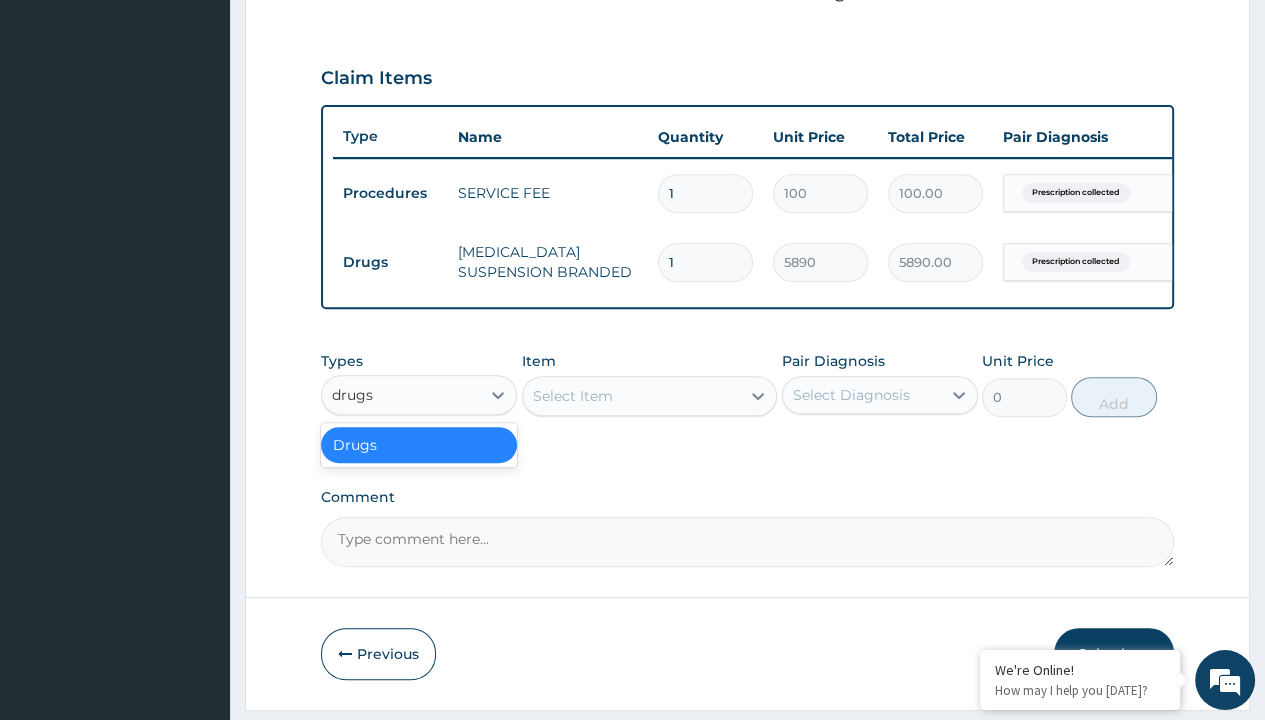 type 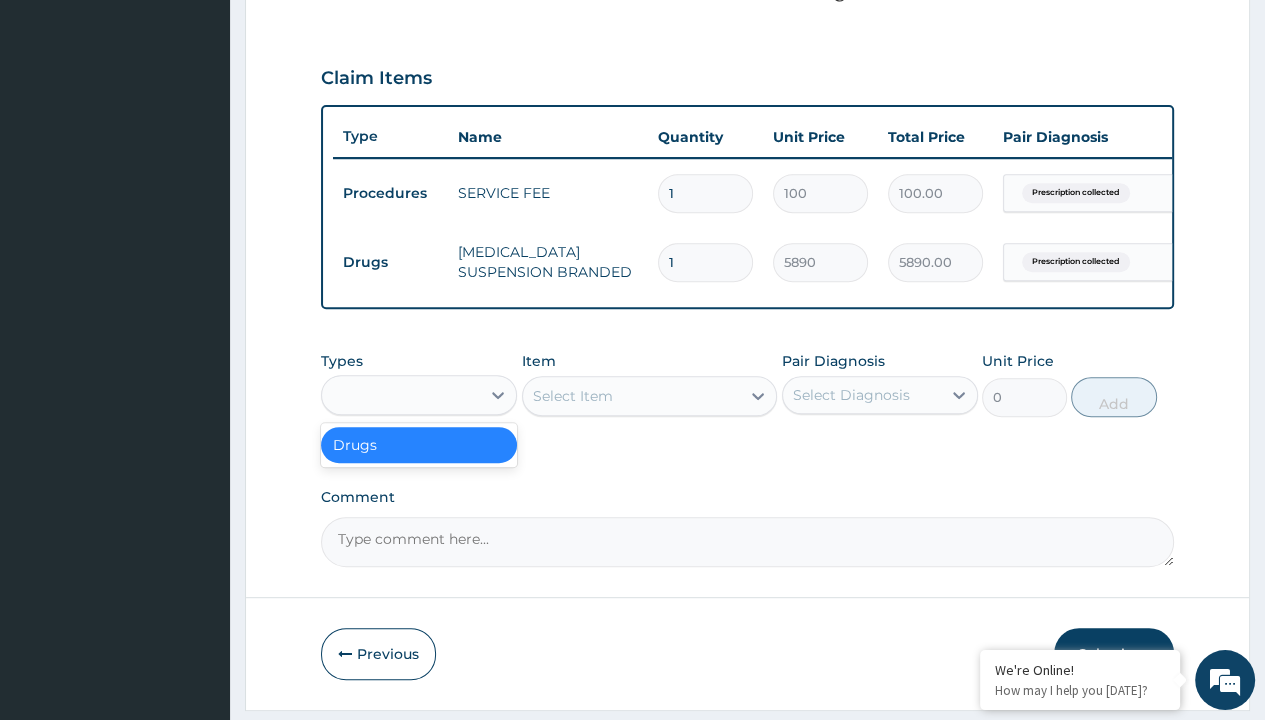 click on "Select Item" at bounding box center [573, 396] 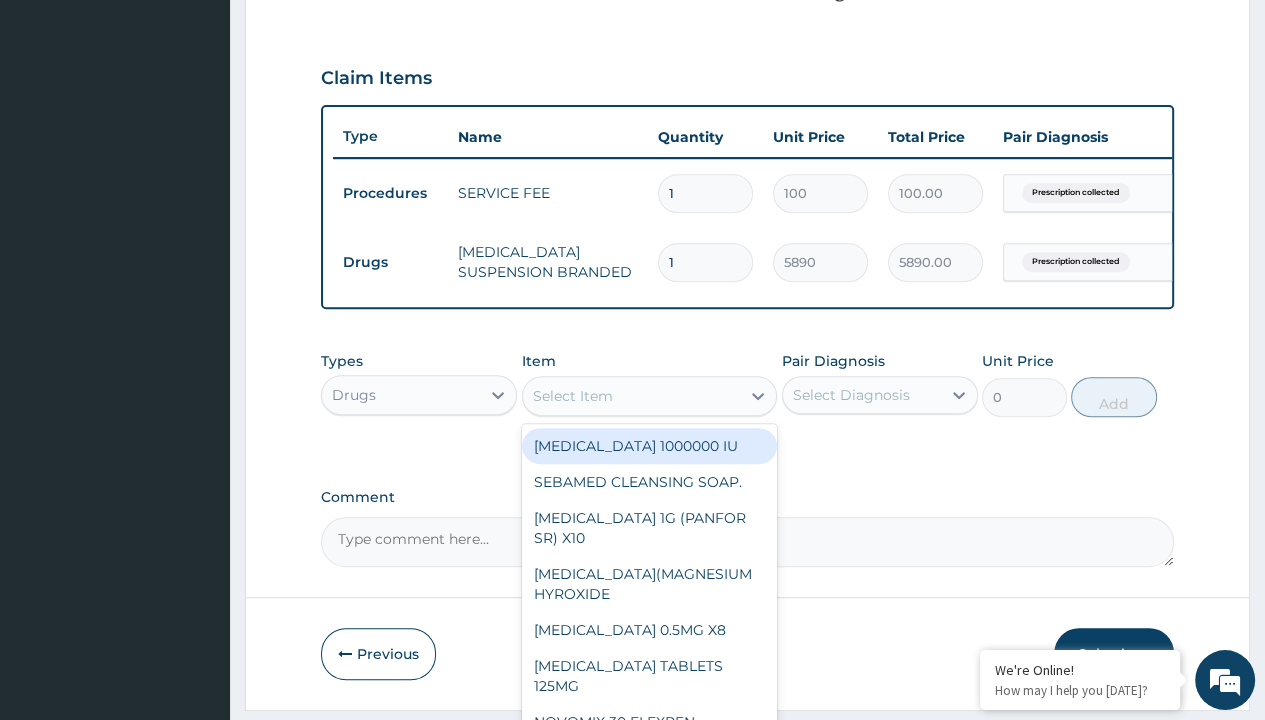 type on "[MEDICAL_DATA] + [MEDICAL_DATA] 20/120 lumartem x24" 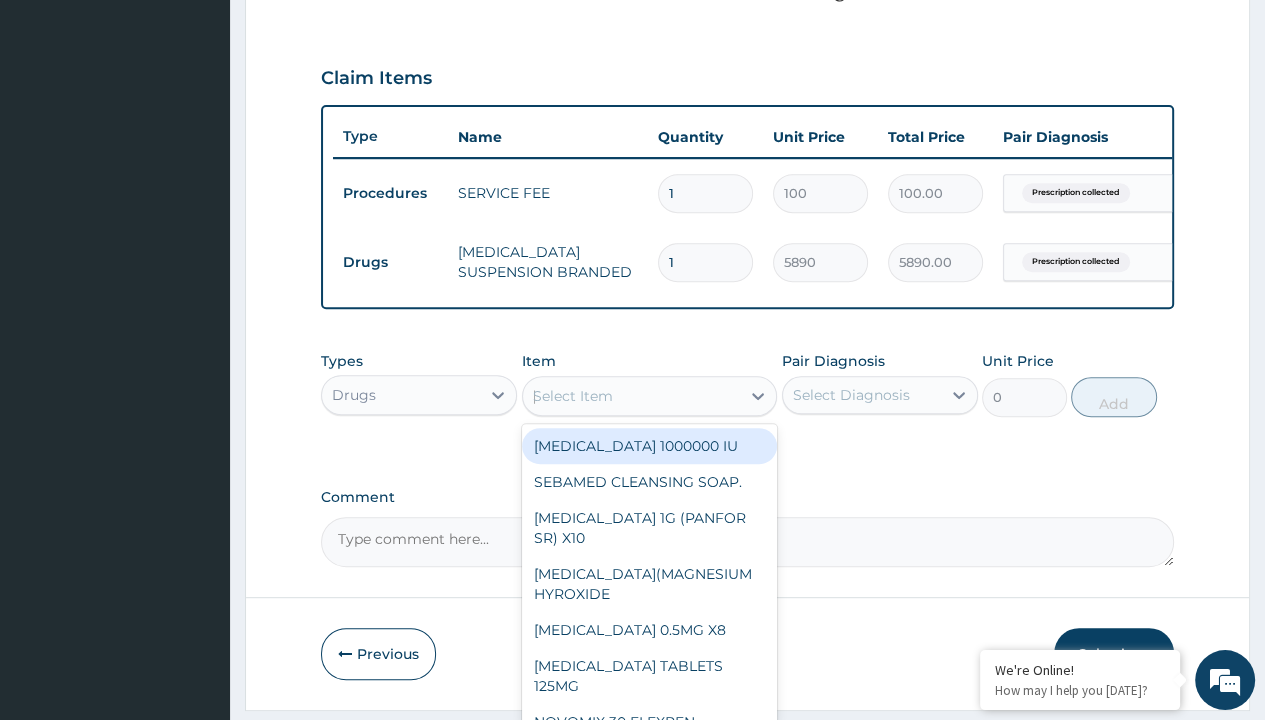 click on "[MEDICAL_DATA] + [MEDICAL_DATA] 20/120 LUMARTEM X24" at bounding box center [650, 30462] 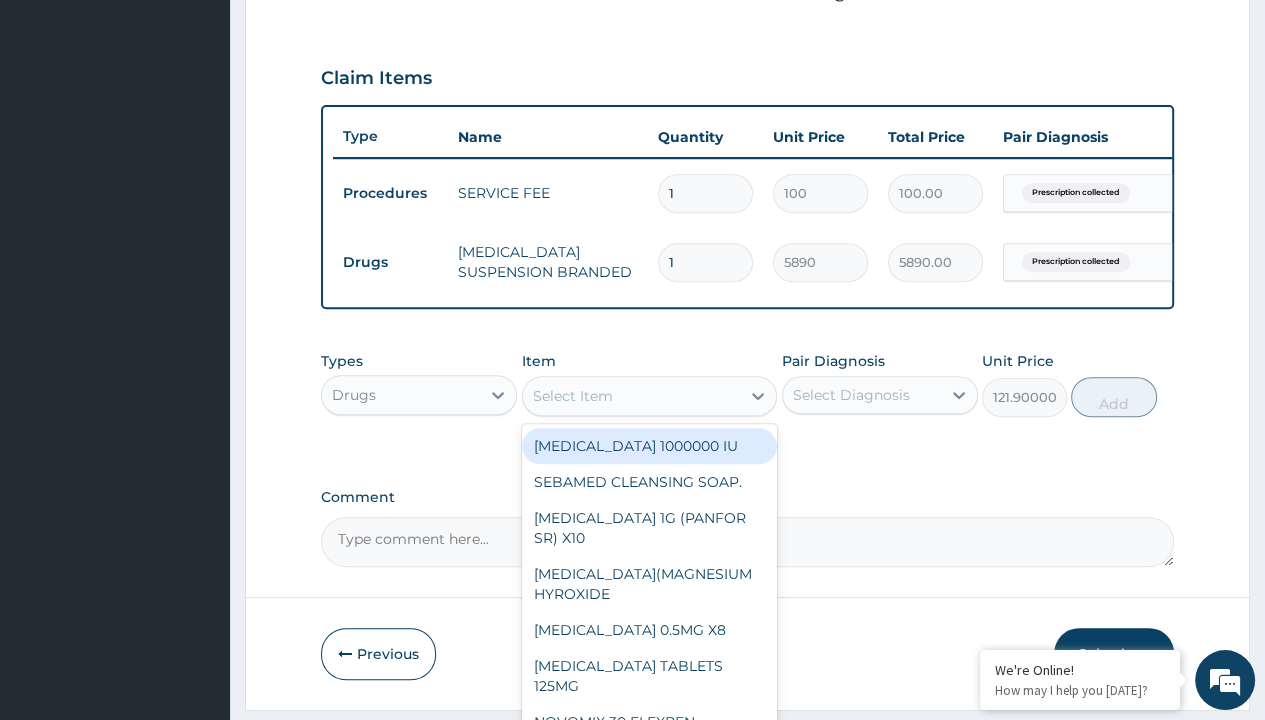 scroll, scrollTop: 0, scrollLeft: 0, axis: both 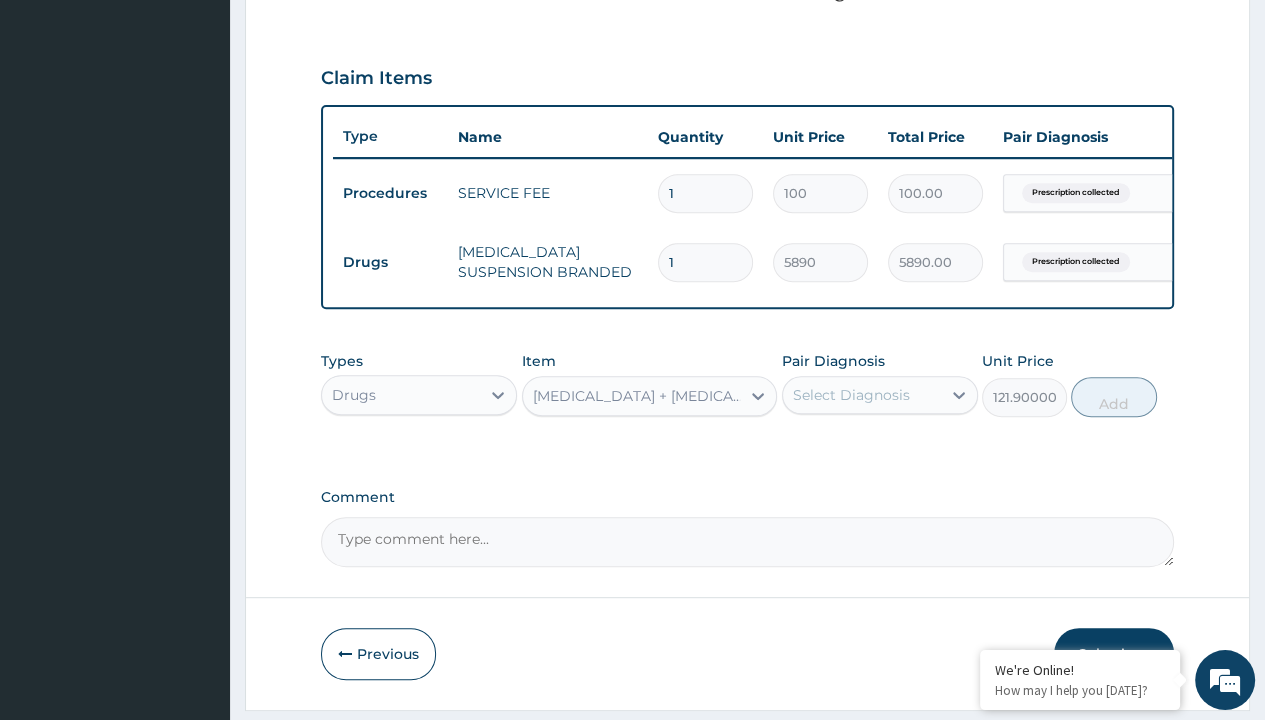 click on "Prescription collected" at bounding box center (409, -86) 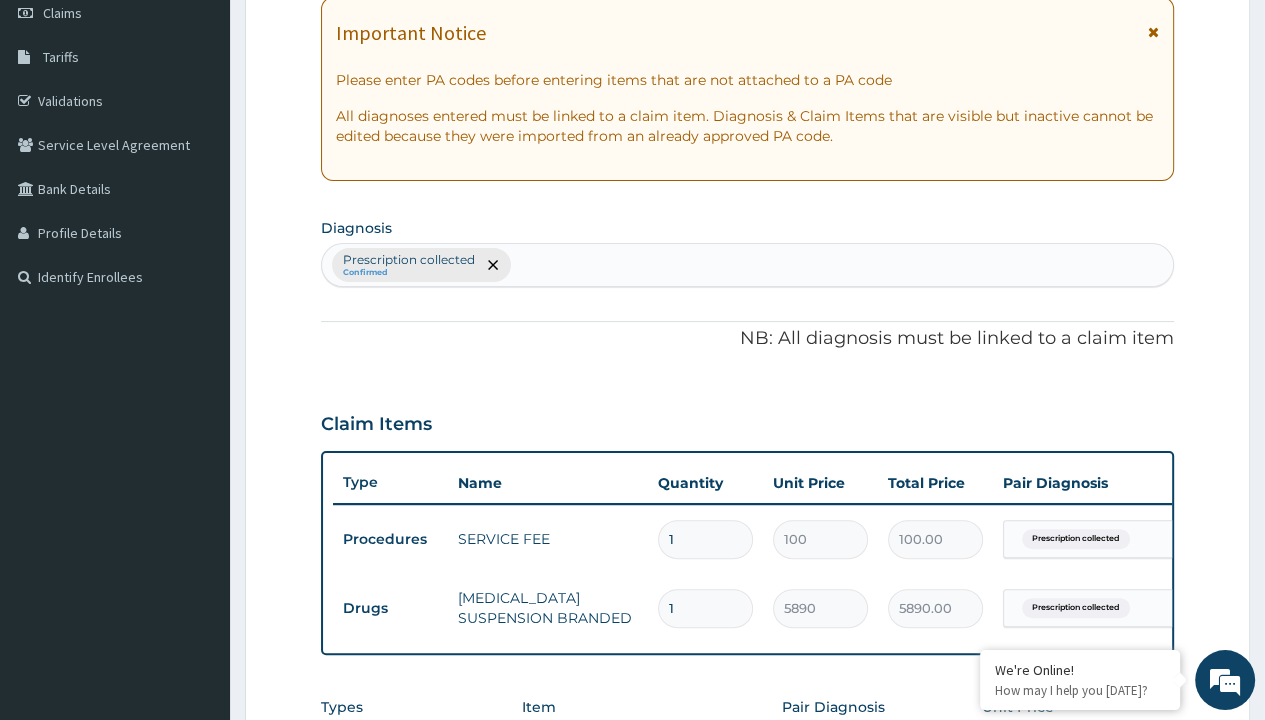 type on "prescription collected" 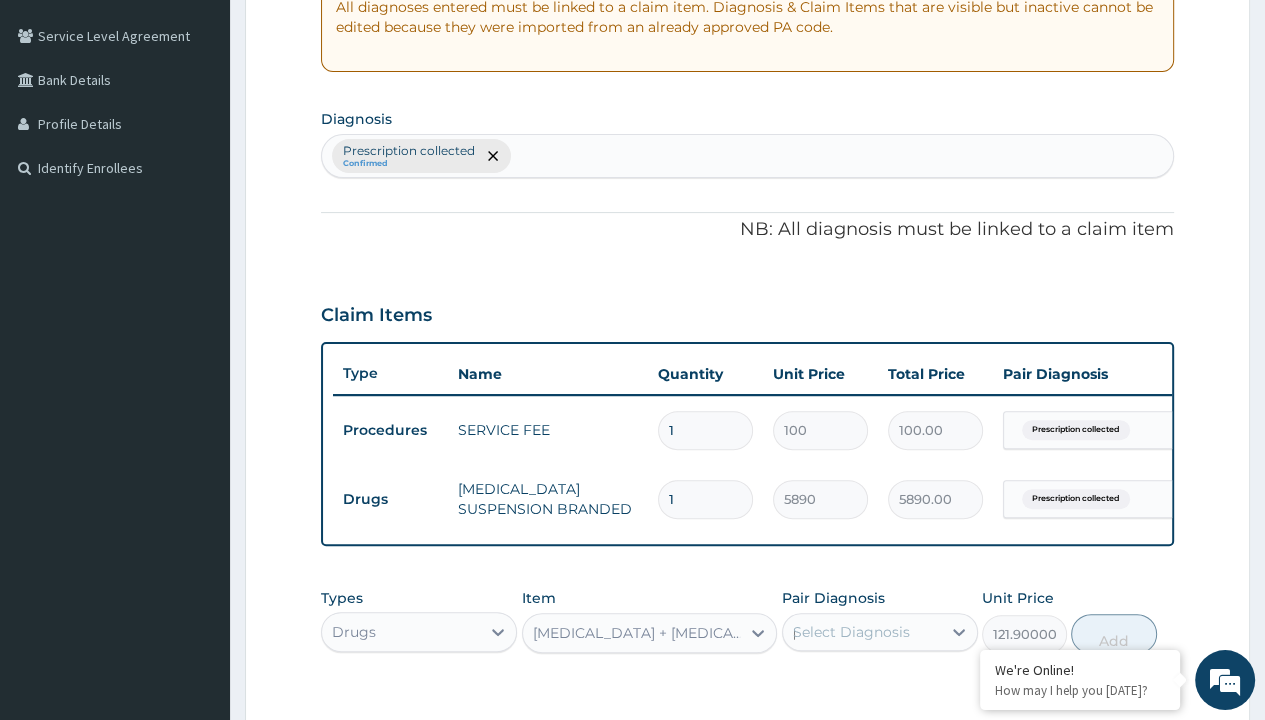 type 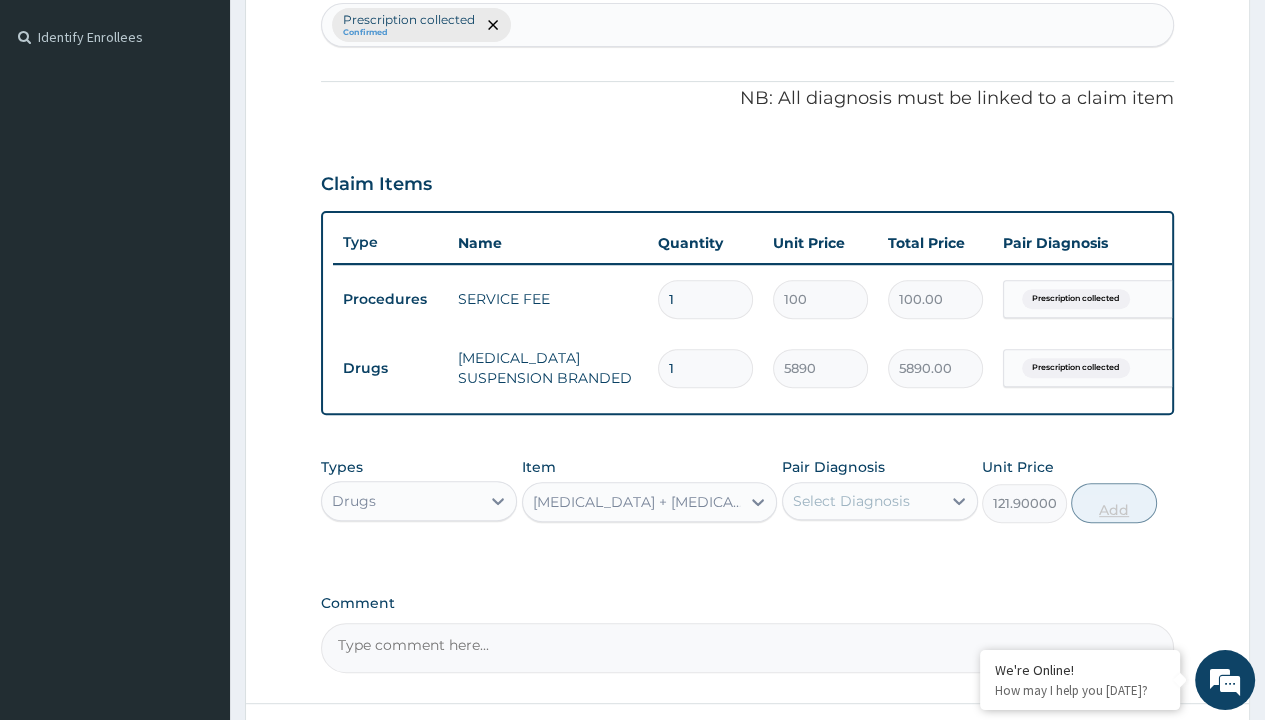 click on "Add" at bounding box center [1113, 503] 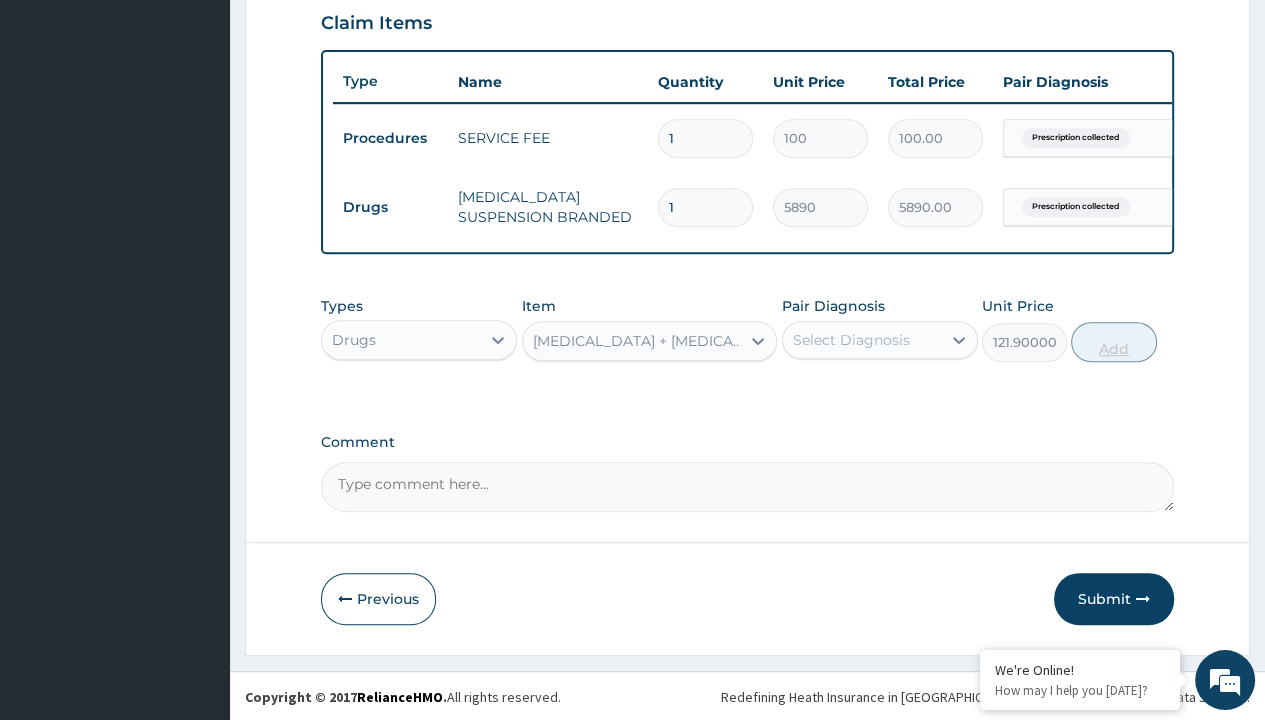 type on "0" 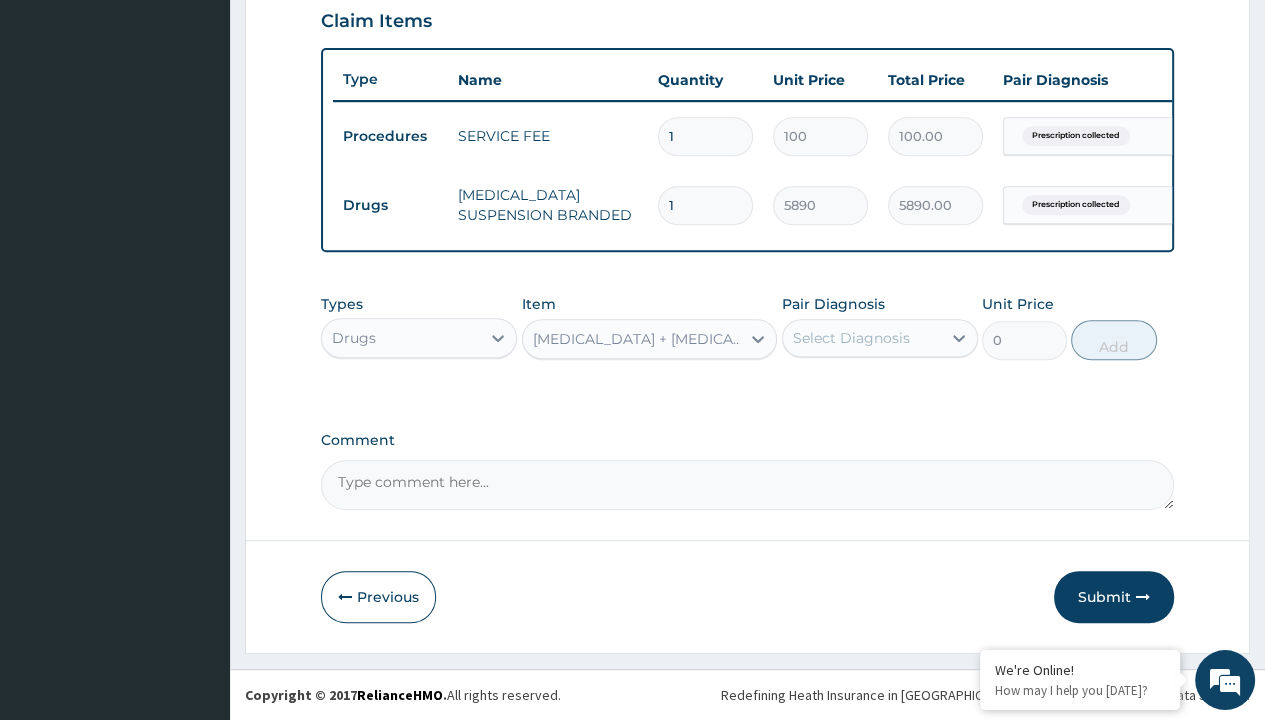 click on "Step  2  of 2 PA Code / Prescription Code PR/BA5EEC8A Encounter Date 06-07-2025 Important Notice Please enter PA codes before entering items that are not attached to a PA code   All diagnoses entered must be linked to a claim item. Diagnosis & Claim Items that are visible but inactive cannot be edited because they were imported from an already approved PA code. Diagnosis Prescription collected Confirmed NB: All diagnosis must be linked to a claim item Claim Items Type Name Quantity Unit Price Total Price Pair Diagnosis Actions Procedures SERVICE FEE 1 100 100.00 Prescription collected Delete Drugs AMOXICILLIN SUSPENSION BRANDED 1 5890 5890.00 Prescription collected Delete Types Drugs Item option ARTEMETHER + LUMEFANTRINE 20/120 LUMARTEM X24, selected.   Select is focused ,type to refine list, press Down to open the menu,  ARTEMETHER + LUMEFANTRINE 20/120 LUMARTEM X24 Pair Diagnosis Select Diagnosis Unit Price 0 Add Comment     Previous   Submit" at bounding box center [747, 31] 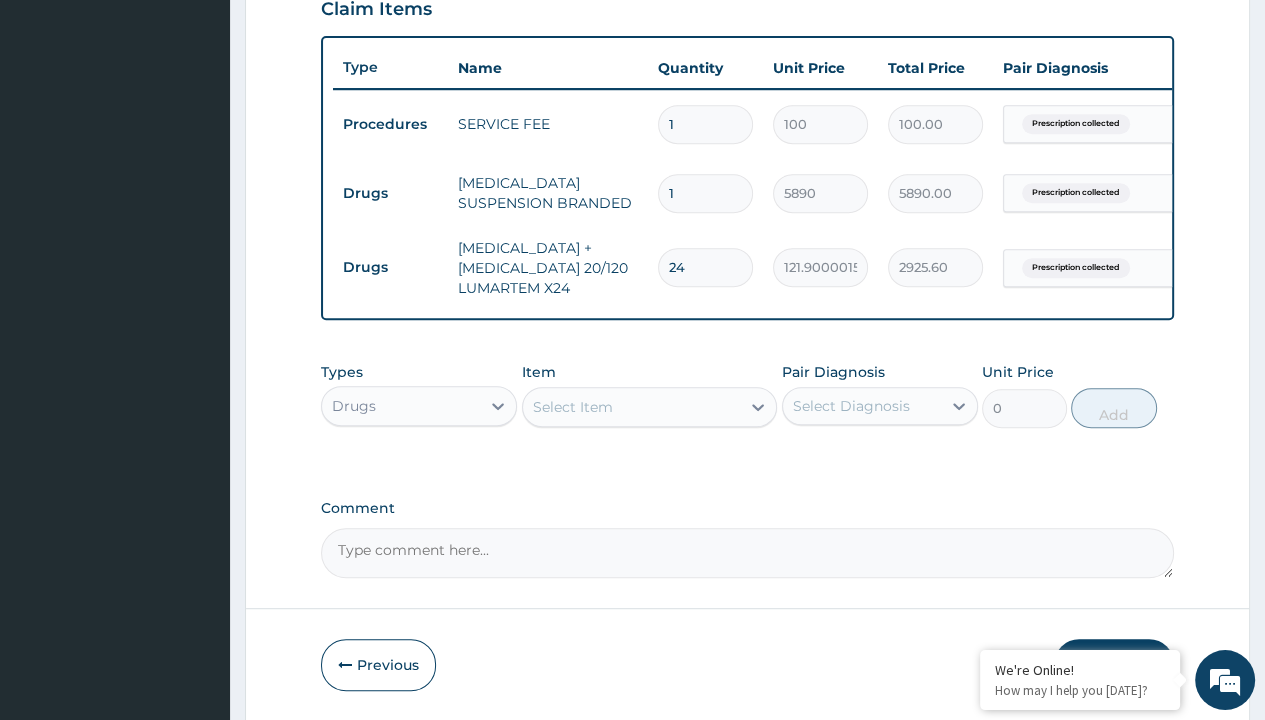 type on "drugs" 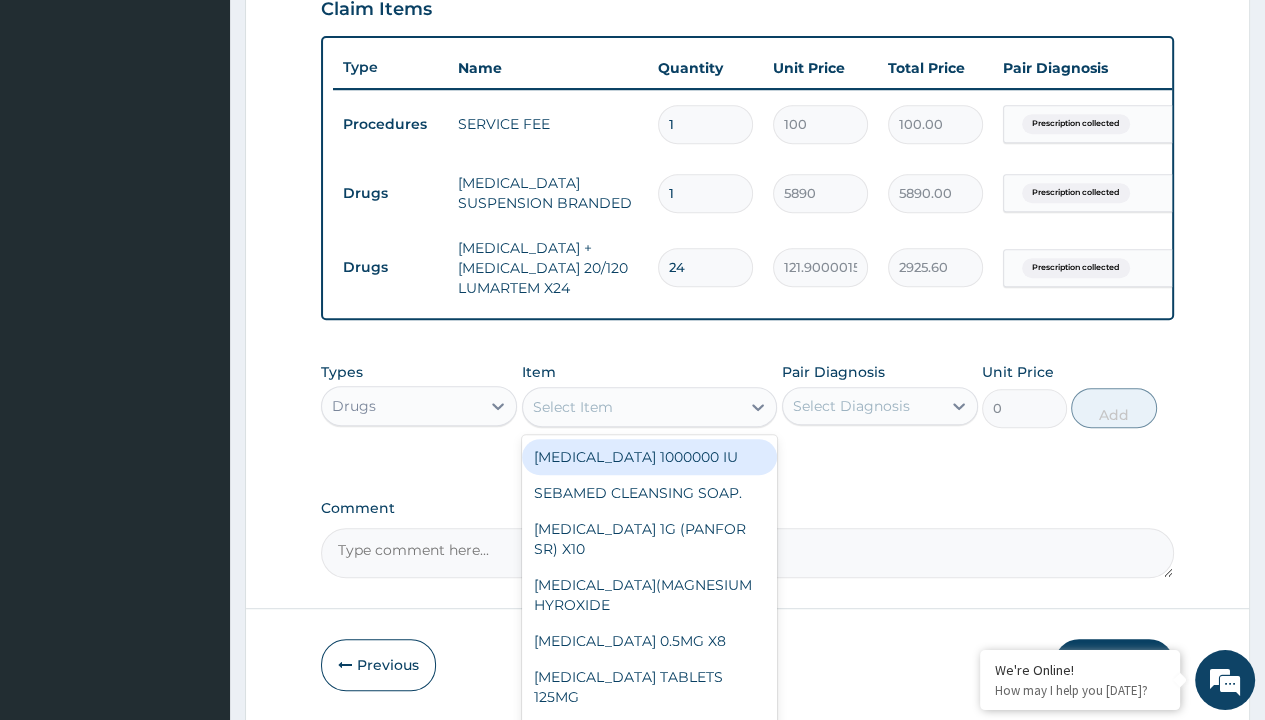 type on "paracetamol syrup emzor/bott" 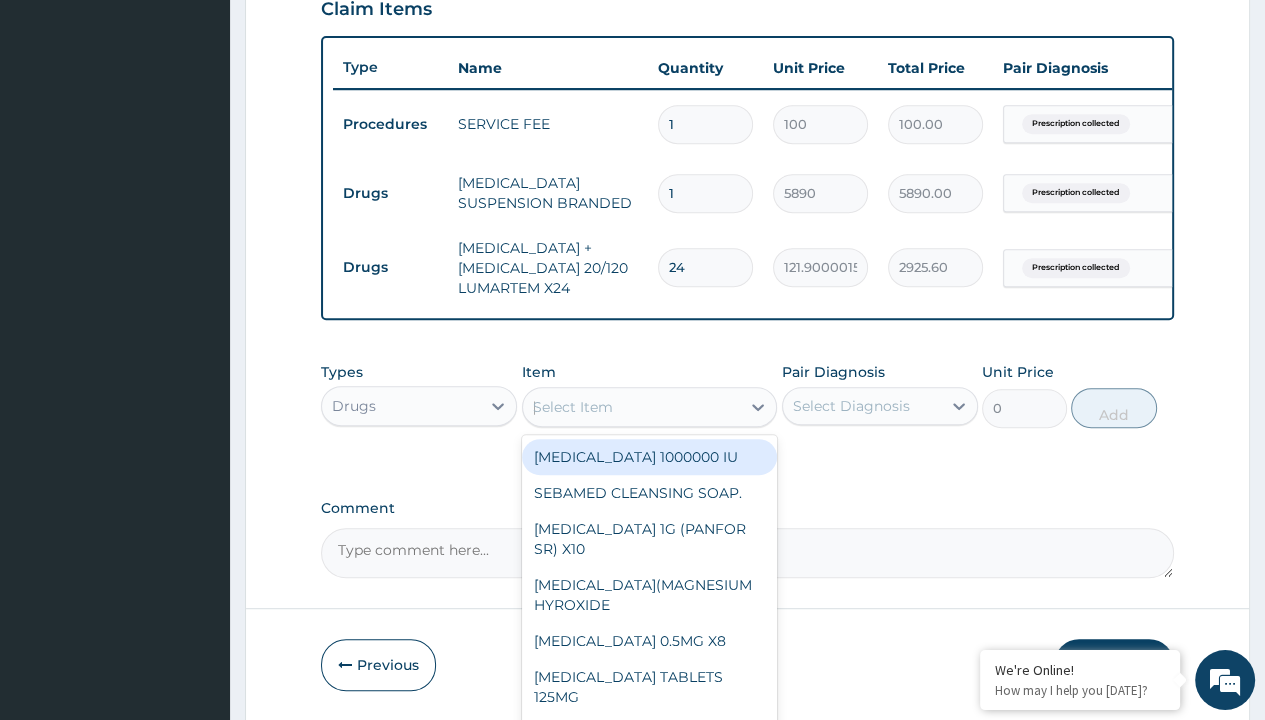 click on "[MEDICAL_DATA] SYRUP EMZOR/[PERSON_NAME]" at bounding box center [650, 39391] 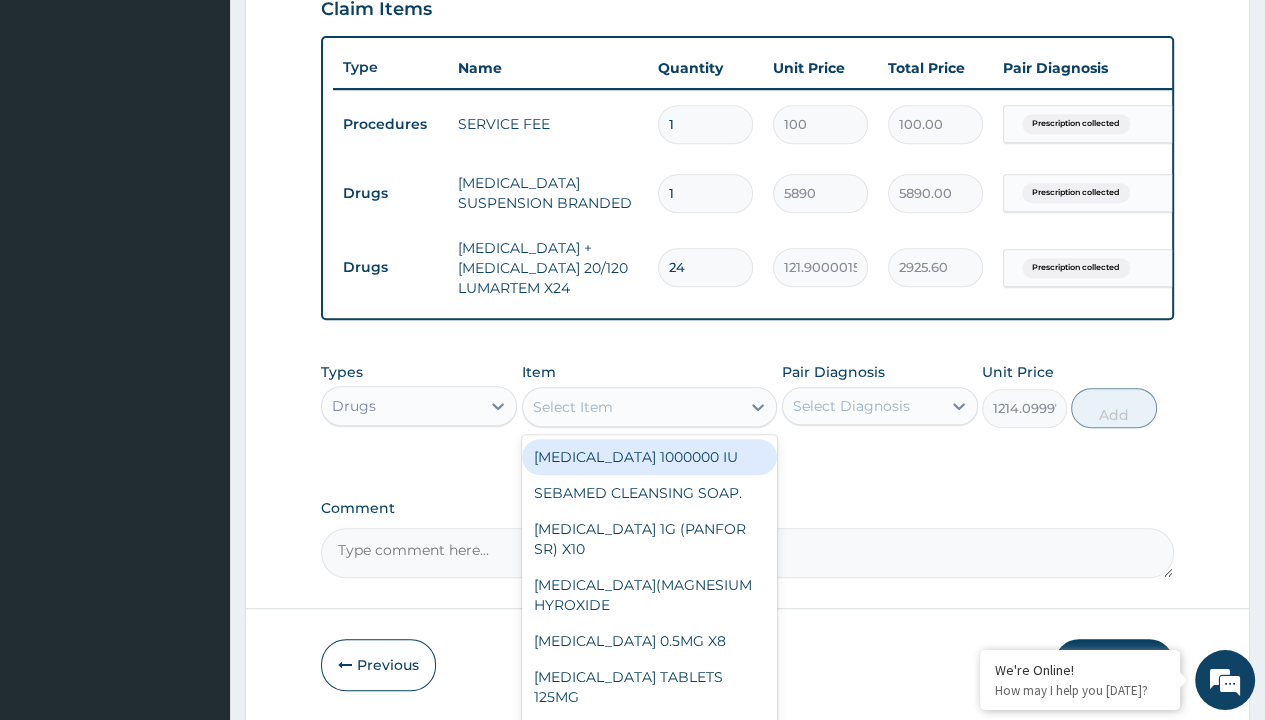 scroll, scrollTop: 0, scrollLeft: 0, axis: both 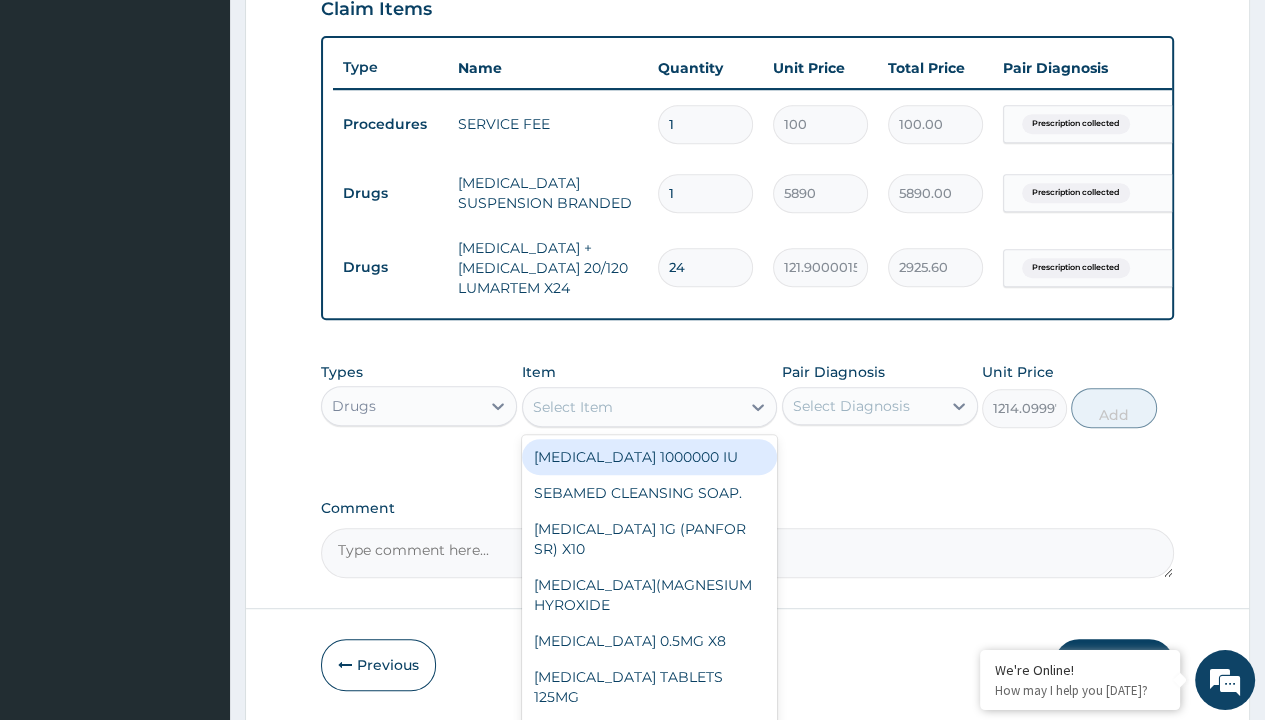 click on "Prescription collected" at bounding box center [409, -155] 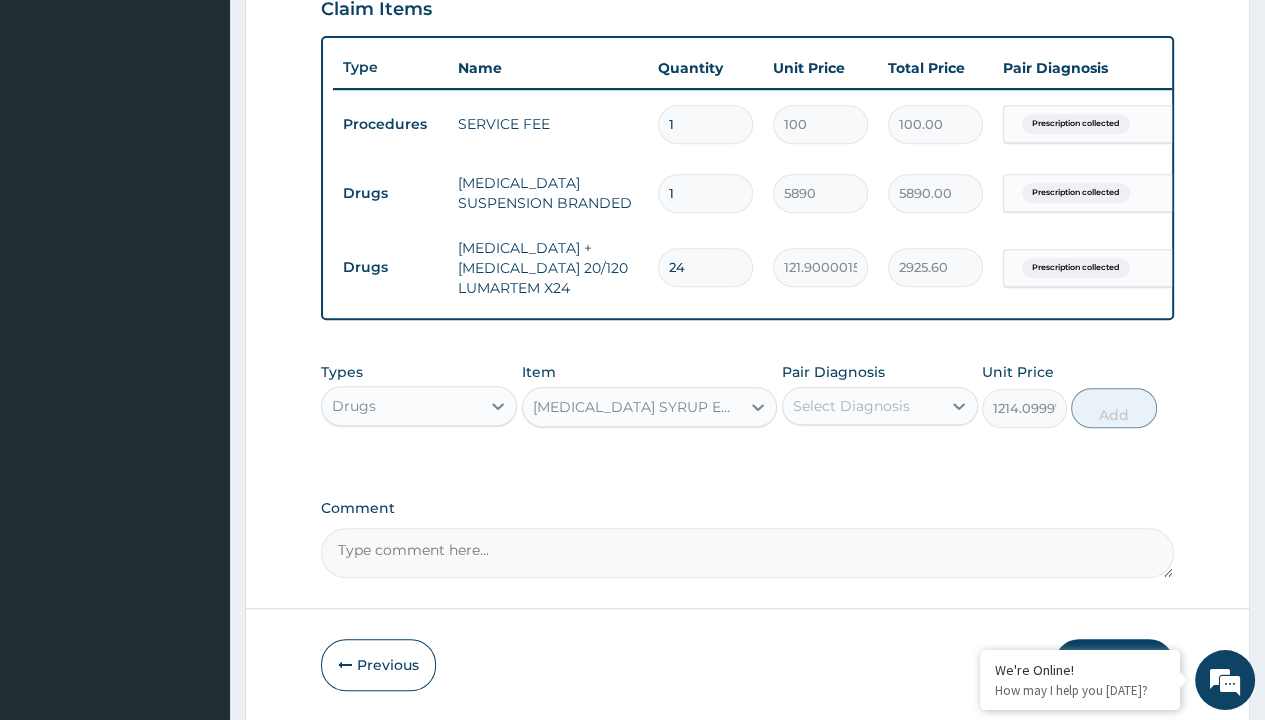 type on "prescription collected" 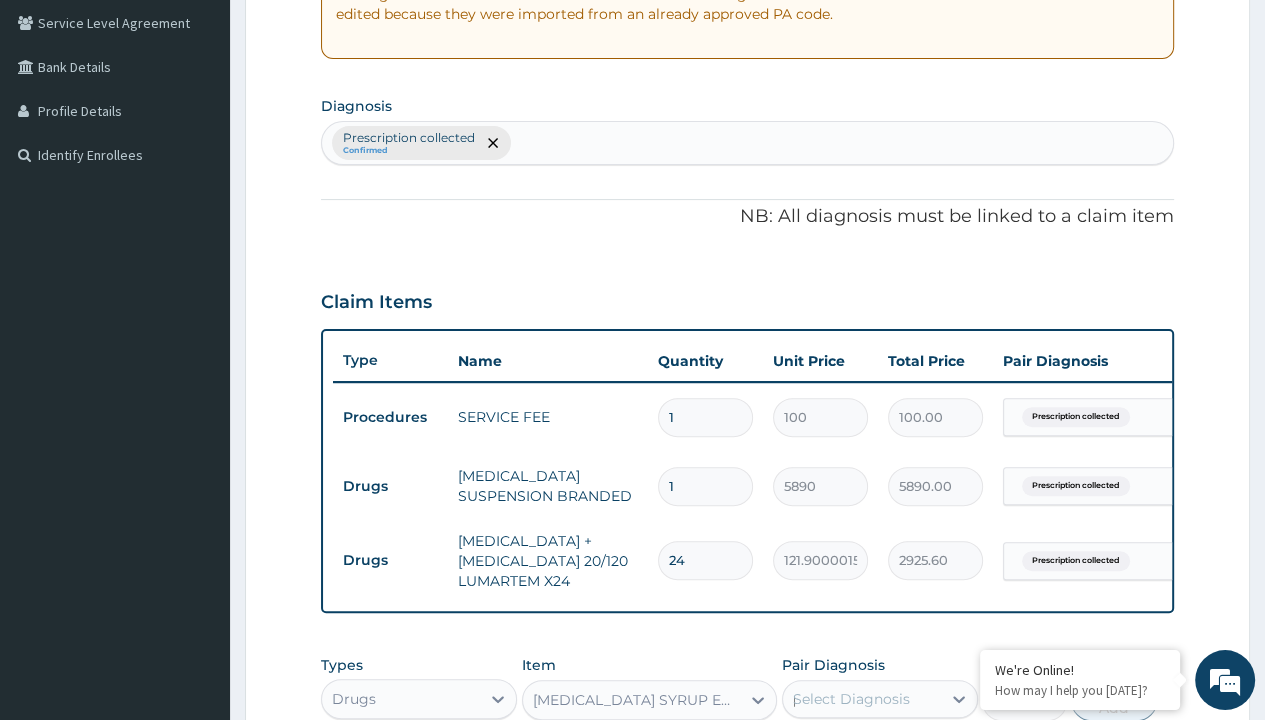 type 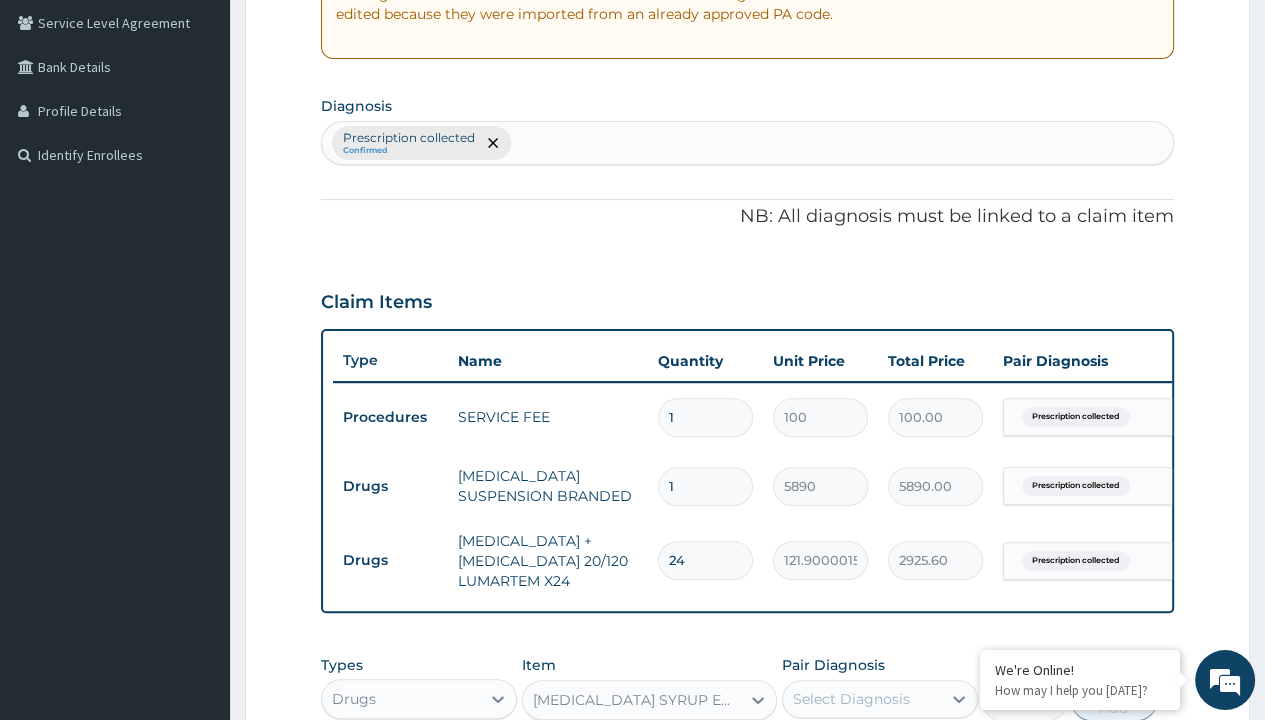 click on "Add" at bounding box center [1113, 701] 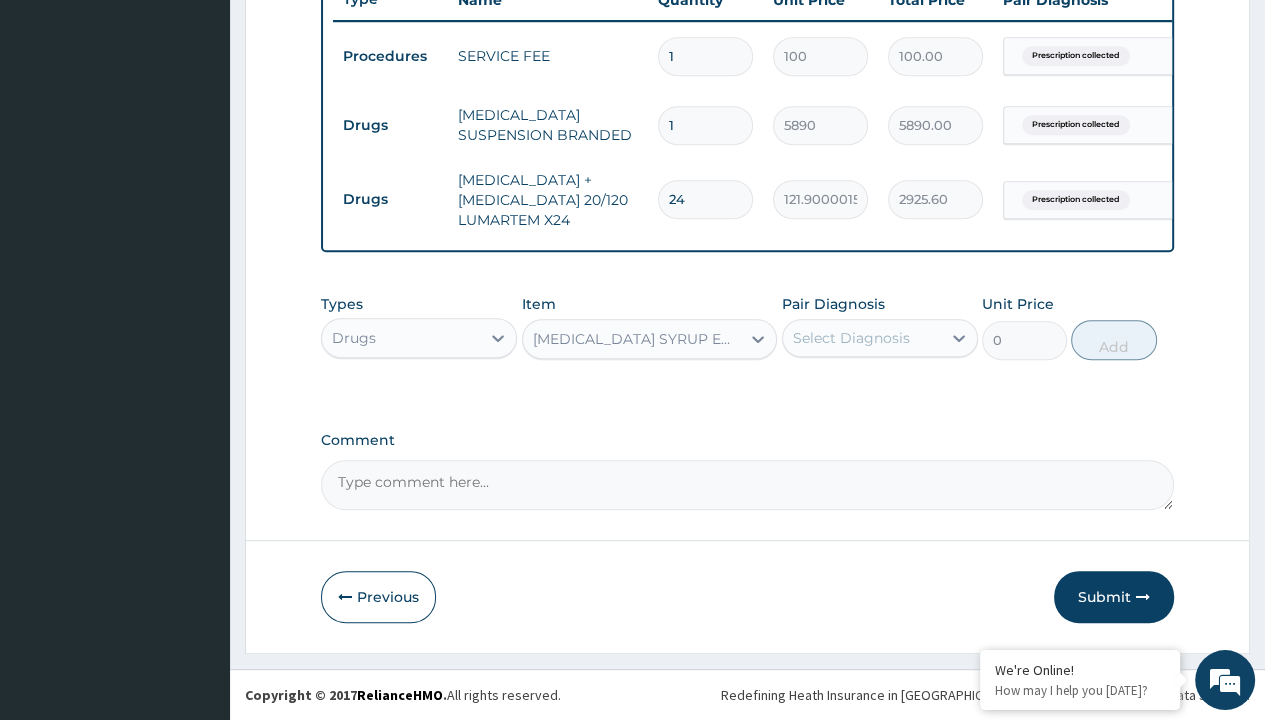 click on "Step  2  of 2 PA Code / Prescription Code PR/BA5EEC8A Encounter Date 06-07-2025 Important Notice Please enter PA codes before entering items that are not attached to a PA code   All diagnoses entered must be linked to a claim item. Diagnosis & Claim Items that are visible but inactive cannot be edited because they were imported from an already approved PA code. Diagnosis option Prescription collected, selected.   Select is focused ,type to refine list, press Down to open the menu,  press left to focus selected values Prescription collected Confirmed NB: All diagnosis must be linked to a claim item Claim Items Type Name Quantity Unit Price Total Price Pair Diagnosis Actions Procedures SERVICE FEE 1 100 100.00 Prescription collected Delete Drugs AMOXICILLIN SUSPENSION BRANDED 1 5890 5890.00 Prescription collected Delete Drugs ARTEMETHER + LUMEFANTRINE 20/120 LUMARTEM X24 24 121.9000015258789 2925.60 Prescription collected Delete Types Drugs Item PARACETAMOL SYRUP EMZOR/BOTT Pair Diagnosis Select Diagnosis 0 Add" at bounding box center (747, -9) 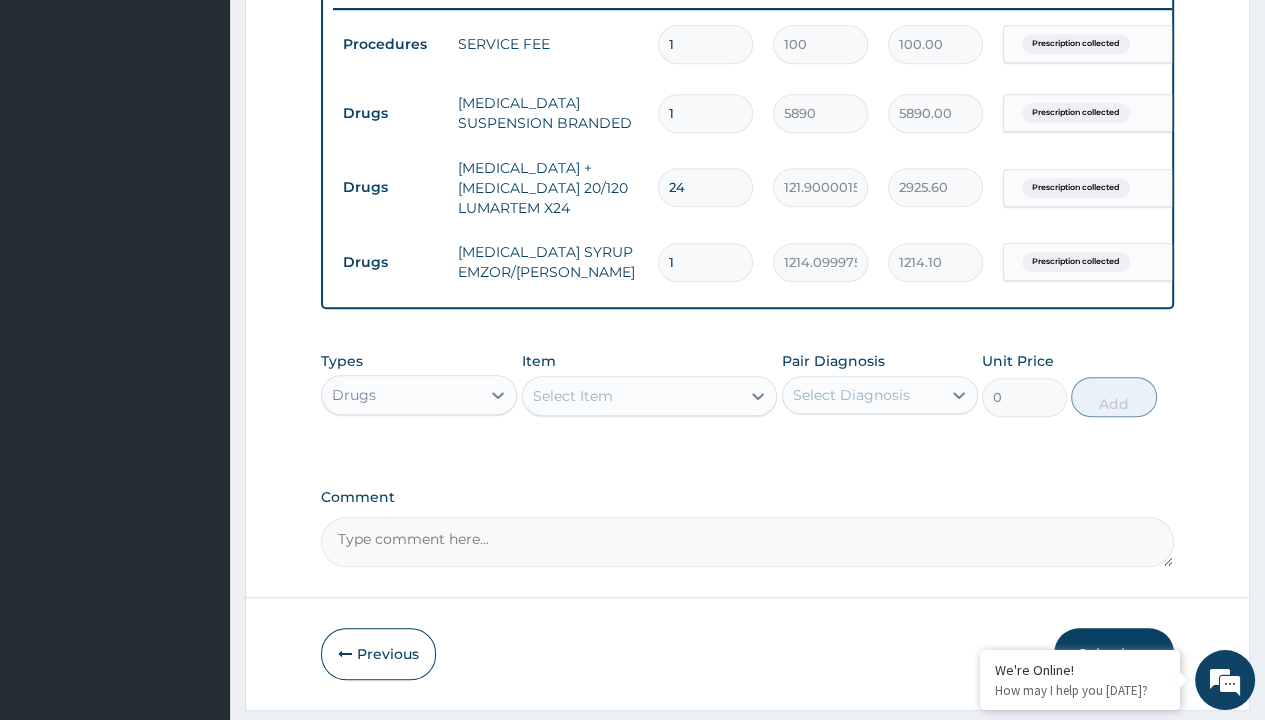 click on "Select Item" at bounding box center [573, 396] 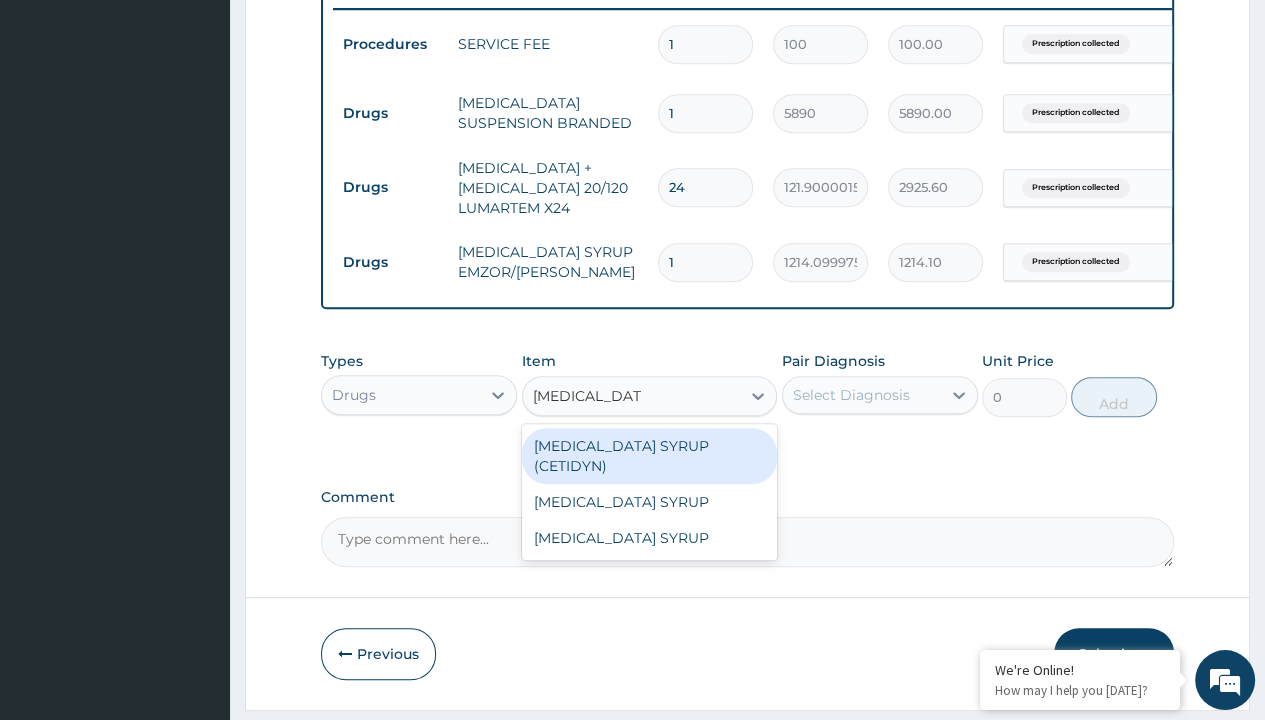 click on "[MEDICAL_DATA] SYRUP (CETIDYN)" at bounding box center [650, 456] 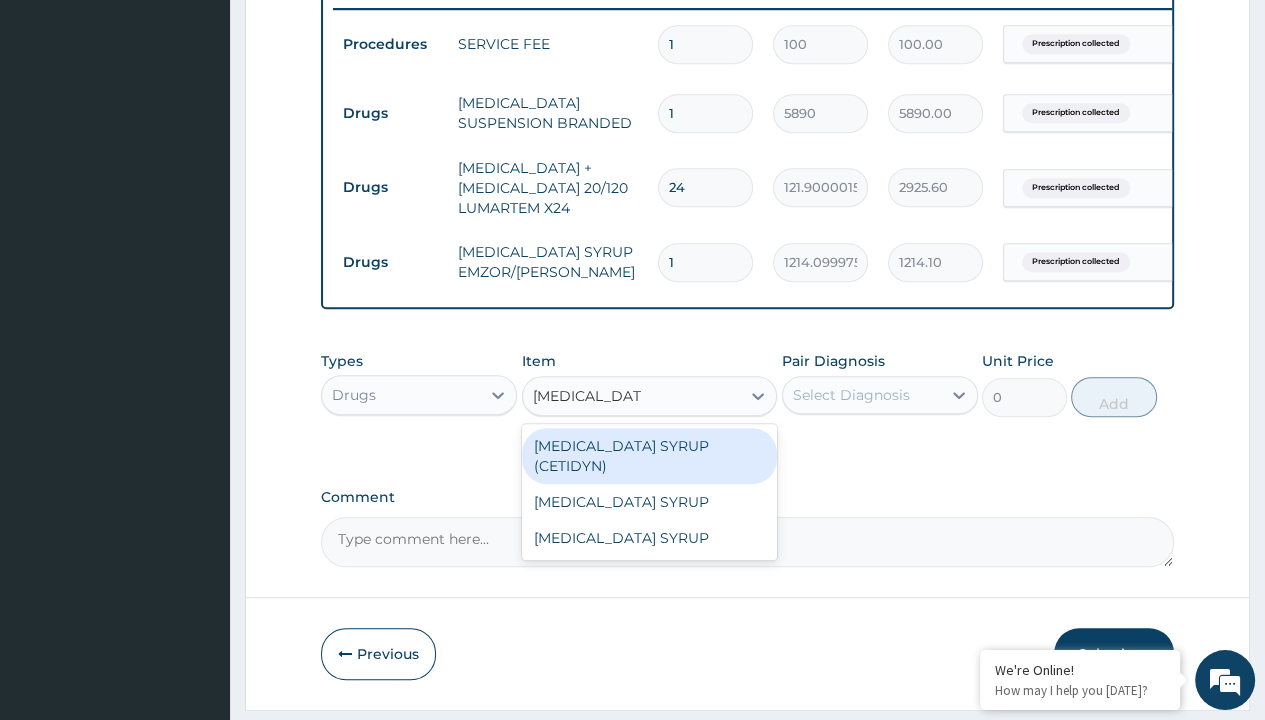 type 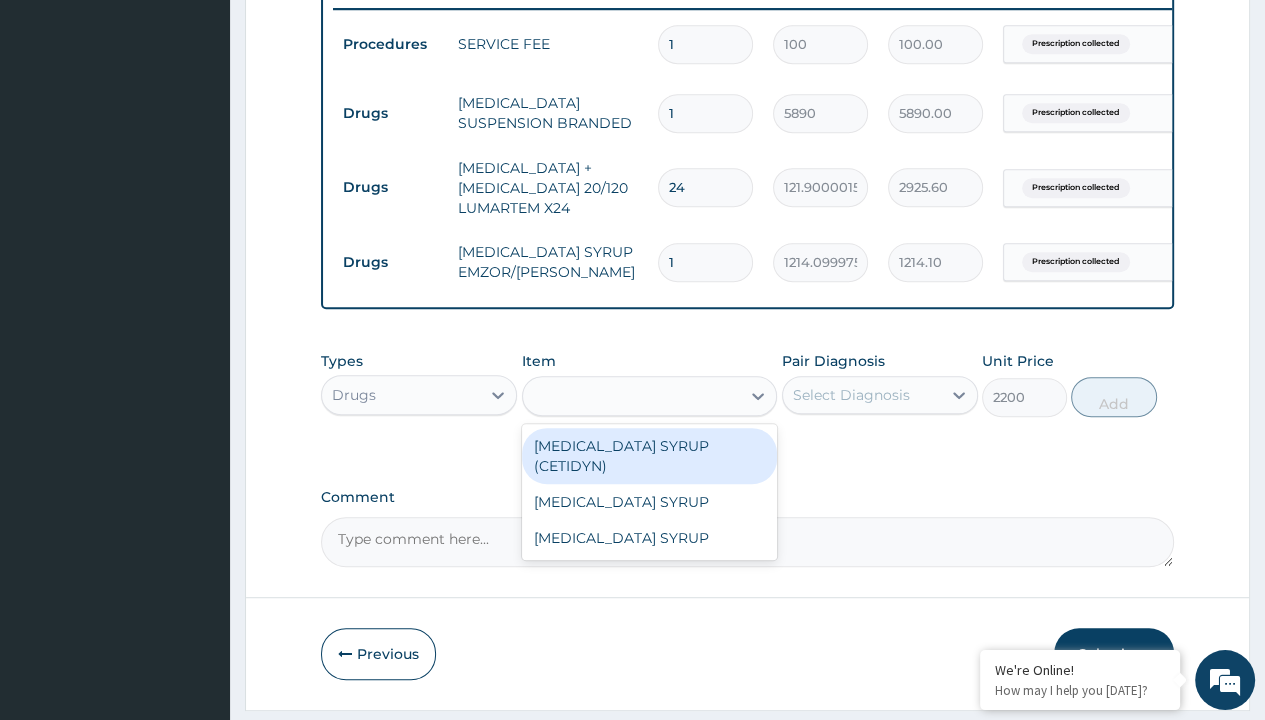 click on "Prescription collected" at bounding box center [409, -235] 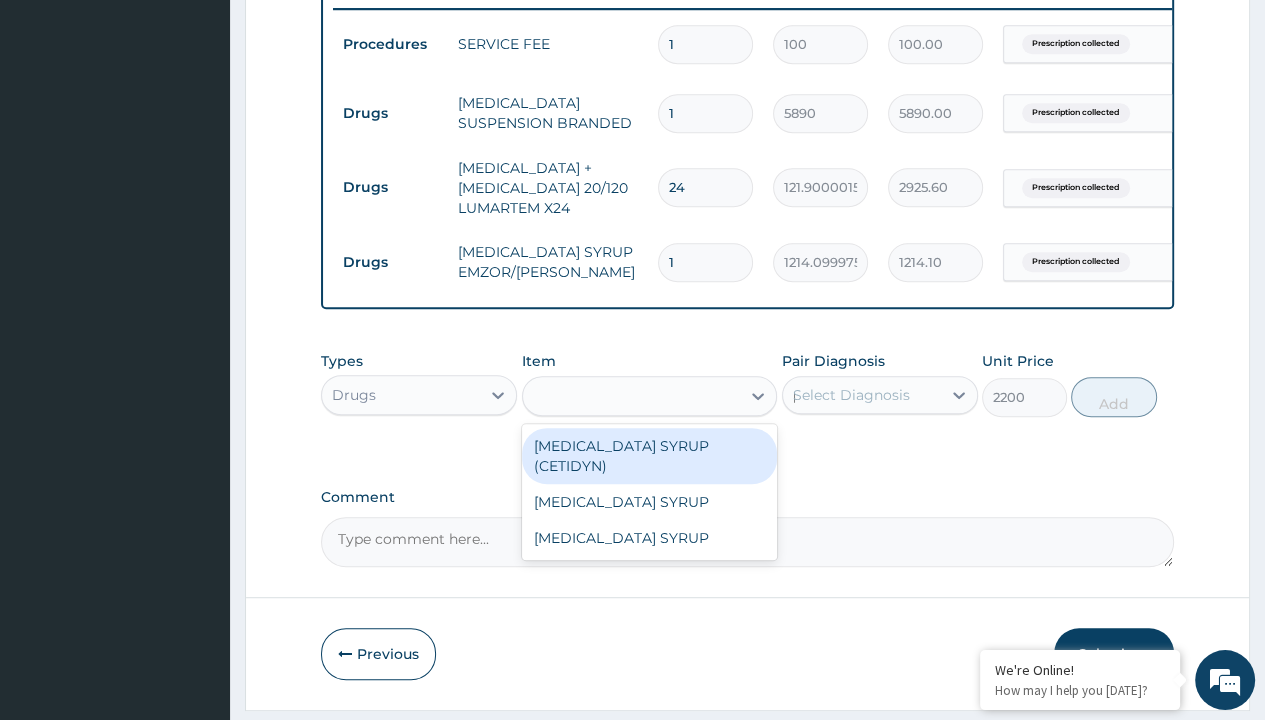 type 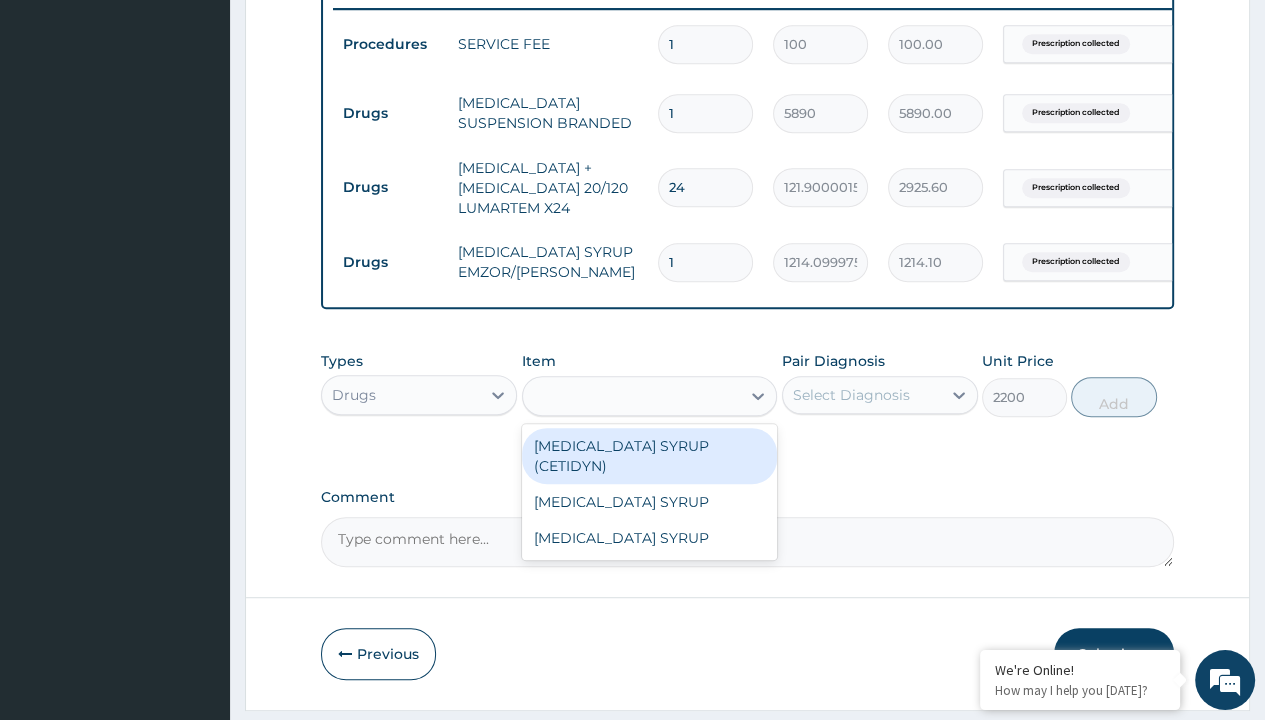 scroll, scrollTop: 856, scrollLeft: 0, axis: vertical 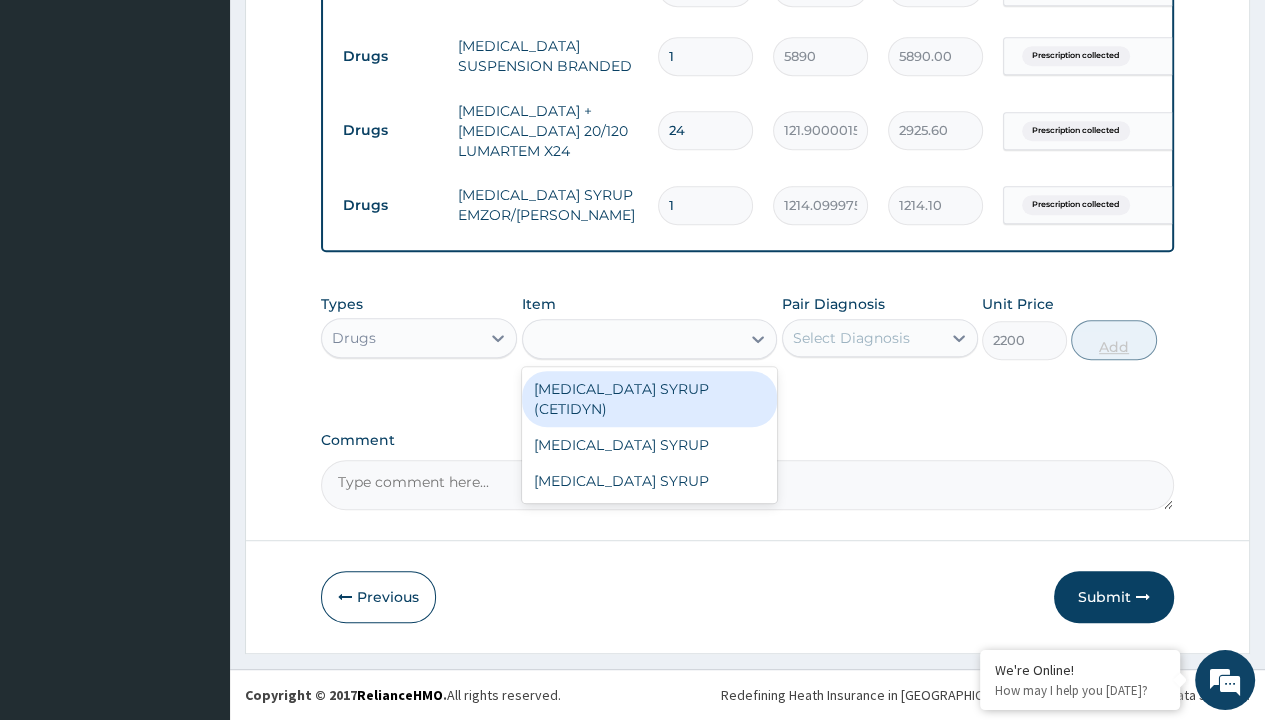 click on "Add" at bounding box center (1113, 340) 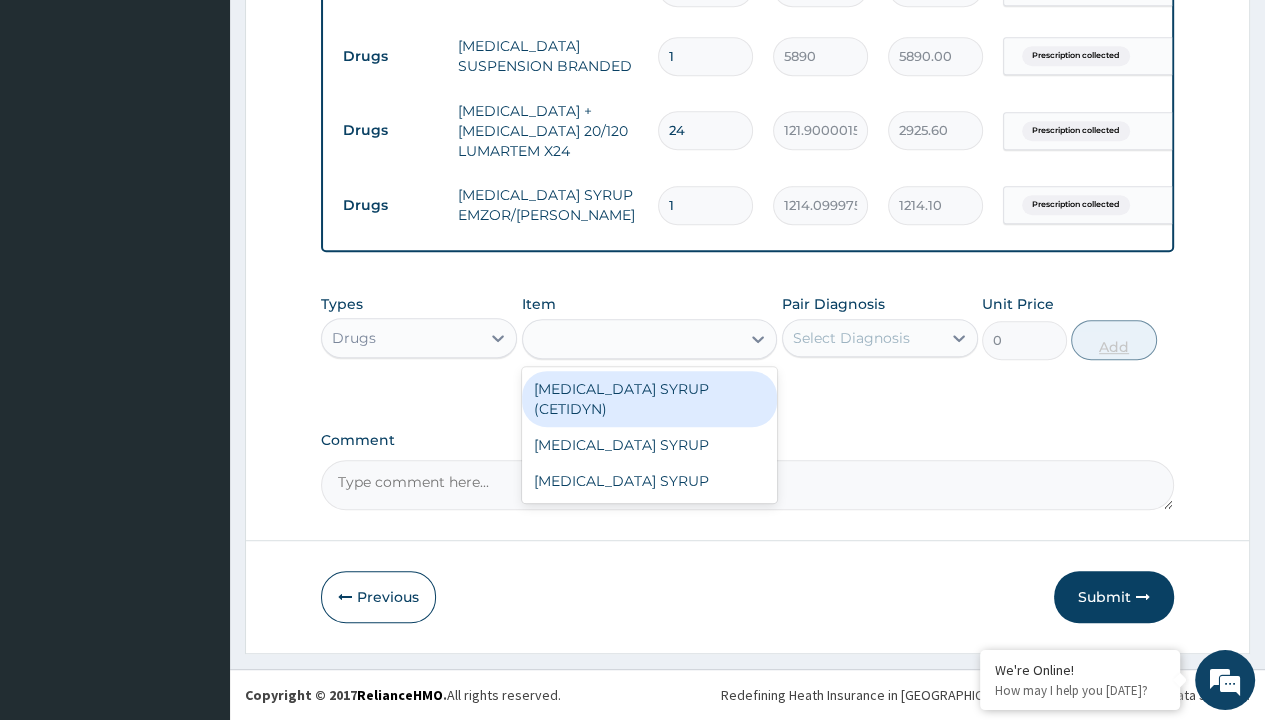 scroll, scrollTop: 0, scrollLeft: 0, axis: both 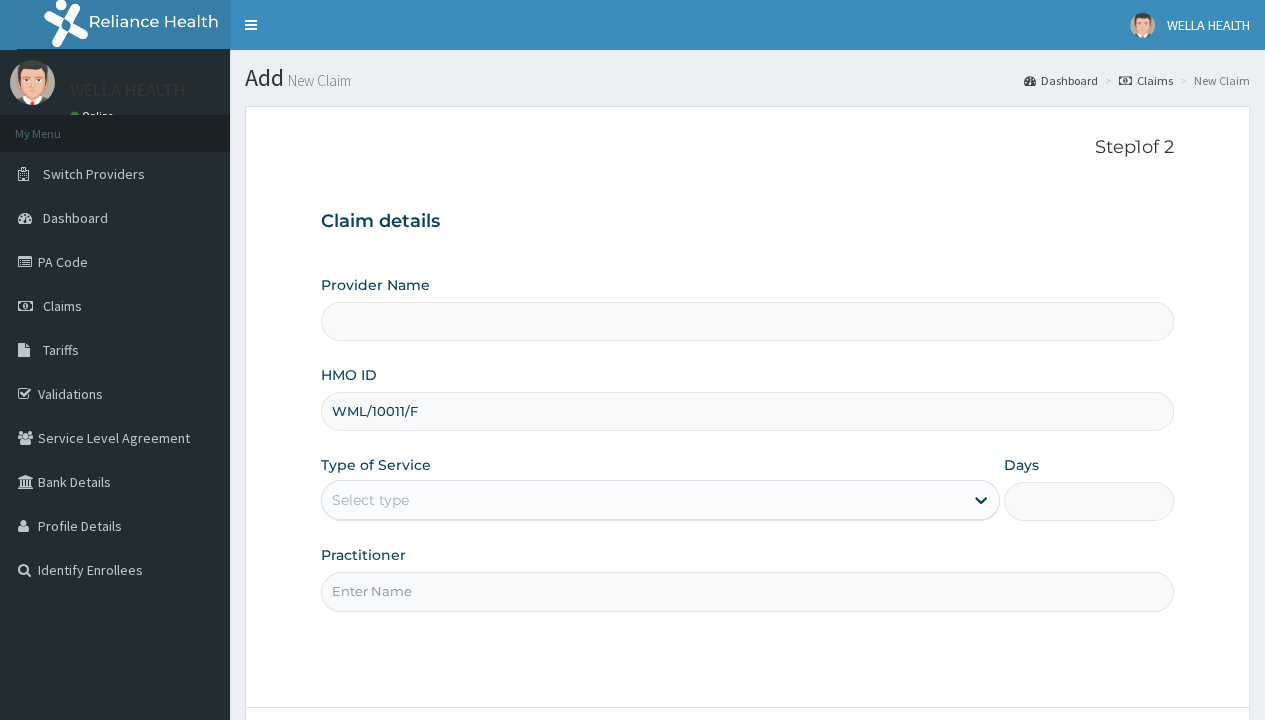 type on "WML/10011/F" 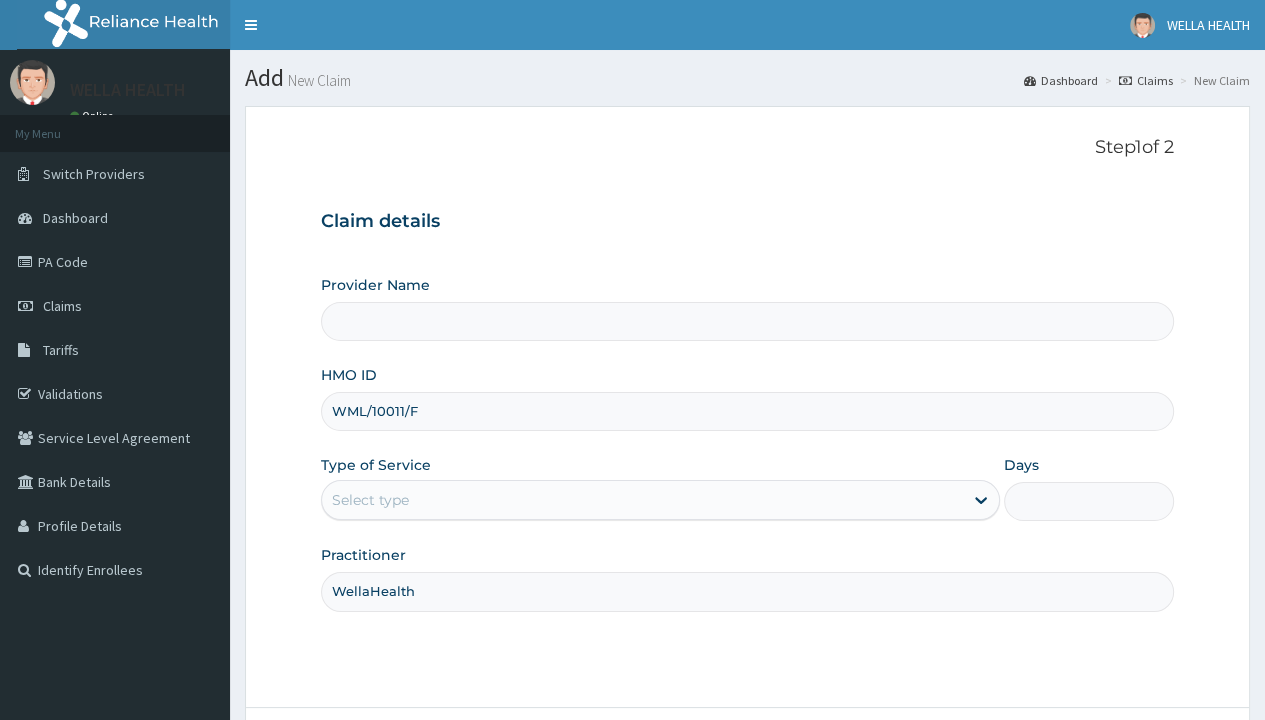 scroll, scrollTop: 0, scrollLeft: 0, axis: both 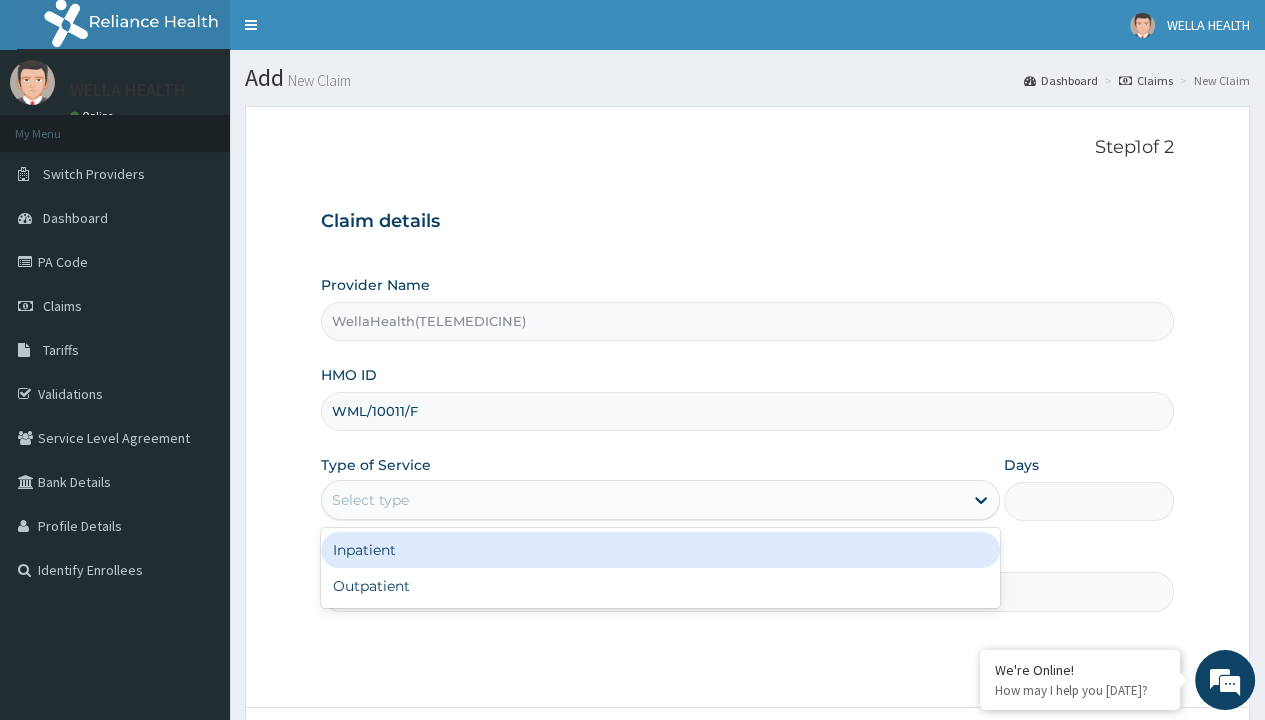 click on "Outpatient" at bounding box center (660, 586) 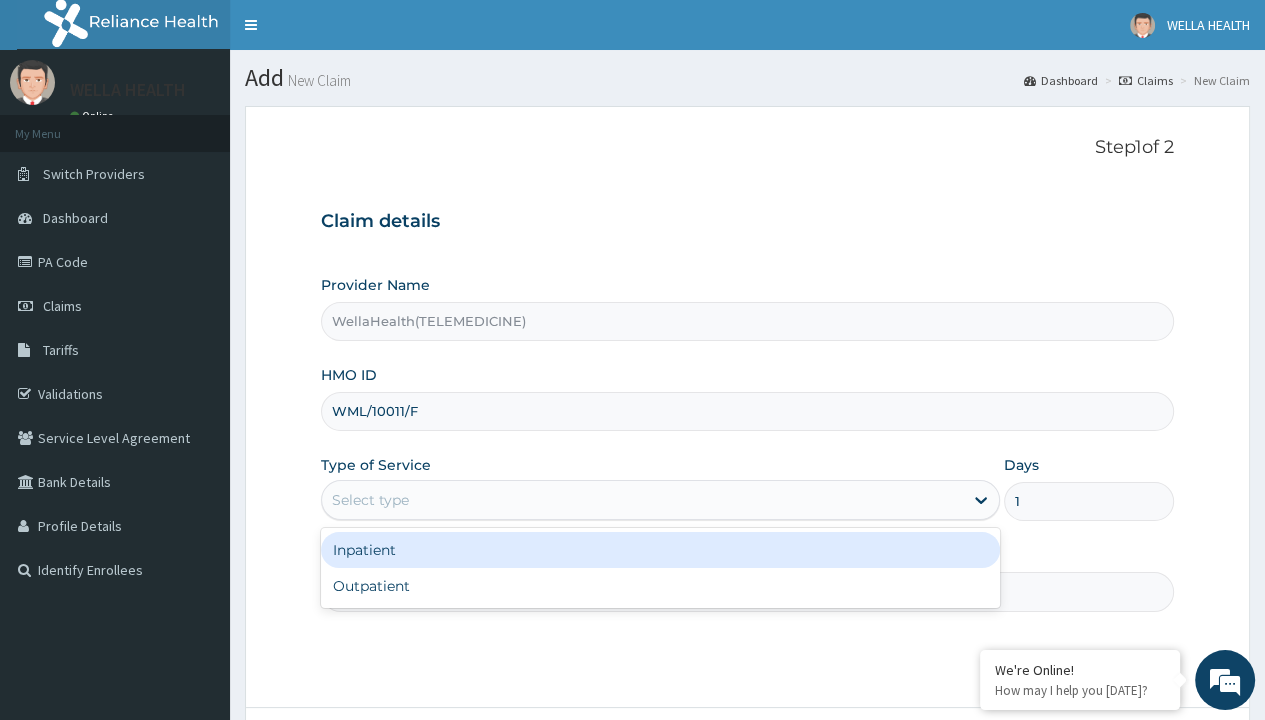 click on "Next" at bounding box center (1123, 764) 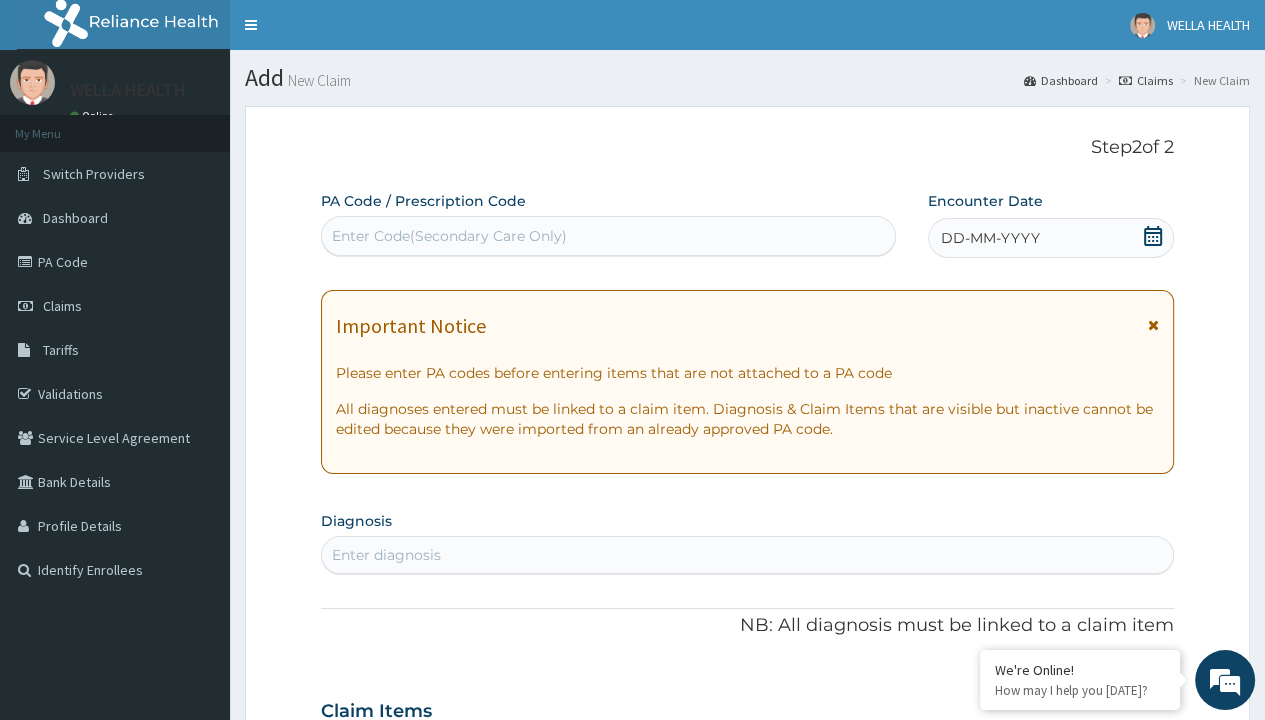 scroll, scrollTop: 167, scrollLeft: 0, axis: vertical 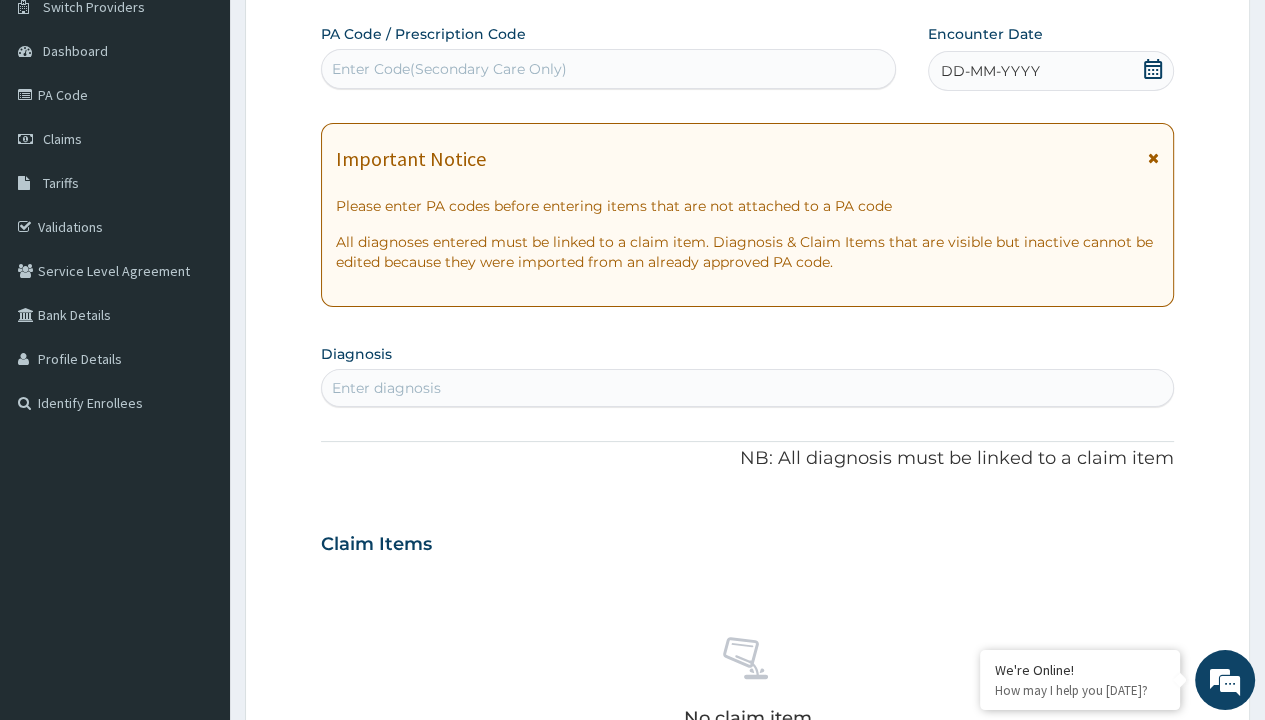 click on "DD-MM-YYYY" at bounding box center [990, 71] 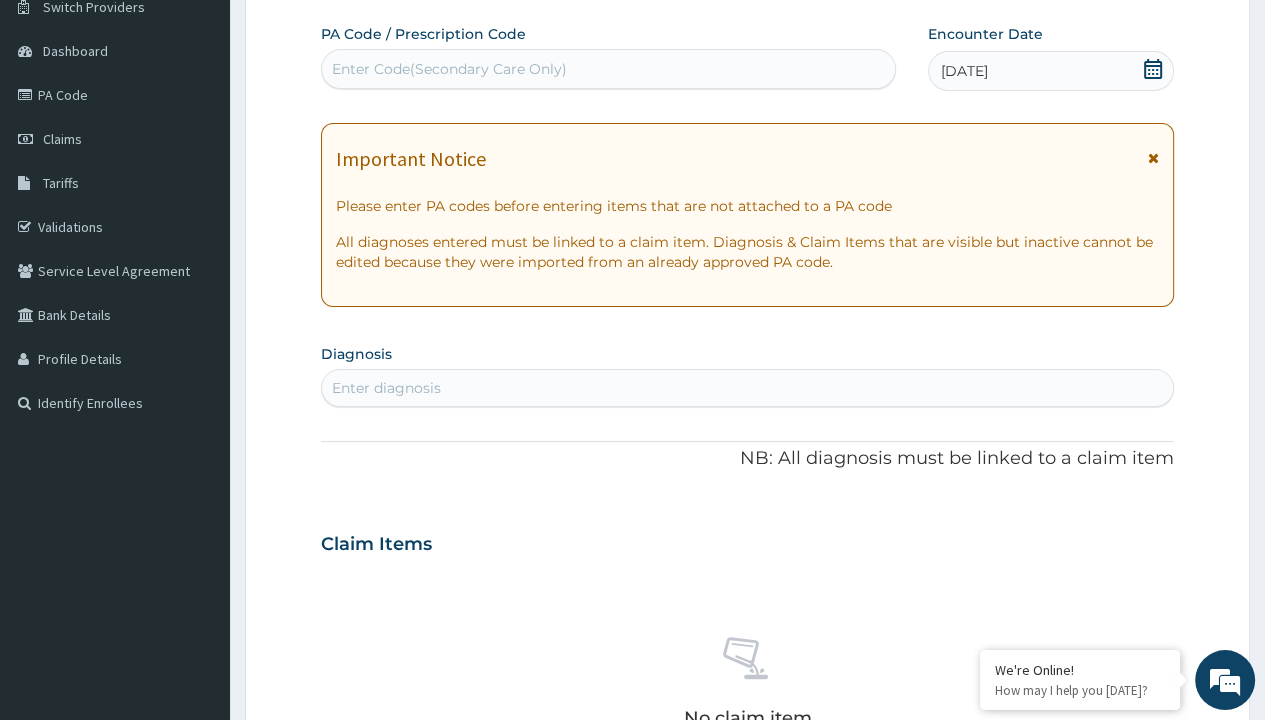 type on "PR/7DBC1DEC" 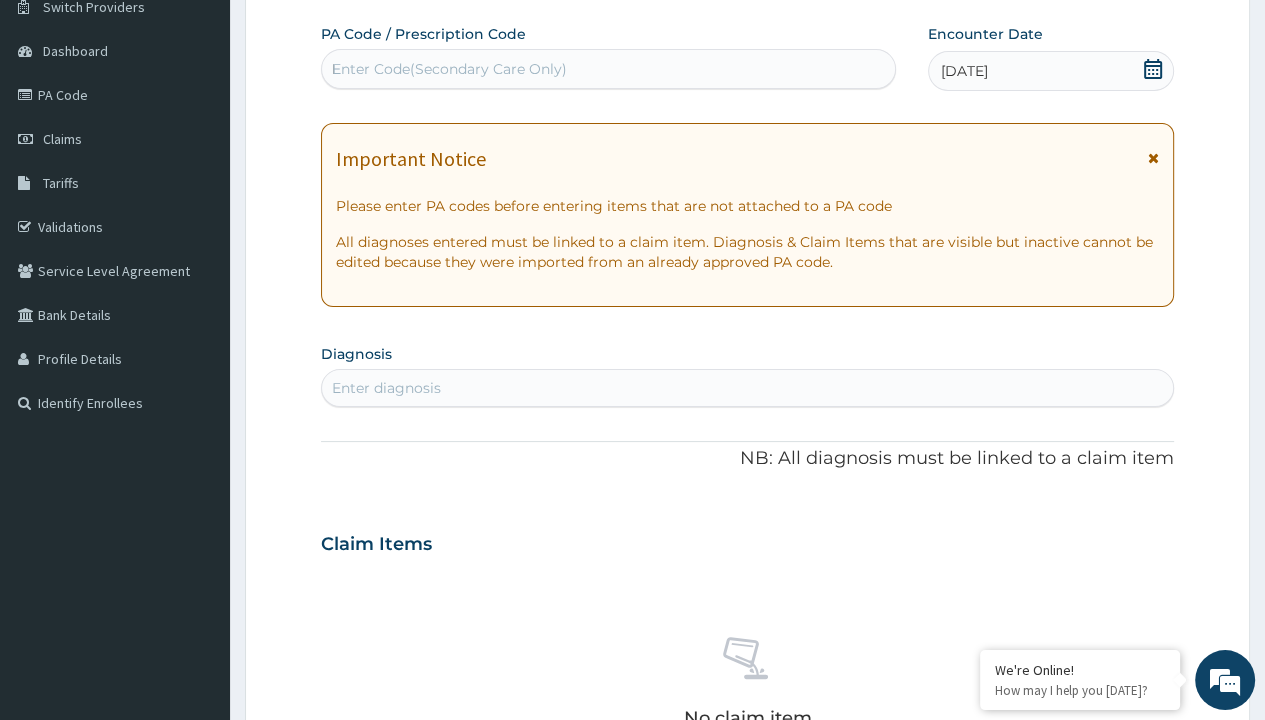 type 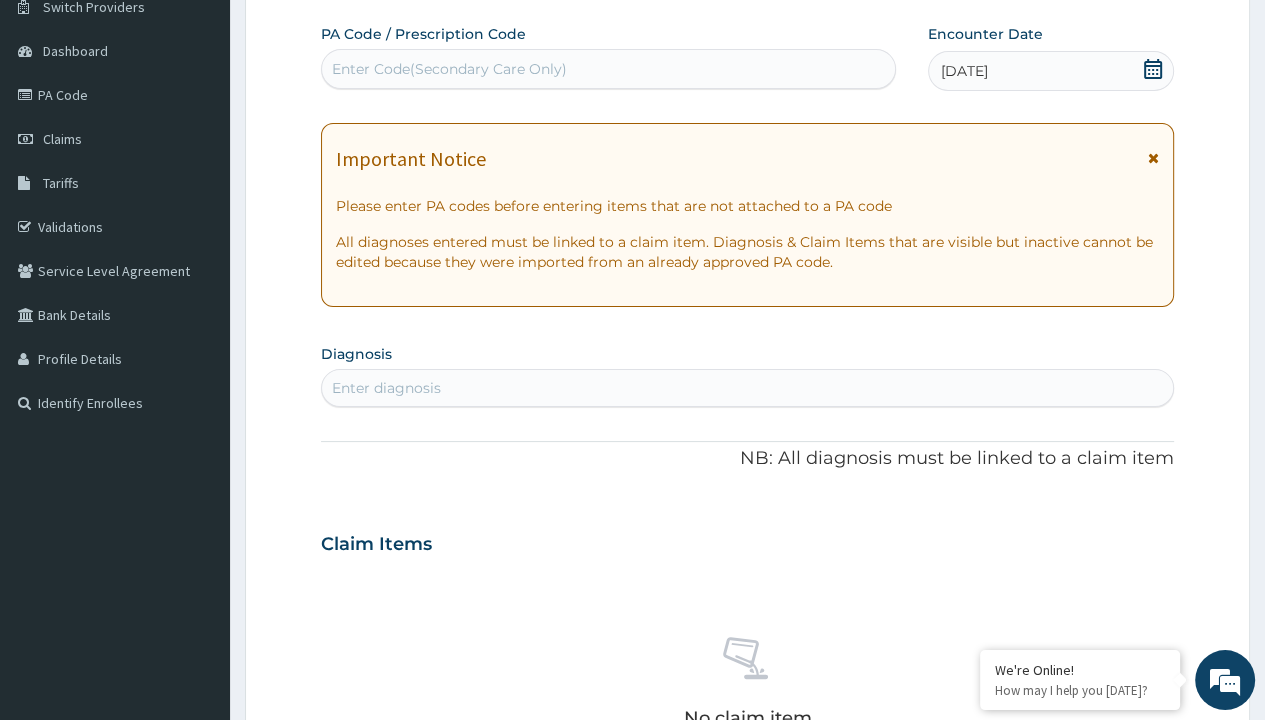 scroll, scrollTop: 0, scrollLeft: 0, axis: both 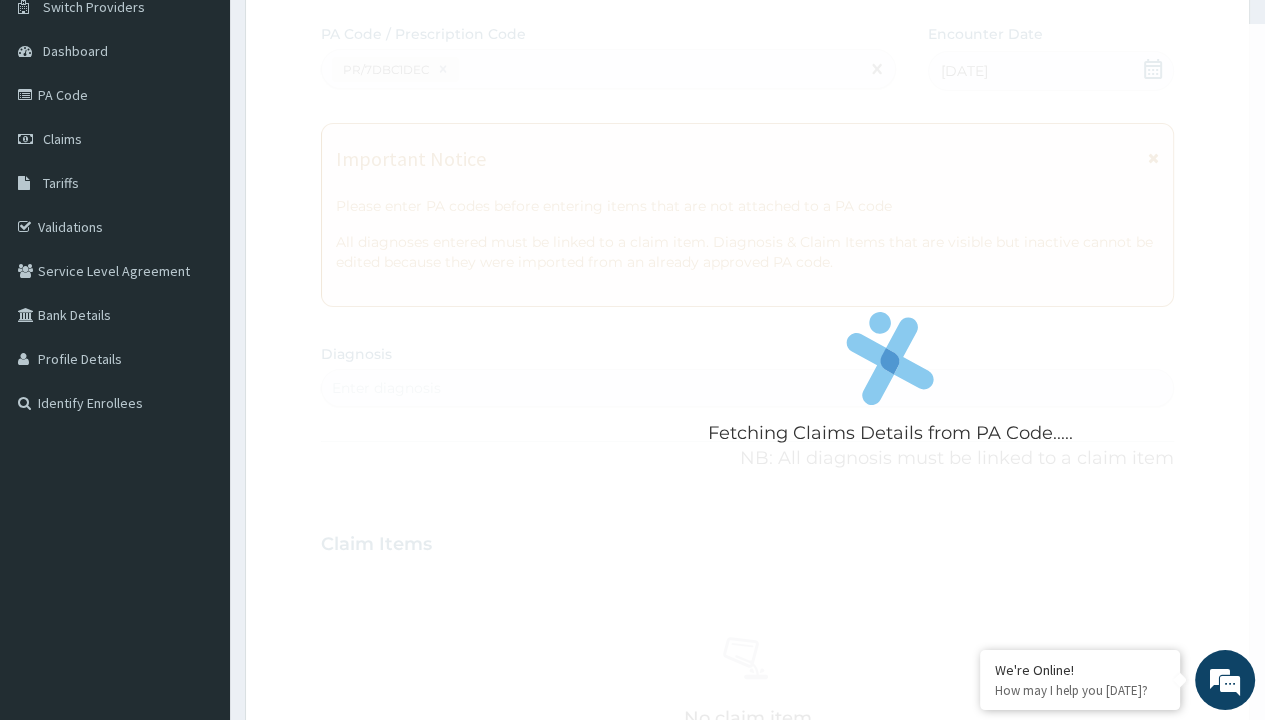 click on "Enter diagnosis" at bounding box center (386, 388) 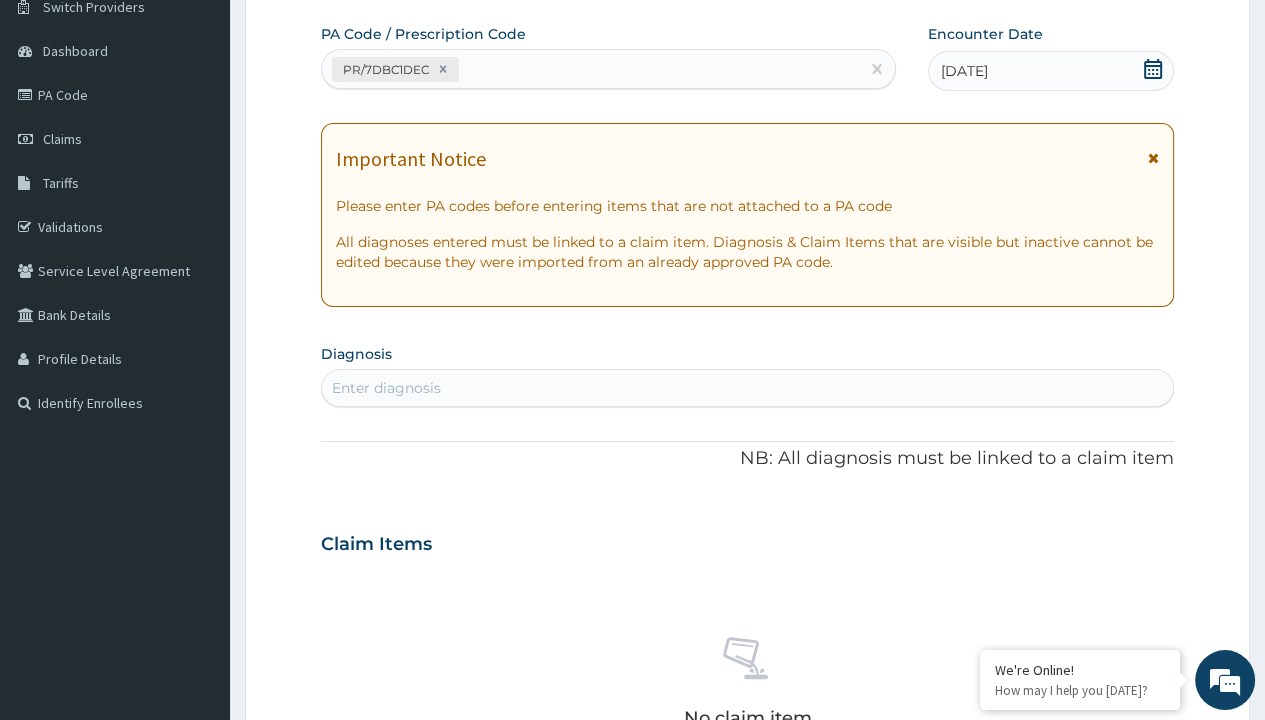 type on "prescription collected" 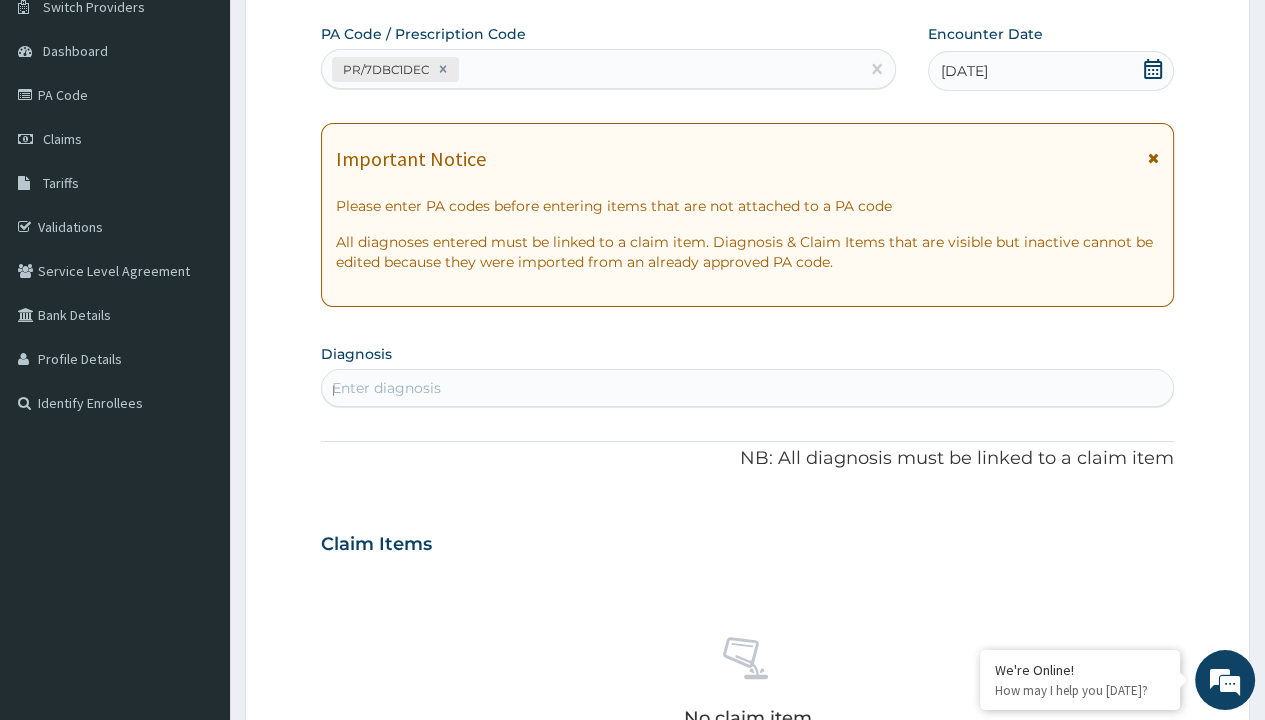 scroll, scrollTop: 0, scrollLeft: 0, axis: both 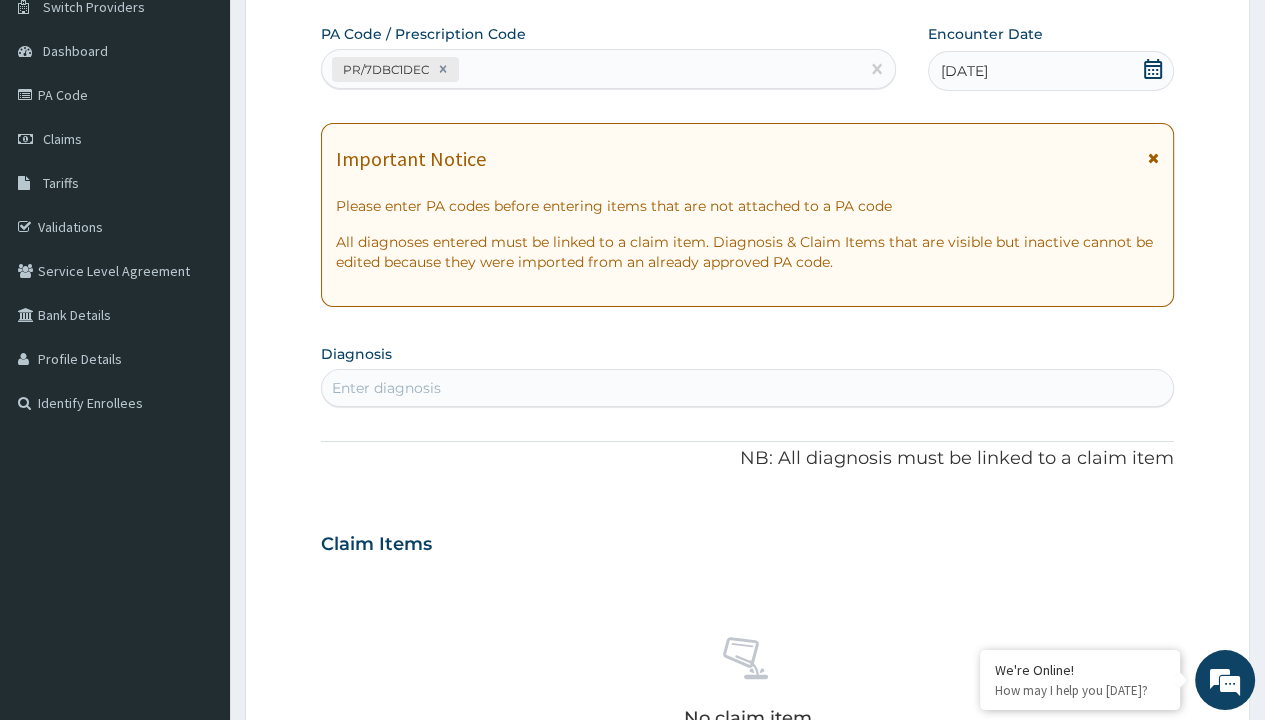 click on "Step  2  of 2 PA Code / Prescription Code PR/7DBC1DEC Encounter Date 06-07-2025 Important Notice Please enter PA codes before entering items that are not attached to a PA code   All diagnoses entered must be linked to a claim item. Diagnosis & Claim Items that are visible but inactive cannot be edited because they were imported from an already approved PA code. Diagnosis   Select is focused ,type to refine list, press Down to open the menu,  press left to focus selected values Enter diagnosis NB: All diagnosis must be linked to a claim item Claim Items No claim item Types Select Type Item Select Item Pair Diagnosis Select Diagnosis Unit Price 0 Add Comment     Previous   Submit" at bounding box center (747, 571) 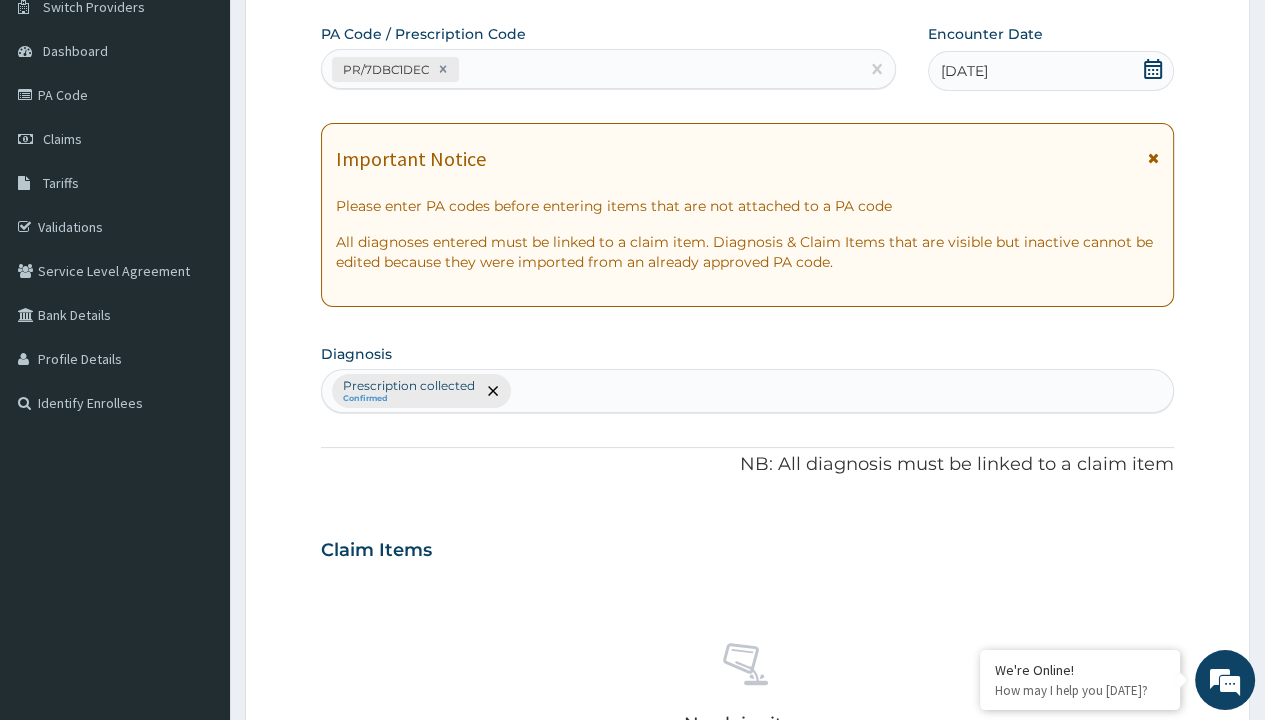 click on "Select Type" at bounding box center (372, 893) 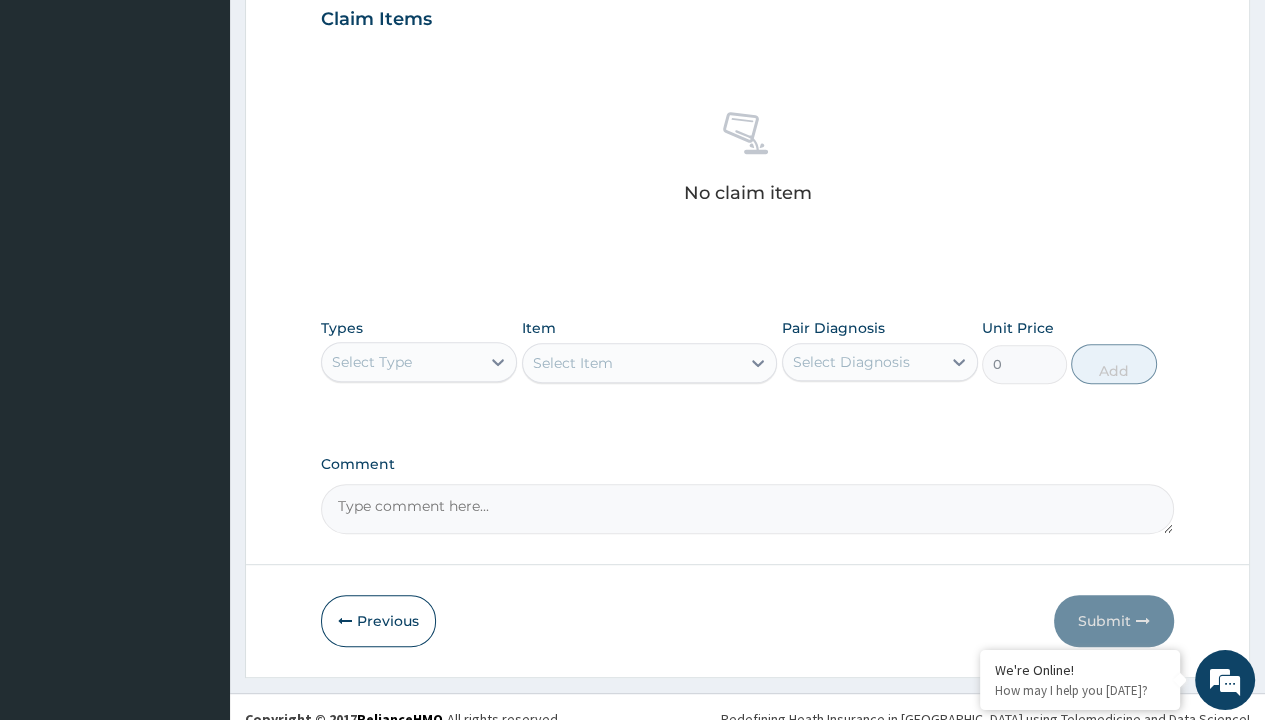 type on "procedures" 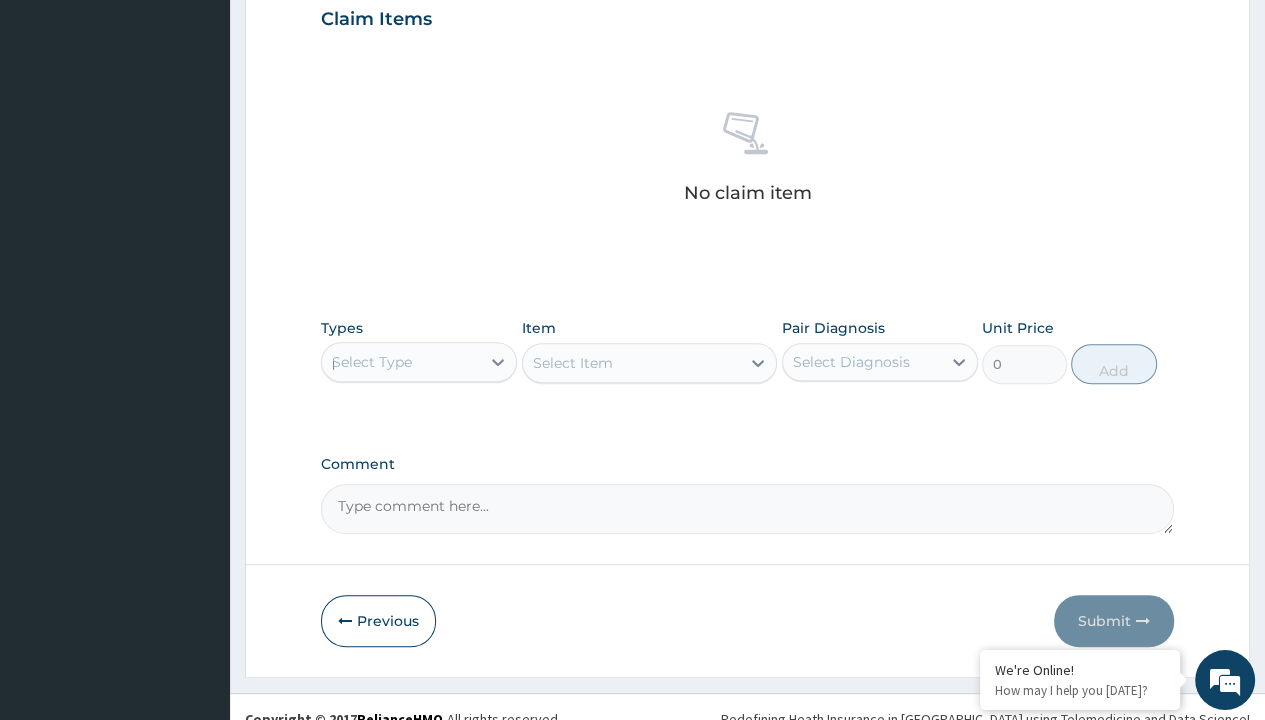 type 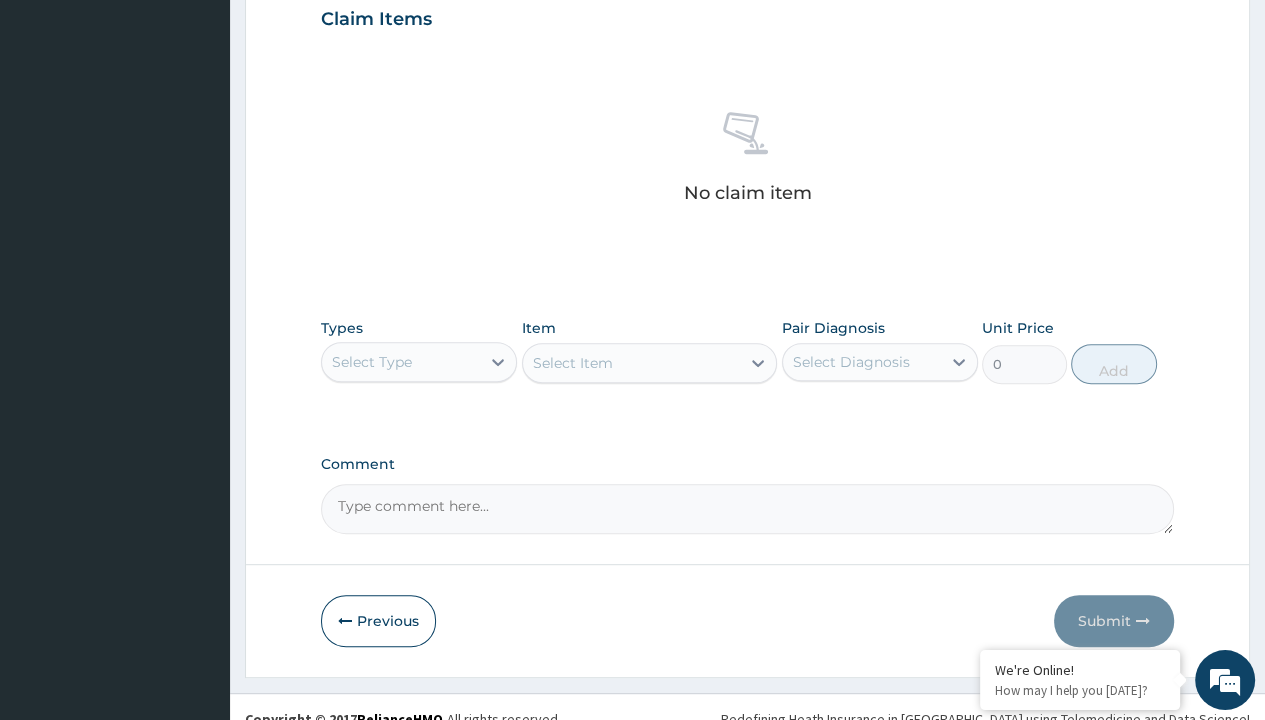 scroll, scrollTop: 0, scrollLeft: 0, axis: both 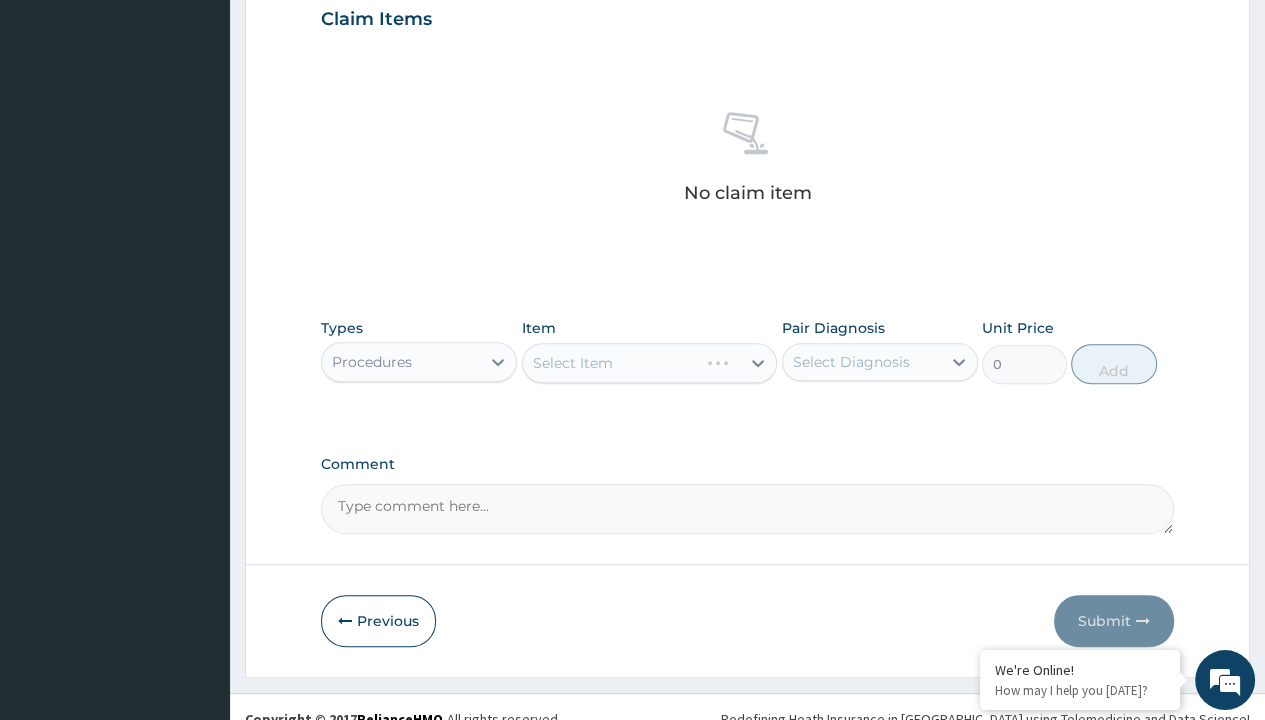 click on "Select Item" at bounding box center (573, 363) 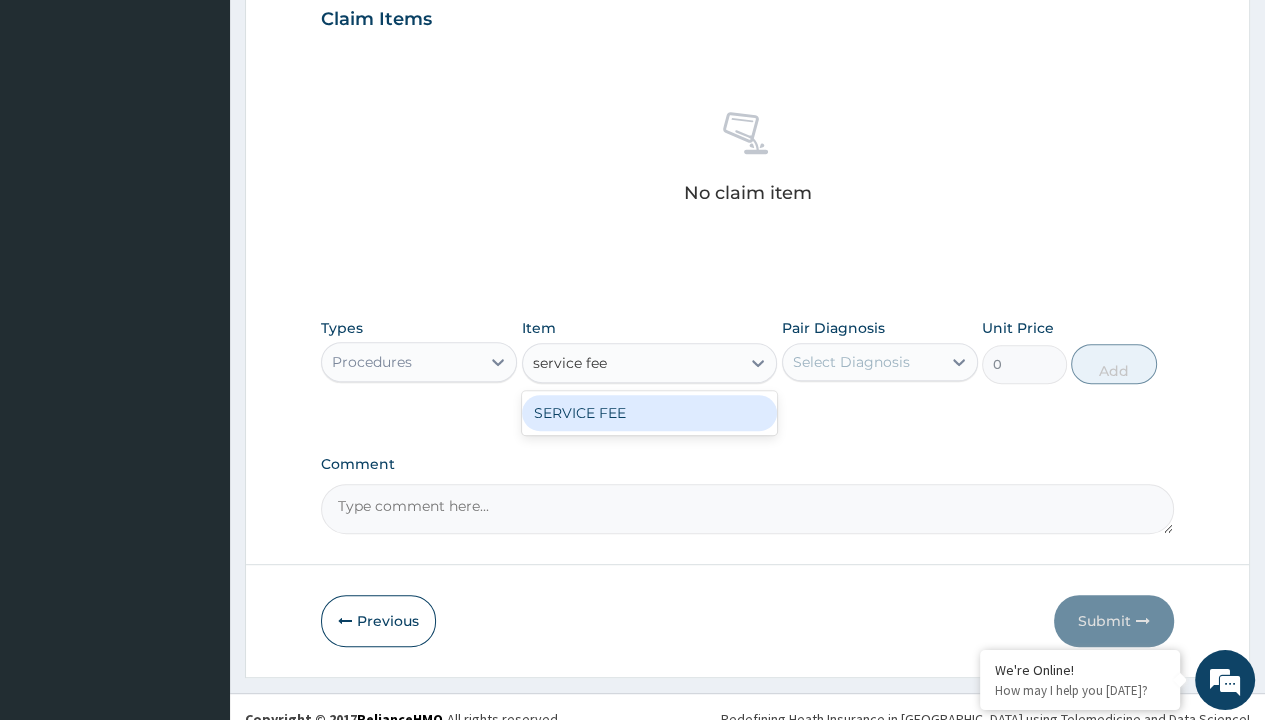 click on "SERVICE FEE" at bounding box center (650, 413) 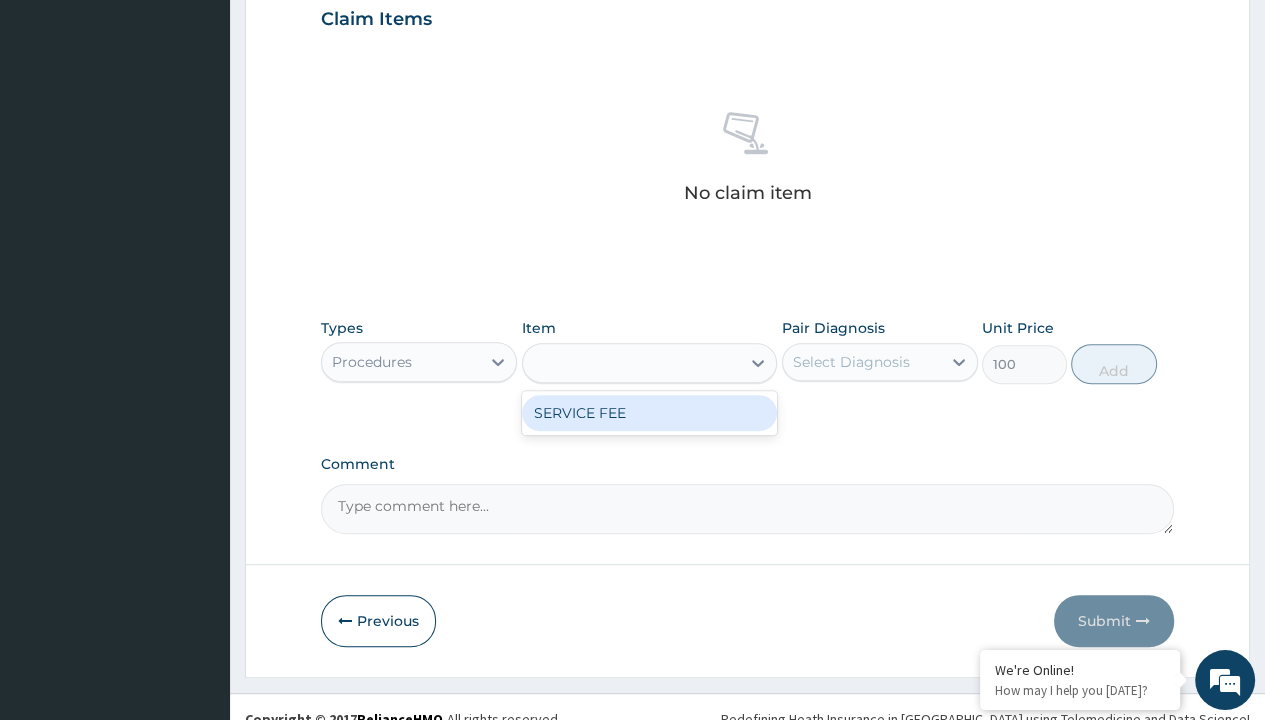 click on "Prescription collected" at bounding box center (409, -145) 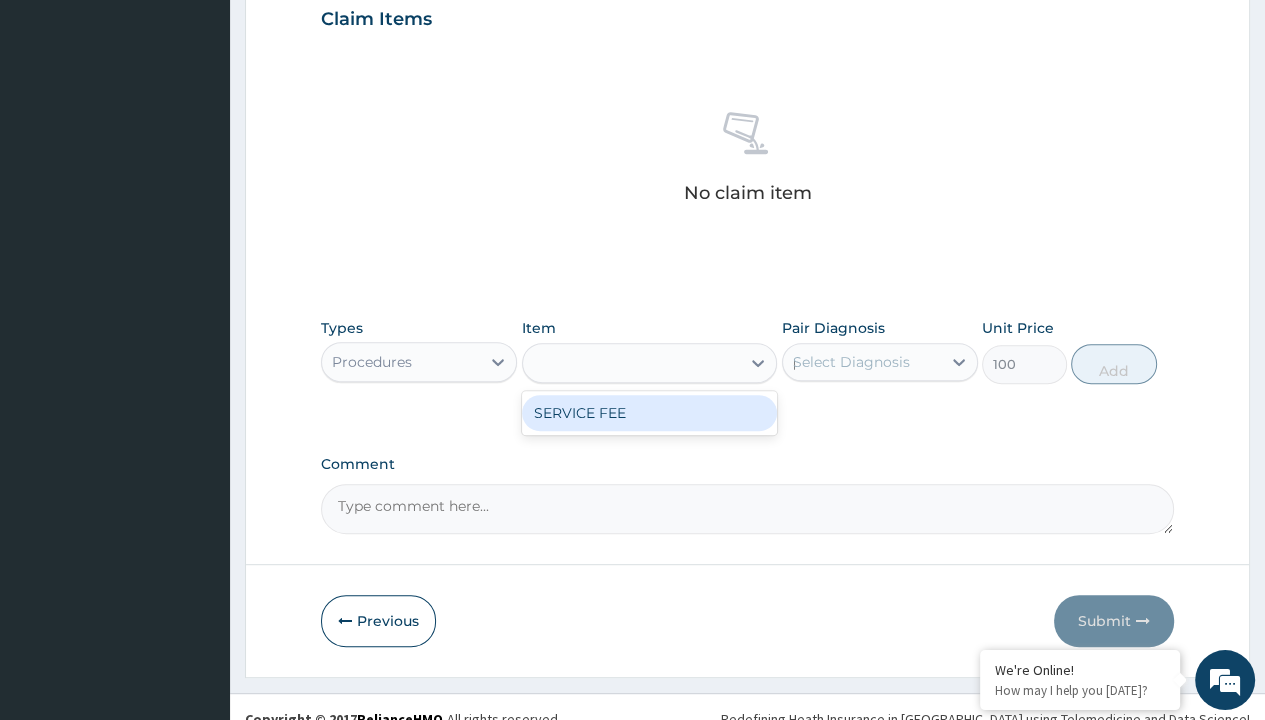 type 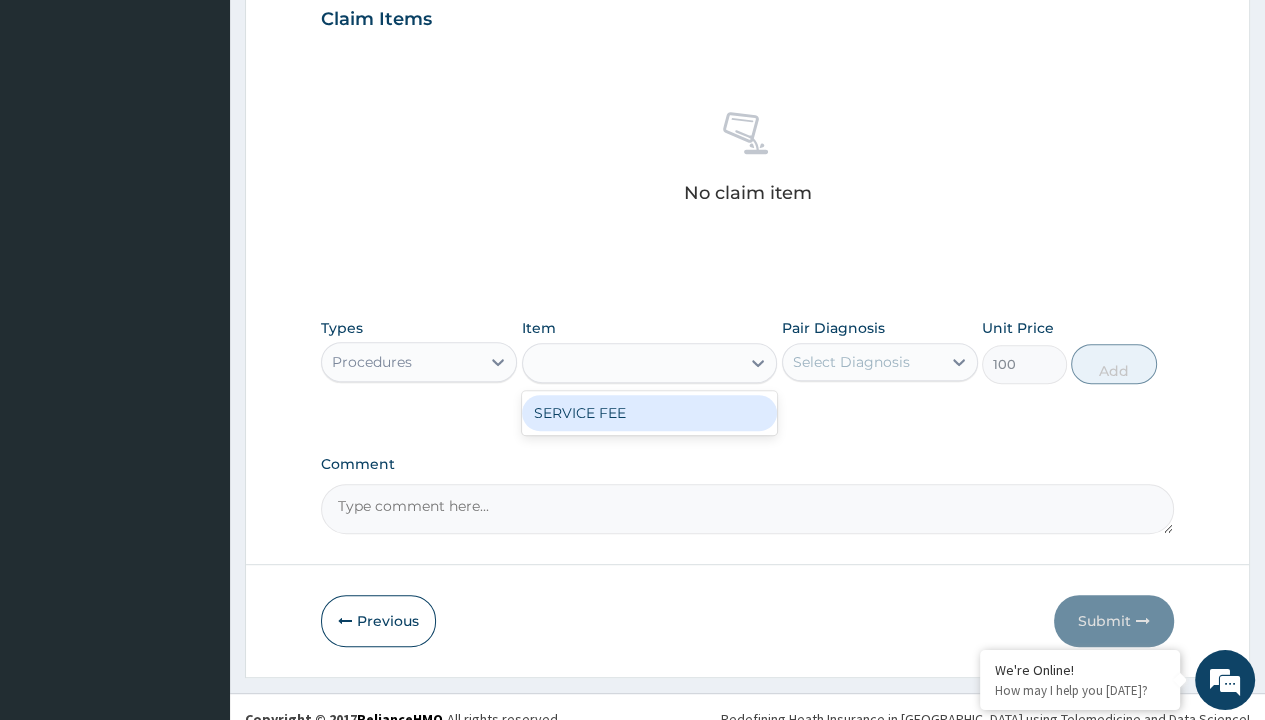 scroll, scrollTop: 720, scrollLeft: 0, axis: vertical 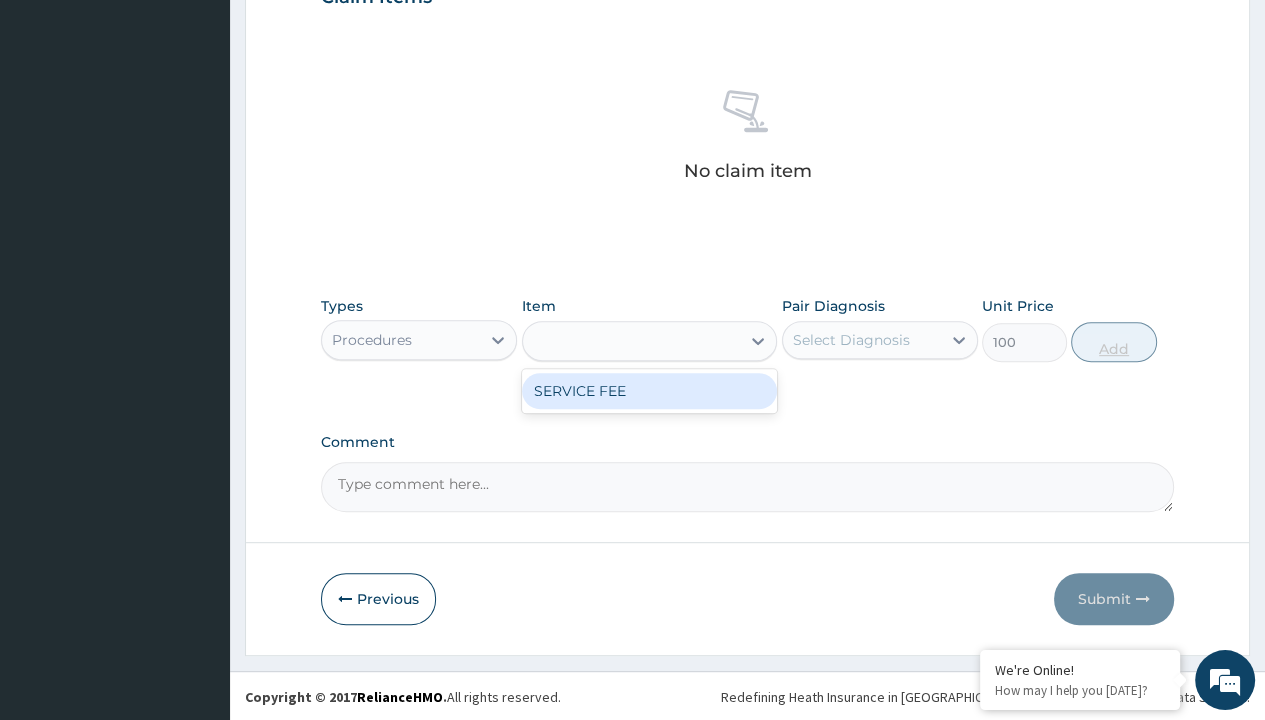 click on "Add" at bounding box center [1113, 342] 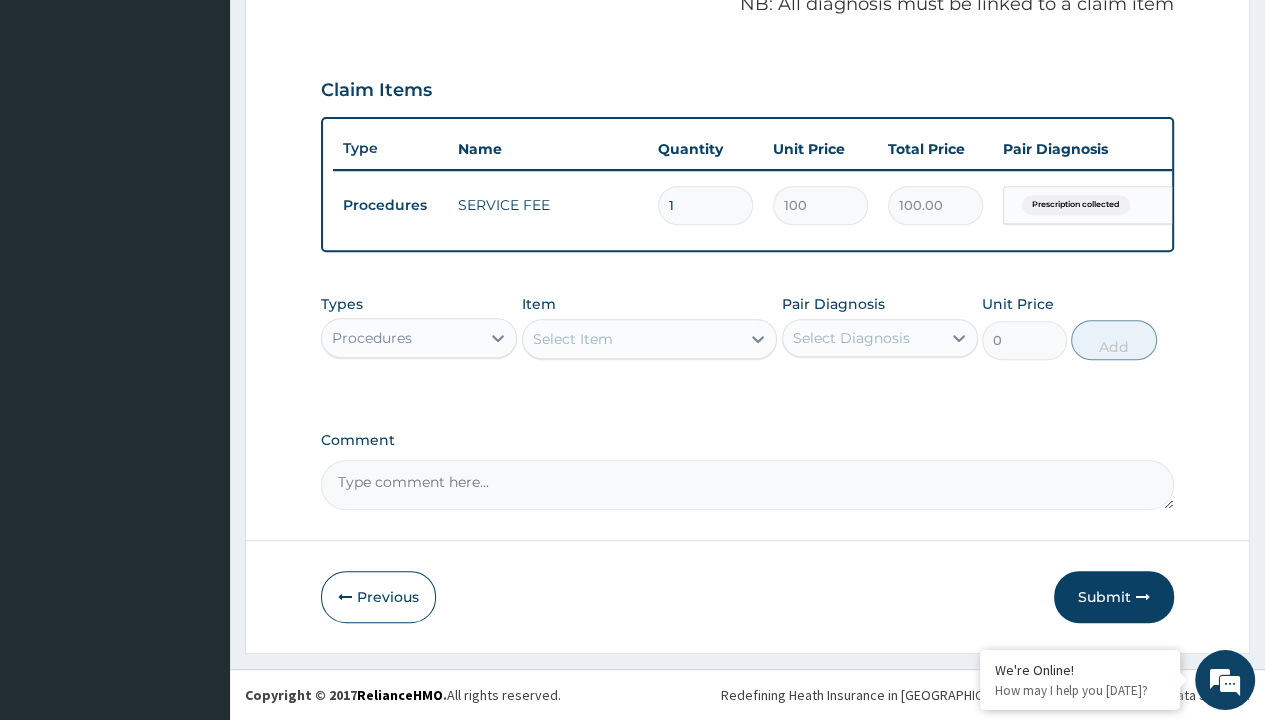 click on "Step  2  of 2 PA Code / Prescription Code PR/7DBC1DEC Encounter Date 06-07-2025 Important Notice Please enter PA codes before entering items that are not attached to a PA code   All diagnoses entered must be linked to a claim item. Diagnosis & Claim Items that are visible but inactive cannot be edited because they were imported from an already approved PA code. Diagnosis Prescription collected Confirmed NB: All diagnosis must be linked to a claim item Claim Items Type Name Quantity Unit Price Total Price Pair Diagnosis Actions Procedures SERVICE FEE 1 100 100.00 Prescription collected Delete Types Procedures Item Select Item Pair Diagnosis Select Diagnosis Unit Price 0 Add Comment     Previous   Submit" at bounding box center [747, 66] 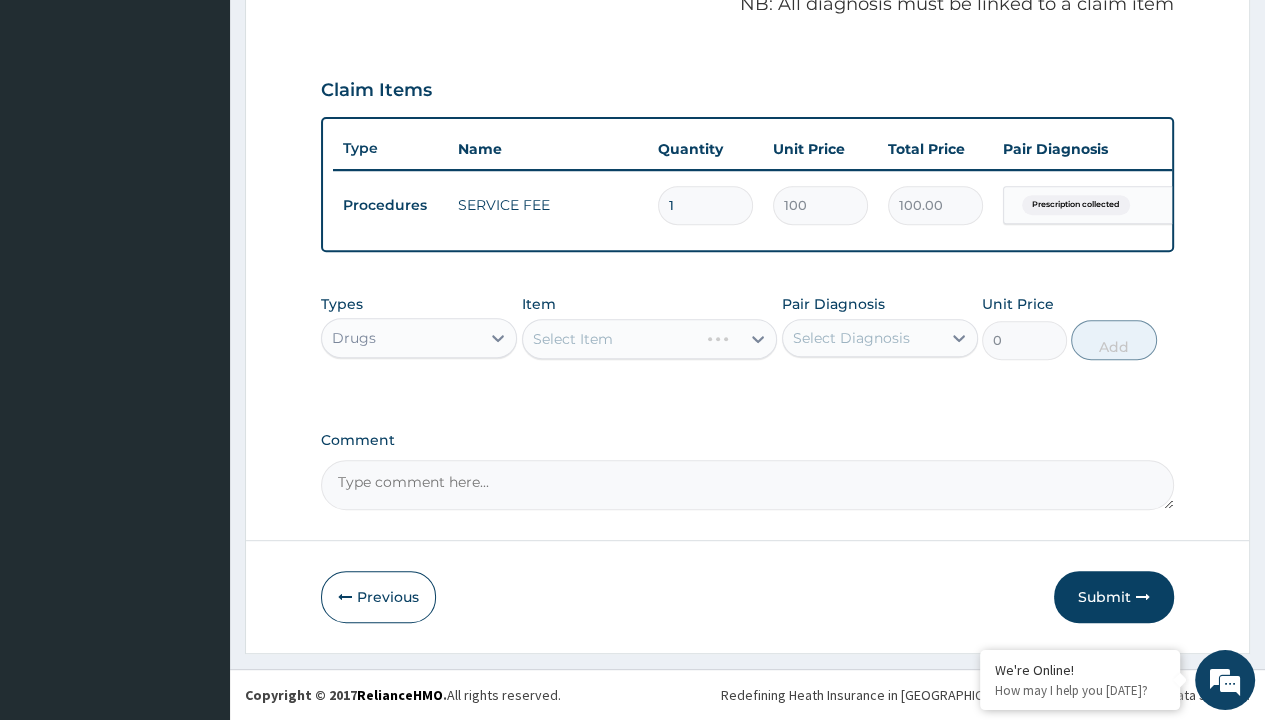 click on "Select Item" at bounding box center [573, 339] 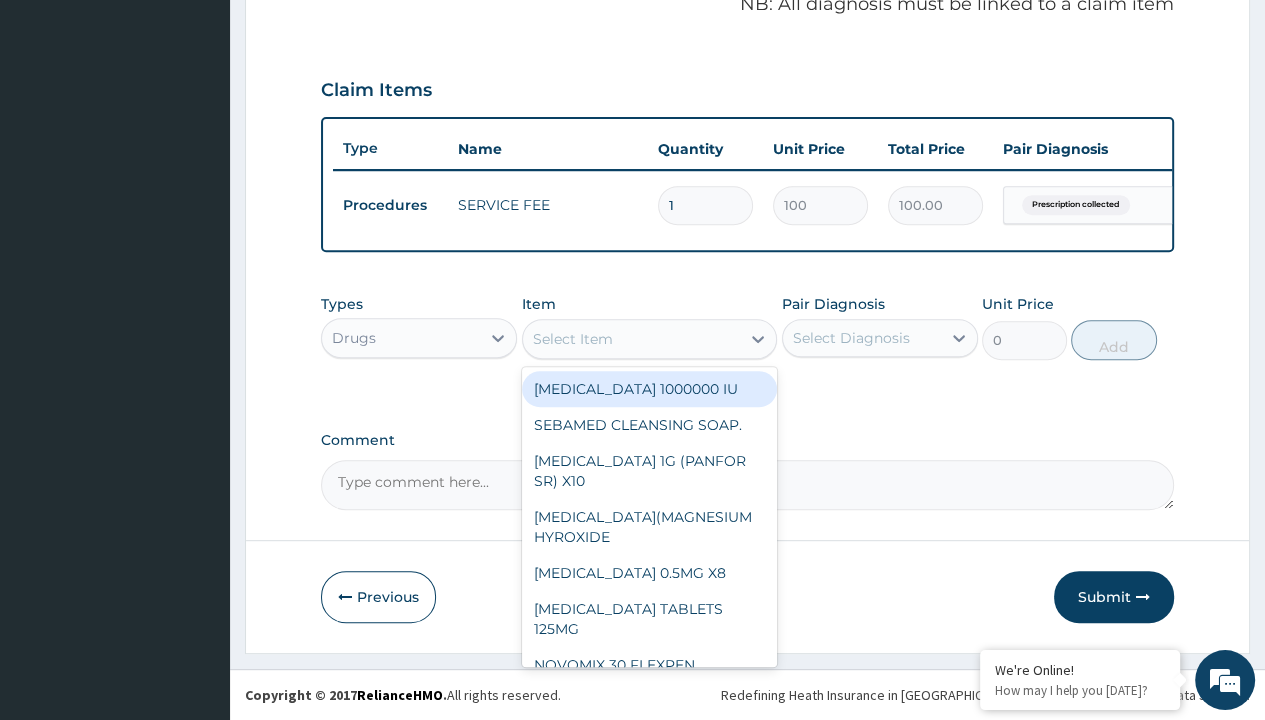 type on "artemether + lumefantrine 20/120 lumartem x24" 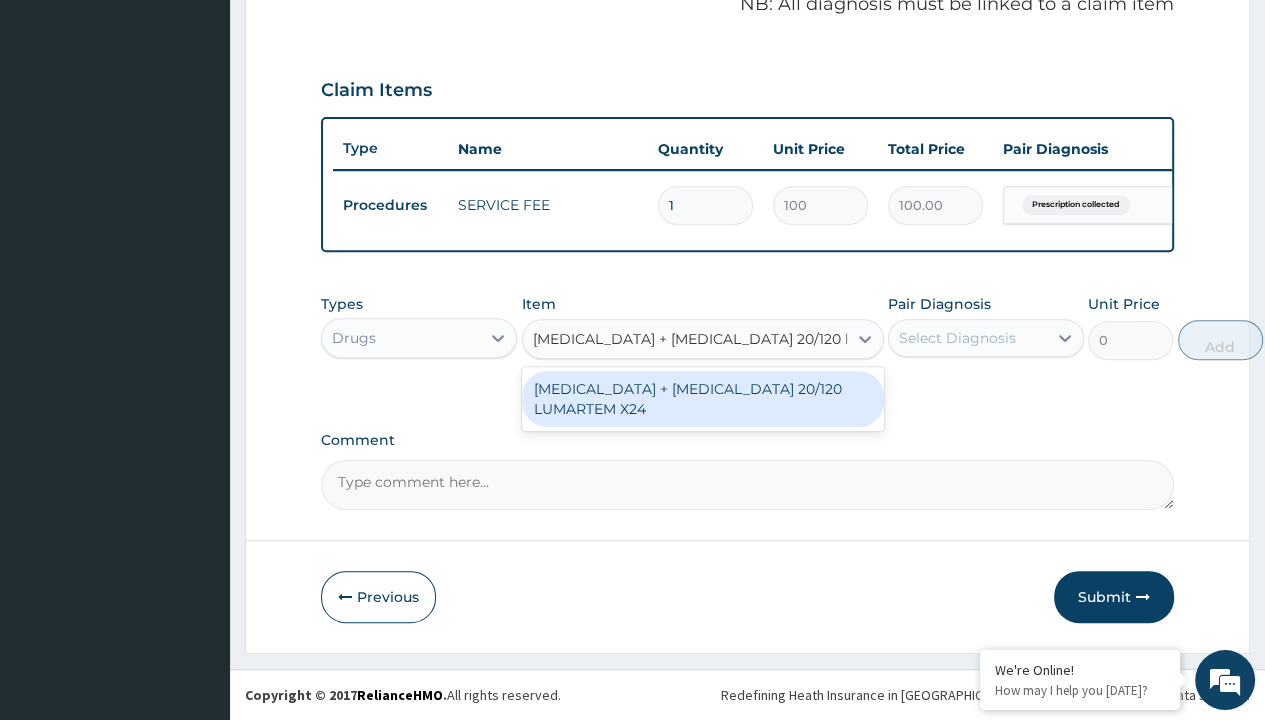 click on "[MEDICAL_DATA] + [MEDICAL_DATA] 20/120 LUMARTEM X24" at bounding box center (703, 399) 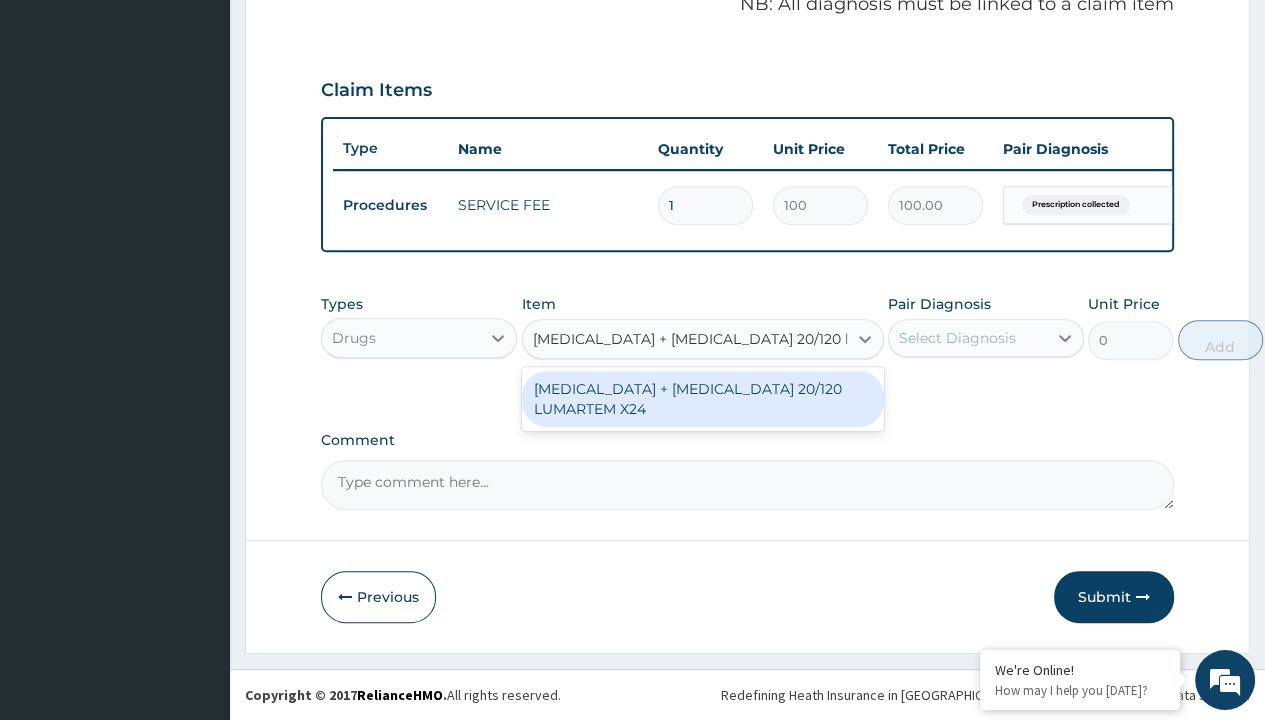 type 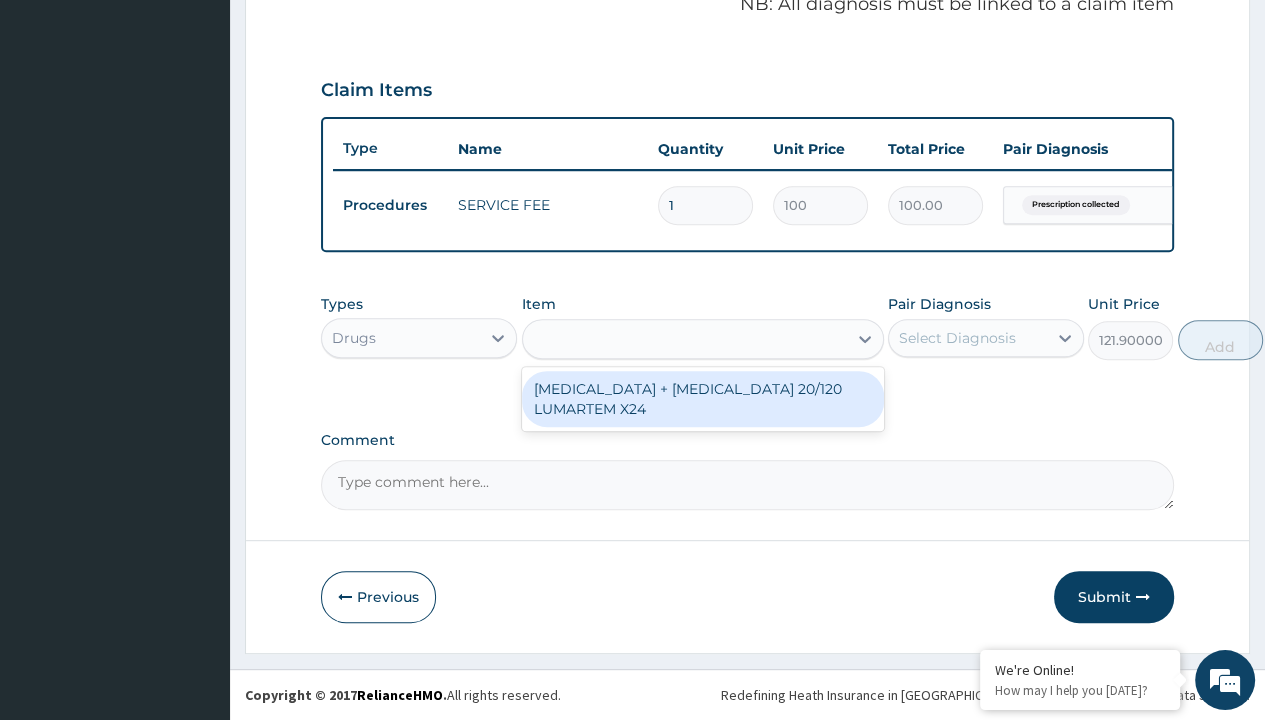 scroll, scrollTop: 0, scrollLeft: 0, axis: both 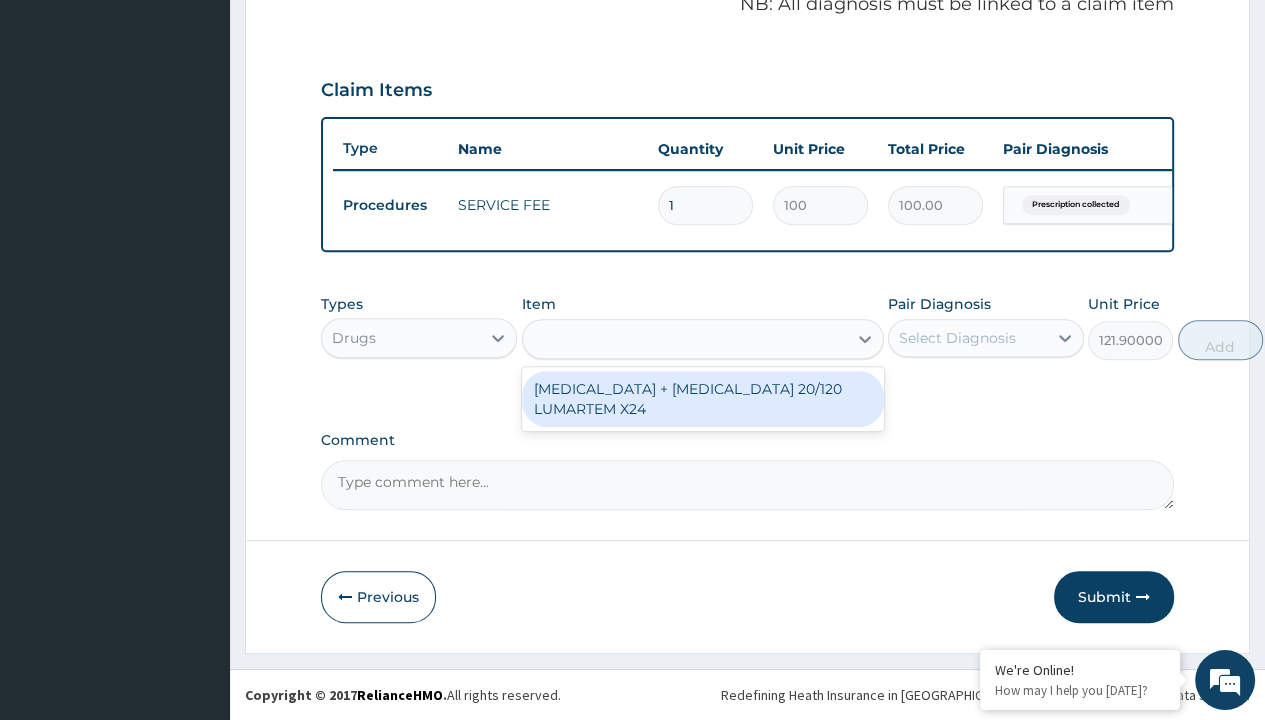 click on "Prescription collected" at bounding box center [409, -74] 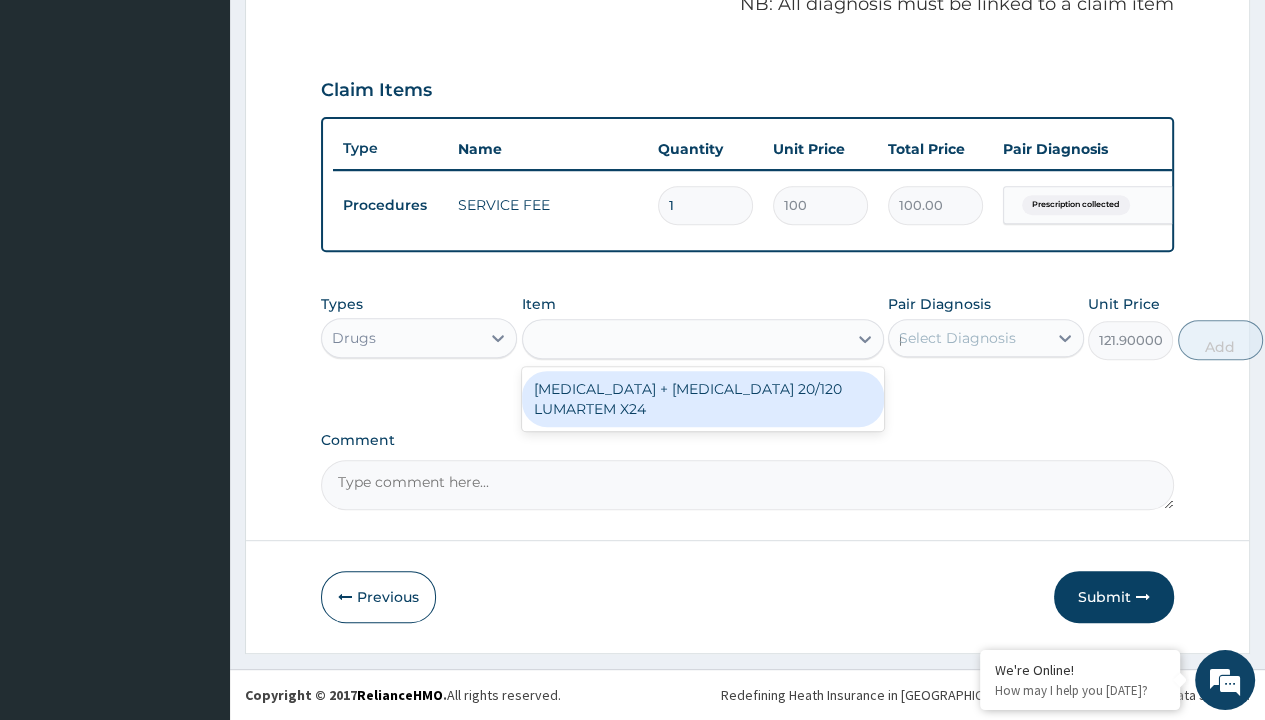 type 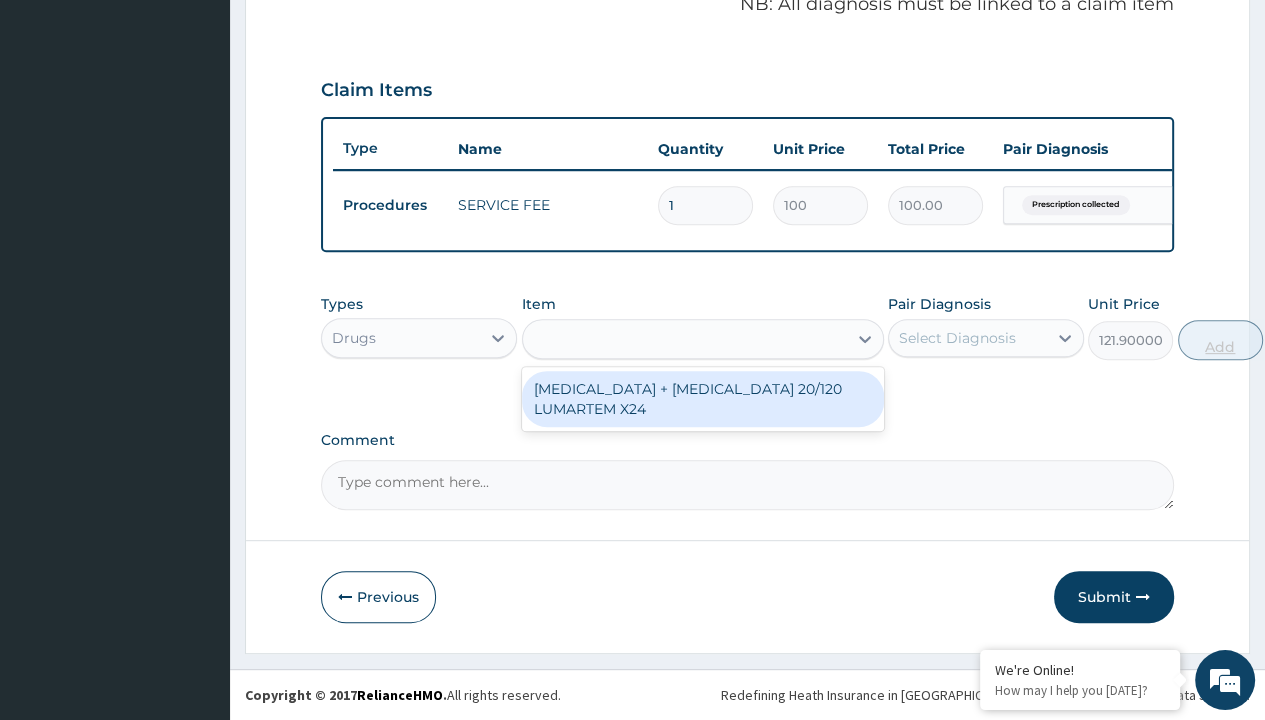 click on "Add" at bounding box center (1220, 340) 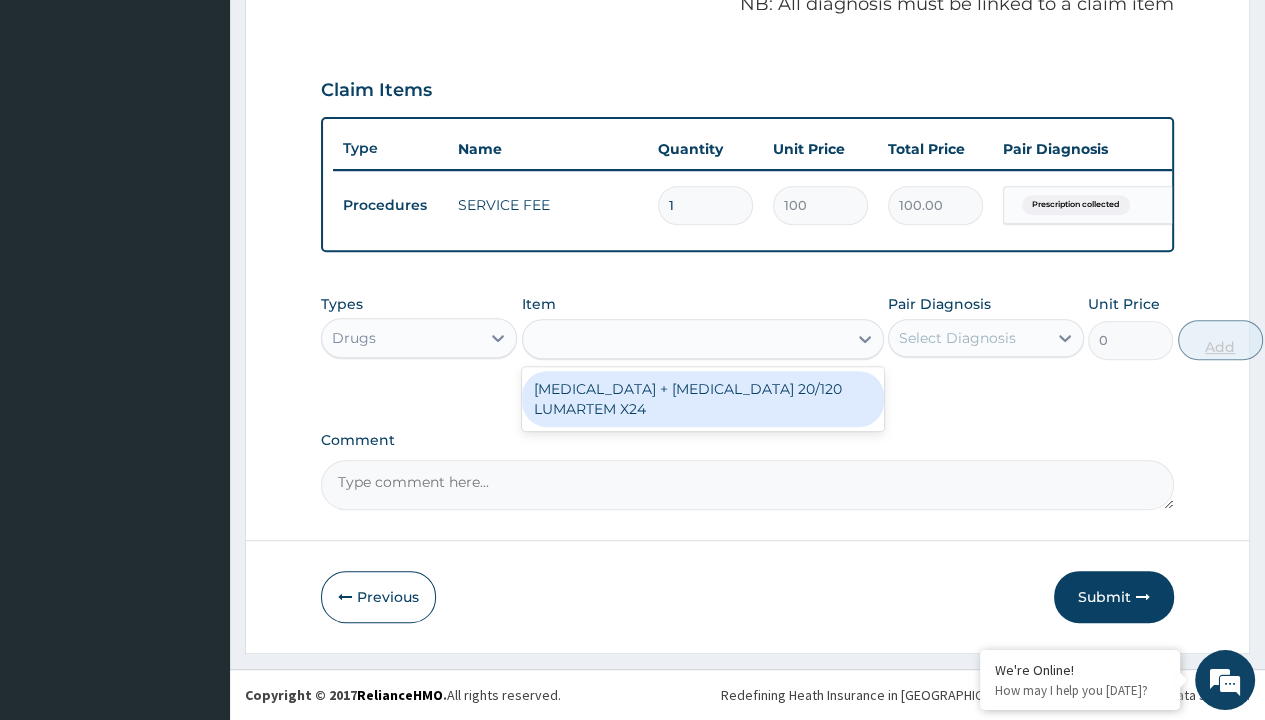 scroll, scrollTop: 0, scrollLeft: 0, axis: both 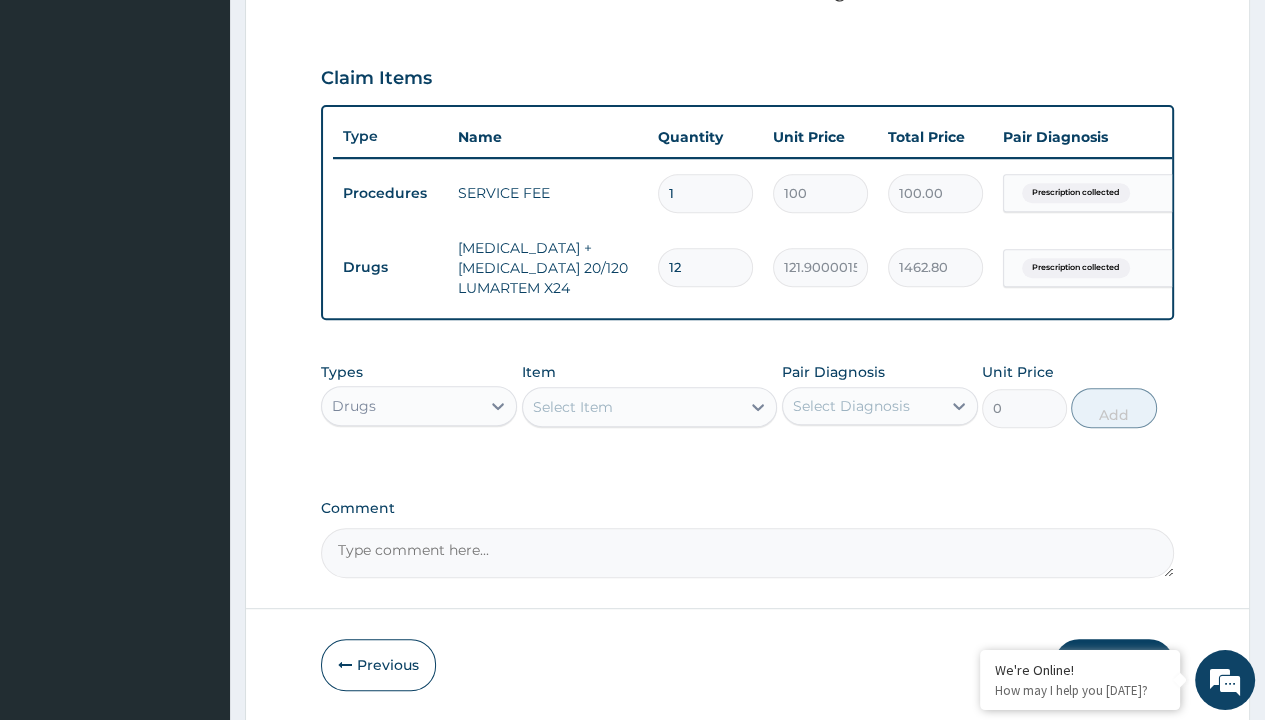 type on "12" 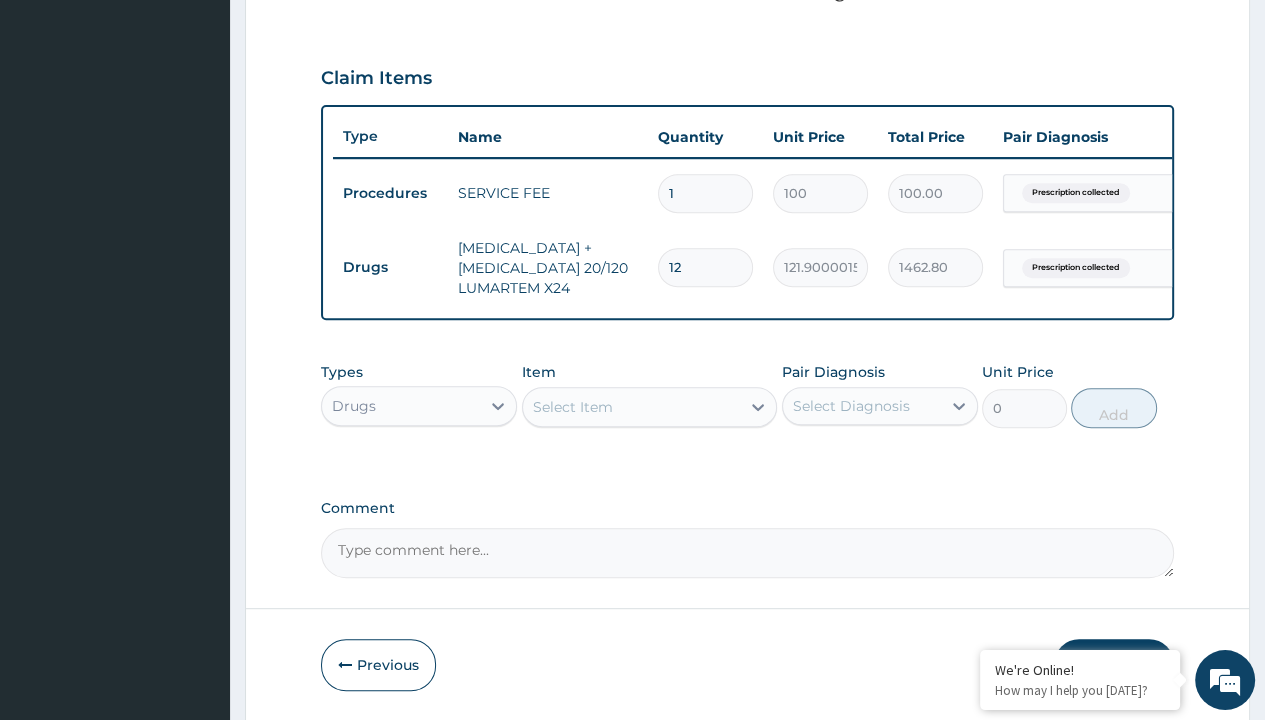 click on "Step  2  of 2 PA Code / Prescription Code PR/7DBC1DEC Encounter Date 06-07-2025 Important Notice Please enter PA codes before entering items that are not attached to a PA code   All diagnoses entered must be linked to a claim item. Diagnosis & Claim Items that are visible but inactive cannot be edited because they were imported from an already approved PA code. Diagnosis Prescription collected Confirmed NB: All diagnosis must be linked to a claim item Claim Items Type Name Quantity Unit Price Total Price Pair Diagnosis Actions Procedures SERVICE FEE 1 100 100.00 Prescription collected Delete Drugs ARTEMETHER + LUMEFANTRINE 20/120 LUMARTEM X24 12 121.9000015258789 1462.80 Prescription collected Delete Types Drugs Item Select Item Pair Diagnosis Select Diagnosis Unit Price 0 Add Comment     Previous   Submit" at bounding box center (747, 94) 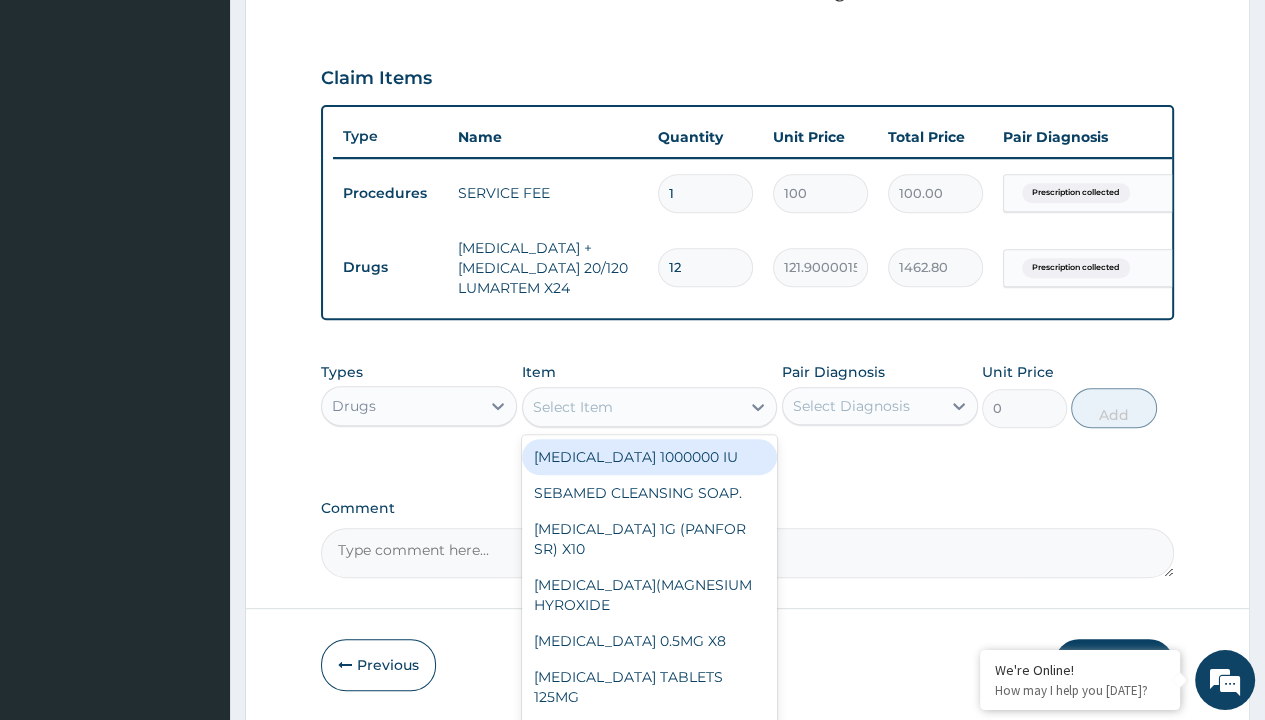 scroll, scrollTop: 0, scrollLeft: 0, axis: both 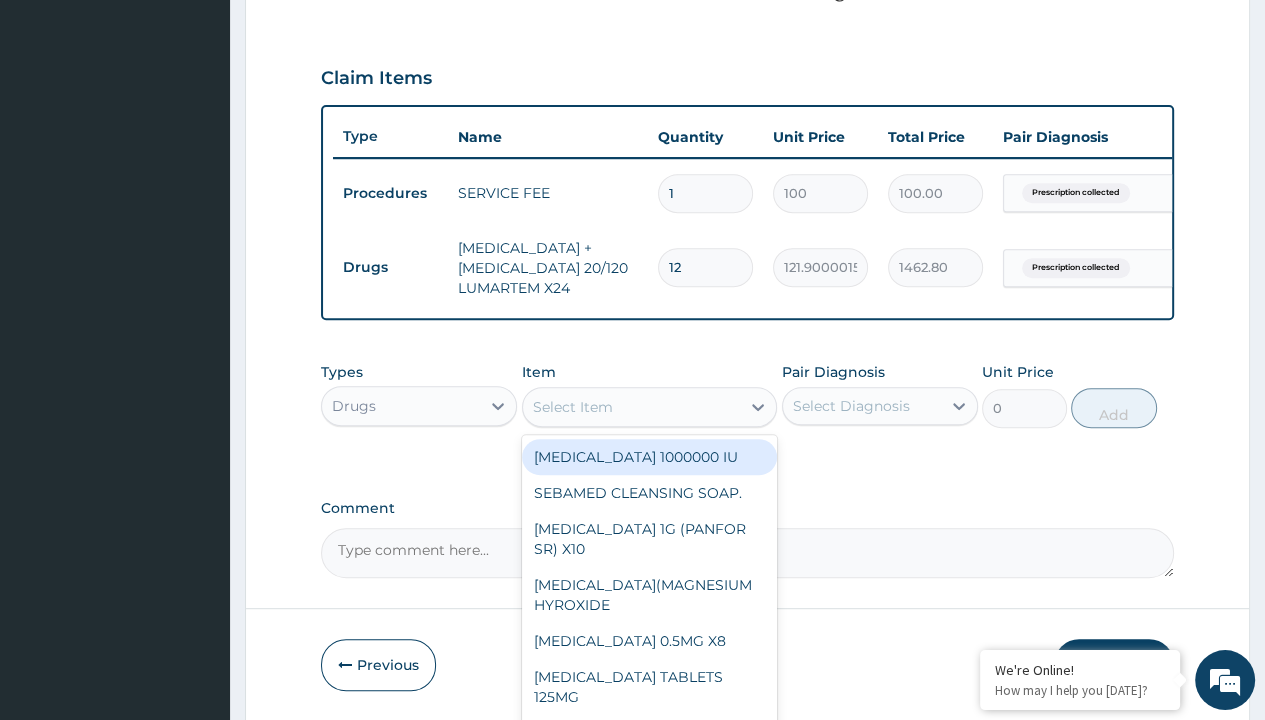 type on "paracetamol syrup emzor/bott" 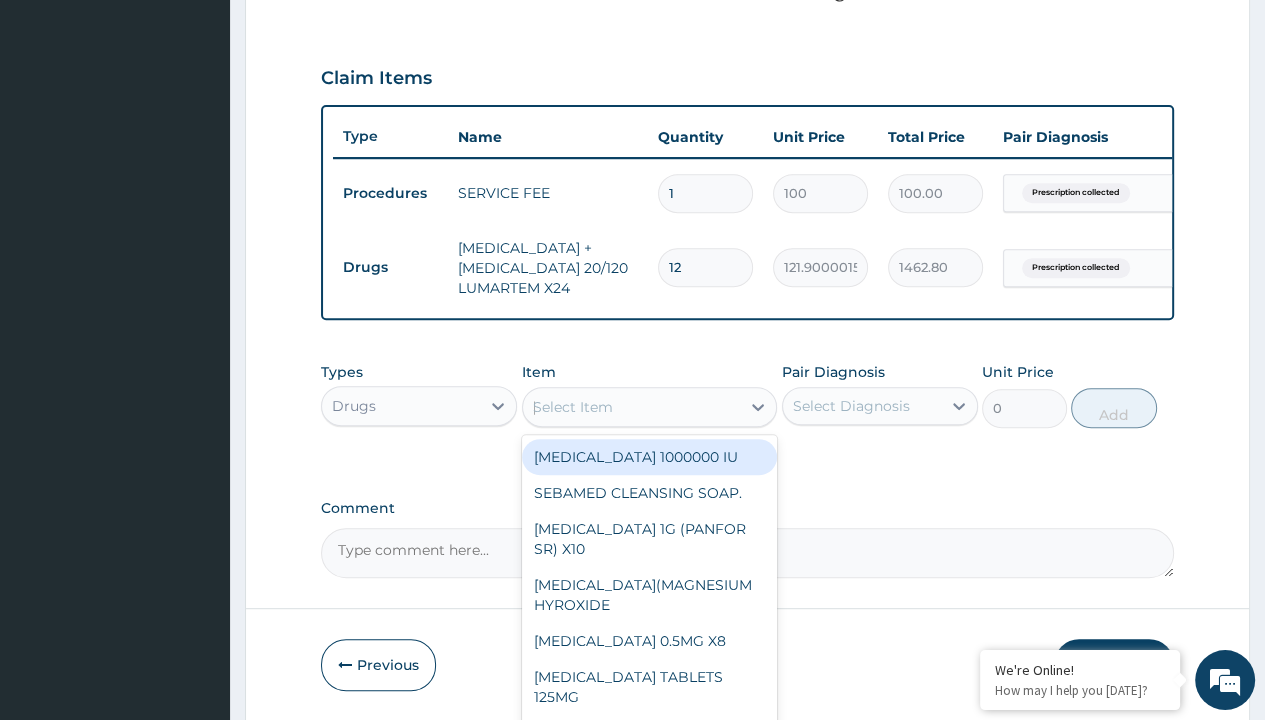click on "[MEDICAL_DATA] SYRUP EMZOR/[PERSON_NAME]" at bounding box center [650, 39391] 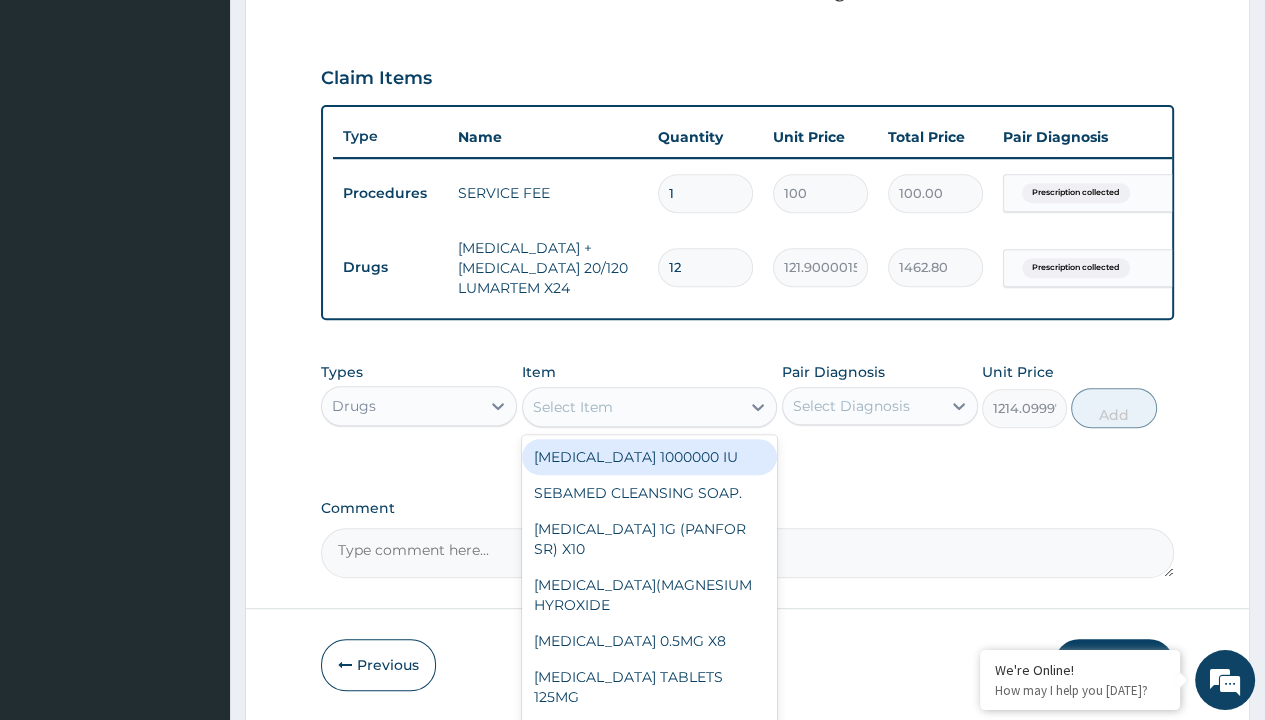 scroll, scrollTop: 0, scrollLeft: 0, axis: both 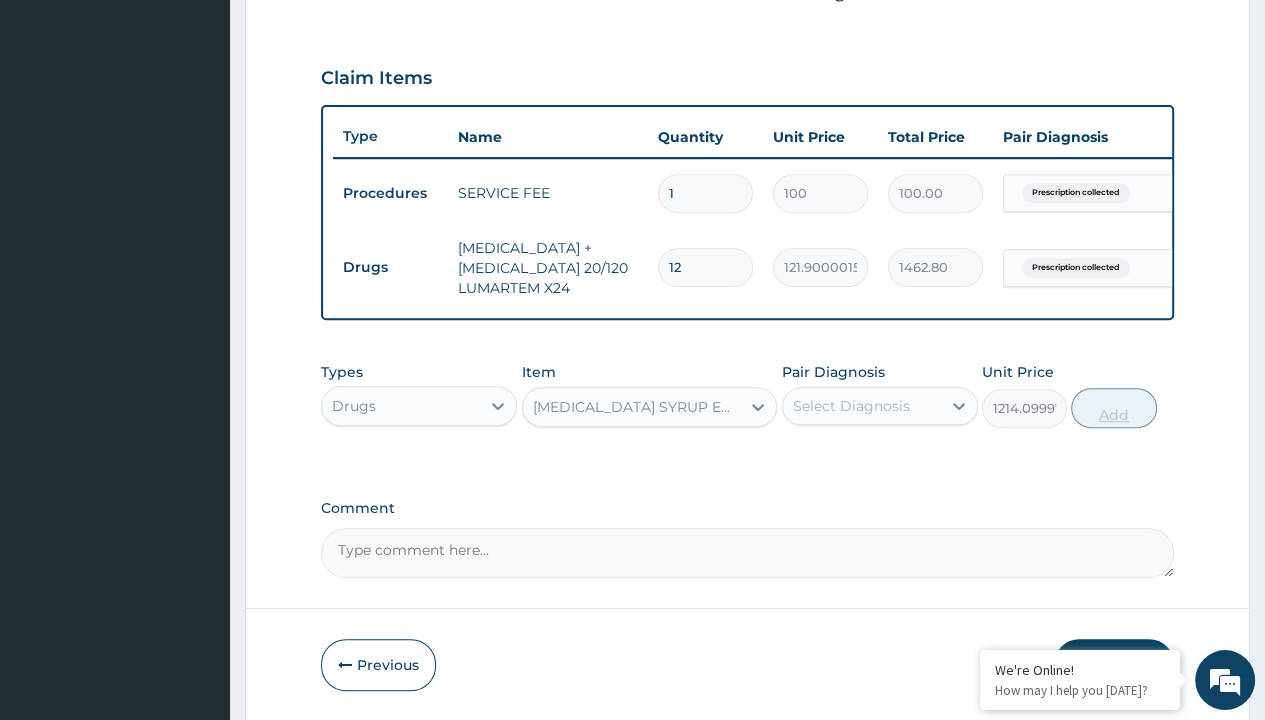 click on "Prescription collected" at bounding box center [409, -86] 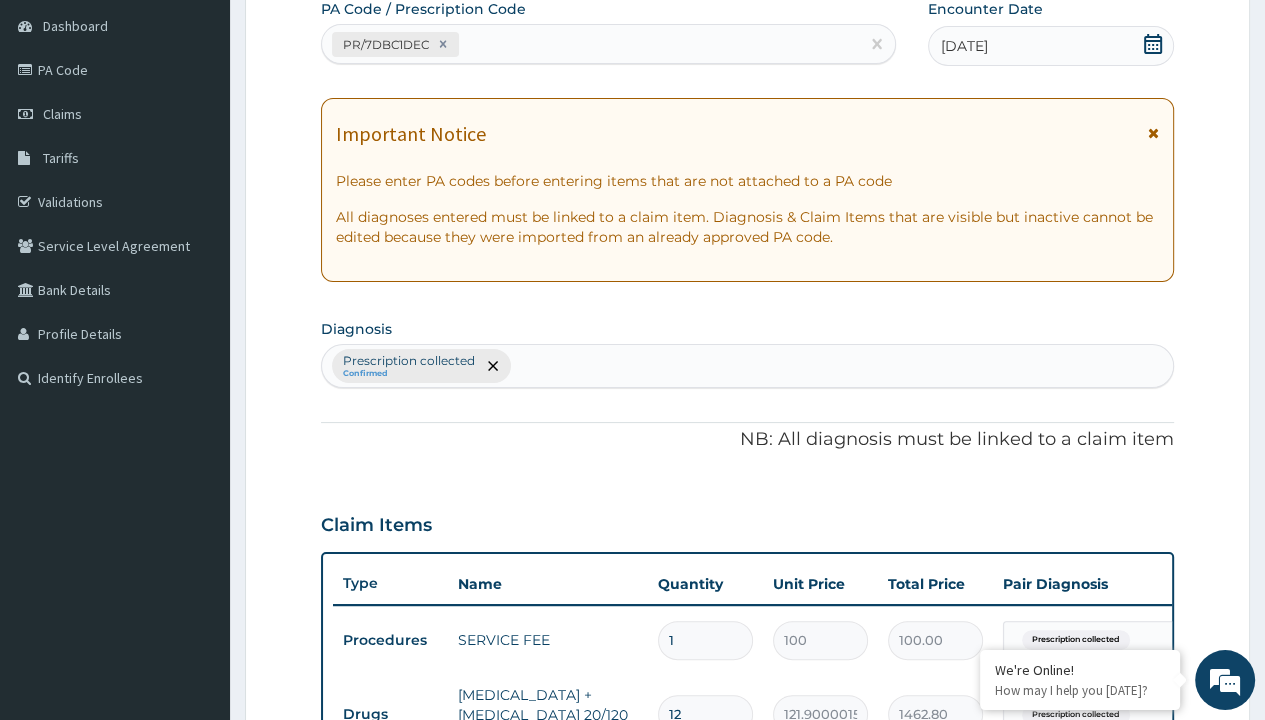 type on "prescription collected" 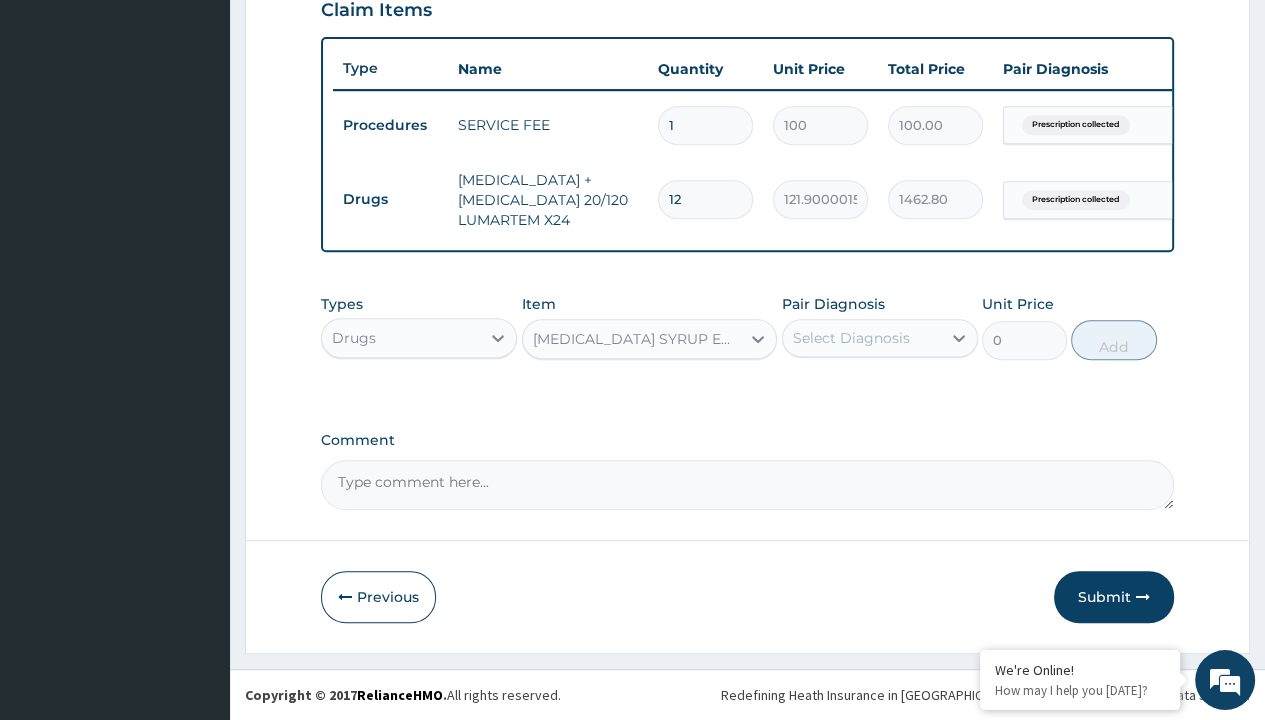 click on "Step  2  of 2 PA Code / Prescription Code PR/7DBC1DEC Encounter Date 06-07-2025 Important Notice Please enter PA codes before entering items that are not attached to a PA code   All diagnoses entered must be linked to a claim item. Diagnosis & Claim Items that are visible but inactive cannot be edited because they were imported from an already approved PA code. Diagnosis Prescription collected Confirmed NB: All diagnosis must be linked to a claim item Claim Items Type Name Quantity Unit Price Total Price Pair Diagnosis Actions Procedures SERVICE FEE 1 100 100.00 Prescription collected Delete Drugs ARTEMETHER + LUMEFANTRINE 20/120 LUMARTEM X24 12 121.9000015258789 1462.80 Prescription collected Delete Types Drugs Item option PARACETAMOL SYRUP EMZOR/BOTT, selected.   Select is focused ,type to refine list, press Down to open the menu,  PARACETAMOL SYRUP EMZOR/BOTT Pair Diagnosis Select Diagnosis Unit Price 0 Add Comment     Previous   Submit" at bounding box center [747, 26] 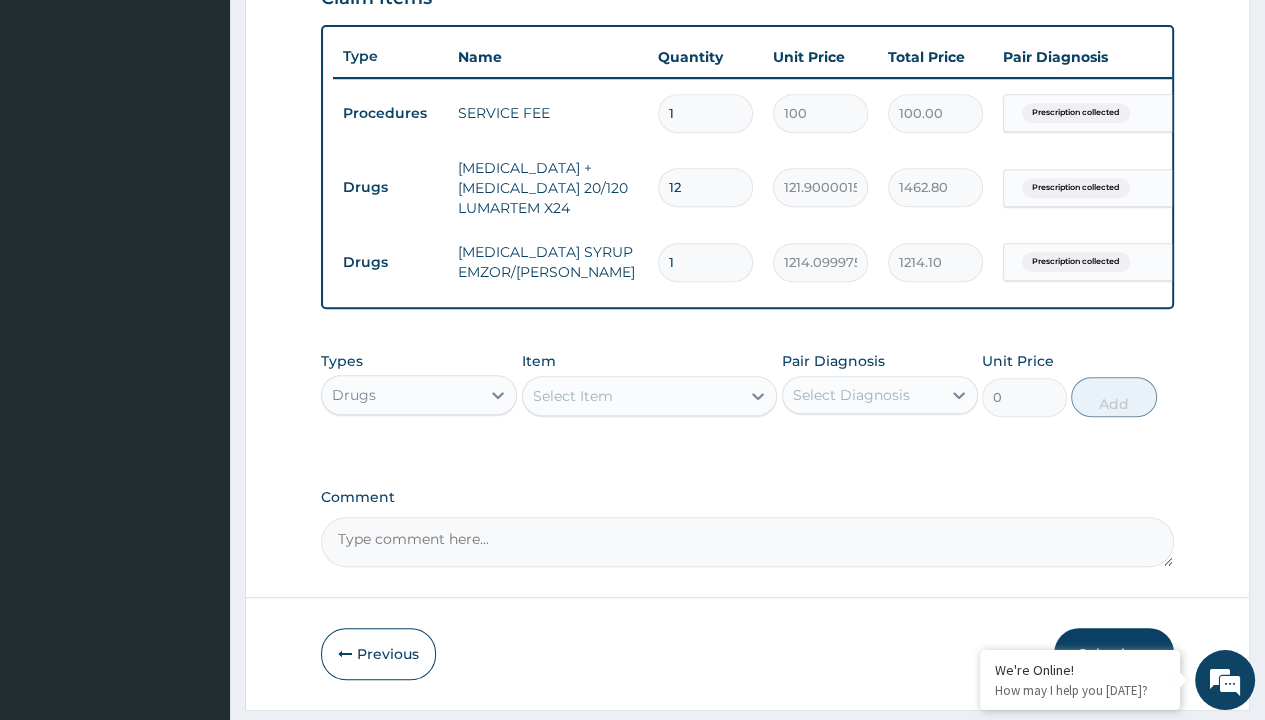 click on "Select Item" at bounding box center [573, 396] 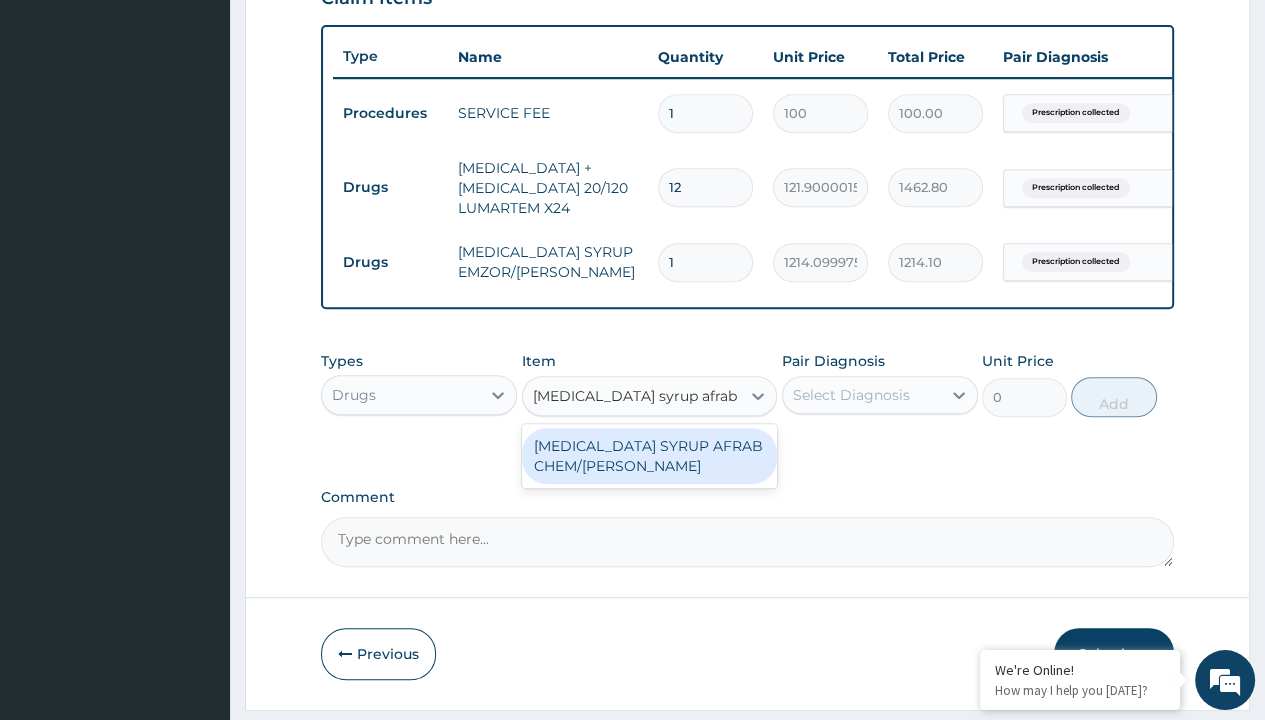 scroll, scrollTop: 0, scrollLeft: 0, axis: both 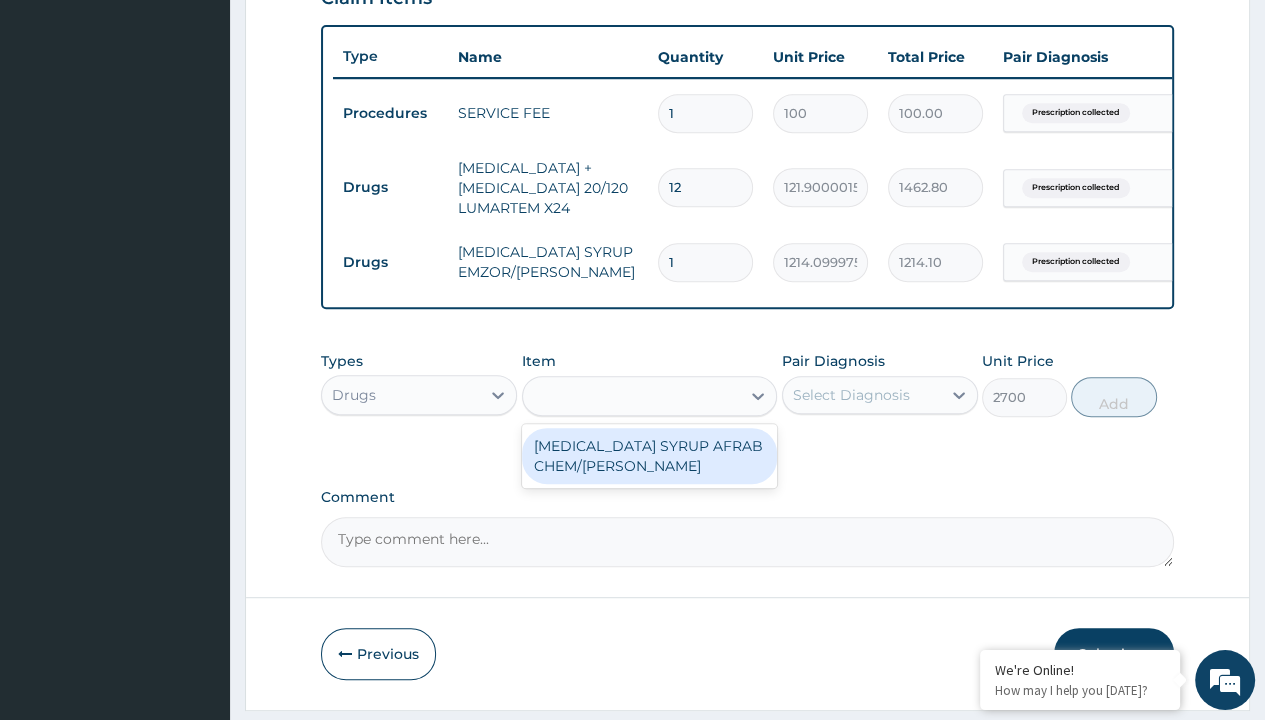 click on "Prescription collected" at bounding box center (409, -166) 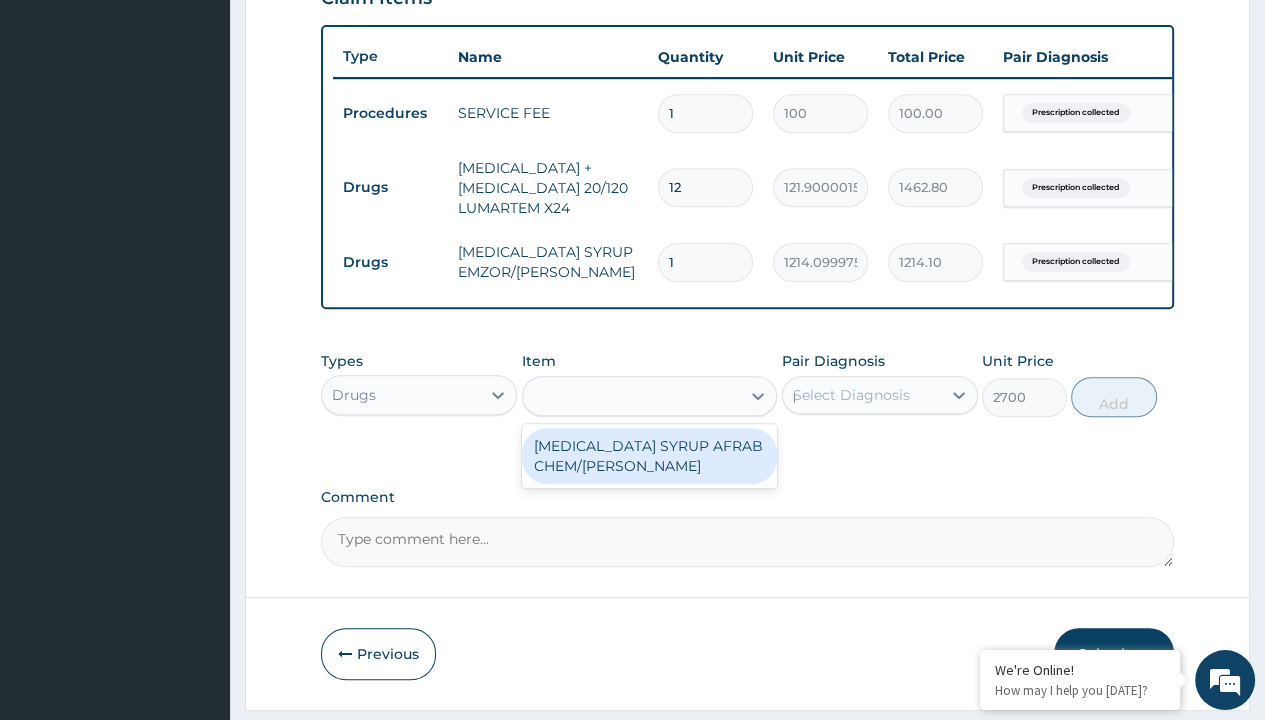 type 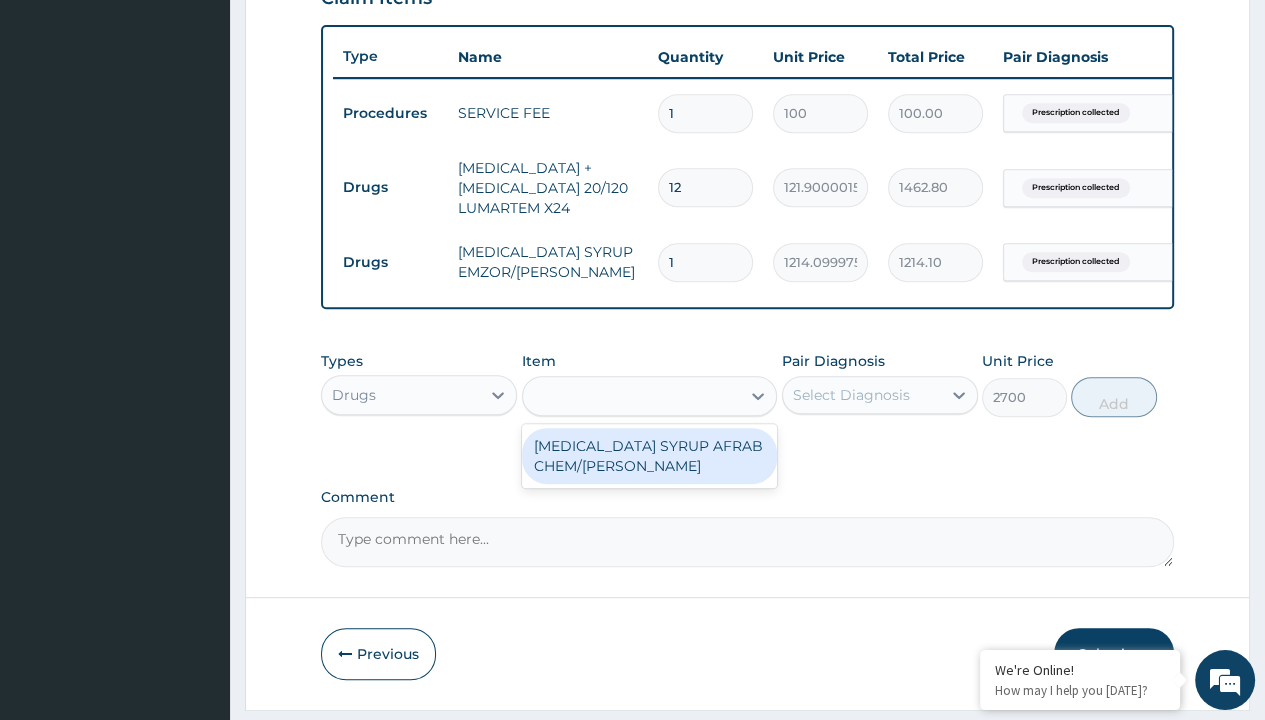 scroll, scrollTop: 788, scrollLeft: 0, axis: vertical 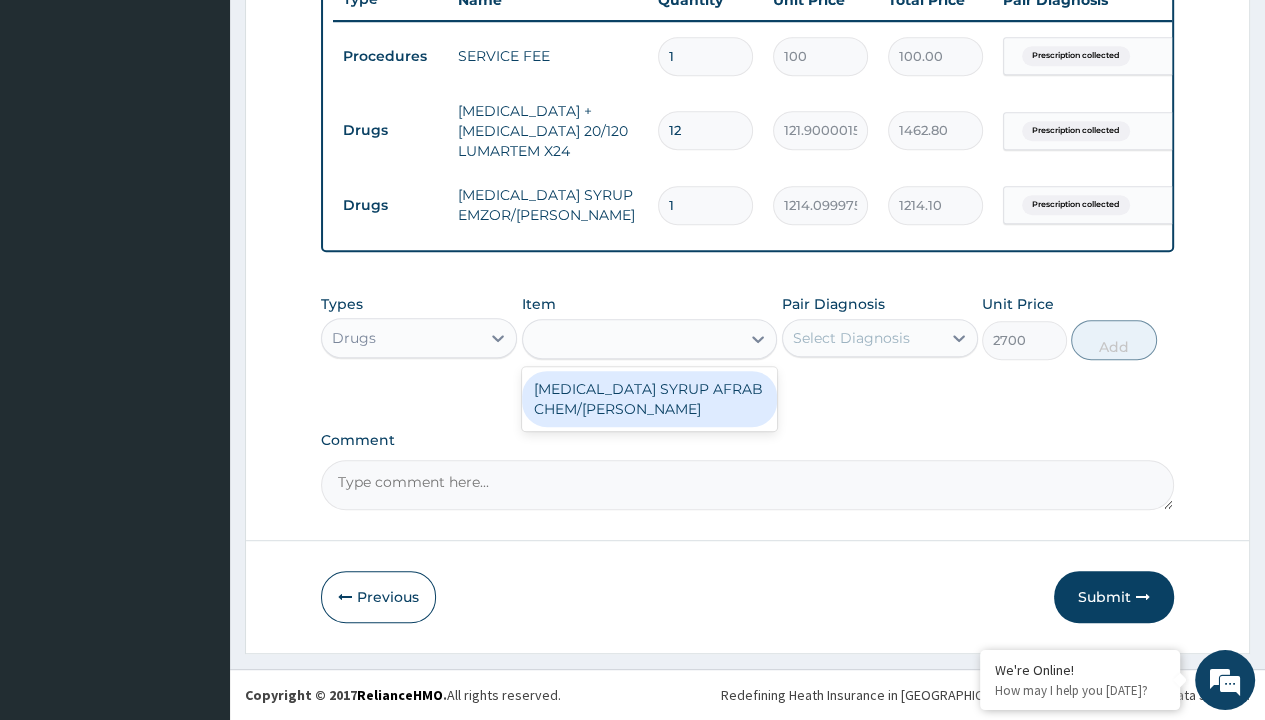 click on "Add" at bounding box center (1113, 340) 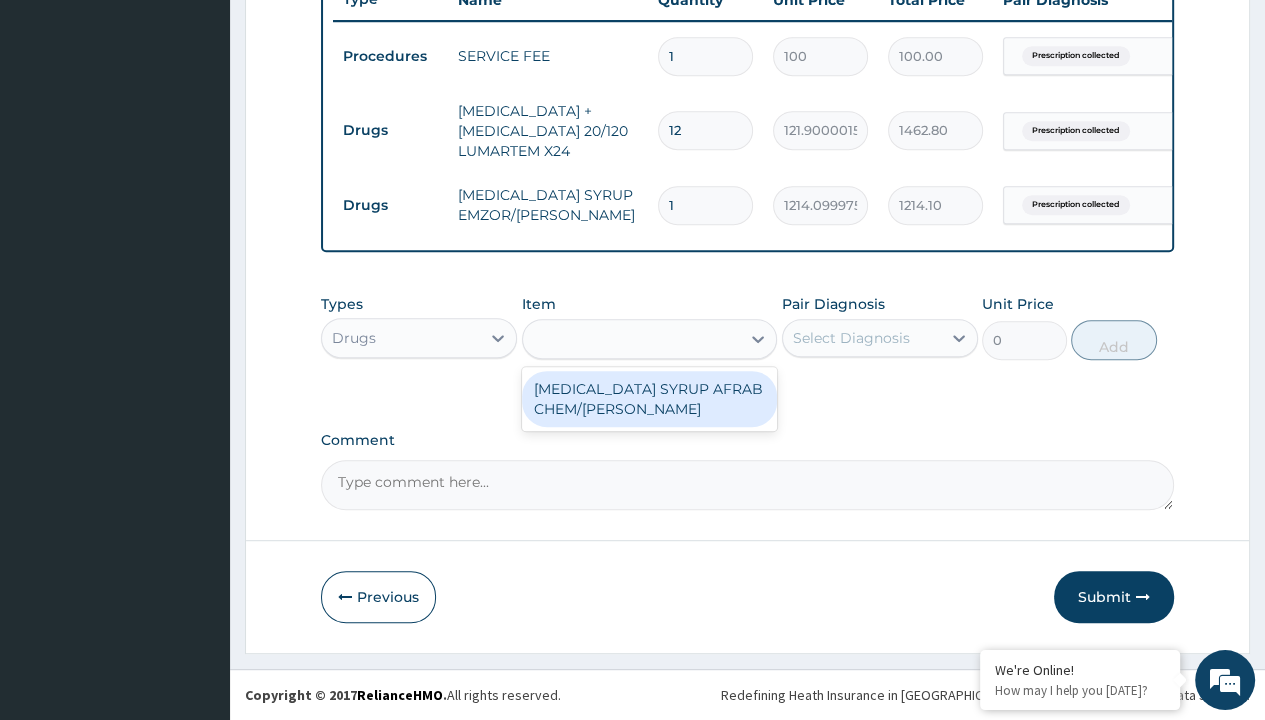 click on "Step  2  of 2 PA Code / Prescription Code PR/7DBC1DEC Encounter Date 06-07-2025 Important Notice Please enter PA codes before entering items that are not attached to a PA code   All diagnoses entered must be linked to a claim item. Diagnosis & Claim Items that are visible but inactive cannot be edited because they were imported from an already approved PA code. Diagnosis Prescription collected Confirmed NB: All diagnosis must be linked to a claim item Claim Items Type Name Quantity Unit Price Total Price Pair Diagnosis Actions Procedures SERVICE FEE 1 100 100.00 Prescription collected Delete Drugs ARTEMETHER + LUMEFANTRINE 20/120 LUMARTEM X24 12 121.9000015258789 1462.80 Prescription collected Delete Drugs PARACETAMOL SYRUP EMZOR/BOTT 1 1214.099975585938 1214.10 Prescription collected Delete Types Drugs Item option PARACETAMOL SYRUP EMZOR/BOTT, selected. loratadine syrup afrab chem/bott LORATADINE SYRUP AFRAB CHEM/BOTT Pair Diagnosis Select Diagnosis Unit Price 0 Add Comment     Previous   Submit" at bounding box center [747, -9] 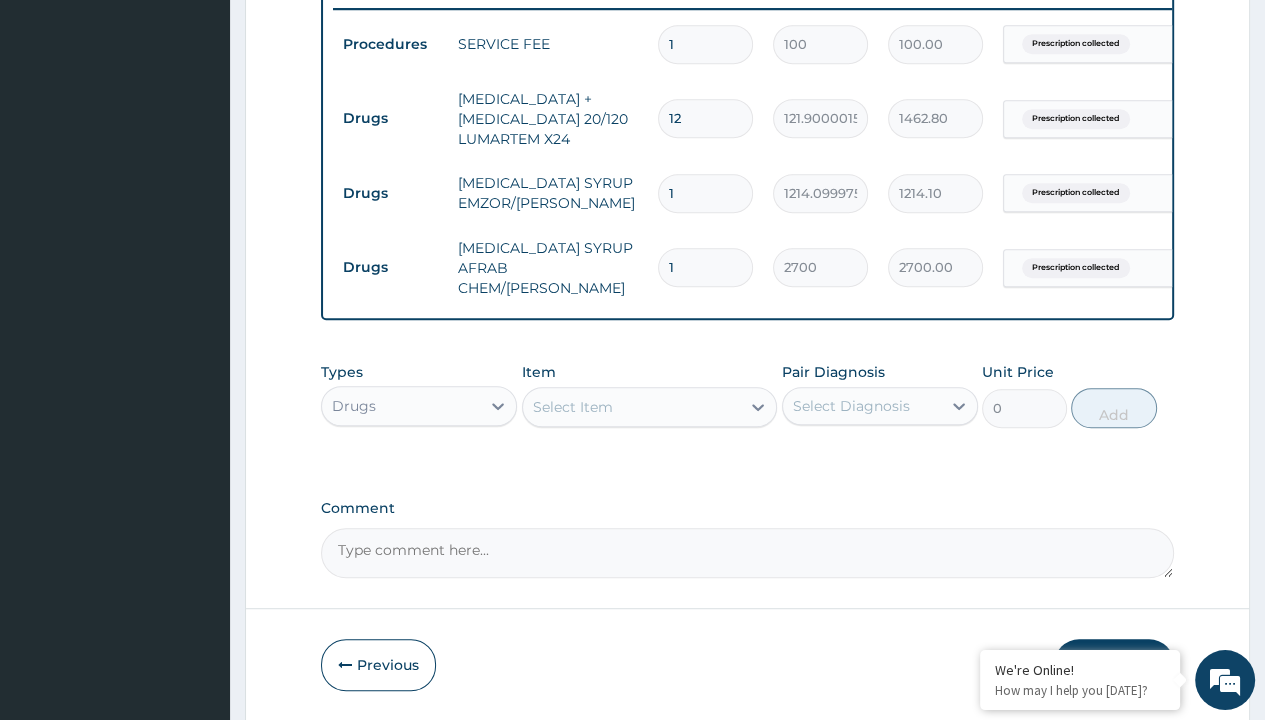 click on "Drugs" at bounding box center (390, 118) 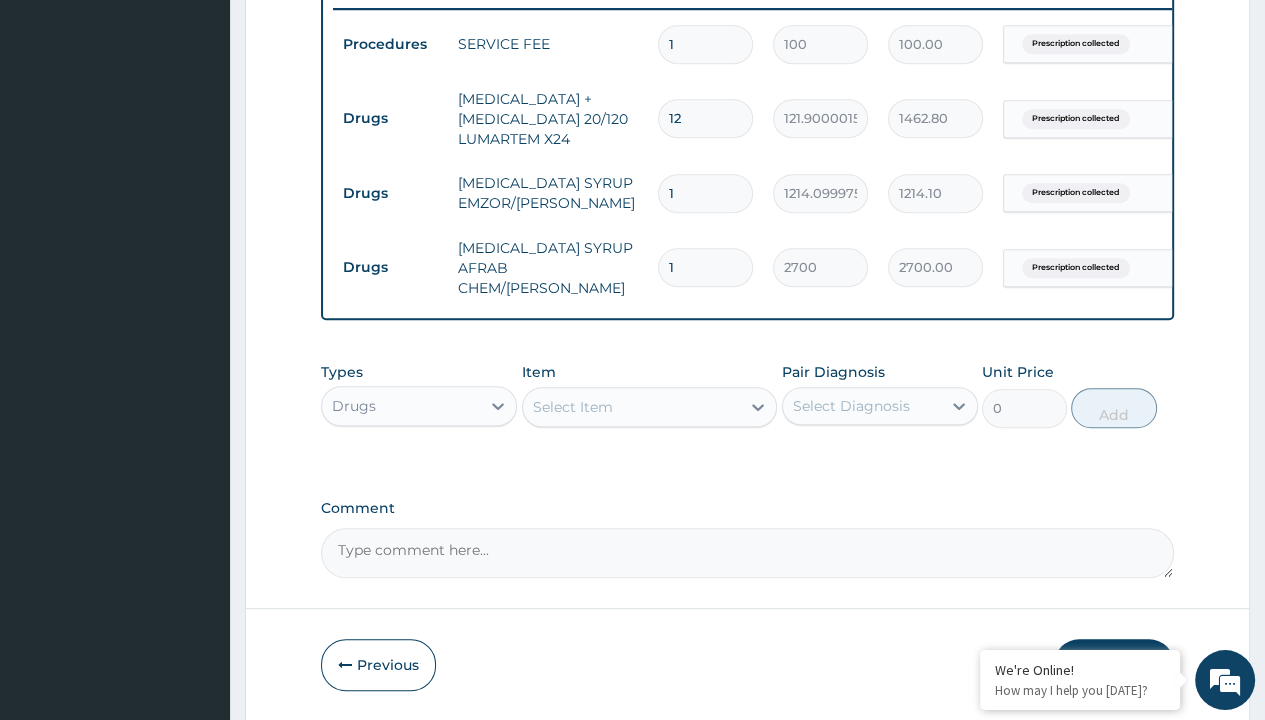 type on "drugs" 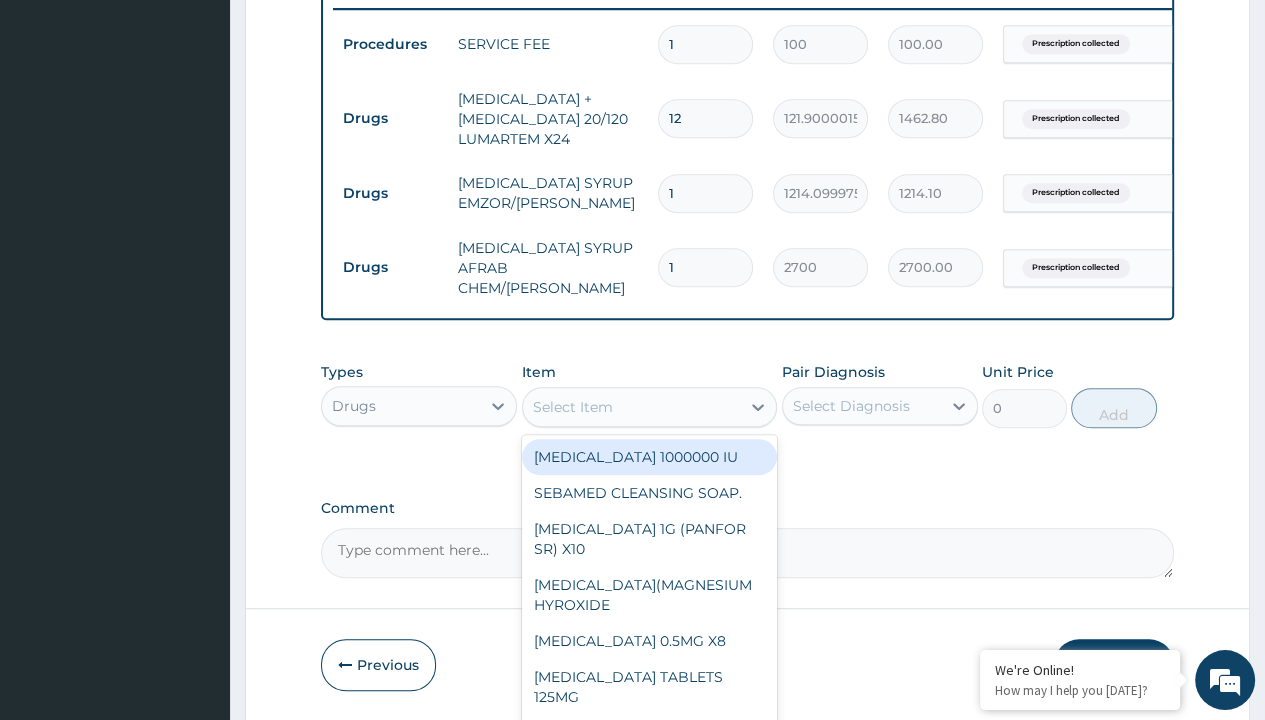scroll, scrollTop: 0, scrollLeft: 0, axis: both 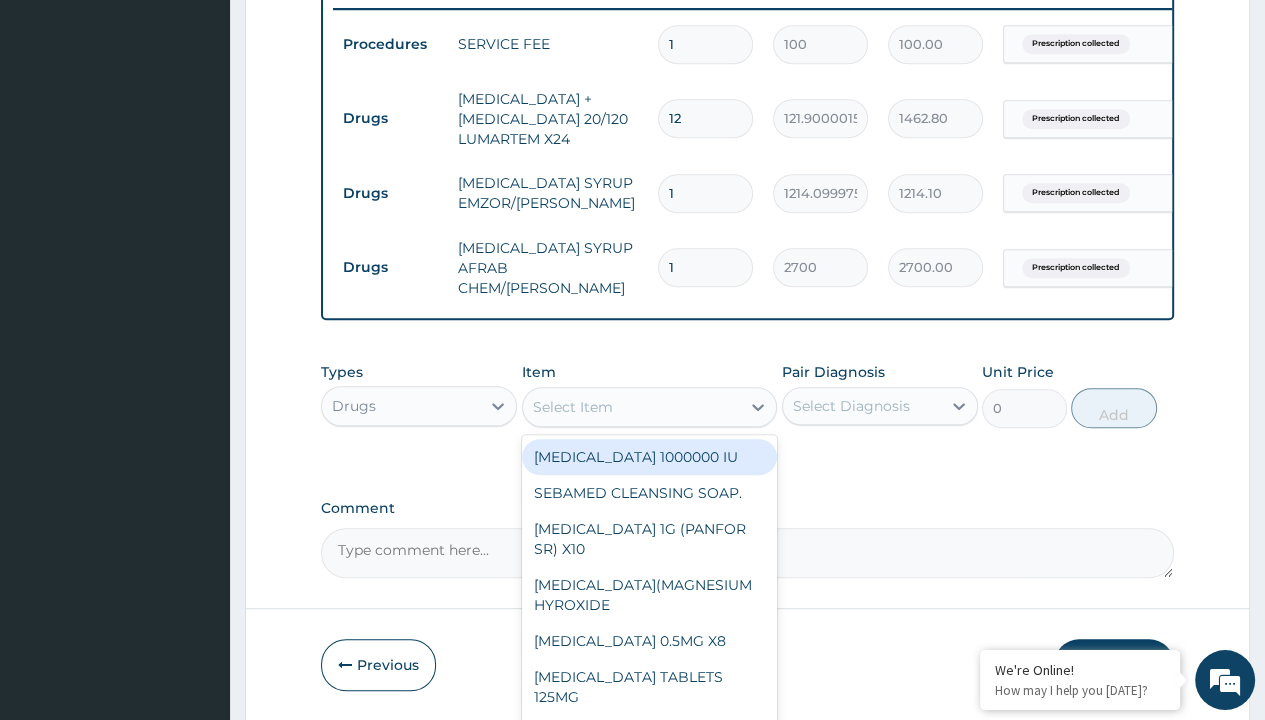 type on "ciprofloxacin 0.3% eye drop" 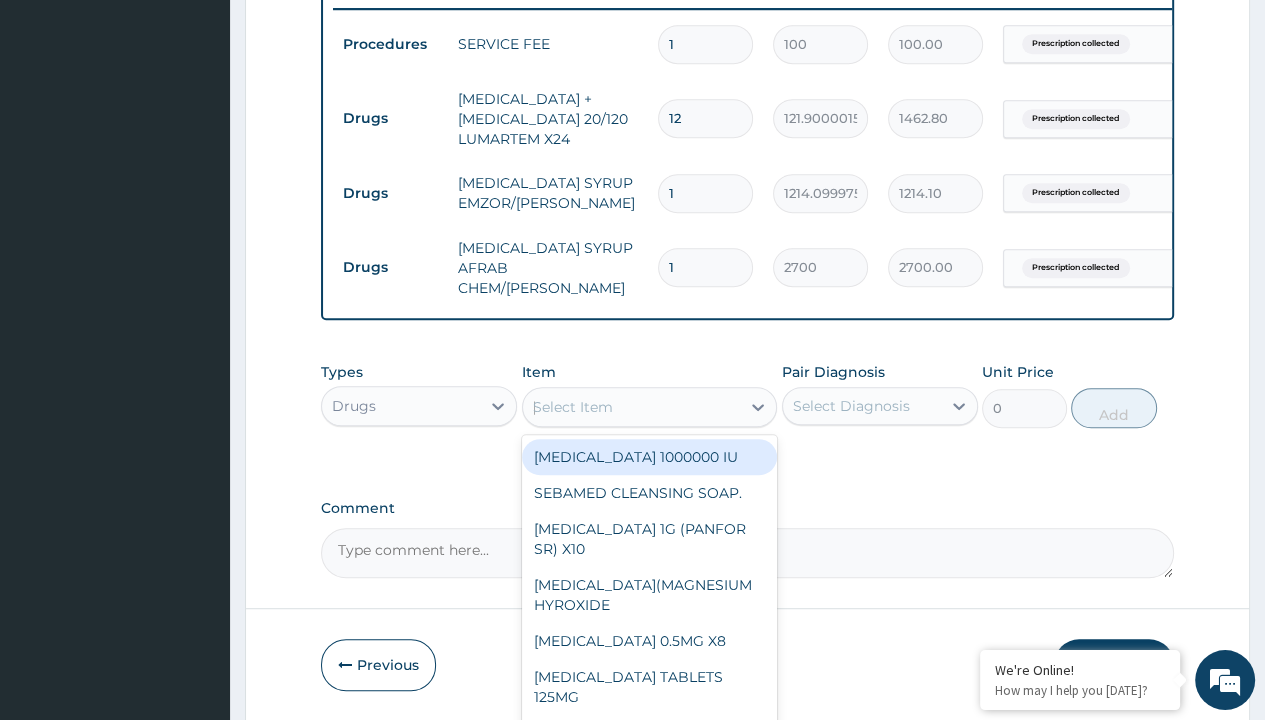 click on "[MEDICAL_DATA] 0.3% [MEDICAL_DATA]" at bounding box center [650, 10283] 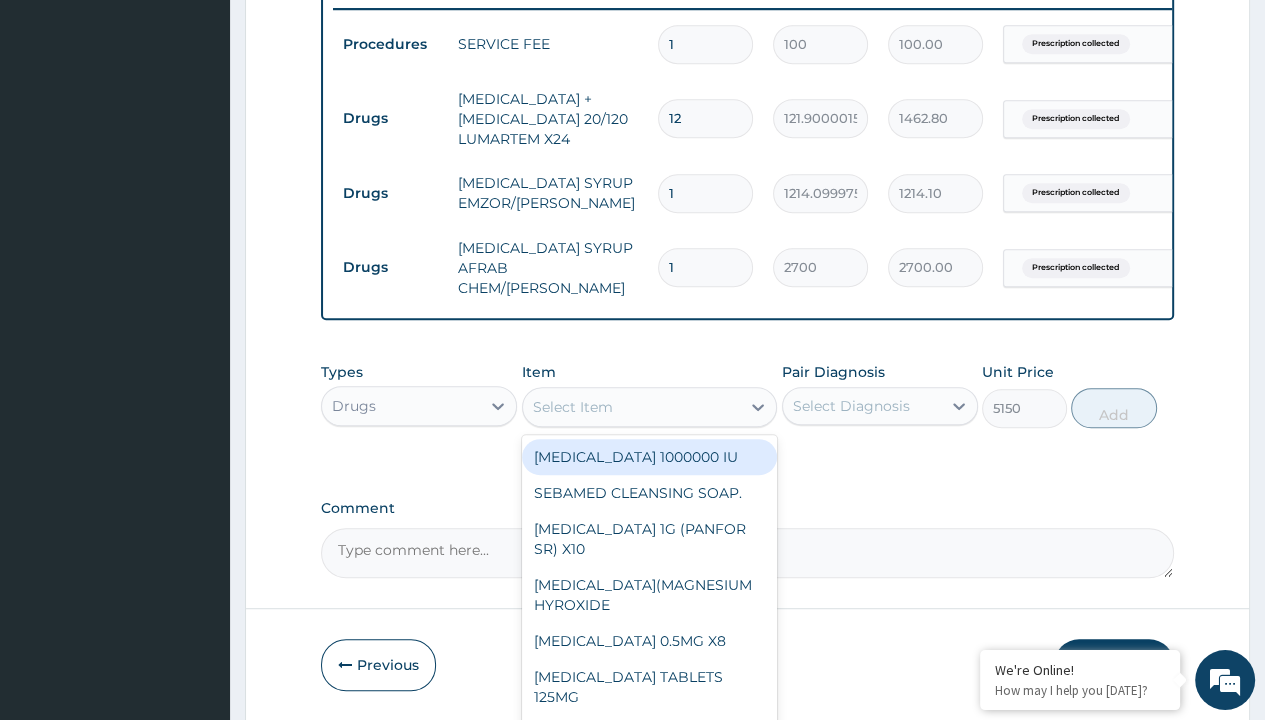 scroll, scrollTop: 0, scrollLeft: 0, axis: both 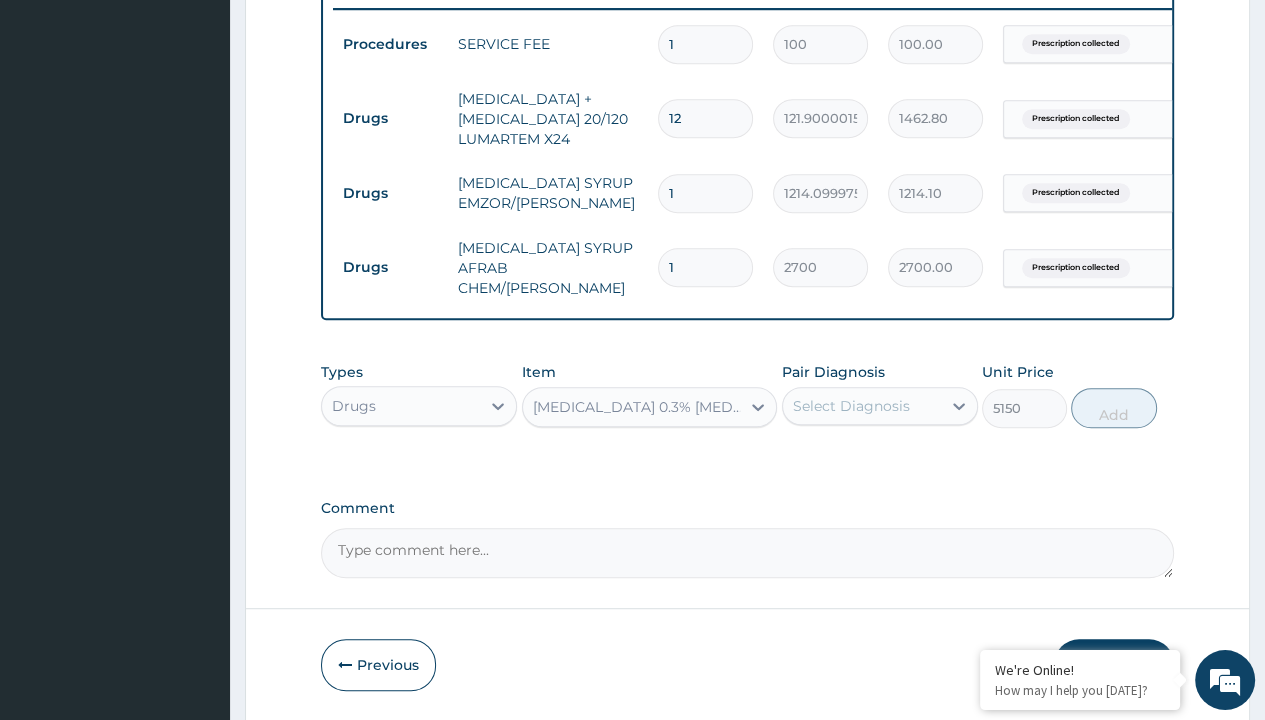 click on "Prescription collected" at bounding box center [409, -235] 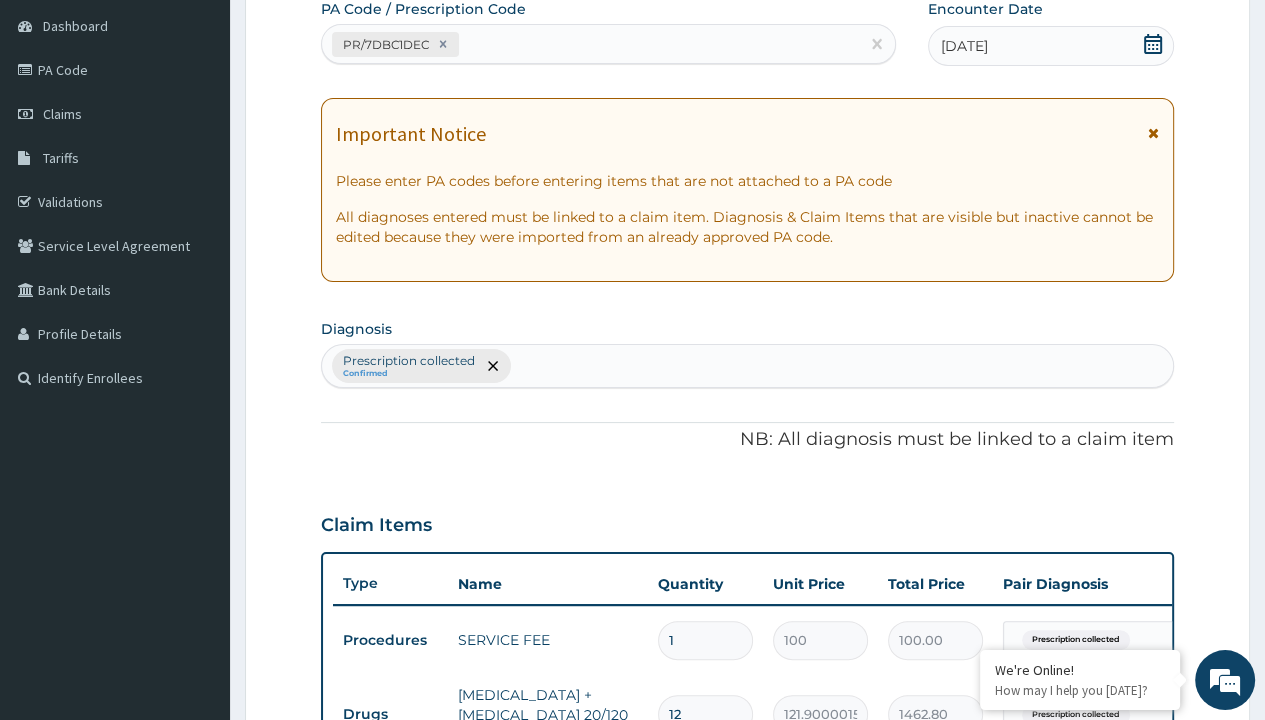 type on "prescription collected" 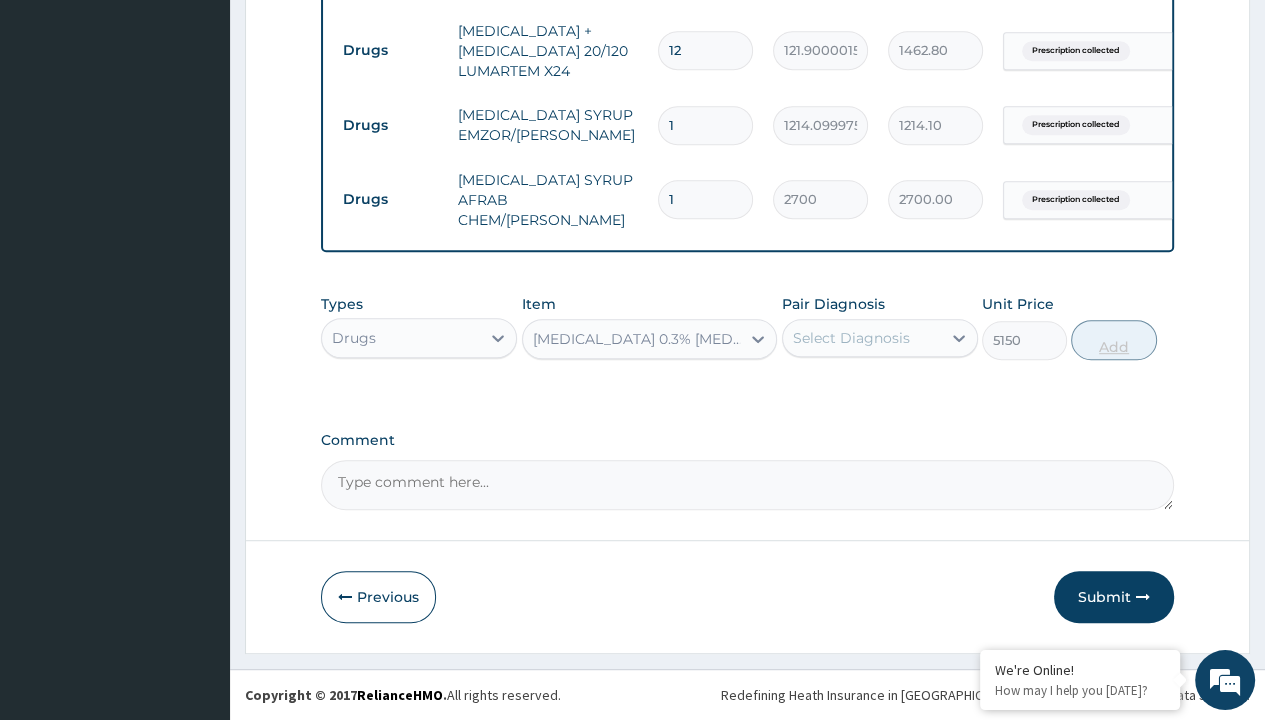 click on "Add" at bounding box center (1113, 340) 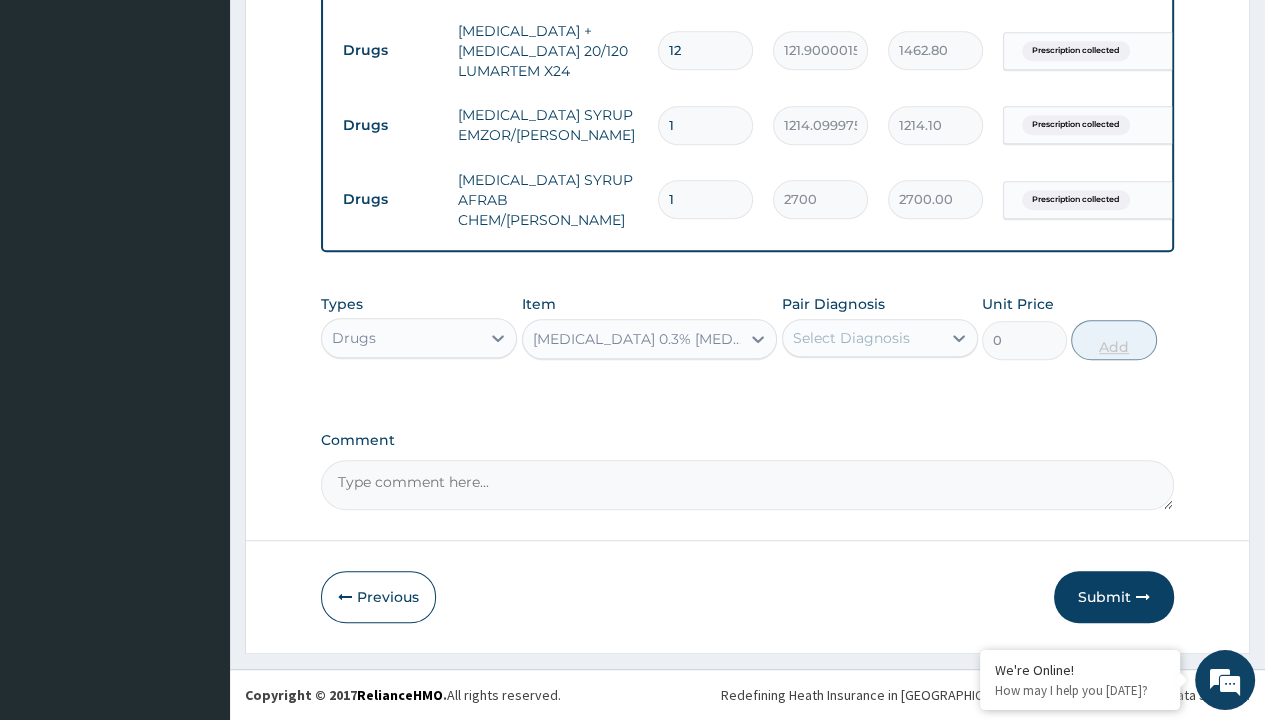 scroll, scrollTop: 0, scrollLeft: 0, axis: both 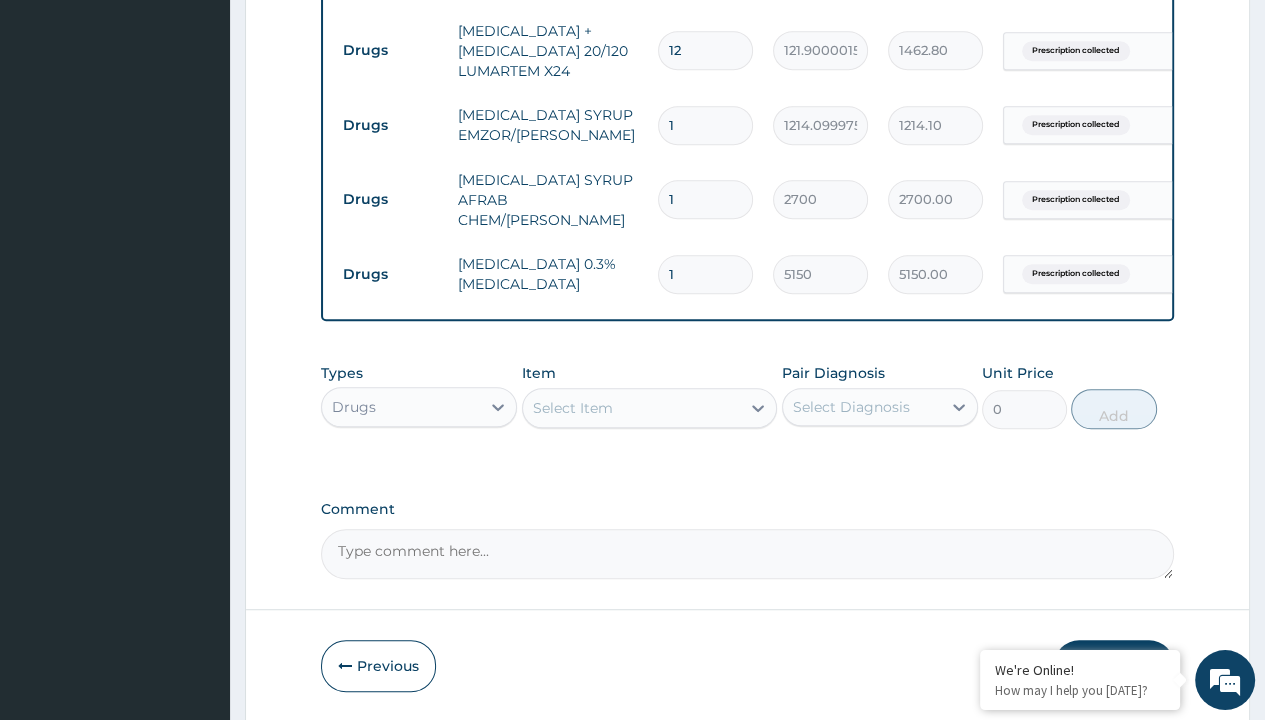 click on "Submit" at bounding box center [1114, 666] 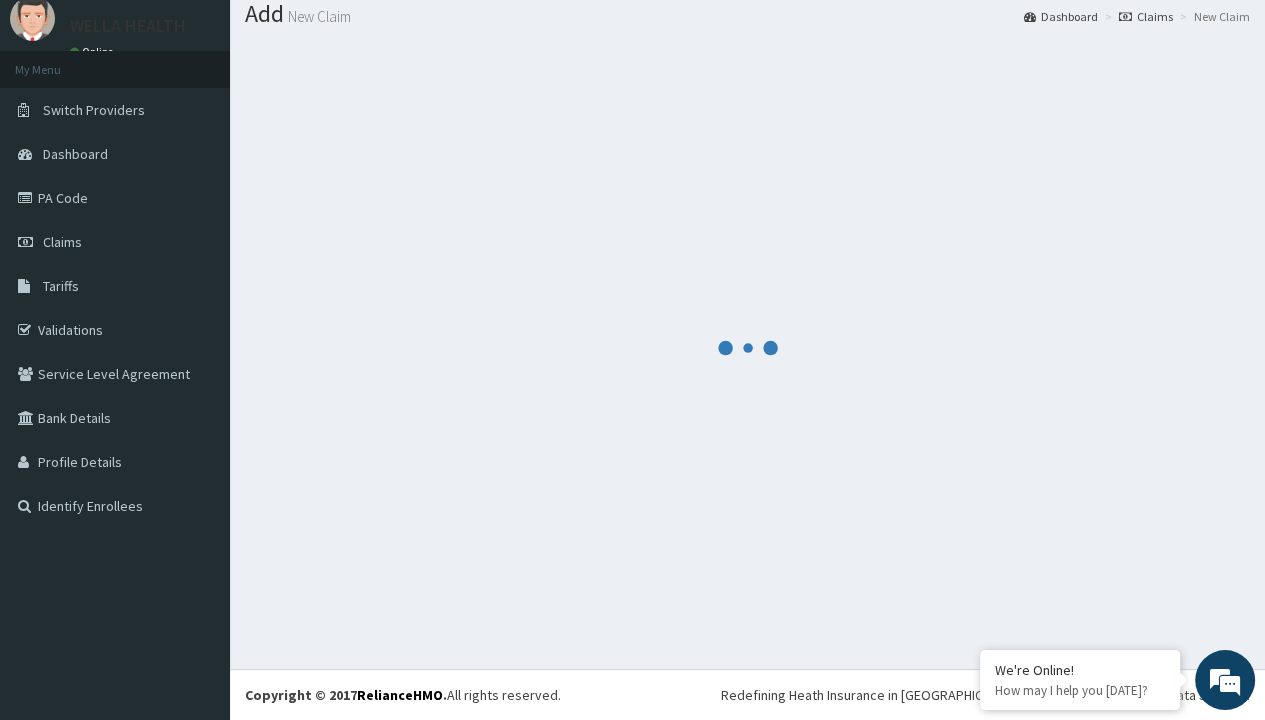 scroll, scrollTop: 64, scrollLeft: 0, axis: vertical 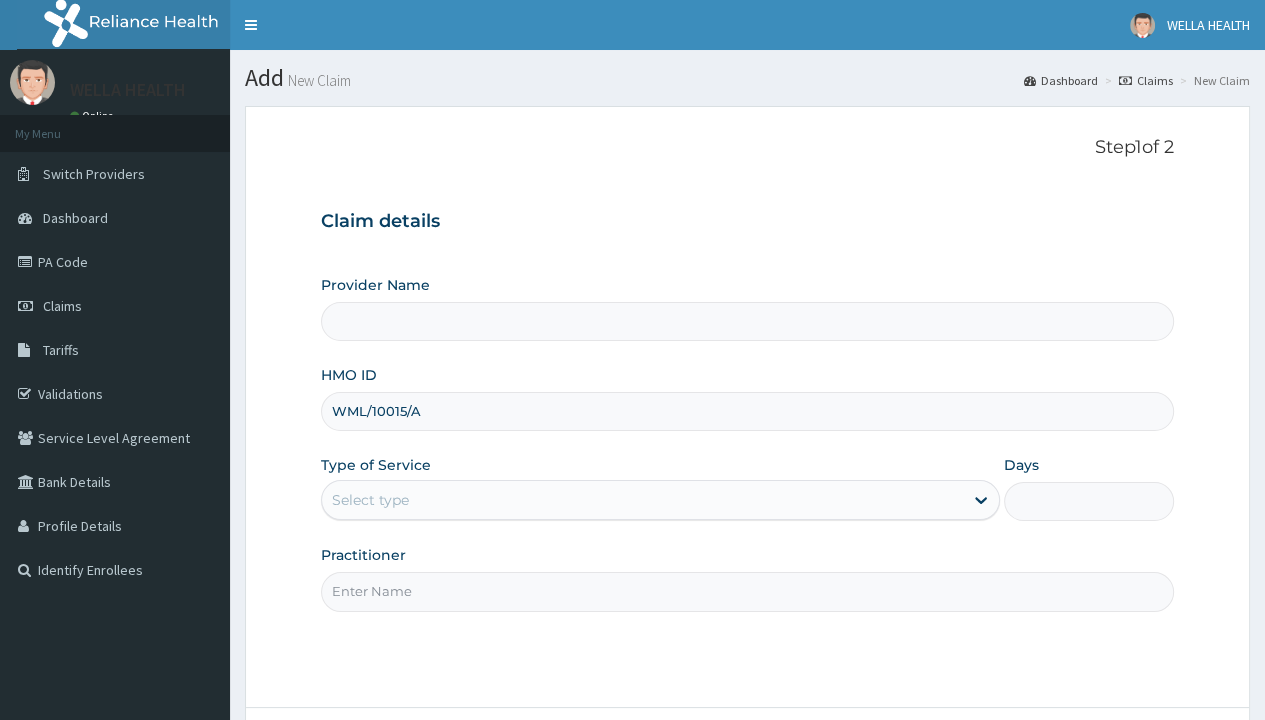 type on "WML/10015/A" 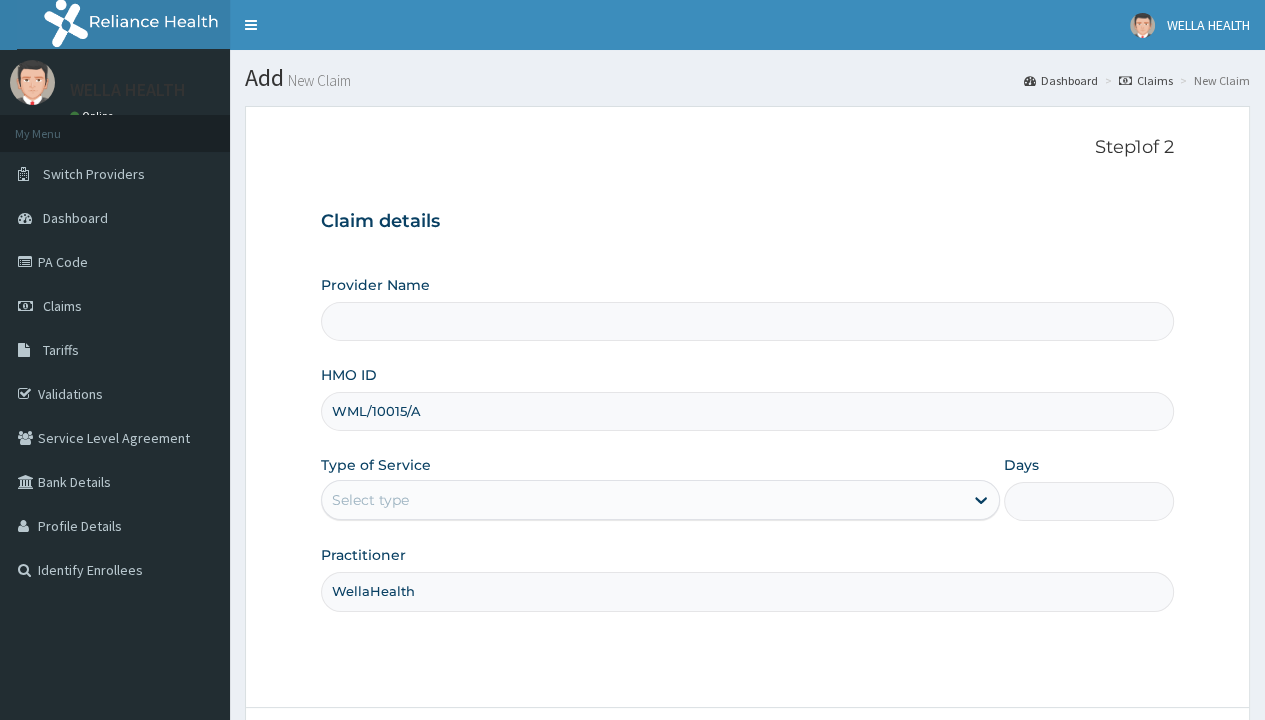 scroll, scrollTop: 0, scrollLeft: 0, axis: both 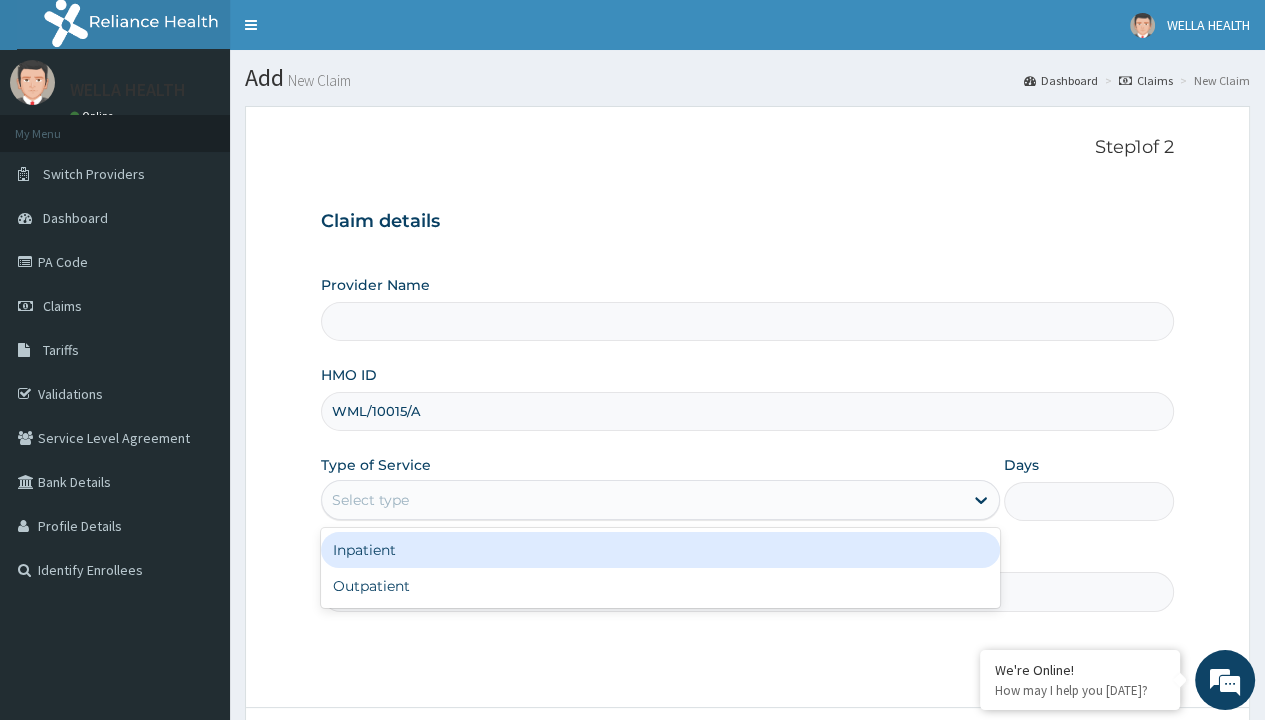 type on "WellaHealth(TELEMEDICINE)" 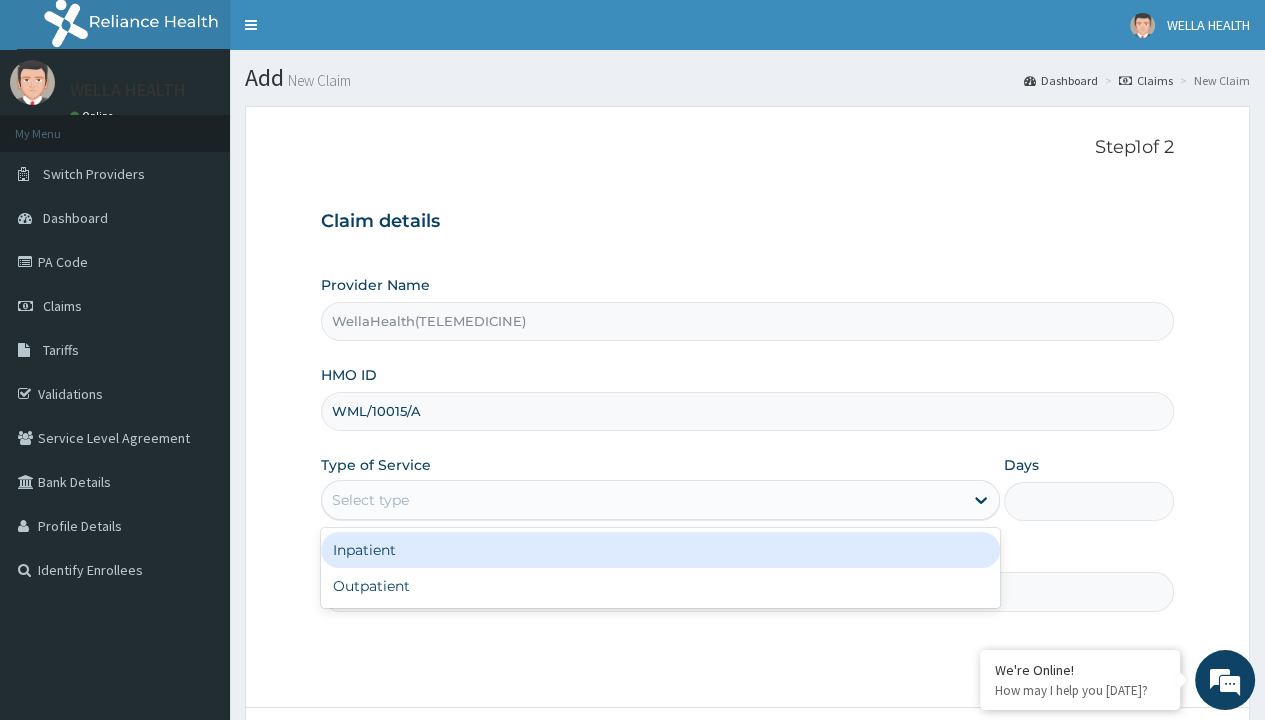 click on "Outpatient" at bounding box center (660, 586) 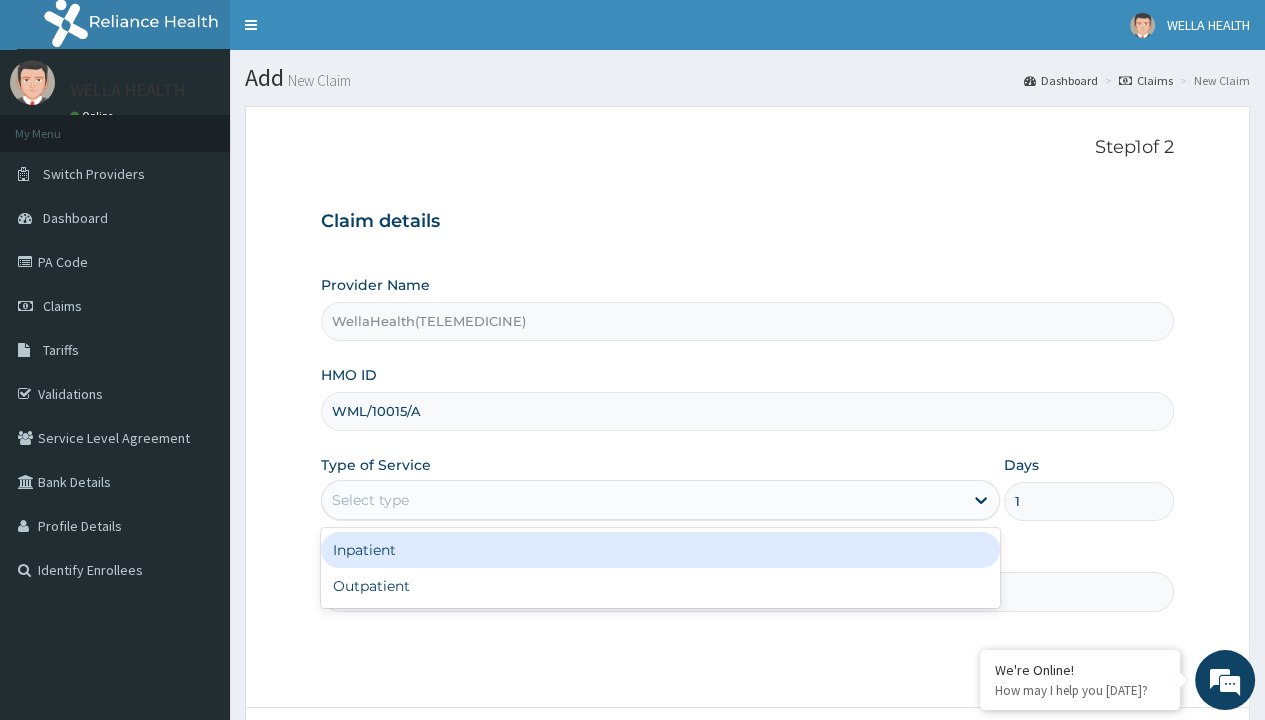 click on "Next" at bounding box center [1123, 764] 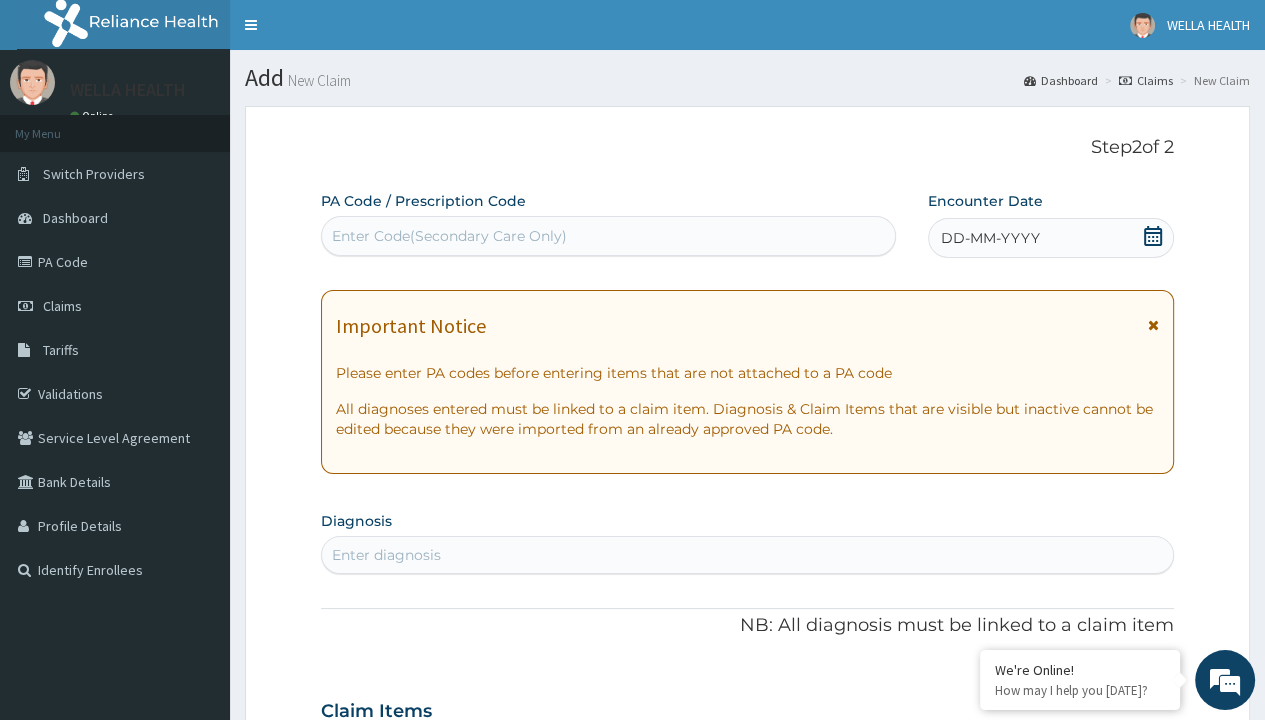 scroll, scrollTop: 167, scrollLeft: 0, axis: vertical 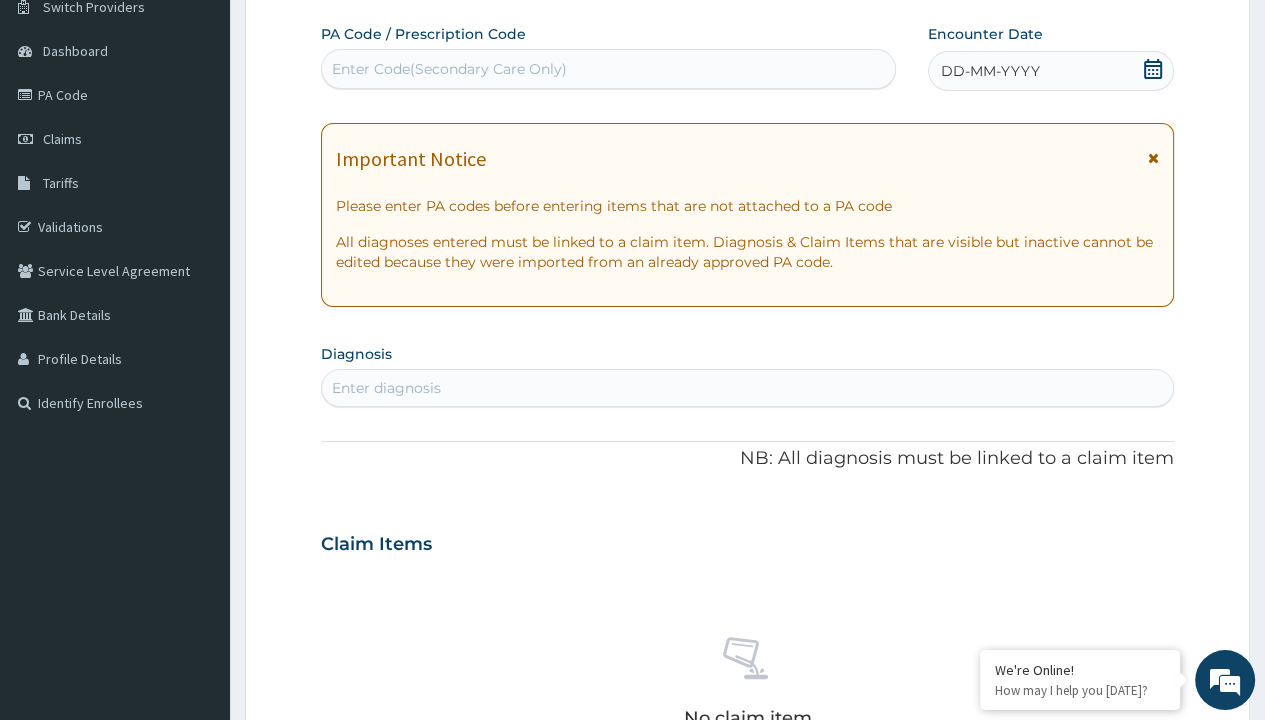 click on "DD-MM-YYYY" at bounding box center [990, 71] 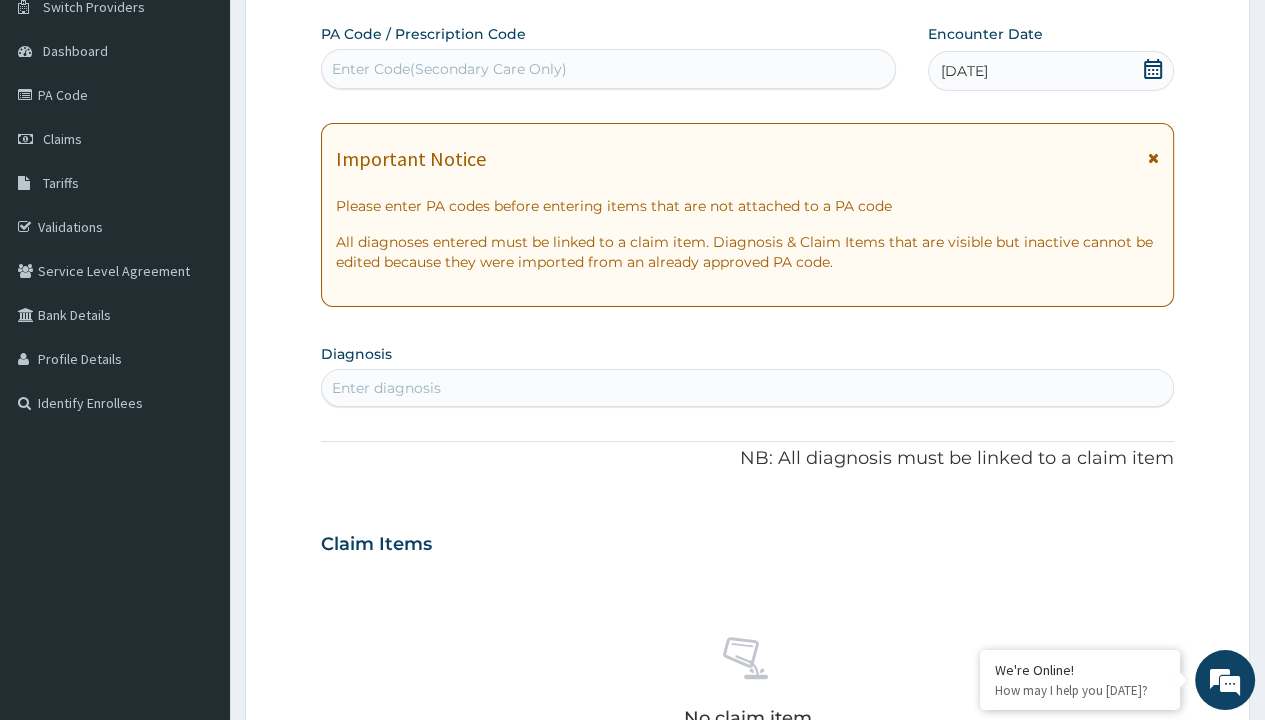 type on "PR/F23F1E9D" 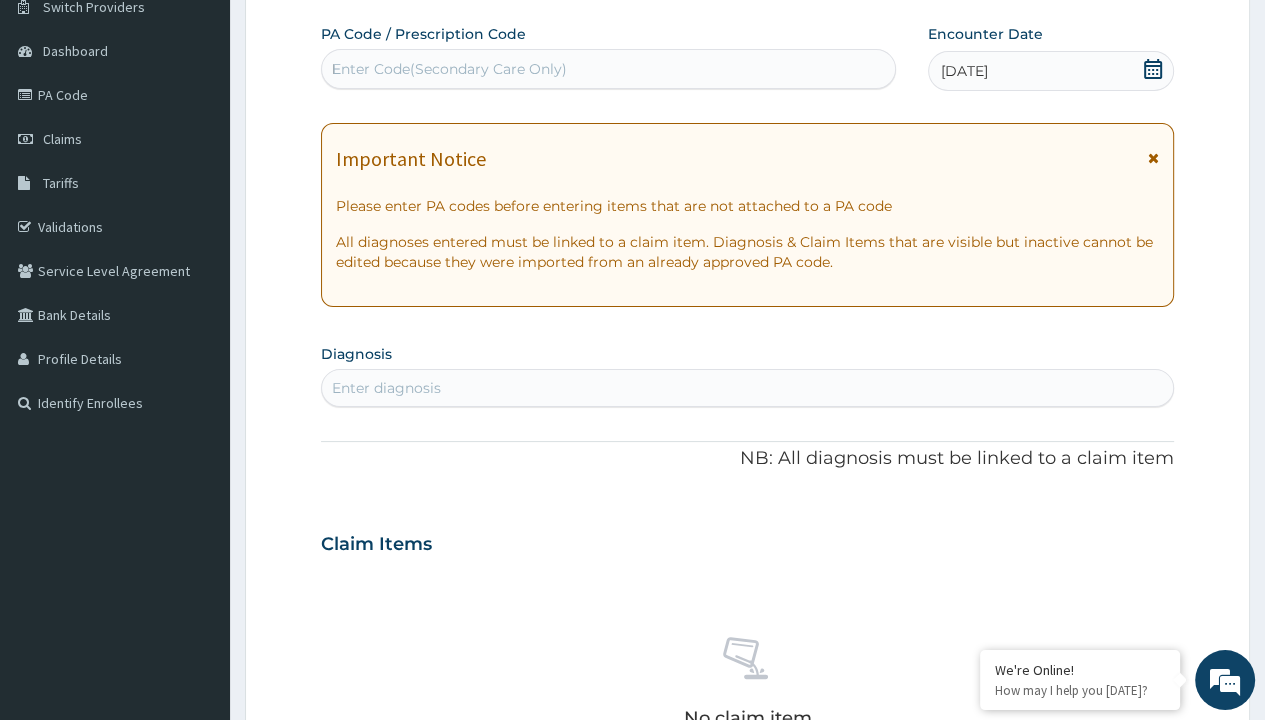 type 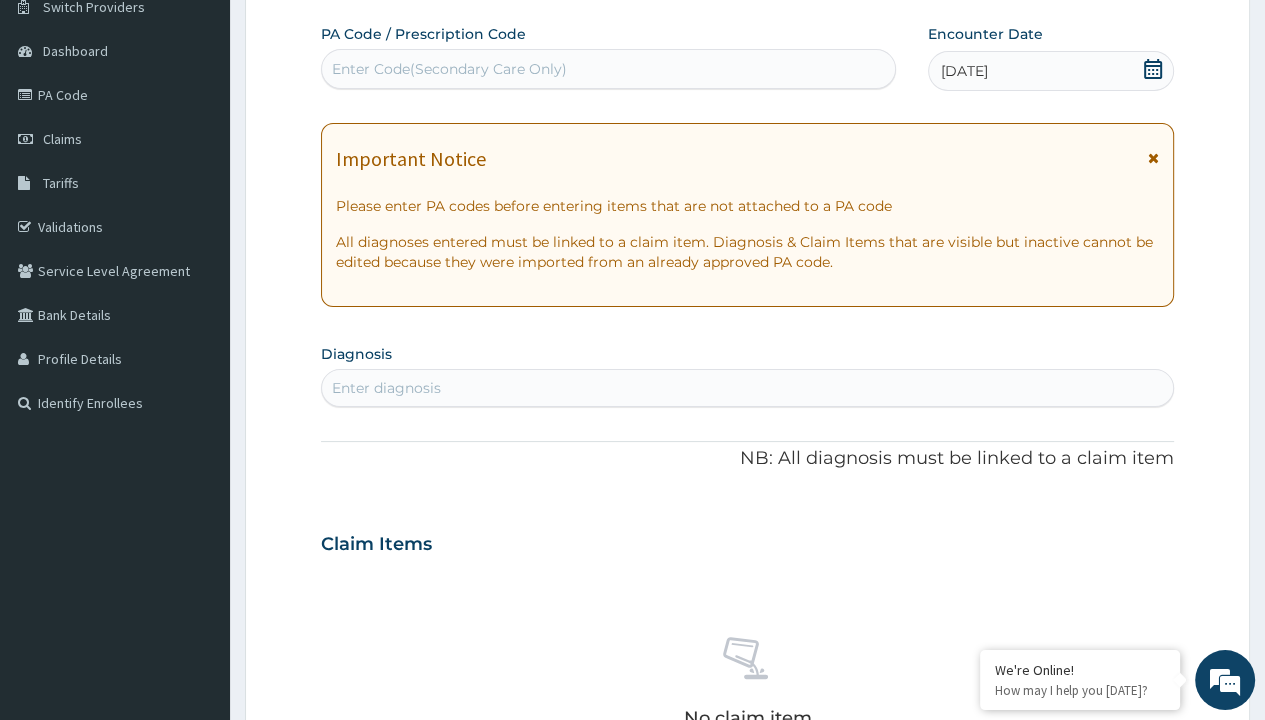 scroll, scrollTop: 0, scrollLeft: 0, axis: both 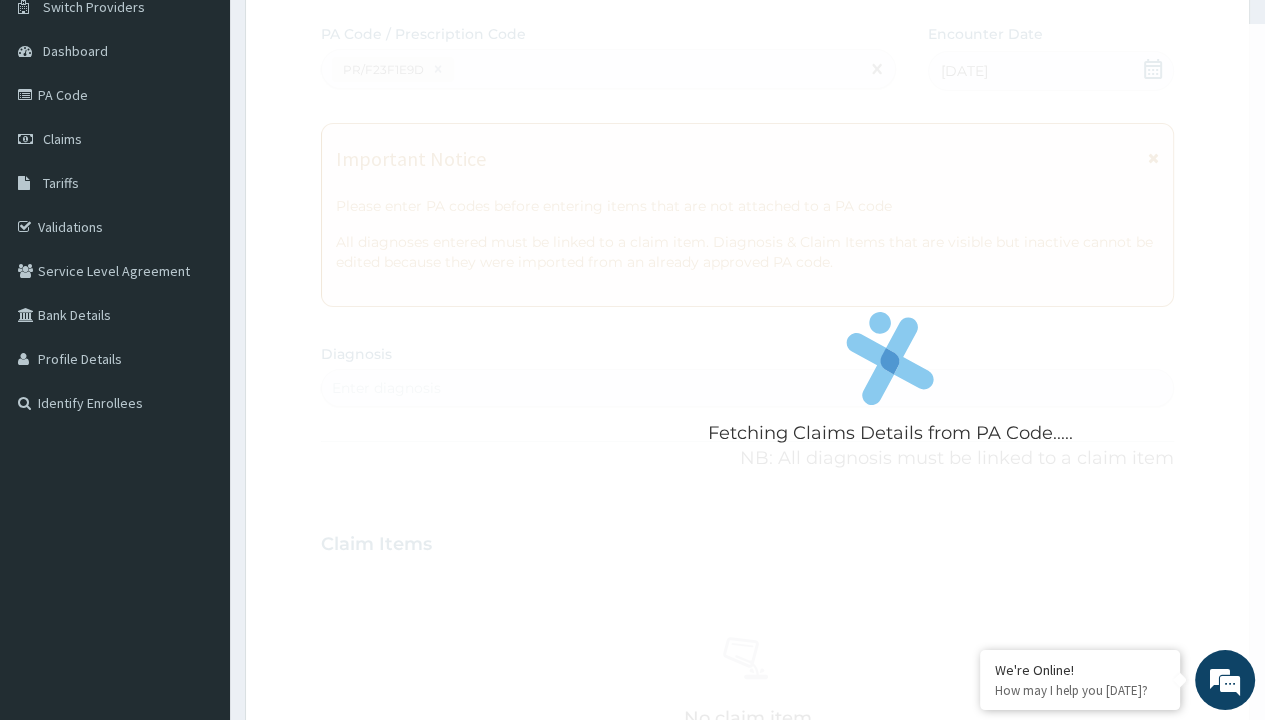 click on "Enter diagnosis" at bounding box center [386, 388] 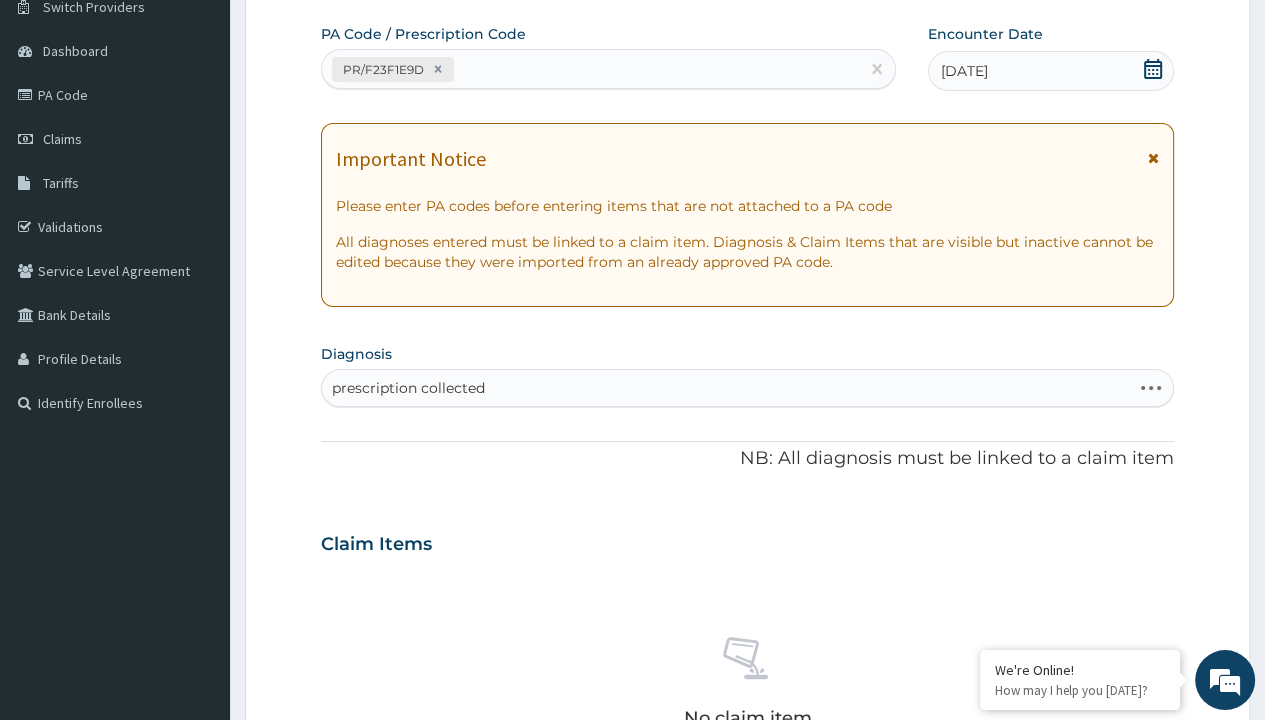 scroll, scrollTop: 0, scrollLeft: 0, axis: both 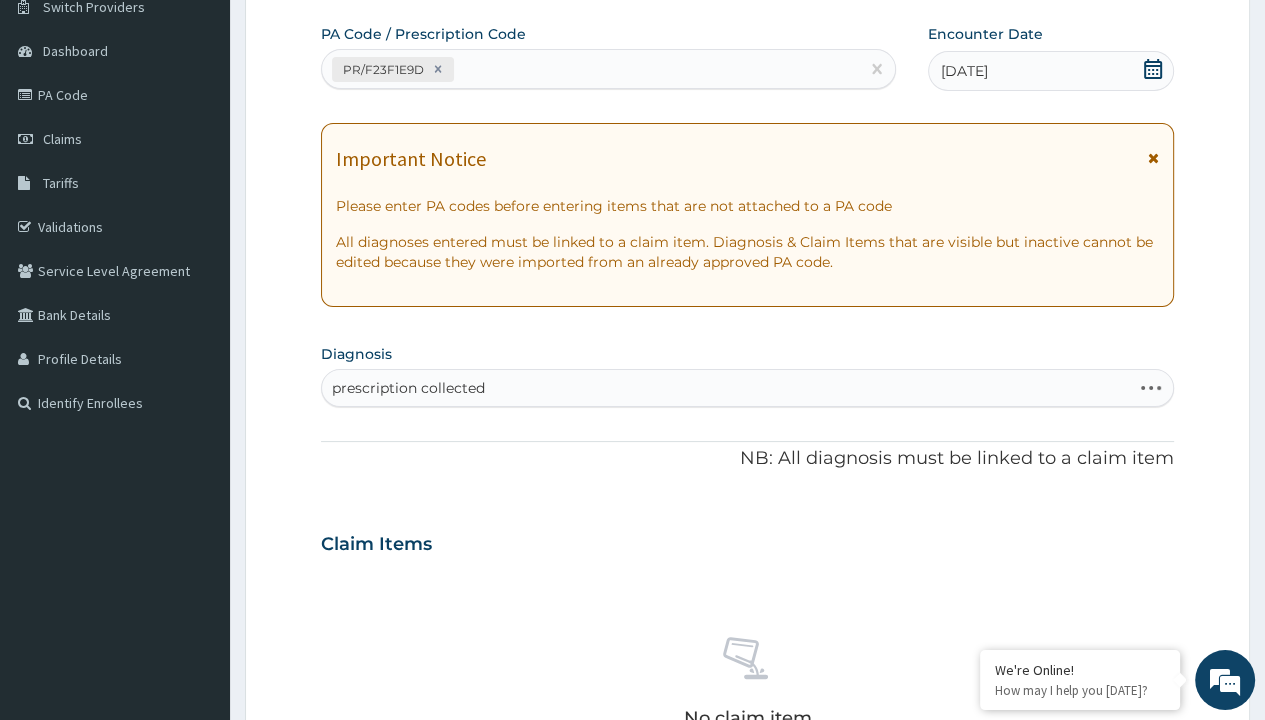 type 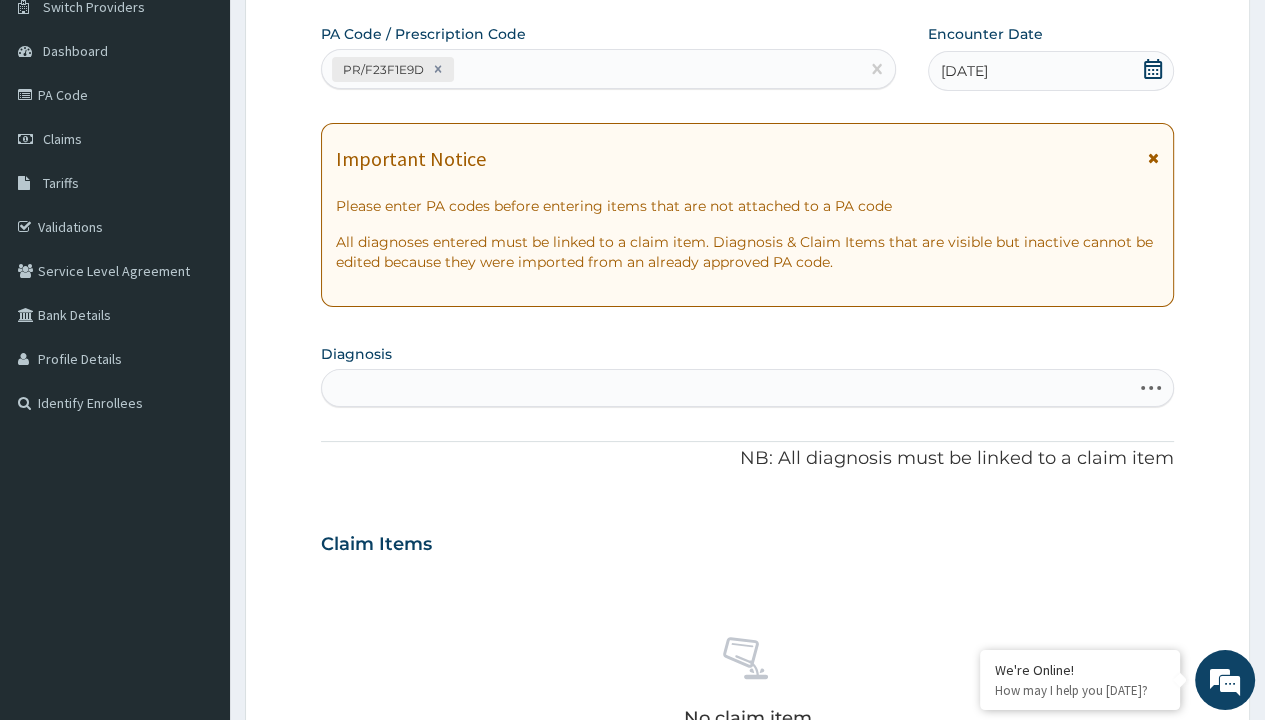 click on "Step  2  of 2 PA Code / Prescription Code PR/F23F1E9D Encounter Date 06-07-2025 Important Notice Please enter PA codes before entering items that are not attached to a PA code   All diagnoses entered must be linked to a claim item. Diagnosis & Claim Items that are visible but inactive cannot be edited because they were imported from an already approved PA code. Diagnosis   Select is focused ,type to refine list, press Down to open the menu,  press left to focus selected values prescription collected NB: All diagnosis must be linked to a claim item Claim Items No claim item Types Select Type Item Select Item Pair Diagnosis Select Diagnosis Unit Price 0 Add Comment     Previous   Submit" at bounding box center [747, 571] 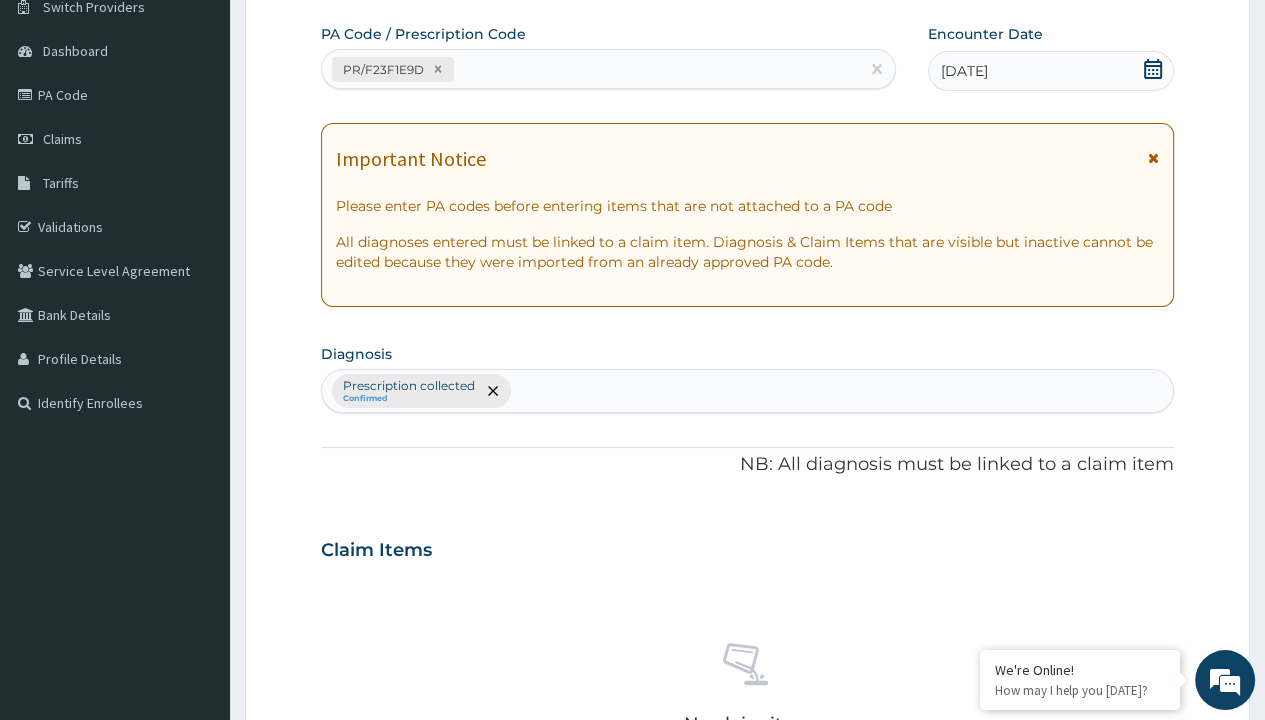 type on "procedures" 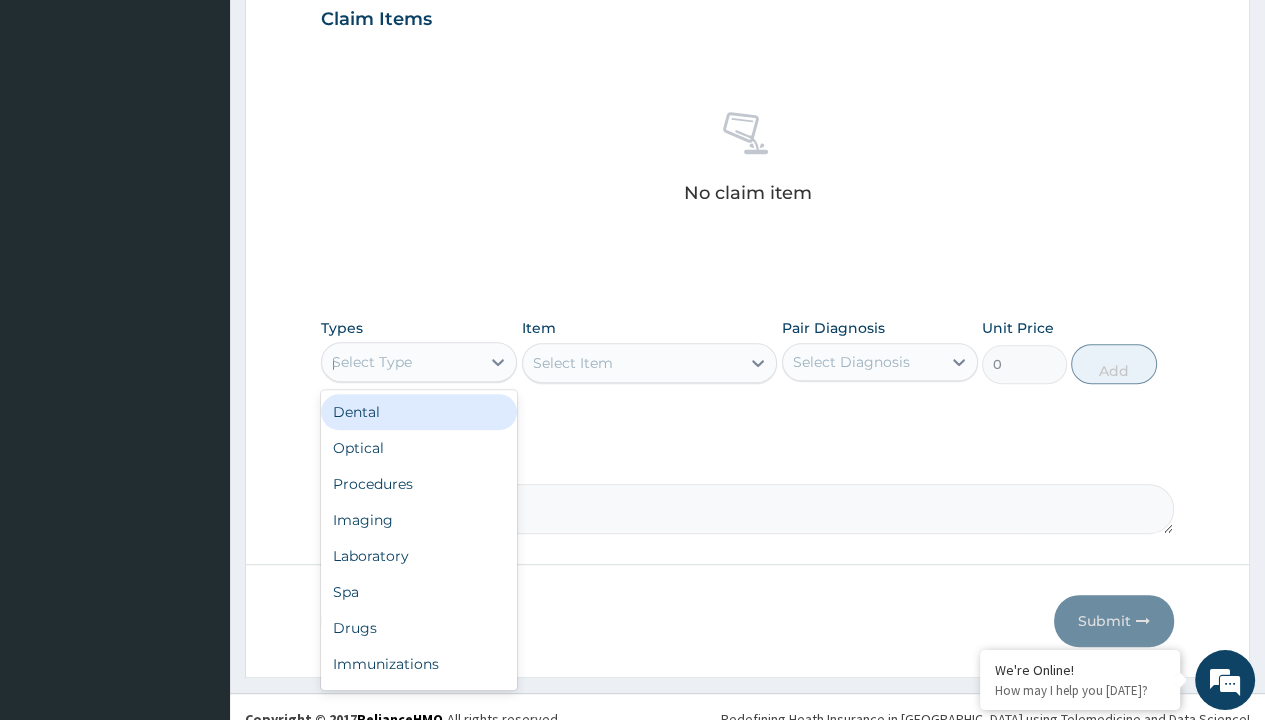 click on "Procedures" at bounding box center (419, 484) 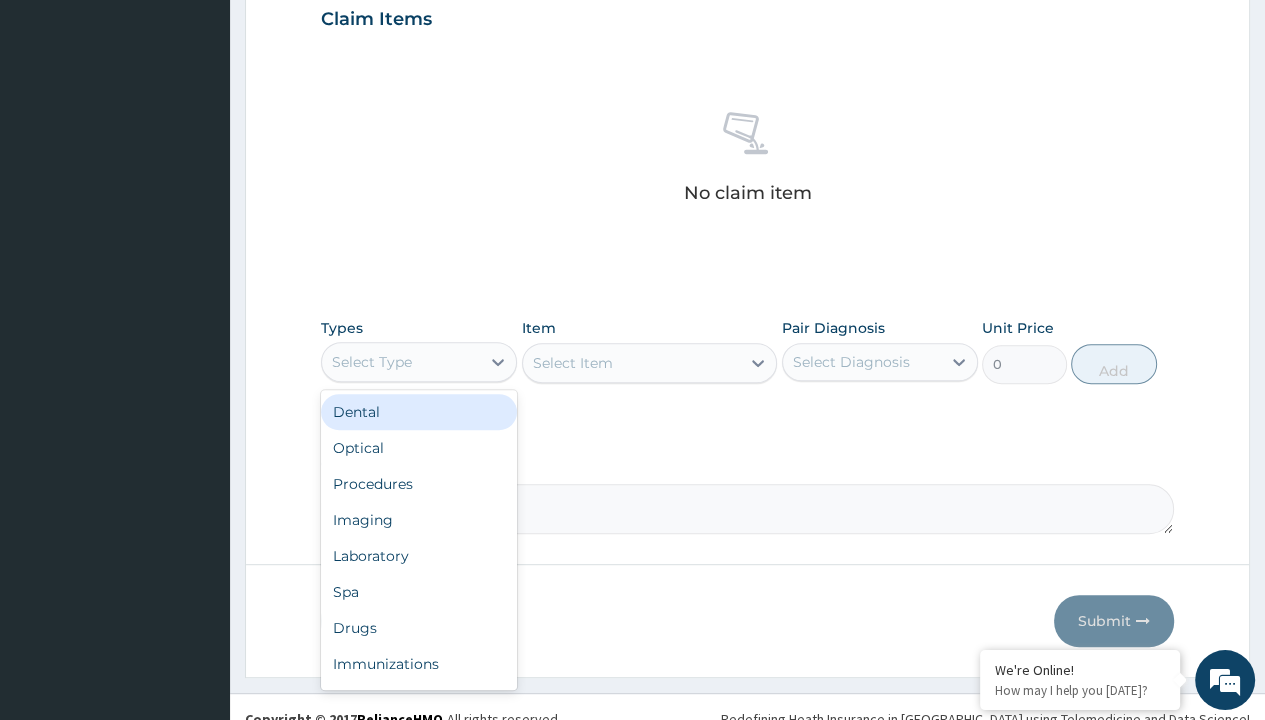 scroll, scrollTop: 0, scrollLeft: 0, axis: both 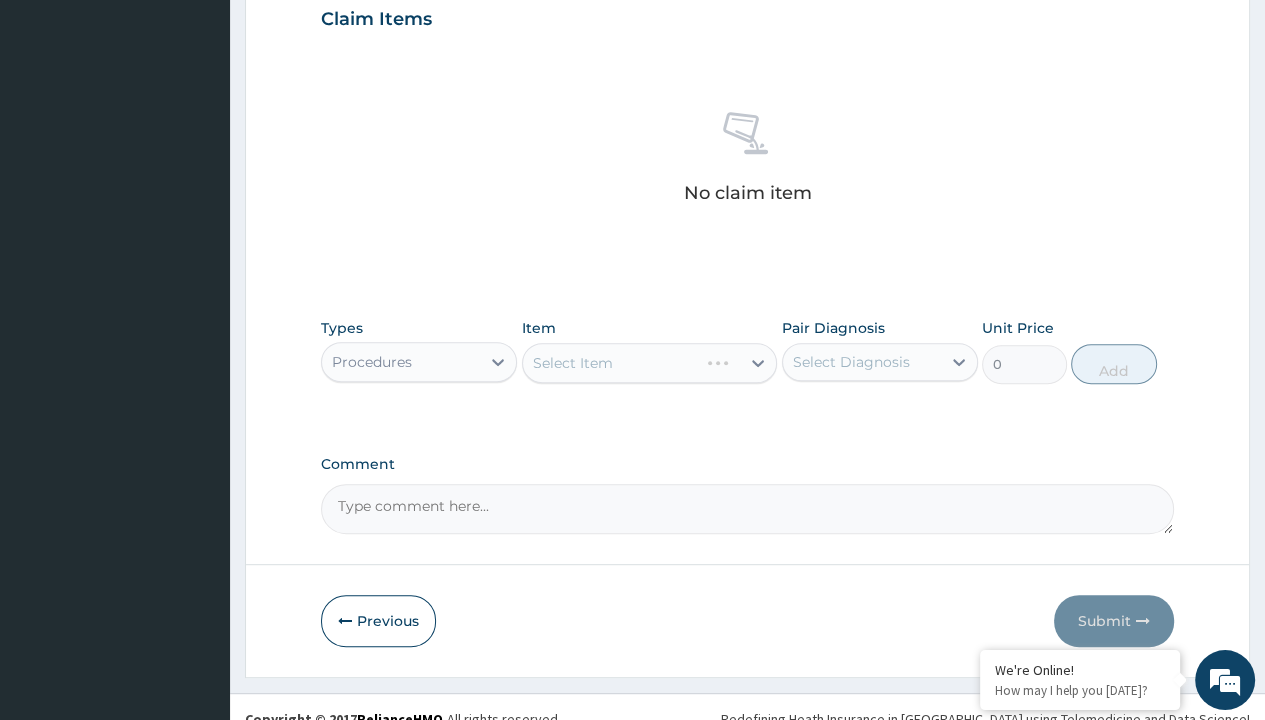 click on "Select Item" at bounding box center [573, 363] 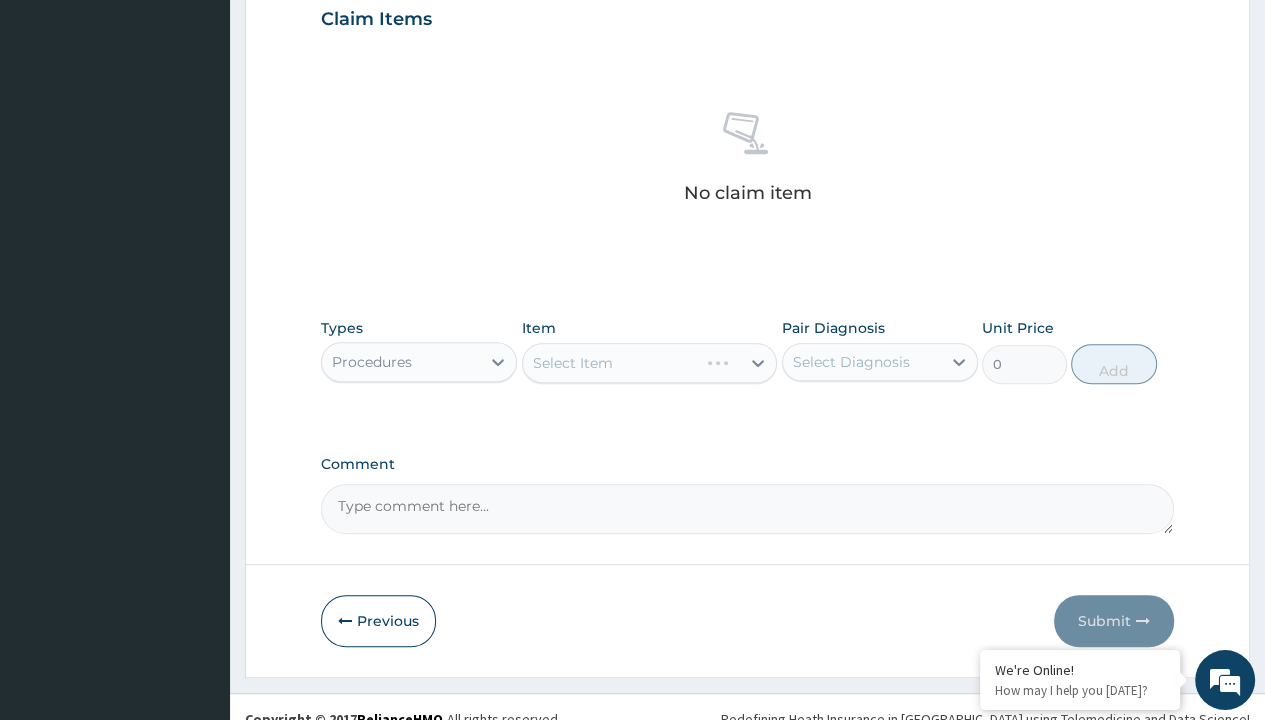 type 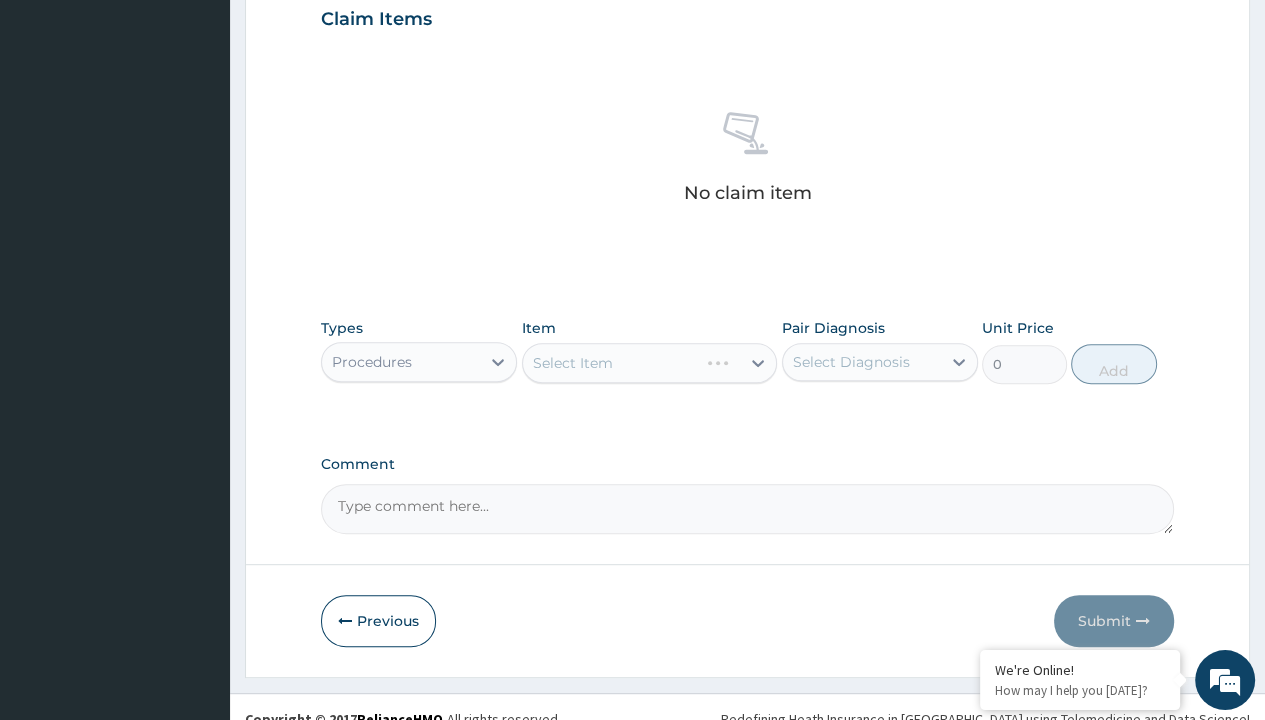 type on "100" 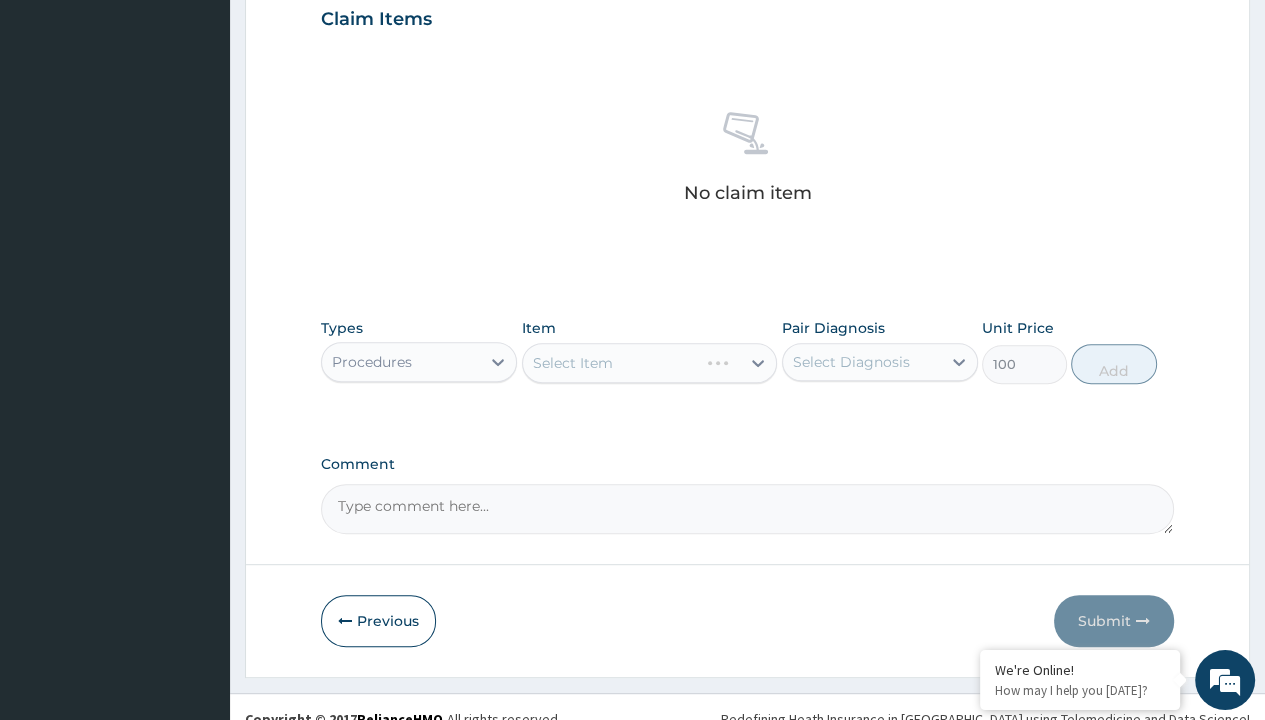 click on "Prescription collected" at bounding box center (409, -145) 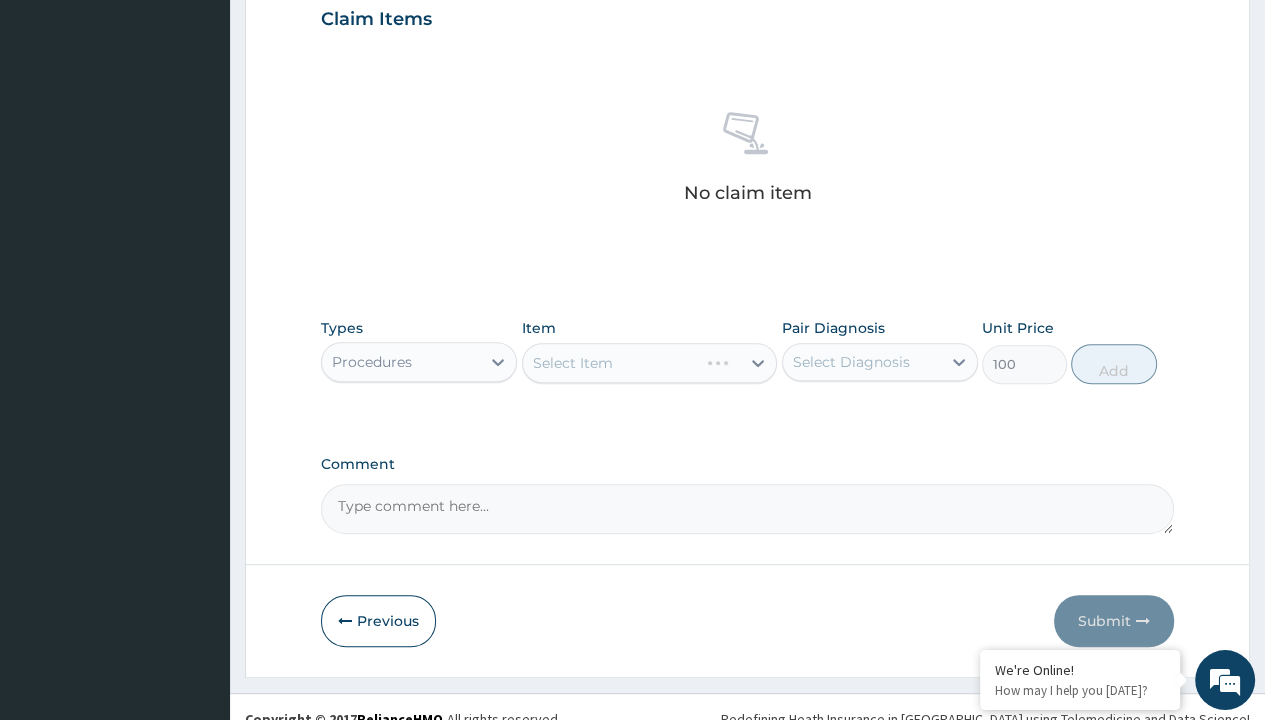 scroll, scrollTop: 0, scrollLeft: 0, axis: both 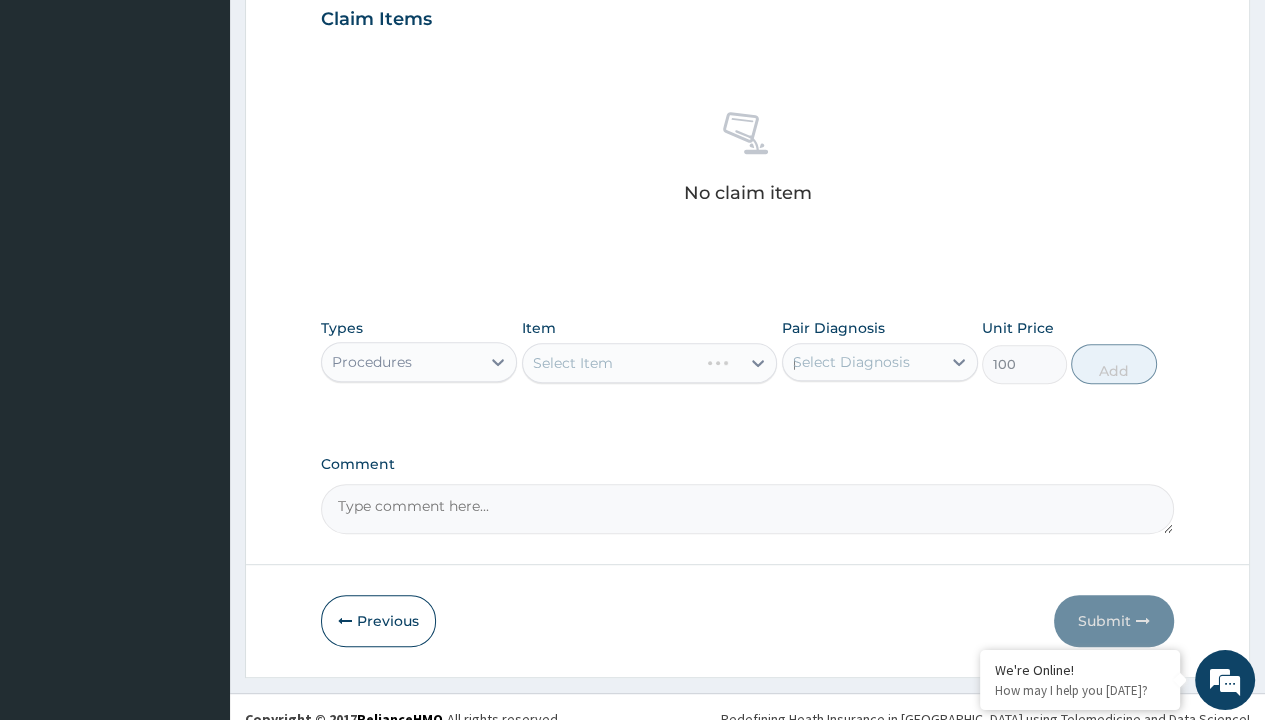 type 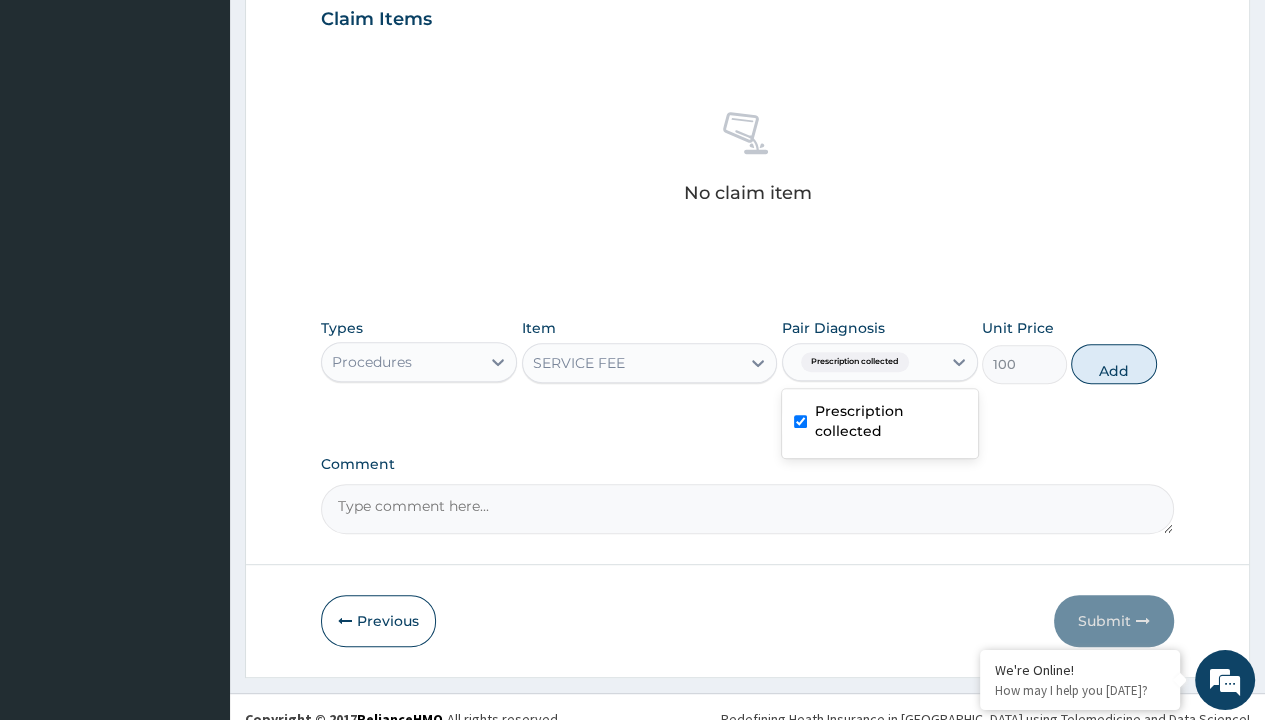 click on "Add" at bounding box center [1113, 364] 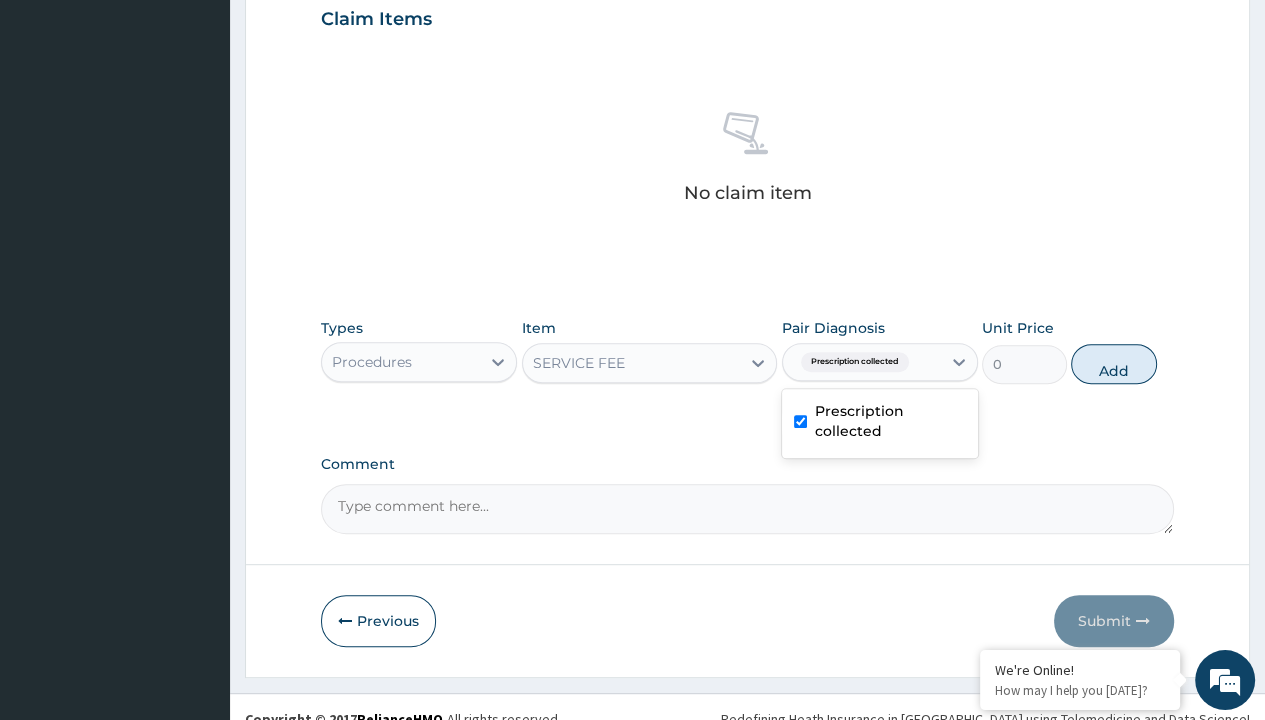 scroll, scrollTop: 639, scrollLeft: 0, axis: vertical 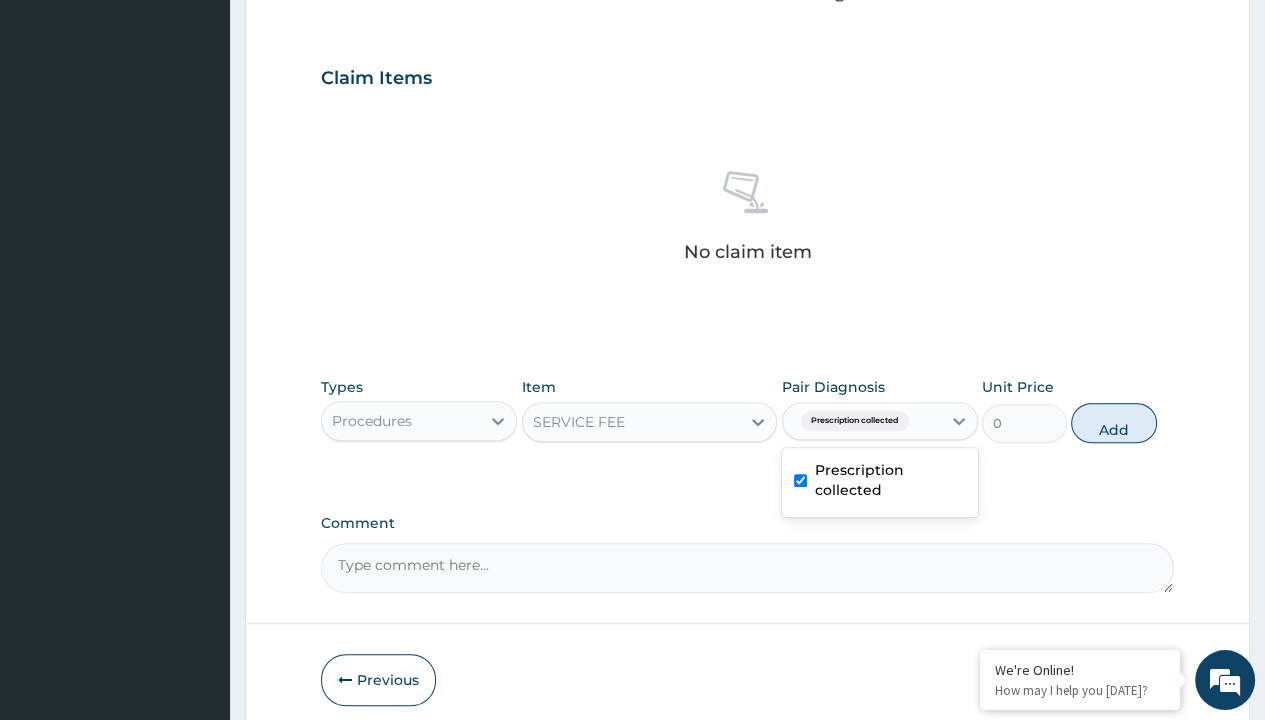 click on "Step  2  of 2 PA Code / Prescription Code PR/F23F1E9D Encounter Date 06-07-2025 Important Notice Please enter PA codes before entering items that are not attached to a PA code   All diagnoses entered must be linked to a claim item. Diagnosis & Claim Items that are visible but inactive cannot be edited because they were imported from an already approved PA code. Diagnosis Prescription collected Confirmed NB: All diagnosis must be linked to a claim item Claim Items No claim item Types Procedures Item SERVICE FEE Pair Diagnosis option Prescription collected, selected. option Prescription collected selected, 1 of 1. 1 result available. Use Up and Down to choose options, press Enter to select the currently focused option, press Escape to exit the menu, press Tab to select the option and exit the menu. Prescription collected Prescription collected Unit Price 0 Add Comment     Previous   Submit" at bounding box center [747, 101] 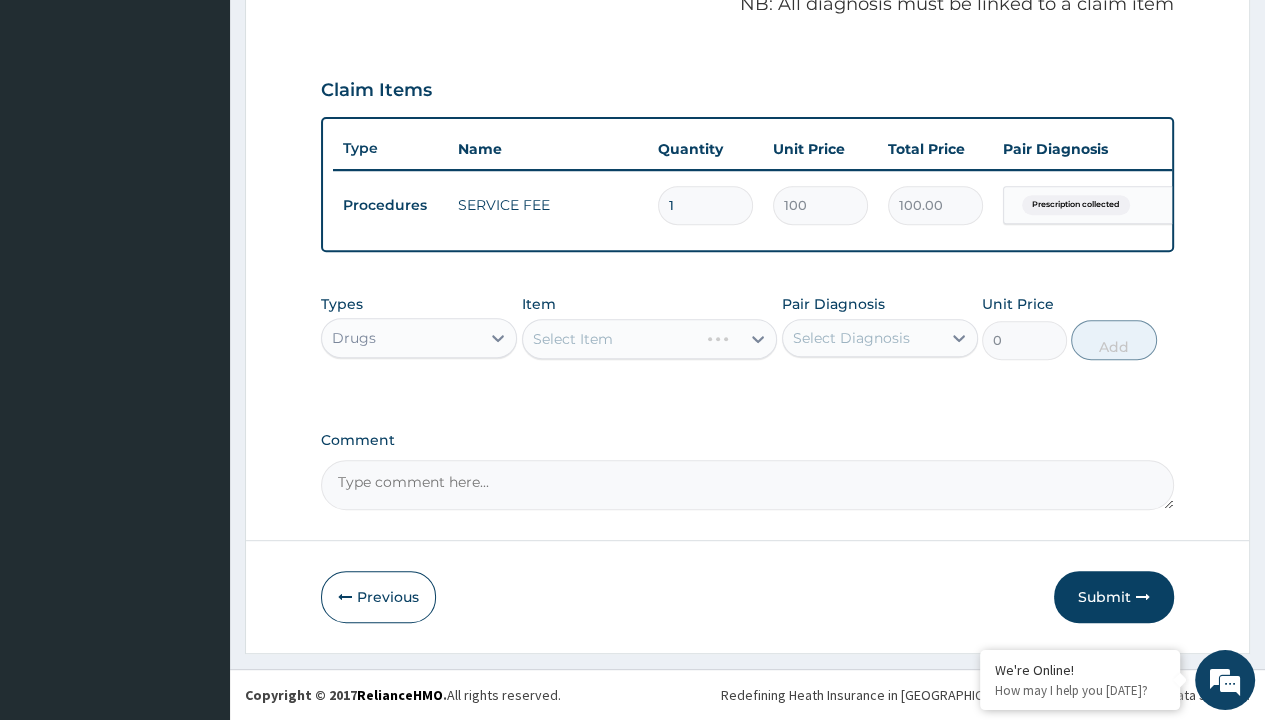 click on "Select Item" at bounding box center [573, 339] 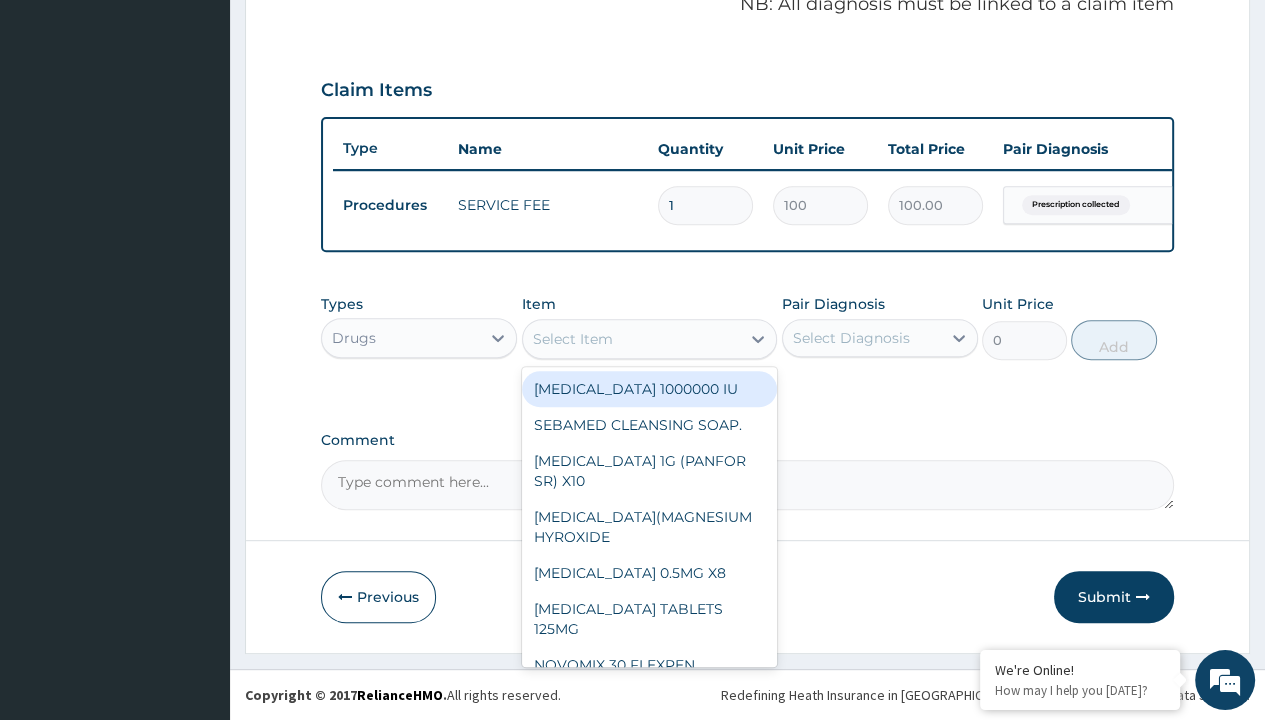 type on "artemether + lumefantrine 80/480 lonart ds/pack" 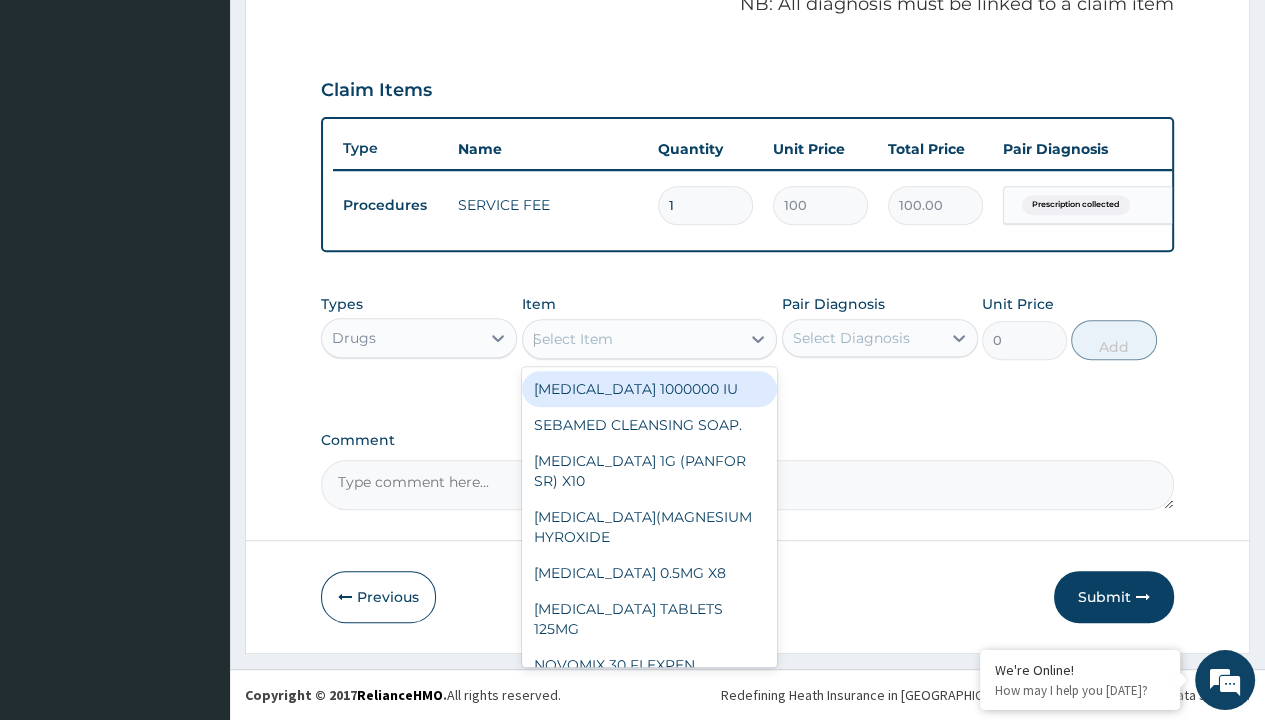 click on "[MEDICAL_DATA] + [MEDICAL_DATA] 80/480 LONART DS/PACK" at bounding box center [650, 6289] 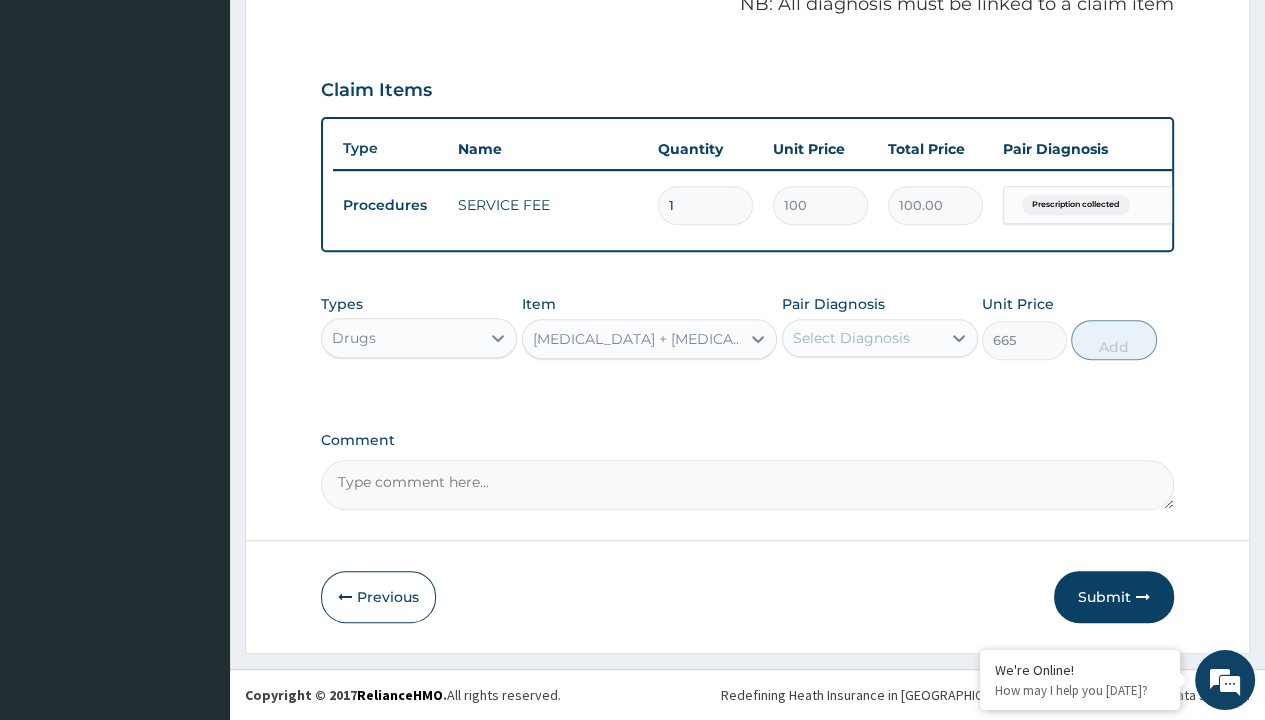 click on "Prescription collected" at bounding box center (409, -74) 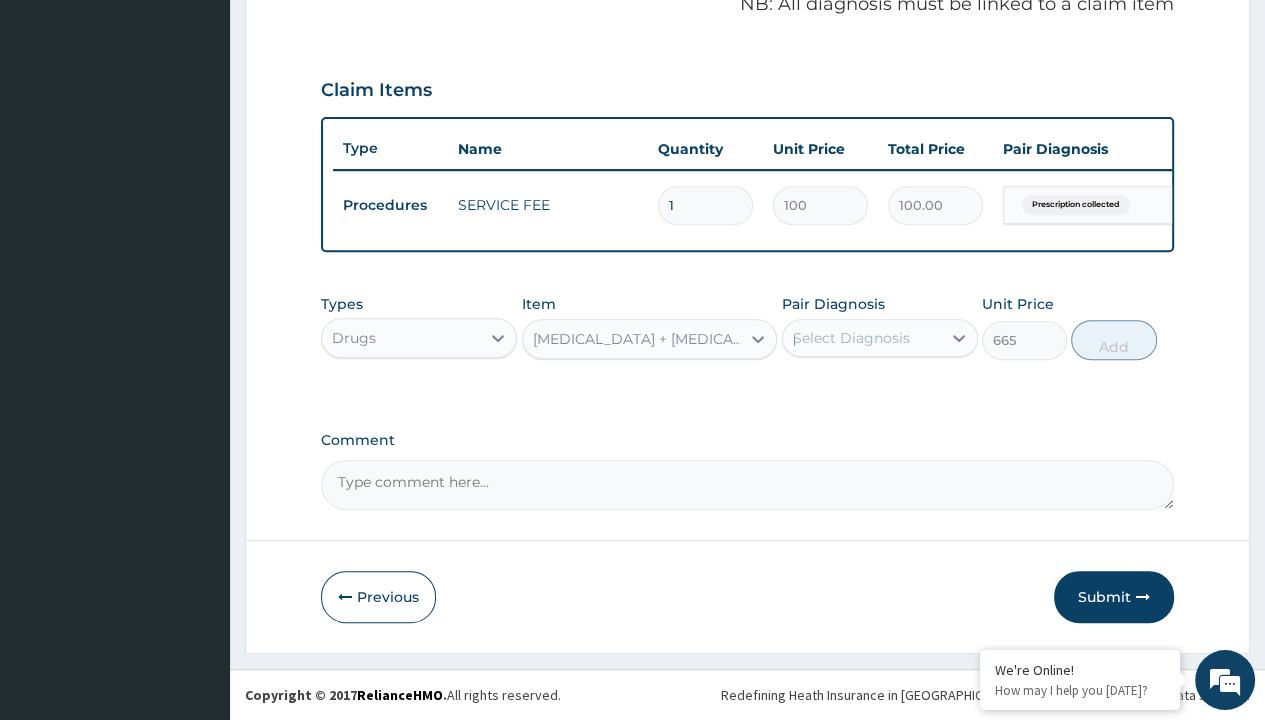 type 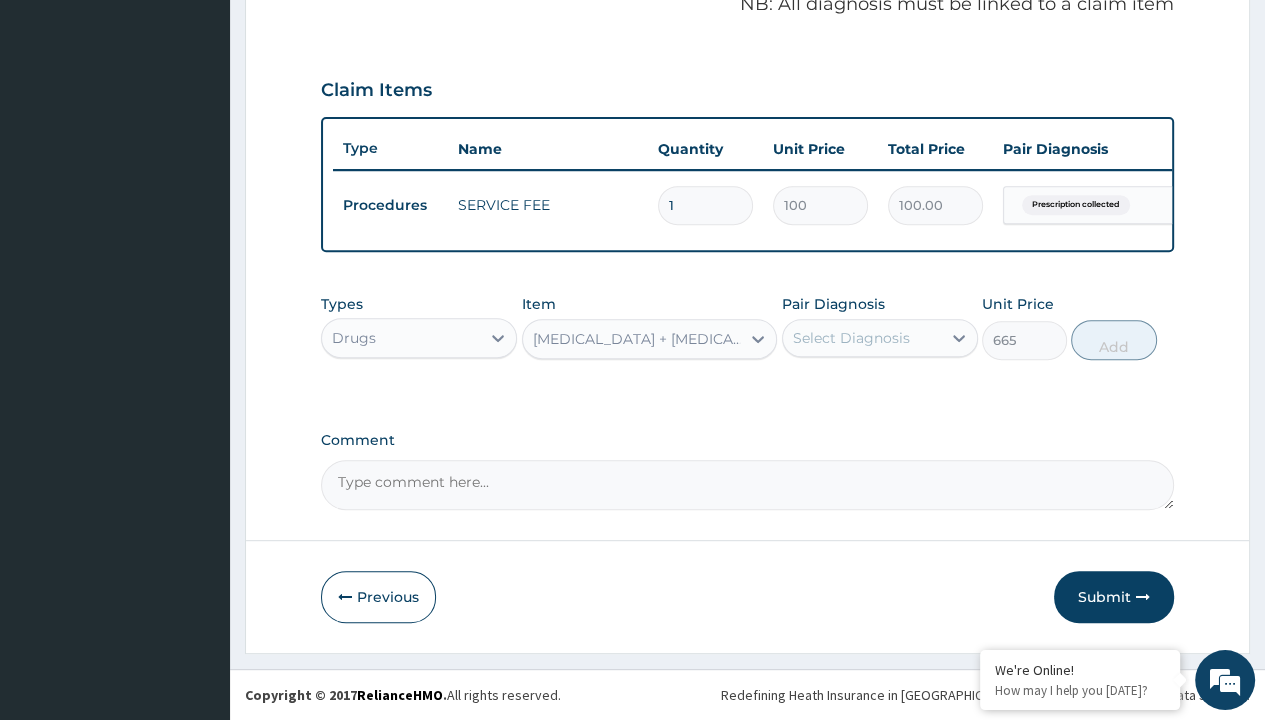 scroll, scrollTop: 0, scrollLeft: 0, axis: both 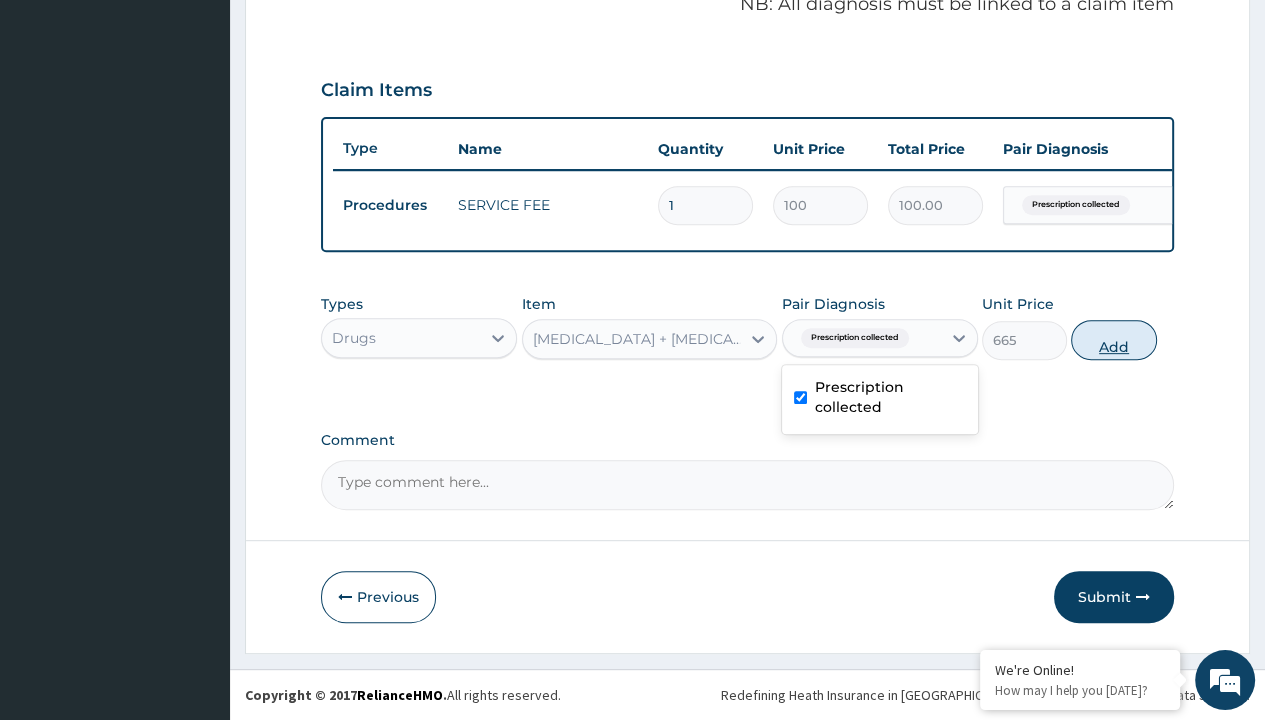 click on "Add" at bounding box center [1113, 340] 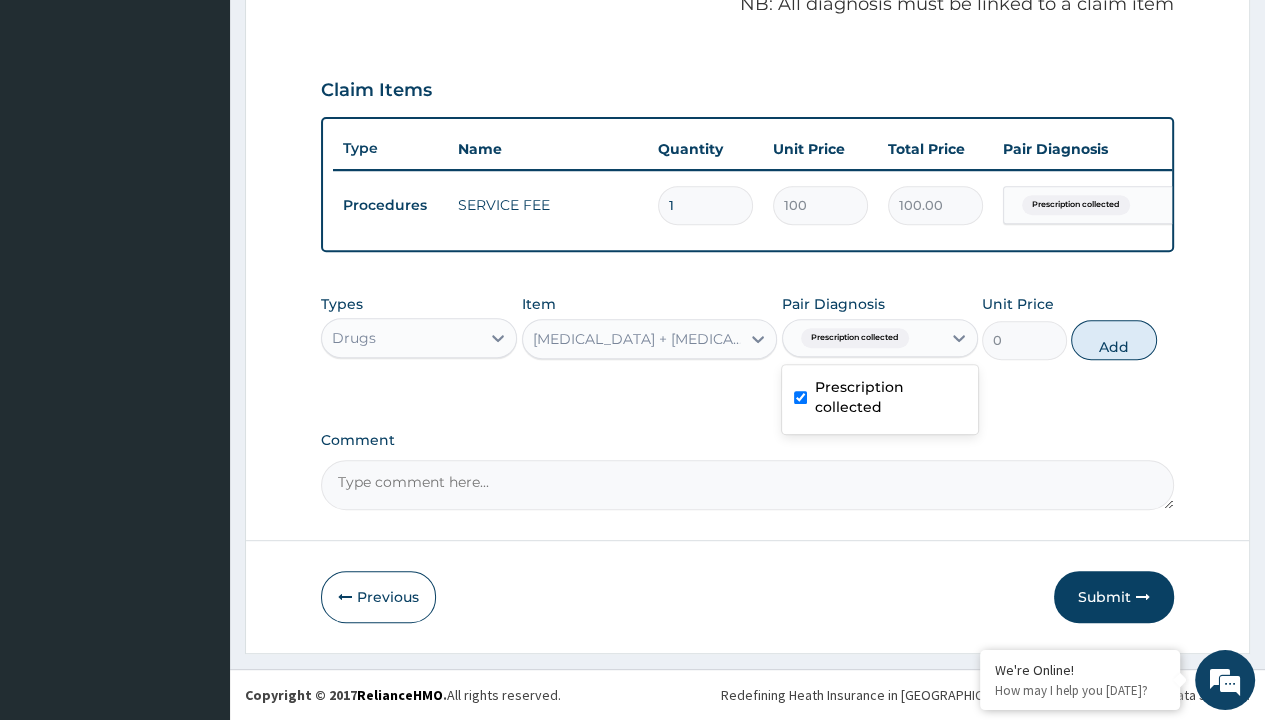 click on "Step  2  of 2 PA Code / Prescription Code PR/F23F1E9D Encounter Date 06-07-2025 Important Notice Please enter PA codes before entering items that are not attached to a PA code   All diagnoses entered must be linked to a claim item. Diagnosis & Claim Items that are visible but inactive cannot be edited because they were imported from an already approved PA code. Diagnosis Prescription collected Confirmed NB: All diagnosis must be linked to a claim item Claim Items Type Name Quantity Unit Price Total Price Pair Diagnosis Actions Procedures SERVICE FEE 1 100 100.00 Prescription collected Delete Types Drugs Item ARTEMETHER + LUMEFANTRINE 80/480 LONART DS/PACK Pair Diagnosis option Prescription collected, selected. option Prescription collected selected, 1 of 1. 1 result available. Use Up and Down to choose options, press Enter to select the currently focused option, press Escape to exit the menu, press Tab to select the option and exit the menu. Prescription collected Prescription collected Unit Price 0 Add" at bounding box center (747, 66) 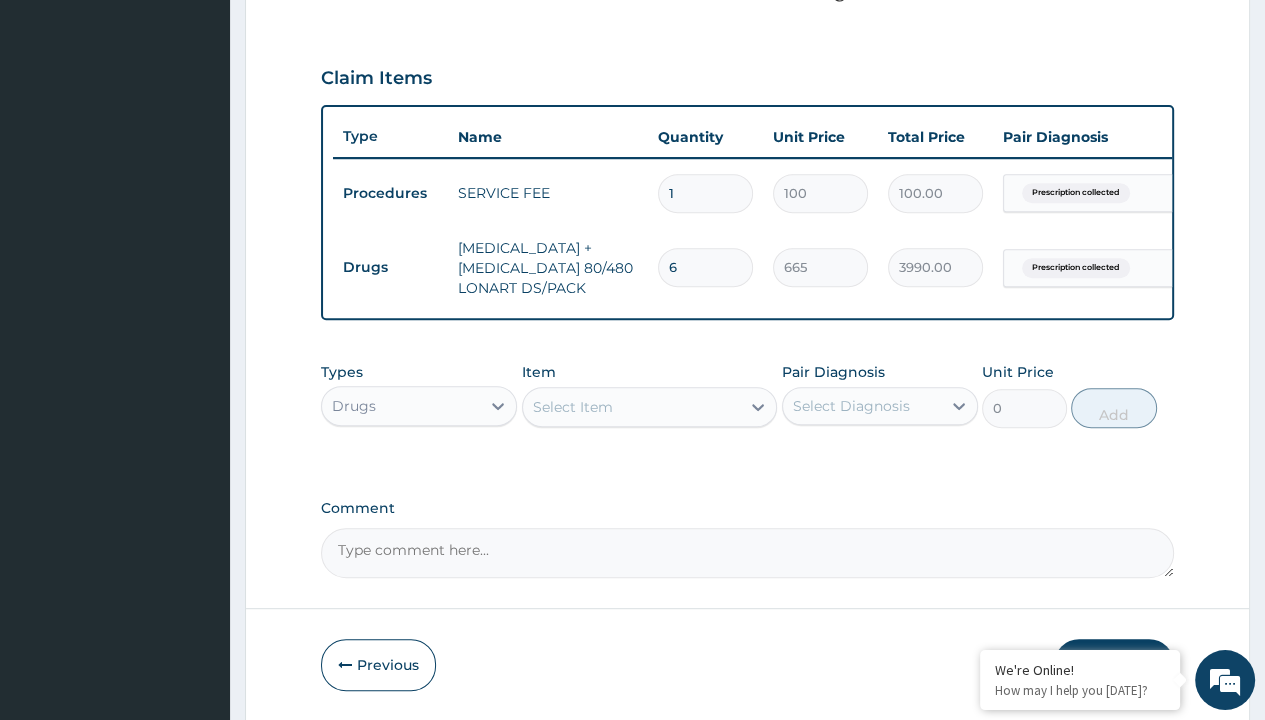 click on "Drugs" at bounding box center [390, 267] 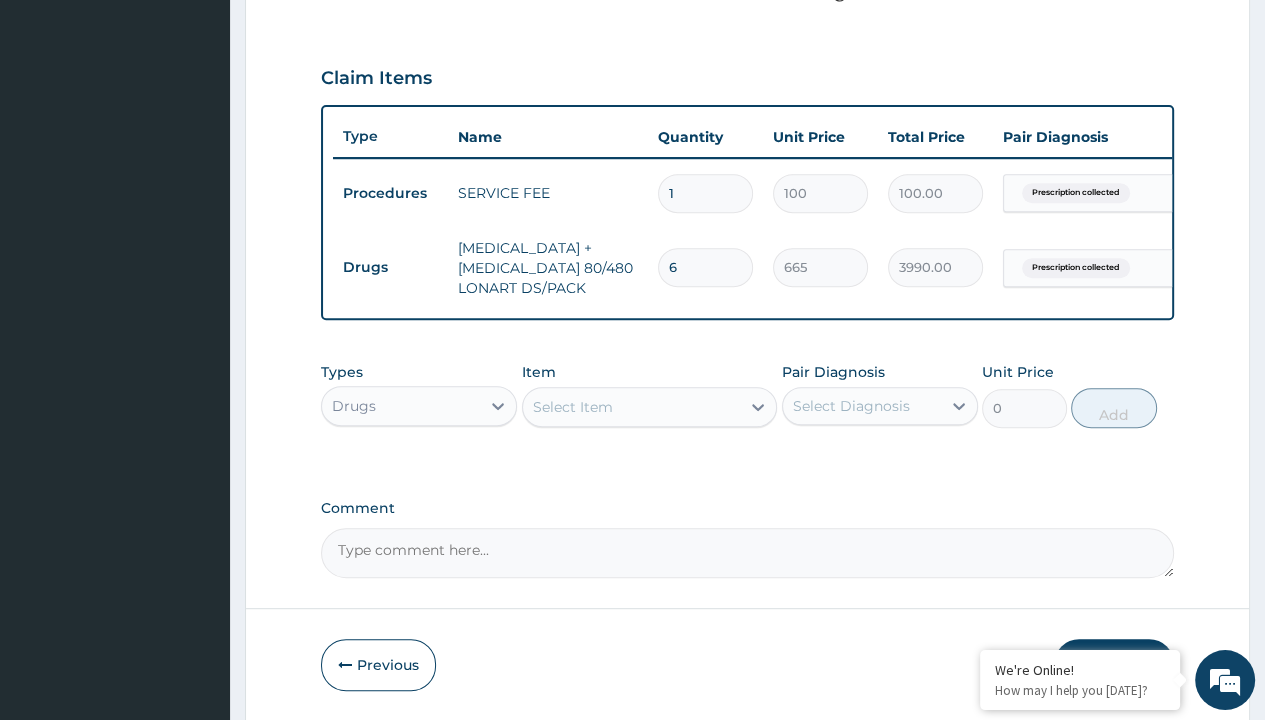 type on "drugs" 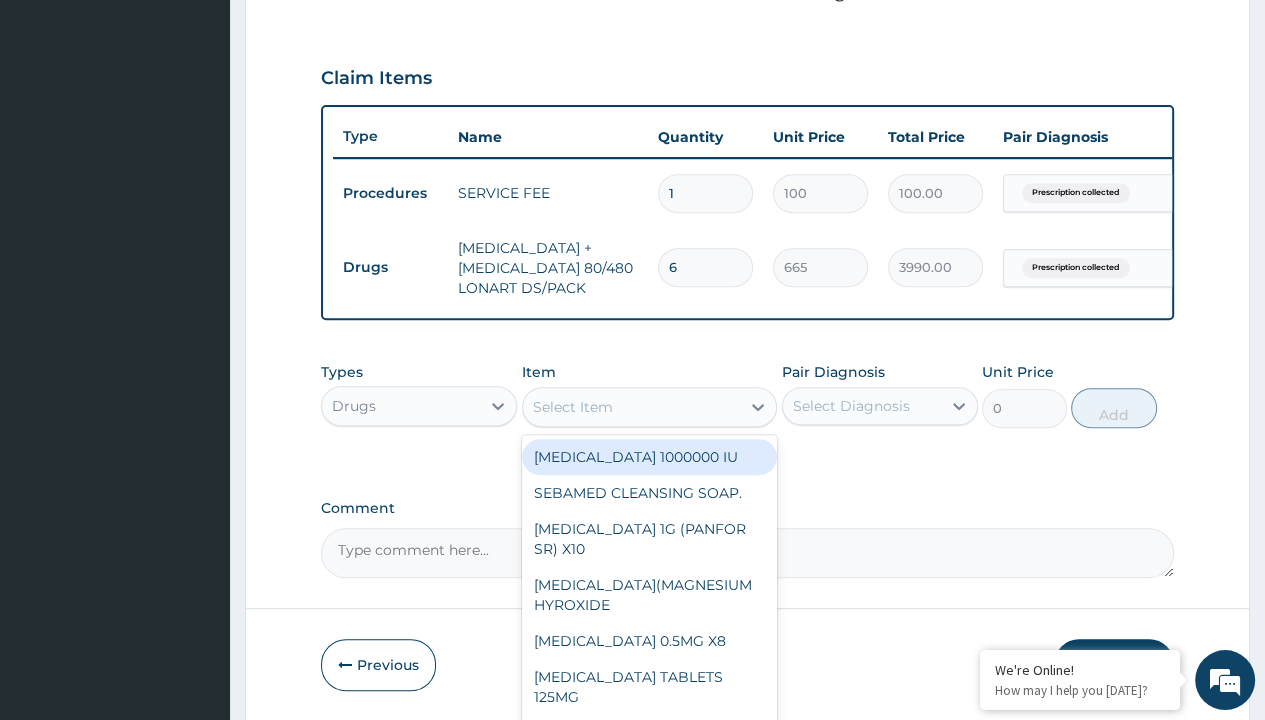 scroll, scrollTop: 0, scrollLeft: 0, axis: both 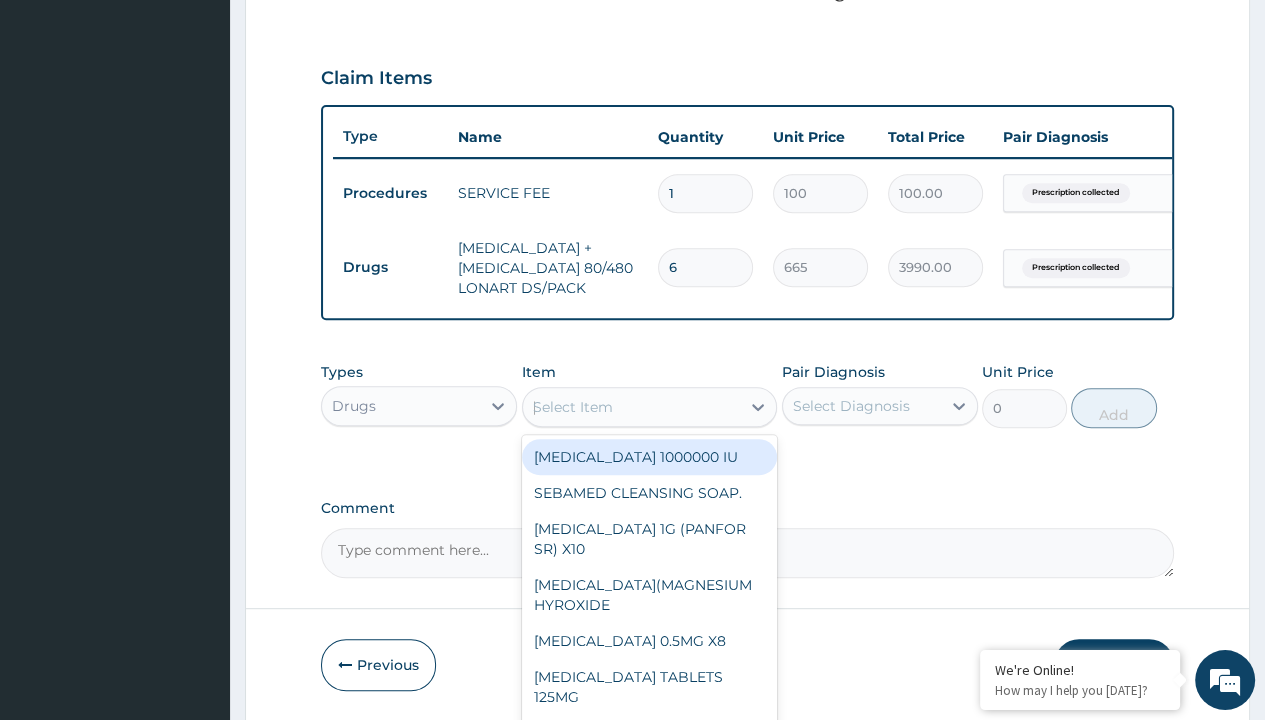 click on "[MEDICAL_DATA] 500MG TABLET EMZOR/SACH" at bounding box center [650, 36303] 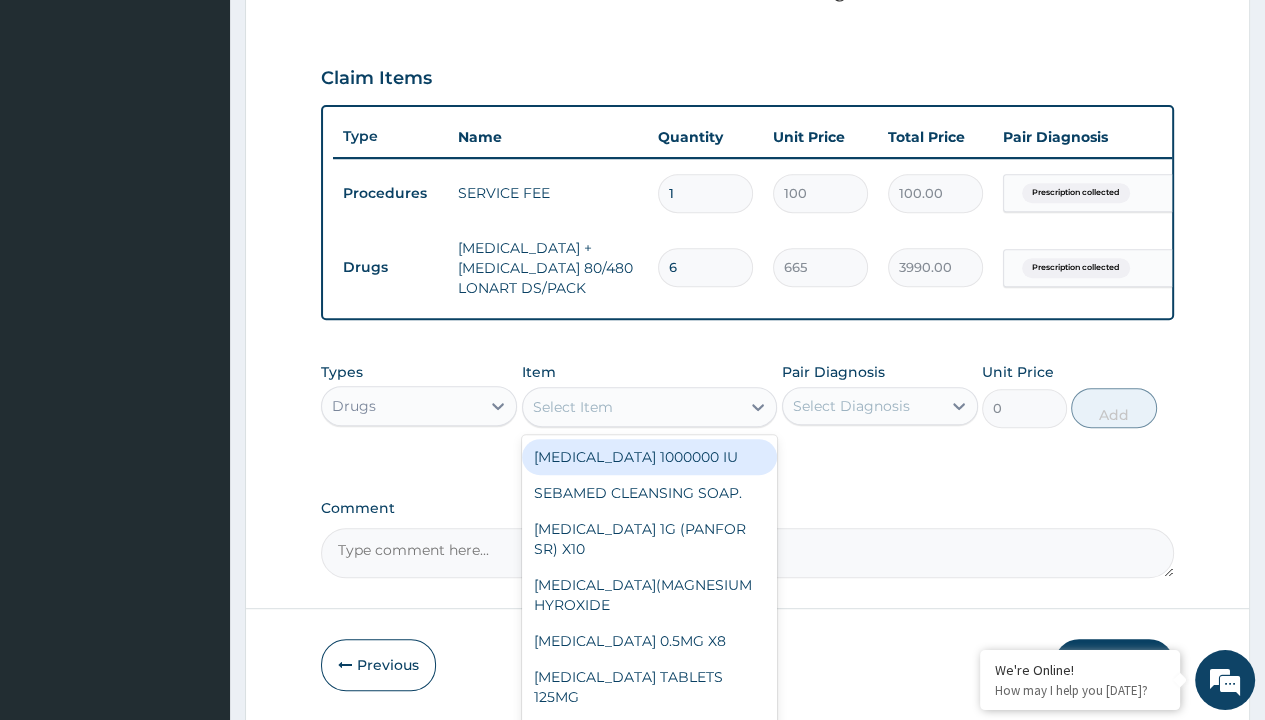 type on "24" 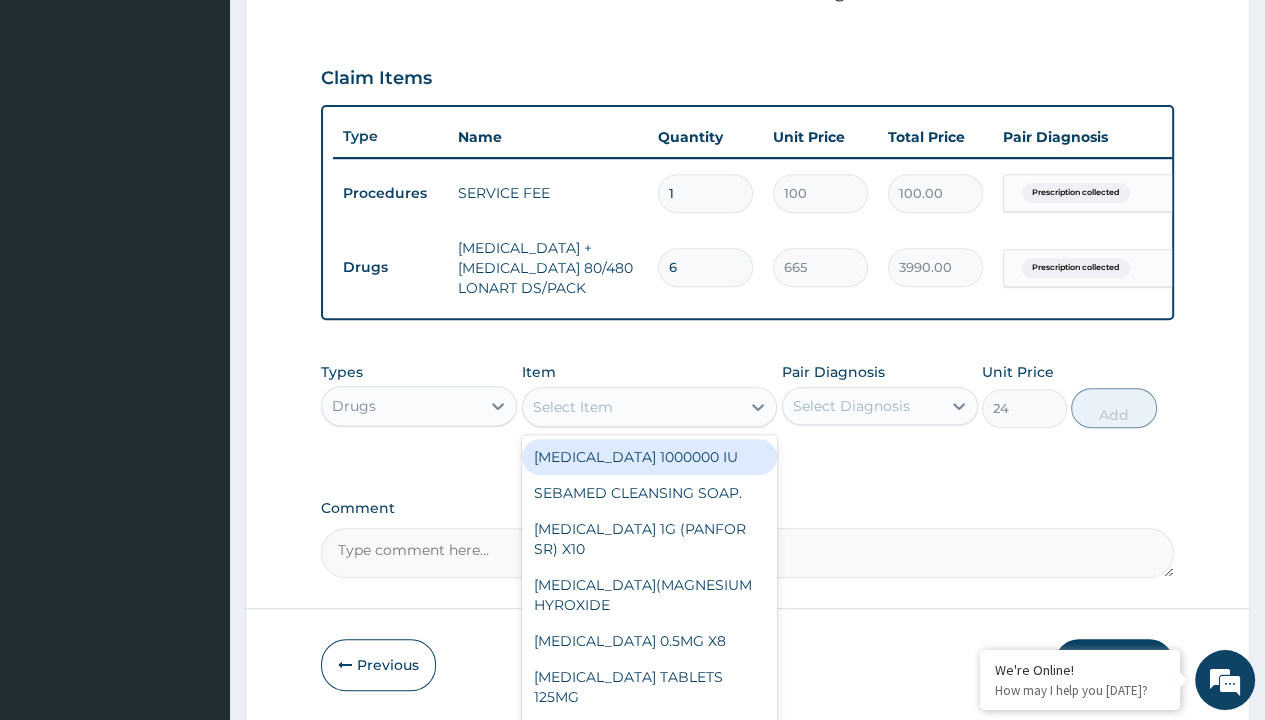 scroll, scrollTop: 0, scrollLeft: 0, axis: both 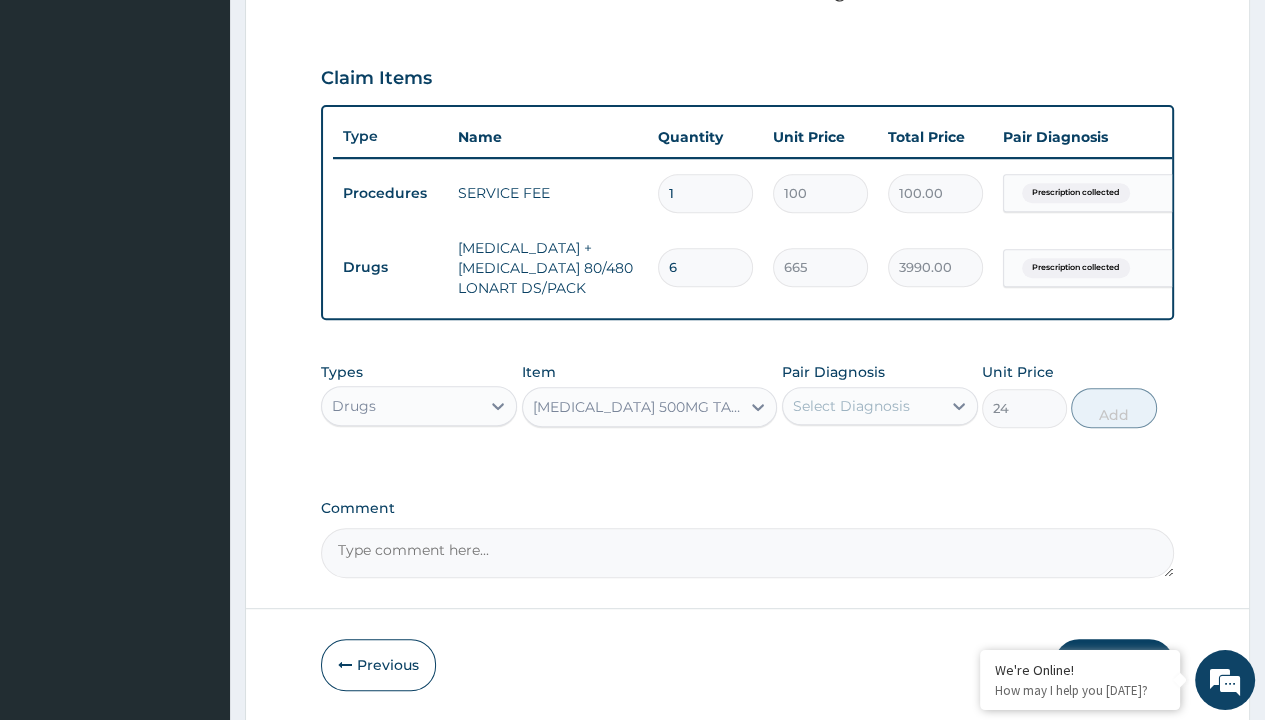 type on "prescription collected" 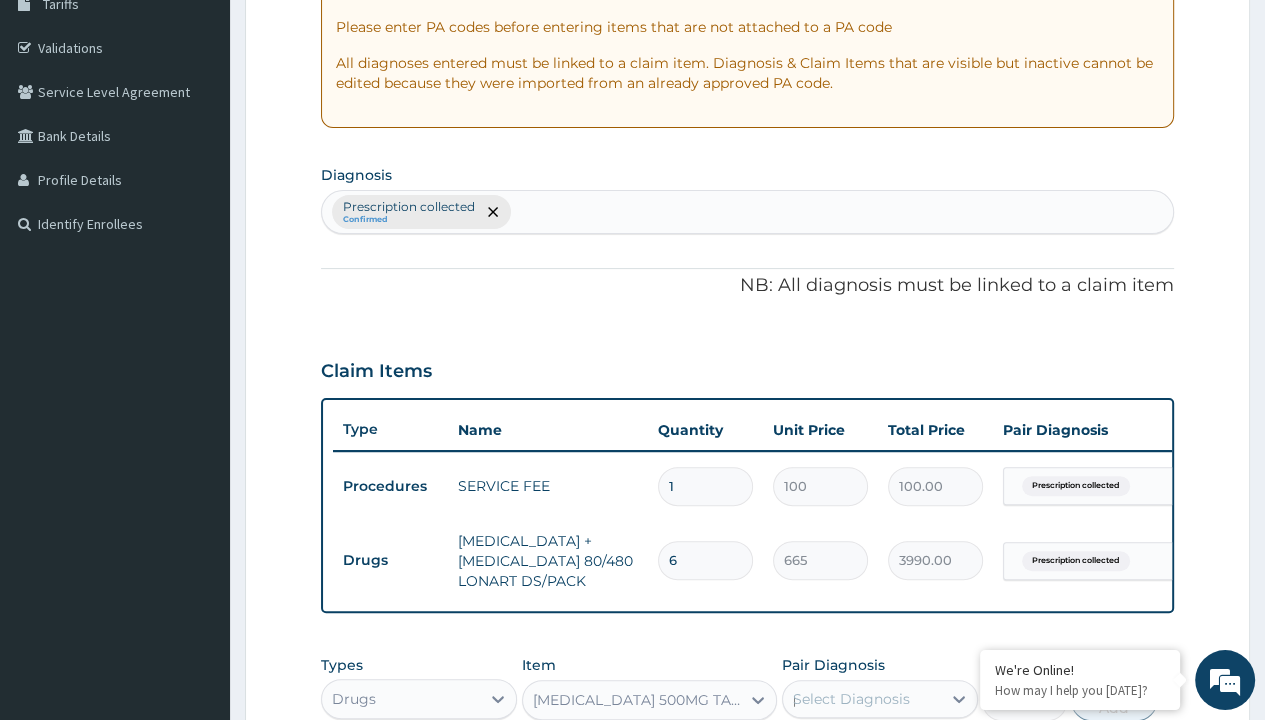 type 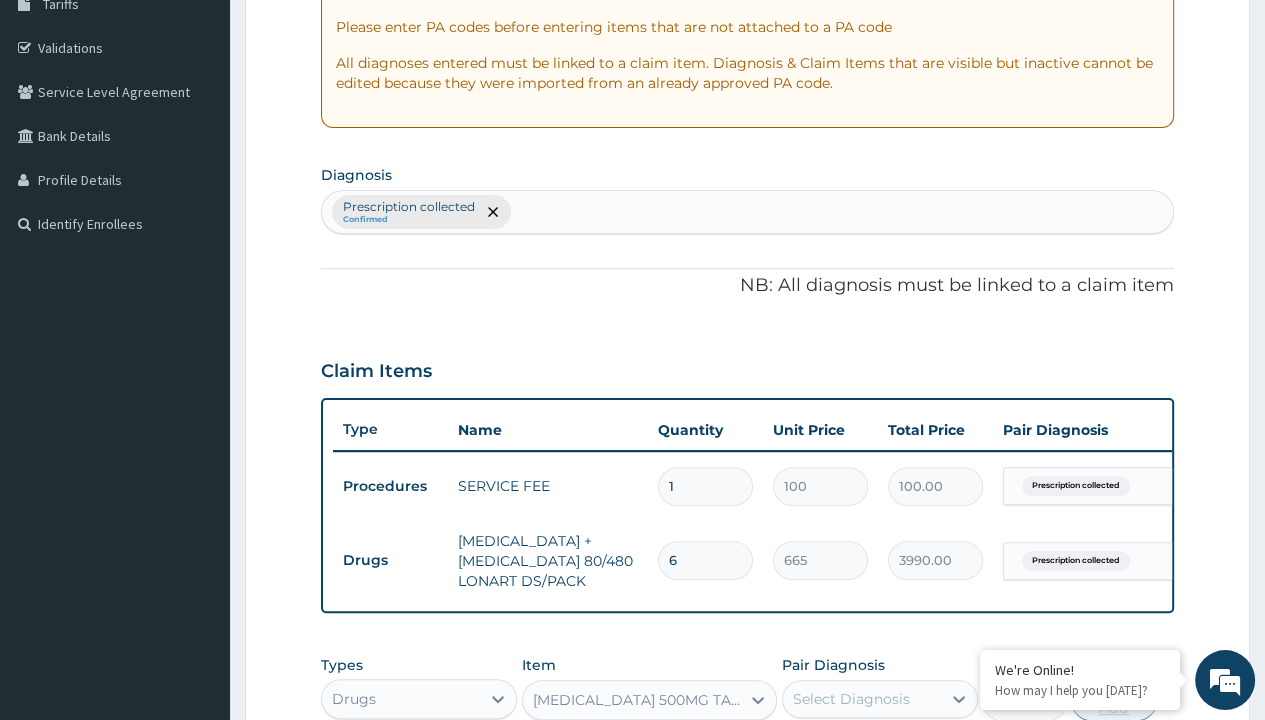 click on "Add" at bounding box center (1113, 701) 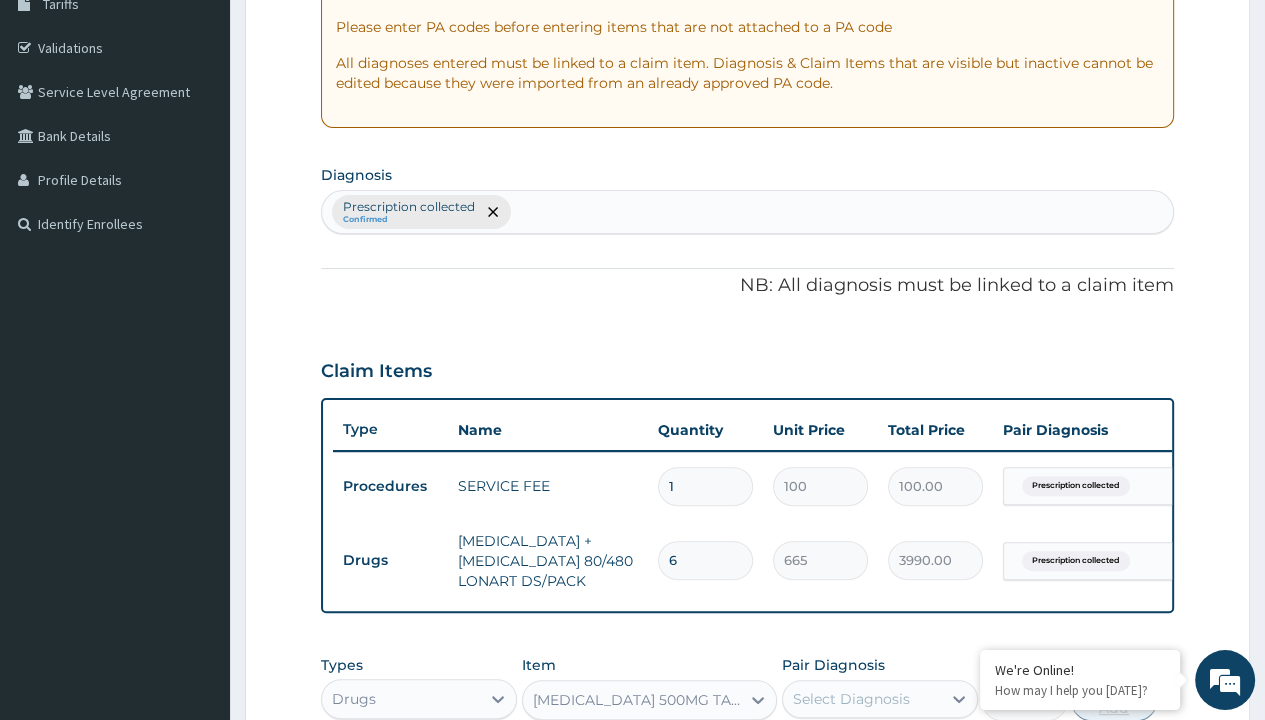 scroll, scrollTop: 719, scrollLeft: 0, axis: vertical 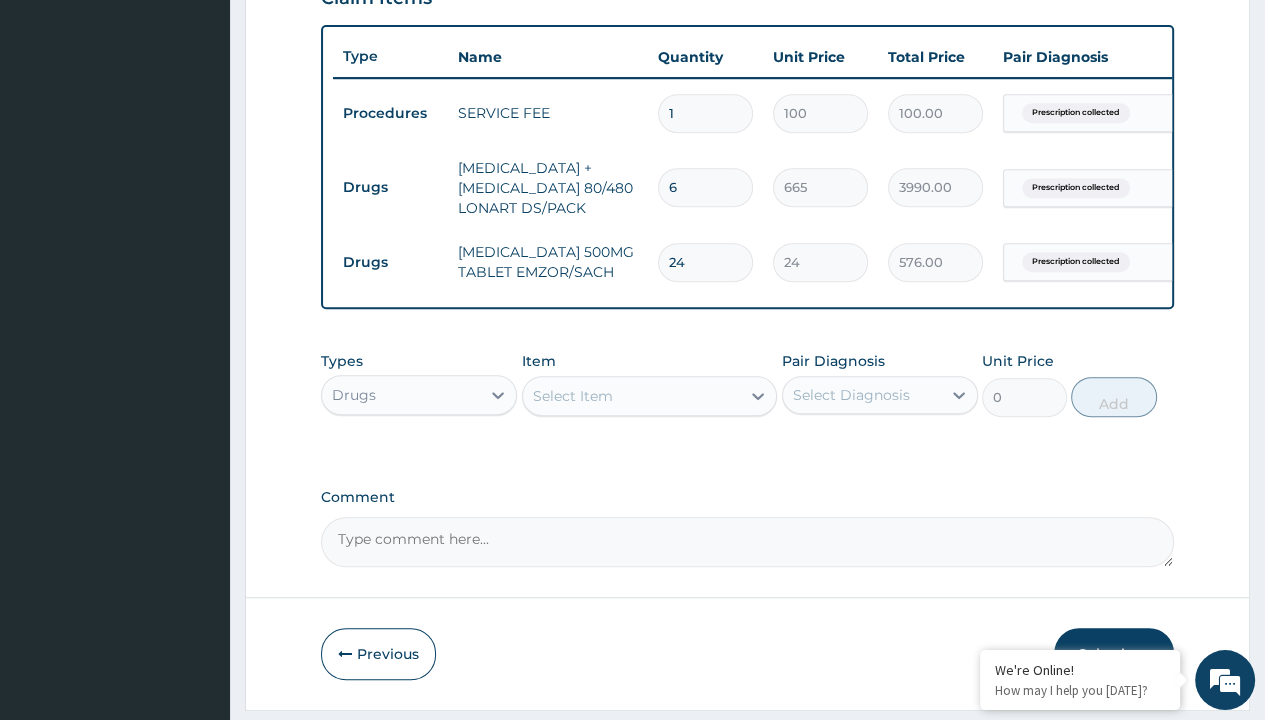 click on "Submit" at bounding box center [1114, 654] 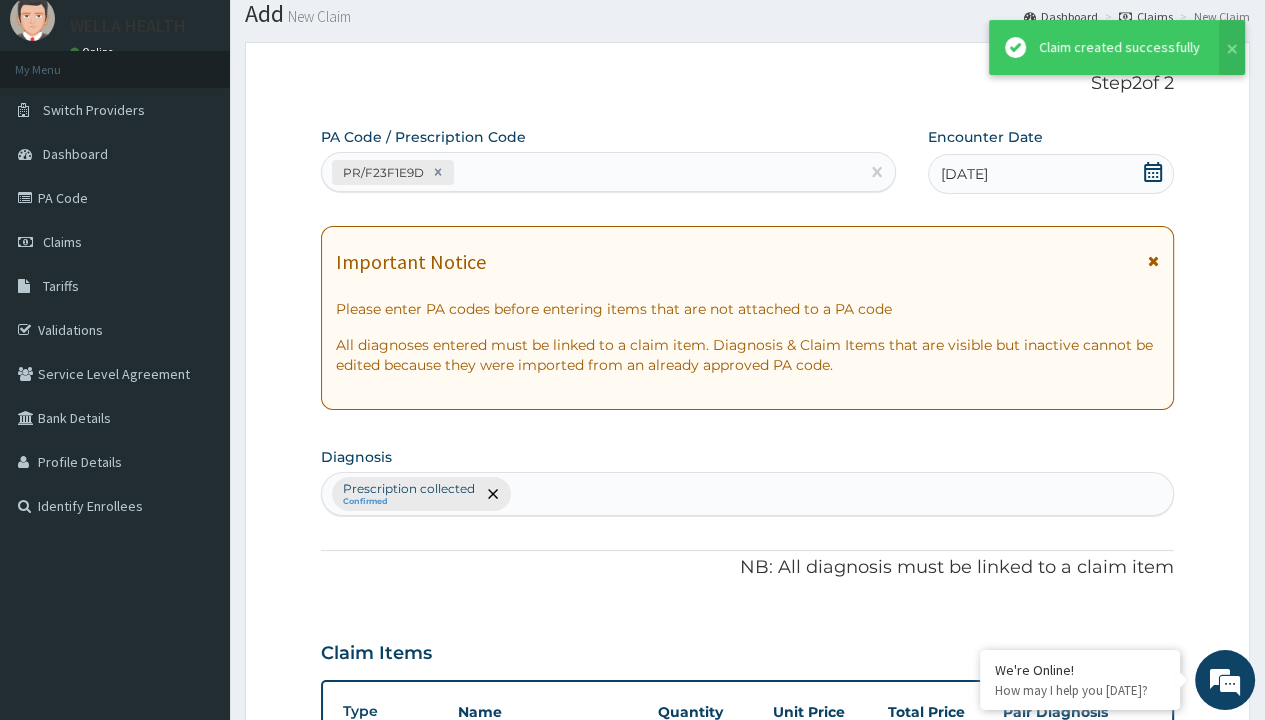 scroll, scrollTop: 788, scrollLeft: 0, axis: vertical 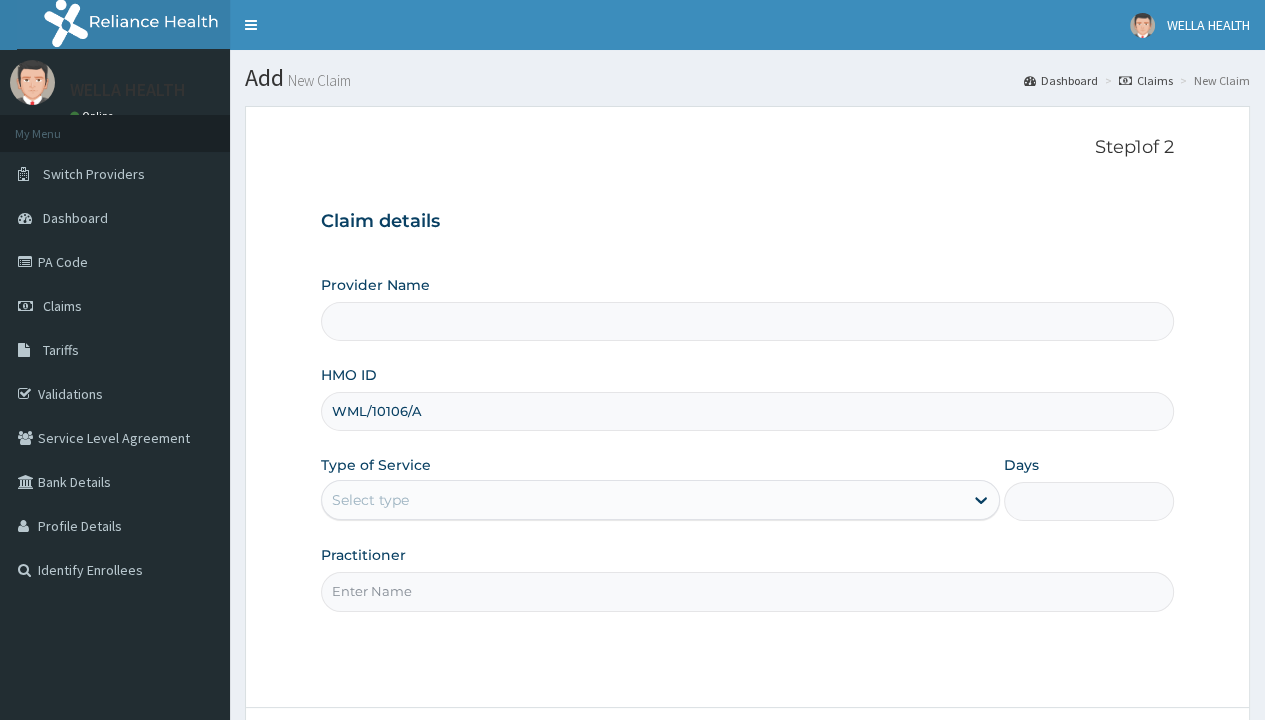 type on "WML/10106/A" 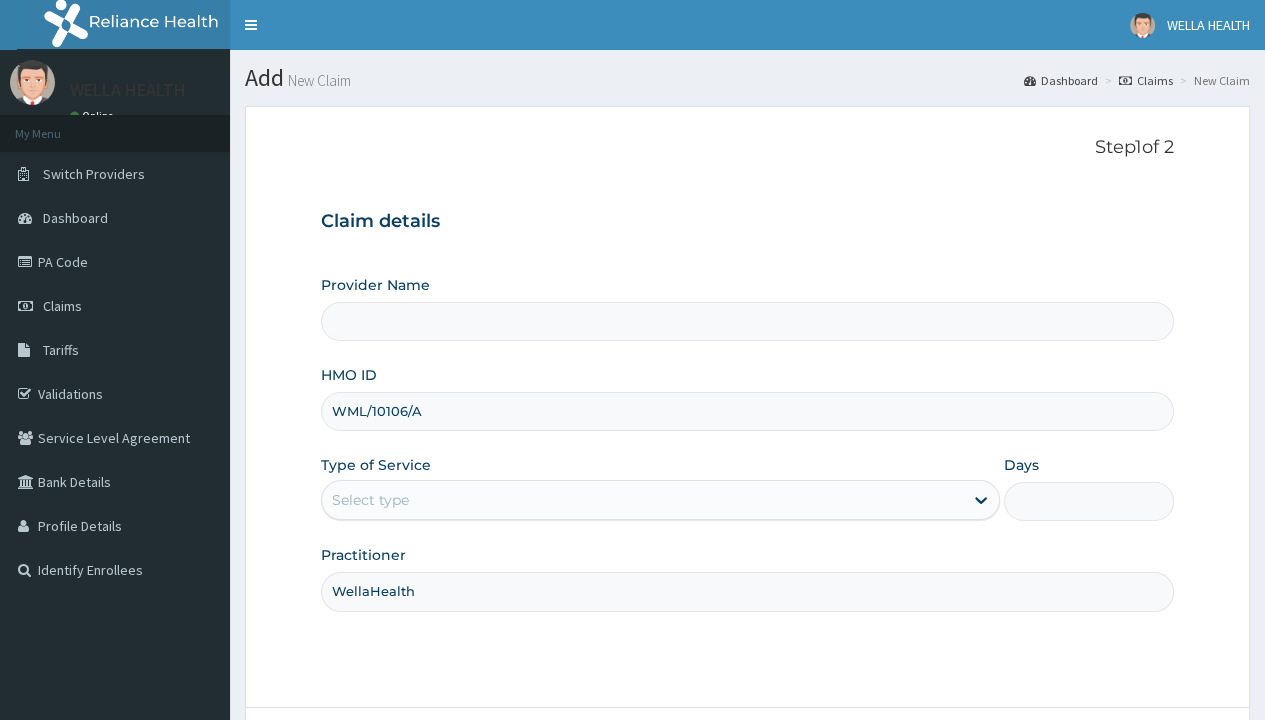 type on "WellaHealth(TELEMEDICINE)" 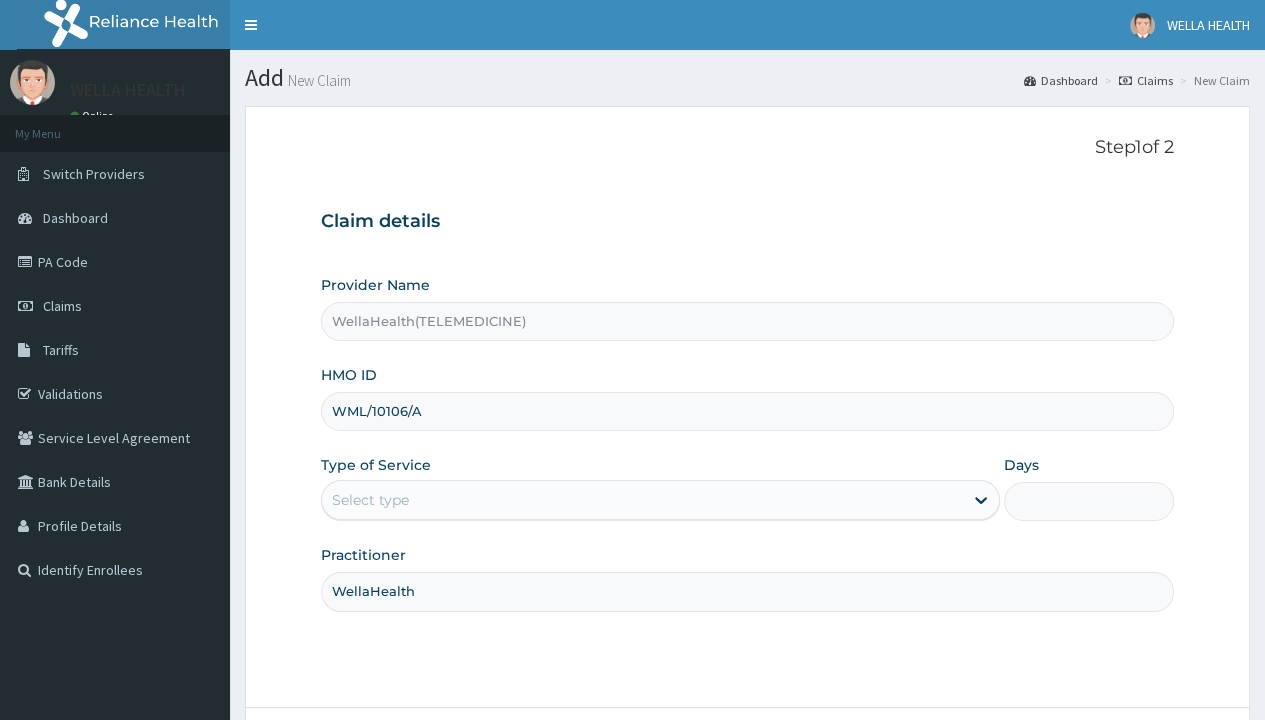 scroll, scrollTop: 0, scrollLeft: 0, axis: both 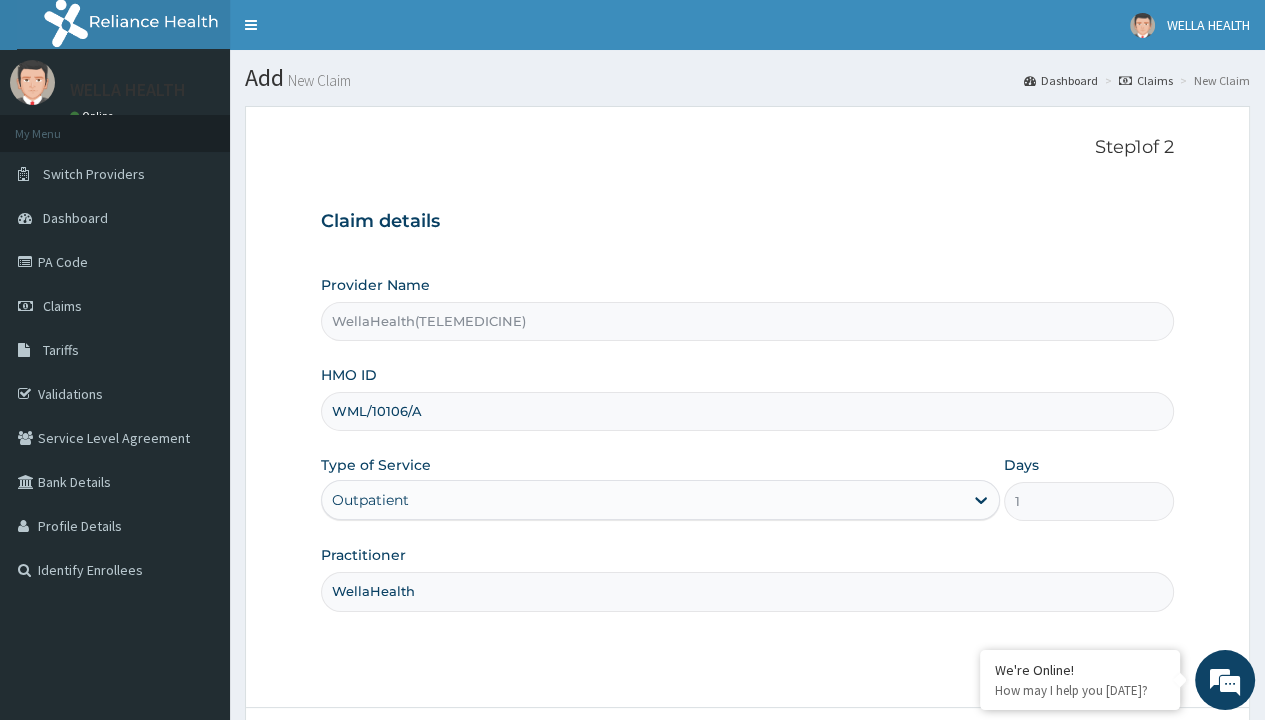 click on "Next" at bounding box center [1123, 764] 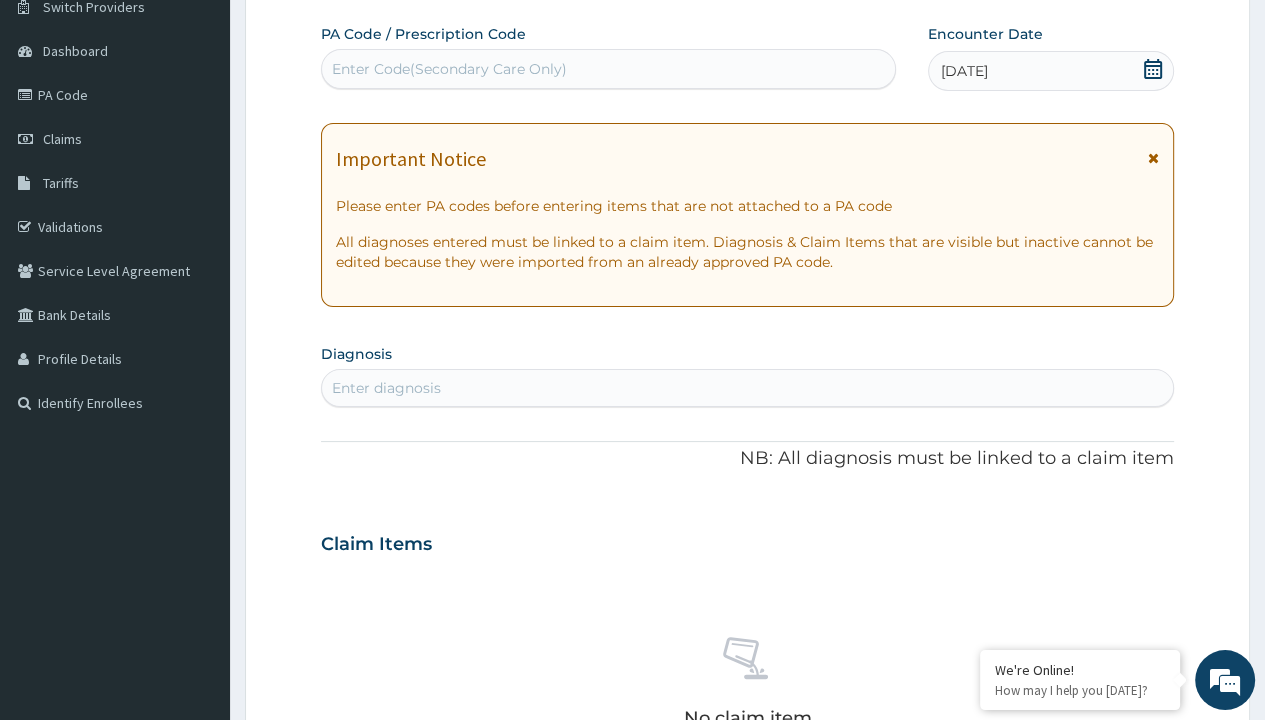click on "Enter Code(Secondary Care Only)" at bounding box center [449, 69] 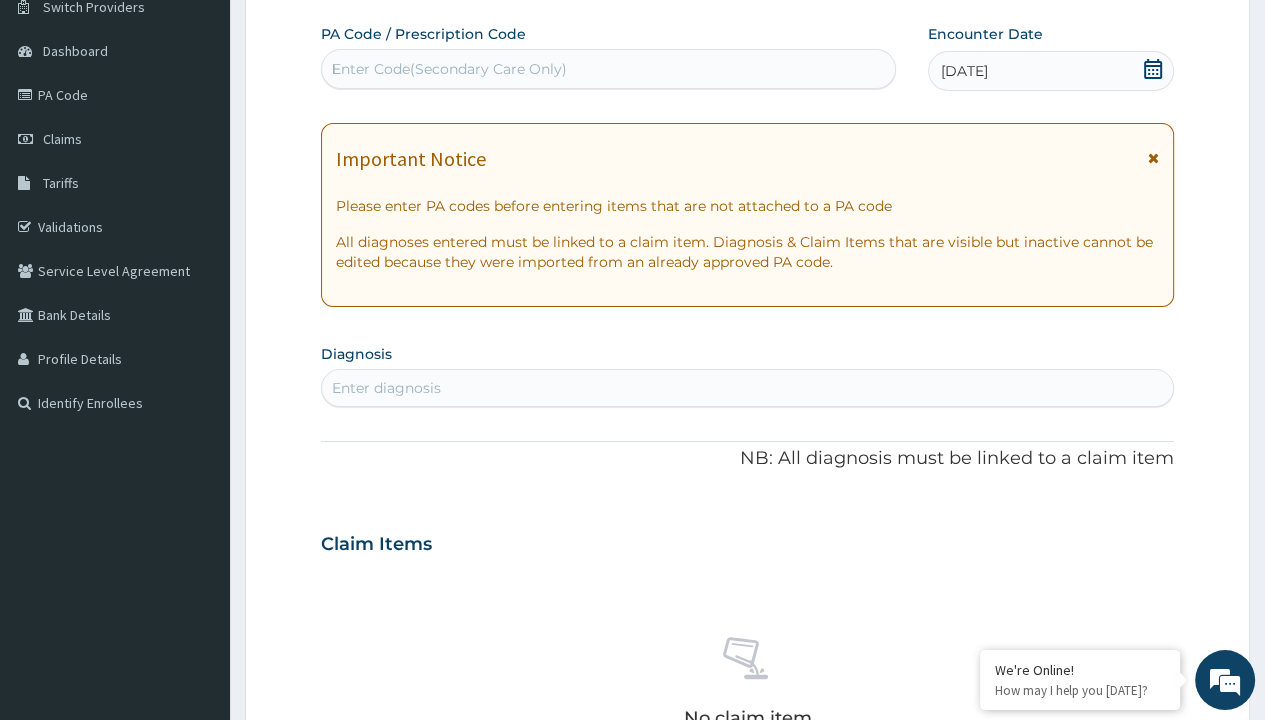 type 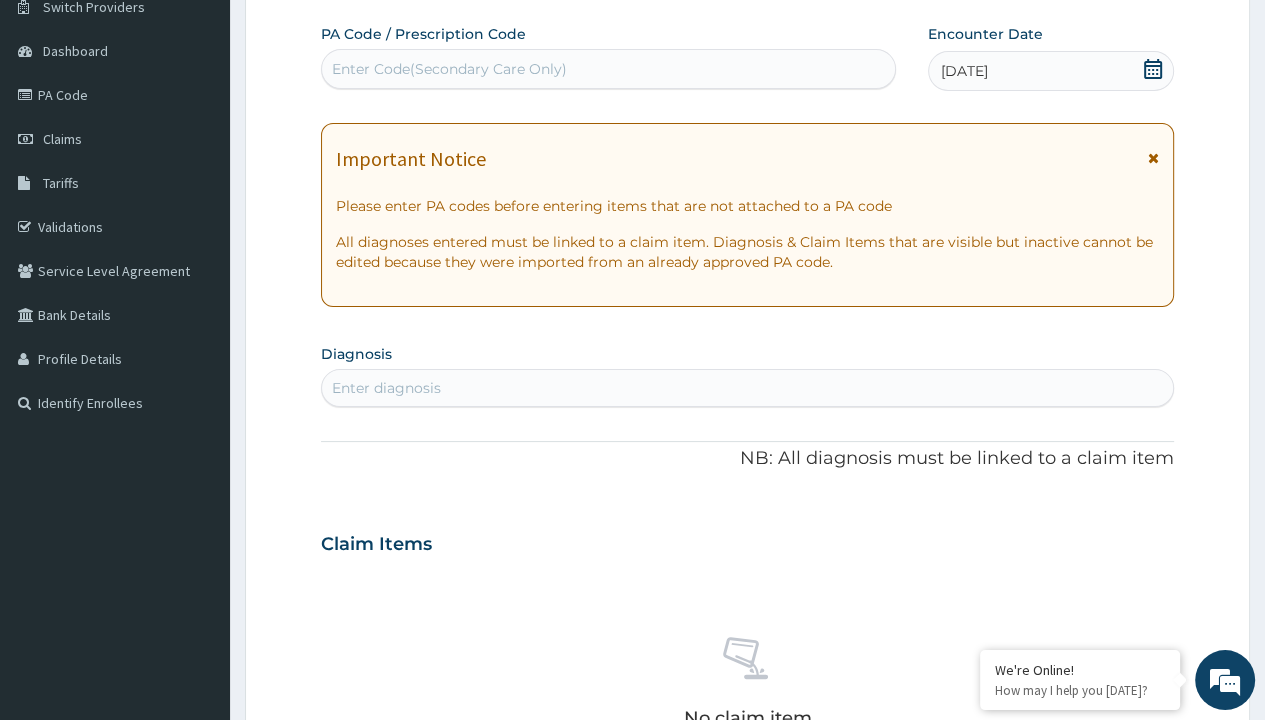 scroll, scrollTop: 0, scrollLeft: 0, axis: both 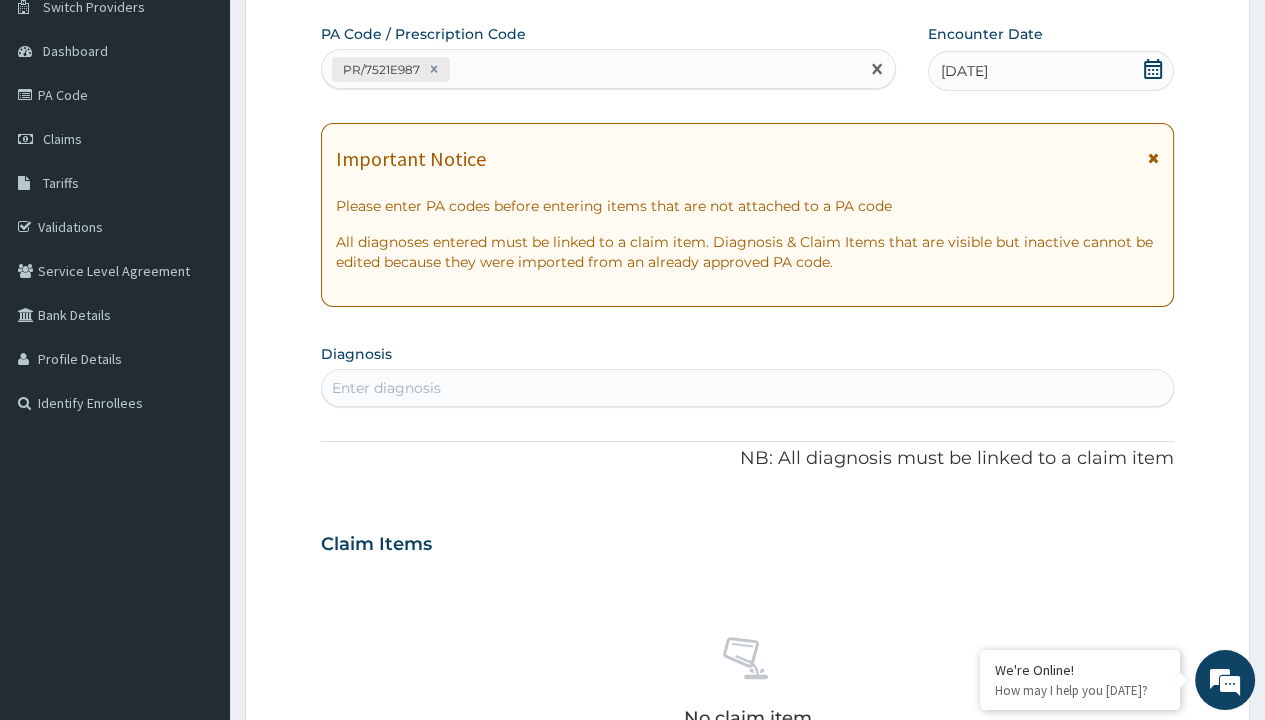 click on "Enter diagnosis" at bounding box center (386, 388) 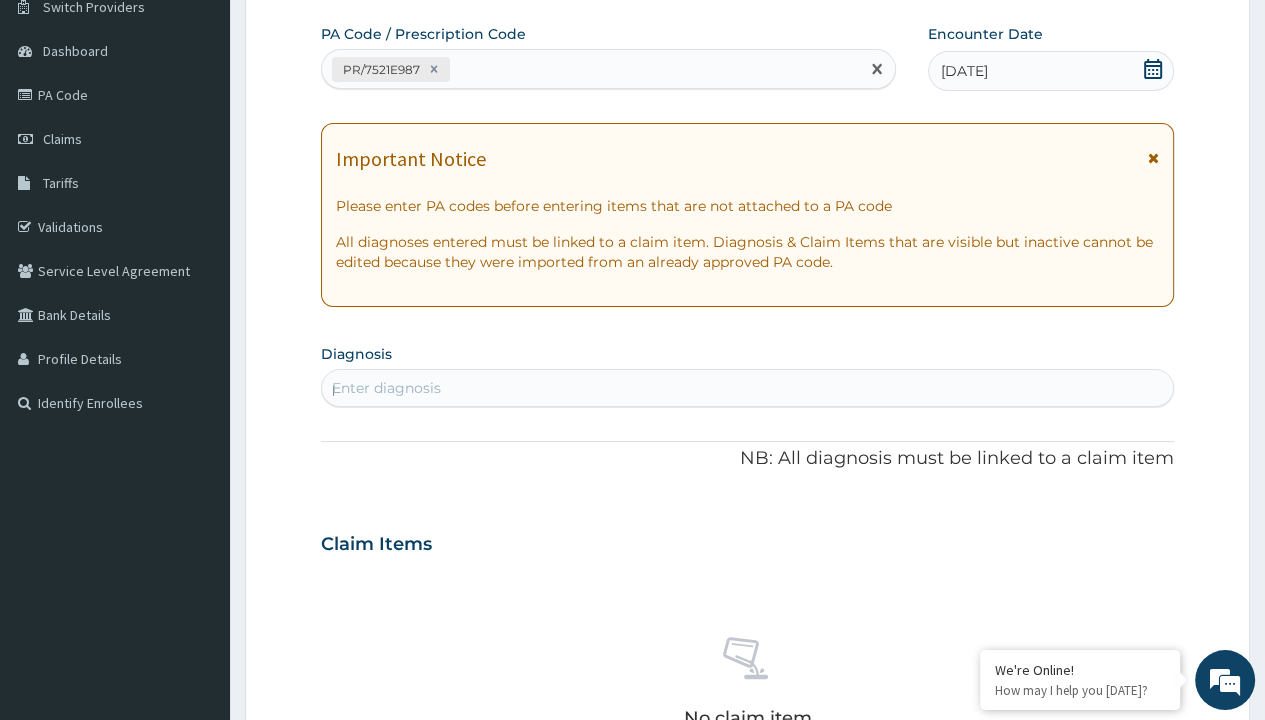 scroll, scrollTop: 0, scrollLeft: 0, axis: both 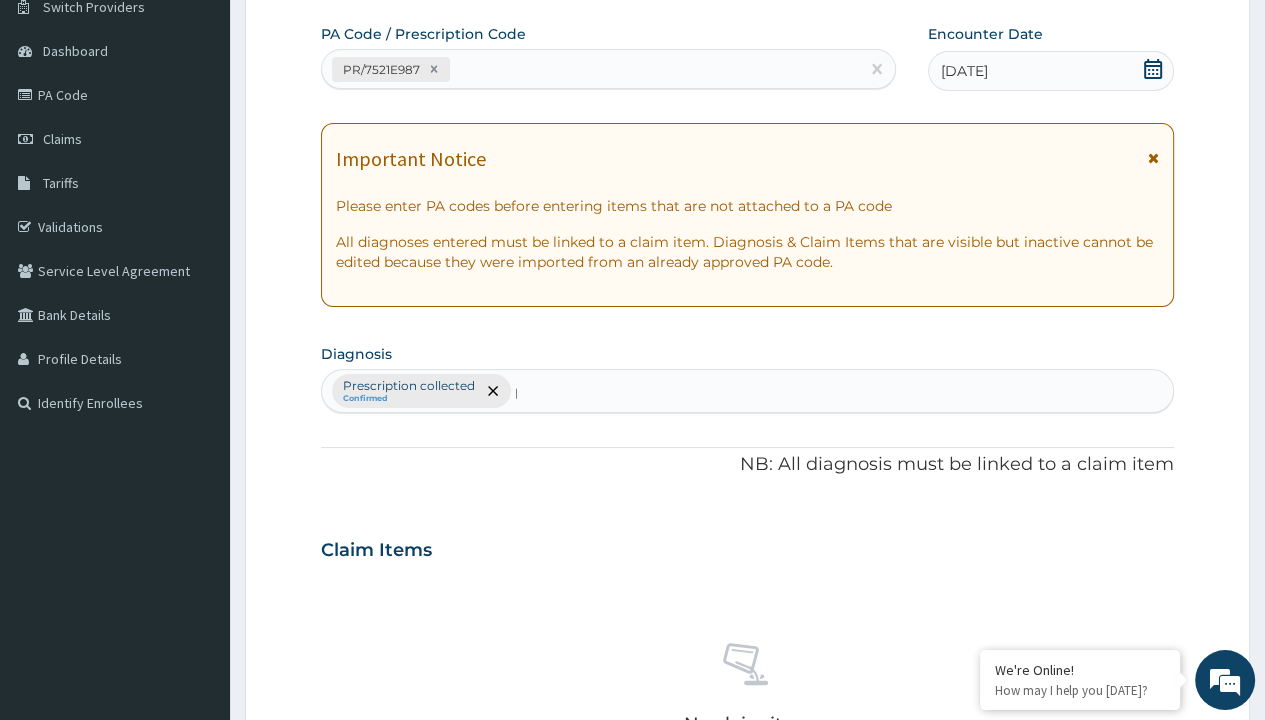 type 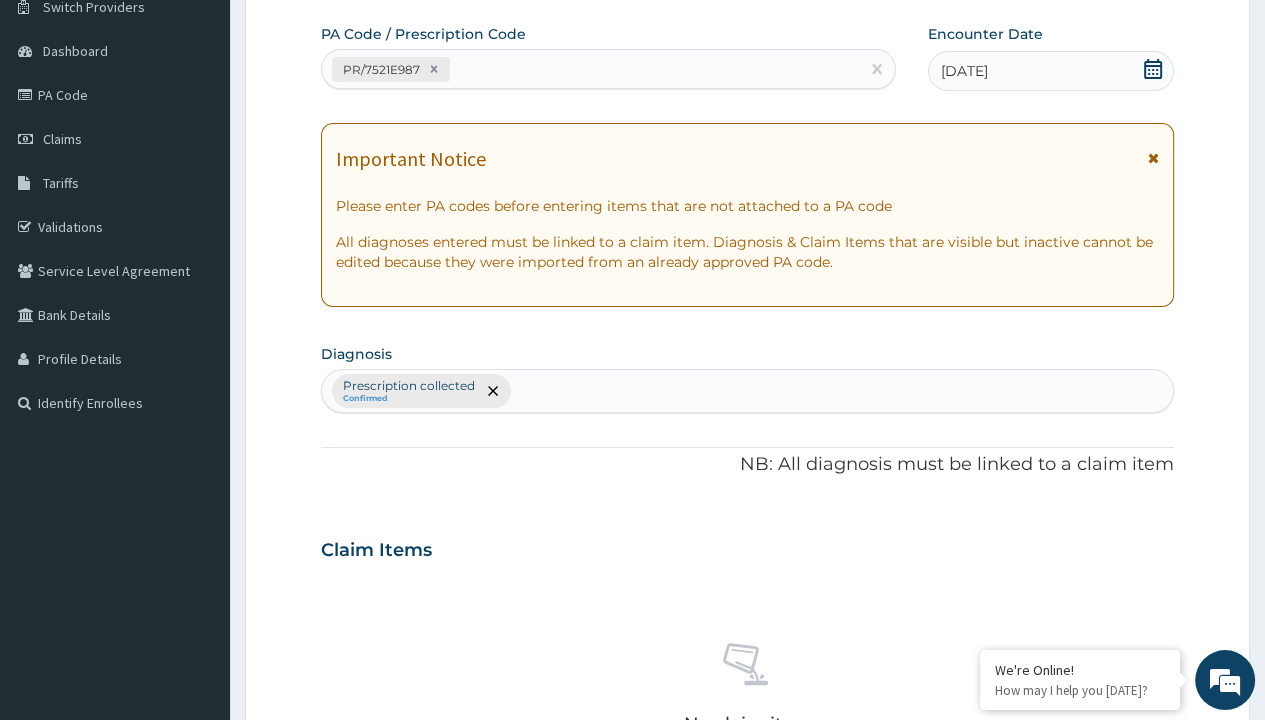 click on "Step  2  of 2 PA Code / Prescription Code PR/7521E987 Encounter Date [DATE] Important Notice Please enter PA codes before entering items that are not attached to a PA code   All diagnoses entered must be linked to a claim item. Diagnosis & Claim Items that are visible but inactive cannot be edited because they were imported from an already approved PA code. Diagnosis option Prescription collected, selected.   Select is focused ,type to refine list, press Down to open the menu,  press left to focus selected values Prescription collected Confirmed NB: All diagnosis must be linked to a claim item Claim Items No claim item Types Select Type Item Select Item Pair Diagnosis Select Diagnosis Unit Price 0 Add Comment     Previous   Submit" at bounding box center [747, 573] 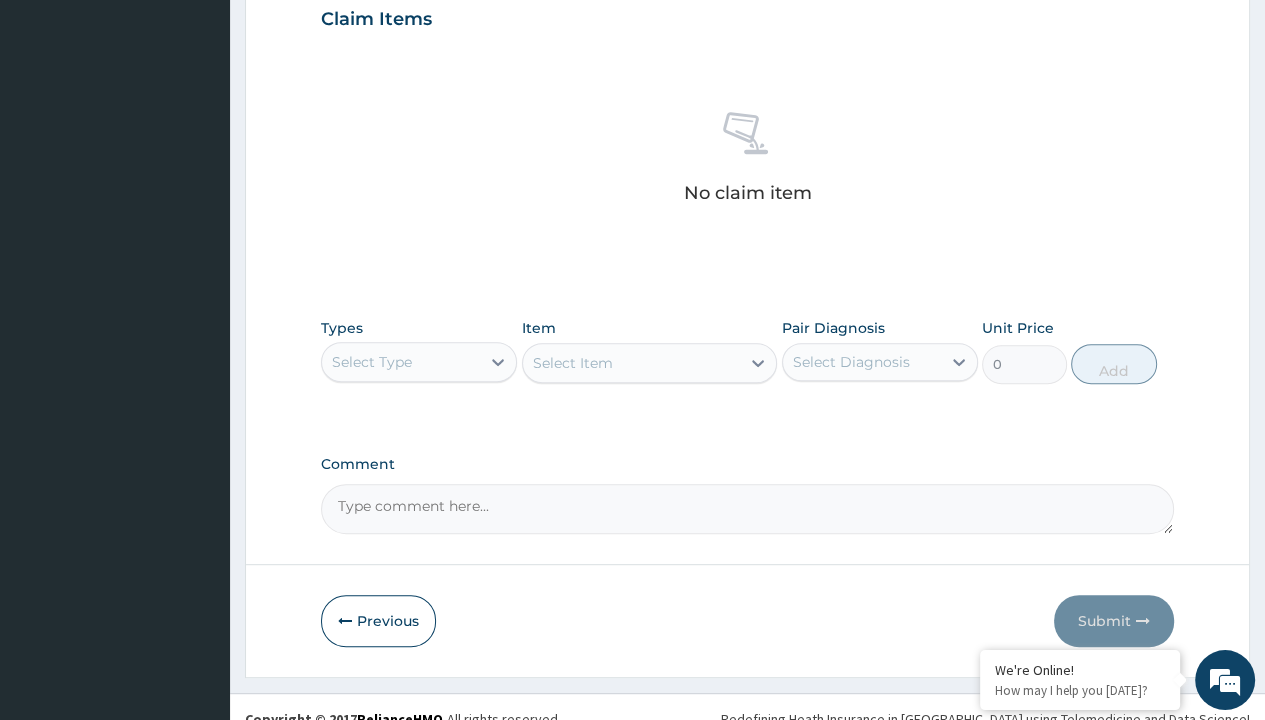 type on "procedures" 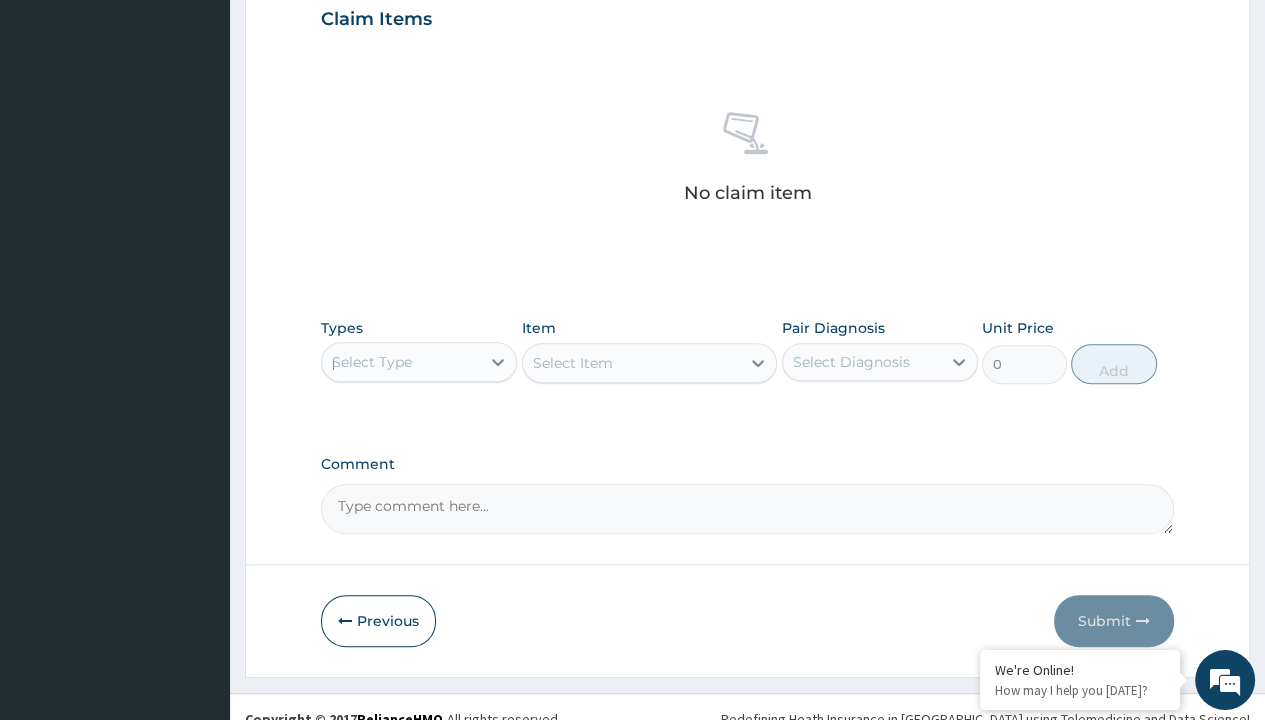 type 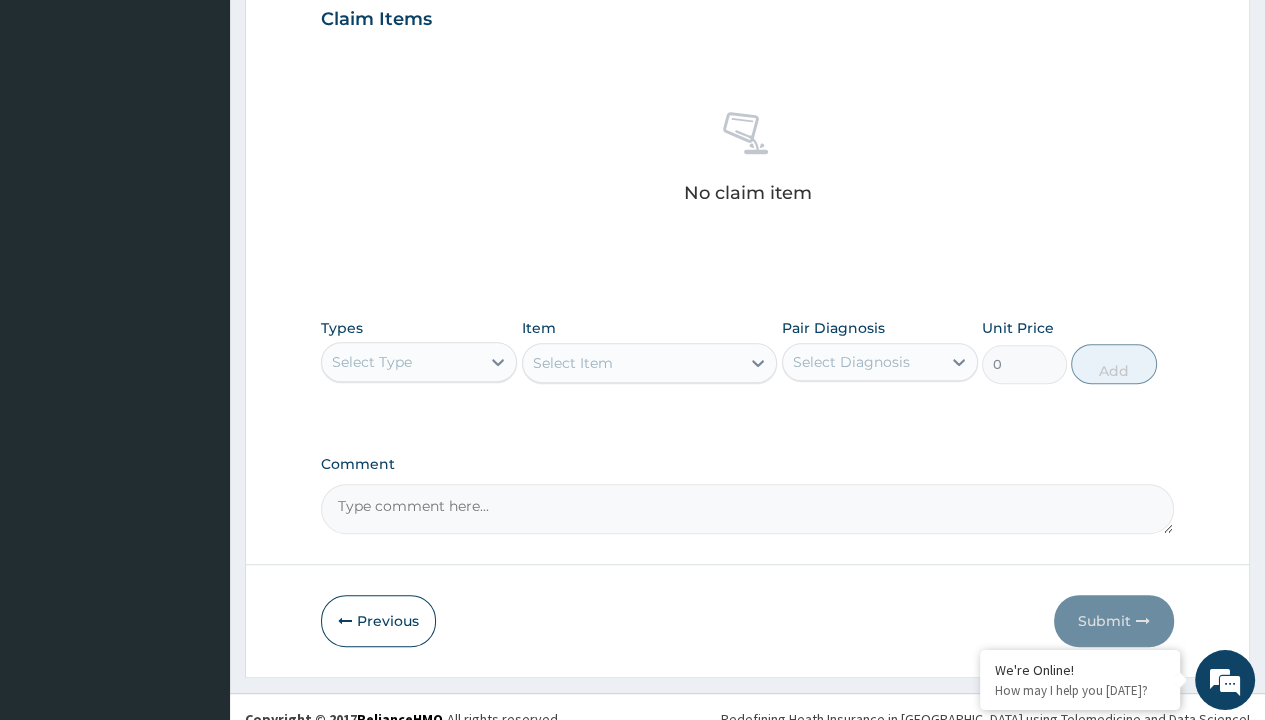 scroll, scrollTop: 0, scrollLeft: 0, axis: both 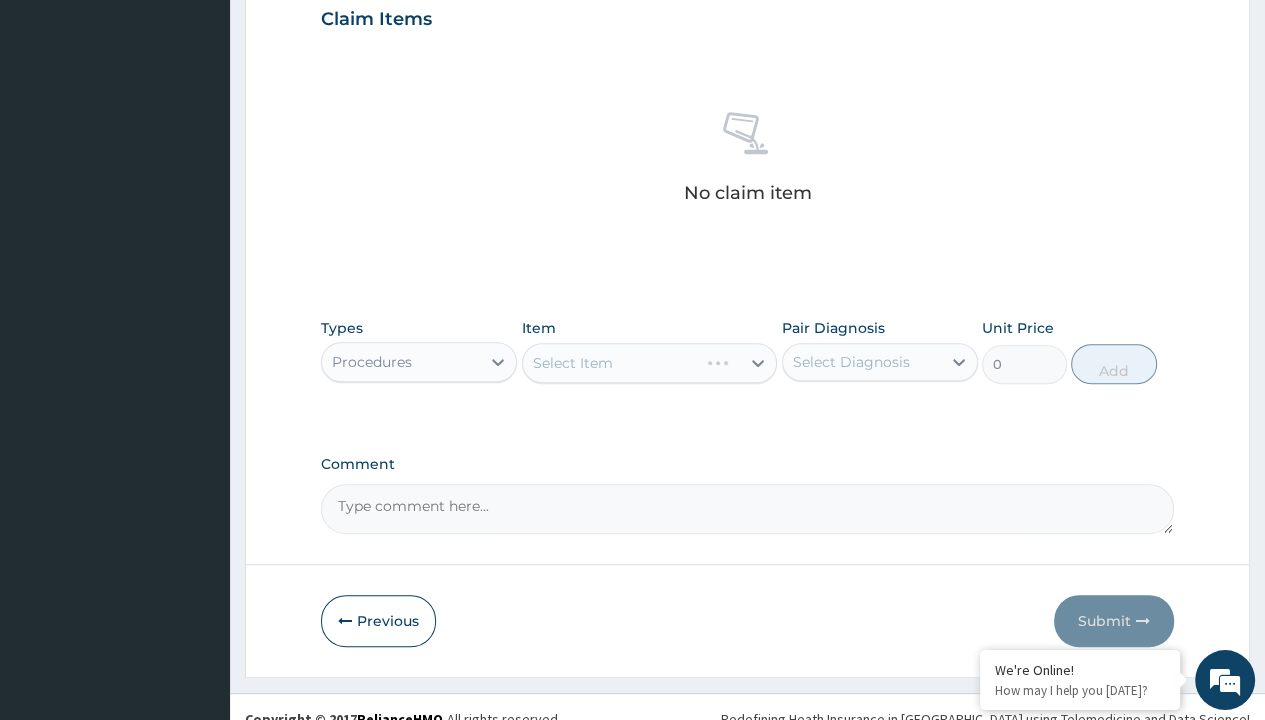 click on "Select Item" at bounding box center (573, 363) 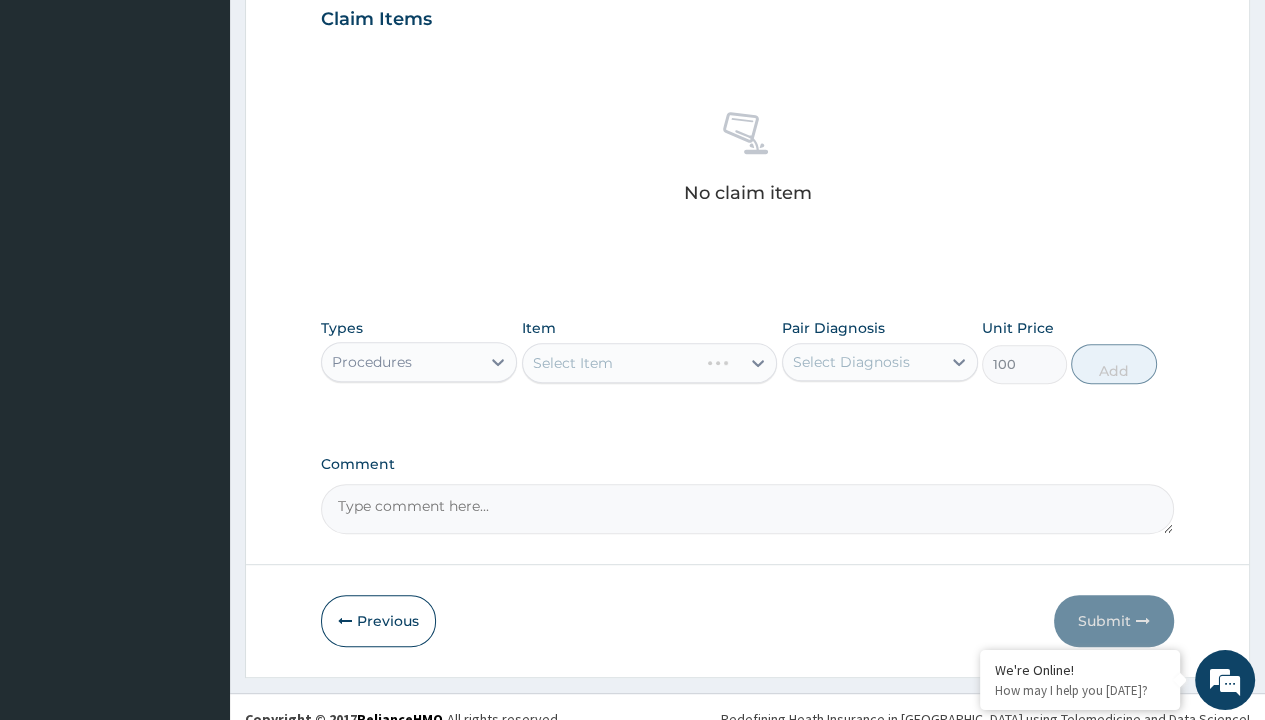scroll, scrollTop: 0, scrollLeft: 0, axis: both 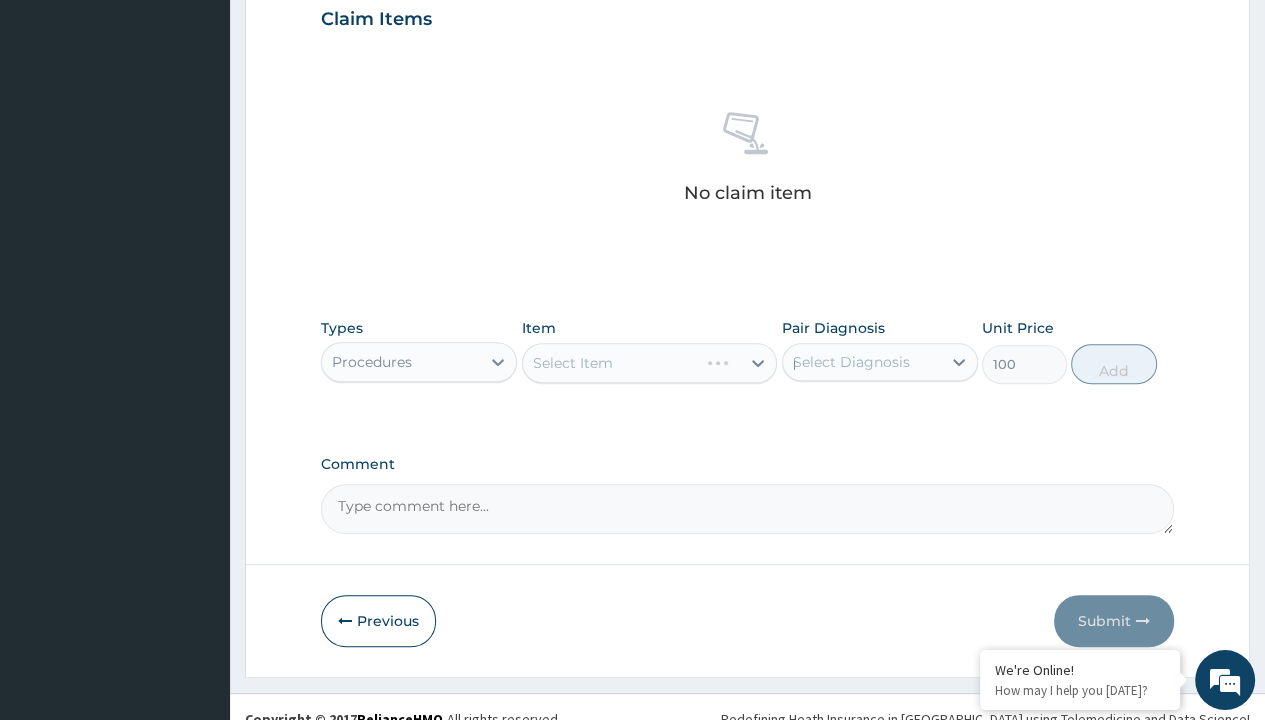 type 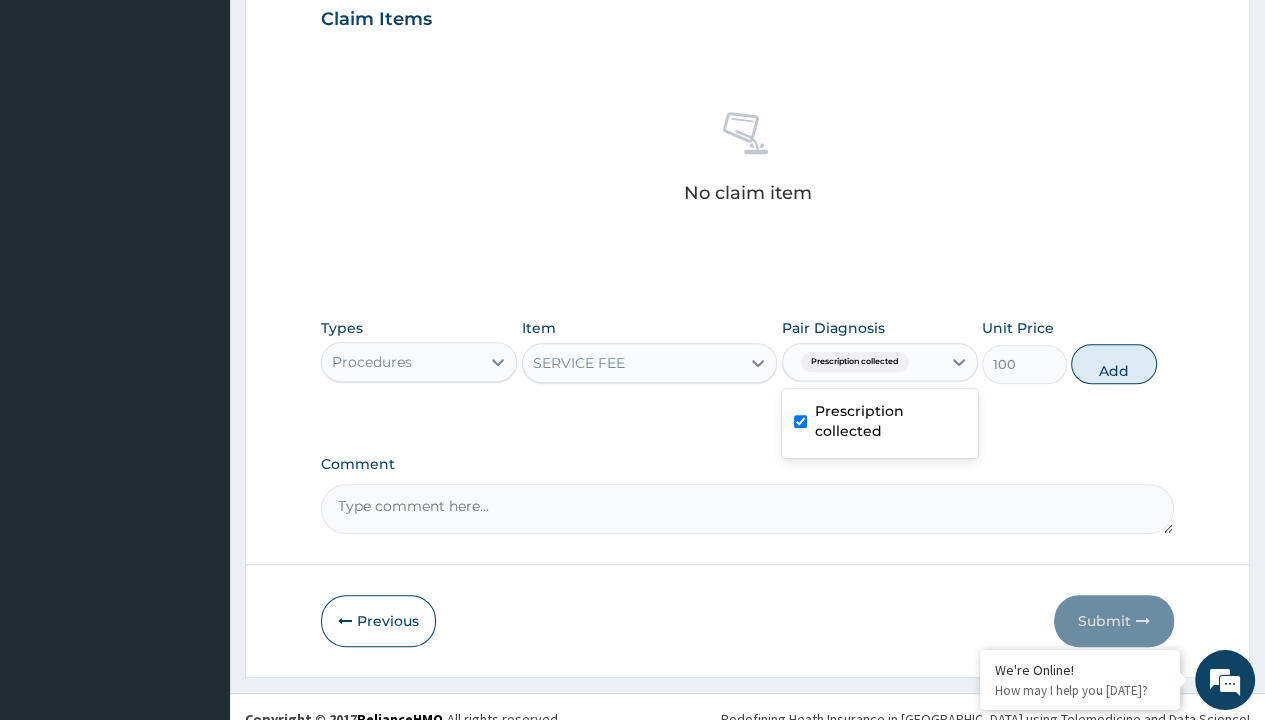 click on "Add" at bounding box center [1113, 364] 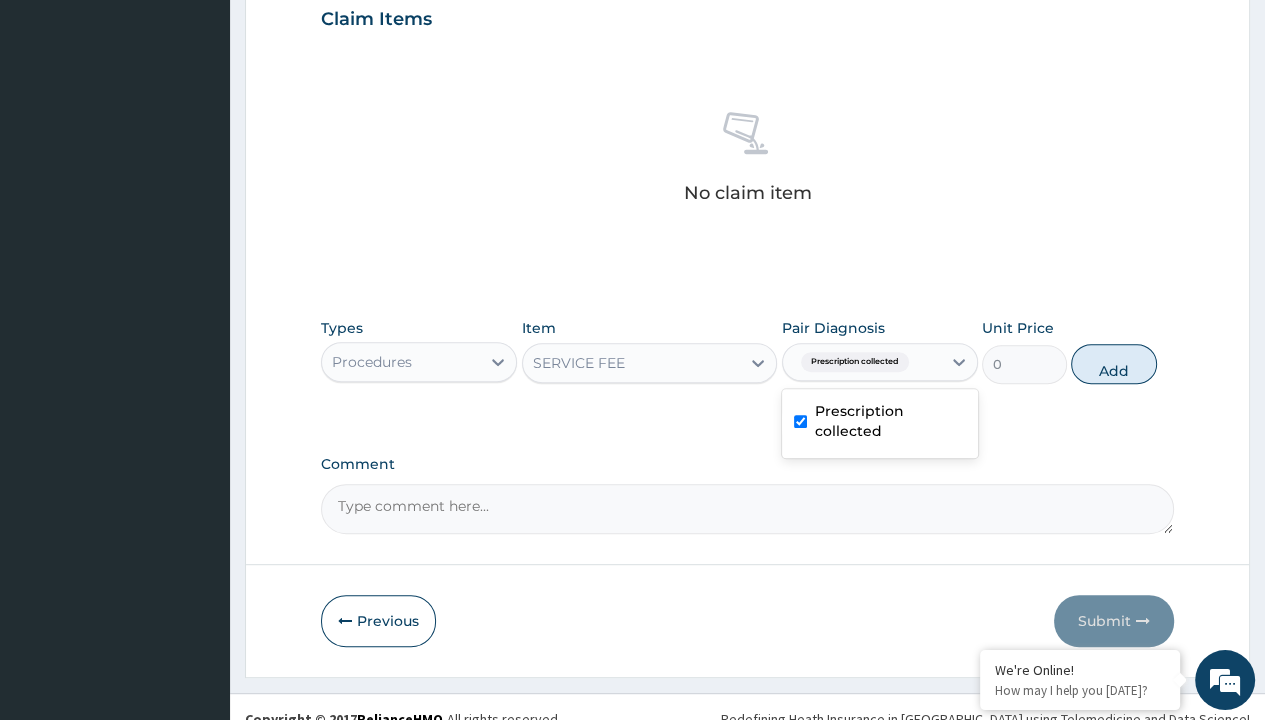 scroll, scrollTop: 639, scrollLeft: 0, axis: vertical 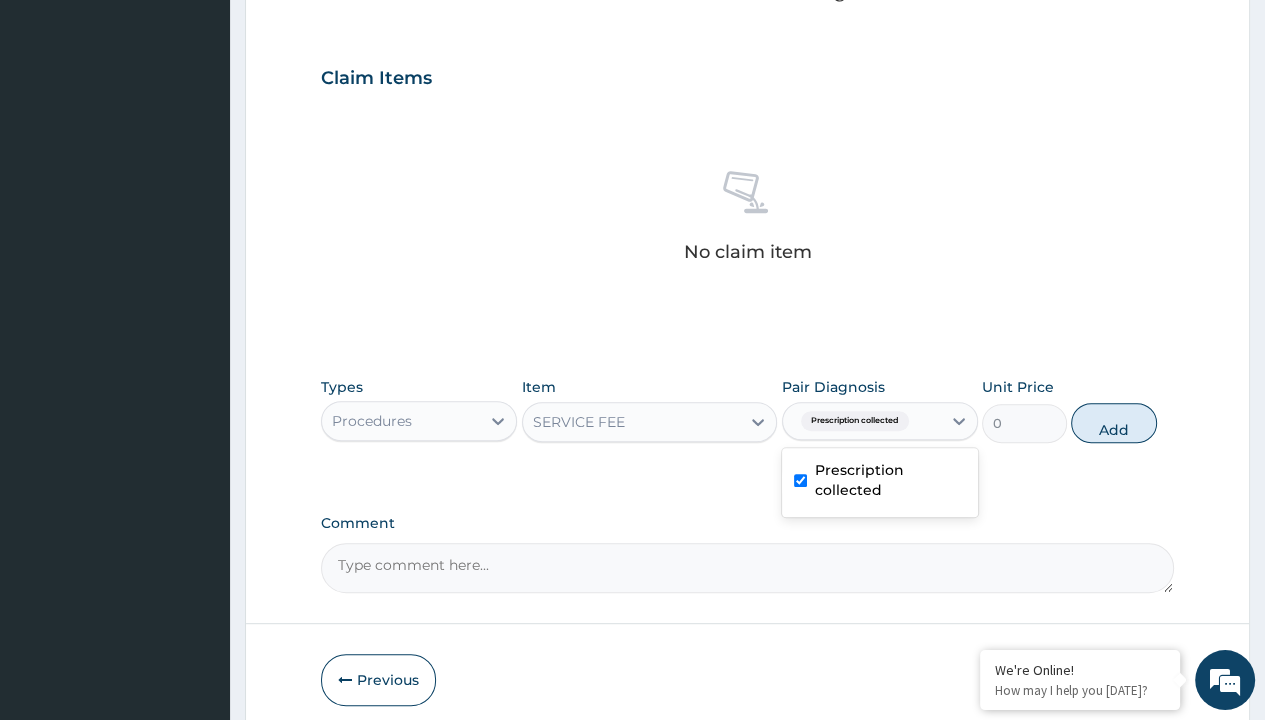 click on "Step  2  of 2 PA Code / Prescription Code PR/7521E987 Encounter Date [DATE] Important Notice Please enter PA codes before entering items that are not attached to a PA code   All diagnoses entered must be linked to a claim item. Diagnosis & Claim Items that are visible but inactive cannot be edited because they were imported from an already approved PA code. Diagnosis Prescription collected Confirmed NB: All diagnosis must be linked to a claim item Claim Items No claim item Types Procedures Item SERVICE FEE Pair Diagnosis option Prescription collected, selected. option Prescription collected selected, 1 of 1. 1 result available. Use Up and Down to choose options, press Enter to select the currently focused option, press Escape to exit the menu, press Tab to select the option and exit the menu. Prescription collected Prescription collected Unit Price 0 Add Comment     Previous   Submit" at bounding box center (747, 101) 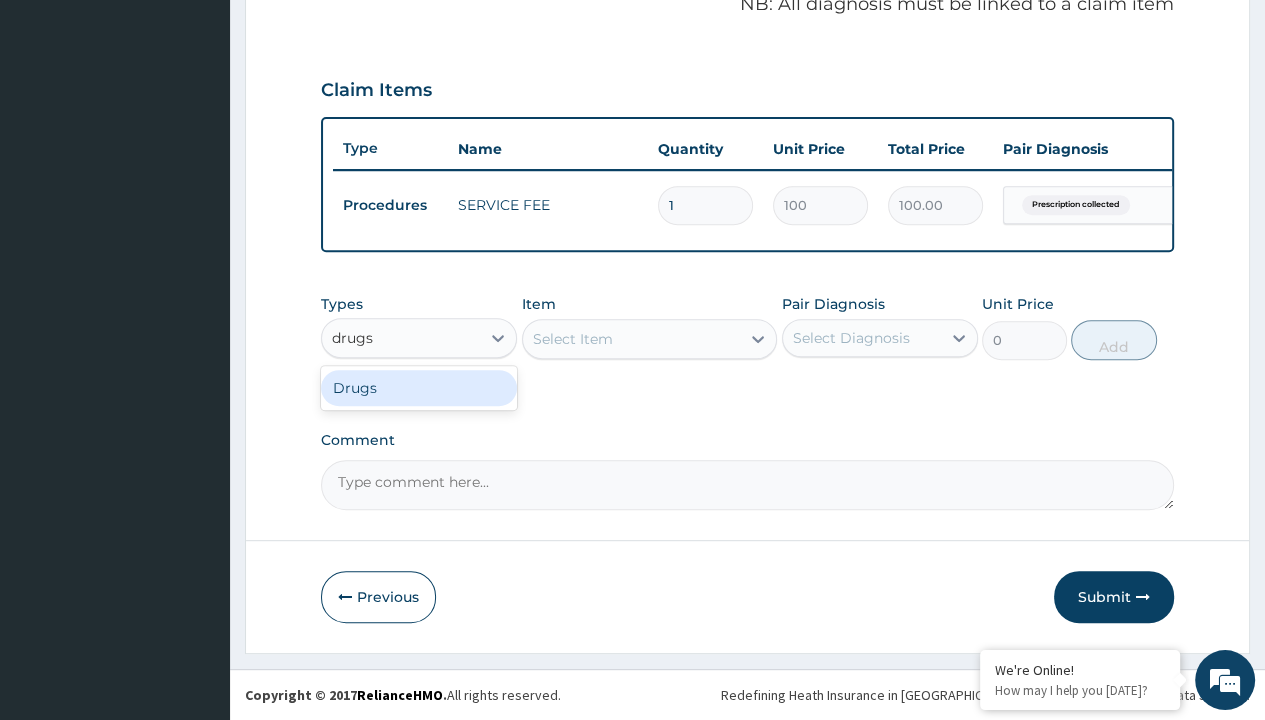 scroll, scrollTop: 0, scrollLeft: 0, axis: both 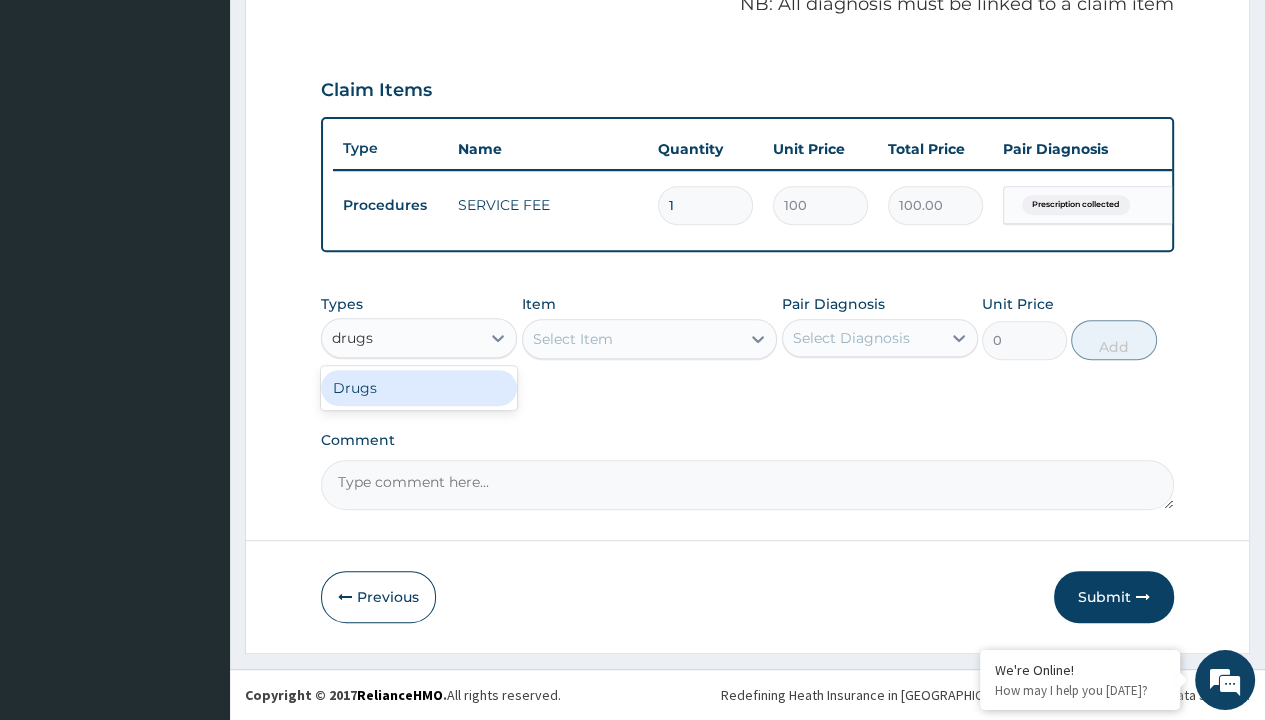 click on "Drugs" at bounding box center (419, 388) 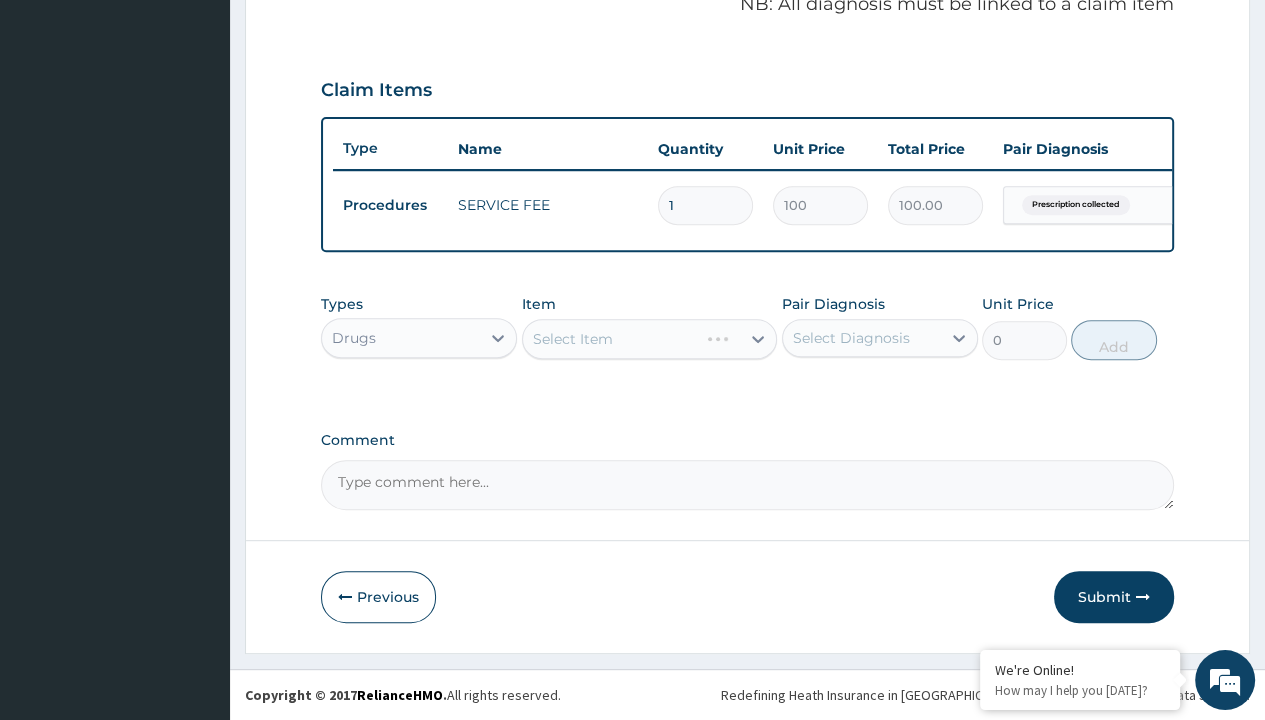click on "Select Item" at bounding box center (573, 339) 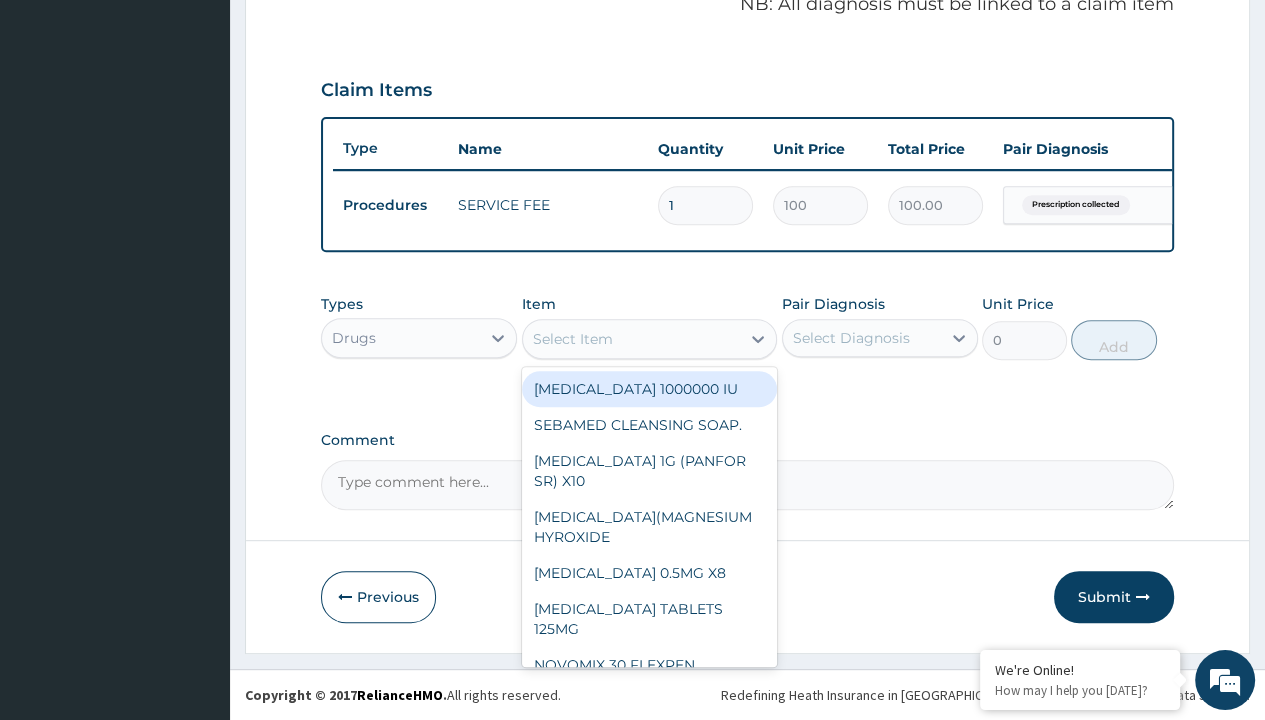 type on "tuxil-d/tuxil-n syrup/[PERSON_NAME]" 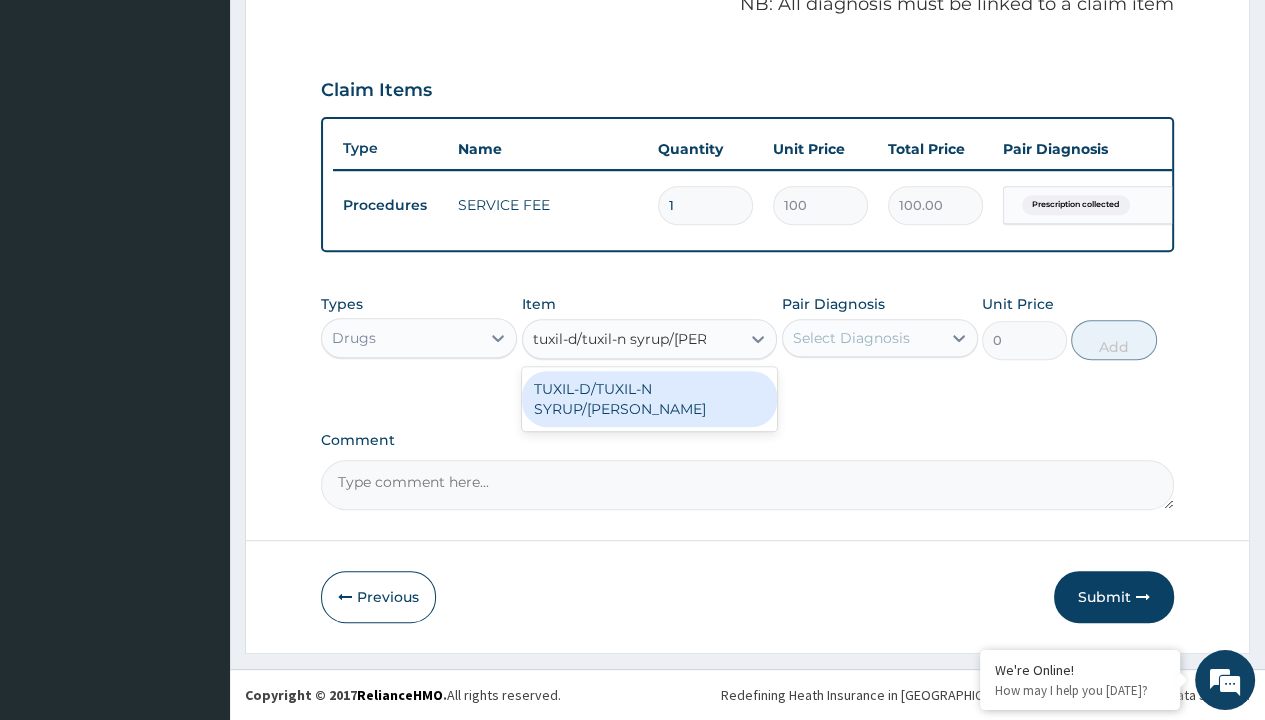 scroll, scrollTop: 0, scrollLeft: 0, axis: both 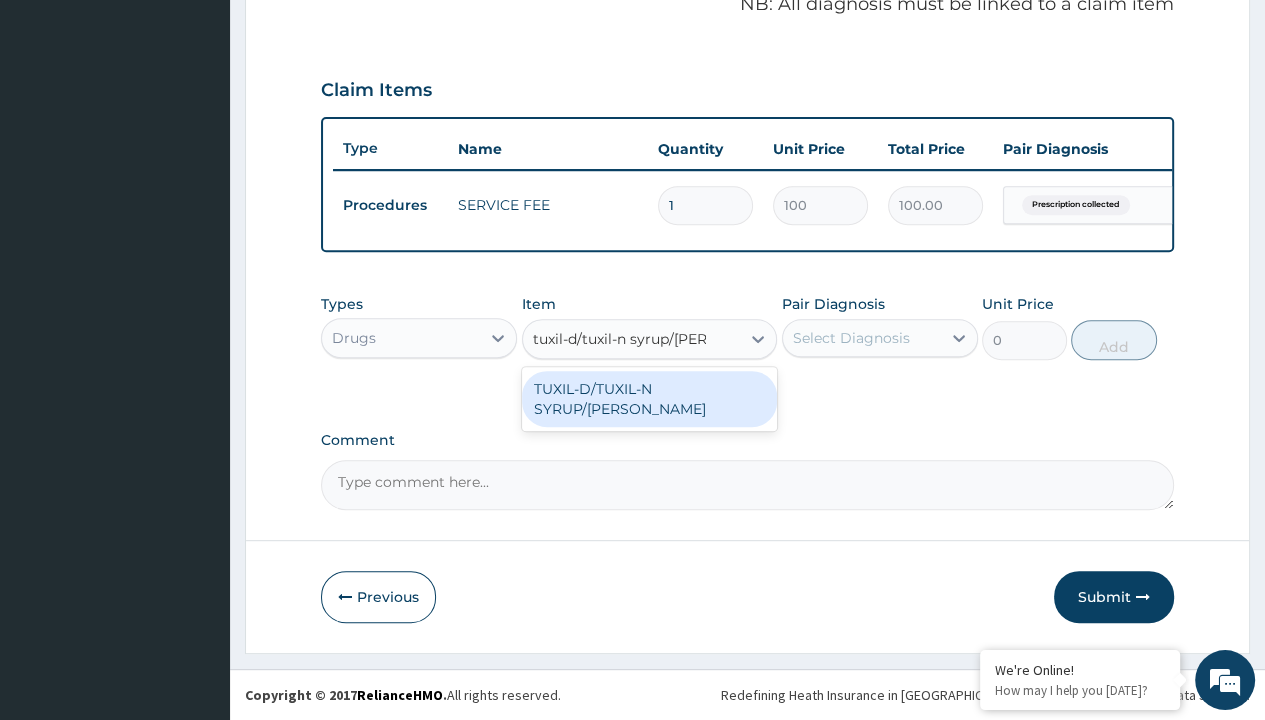 click on "TUXIL-D/TUXIL-N SYRUP/[PERSON_NAME]" at bounding box center (650, 399) 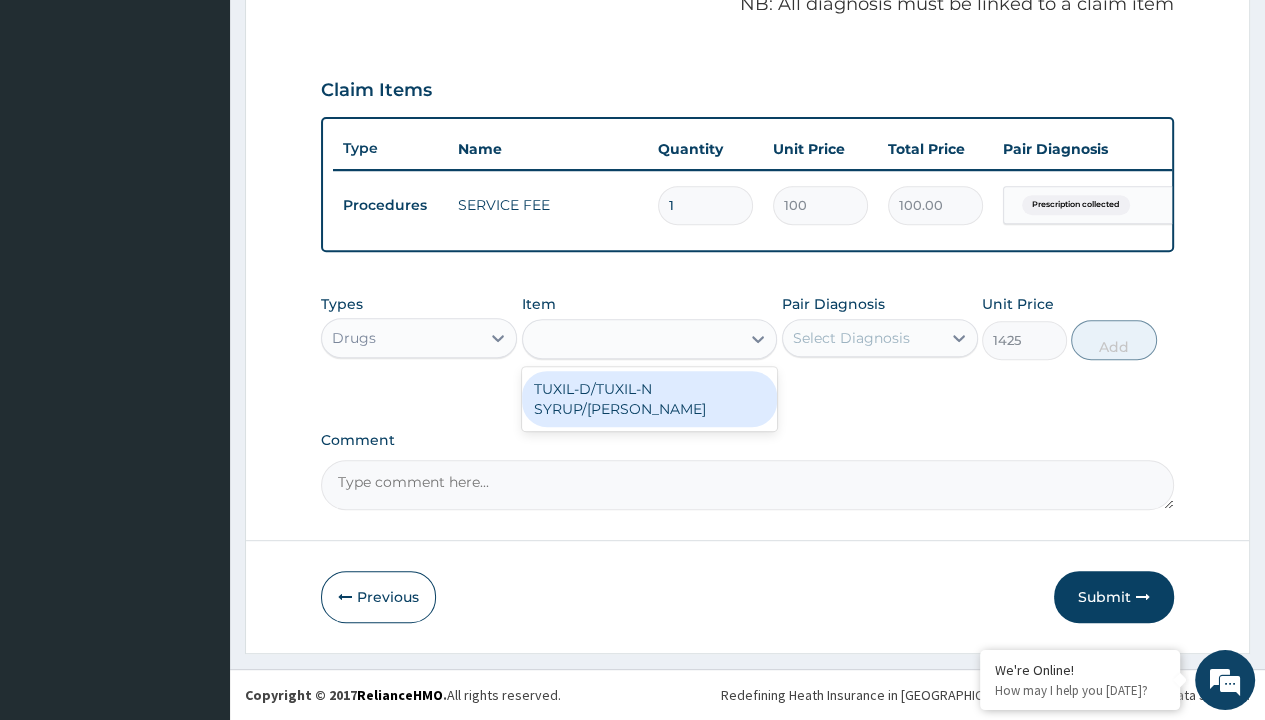 click on "Prescription collected" at bounding box center [409, -74] 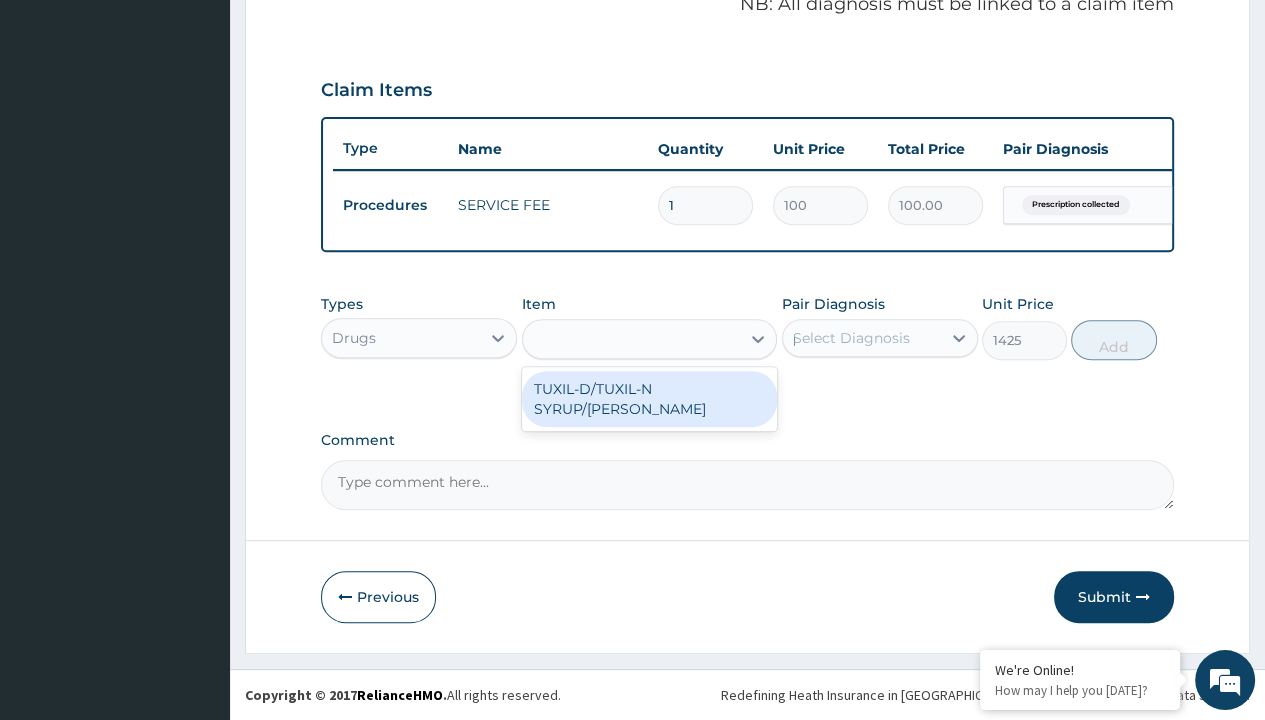 type 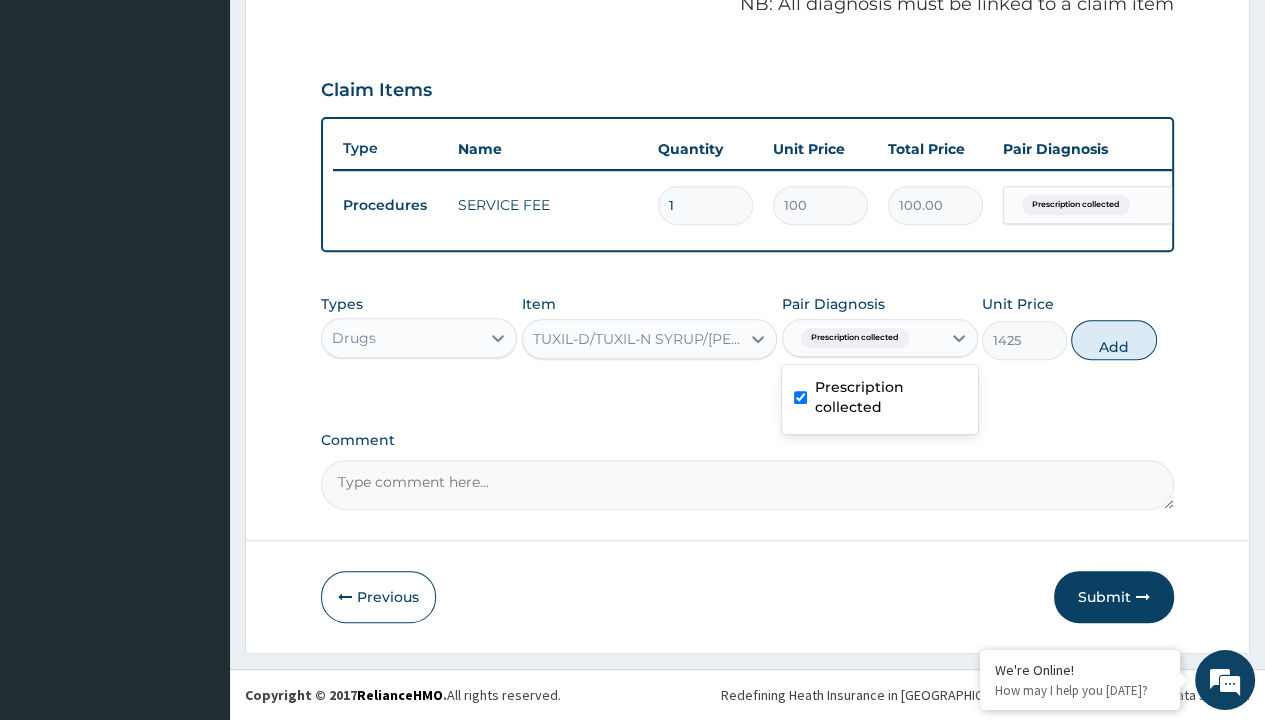click on "Add" at bounding box center [1113, 340] 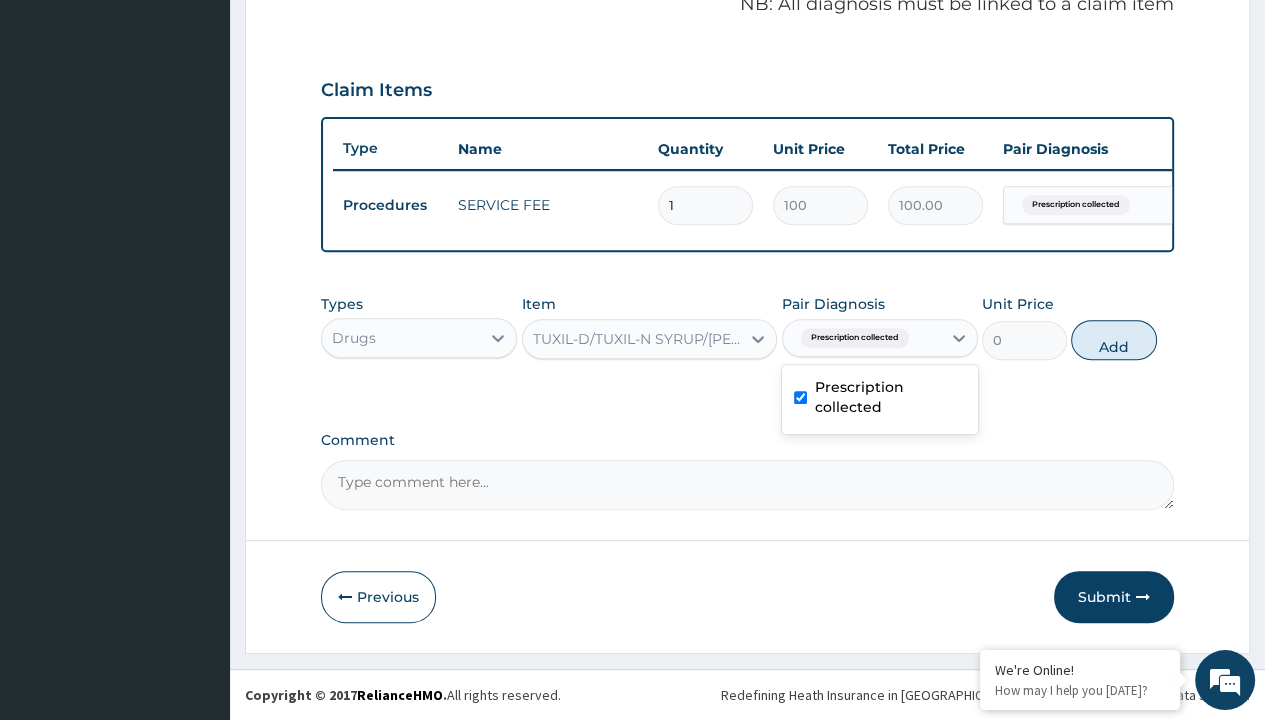 scroll, scrollTop: 0, scrollLeft: 0, axis: both 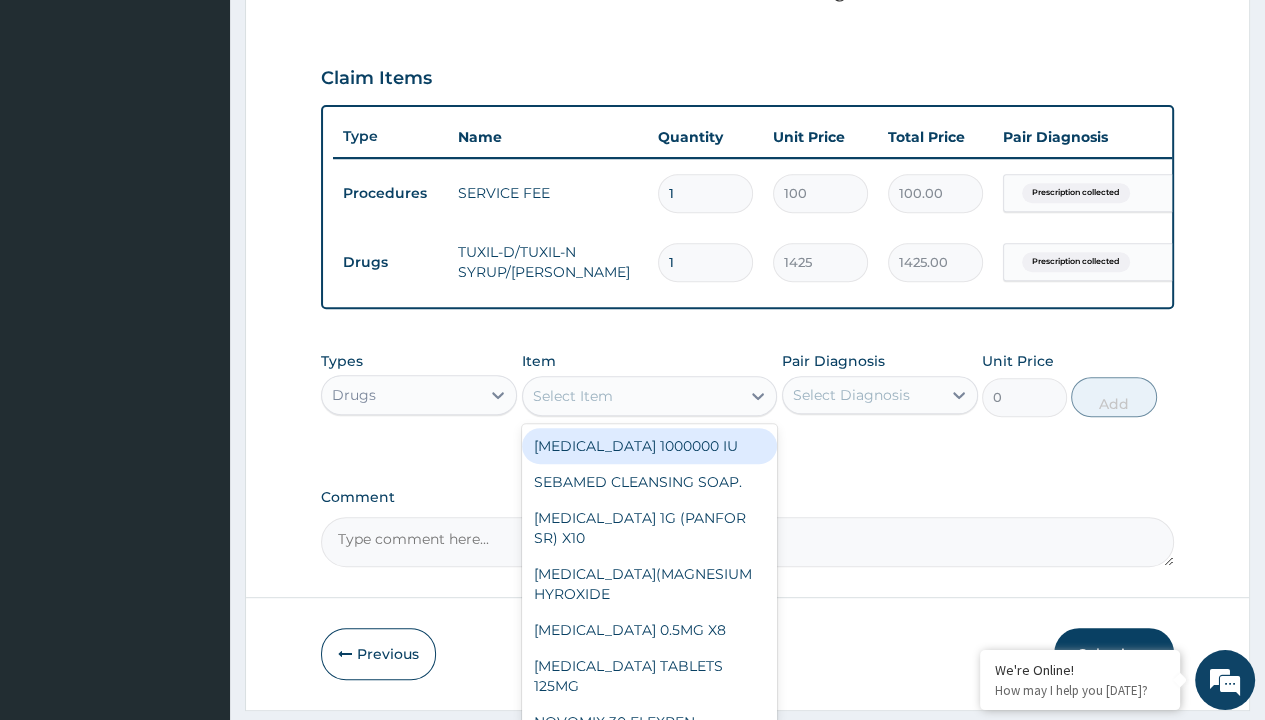 type on "brustan-n ([MEDICAL_DATA]) 400mg tablet" 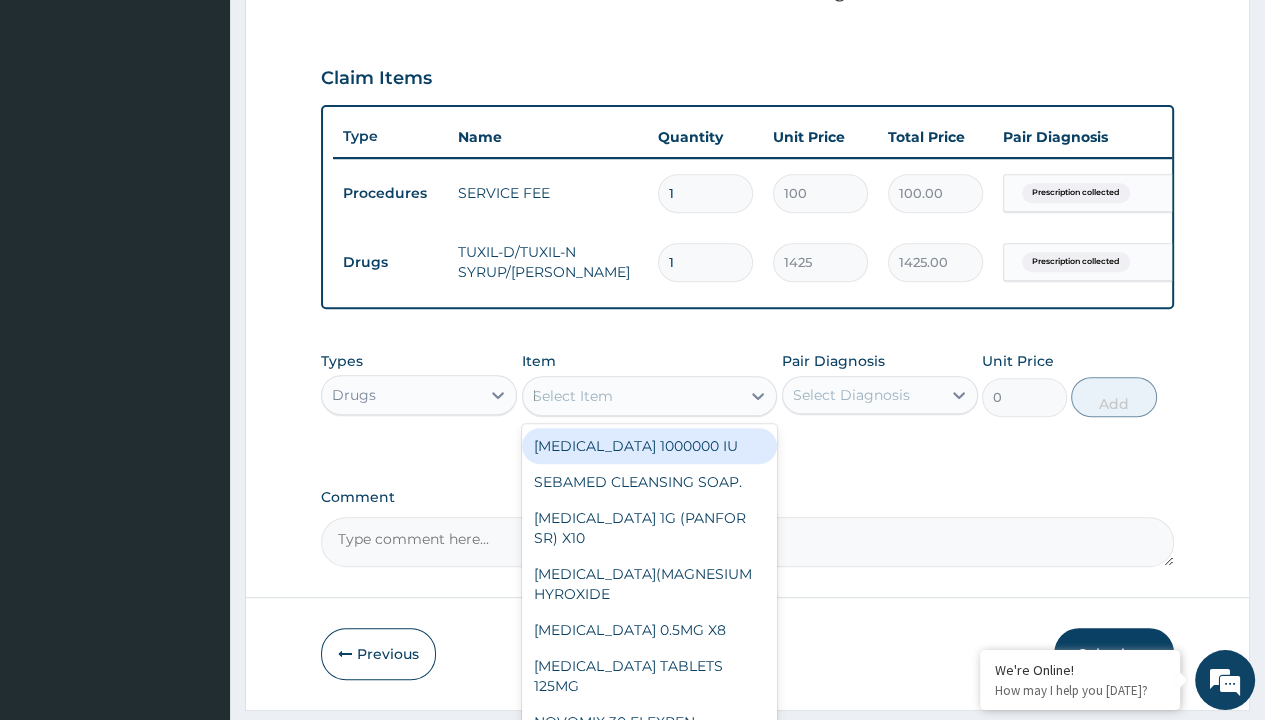 scroll, scrollTop: 0, scrollLeft: 0, axis: both 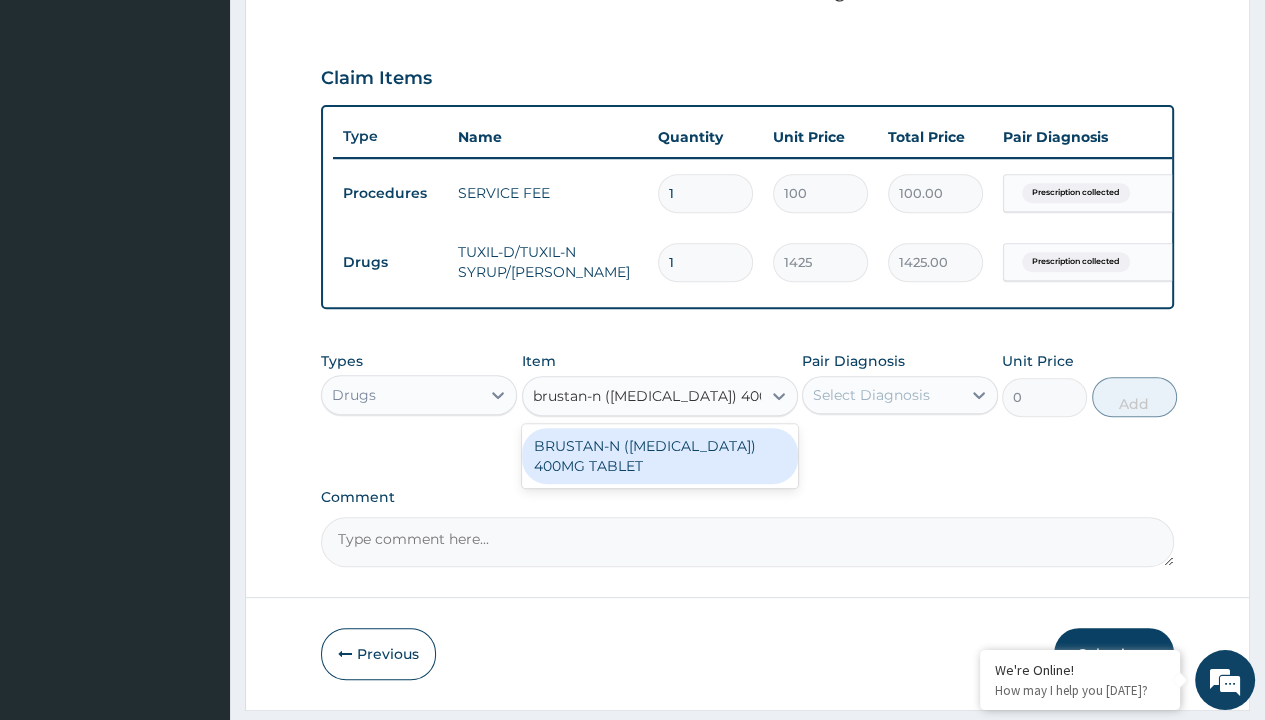 click on "BRUSTAN-N ([MEDICAL_DATA]) 400MG TABLET" at bounding box center (660, 456) 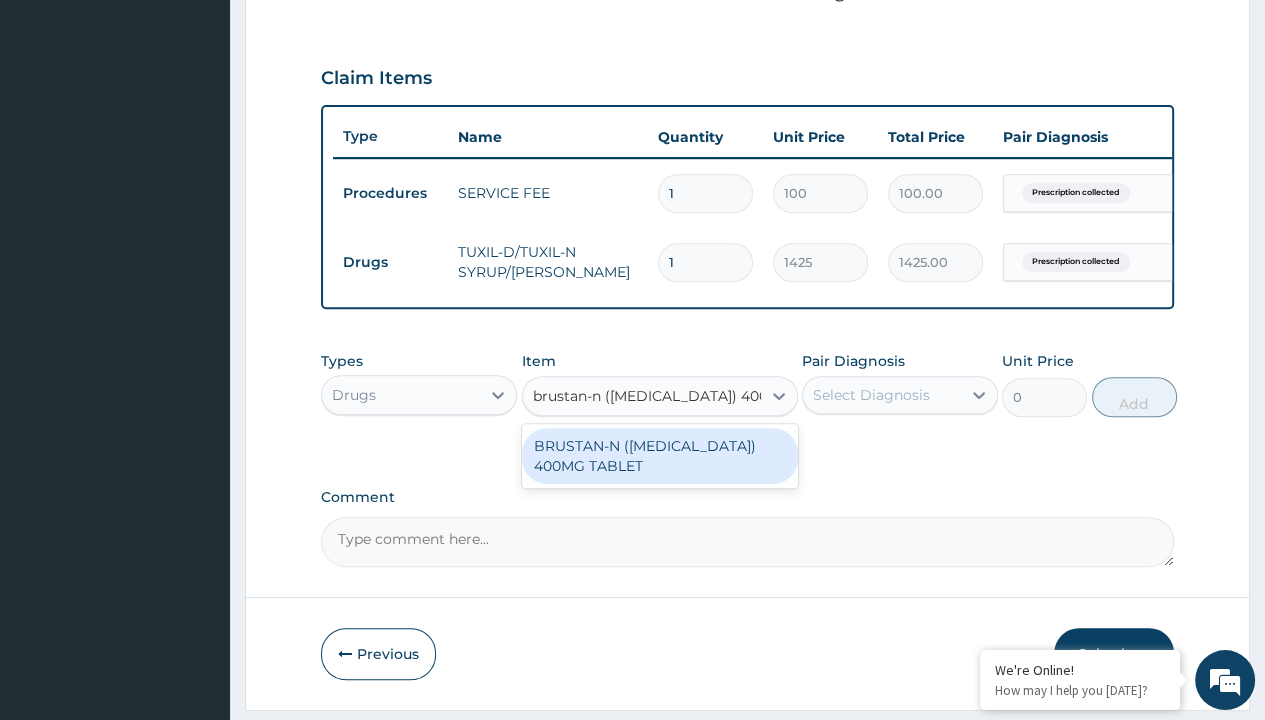 type 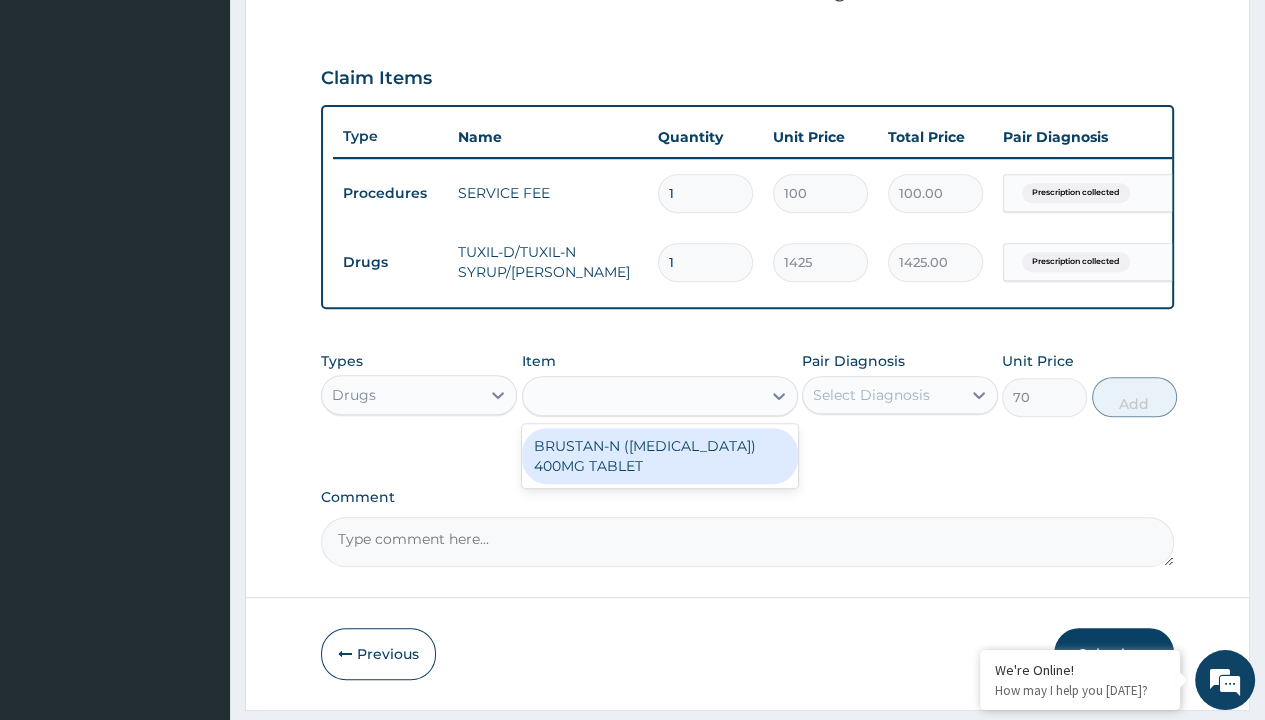scroll, scrollTop: 0, scrollLeft: 0, axis: both 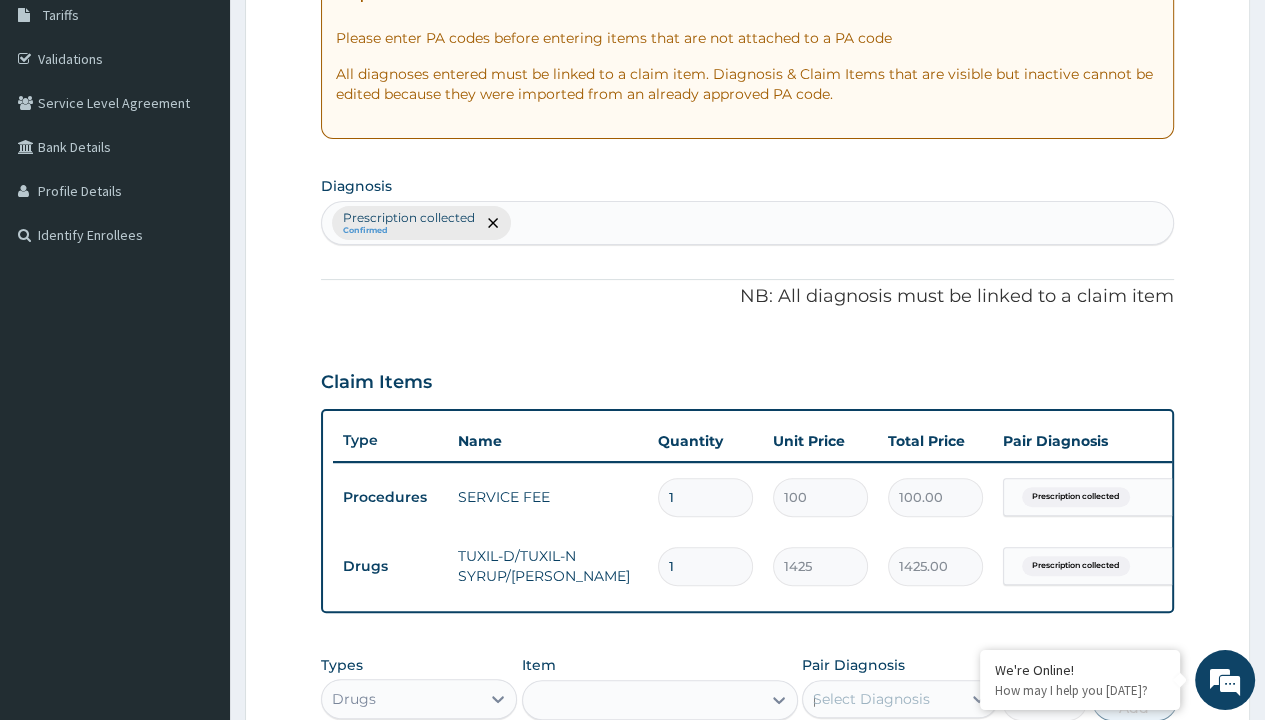 type 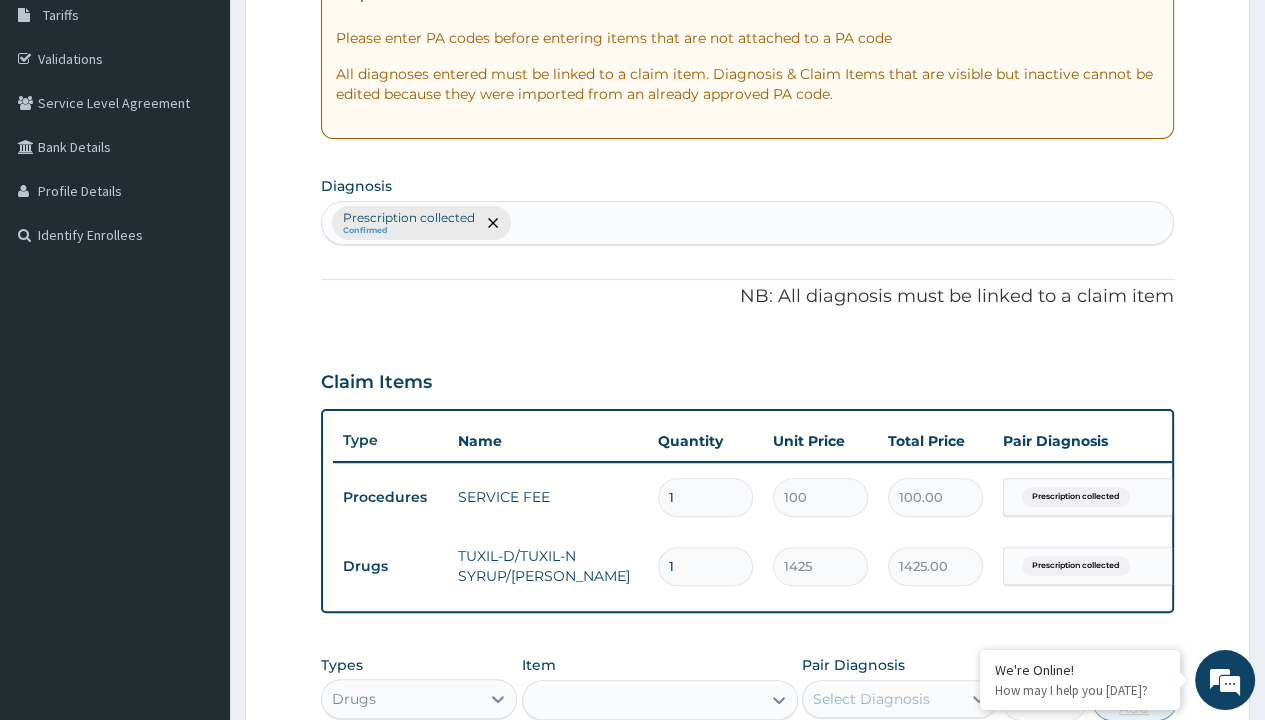 click on "Add" at bounding box center [1134, 701] 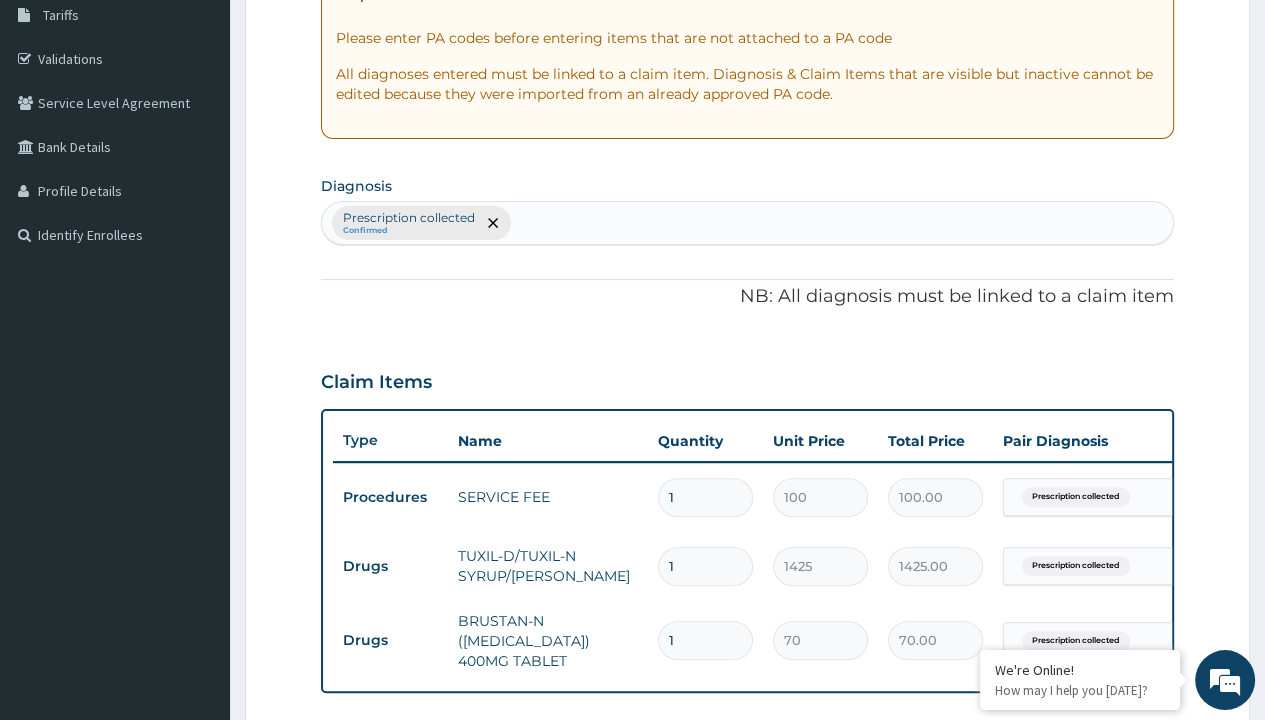 scroll, scrollTop: 0, scrollLeft: 0, axis: both 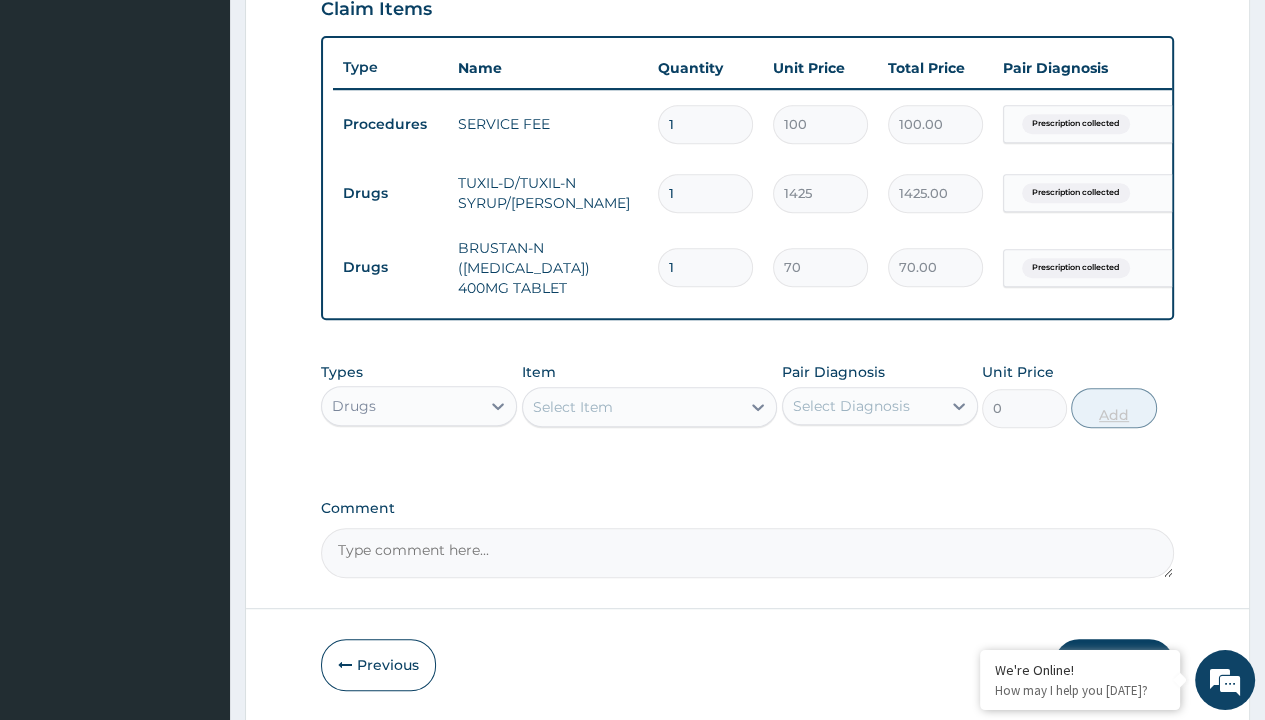type on "10" 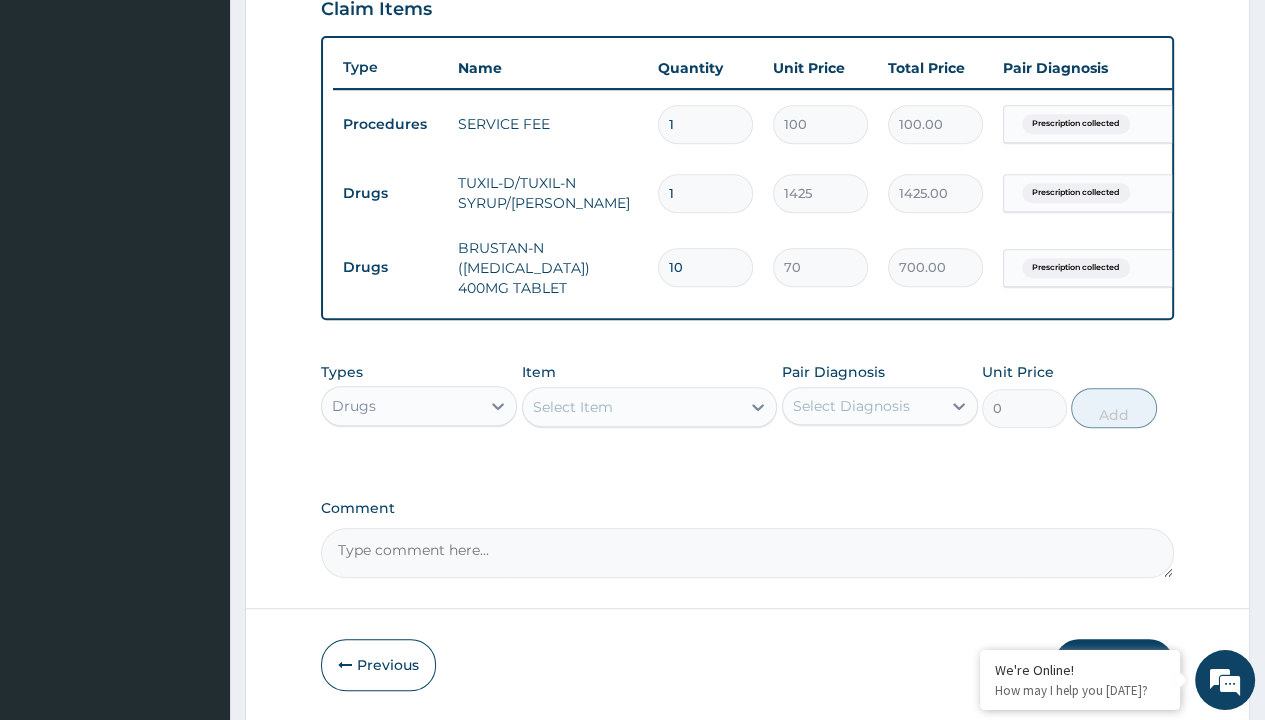 type on "10" 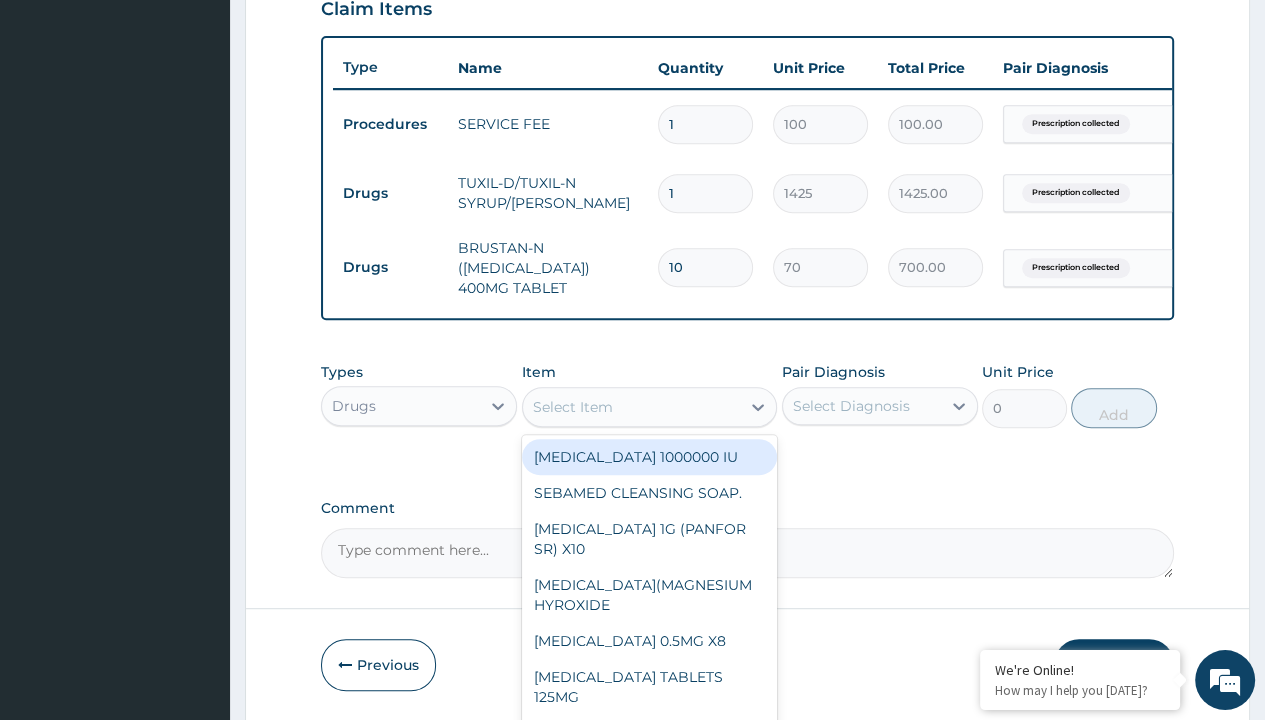 scroll, scrollTop: 0, scrollLeft: 0, axis: both 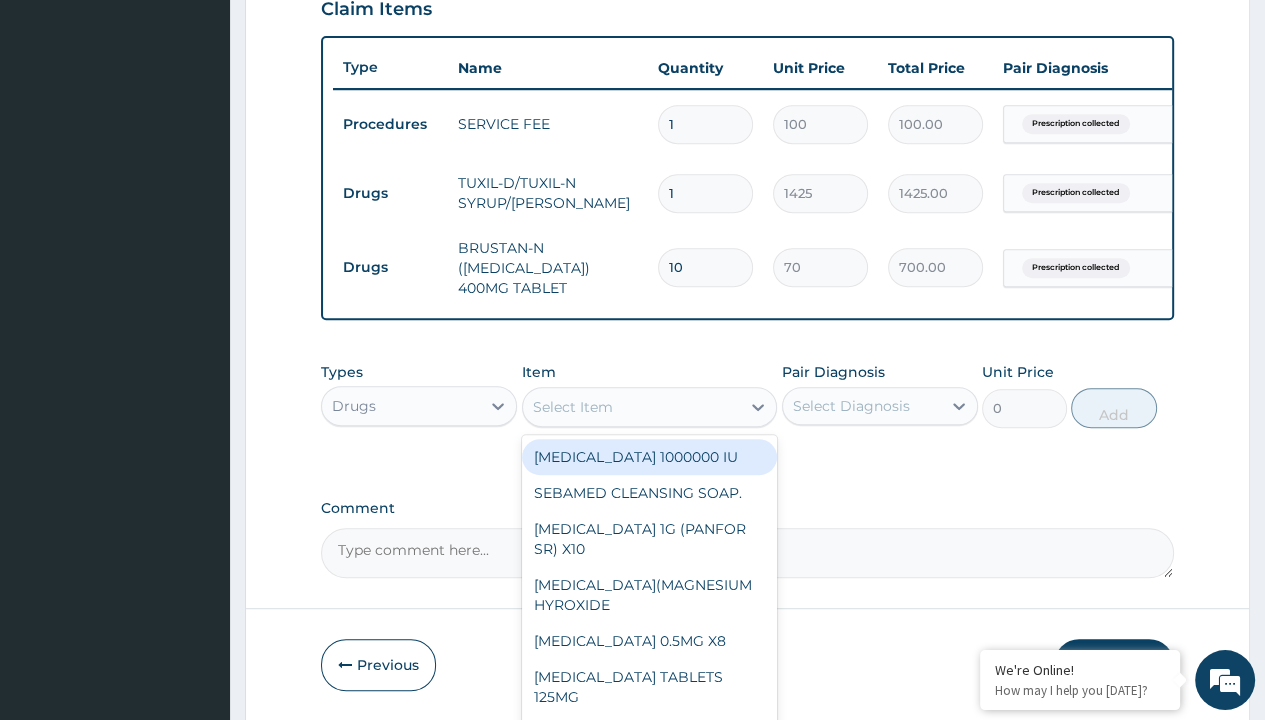 type on "throat lozenges" 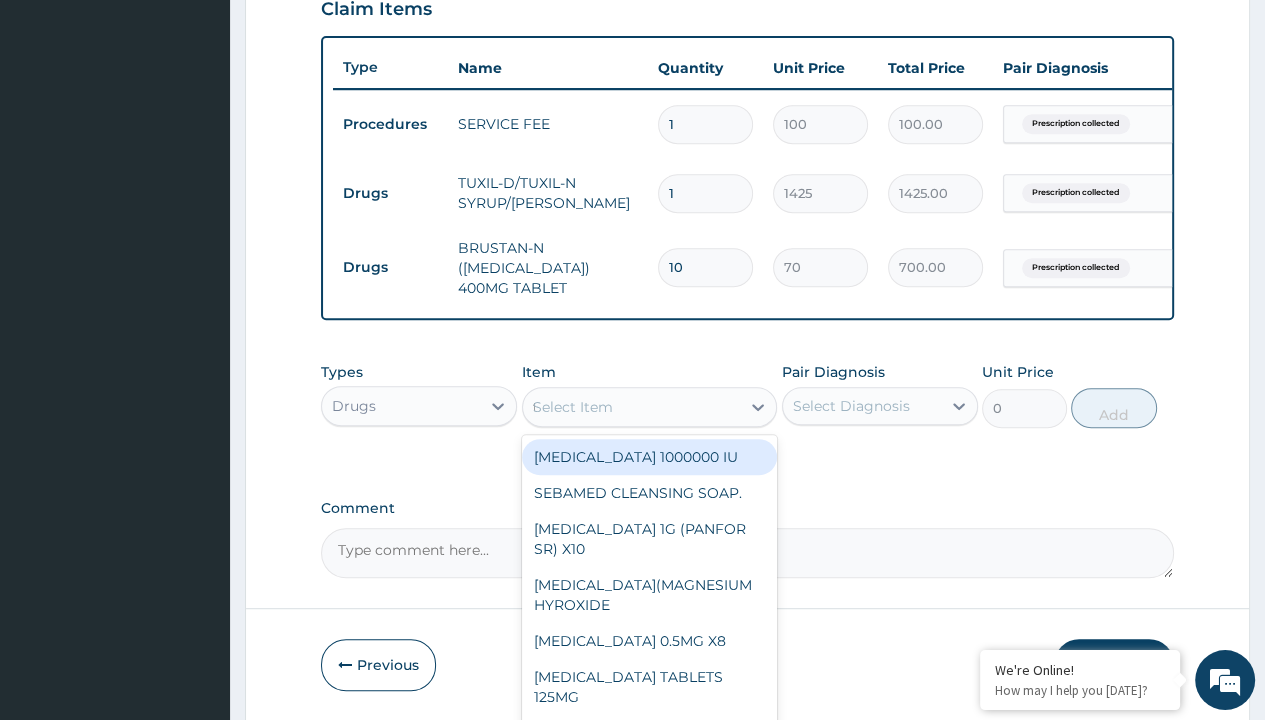 click on "THROAT LOZENGES" at bounding box center (650, 53581) 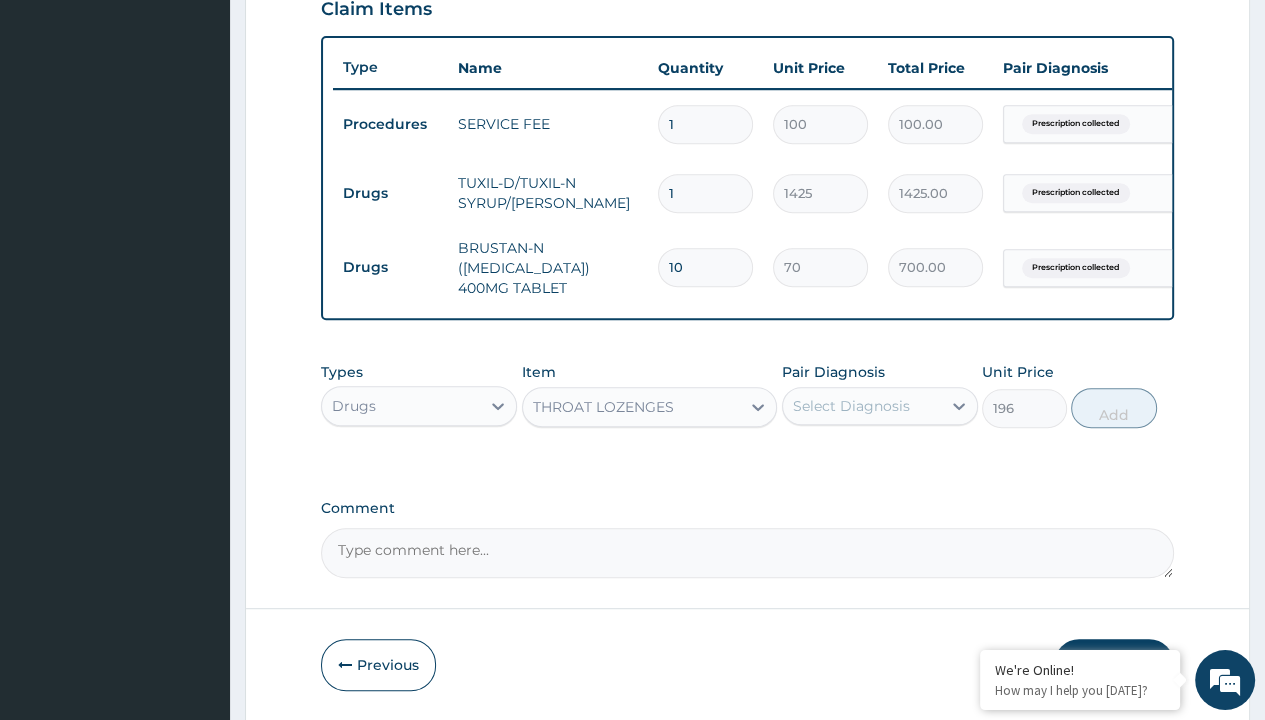 scroll, scrollTop: 0, scrollLeft: 0, axis: both 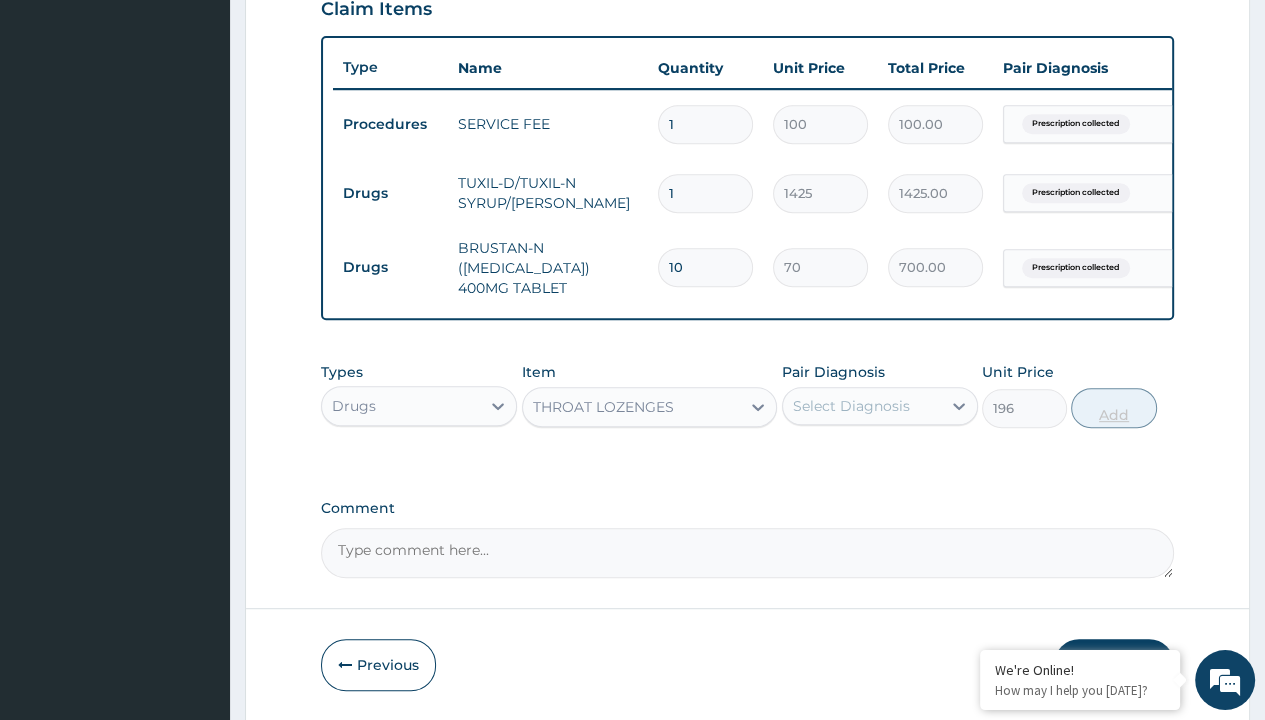 click on "Prescription collected" at bounding box center (409, -155) 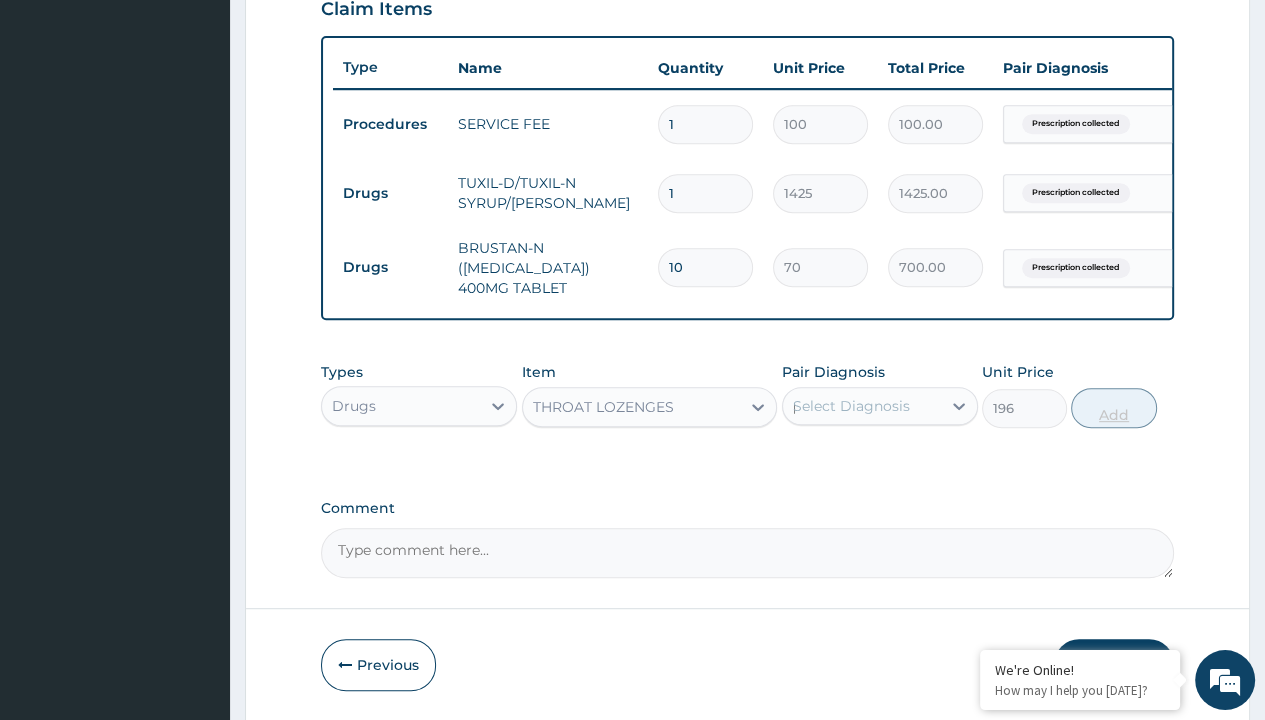 type 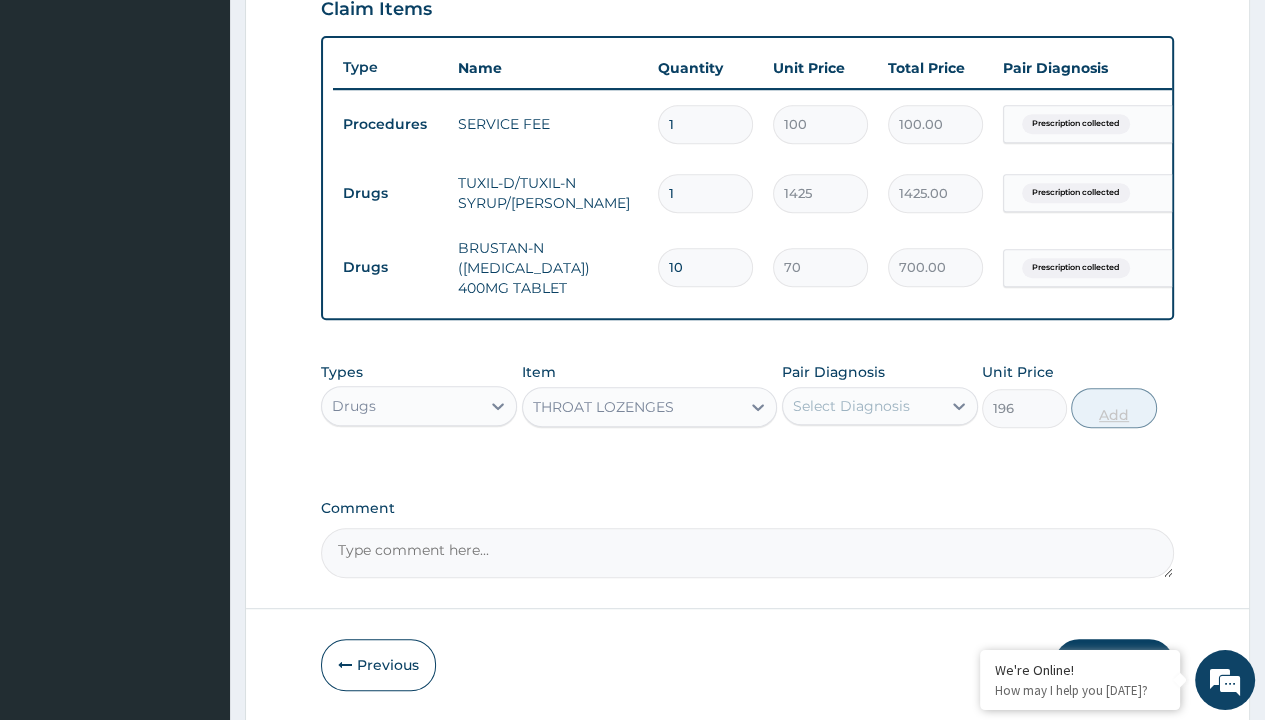 click on "Add" at bounding box center (1113, 408) 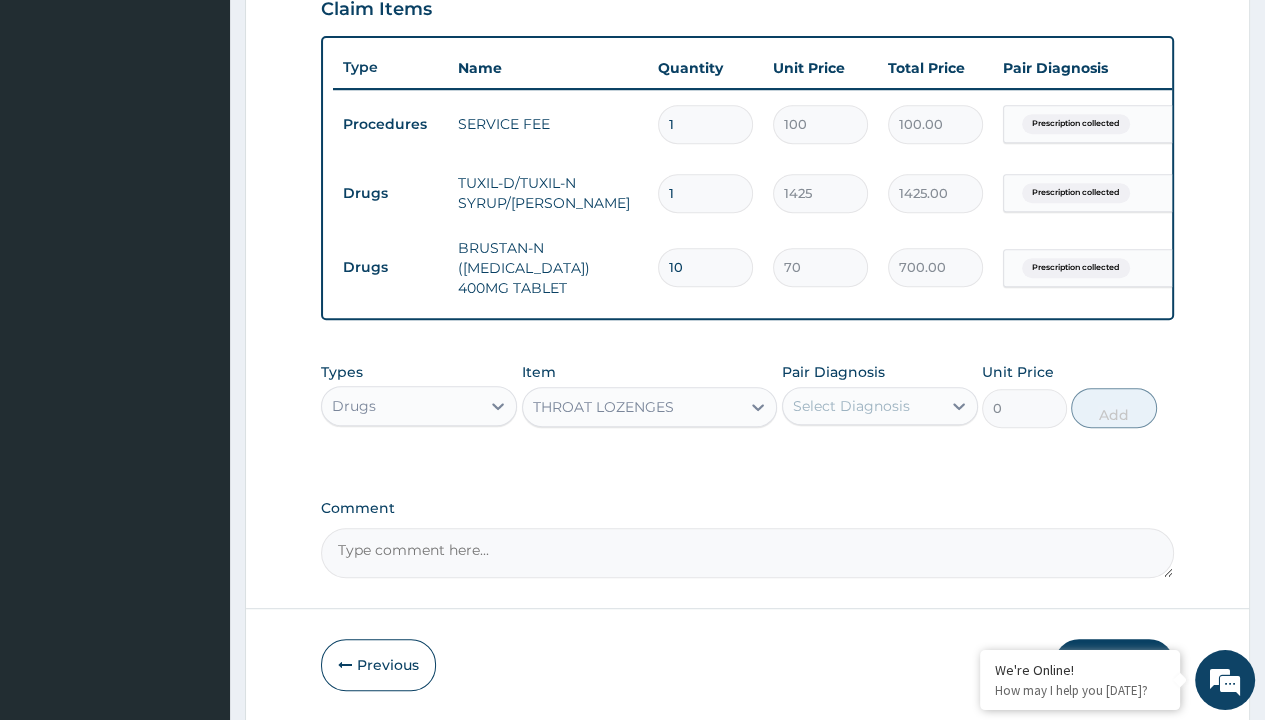 click on "Step  2  of 2 PA Code / Prescription Code PR/7521E987 Encounter Date 06-07-2025 Important Notice Please enter PA codes before entering items that are not attached to a PA code   All diagnoses entered must be linked to a claim item. Diagnosis & Claim Items that are visible but inactive cannot be edited because they were imported from an already approved PA code. Diagnosis Prescription collected Confirmed NB: All diagnosis must be linked to a claim item Claim Items Type Name Quantity Unit Price Total Price Pair Diagnosis Actions Procedures SERVICE FEE 1 100 100.00 Prescription collected Delete Drugs TUXIL-D/TUXIL-N SYRUP/BOTT 1 1425 1425.00 Prescription collected Delete Drugs BRUSTAN-N (IBUPROFEN) 400MG TABLET 10 70 700.00 Prescription collected Delete Types Drugs Item option THROAT LOZENGES, selected.   Select is focused ,type to refine list, press Down to open the menu,  THROAT LOZENGES Pair Diagnosis Select Diagnosis Unit Price 0 Add Comment     Previous   Submit" at bounding box center [747, 59] 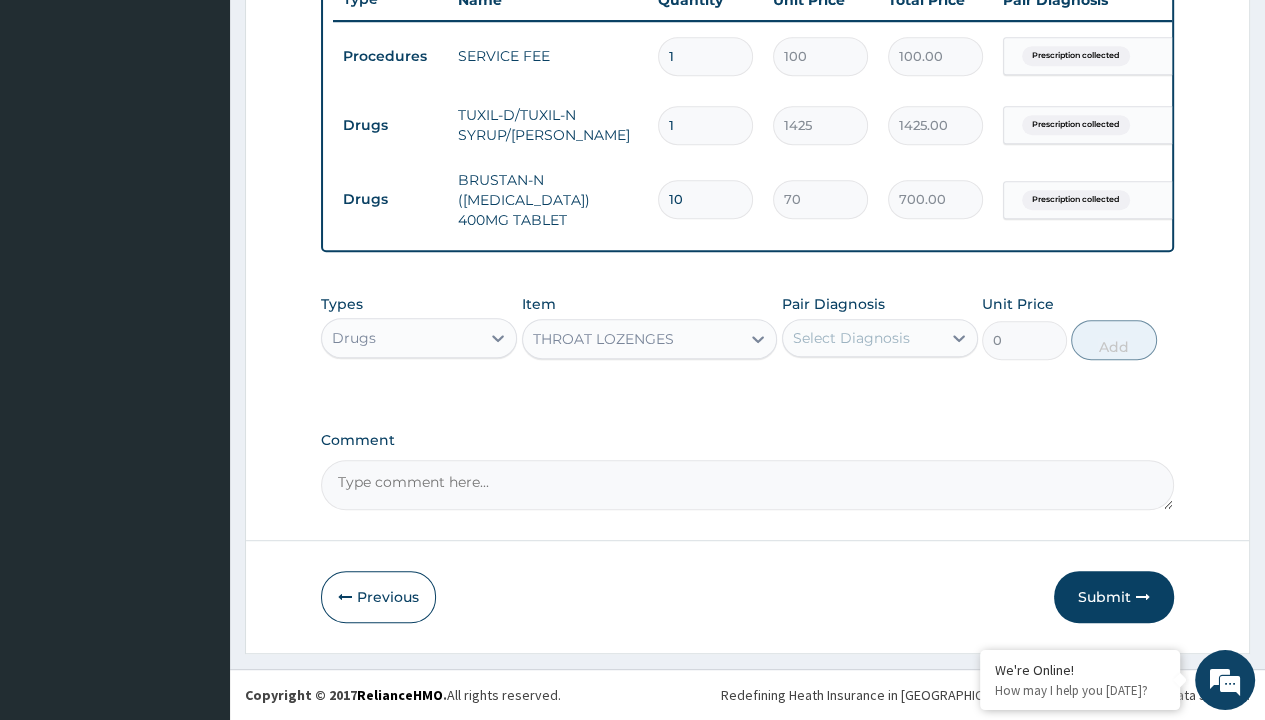 click on "Drugs" at bounding box center [390, 125] 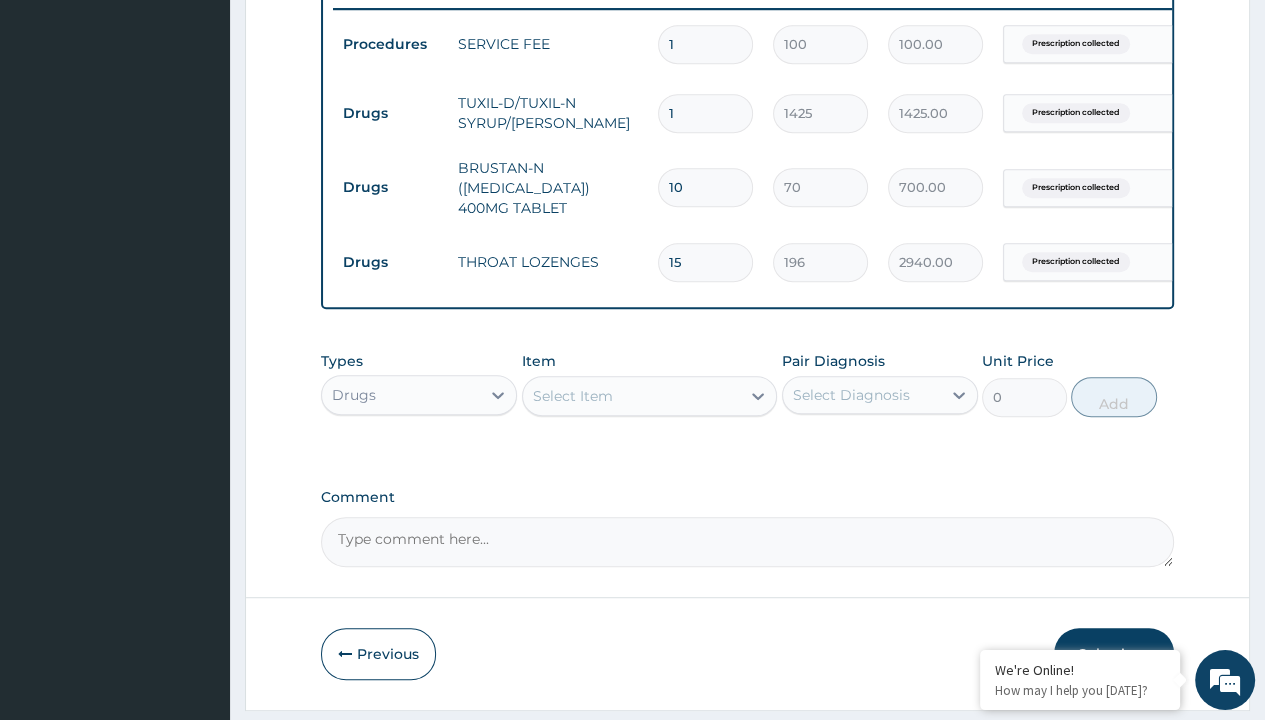 type on "drugs" 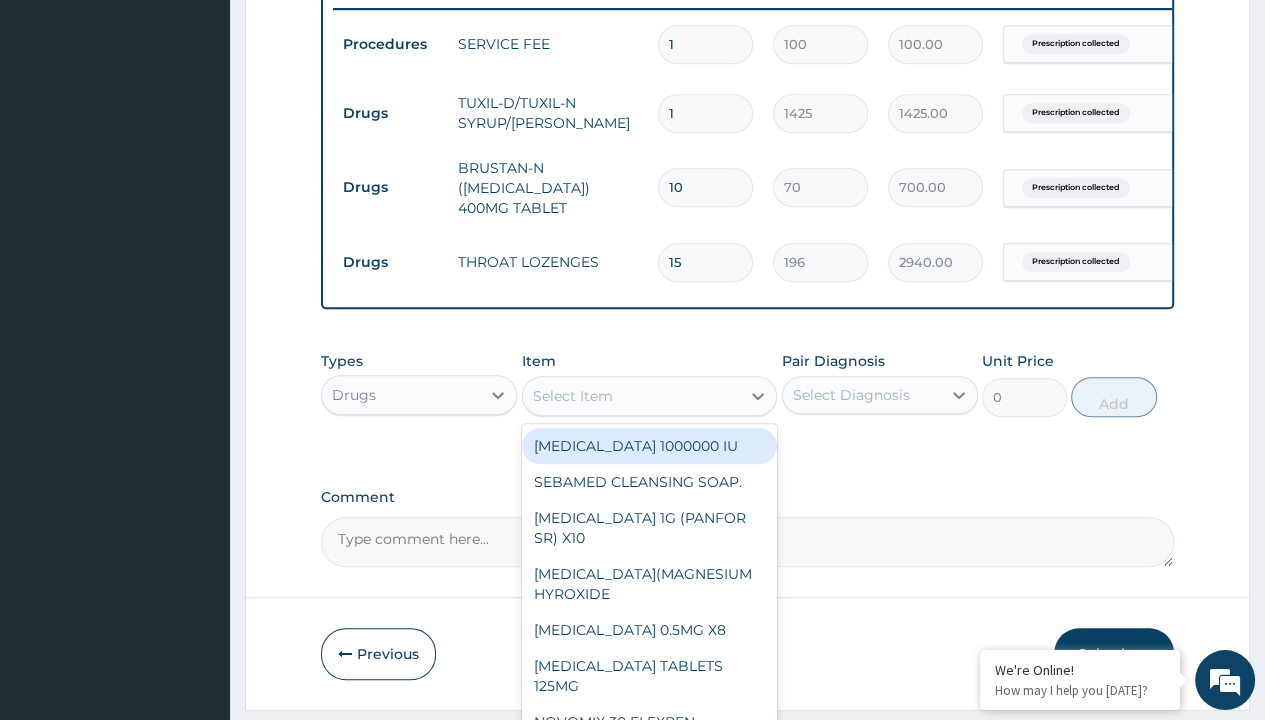 type on "cetirizine 10mg tablets/sach" 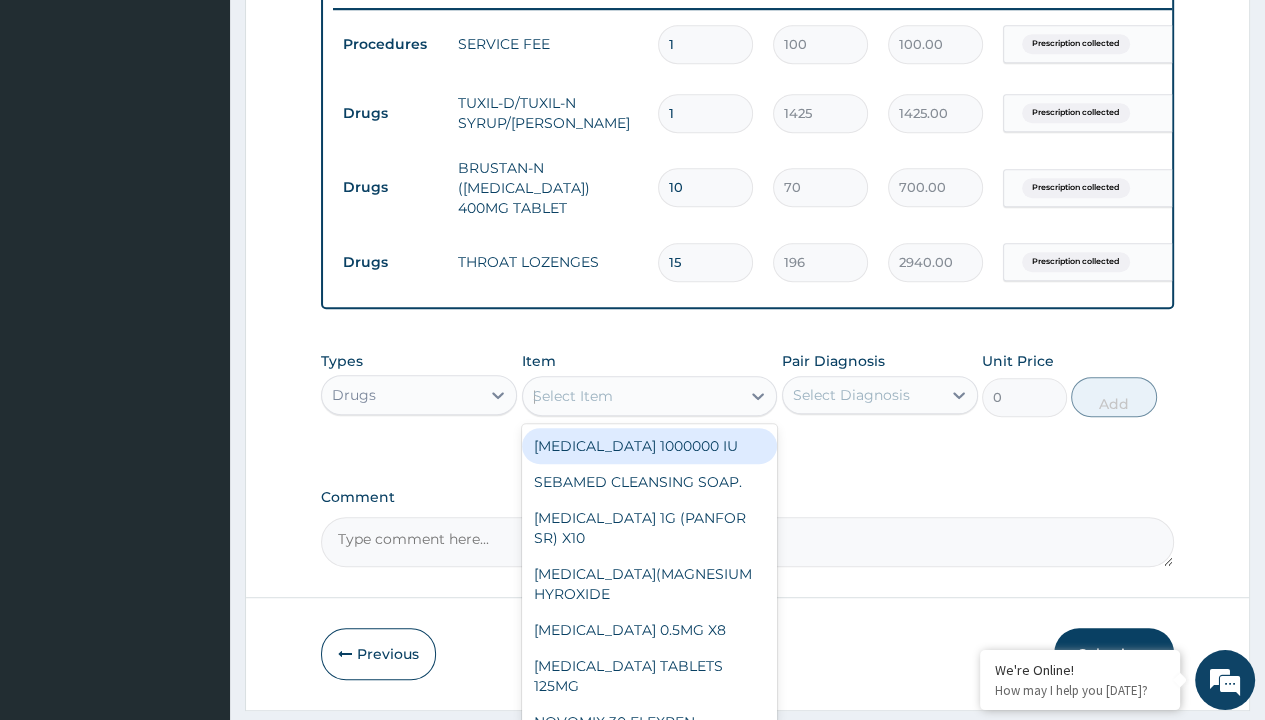 click on "[MEDICAL_DATA] 10MG TABLETS/SACH" at bounding box center [650, 6152] 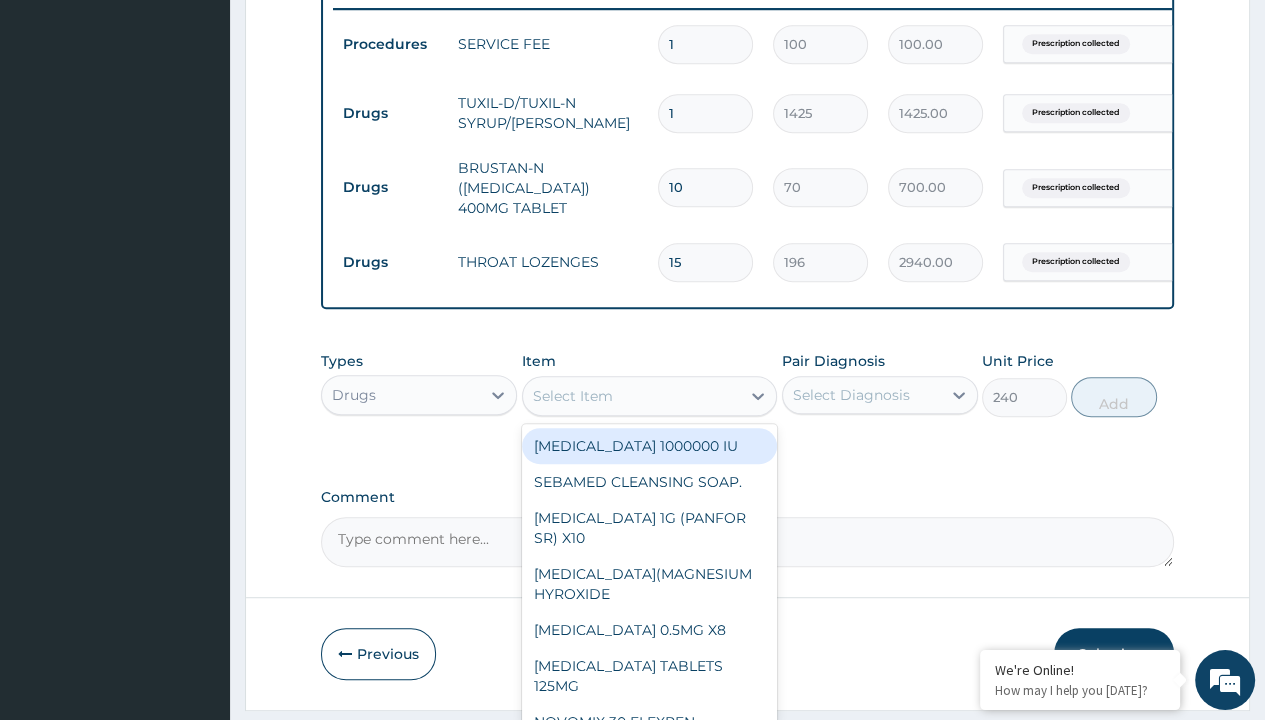 scroll, scrollTop: 0, scrollLeft: 0, axis: both 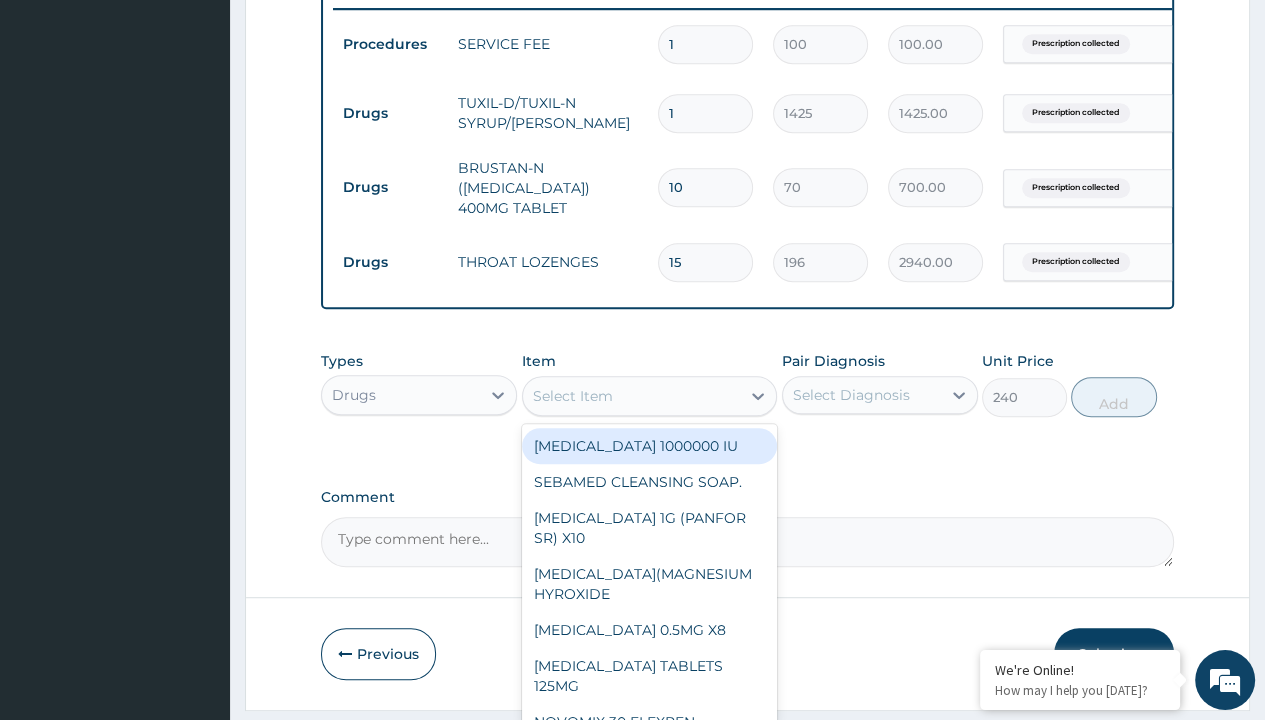 click on "Prescription collected" at bounding box center (409, -235) 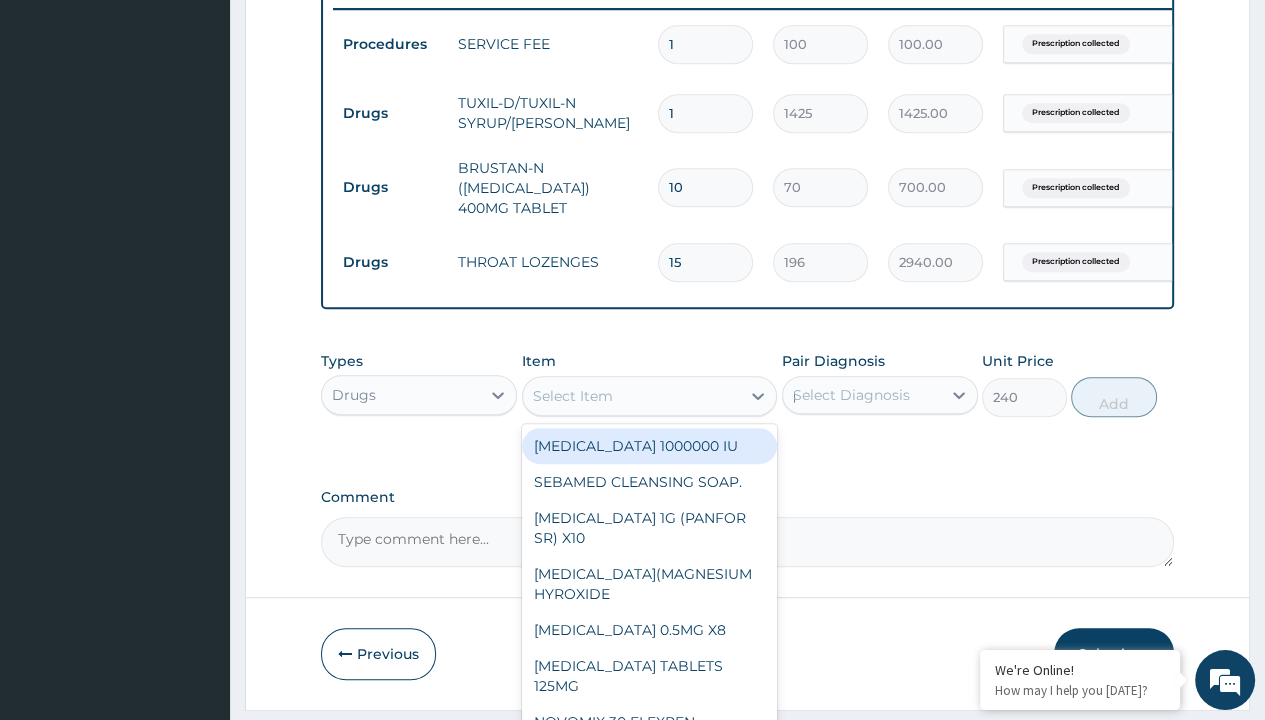 type 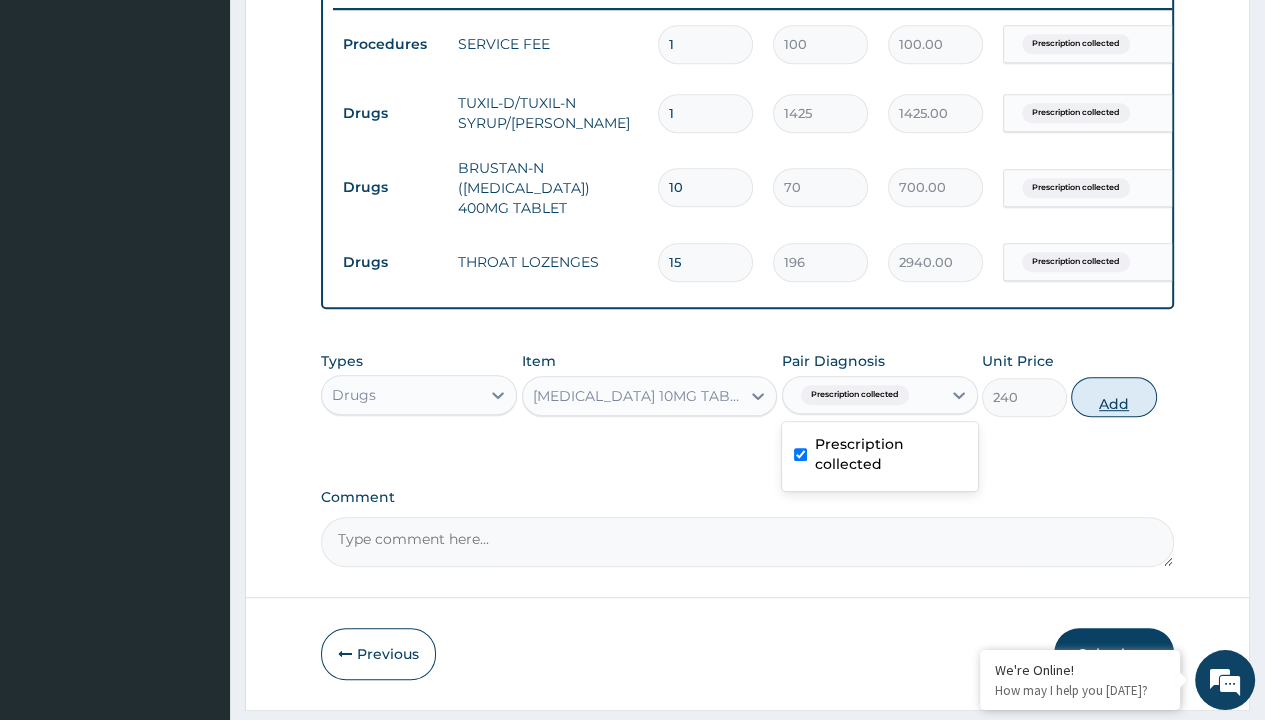 click on "Add" at bounding box center (1113, 397) 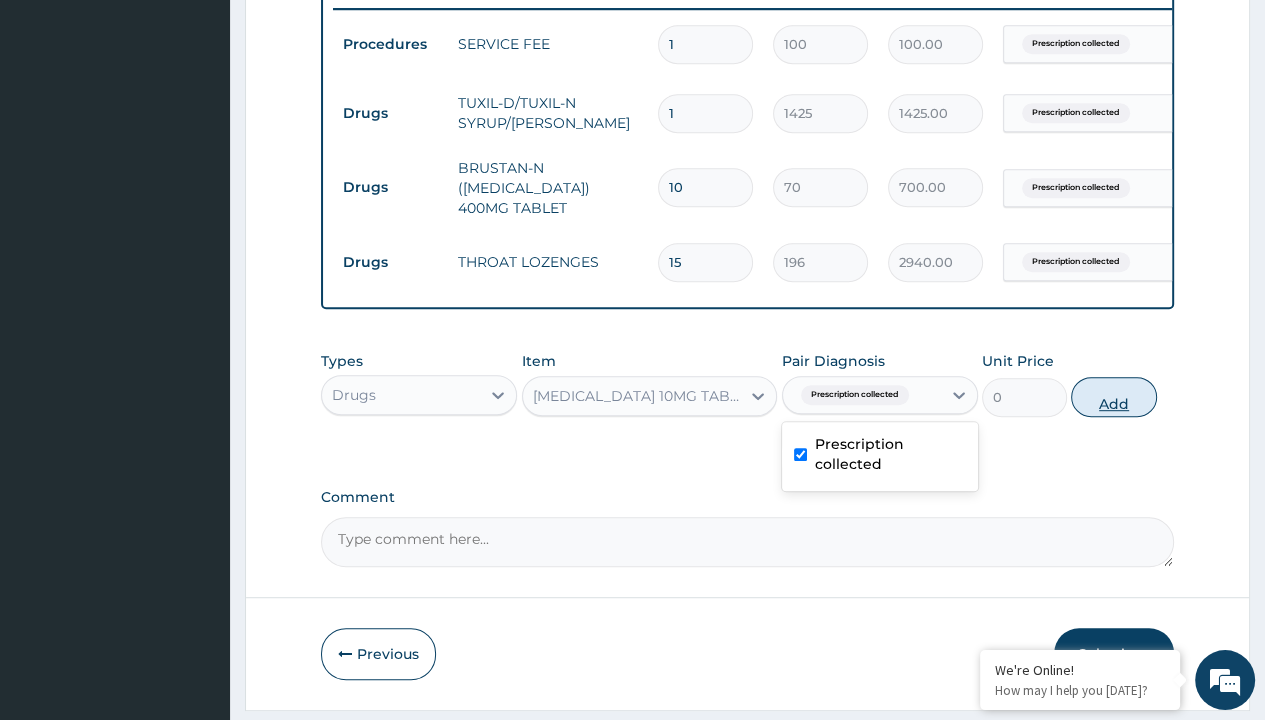 scroll, scrollTop: 856, scrollLeft: 0, axis: vertical 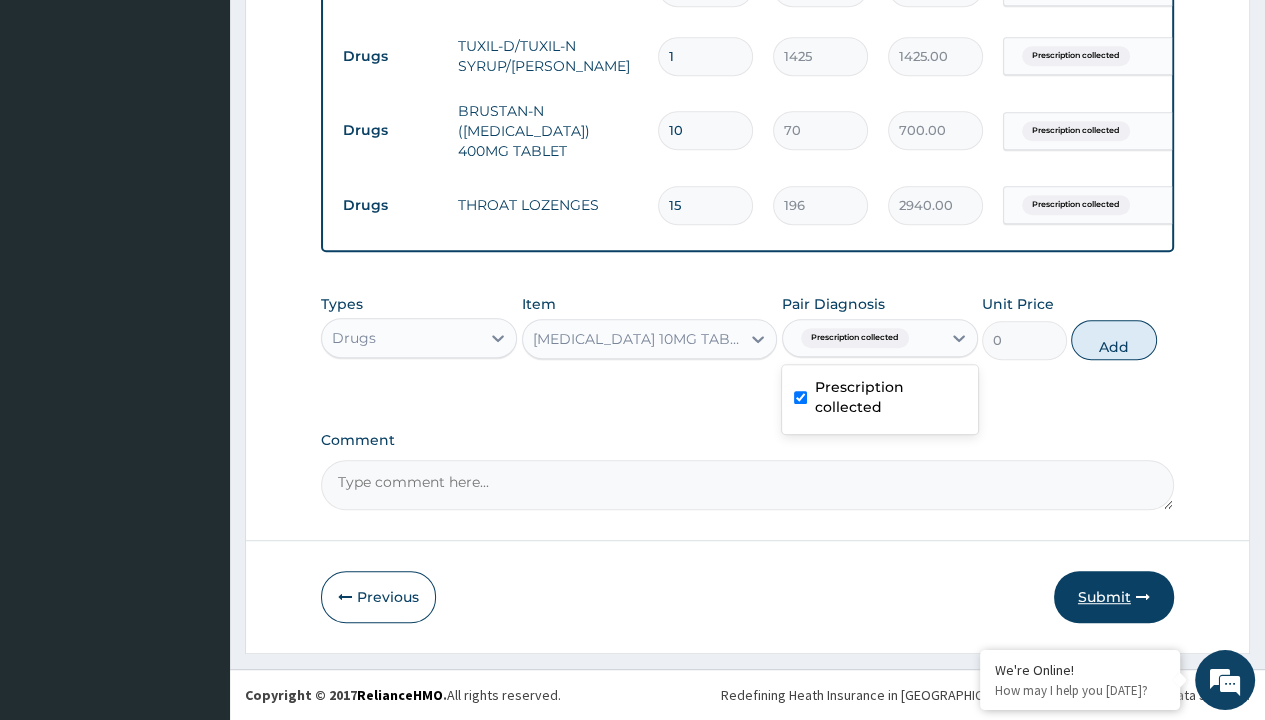 click on "Submit" at bounding box center [1114, 597] 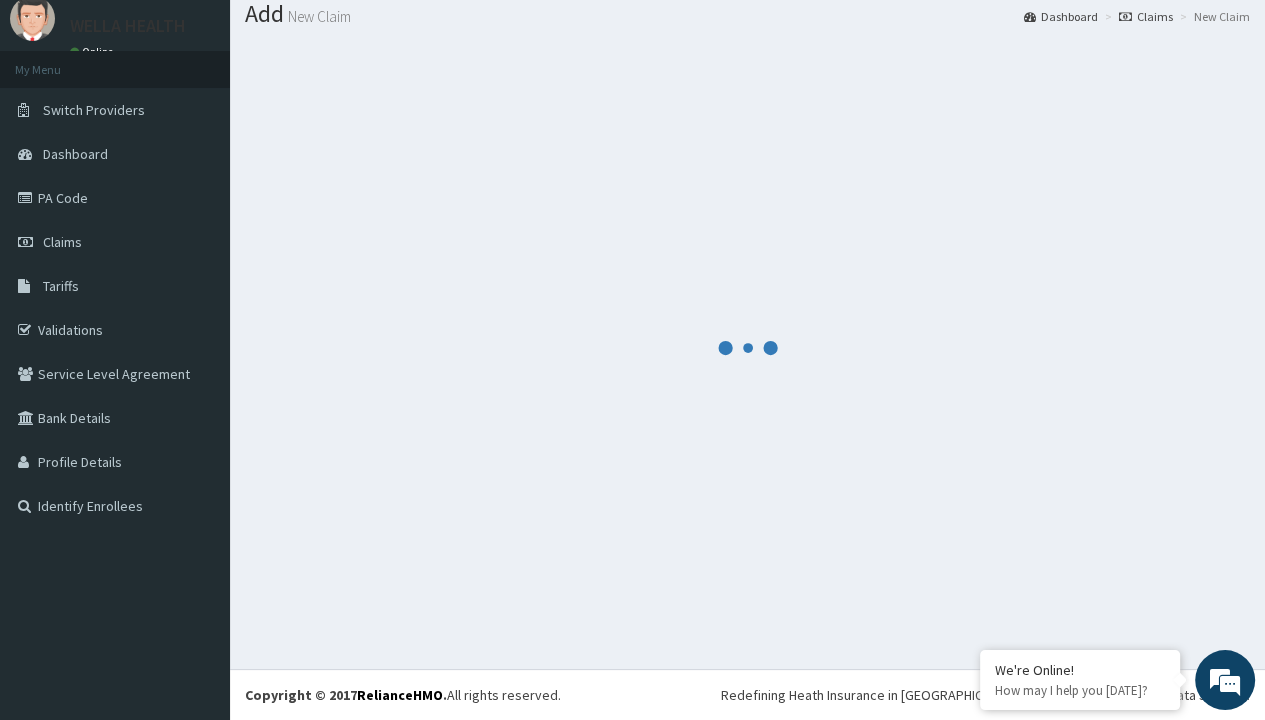 scroll, scrollTop: 64, scrollLeft: 0, axis: vertical 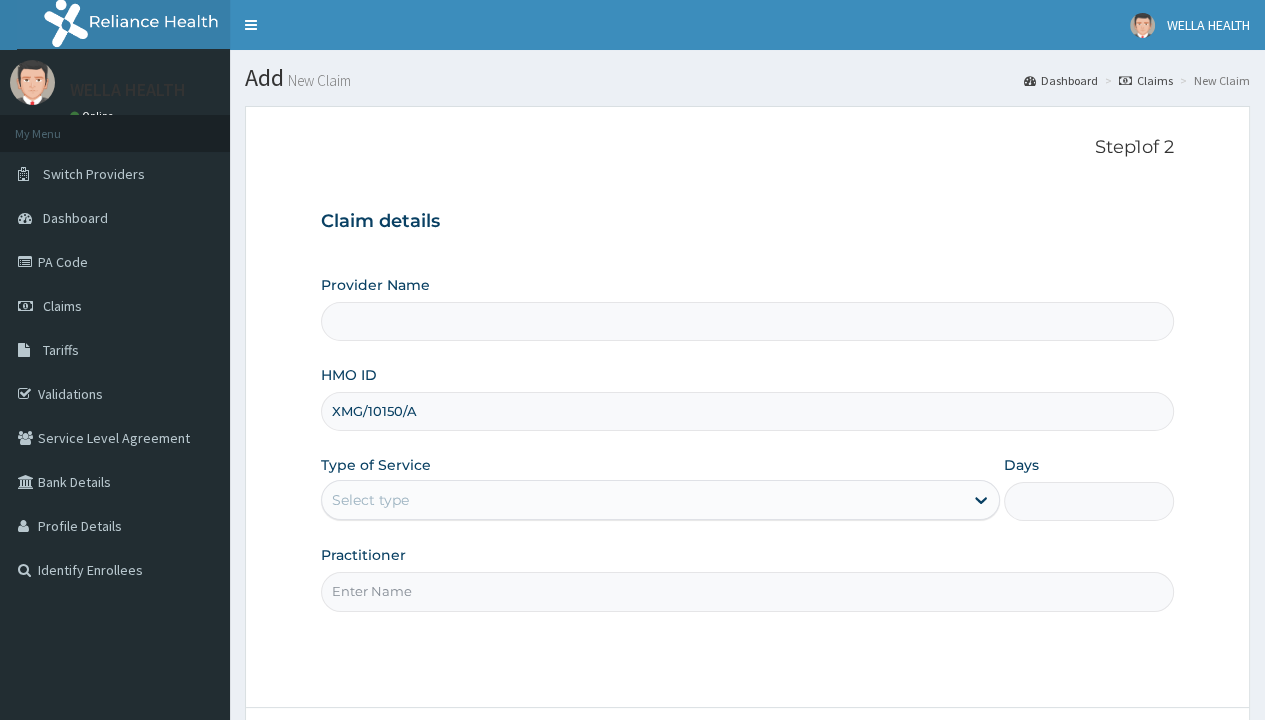 type on "XMG/10150/A" 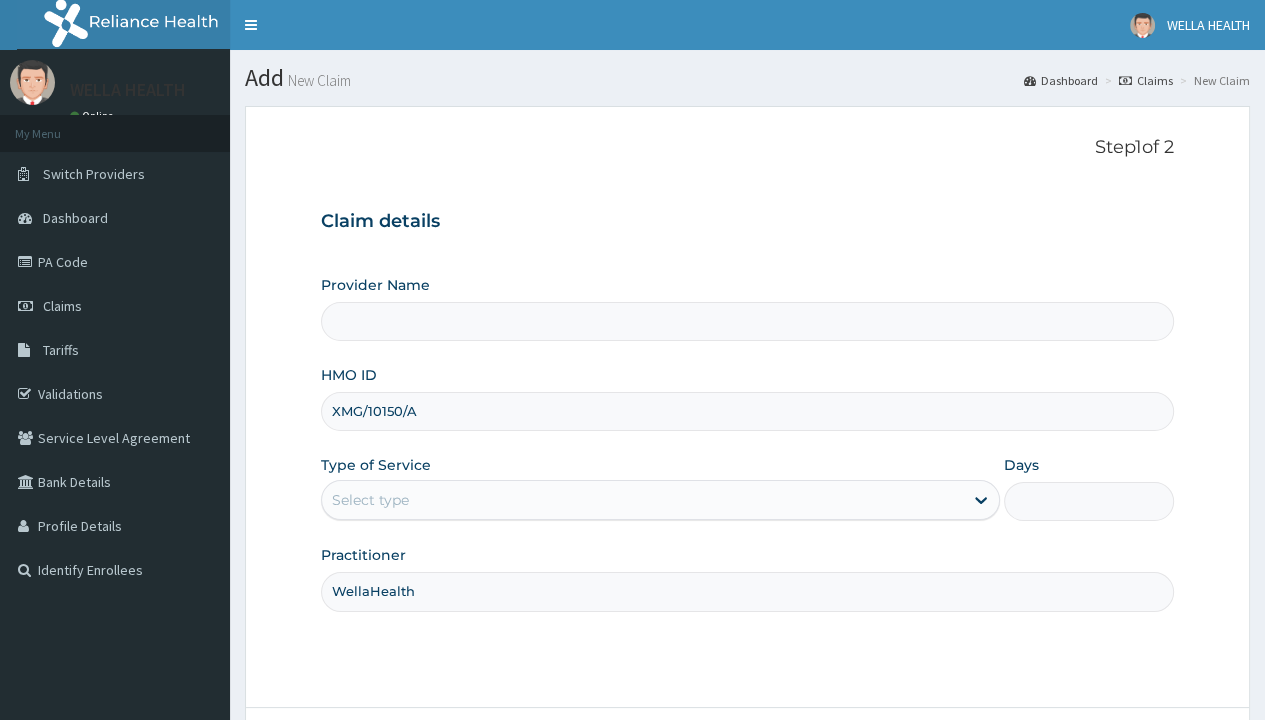 type on "WellaHealth" 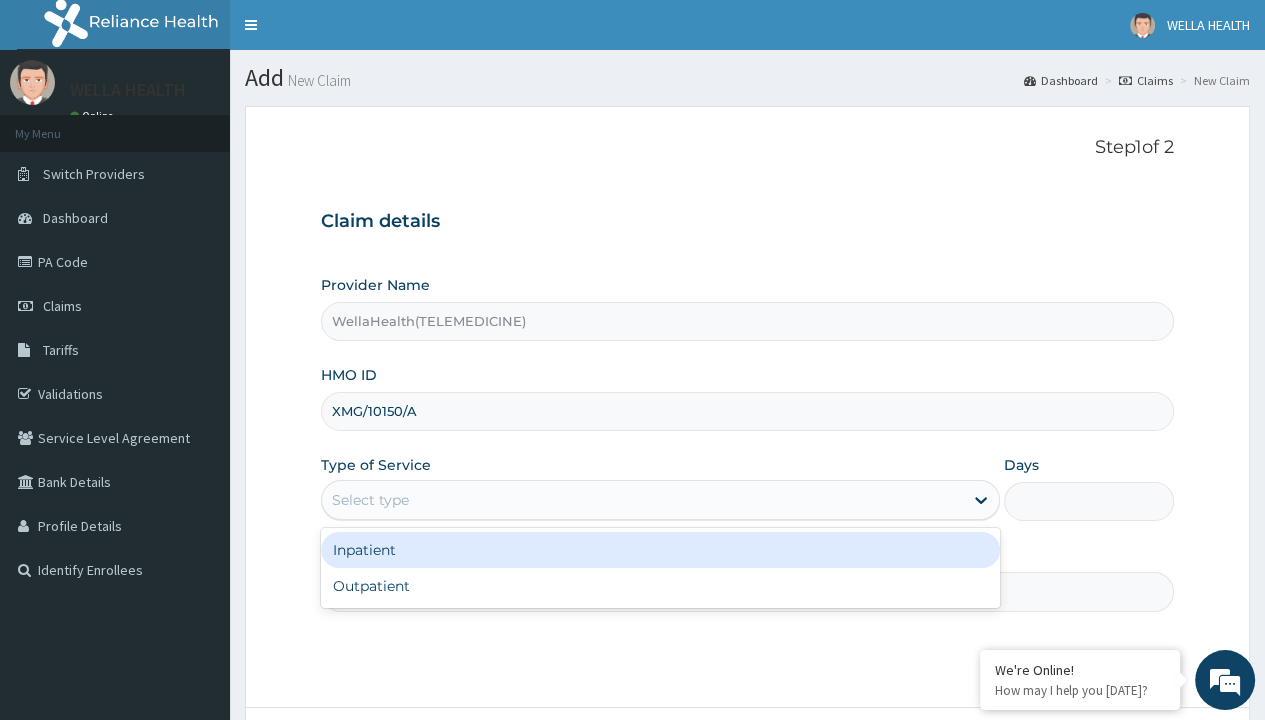 click on "Outpatient" at bounding box center (660, 586) 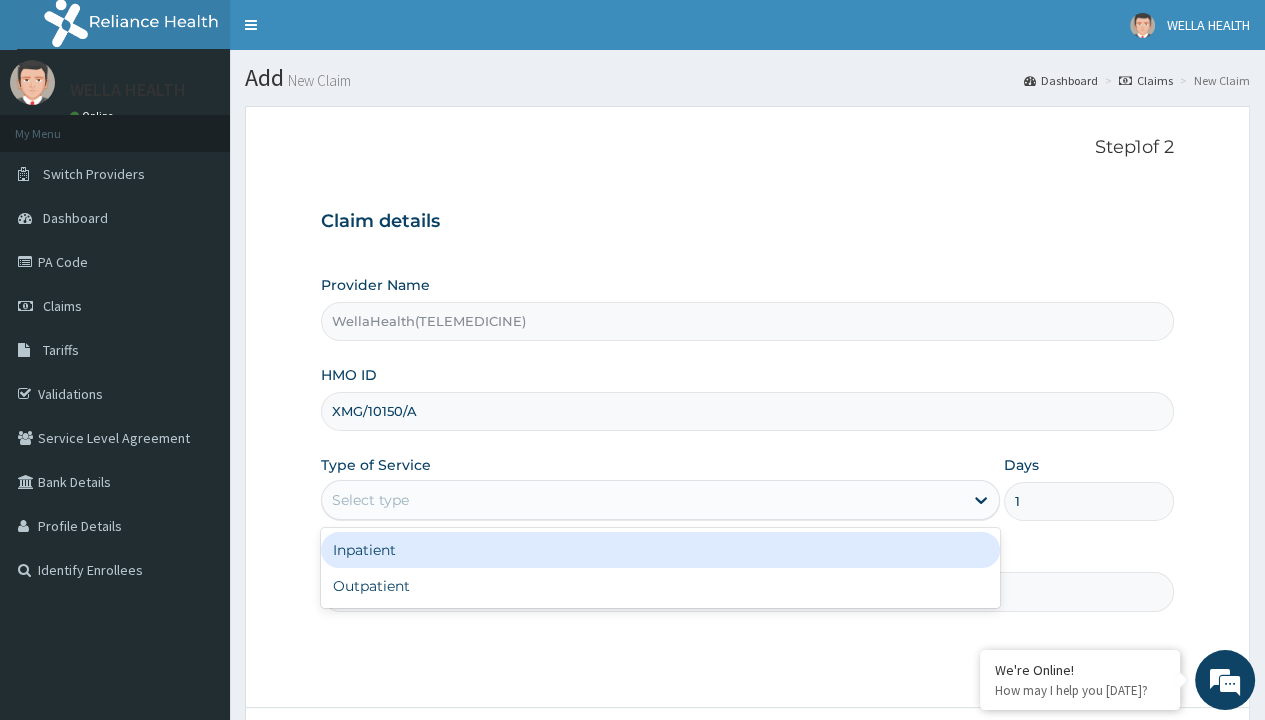 click on "Next" at bounding box center (1123, 764) 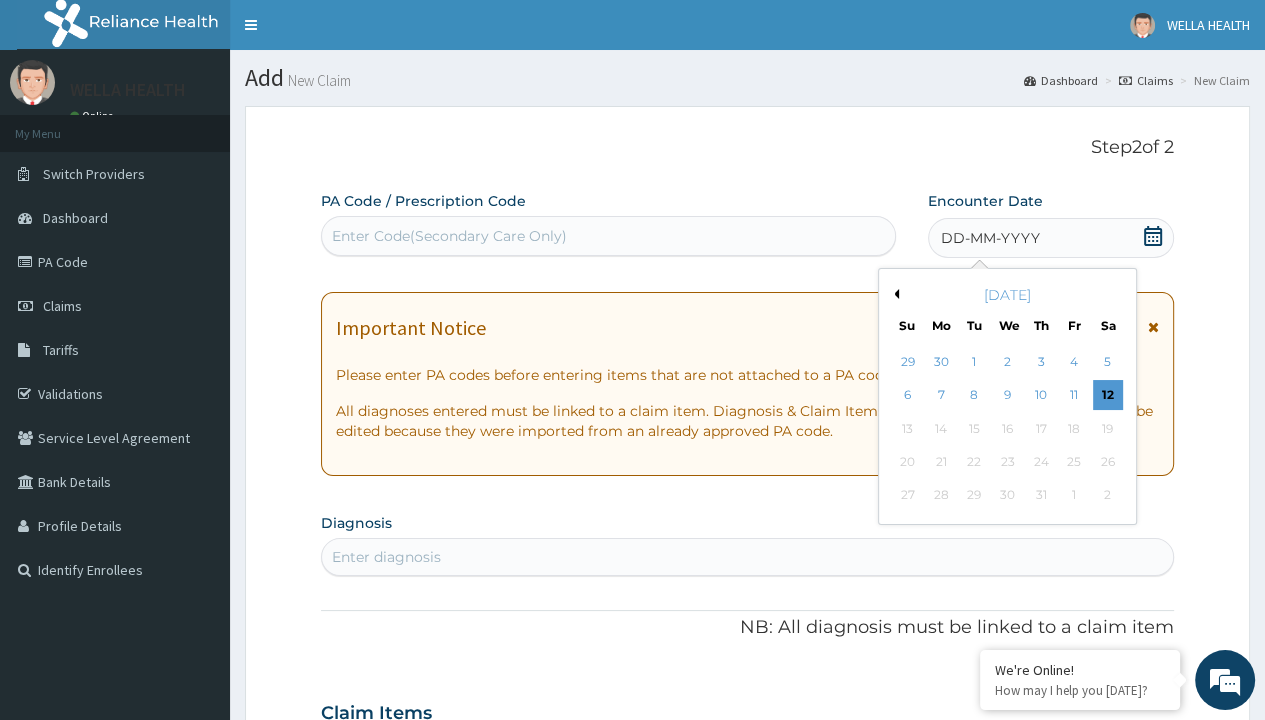 scroll, scrollTop: 167, scrollLeft: 0, axis: vertical 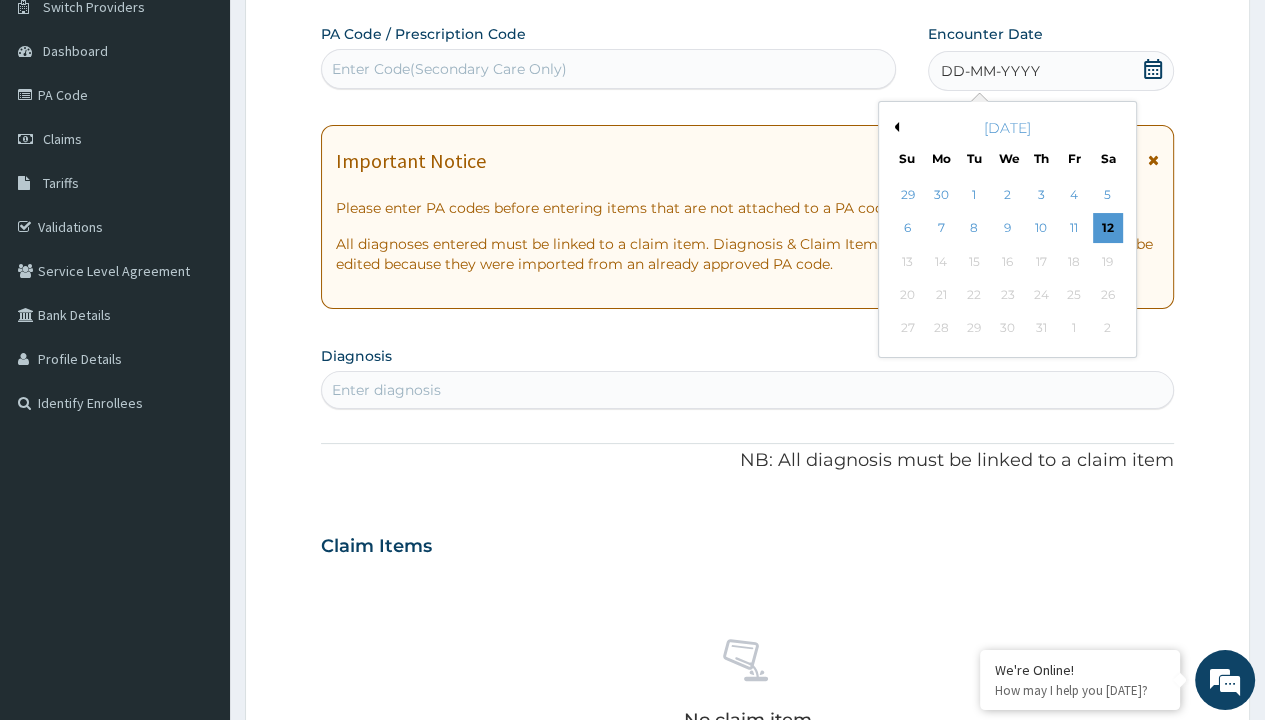 click on "6" at bounding box center (907, 229) 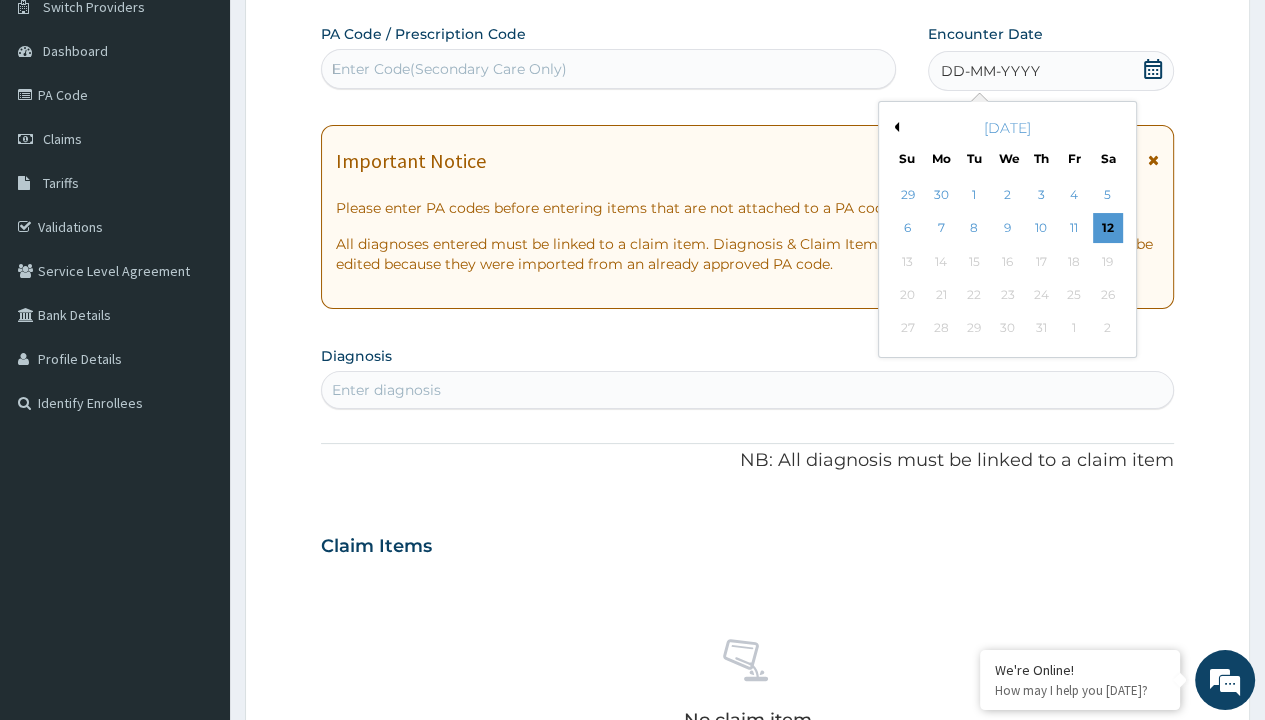 type 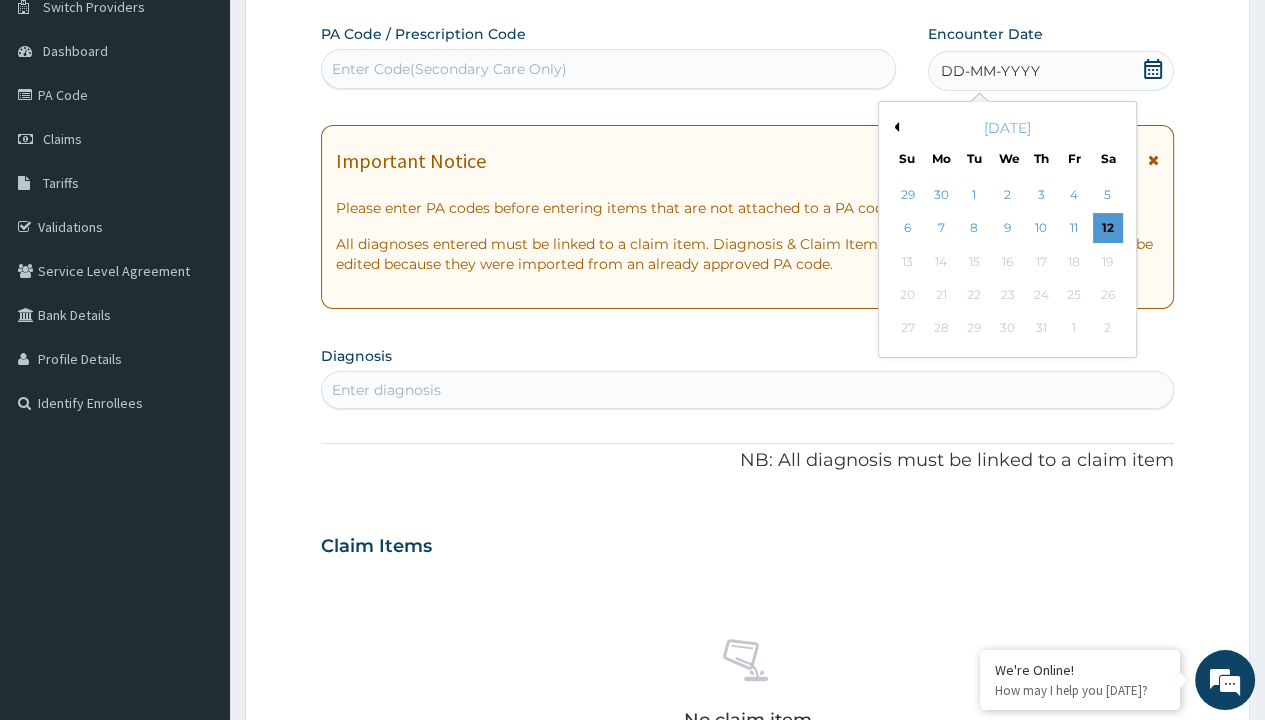 scroll, scrollTop: 0, scrollLeft: 0, axis: both 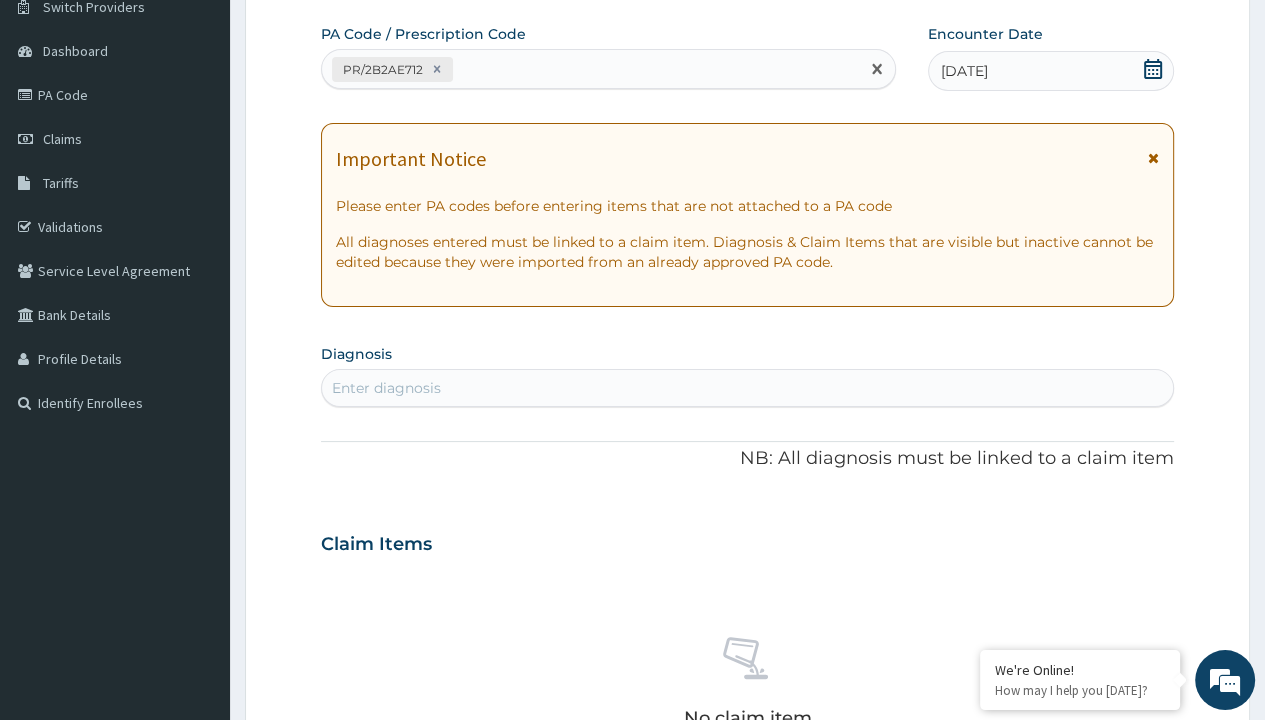 click on "Enter diagnosis" at bounding box center [386, 388] 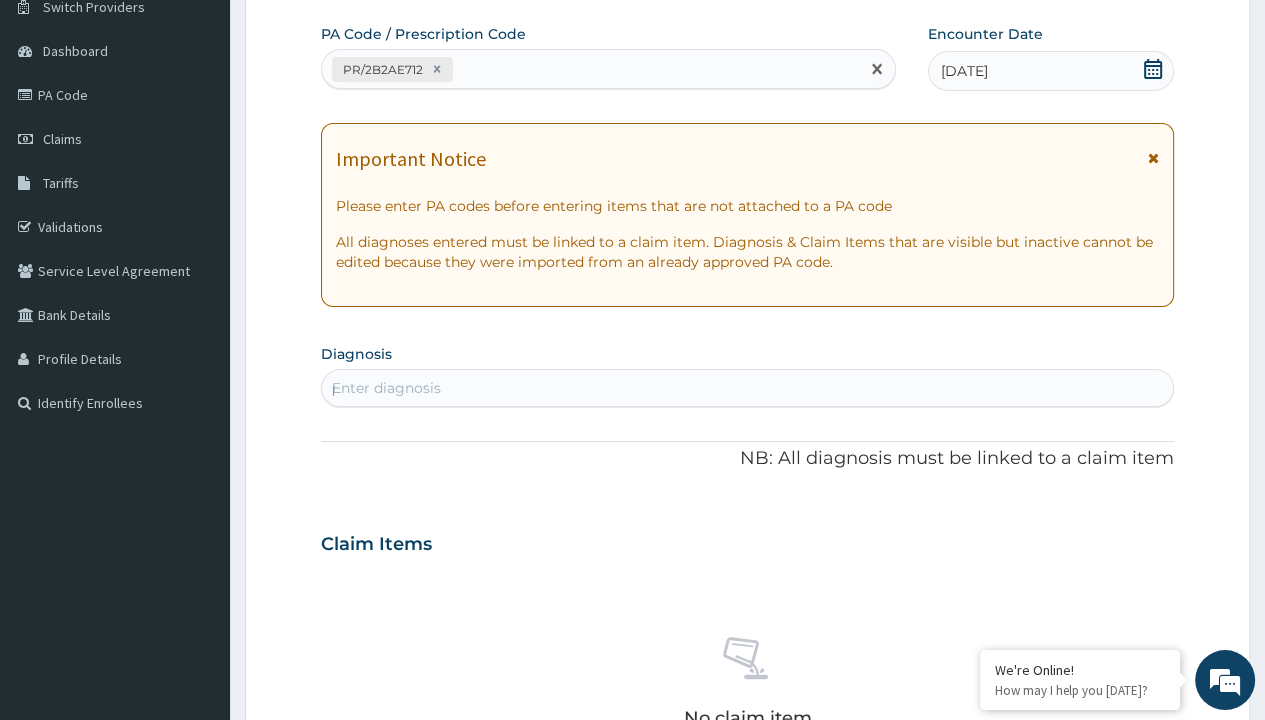 scroll, scrollTop: 0, scrollLeft: 0, axis: both 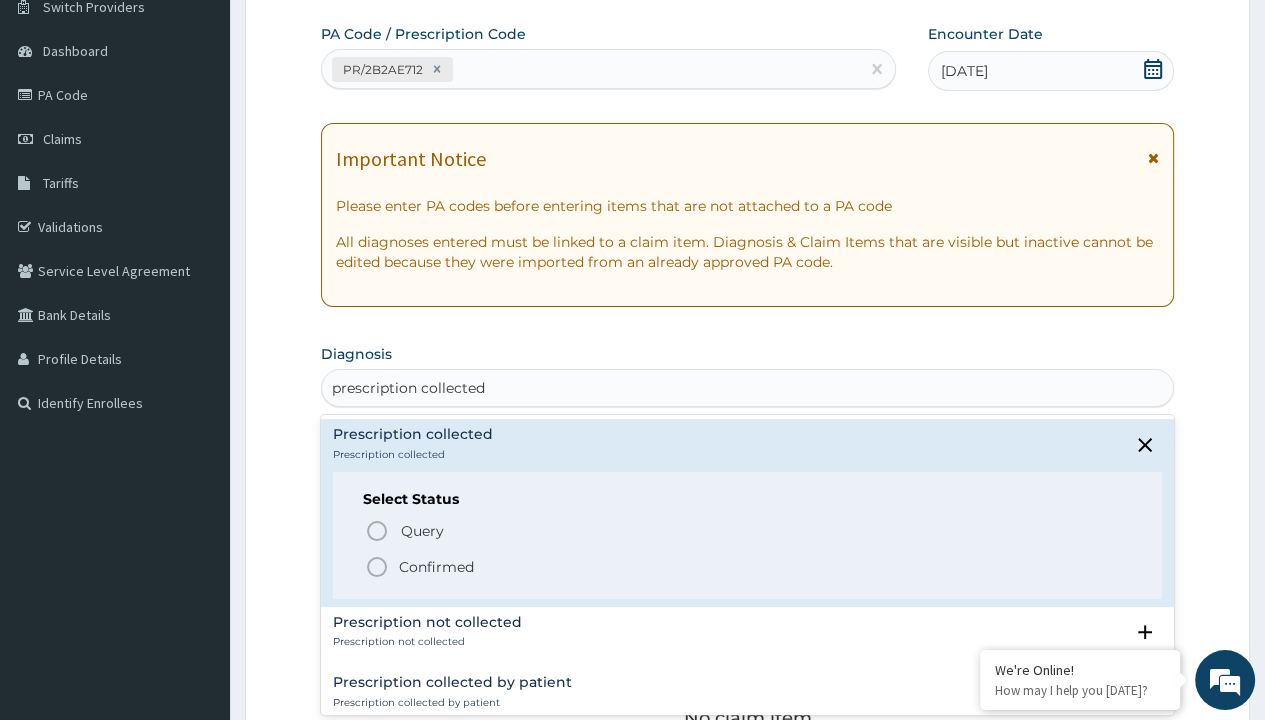 click on "Confirmed" at bounding box center [436, 567] 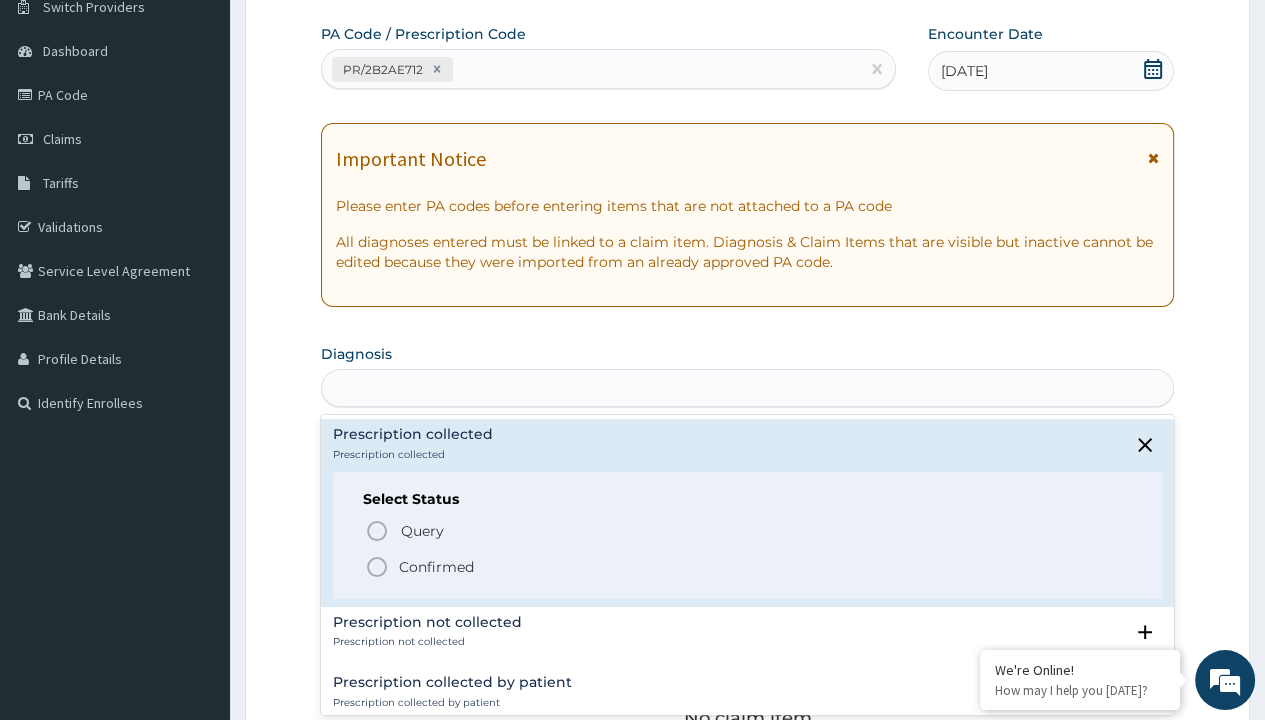 click on "Step  2  of 2 PA Code / Prescription Code PR/2B2AE712 Encounter Date 06-07-2025 Important Notice Please enter PA codes before entering items that are not attached to a PA code   All diagnoses entered must be linked to a claim item. Diagnosis & Claim Items that are visible but inactive cannot be edited because they were imported from an already approved PA code. Diagnosis option Prescription collected focused, 1 of 7. 7 results available for search term prescription collected. Use Up and Down to choose options, press Enter to select the currently focused option, press Escape to exit the menu, press Tab to select the option and exit the menu. prescription collected Prescription collected Prescription collected Select Status Query Query covers suspected (?), Keep in view (kiv), Ruled out (r/o) Confirmed Prescription not collected Prescription not collected Select Status Query Query covers suspected (?), Keep in view (kiv), Ruled out (r/o) Confirmed Prescription collected by patient Select Status Query Confirmed" at bounding box center [747, 571] 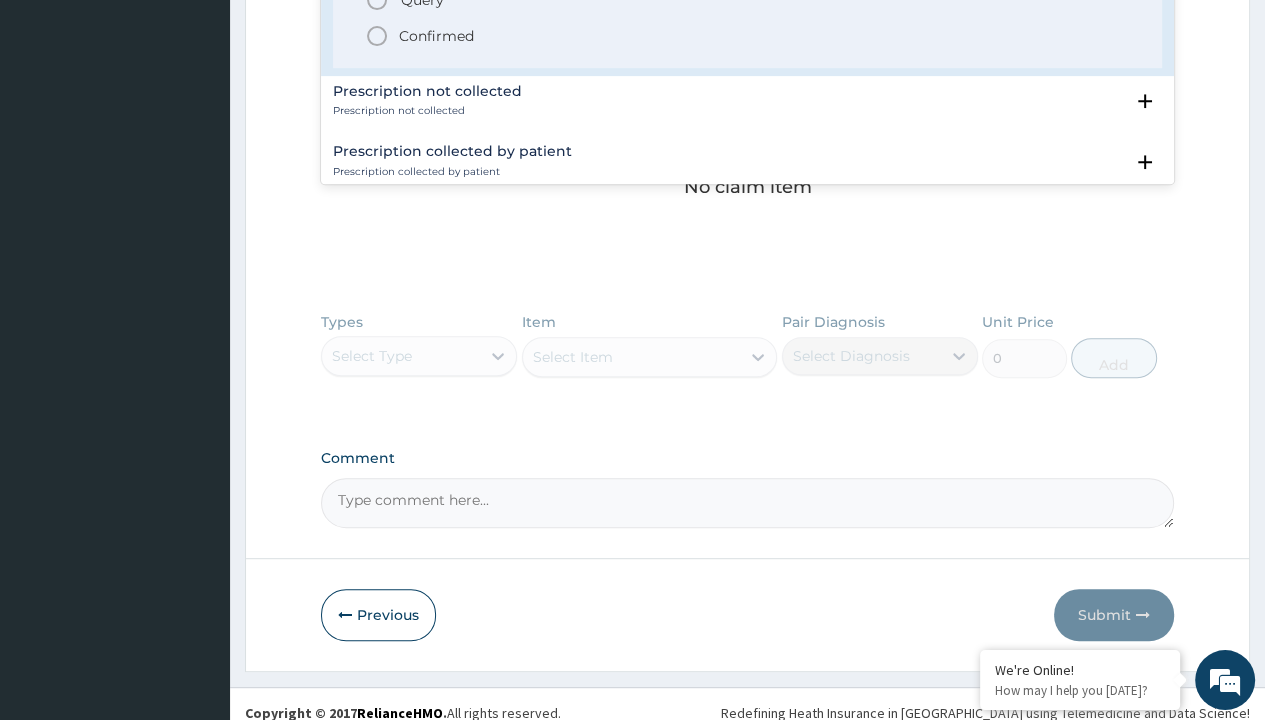 type 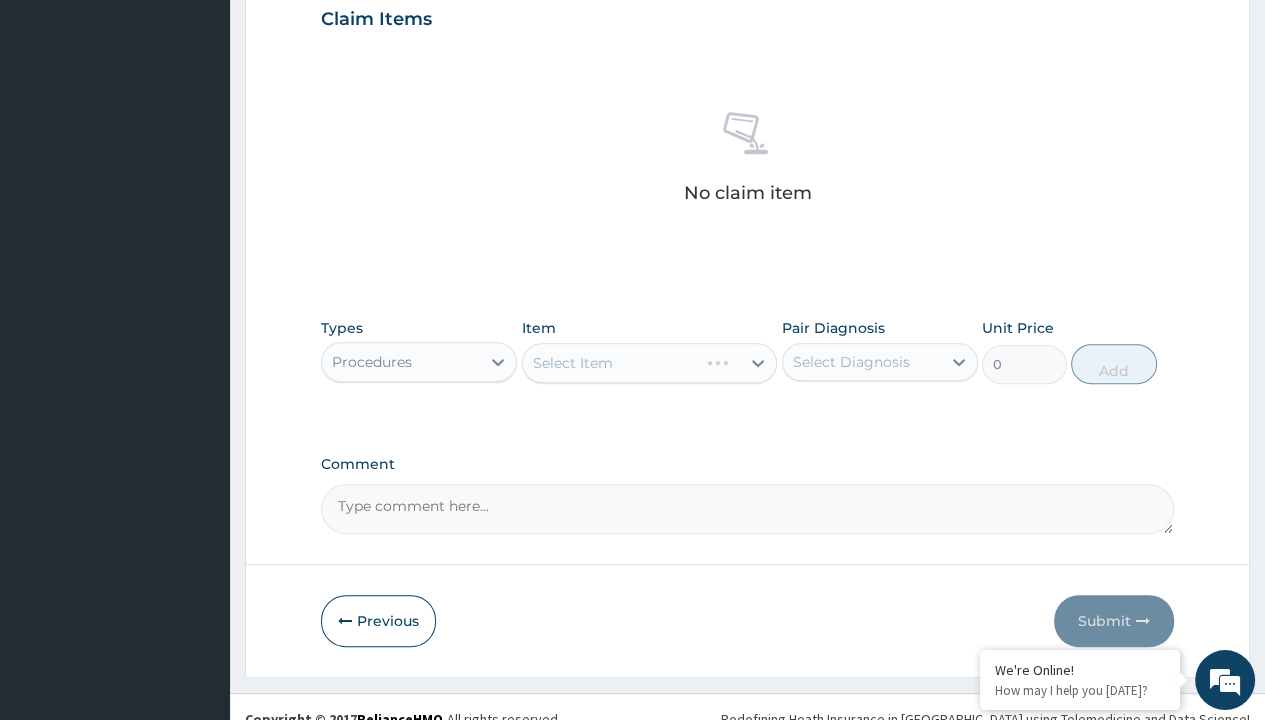 scroll, scrollTop: 0, scrollLeft: 0, axis: both 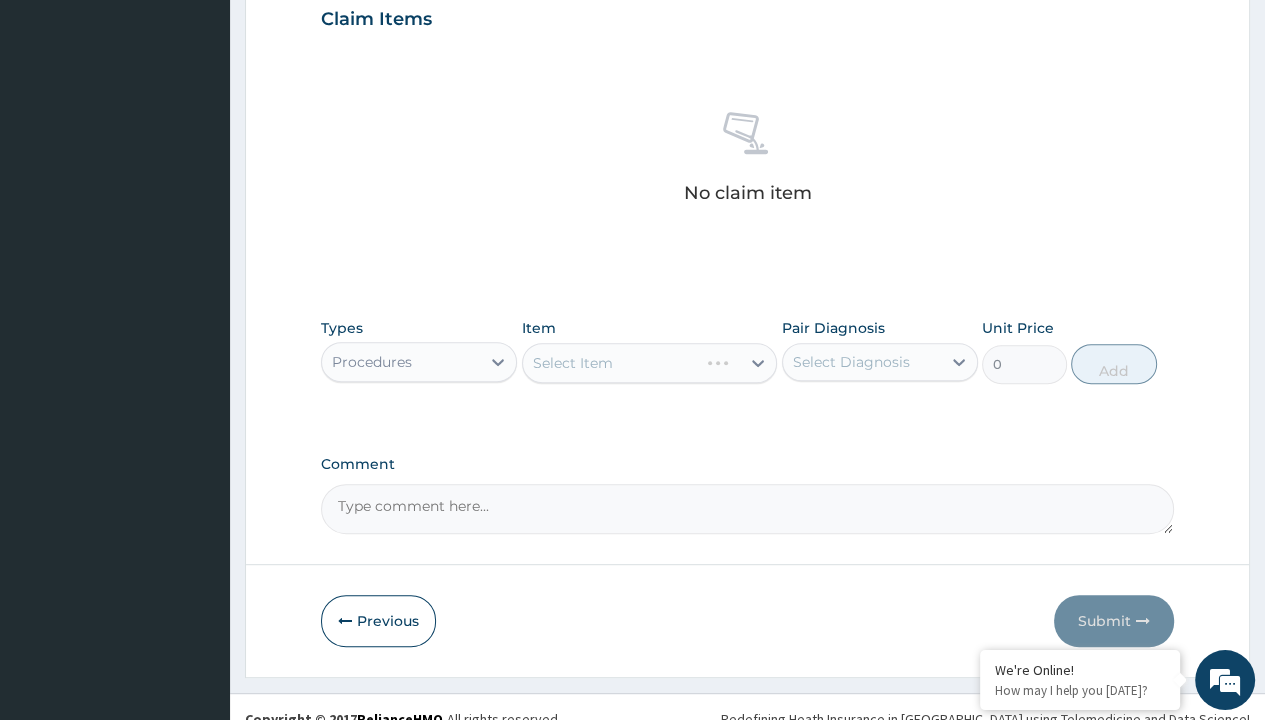 click on "Select Item" at bounding box center (573, 363) 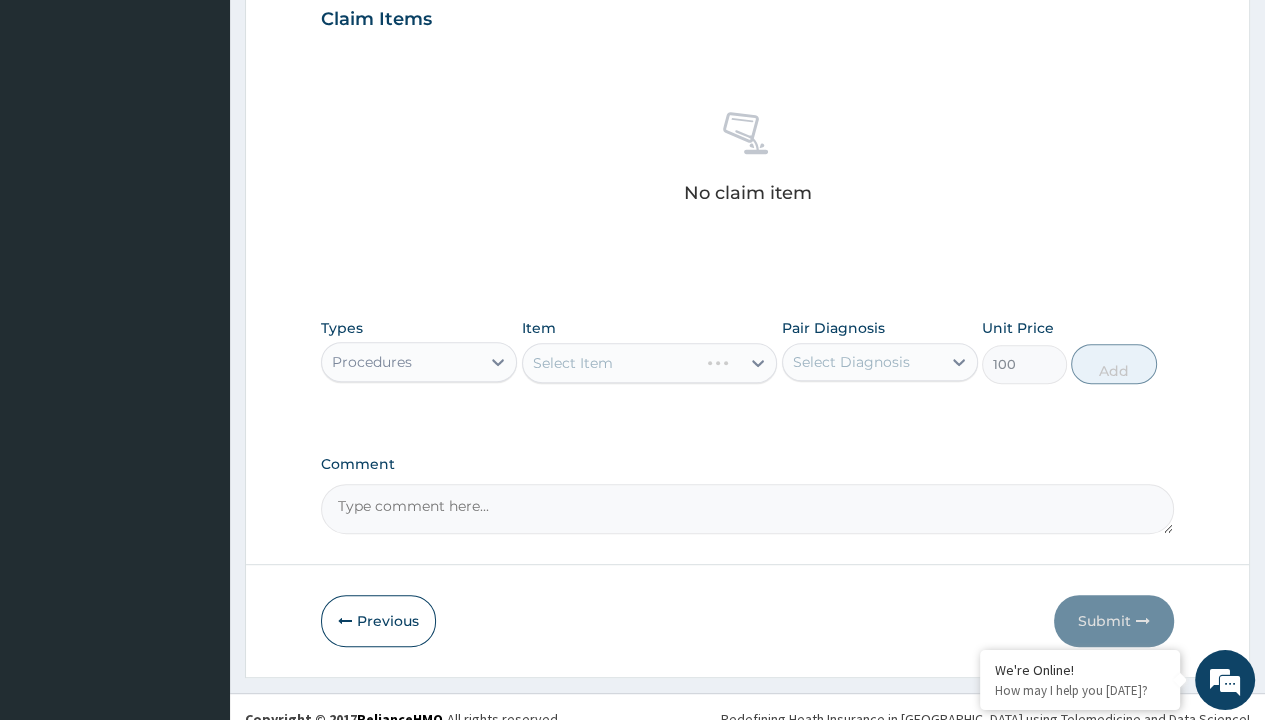 scroll, scrollTop: 0, scrollLeft: 0, axis: both 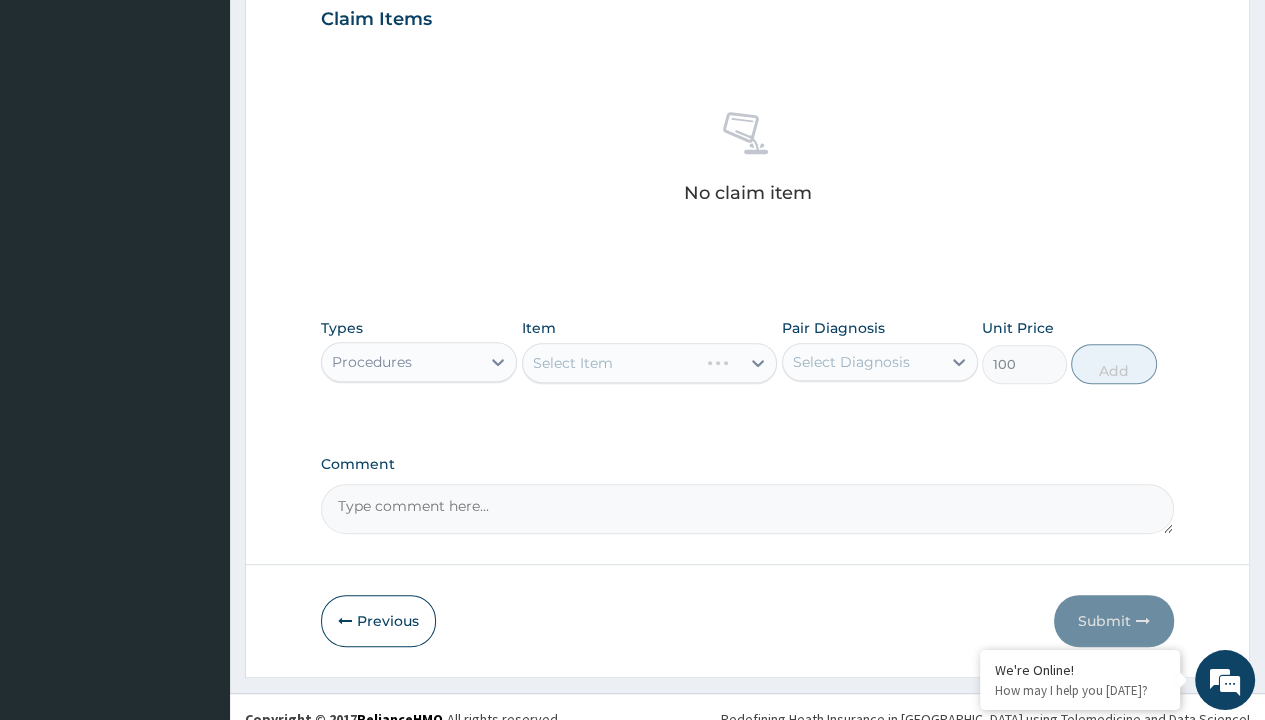 click on "Prescription collected" at bounding box center [409, -145] 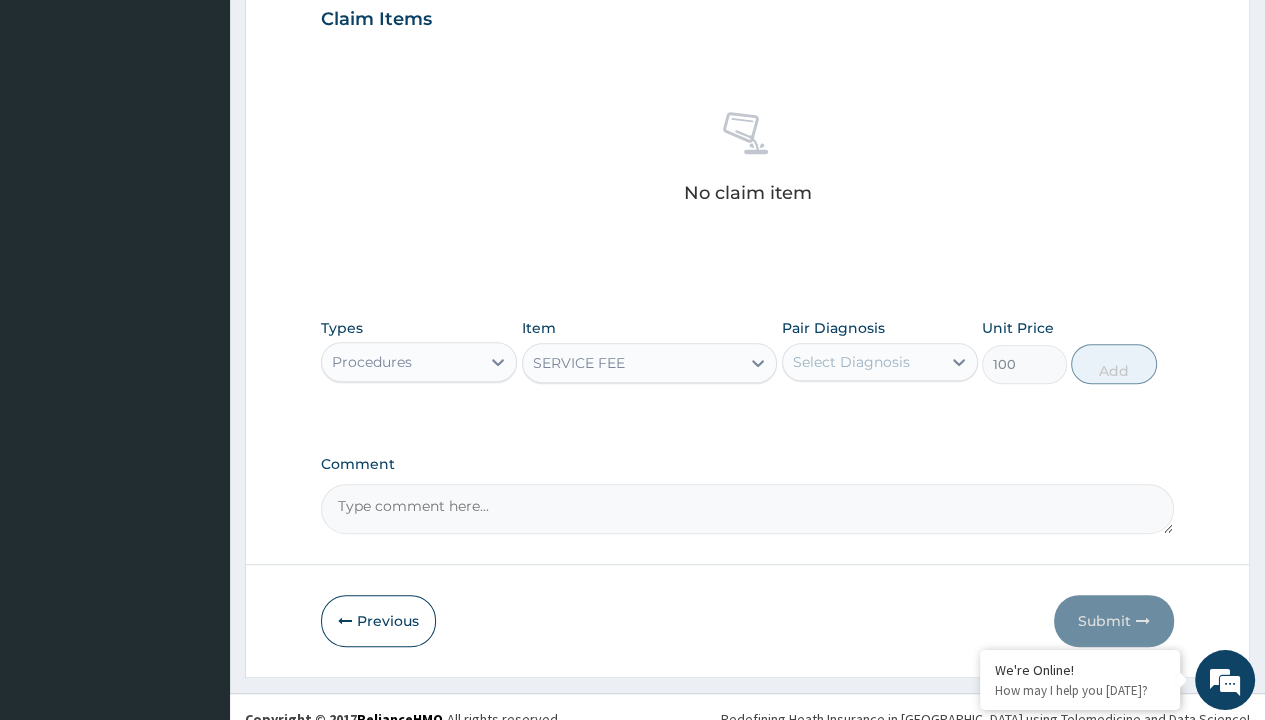 type on "prescription collected" 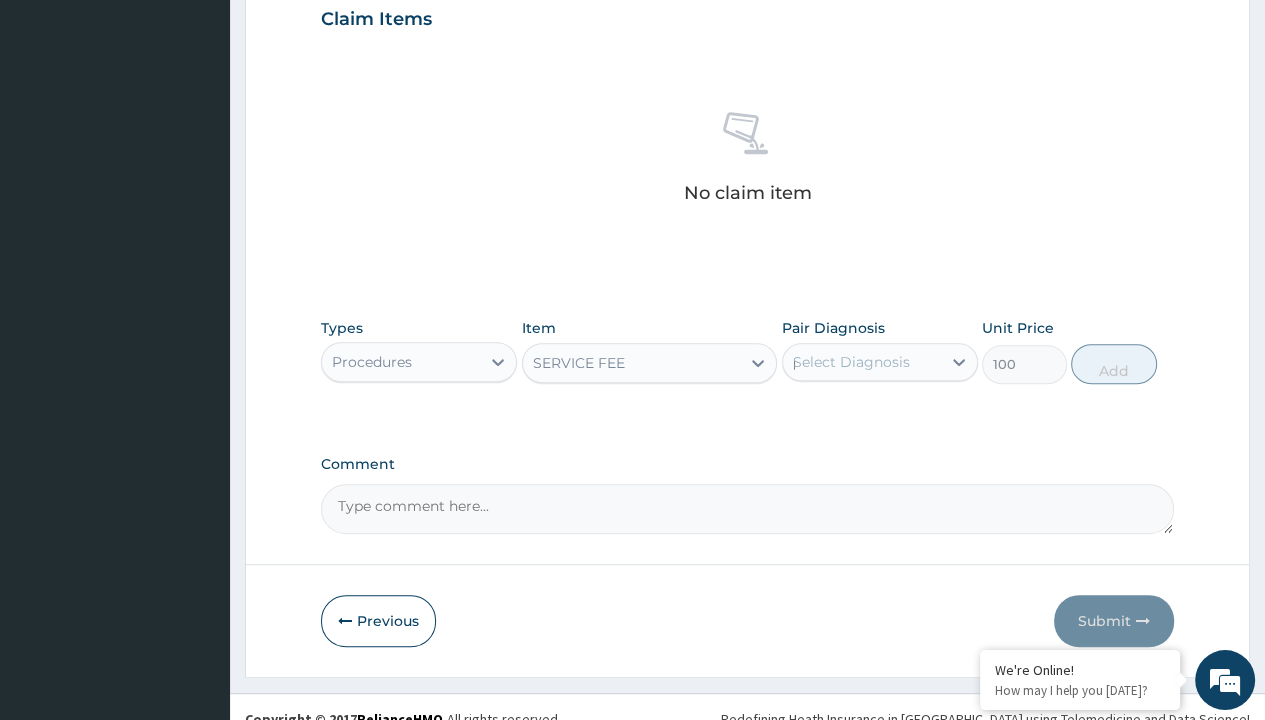 scroll, scrollTop: 639, scrollLeft: 0, axis: vertical 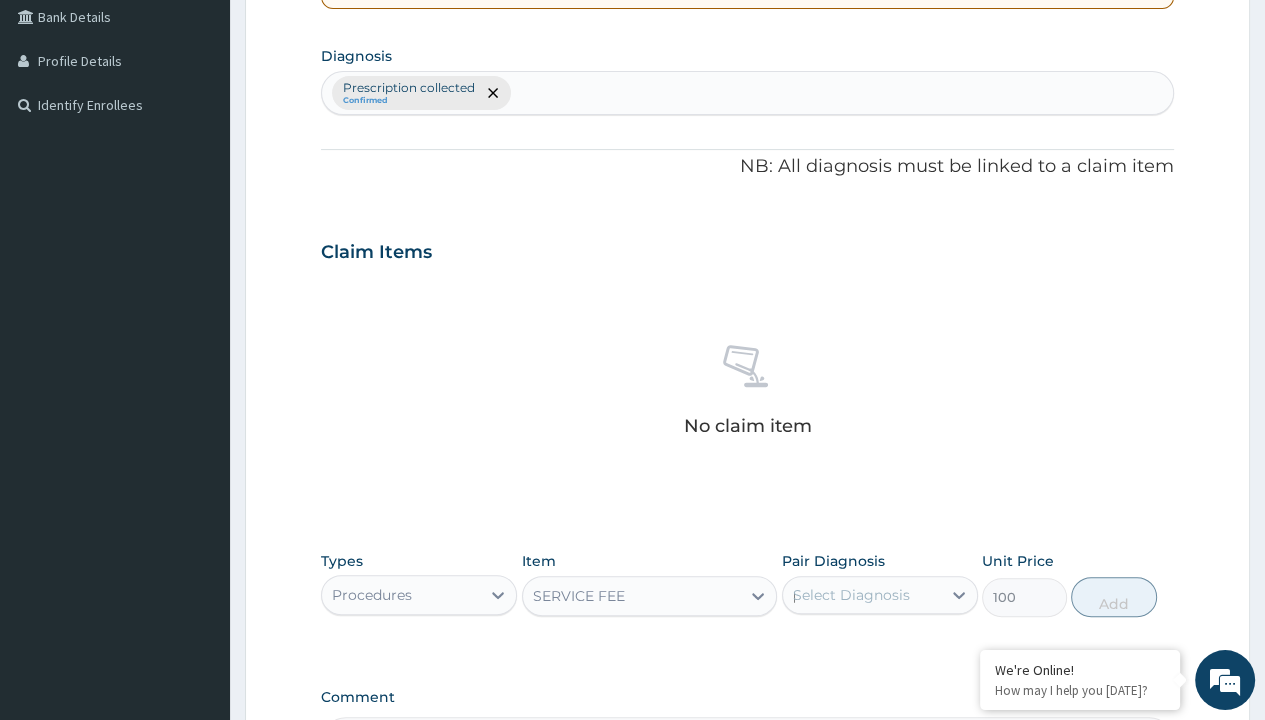 type 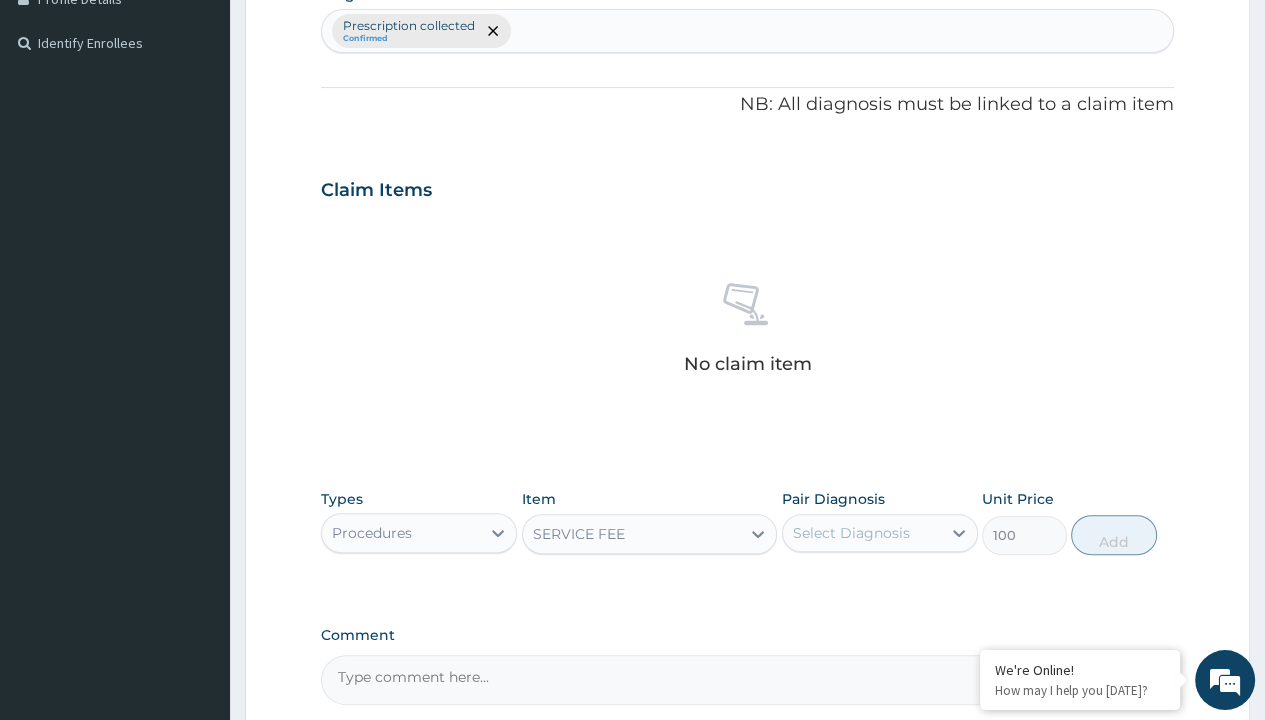 click on "Add" at bounding box center [1113, 535] 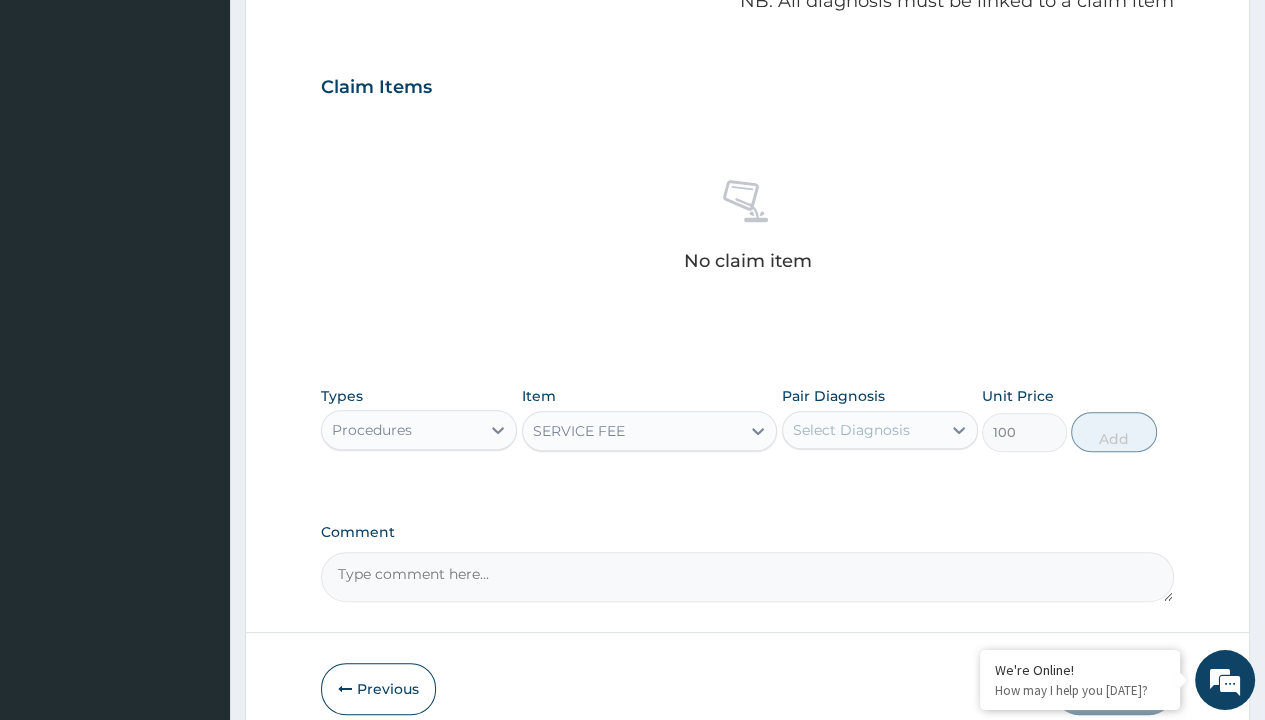 type on "0" 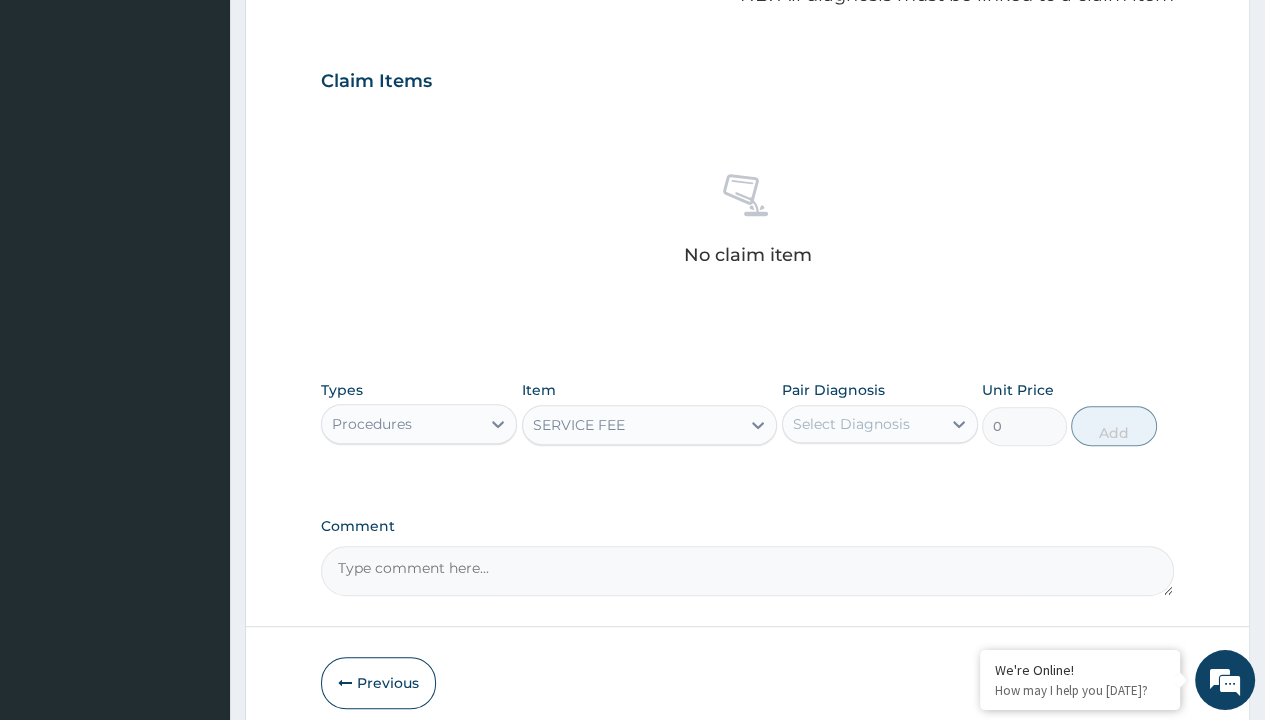 scroll, scrollTop: 0, scrollLeft: 0, axis: both 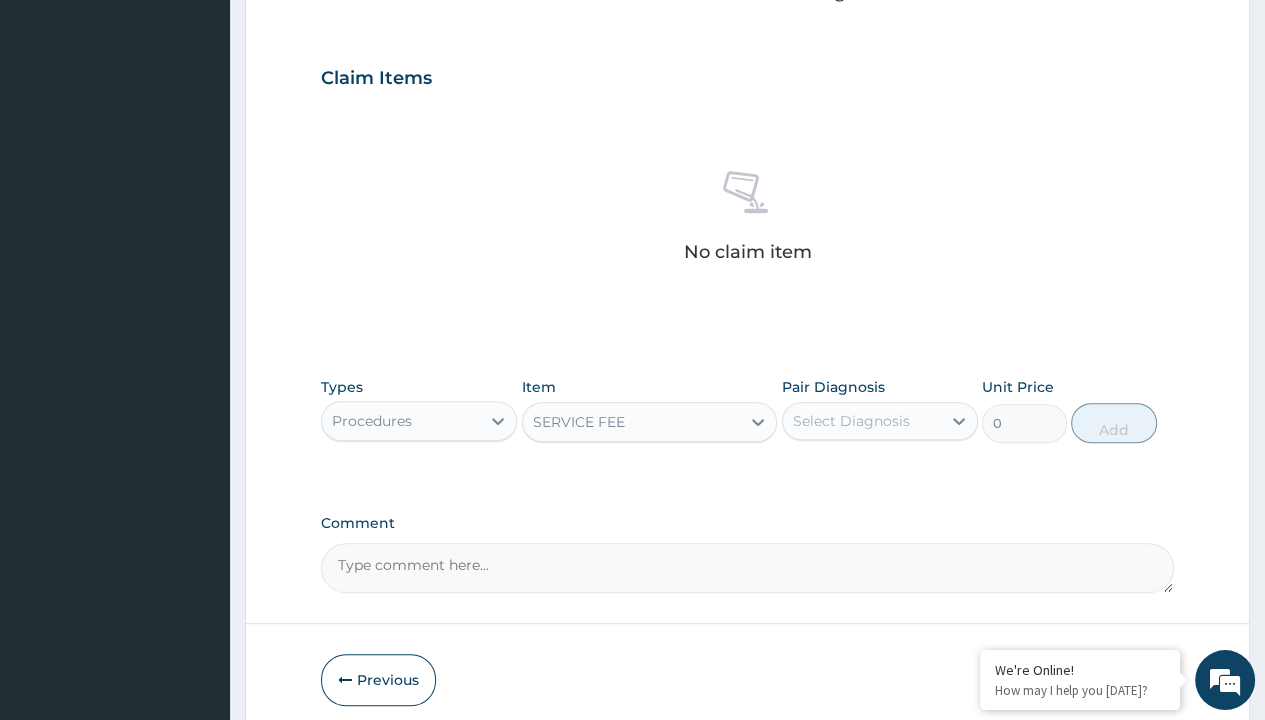 click on "Step  2  of 2 PA Code / Prescription Code PR/2B2AE712 Encounter Date 06-07-2025 Important Notice Please enter PA codes before entering items that are not attached to a PA code   All diagnoses entered must be linked to a claim item. Diagnosis & Claim Items that are visible but inactive cannot be edited because they were imported from an already approved PA code. Diagnosis option Prescription collected, selected.   Select is focused ,type to refine list, press Down to open the menu,  press left to focus selected values Prescription collected Confirmed NB: All diagnosis must be linked to a claim item Claim Items No claim item Types Procedures Item SERVICE FEE Pair Diagnosis Select Diagnosis Unit Price 0 Add Comment     Previous   Submit" at bounding box center (747, 101) 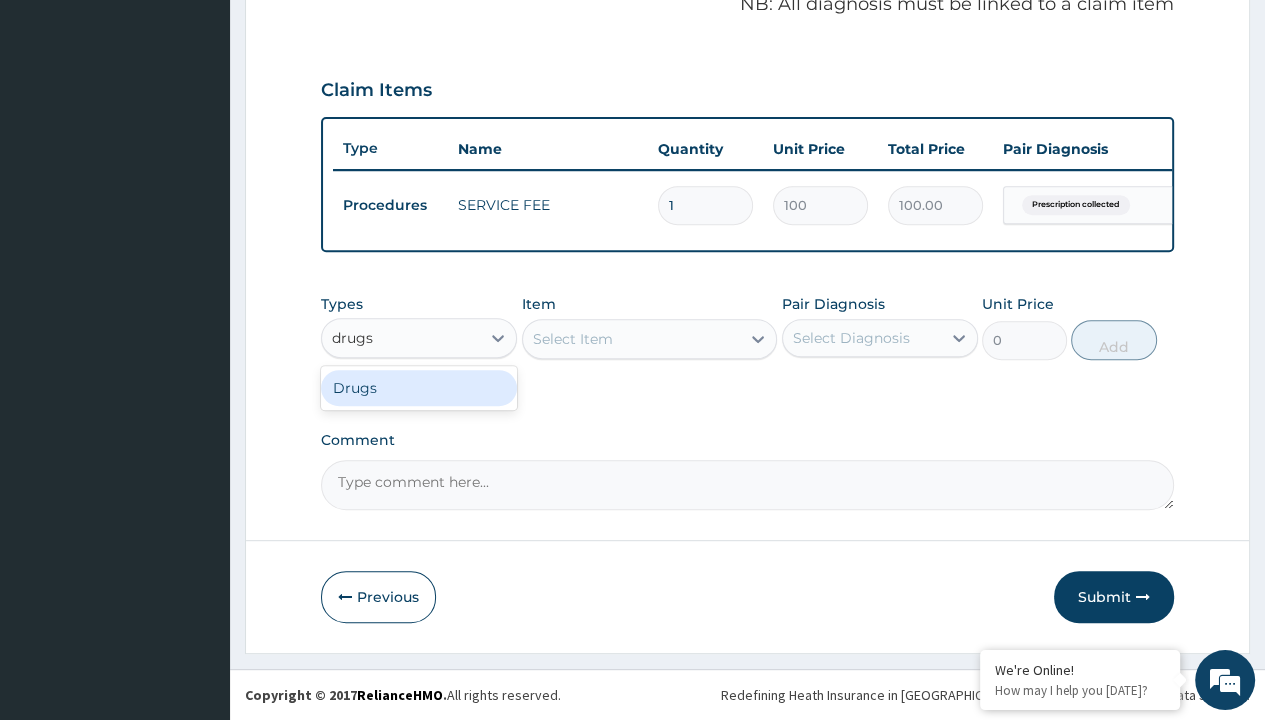 click on "Drugs" at bounding box center (419, 388) 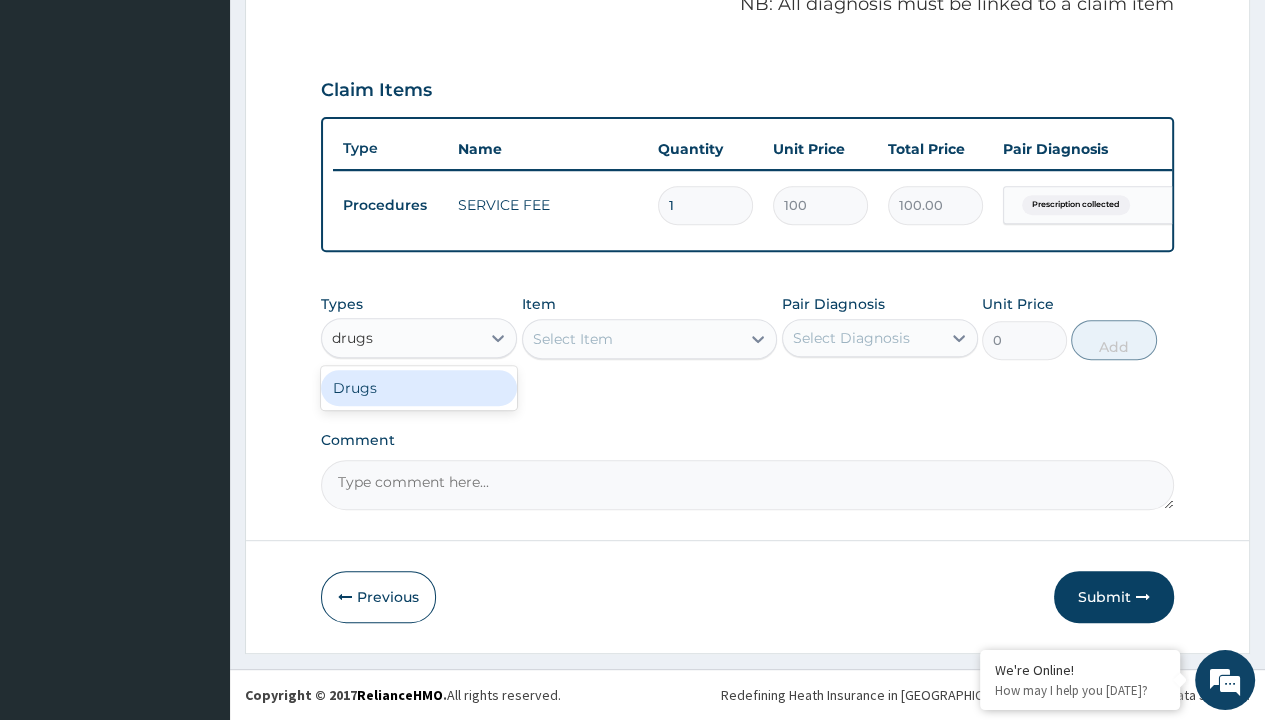 type 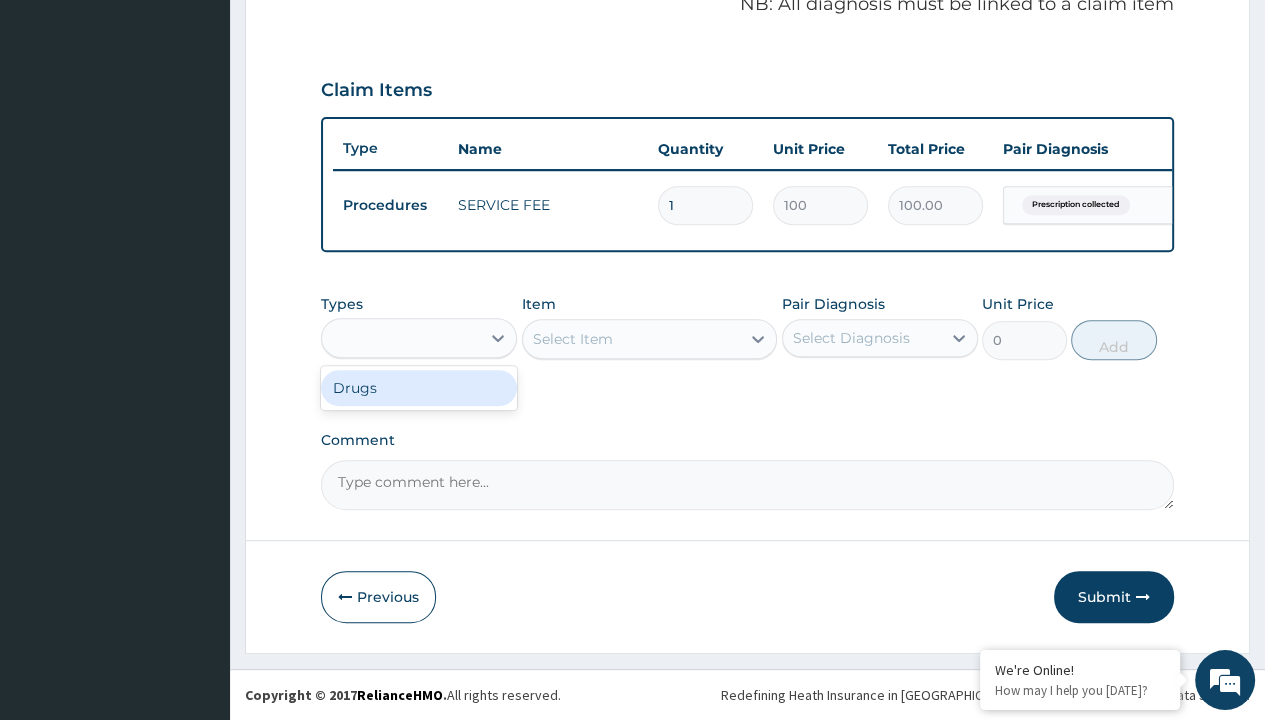 scroll, scrollTop: 0, scrollLeft: 0, axis: both 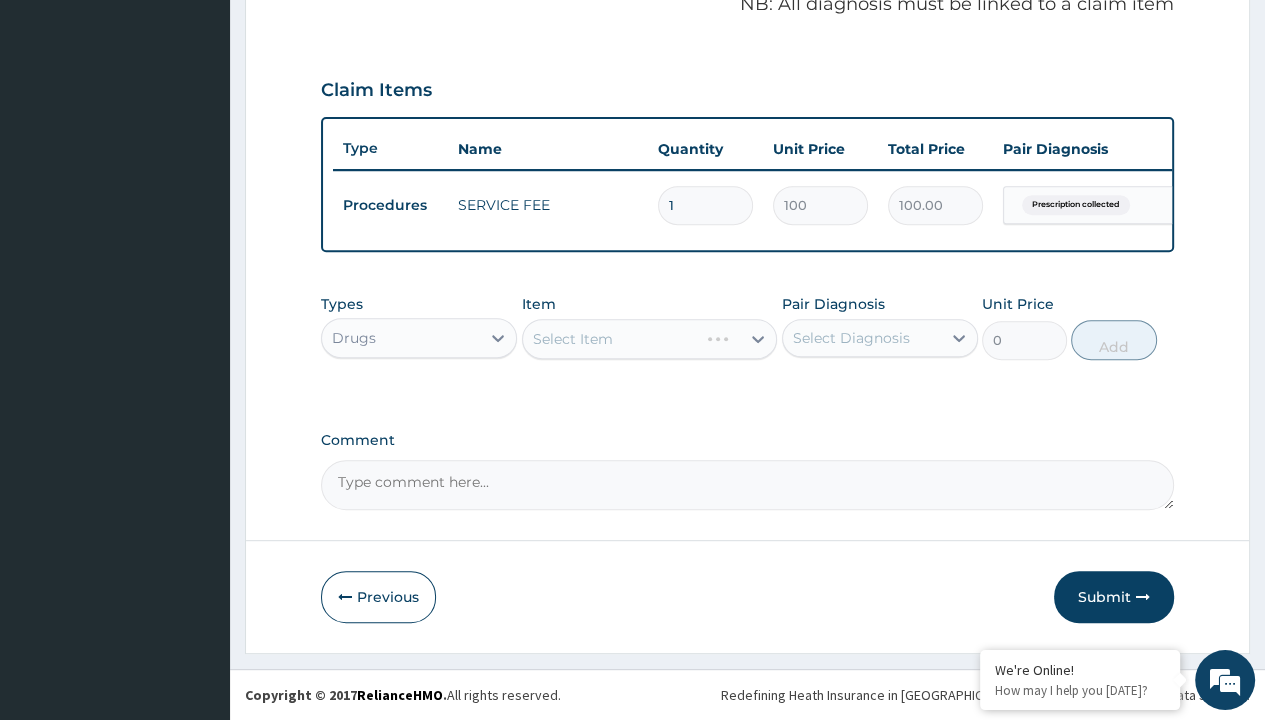 click on "Select Item" at bounding box center [573, 339] 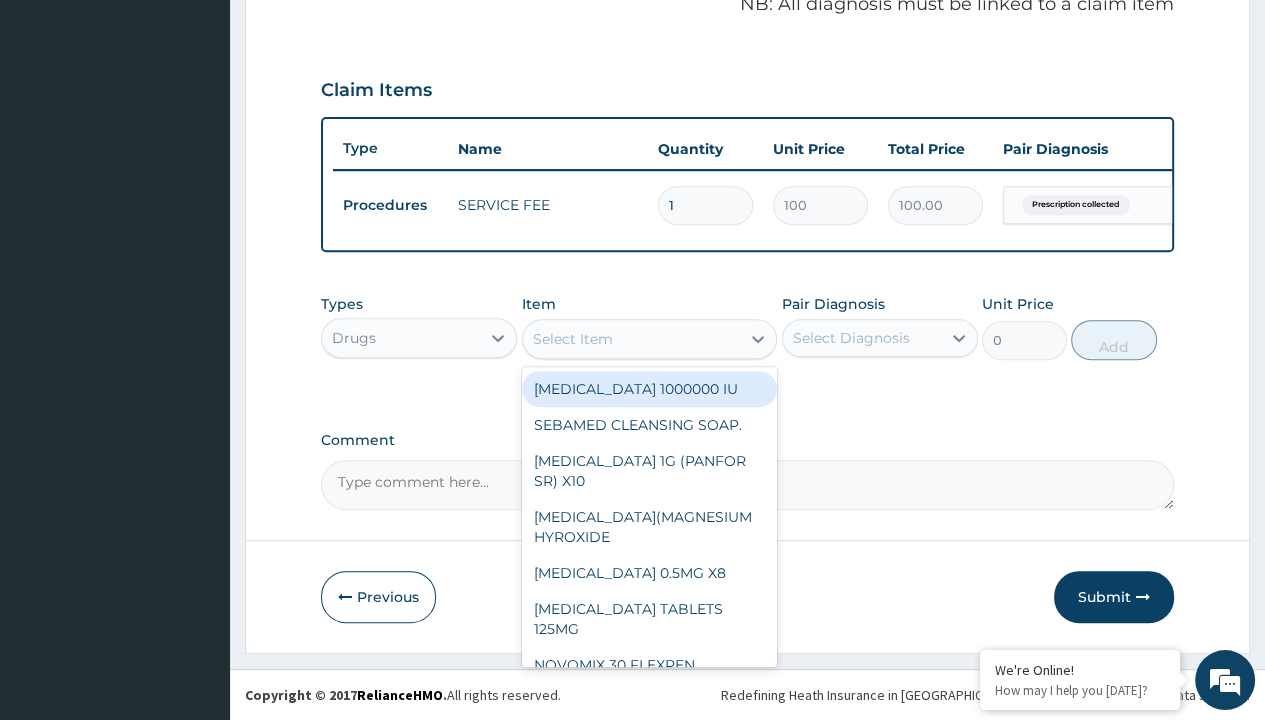 type on "ibuprofen 400mg x10 (nurofen)" 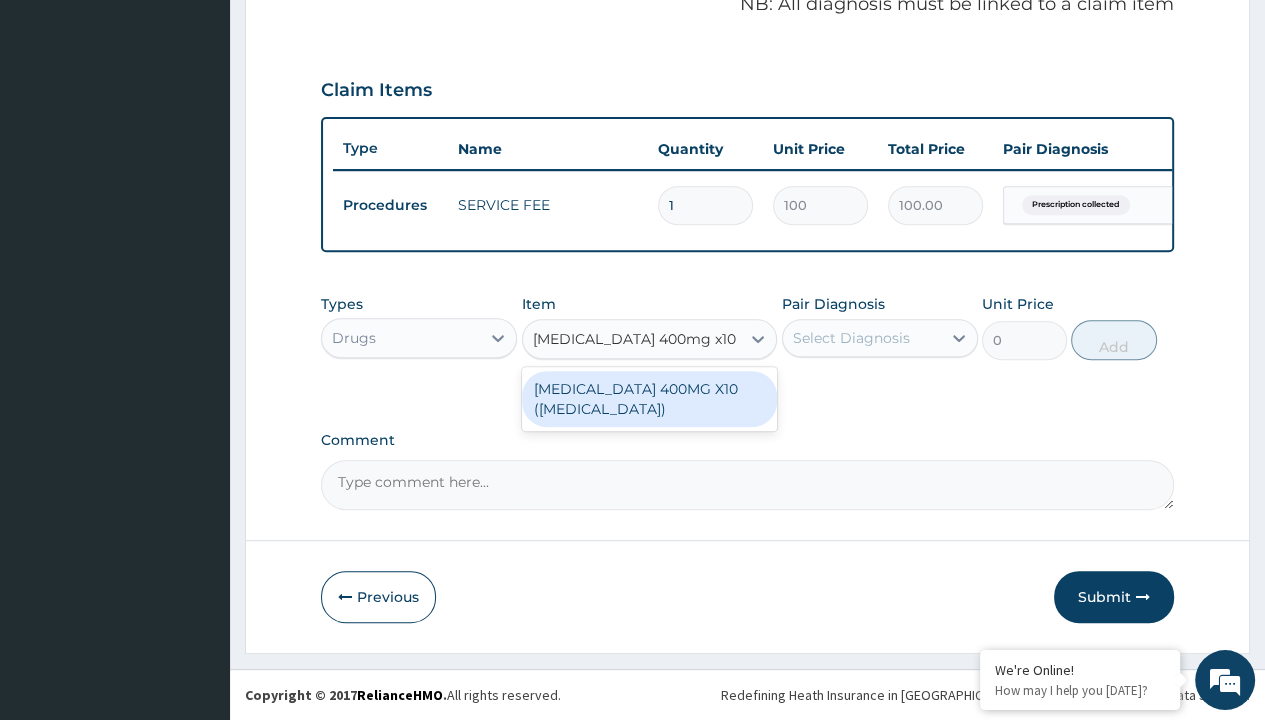 click on "[MEDICAL_DATA] 400MG X10 ([MEDICAL_DATA])" at bounding box center [650, 399] 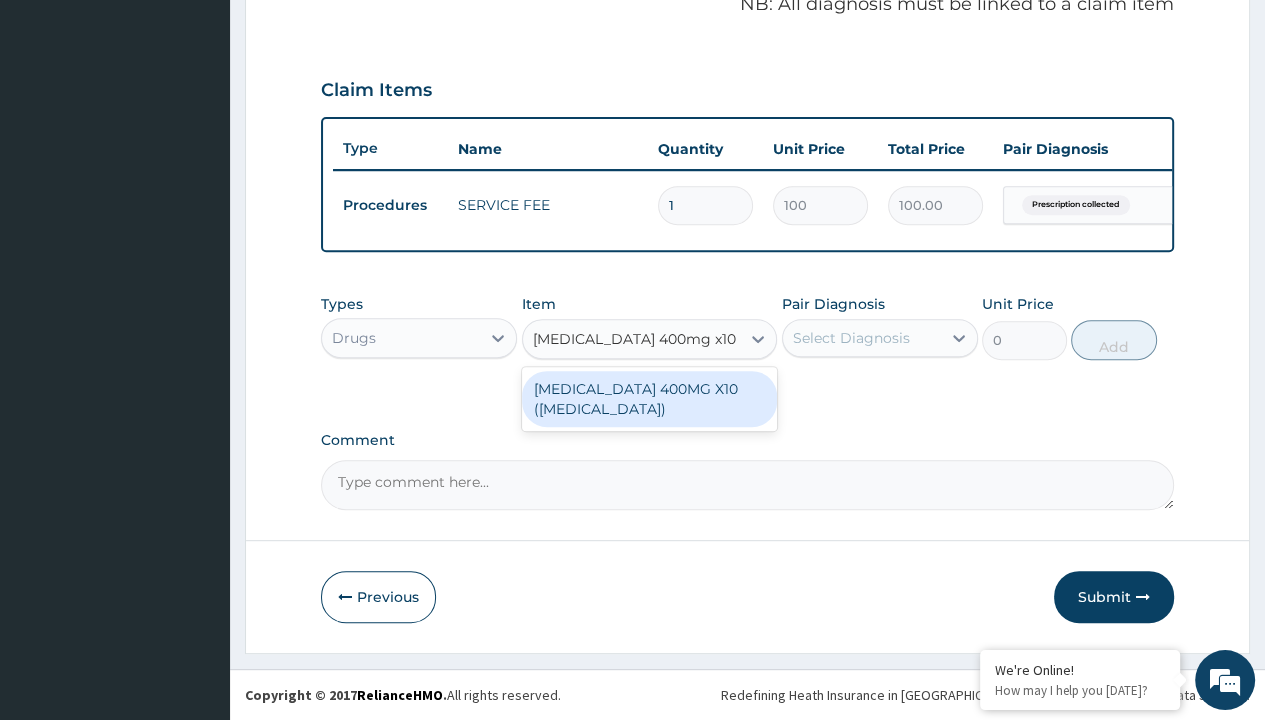 type 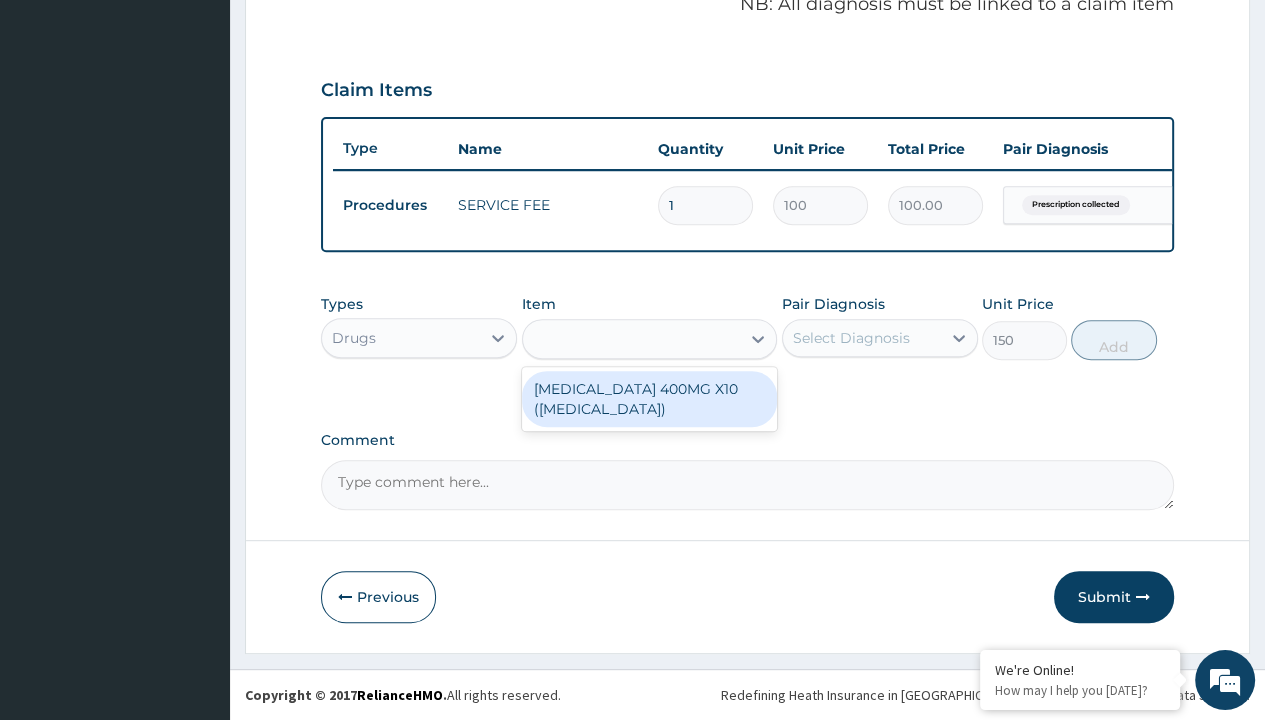 scroll, scrollTop: 0, scrollLeft: 0, axis: both 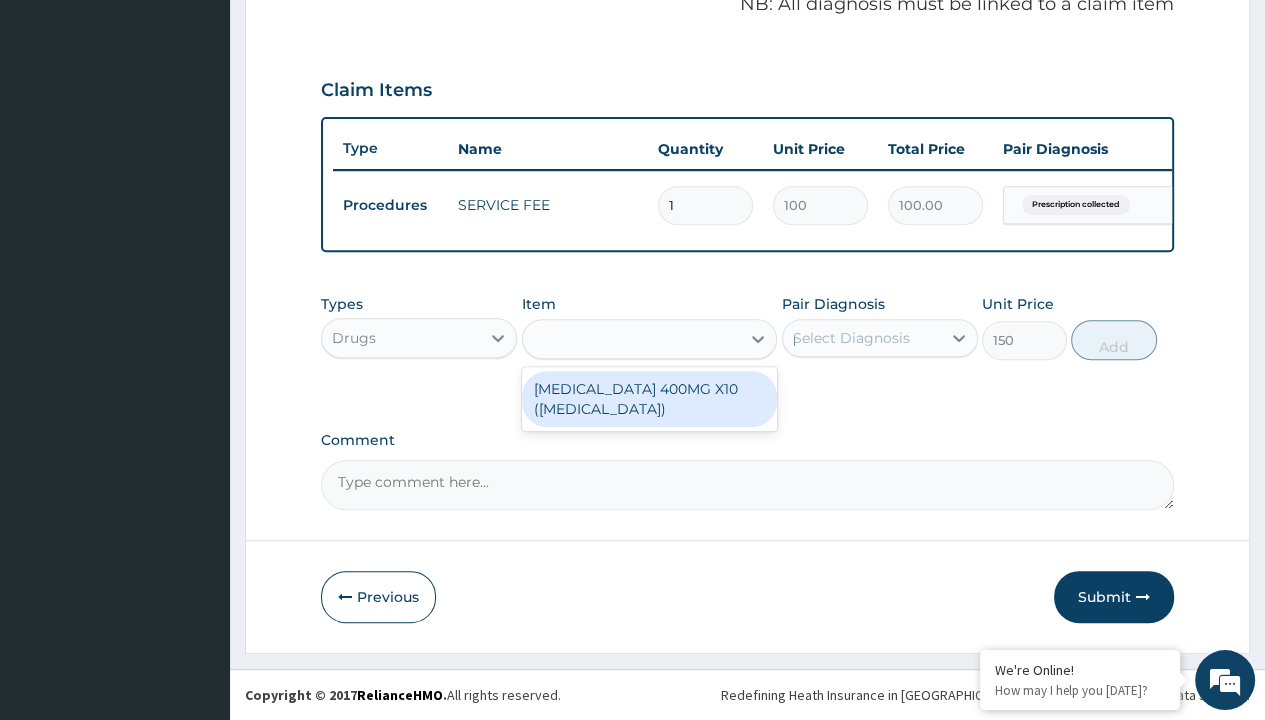 type 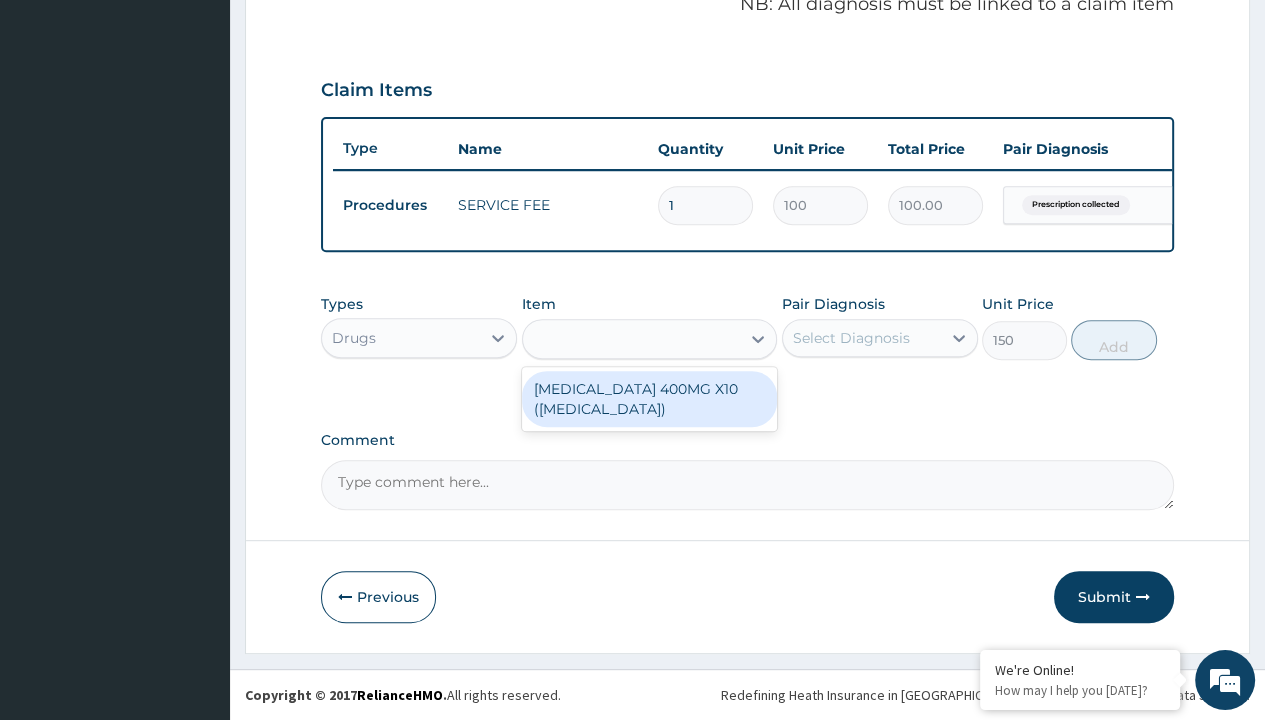 click on "Add" at bounding box center [1113, 340] 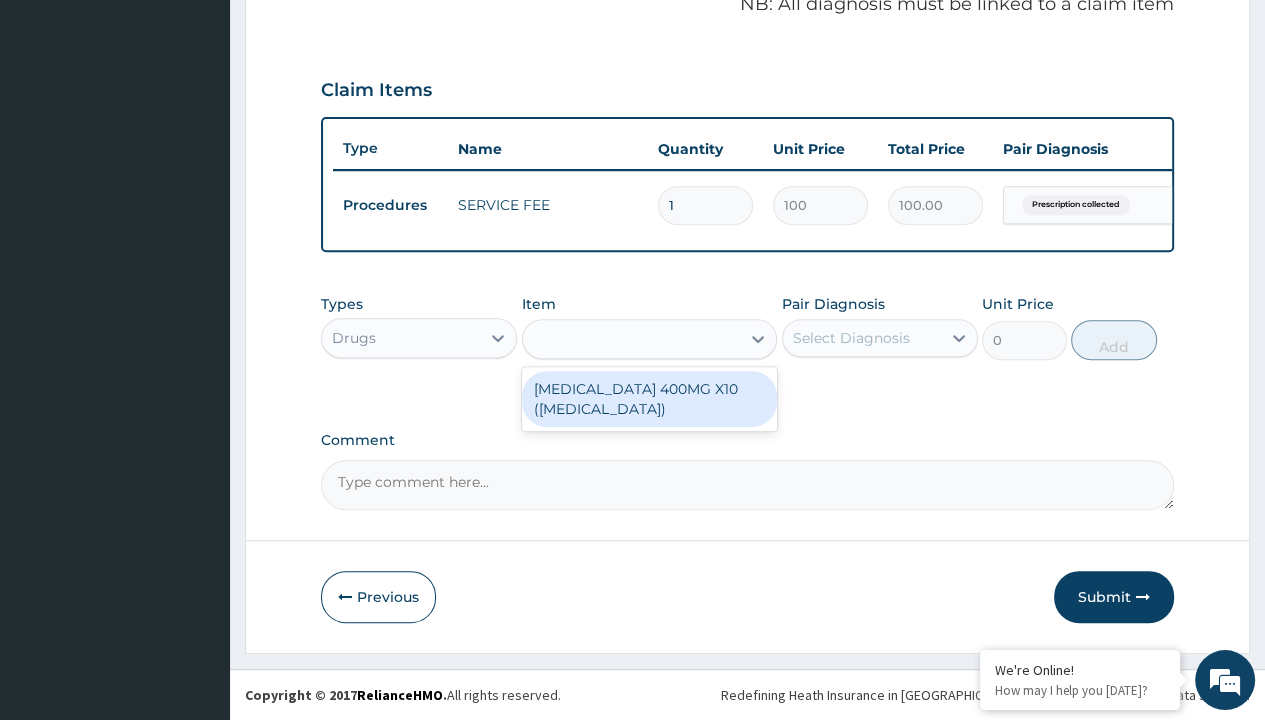 scroll, scrollTop: 0, scrollLeft: 0, axis: both 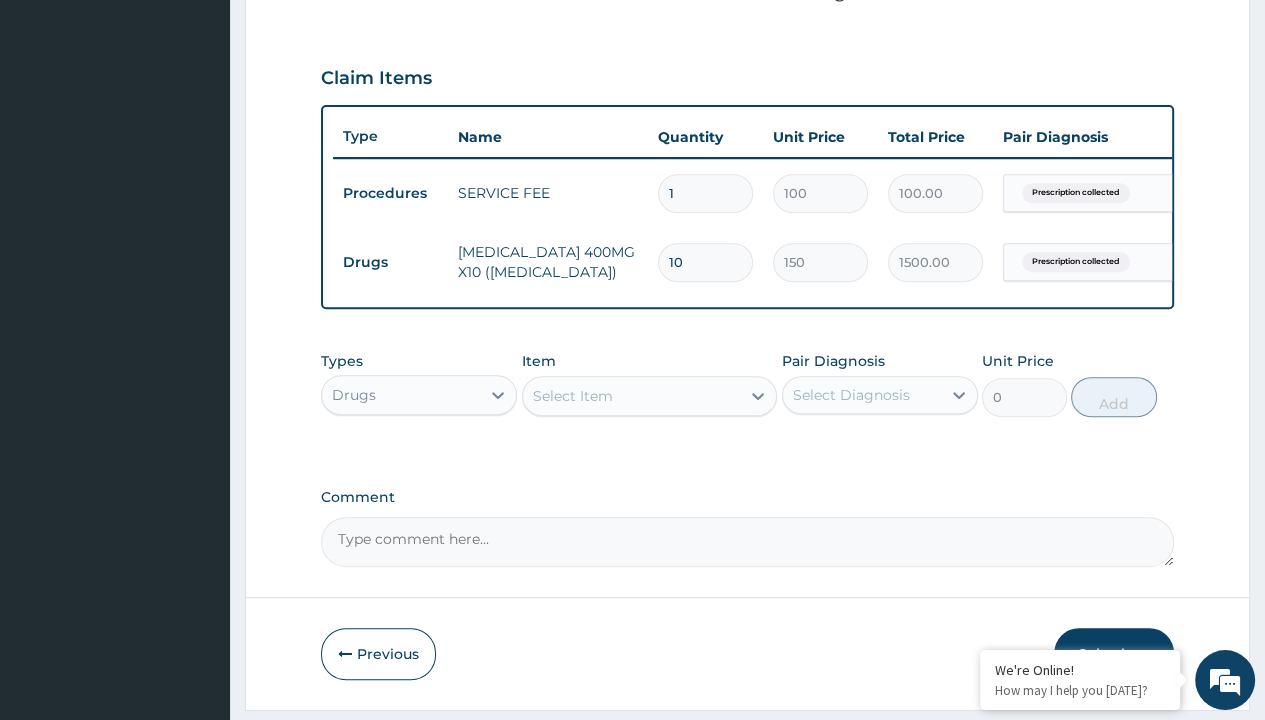 click on "Drugs" at bounding box center [390, 262] 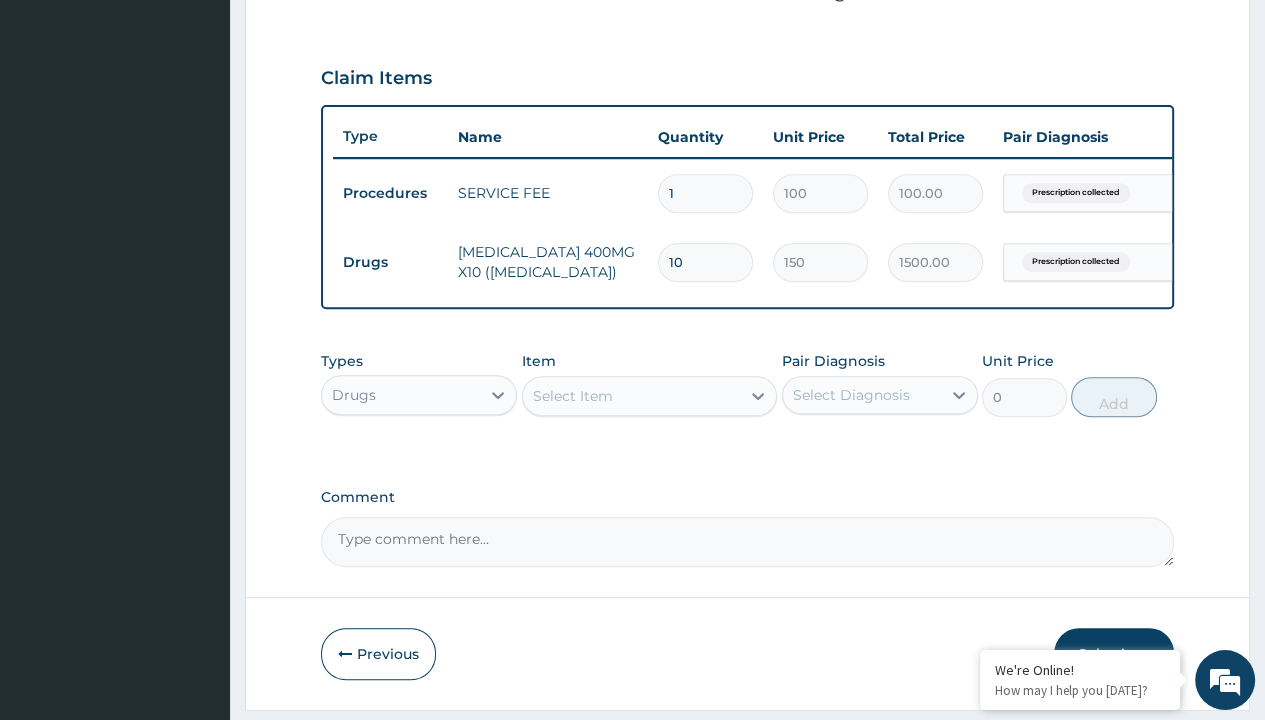 type on "drugs" 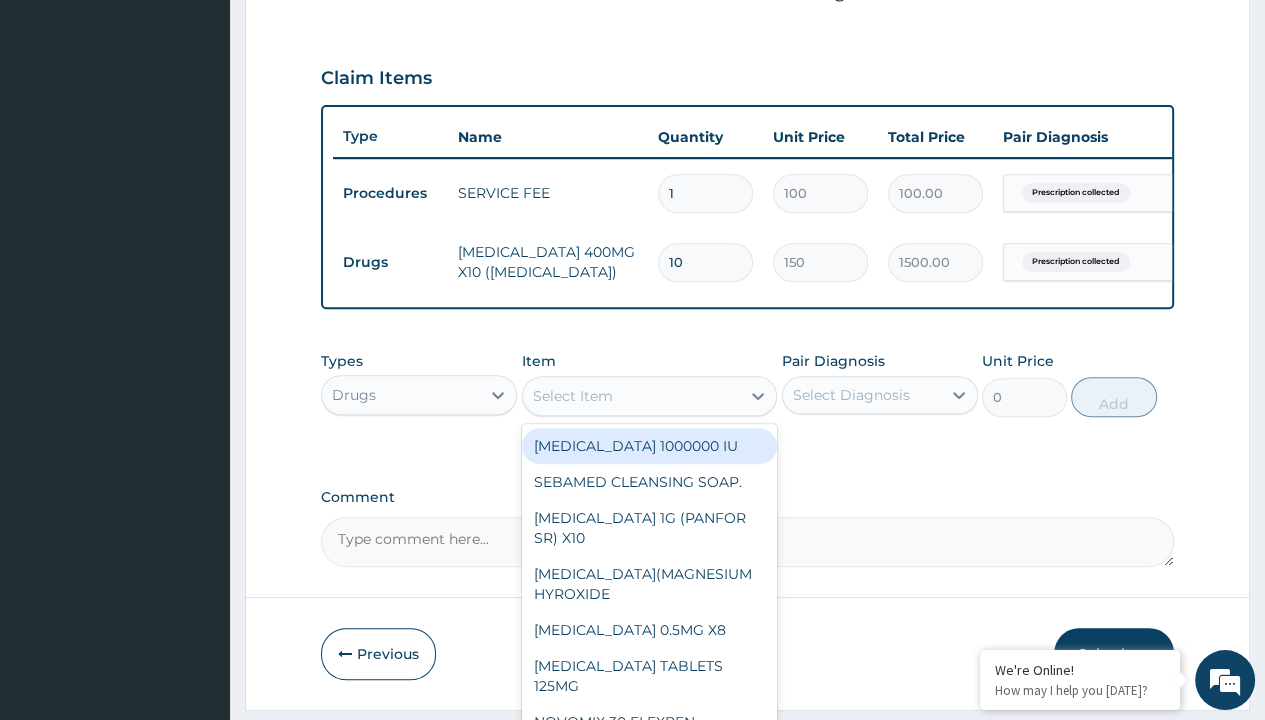 type on "diclomol gel" 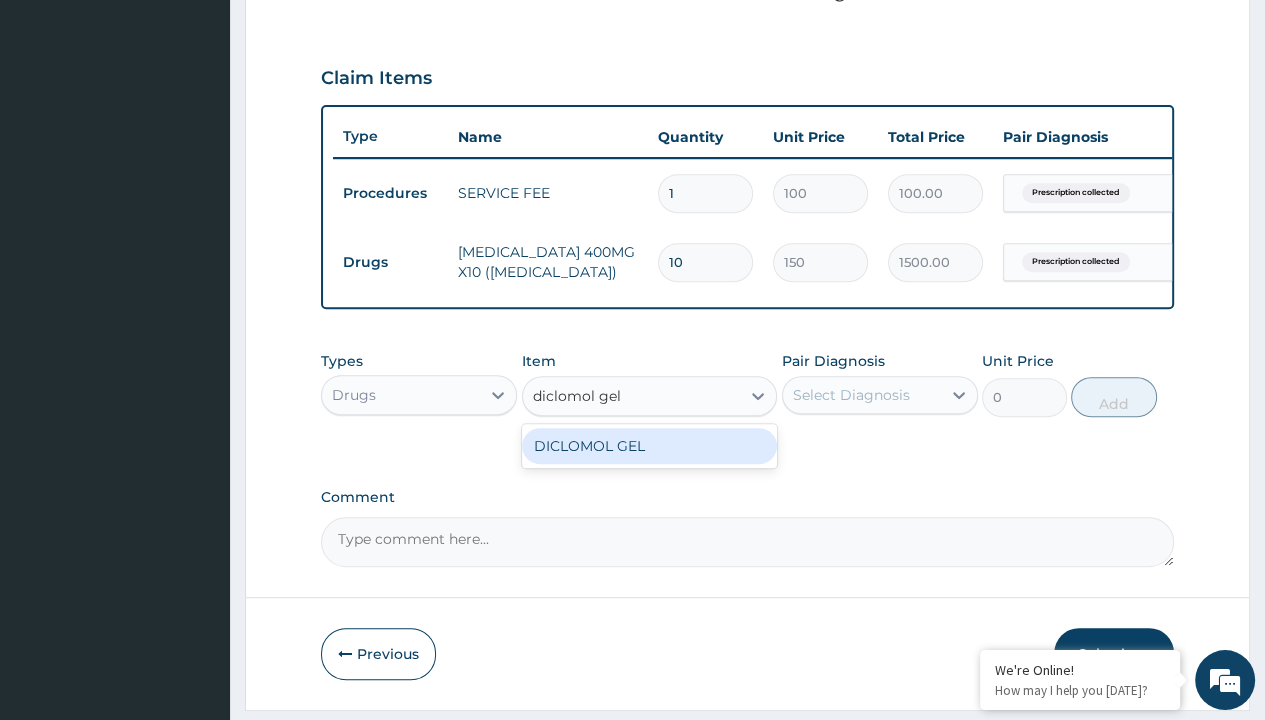 click on "DICLOMOL GEL" at bounding box center [650, 446] 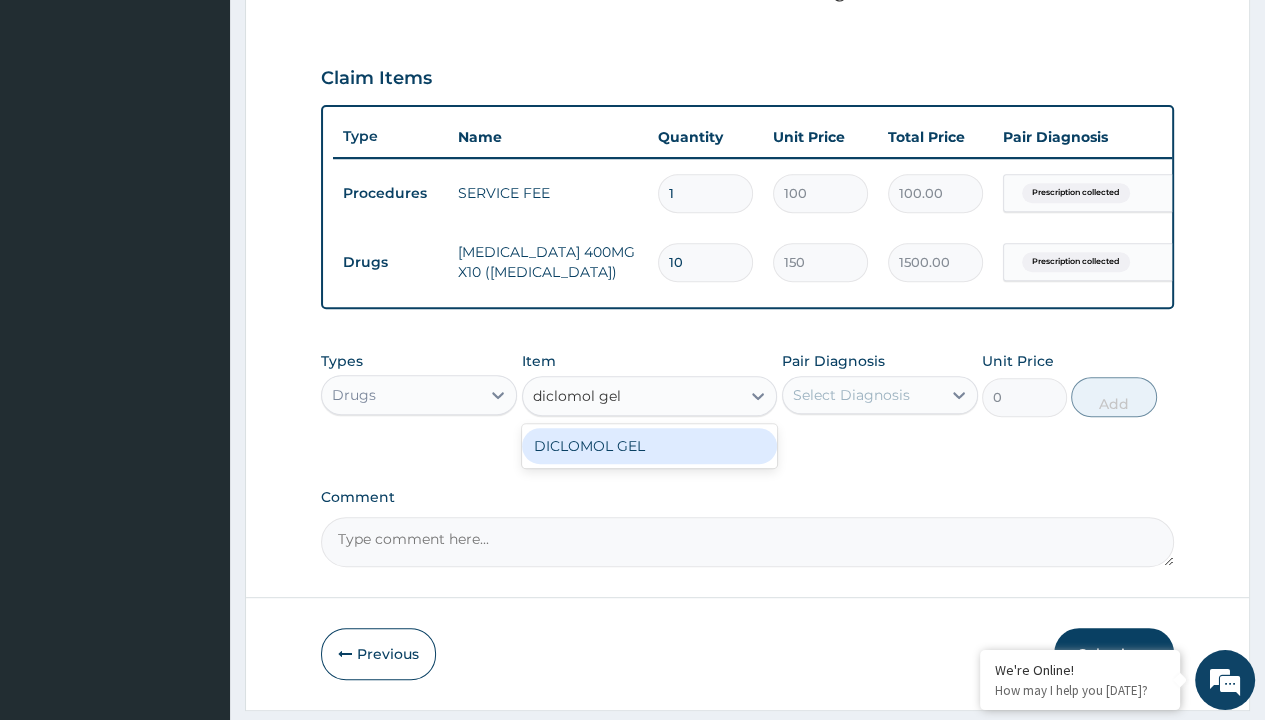type 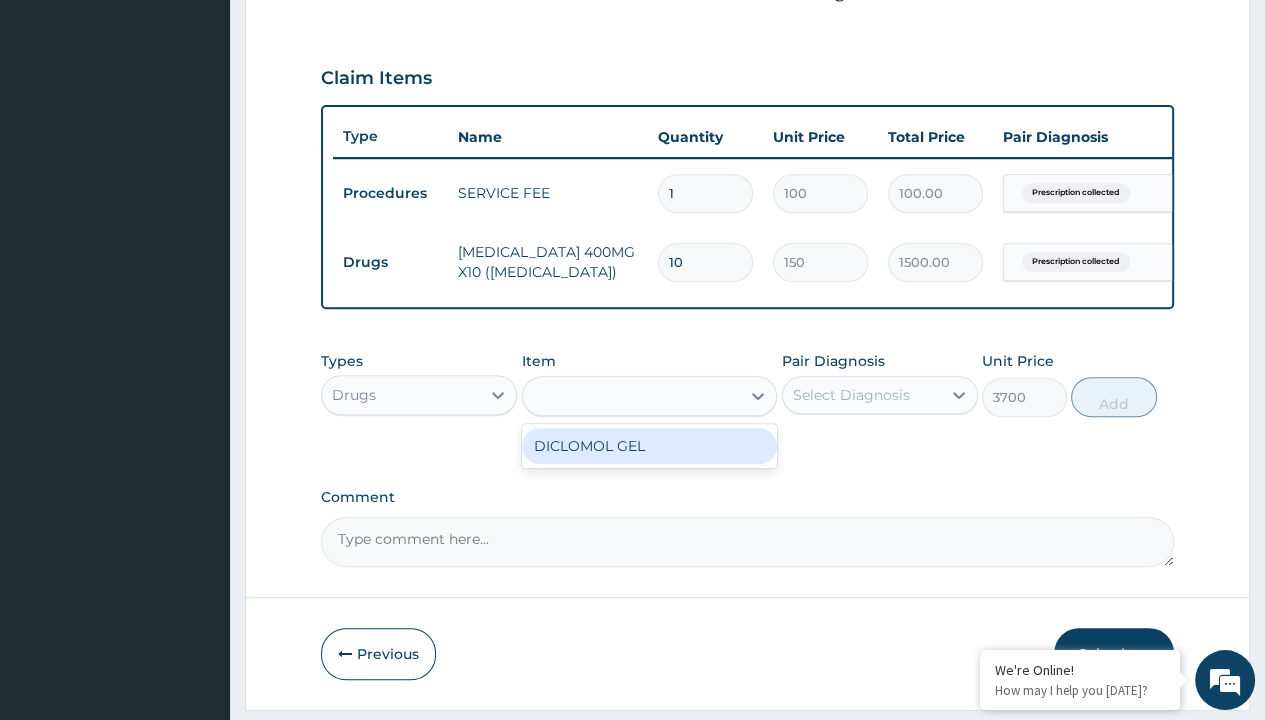 scroll, scrollTop: 0, scrollLeft: 0, axis: both 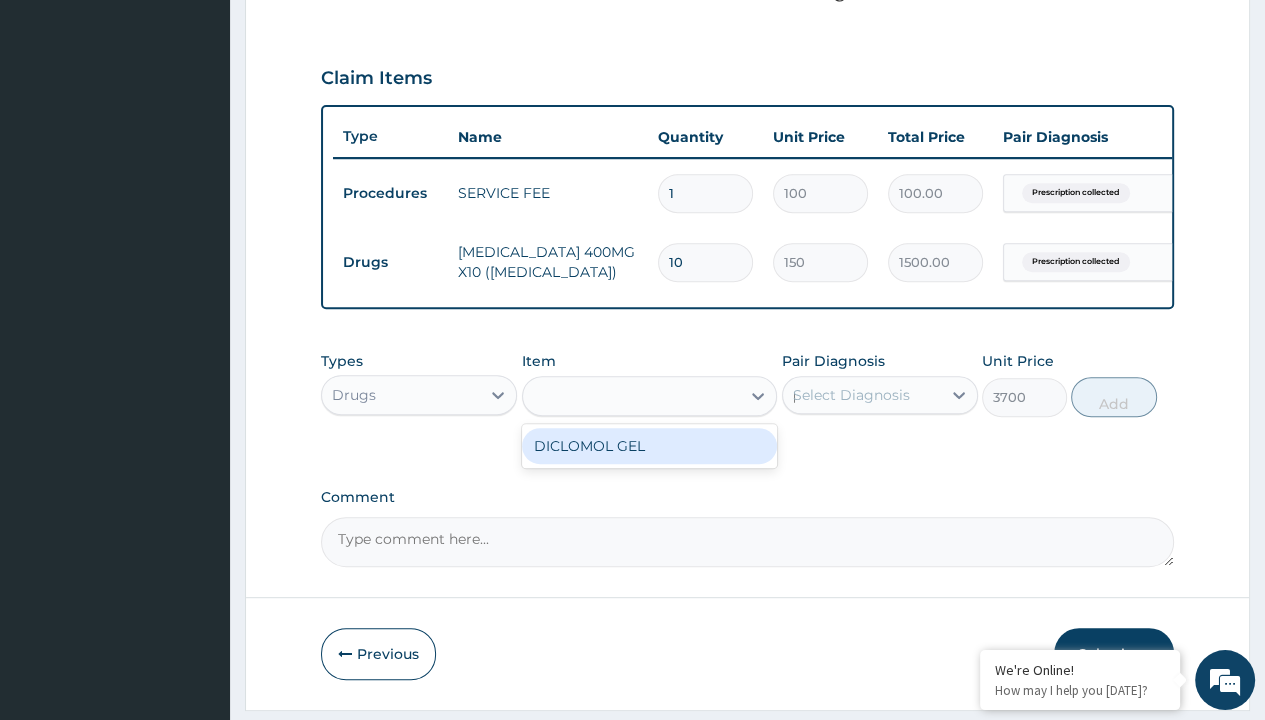 type 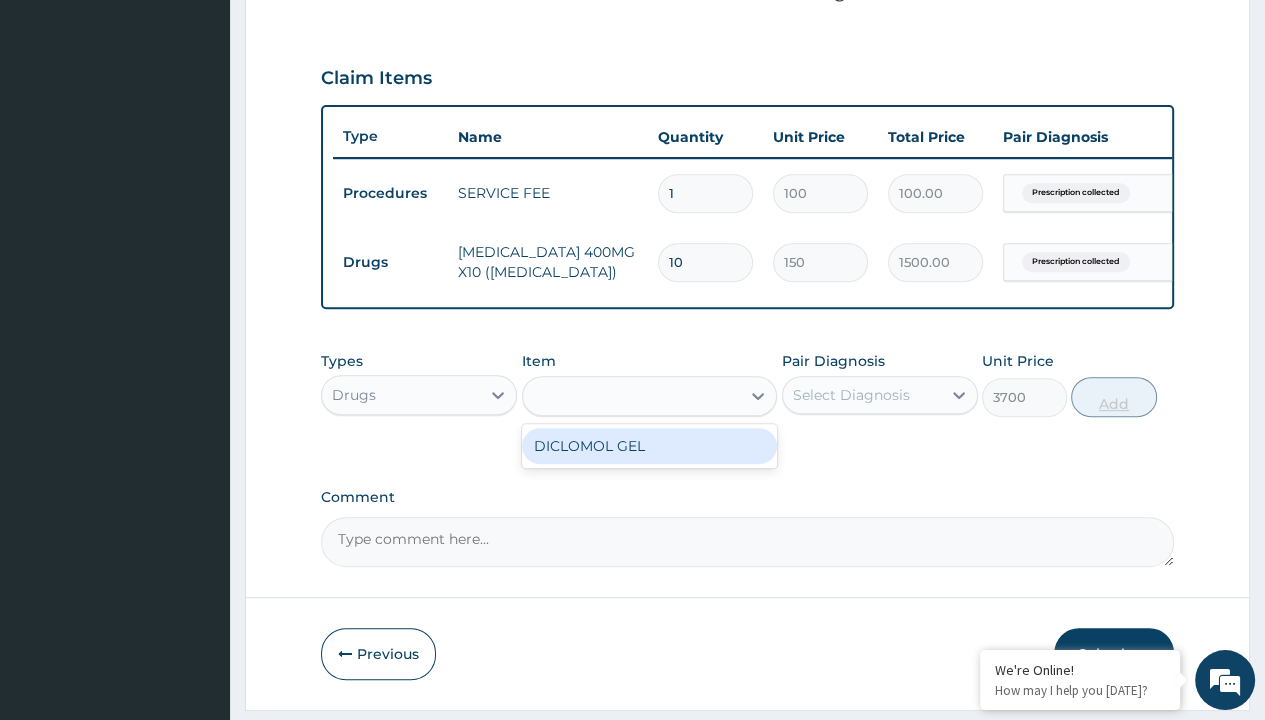 click on "Add" at bounding box center (1113, 397) 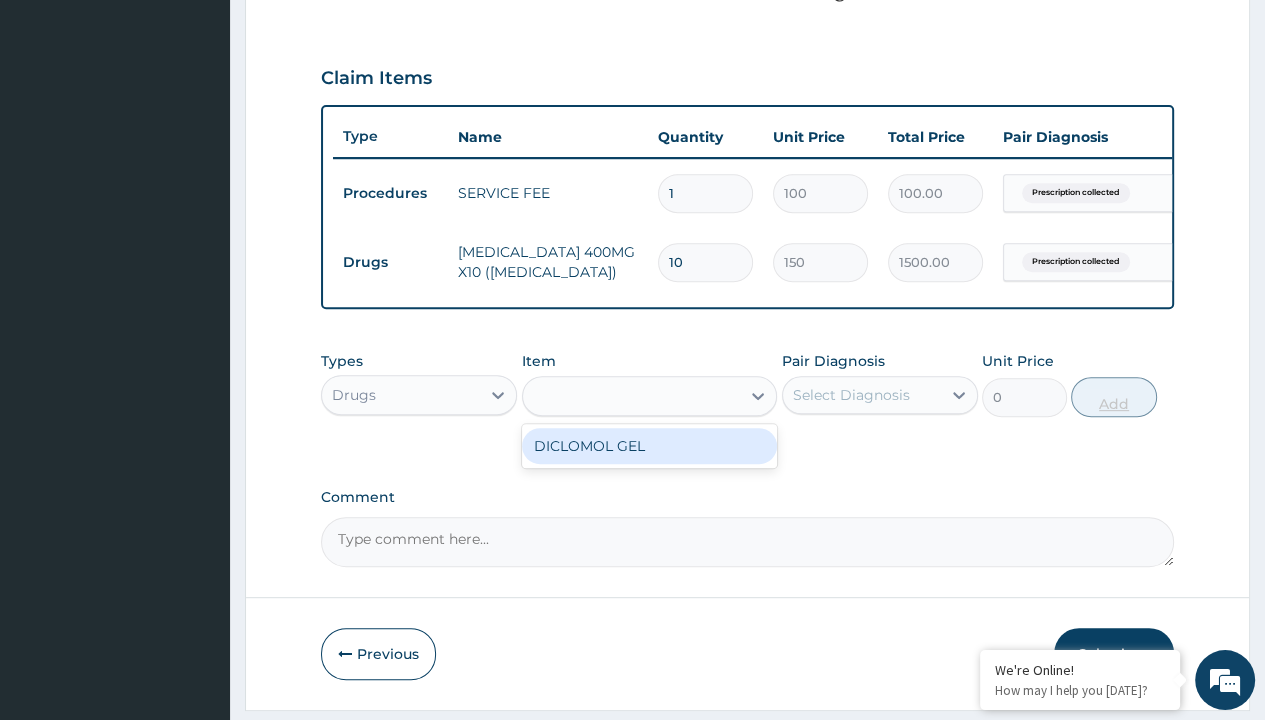 scroll, scrollTop: 708, scrollLeft: 0, axis: vertical 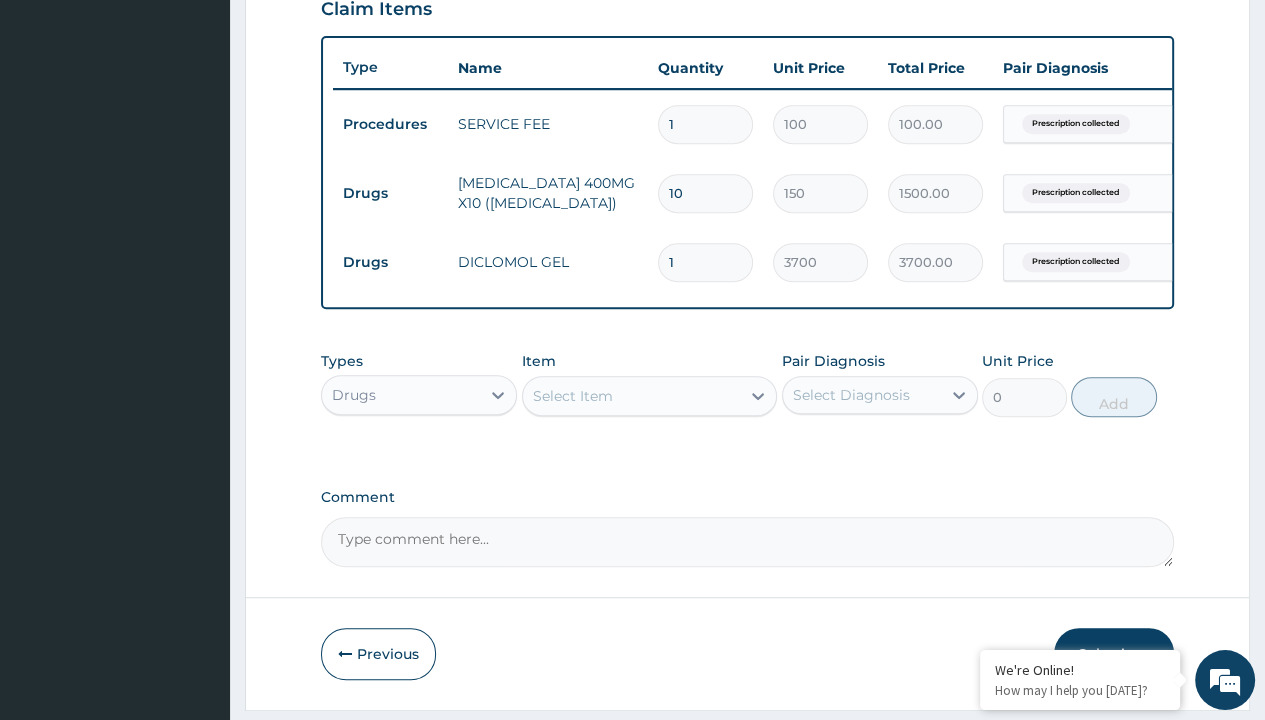 click on "Submit" at bounding box center [1114, 654] 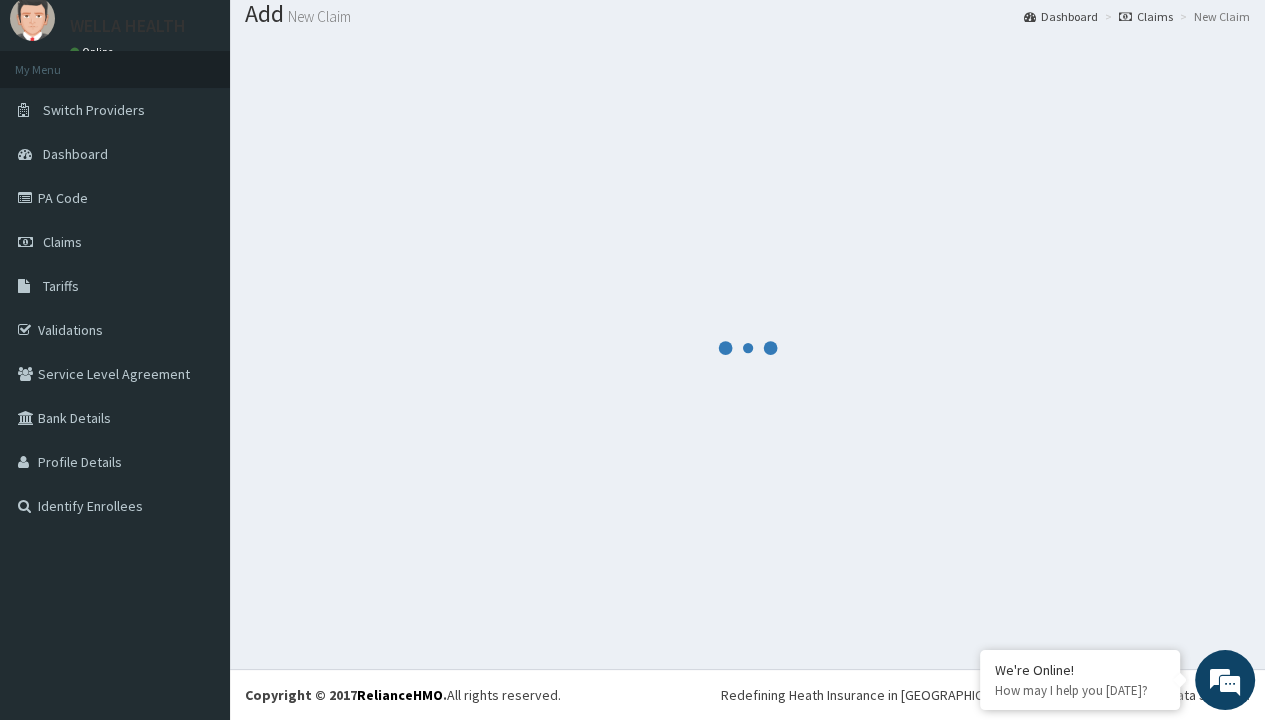 scroll, scrollTop: 776, scrollLeft: 0, axis: vertical 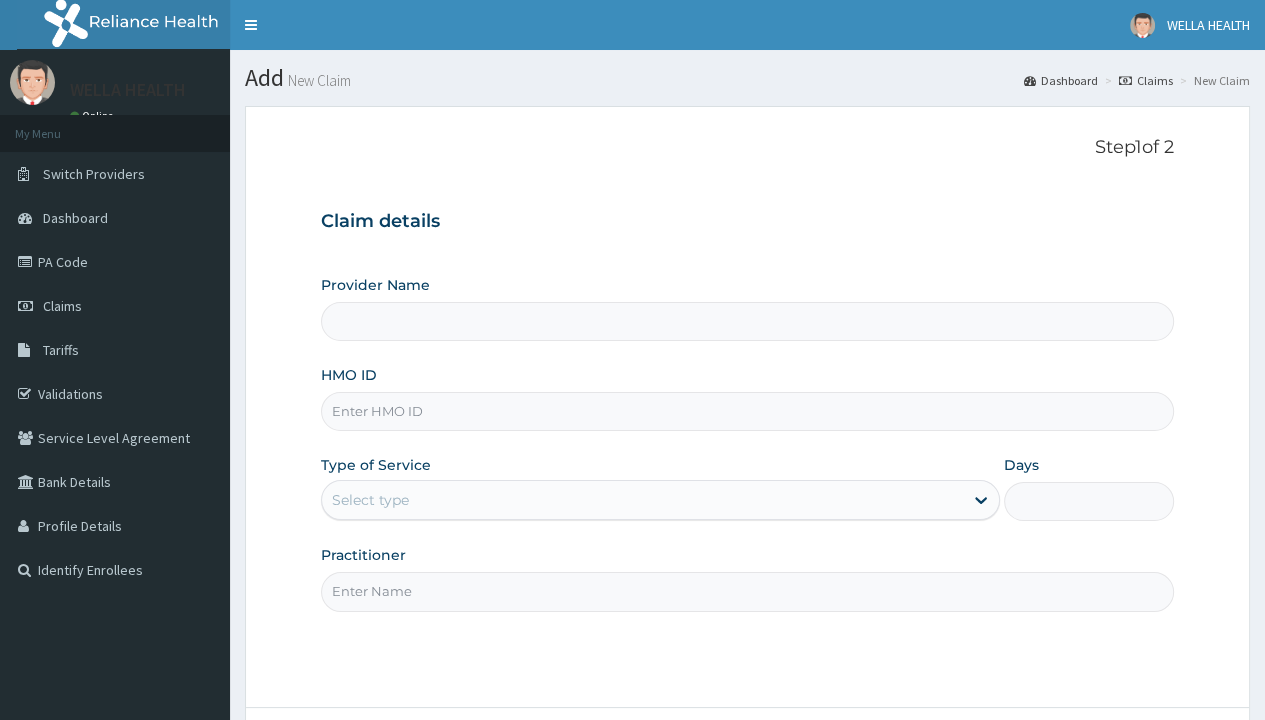 type on "ZEI/10073/A" 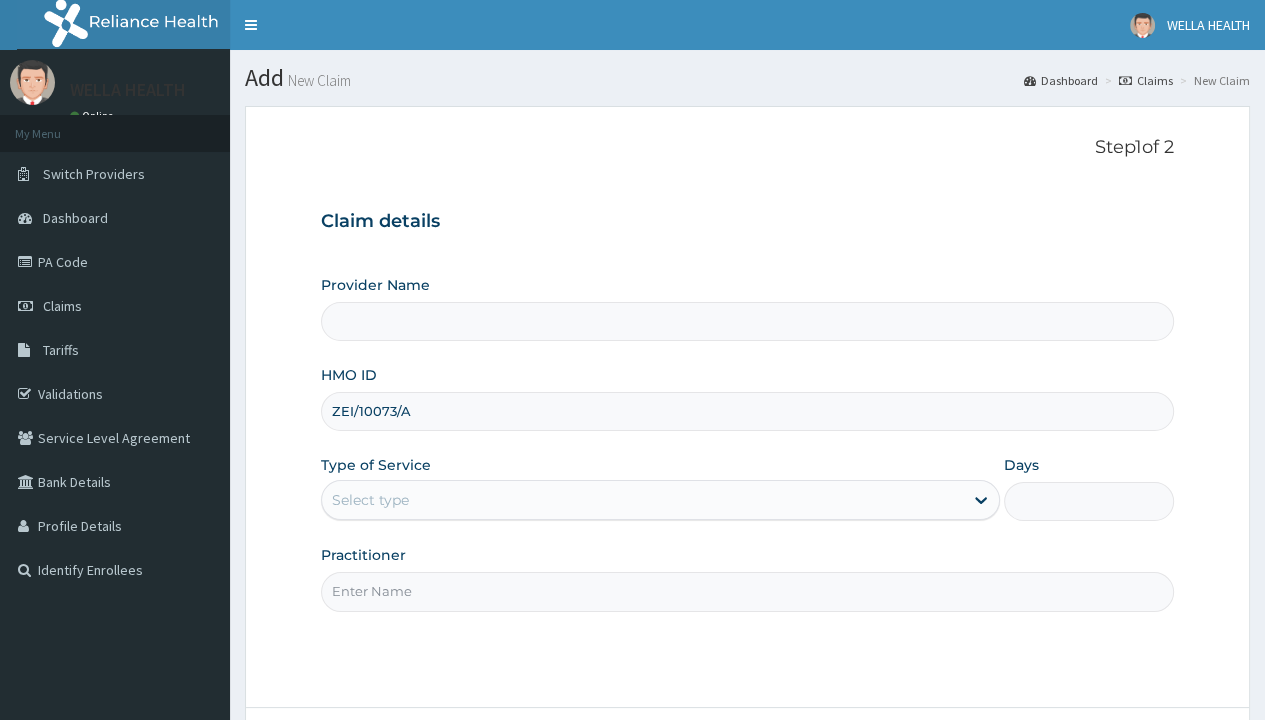 type on "WellaHealth(TELEMEDICINE)" 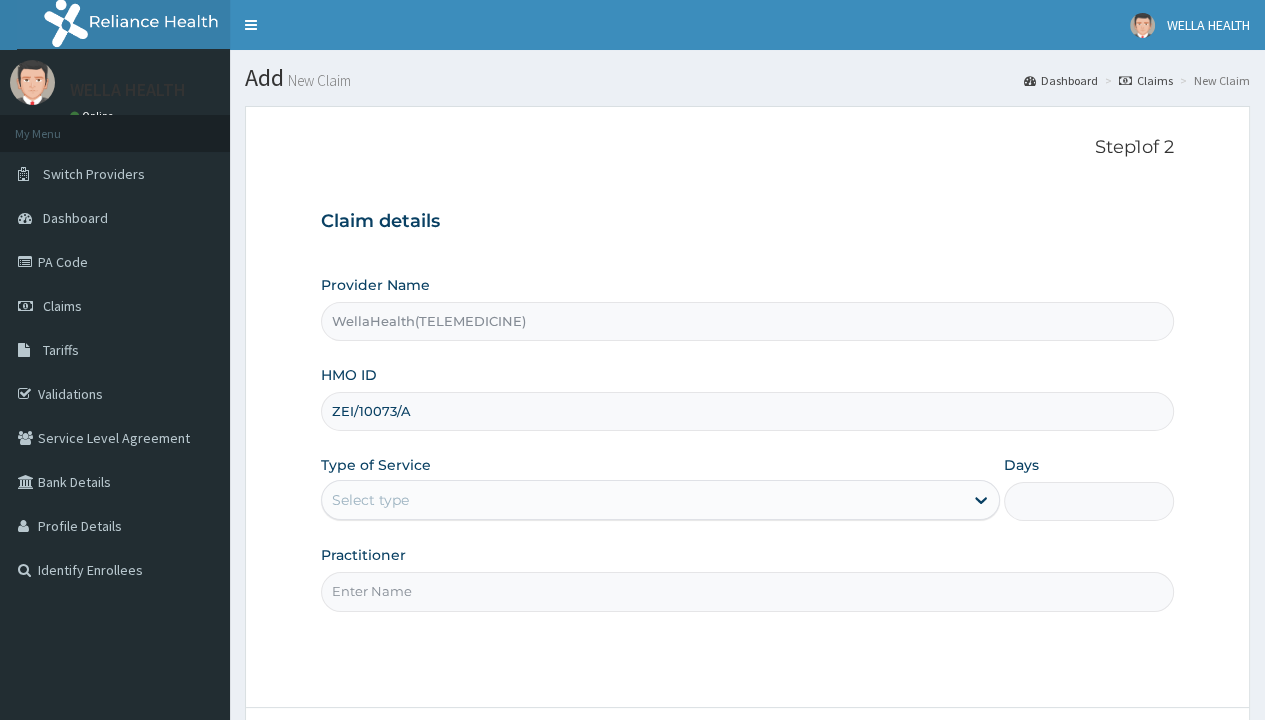 scroll, scrollTop: 0, scrollLeft: 0, axis: both 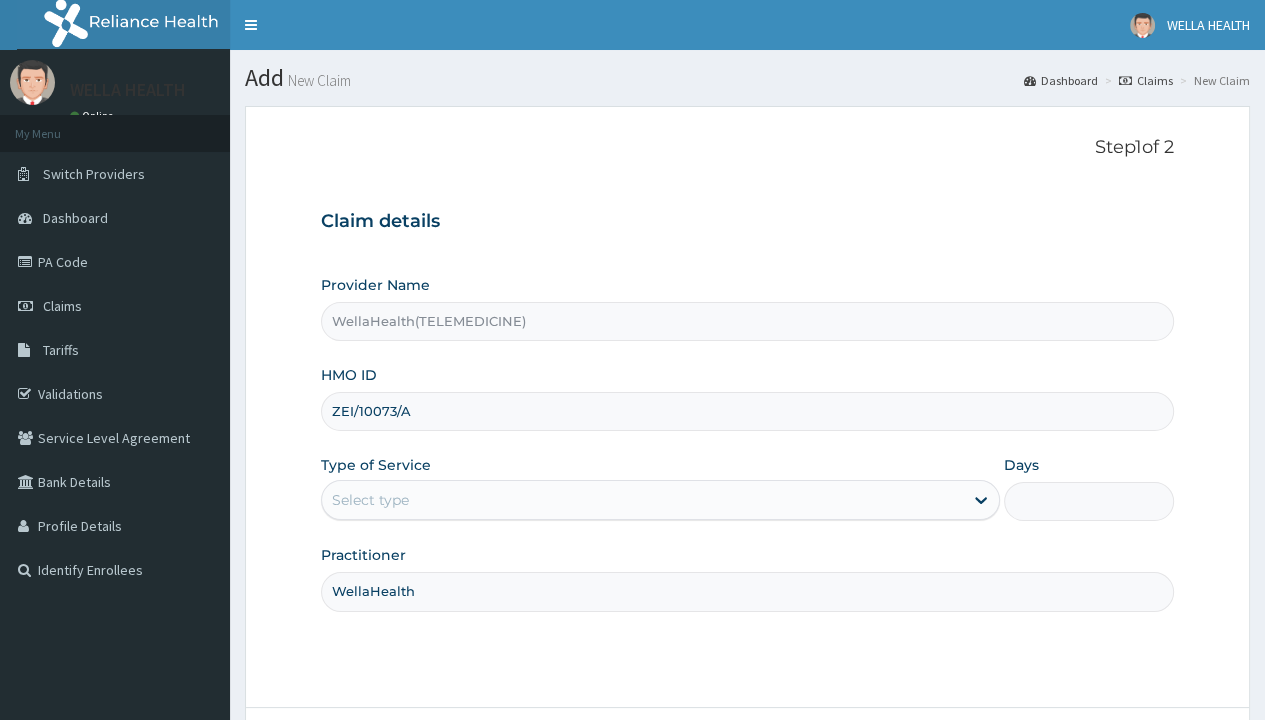 type on "WellaHealth" 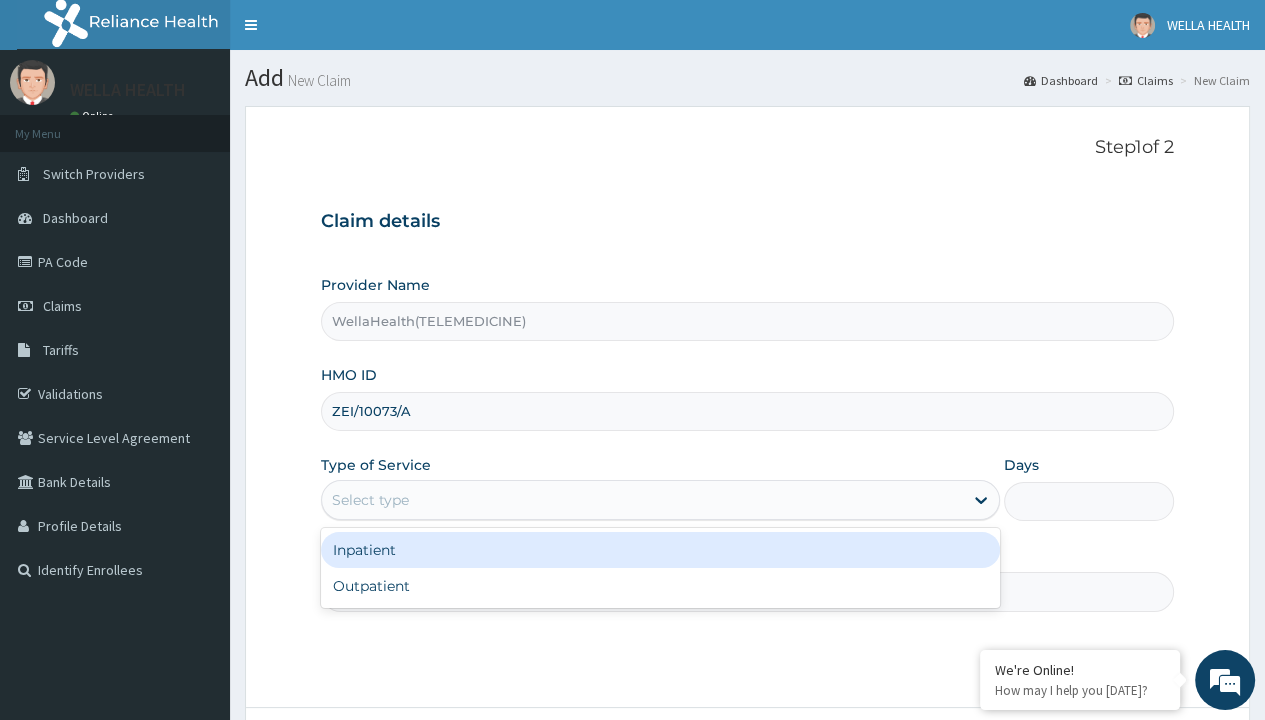 click on "Outpatient" at bounding box center (660, 586) 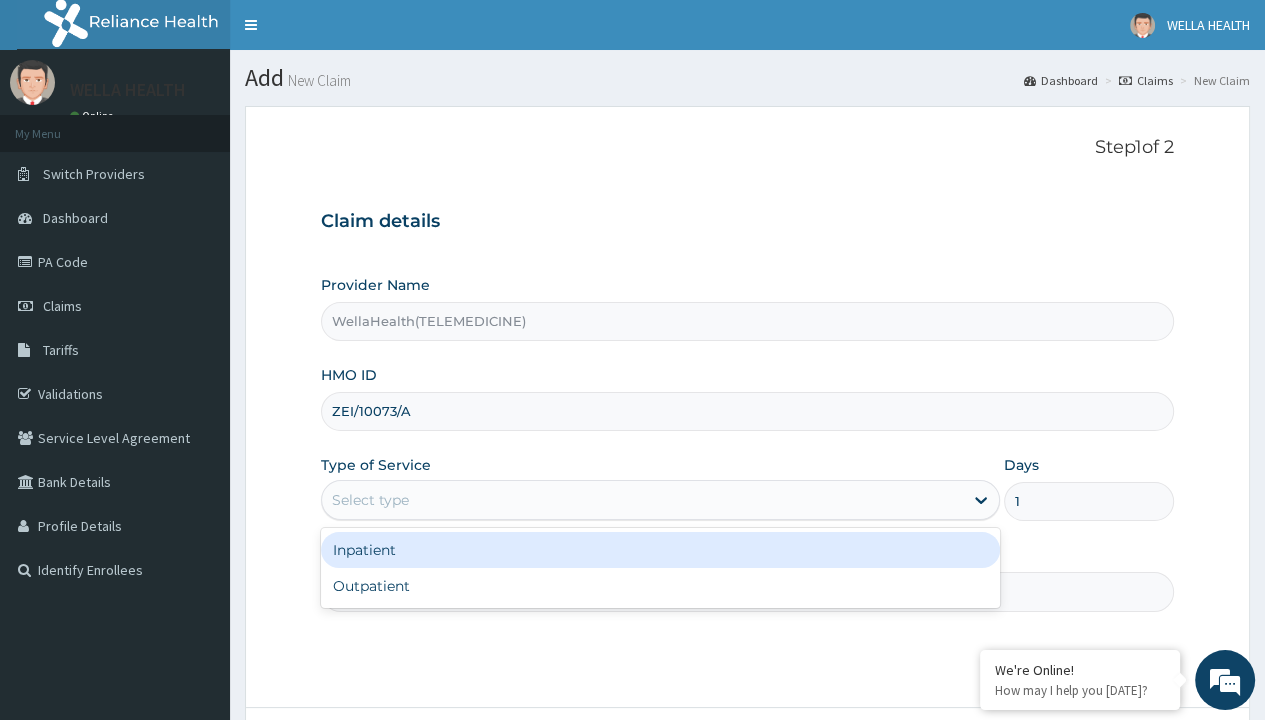 click on "Next" at bounding box center (1123, 764) 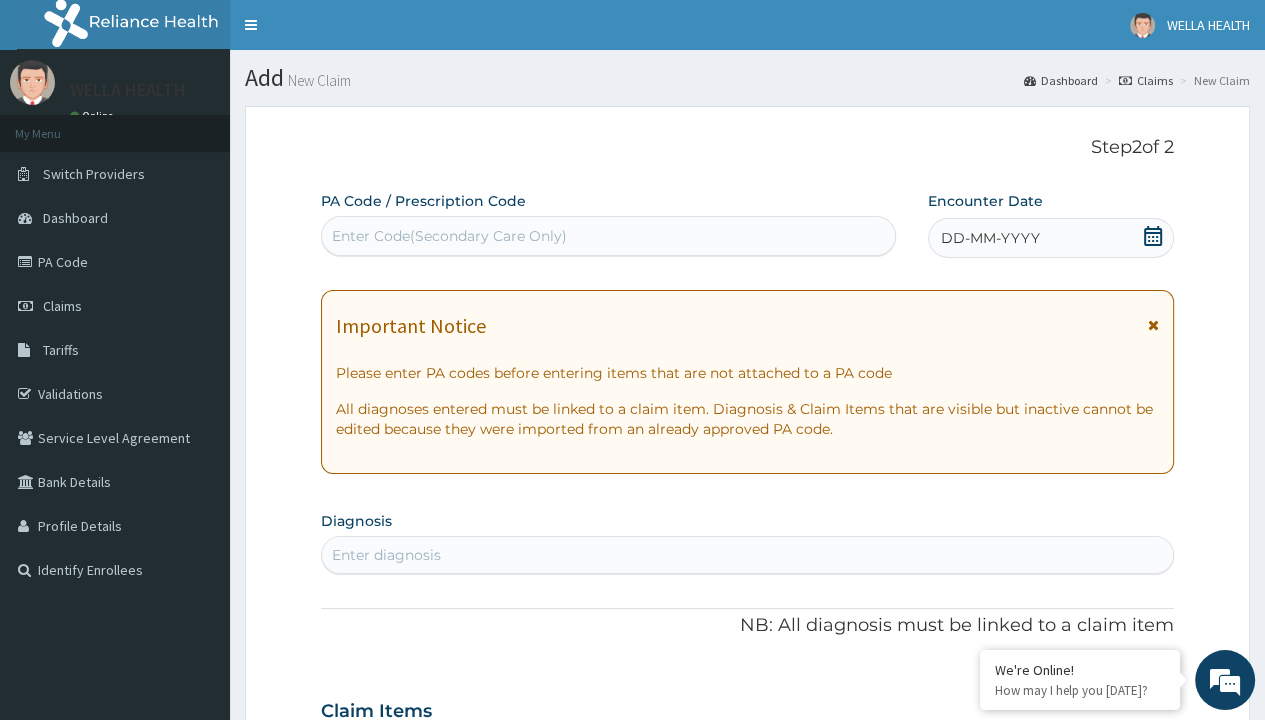 scroll, scrollTop: 167, scrollLeft: 0, axis: vertical 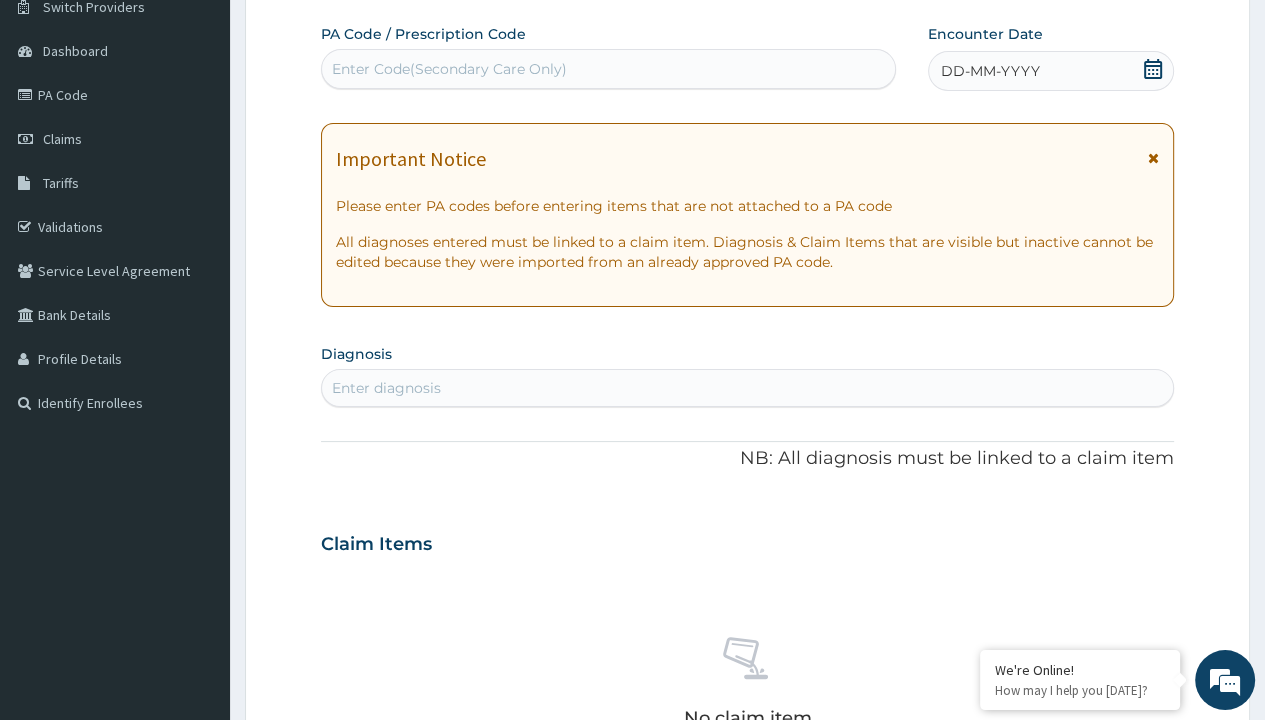 click on "DD-MM-YYYY" at bounding box center [990, 71] 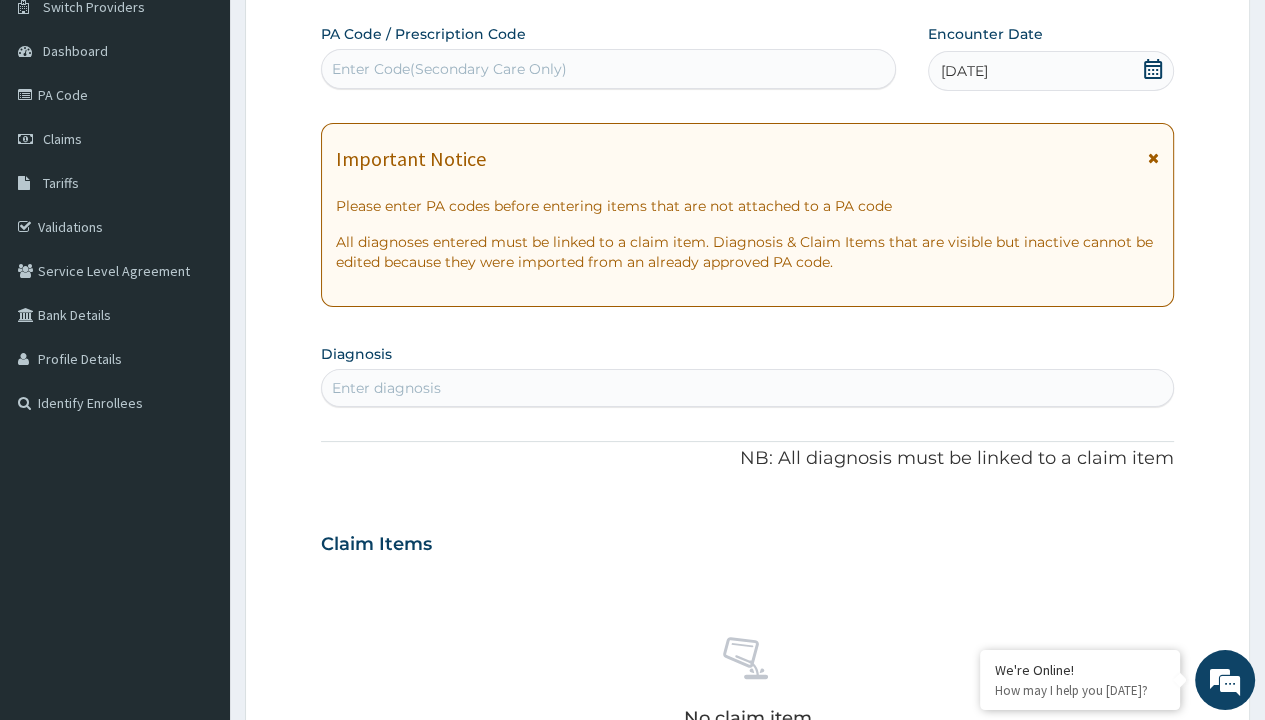 type on "PR/ABC14004" 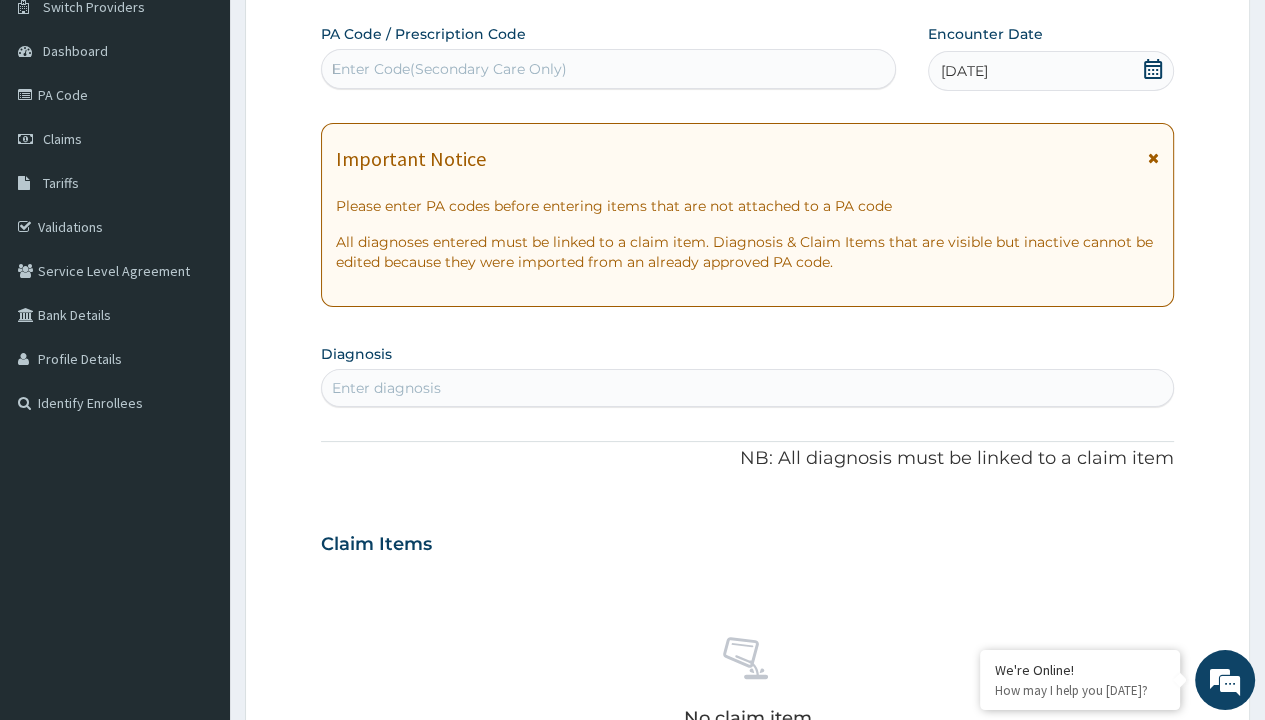 type 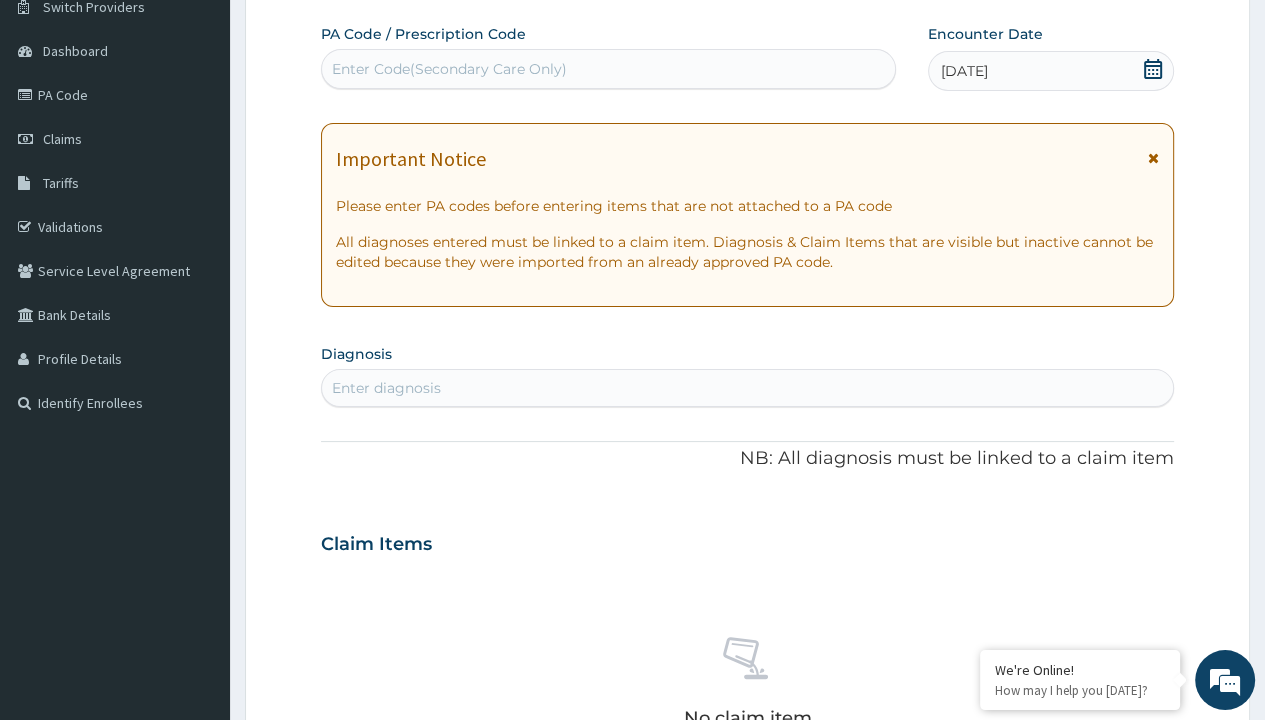 scroll, scrollTop: 0, scrollLeft: 0, axis: both 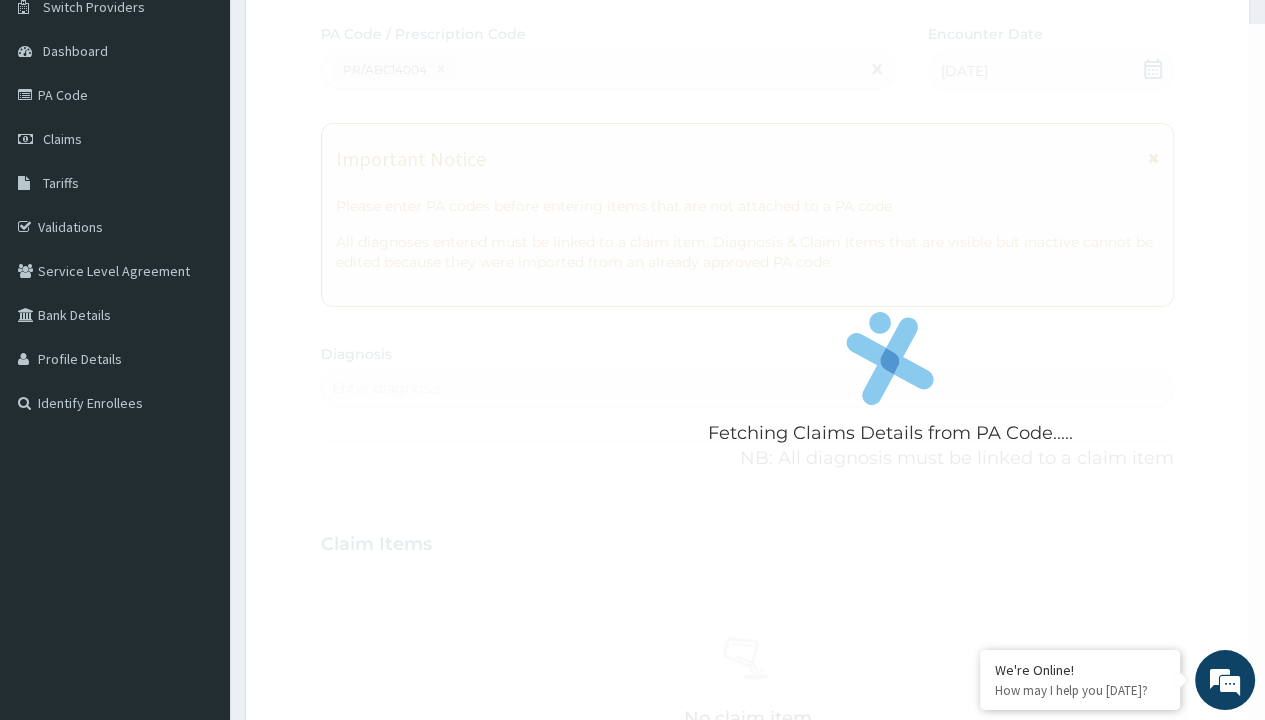 click on "Enter diagnosis" at bounding box center (386, 388) 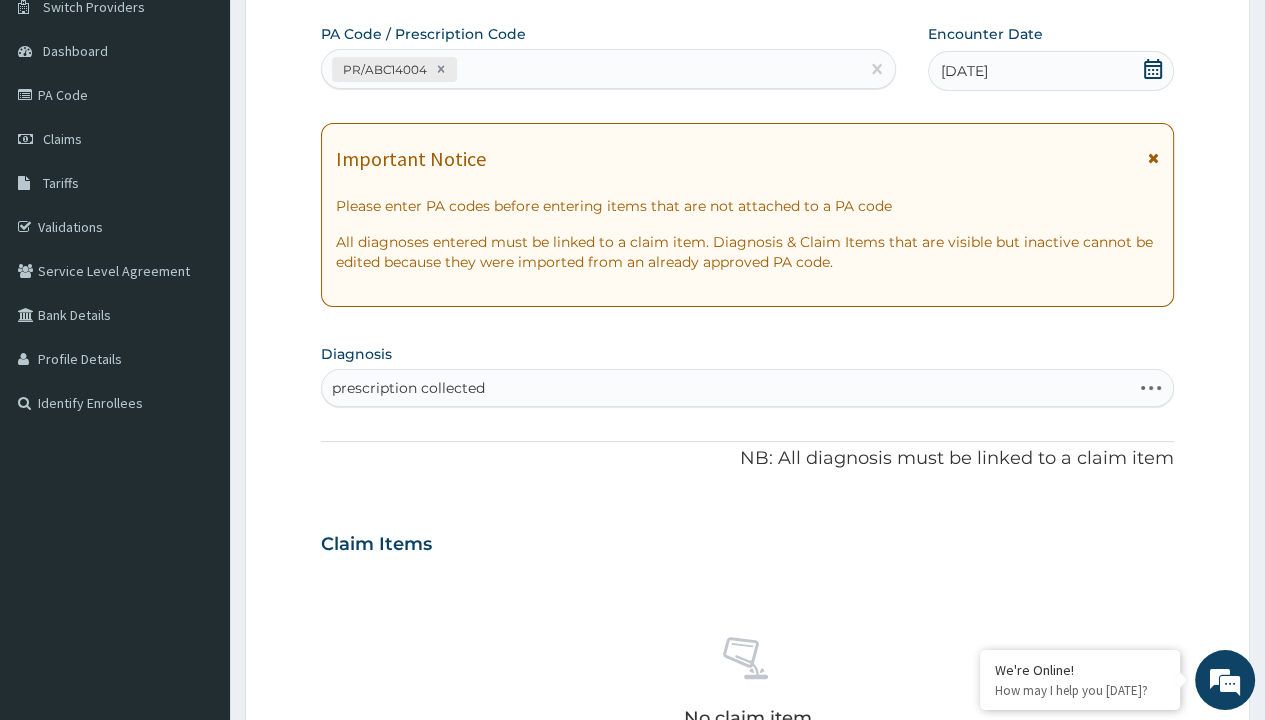 scroll, scrollTop: 0, scrollLeft: 0, axis: both 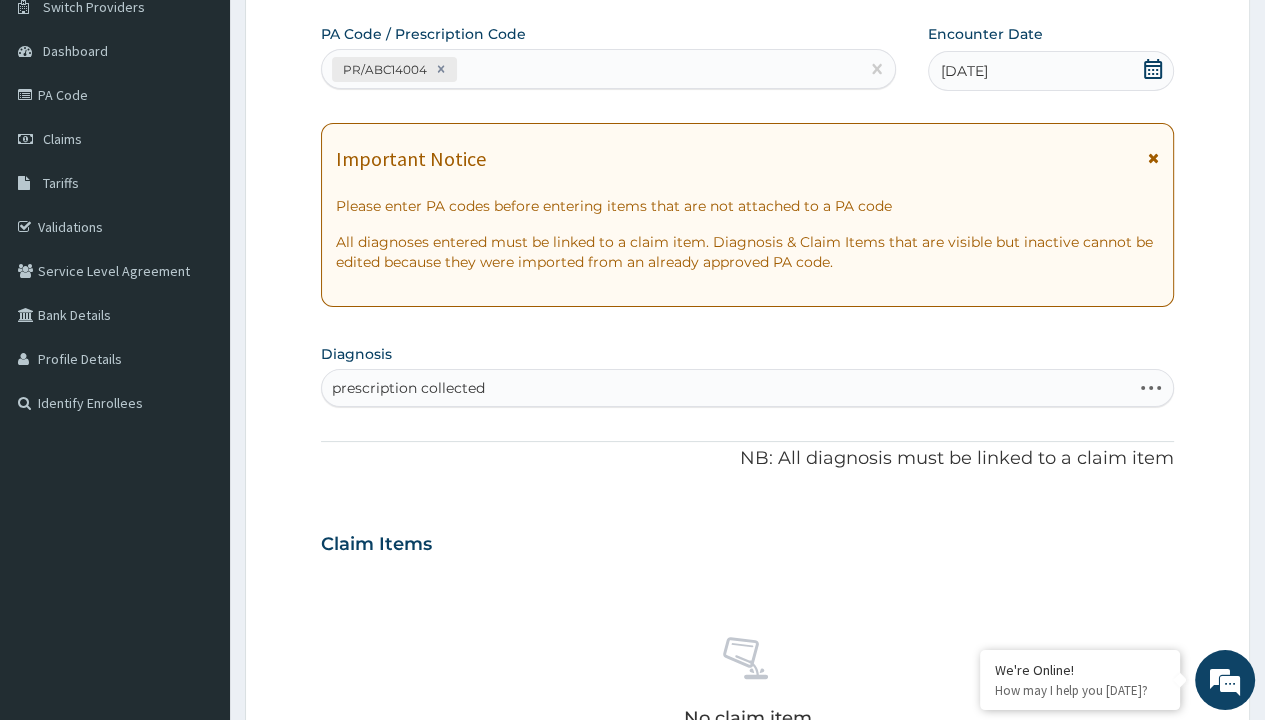 type 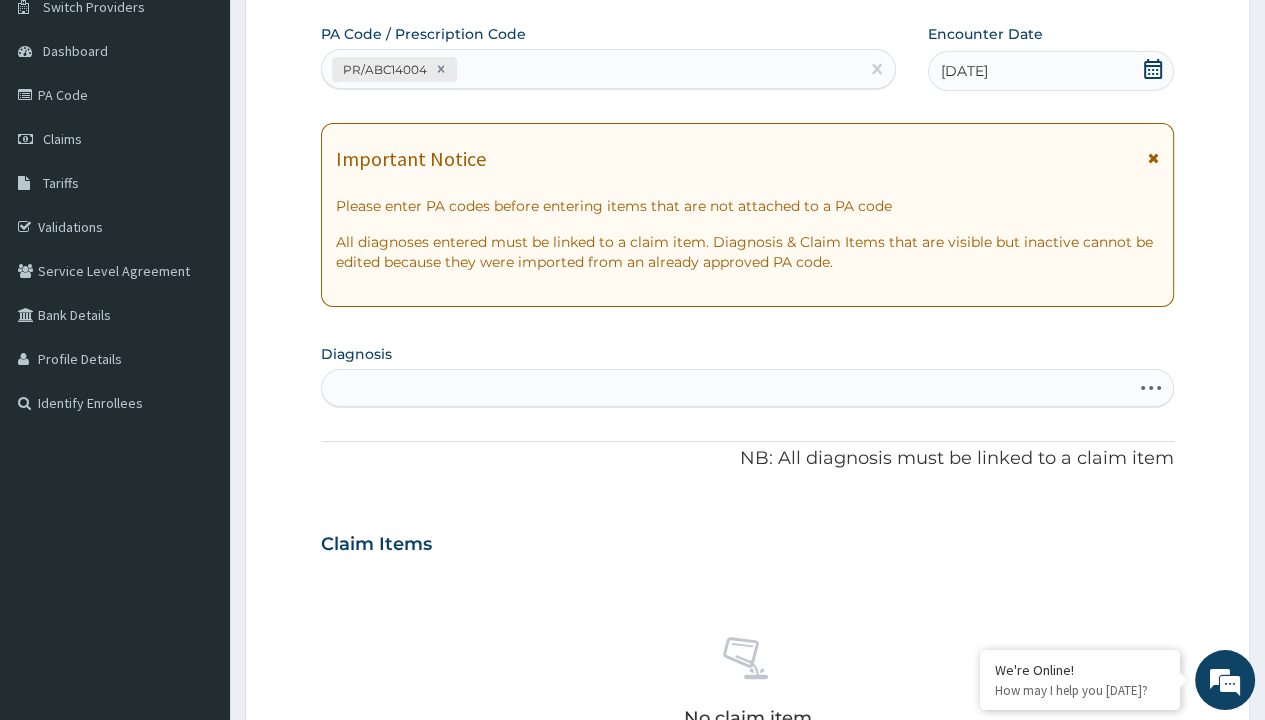 click on "Step  2  of 2 PA Code / Prescription Code PR/ABC14004 Encounter Date [DATE] Important Notice Please enter PA codes before entering items that are not attached to a PA code   All diagnoses entered must be linked to a claim item. Diagnosis & Claim Items that are visible but inactive cannot be edited because they were imported from an already approved PA code. Diagnosis   Select is focused ,type to refine list, press Down to open the menu,  press left to focus selected values prescription collected NB: All diagnosis must be linked to a claim item Claim Items No claim item Types Select Type Item Select Item Pair Diagnosis Select Diagnosis Unit Price 0 Add Comment     Previous   Submit" at bounding box center [747, 571] 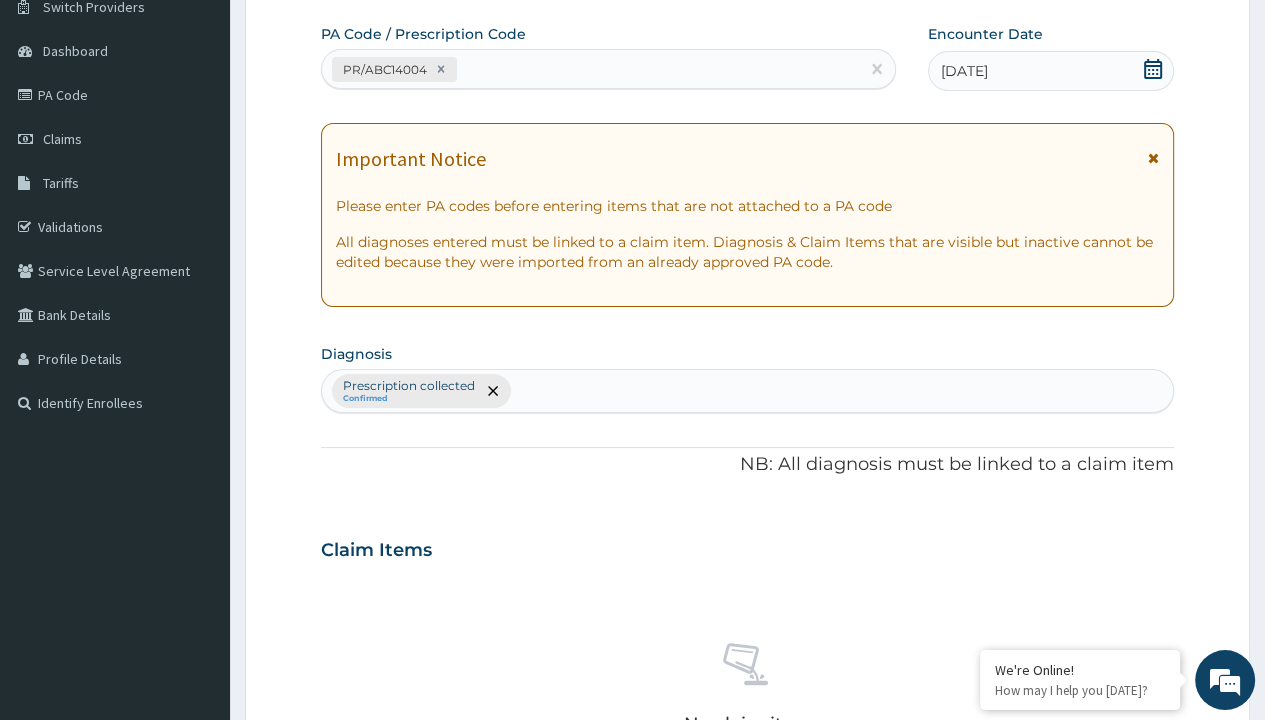 click on "Select Type" at bounding box center [372, 893] 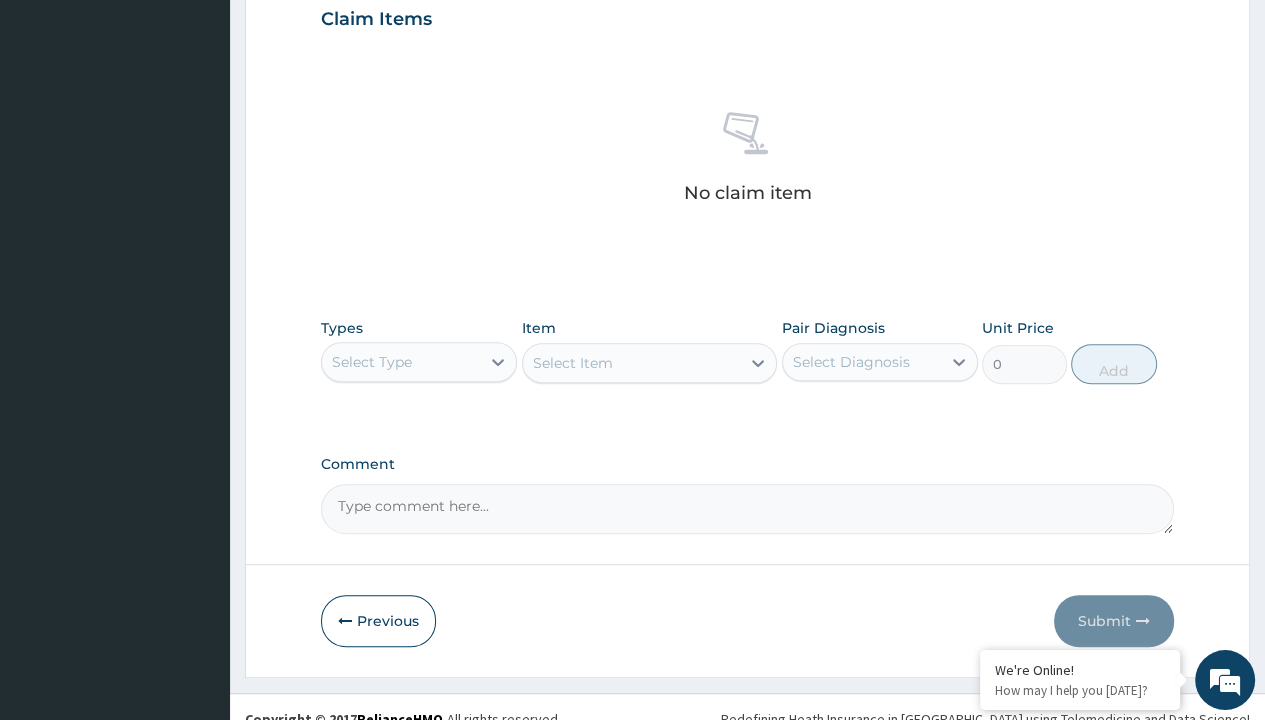type on "procedures" 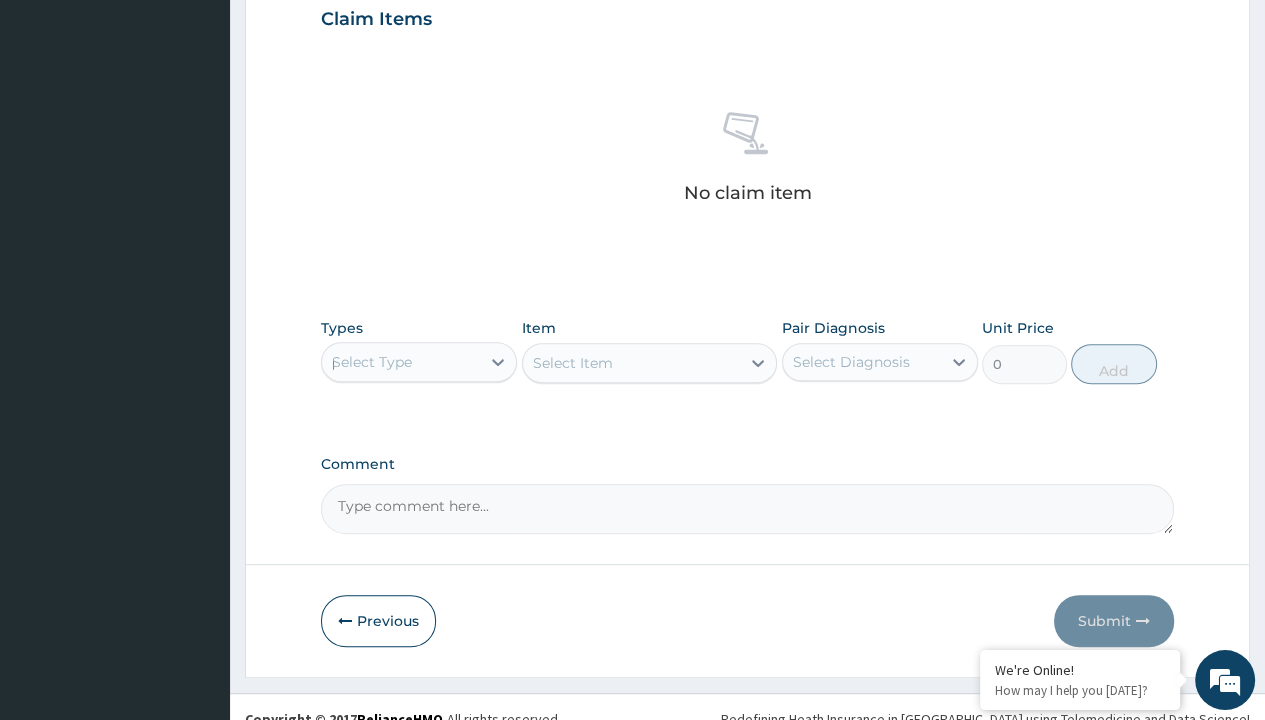 type 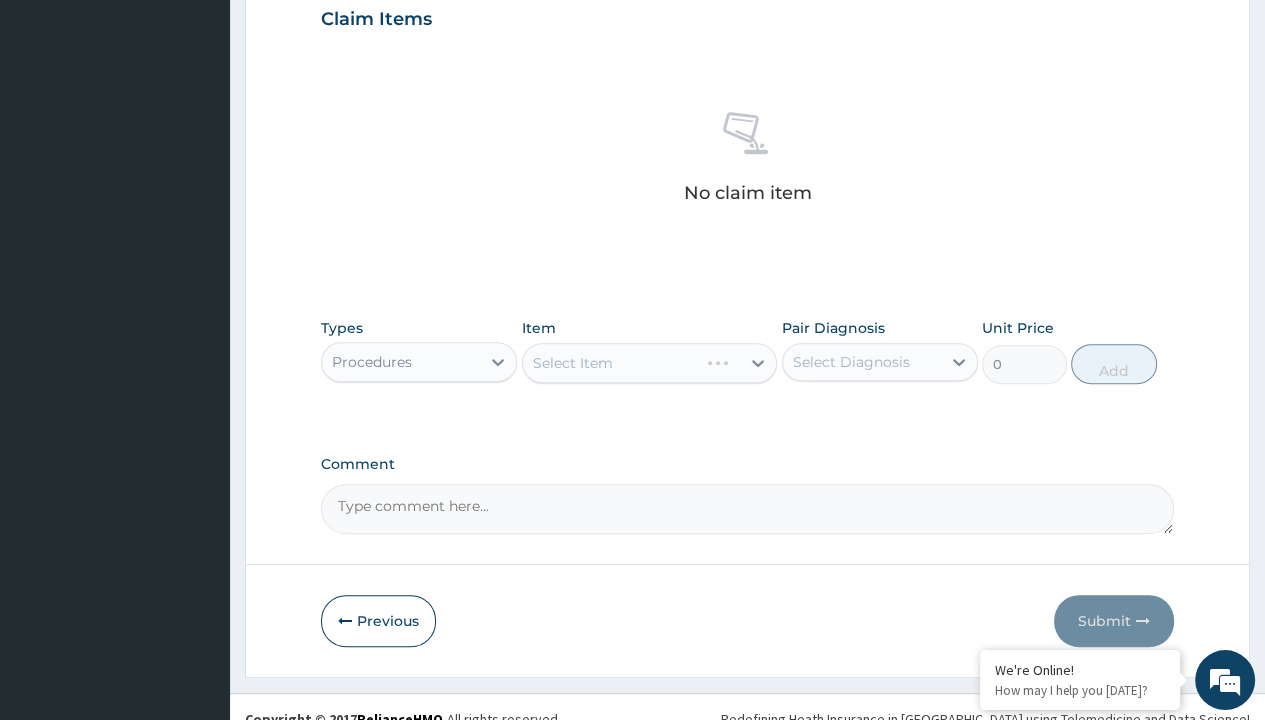 click on "Select Item" at bounding box center (573, 363) 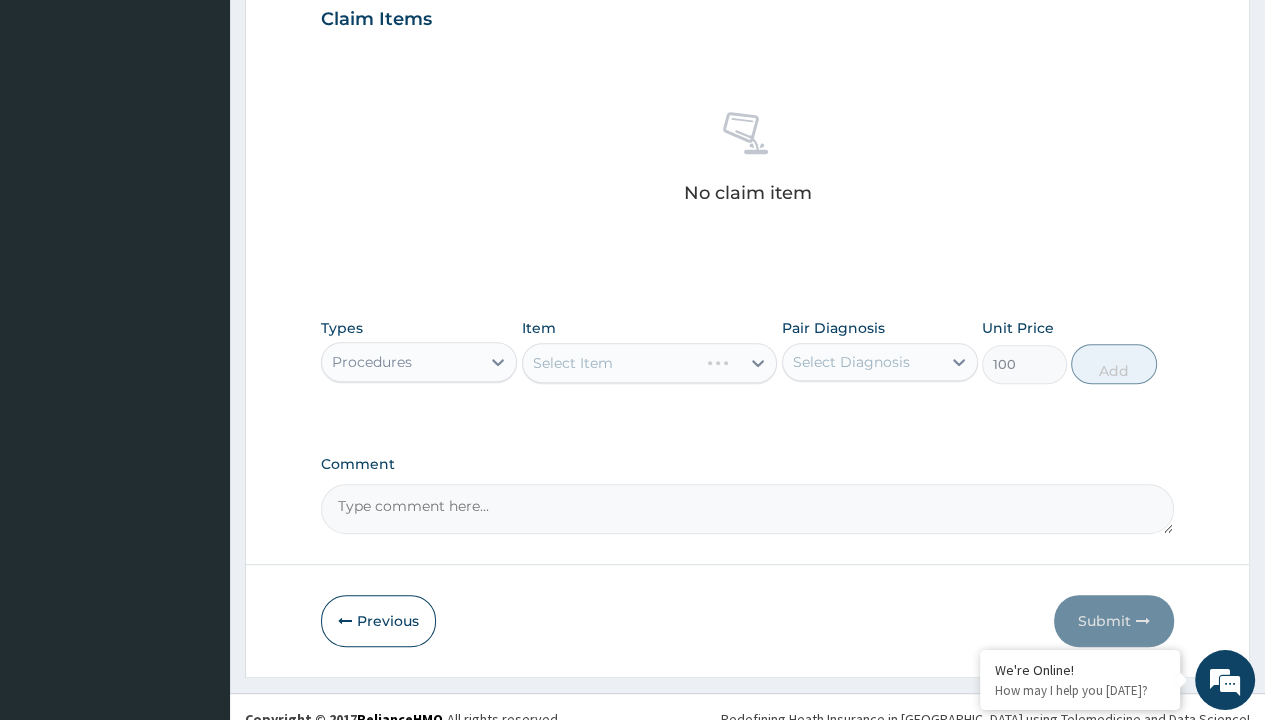 click on "Prescription collected" at bounding box center (409, -145) 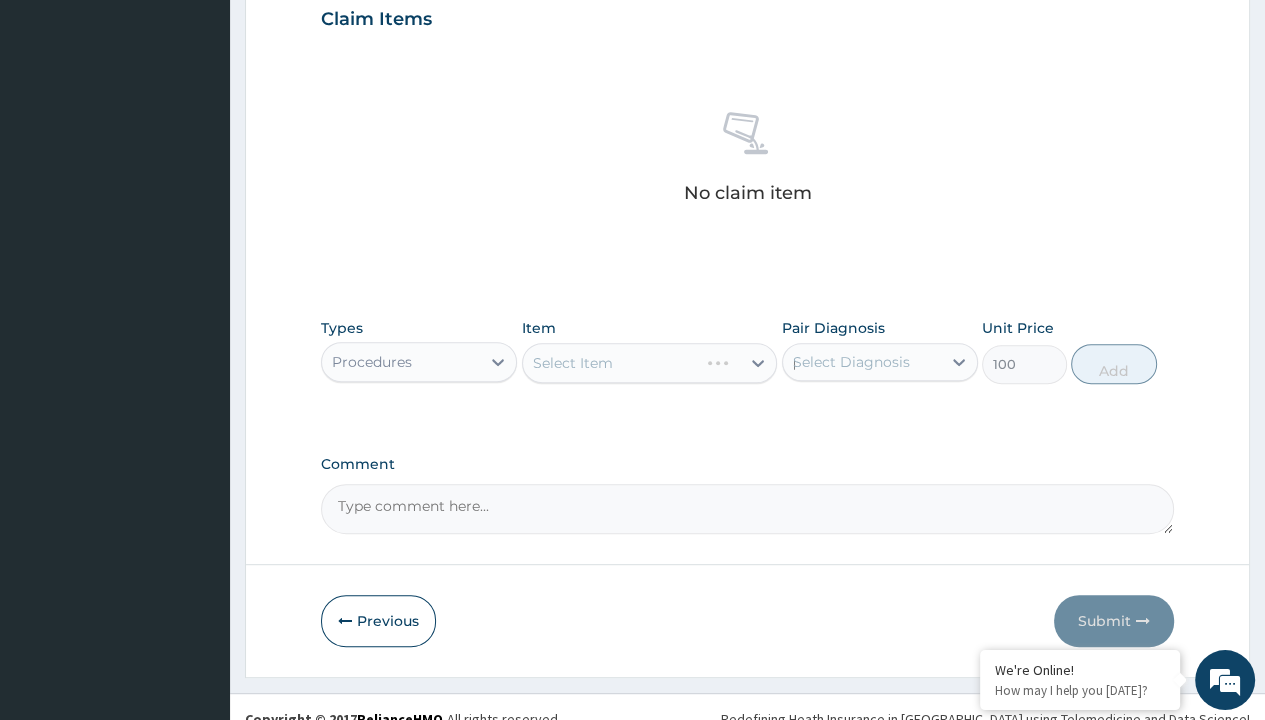 type 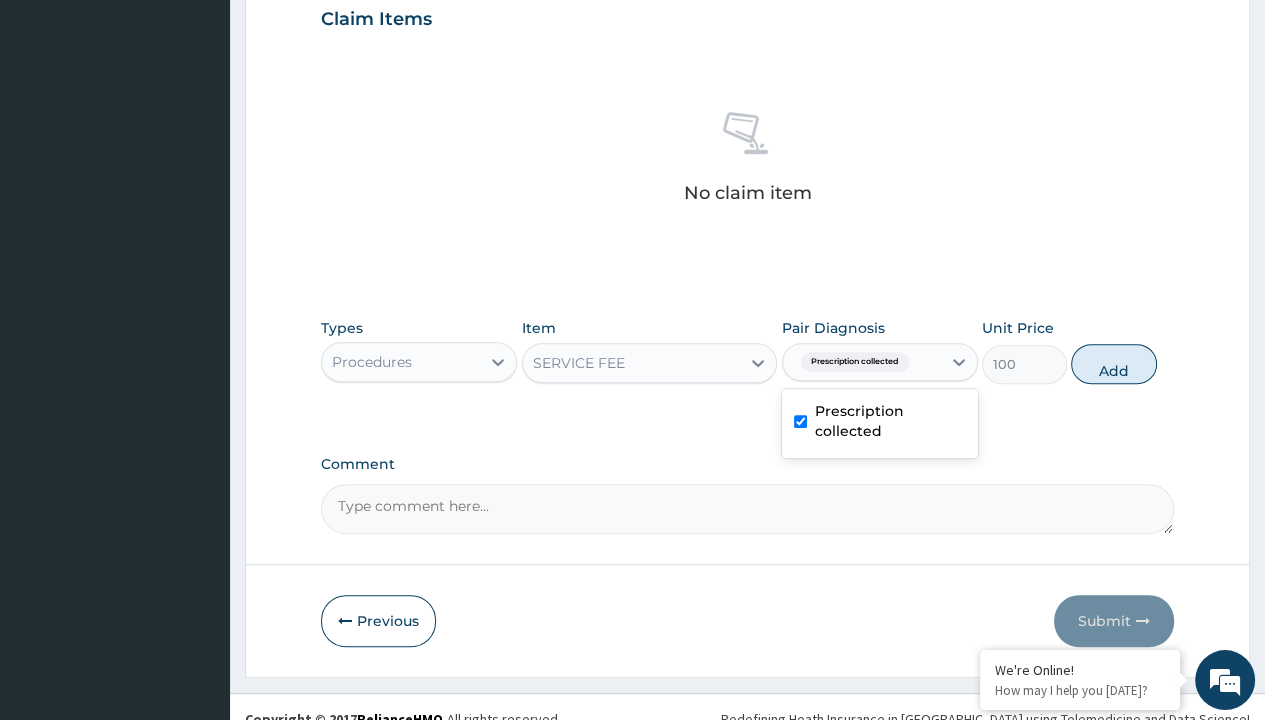 click on "Add" at bounding box center [1113, 364] 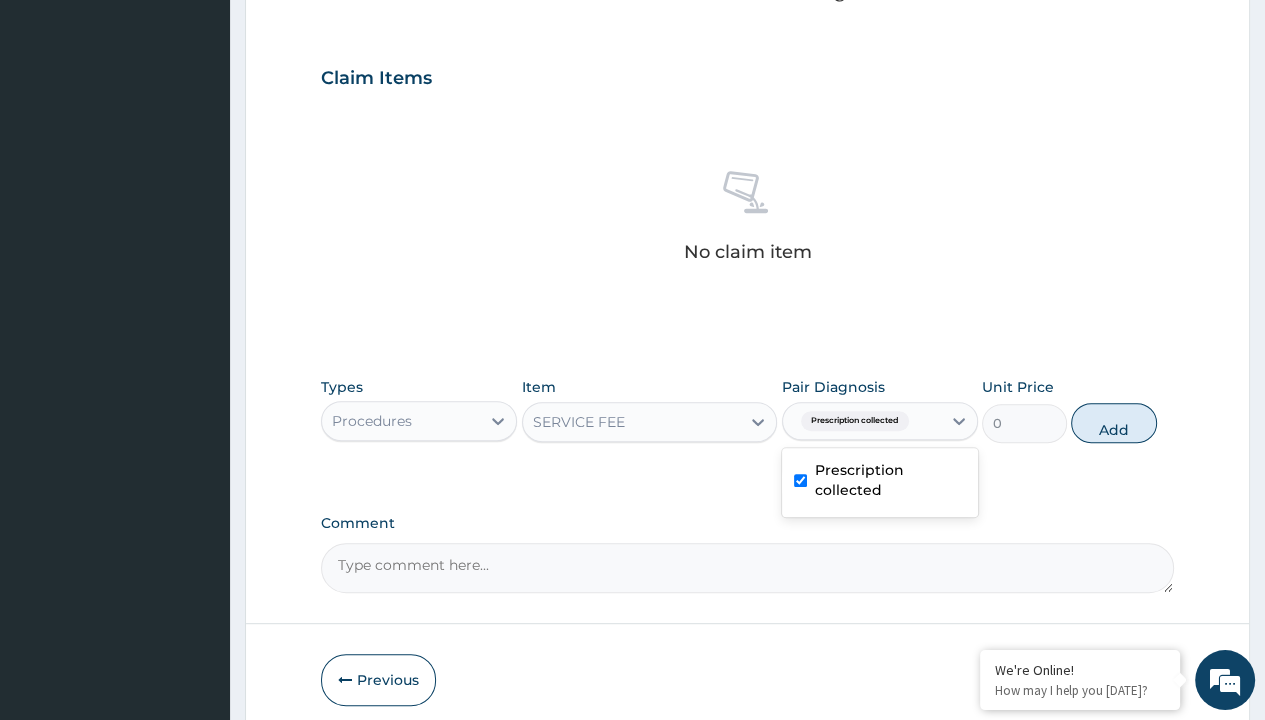 scroll, scrollTop: 0, scrollLeft: 0, axis: both 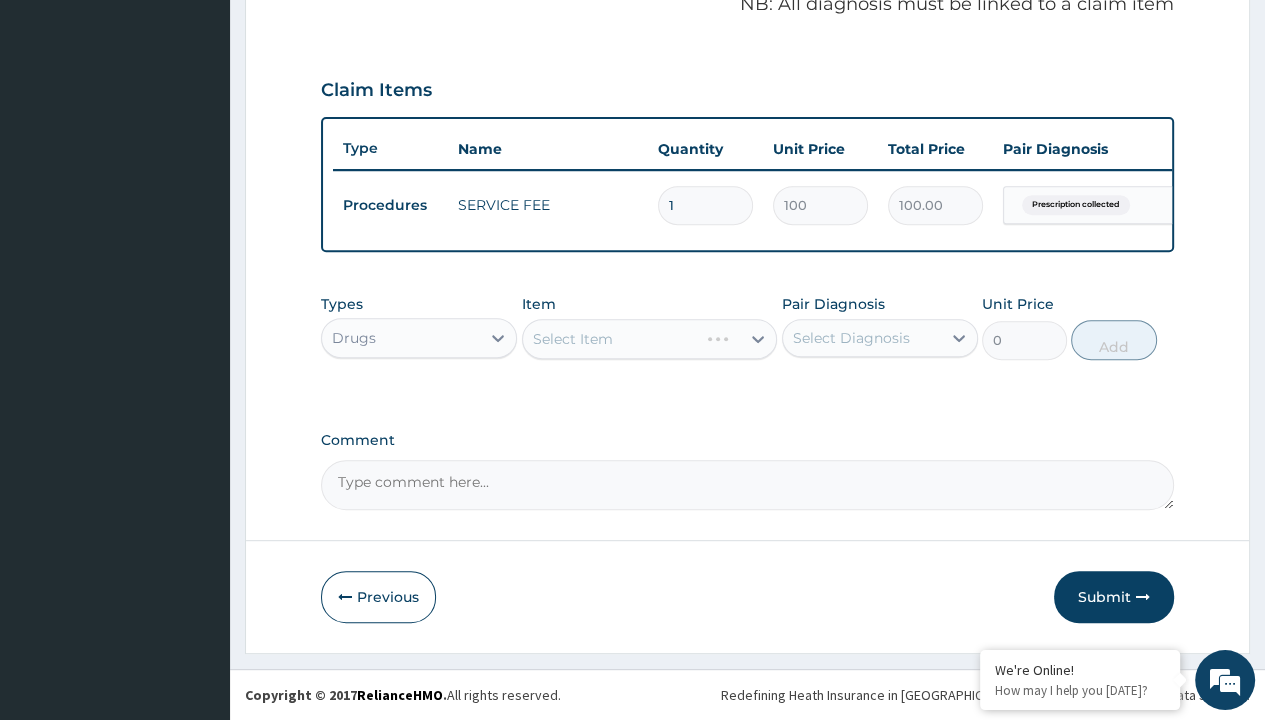 click on "Select Item" at bounding box center [573, 339] 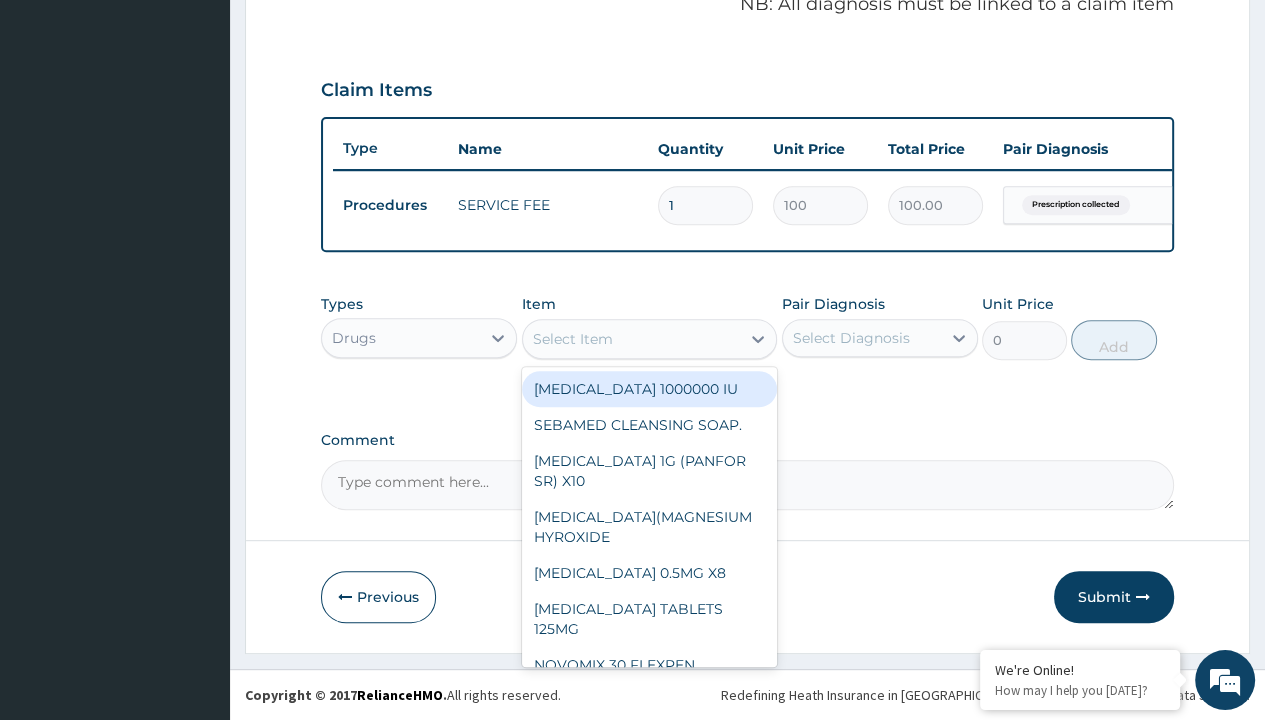 type on "amatem softgel forte tablets 80/480/pack" 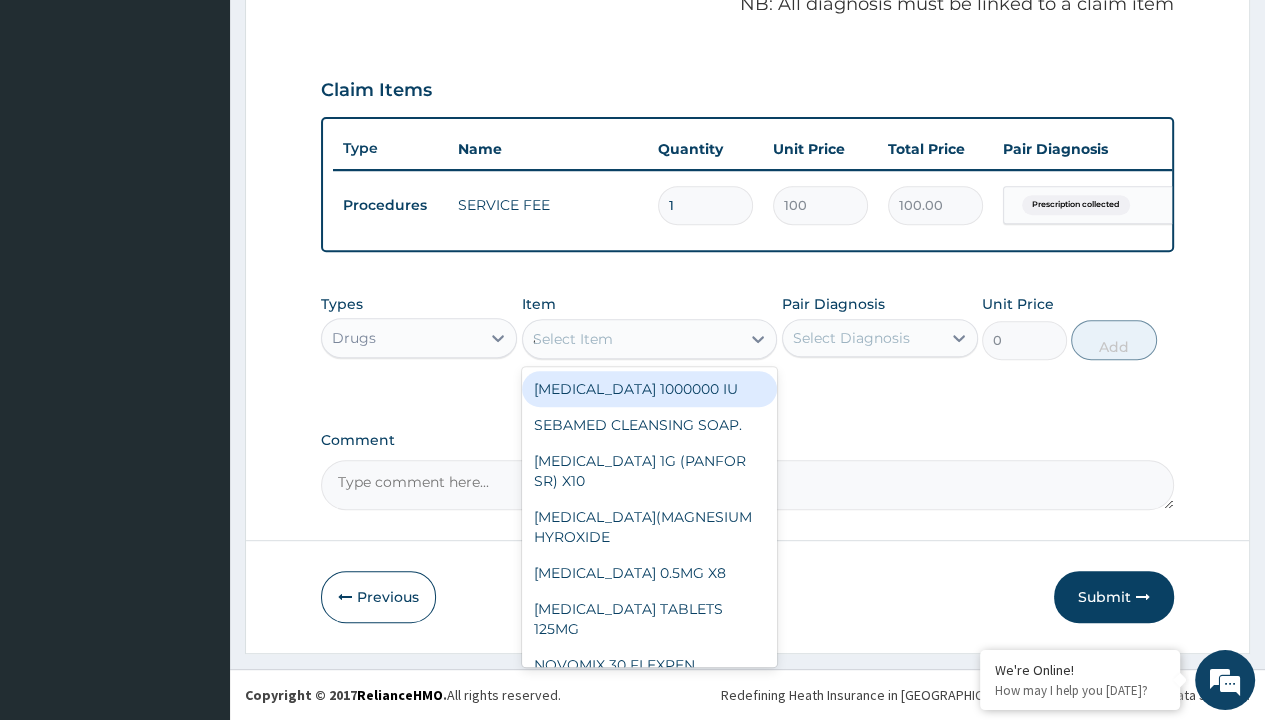 click on "AMATEM SOFTGEL FORTE TABLETS 80/480/PACK" at bounding box center (650, 46695) 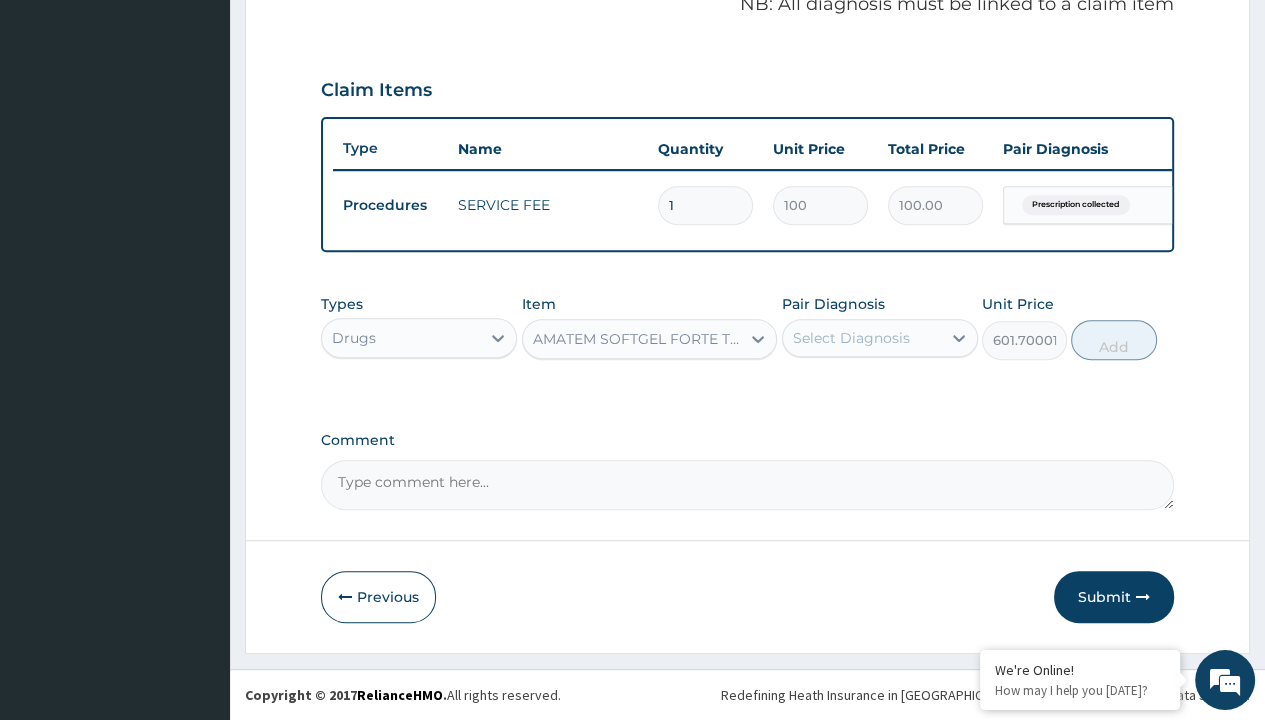 scroll, scrollTop: 0, scrollLeft: 0, axis: both 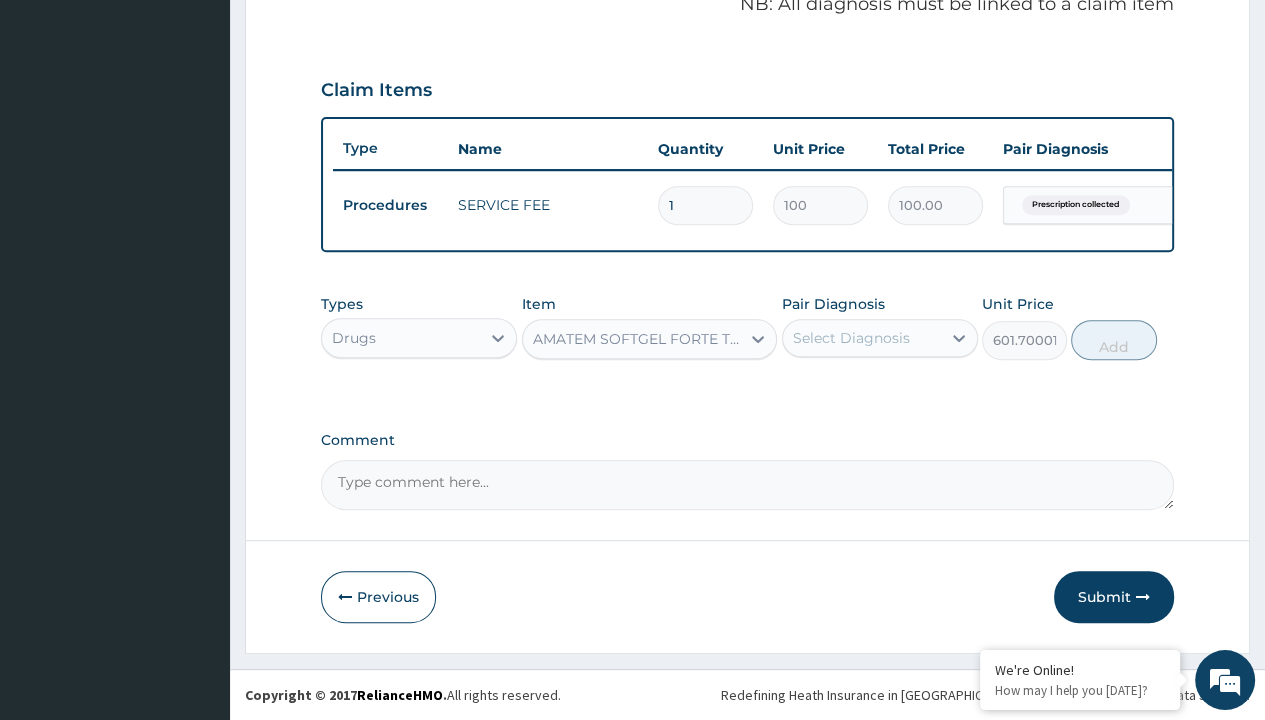 click on "Prescription collected" at bounding box center [409, -74] 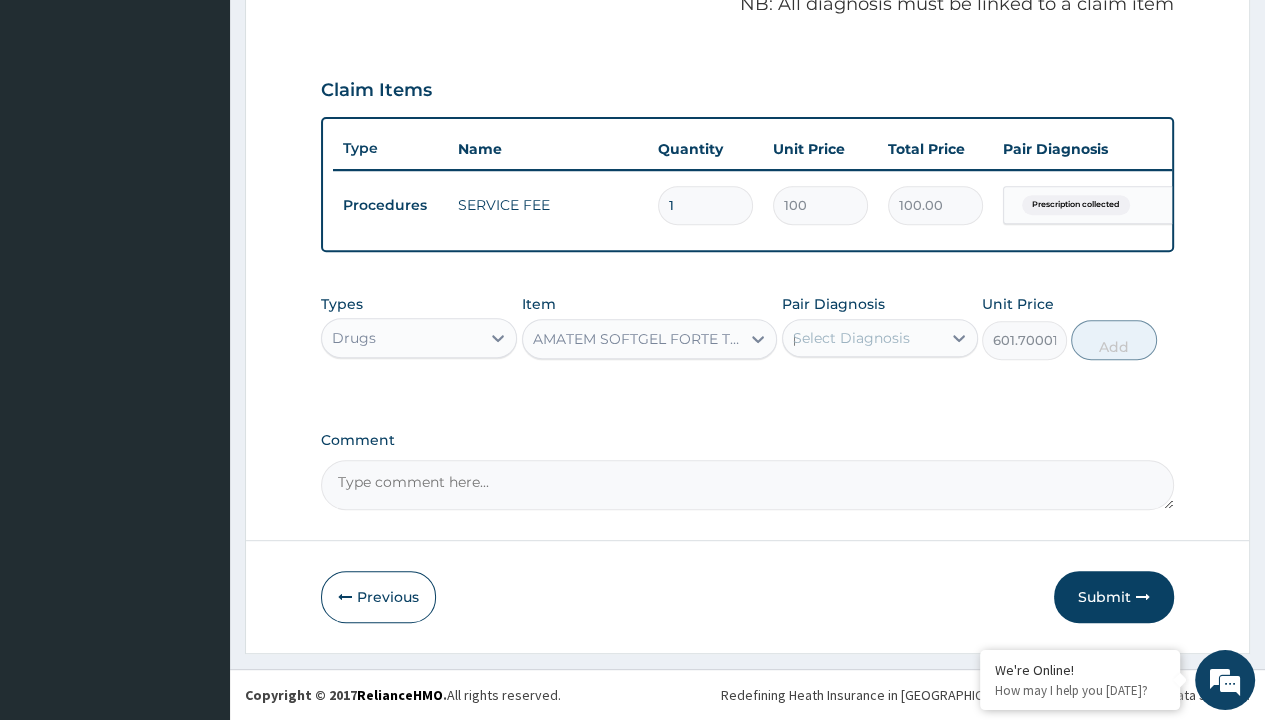 type 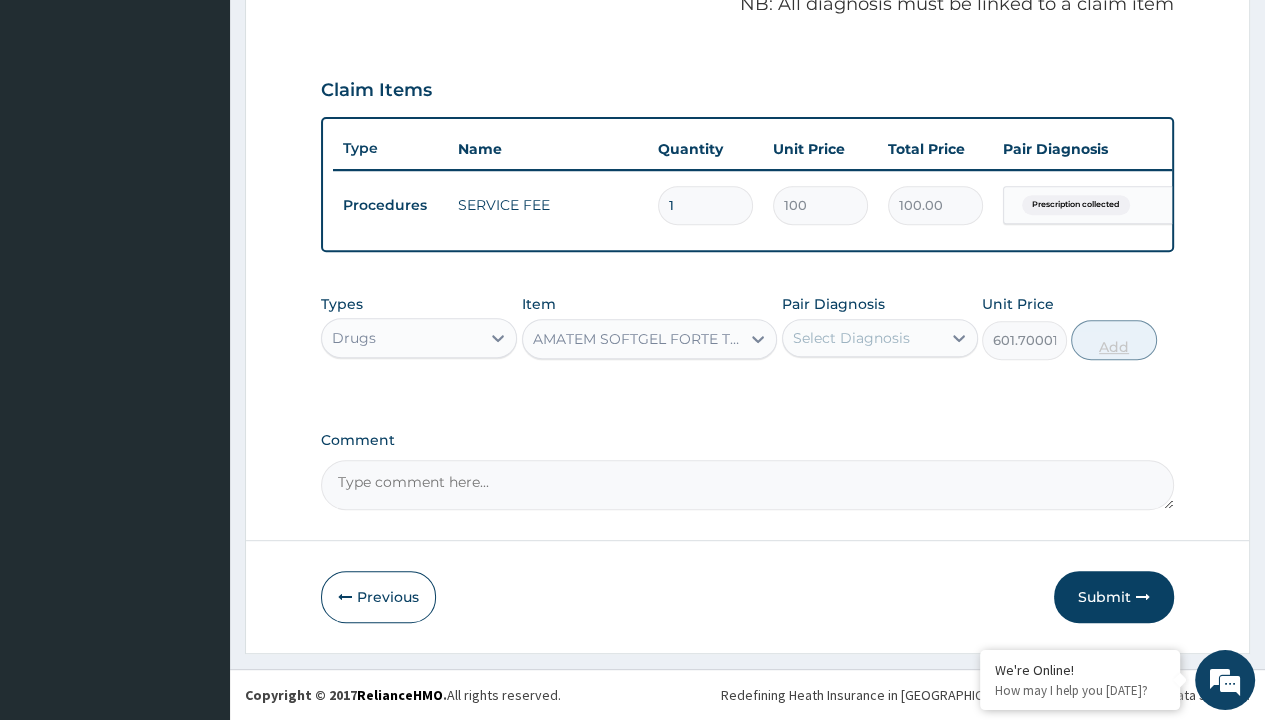 click on "Add" at bounding box center [1113, 340] 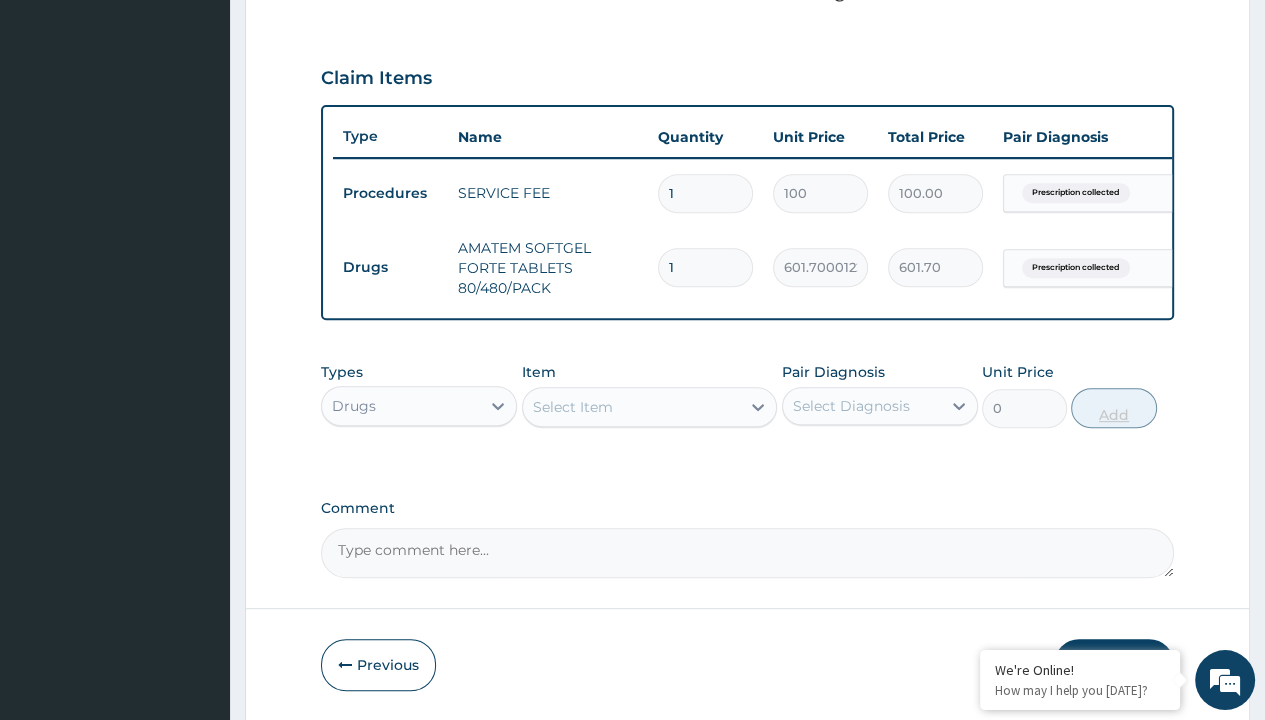 scroll, scrollTop: 0, scrollLeft: 0, axis: both 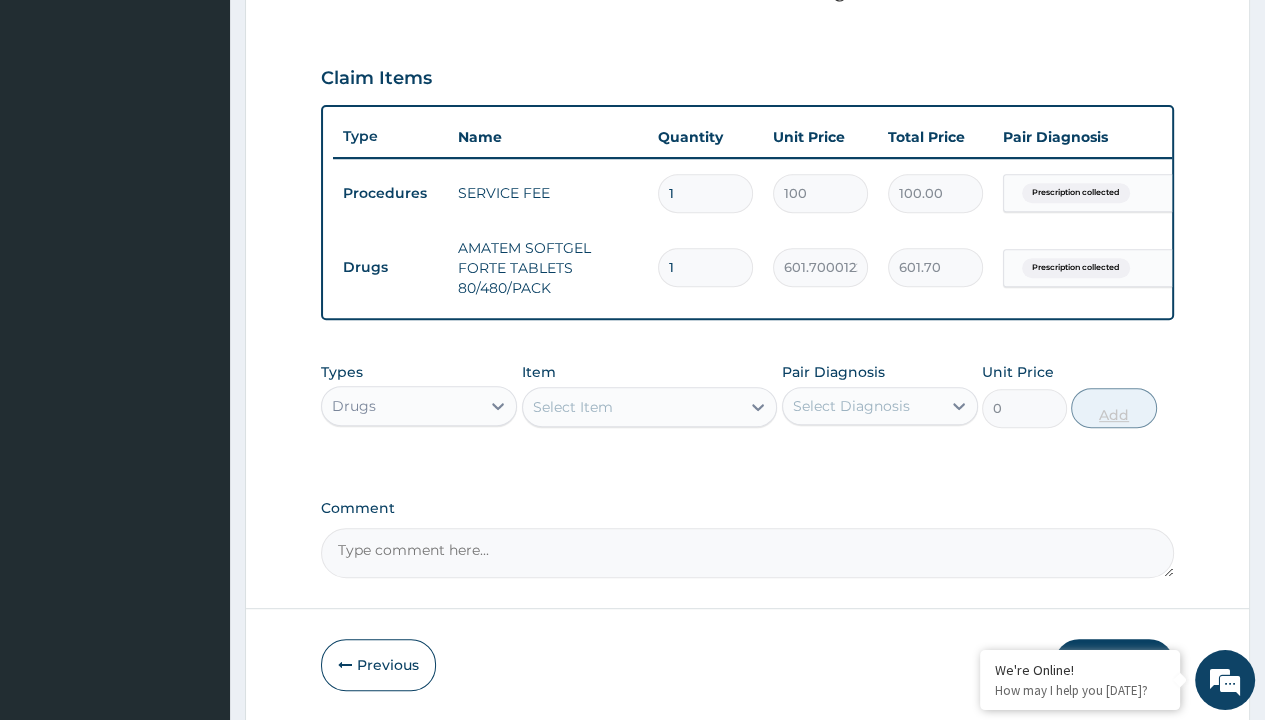 type on "6" 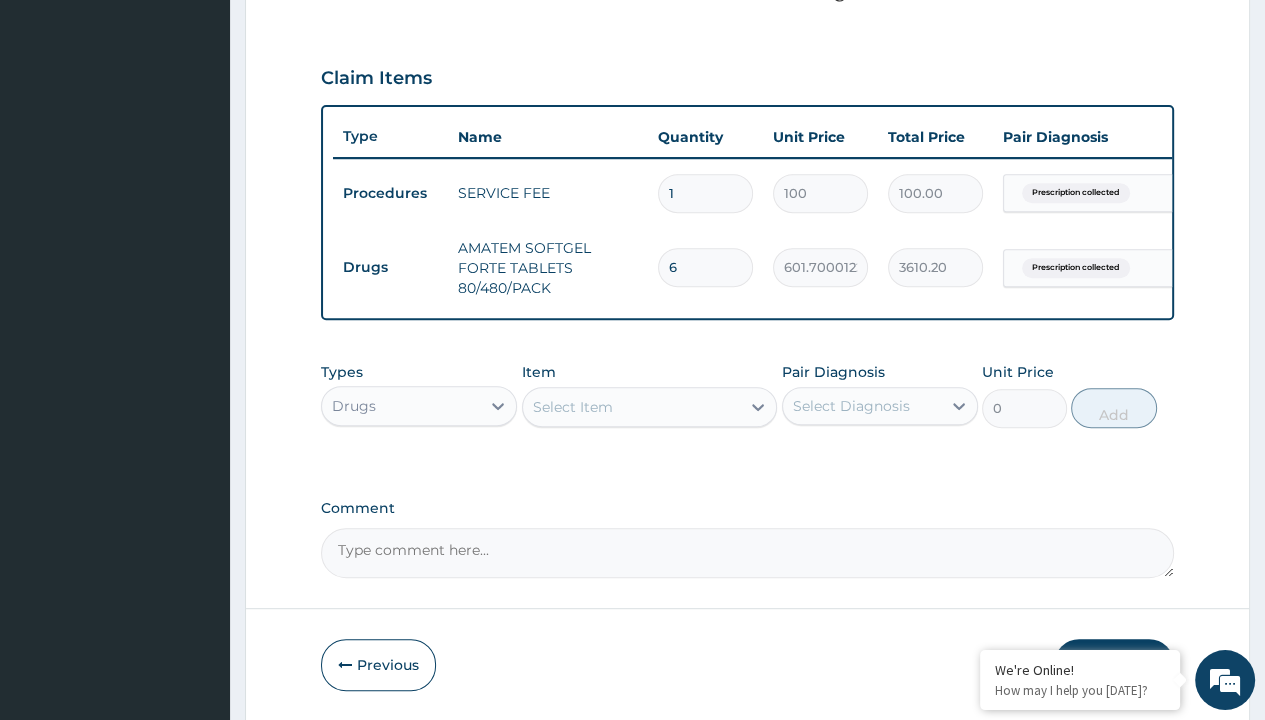 type on "6" 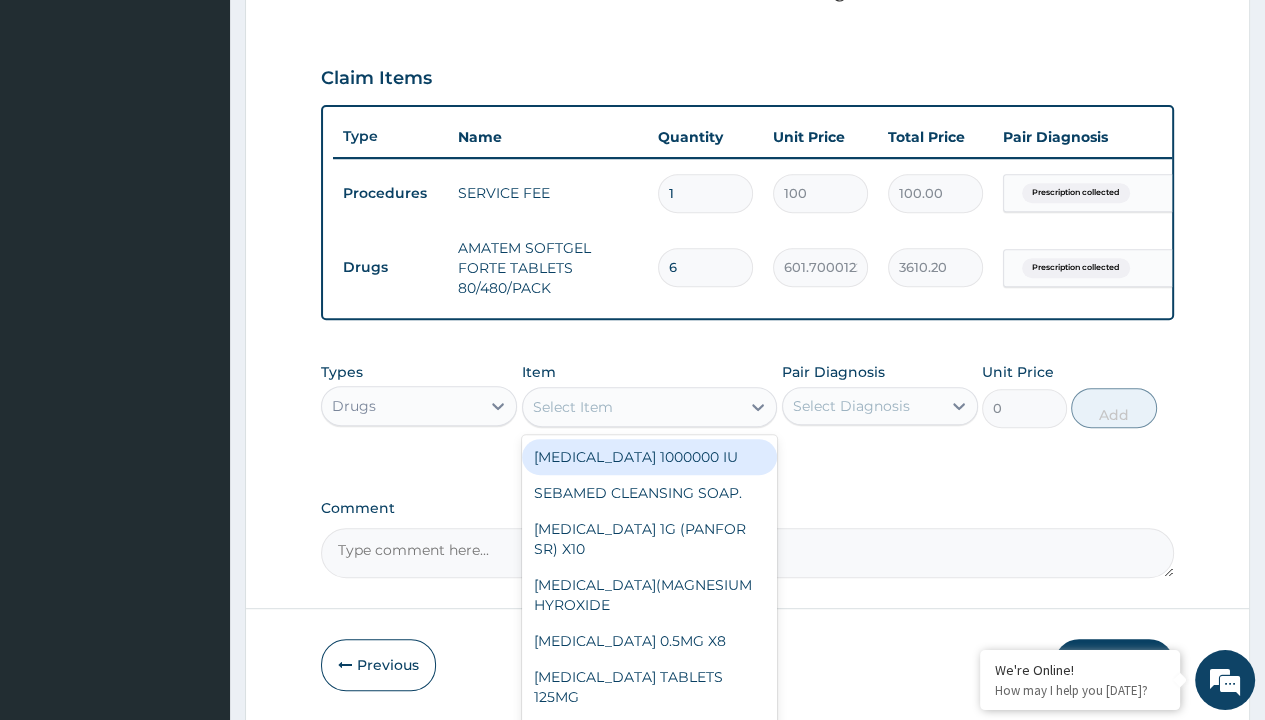 scroll, scrollTop: 0, scrollLeft: 0, axis: both 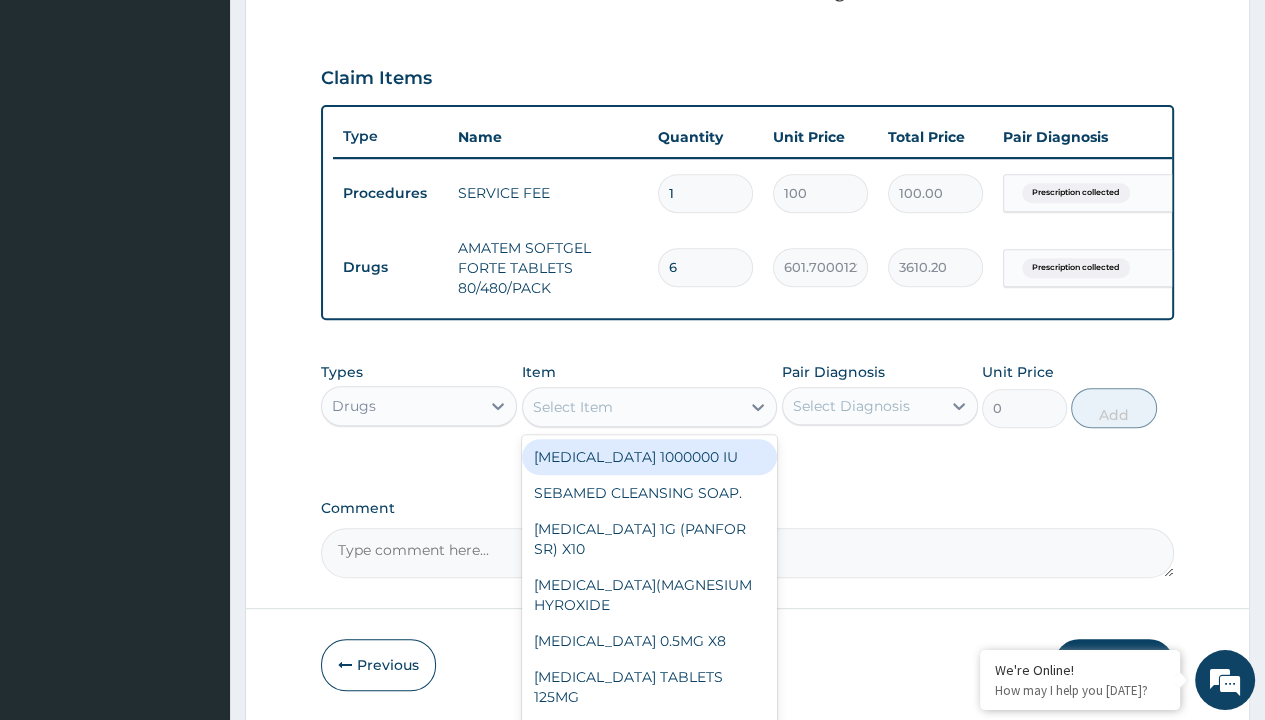 type on "[MEDICAL_DATA] 500mg tablet emzor/sach" 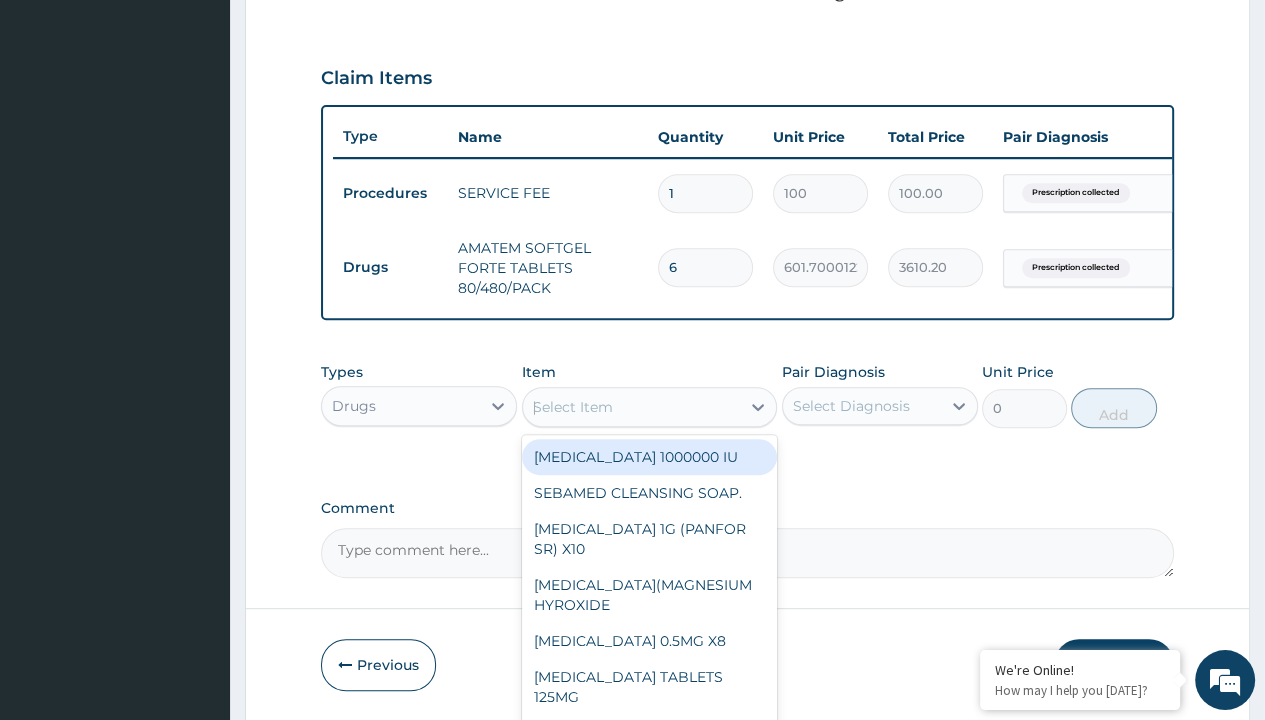 scroll, scrollTop: 0, scrollLeft: 0, axis: both 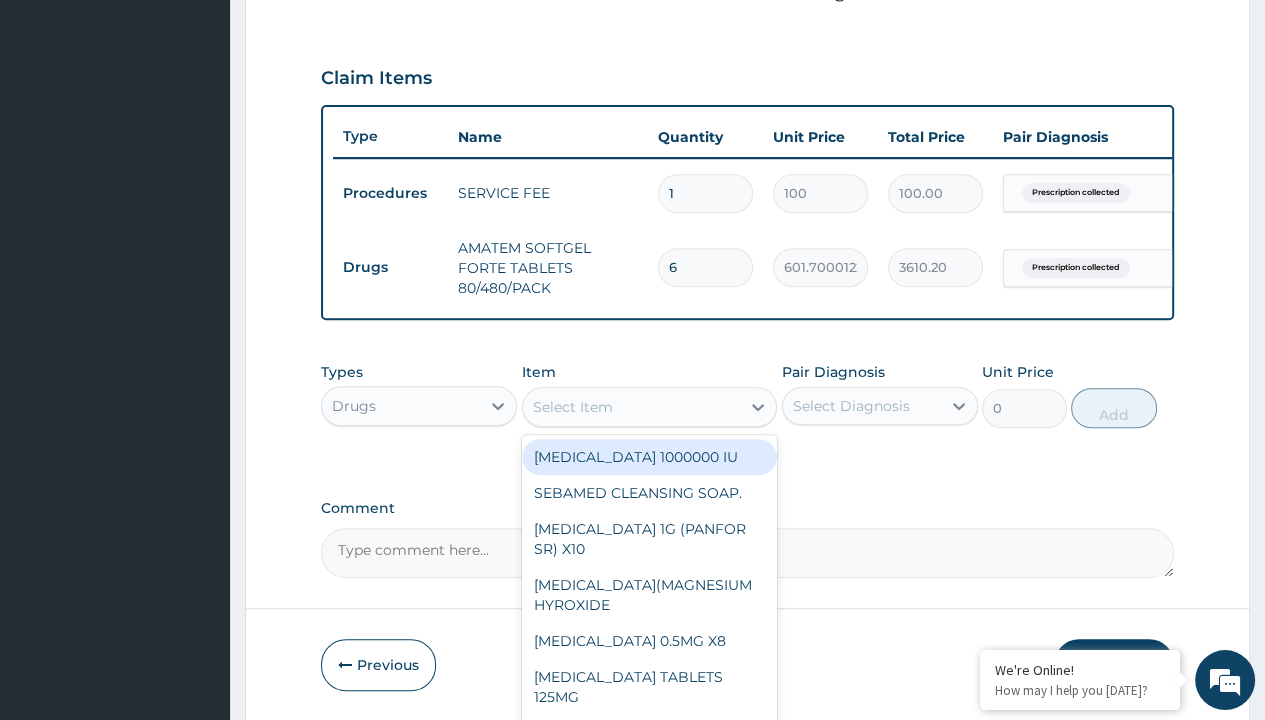 type on "24" 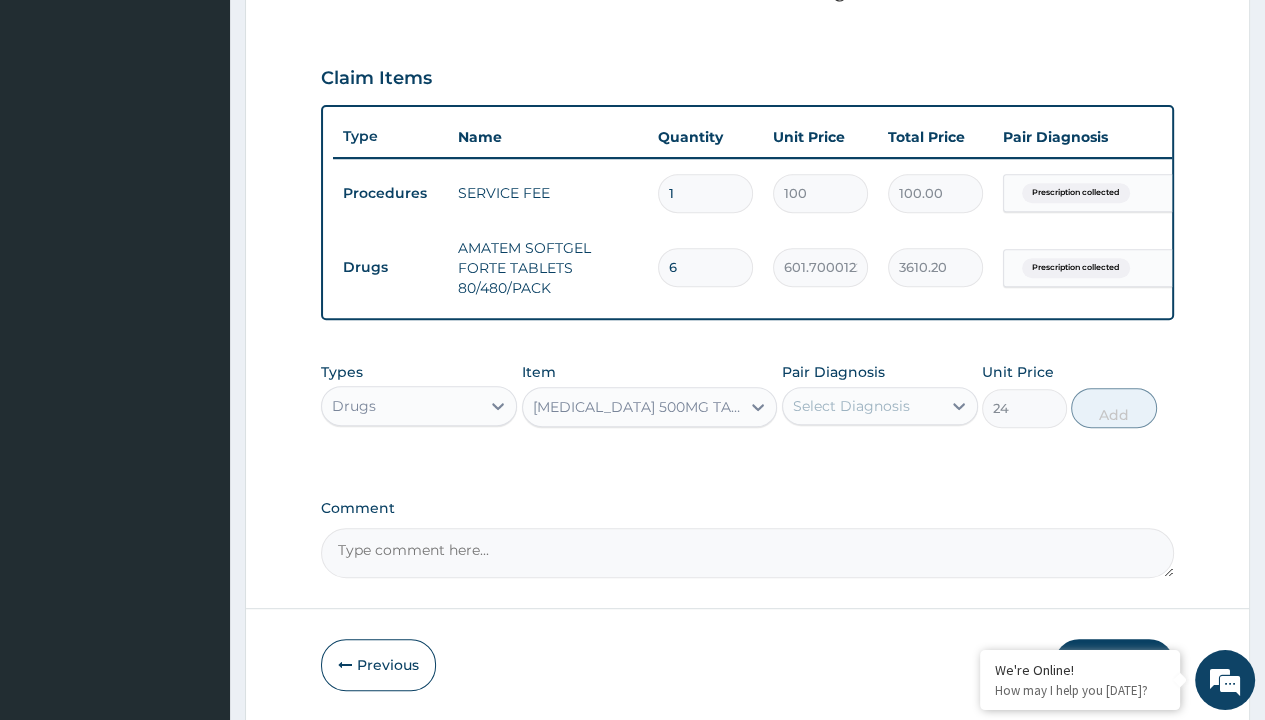 click on "Prescription collected" at bounding box center (409, -86) 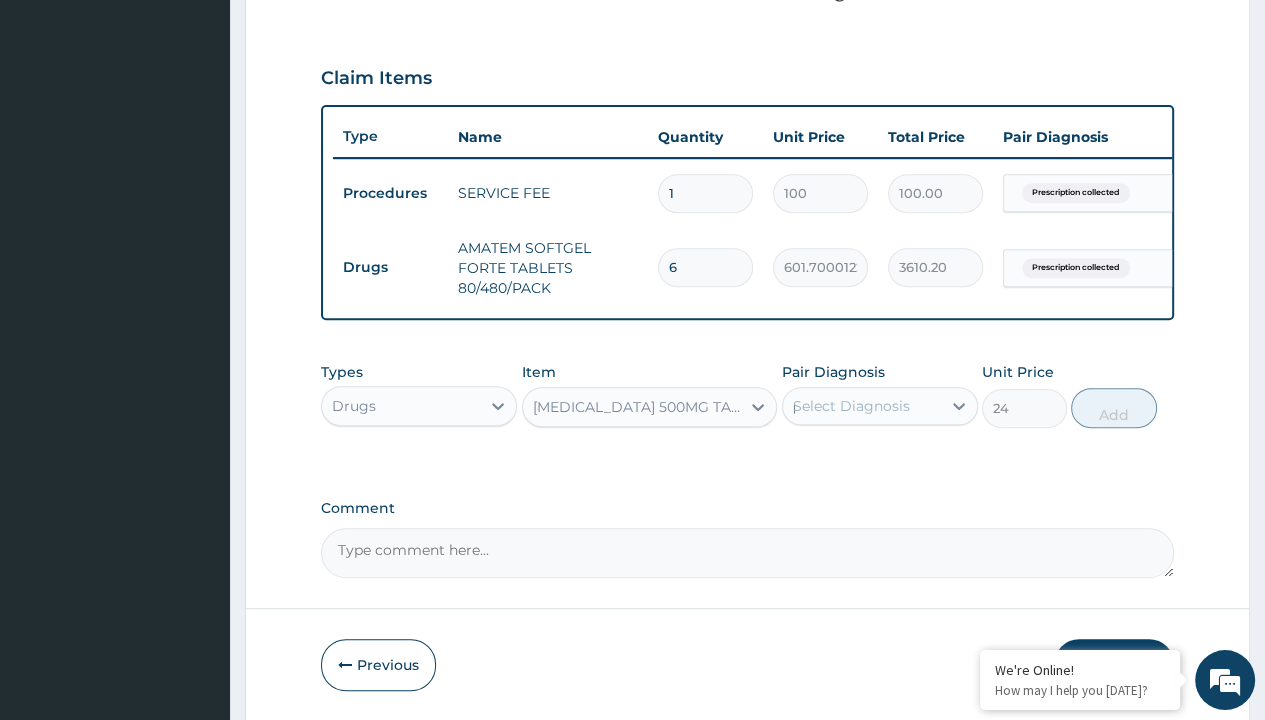 type 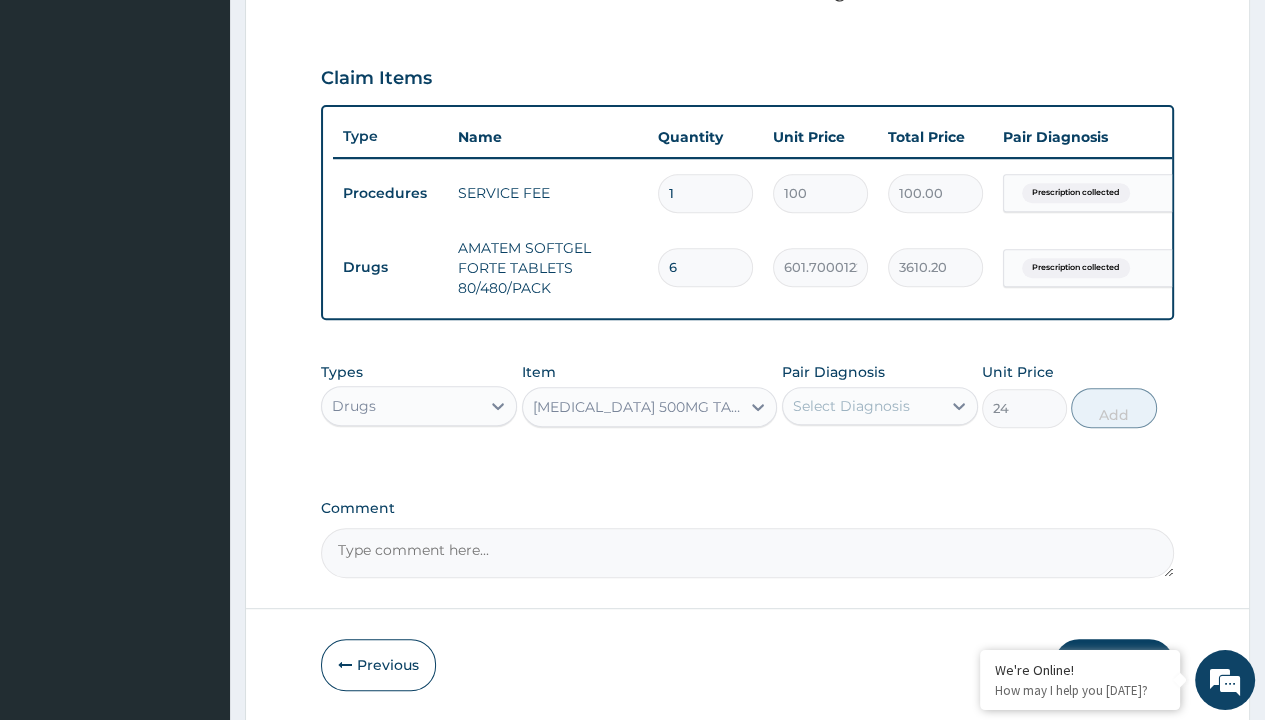 scroll, scrollTop: 719, scrollLeft: 0, axis: vertical 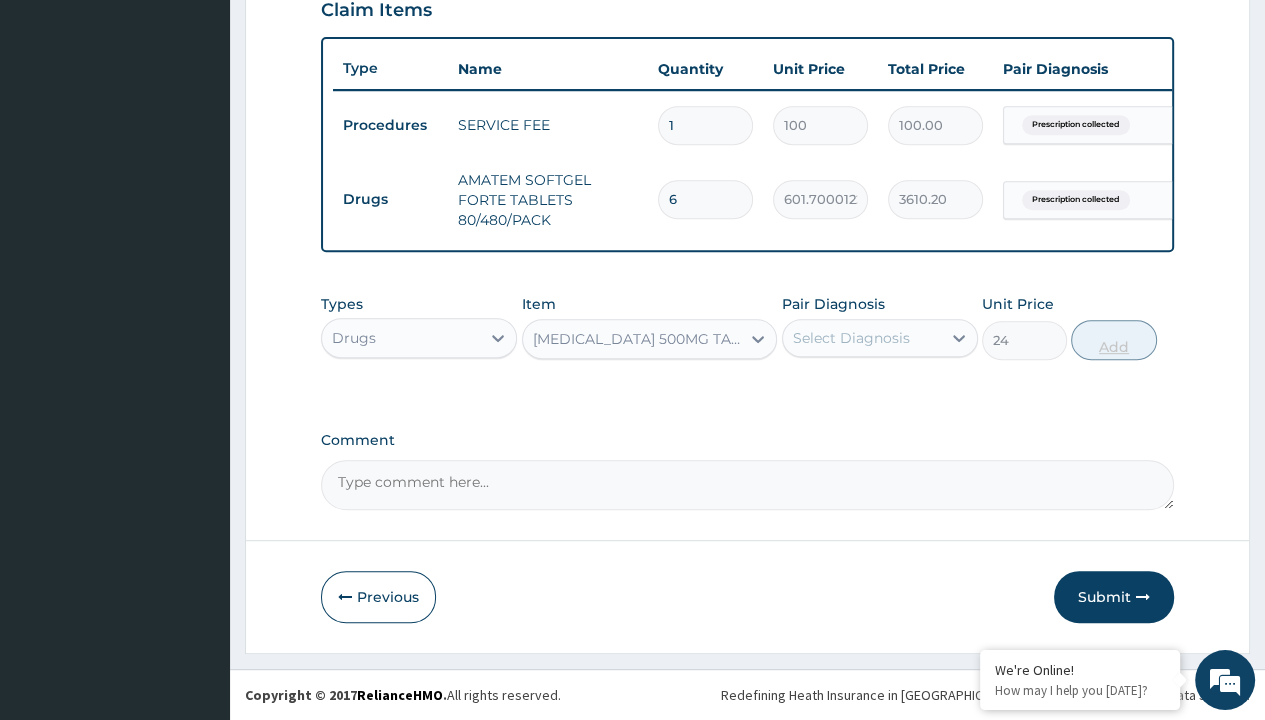 click on "Add" at bounding box center [1113, 340] 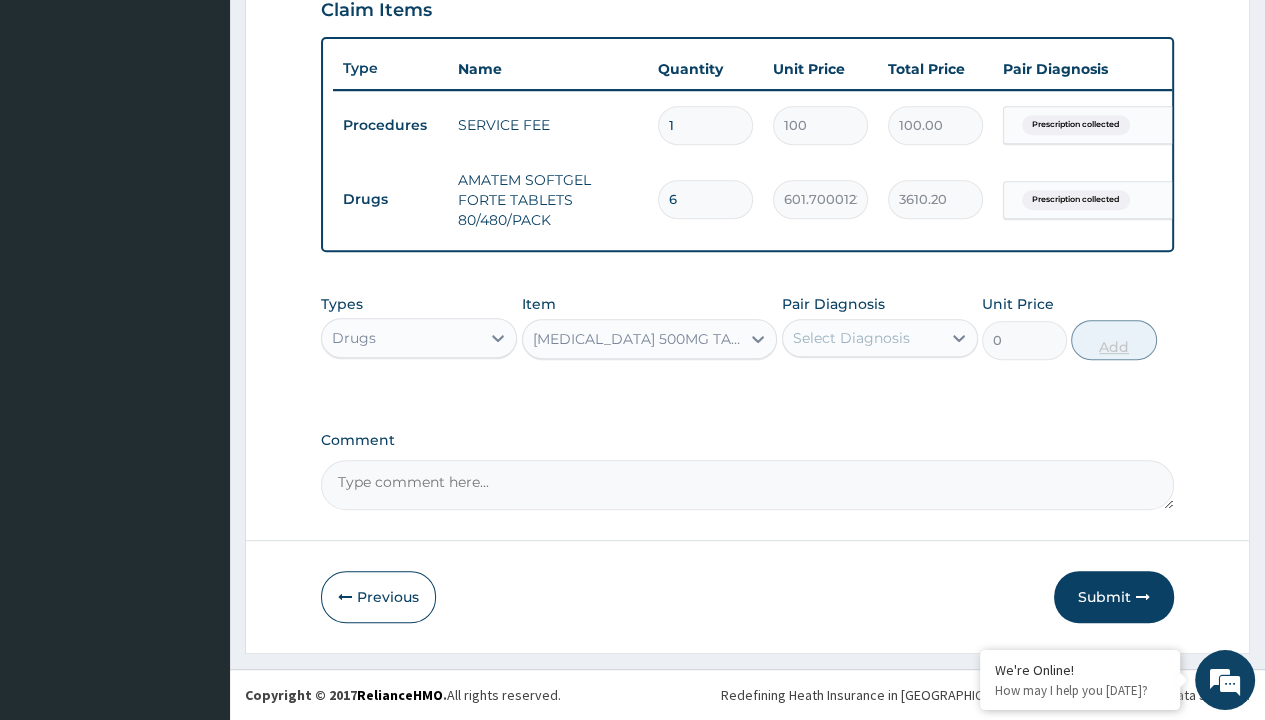 scroll, scrollTop: 0, scrollLeft: 0, axis: both 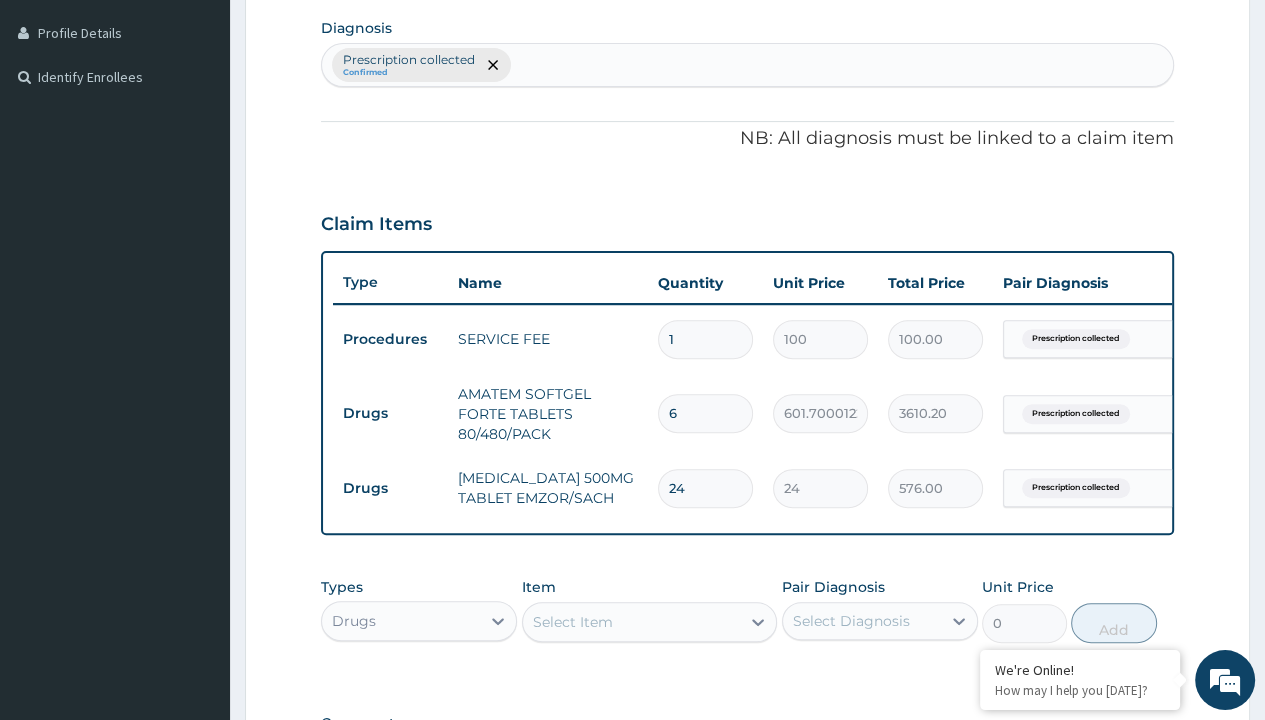click on "Submit" at bounding box center (1114, 880) 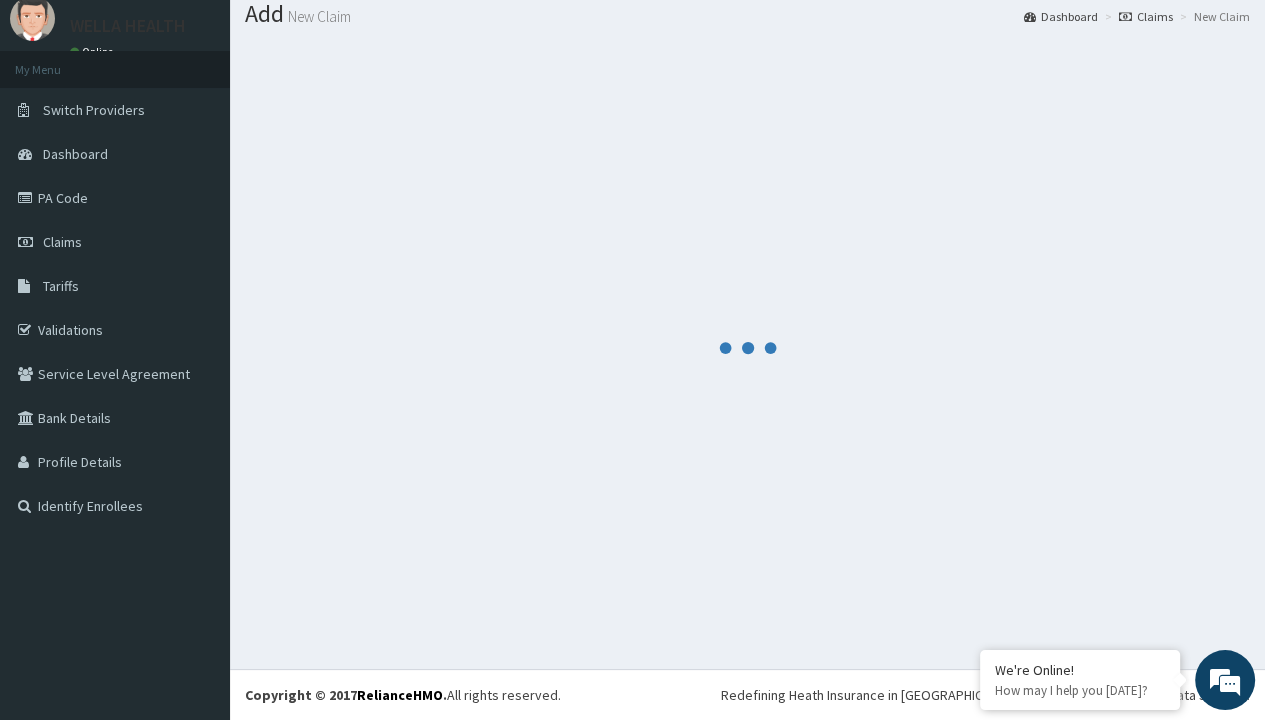 scroll, scrollTop: 788, scrollLeft: 0, axis: vertical 